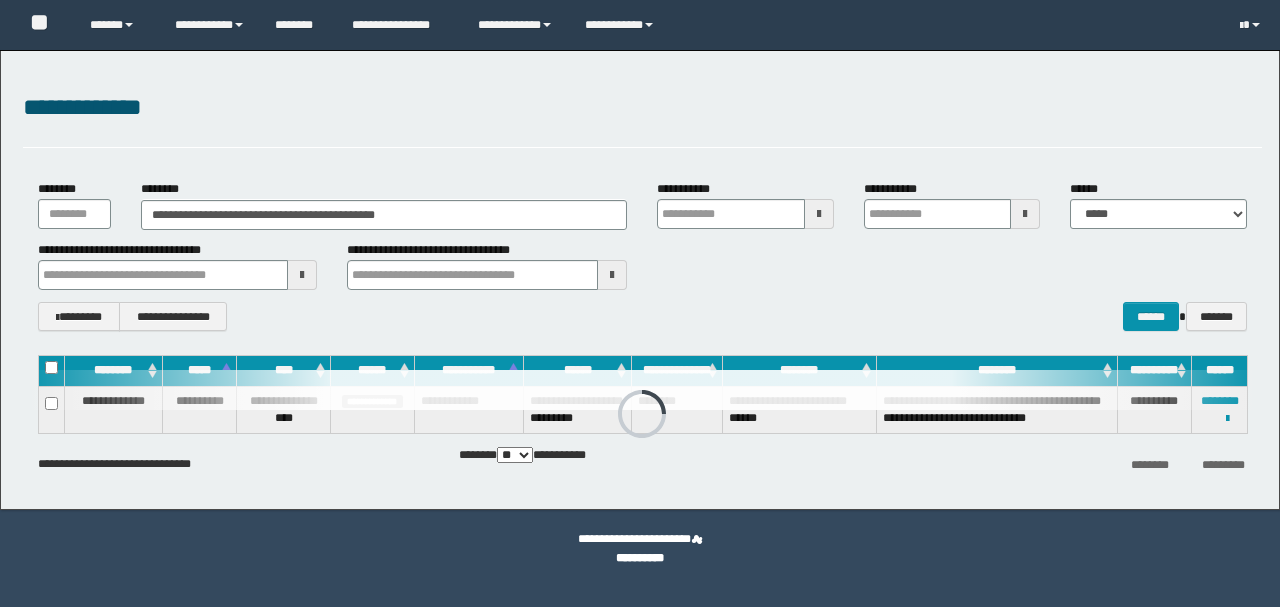 scroll, scrollTop: 0, scrollLeft: 0, axis: both 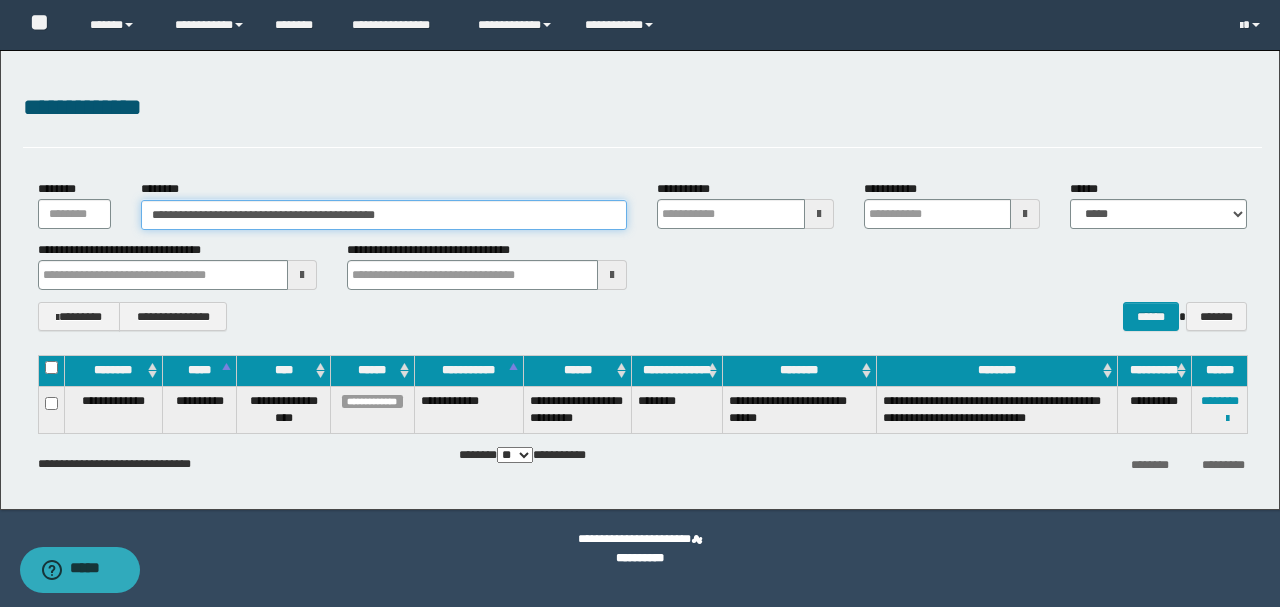 drag, startPoint x: 465, startPoint y: 218, endPoint x: 130, endPoint y: 211, distance: 335.07312 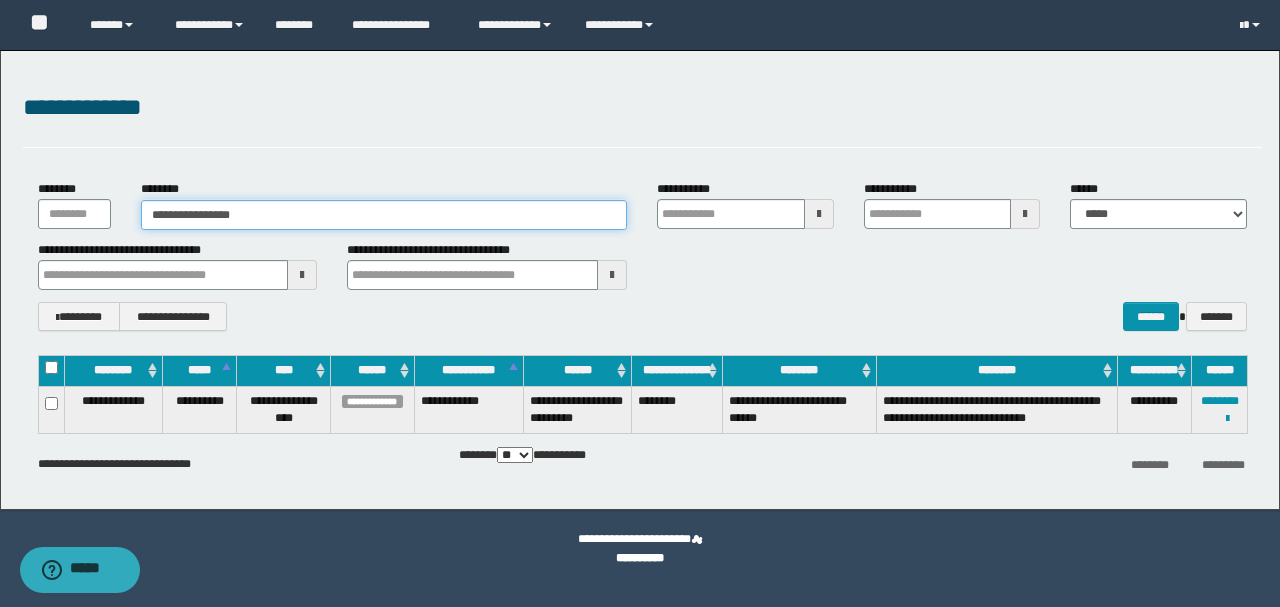 type on "**********" 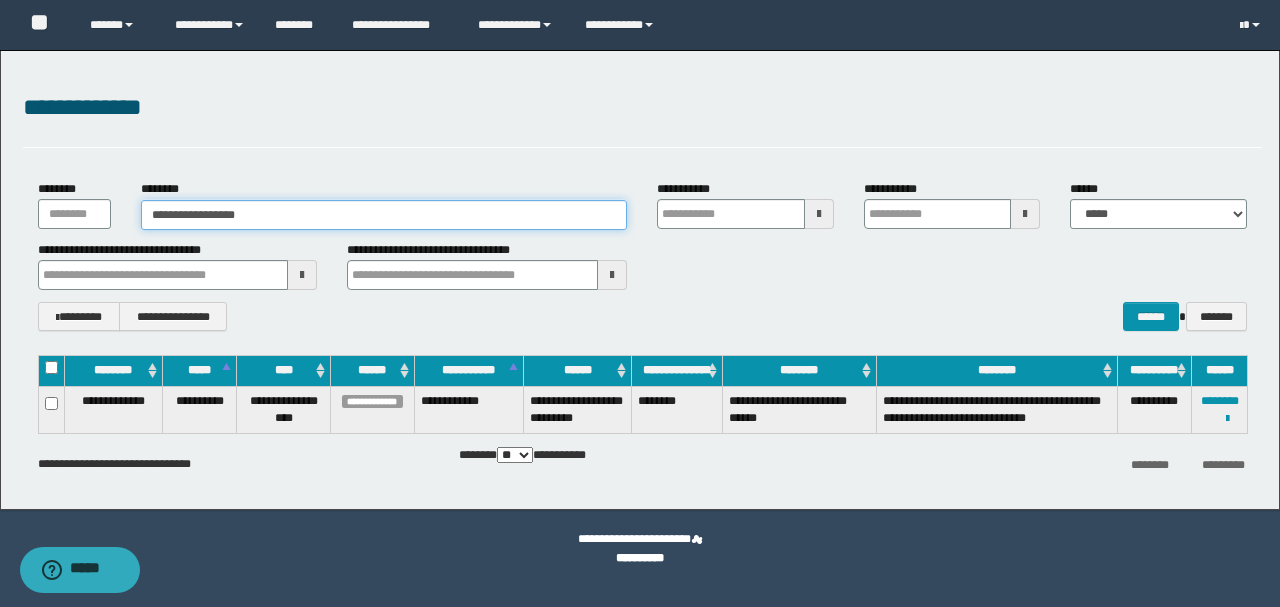 type on "**********" 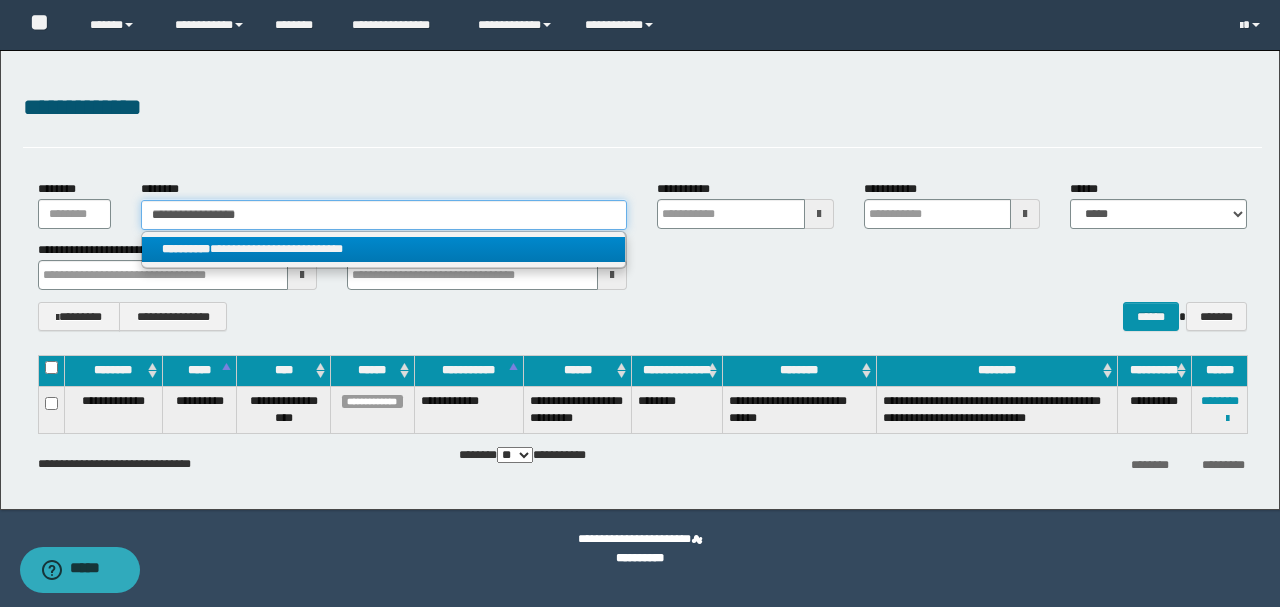 type on "**********" 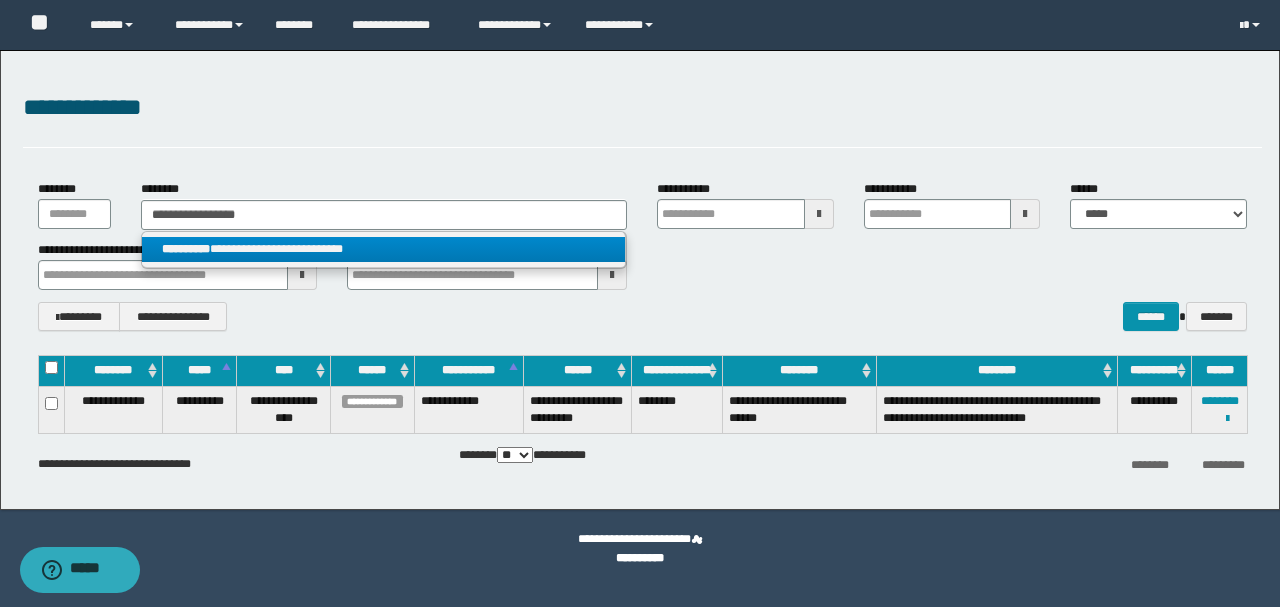 click on "**********" at bounding box center (384, 249) 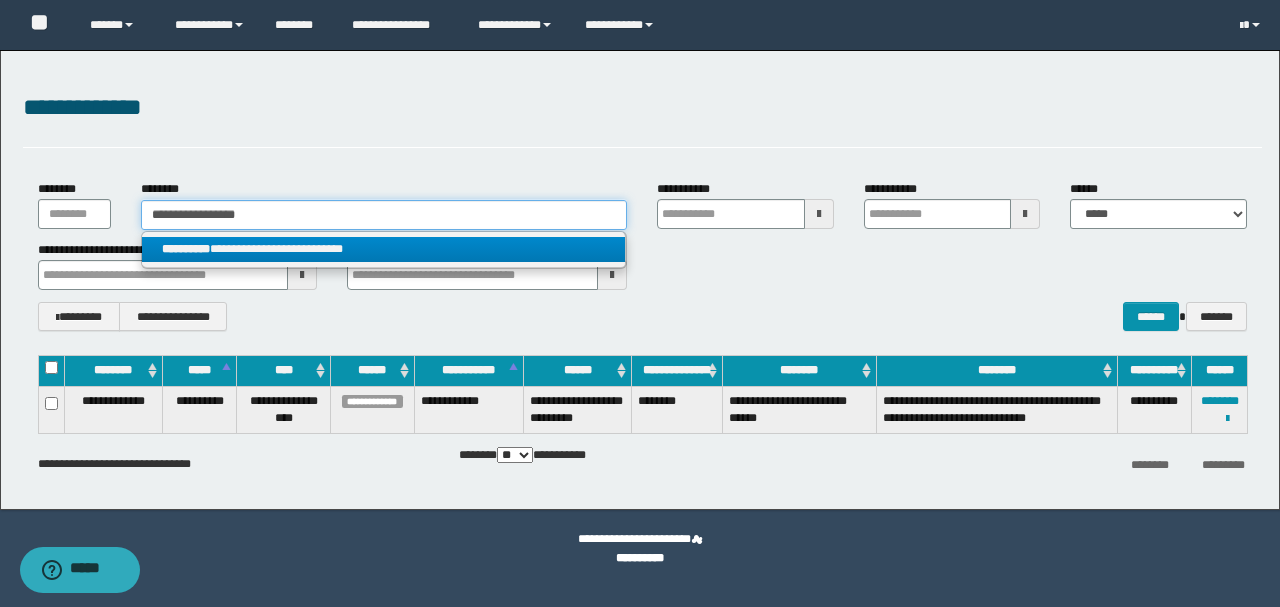 type 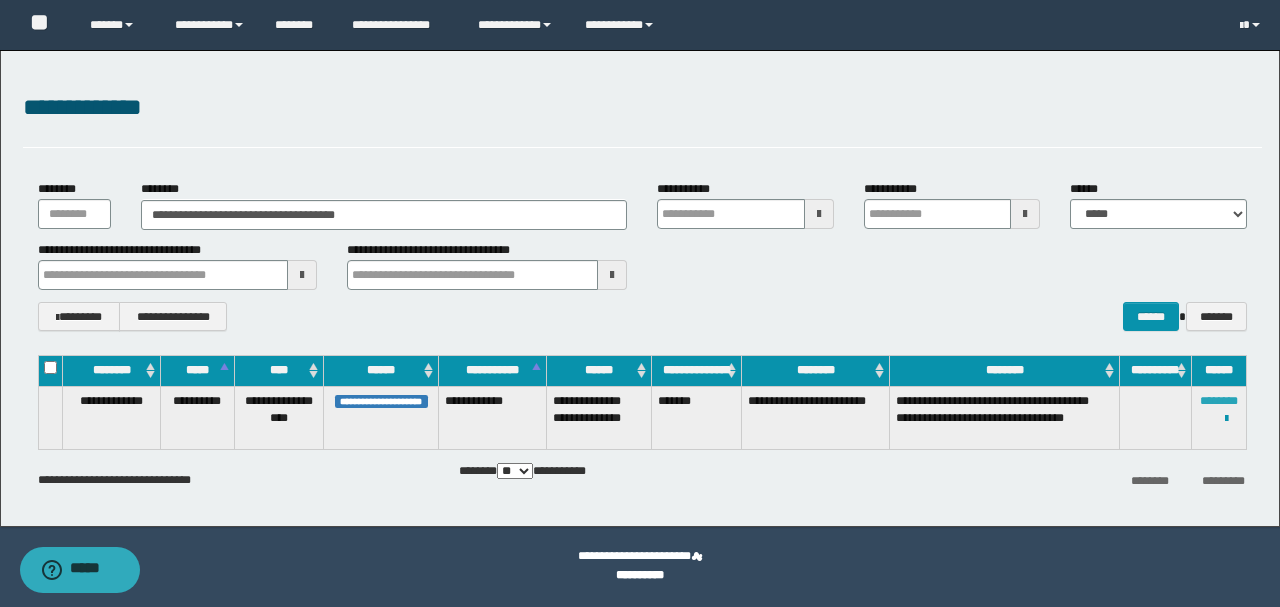 click on "********" at bounding box center [1219, 401] 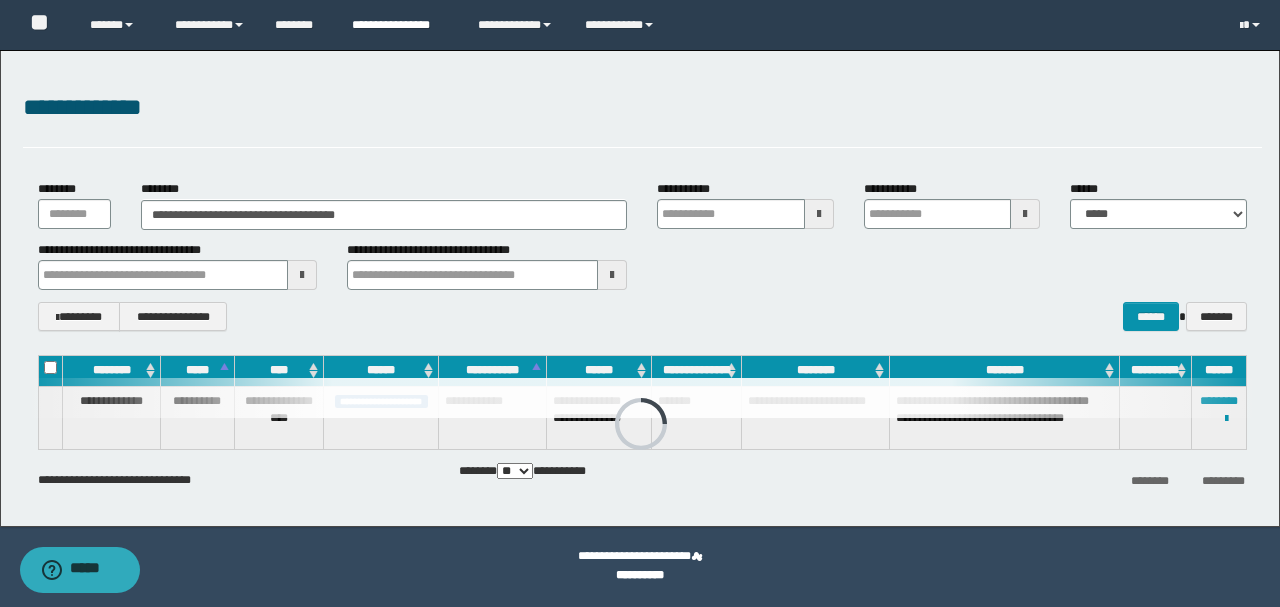 click on "**********" at bounding box center (400, 25) 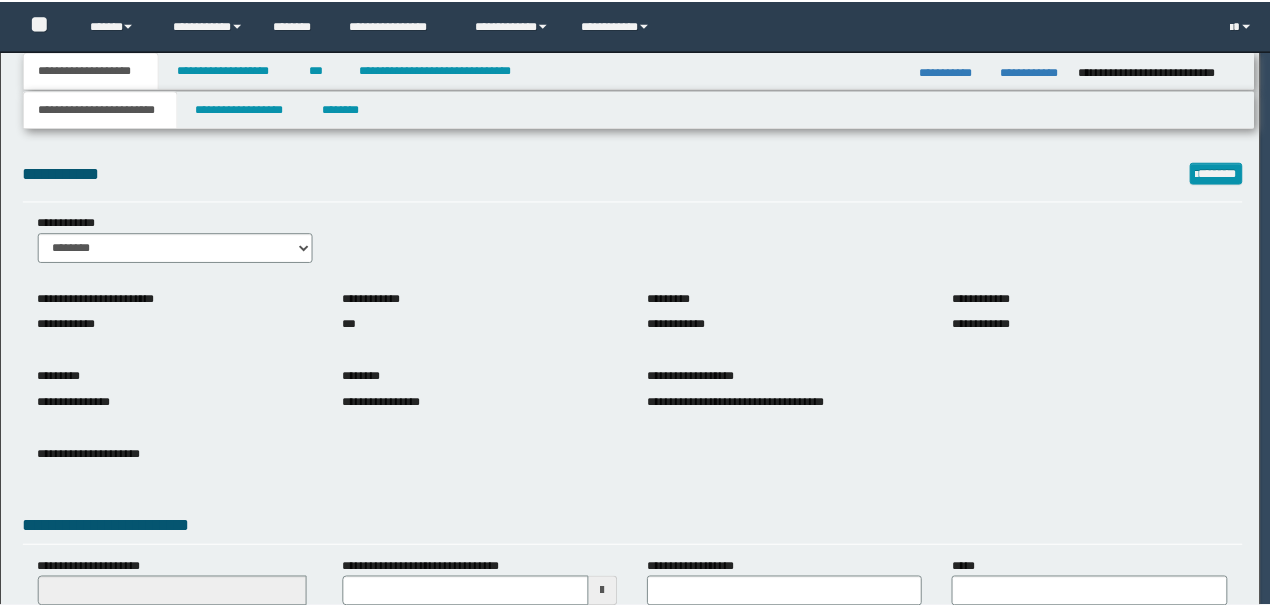 scroll, scrollTop: 0, scrollLeft: 0, axis: both 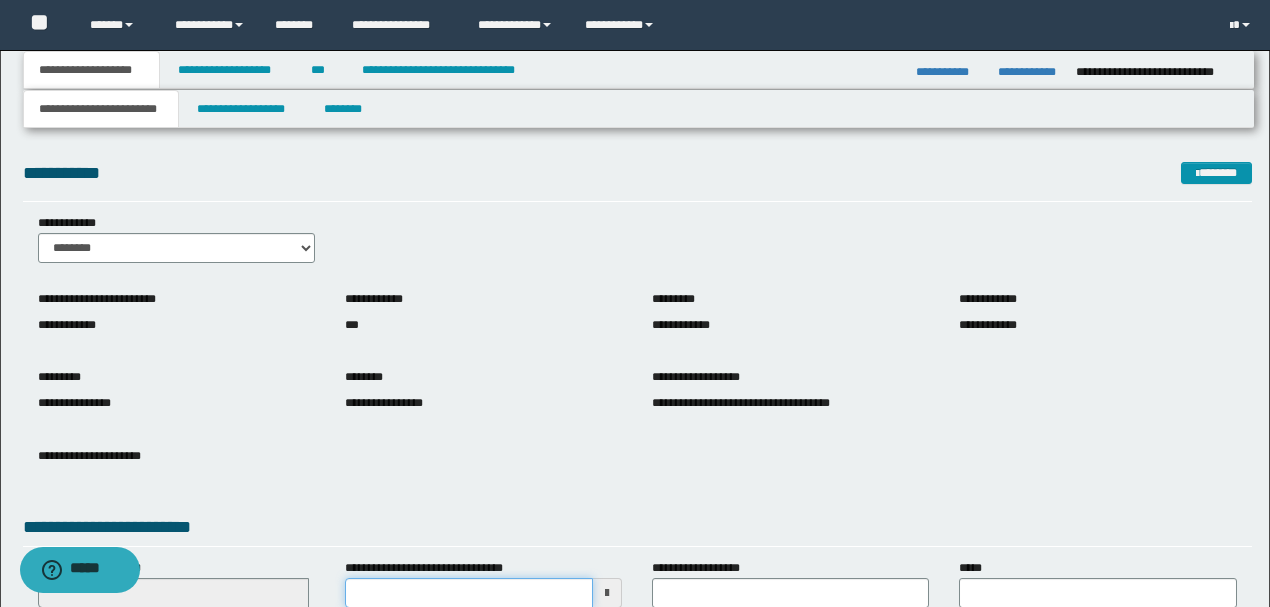 click on "**********" at bounding box center (469, 593) 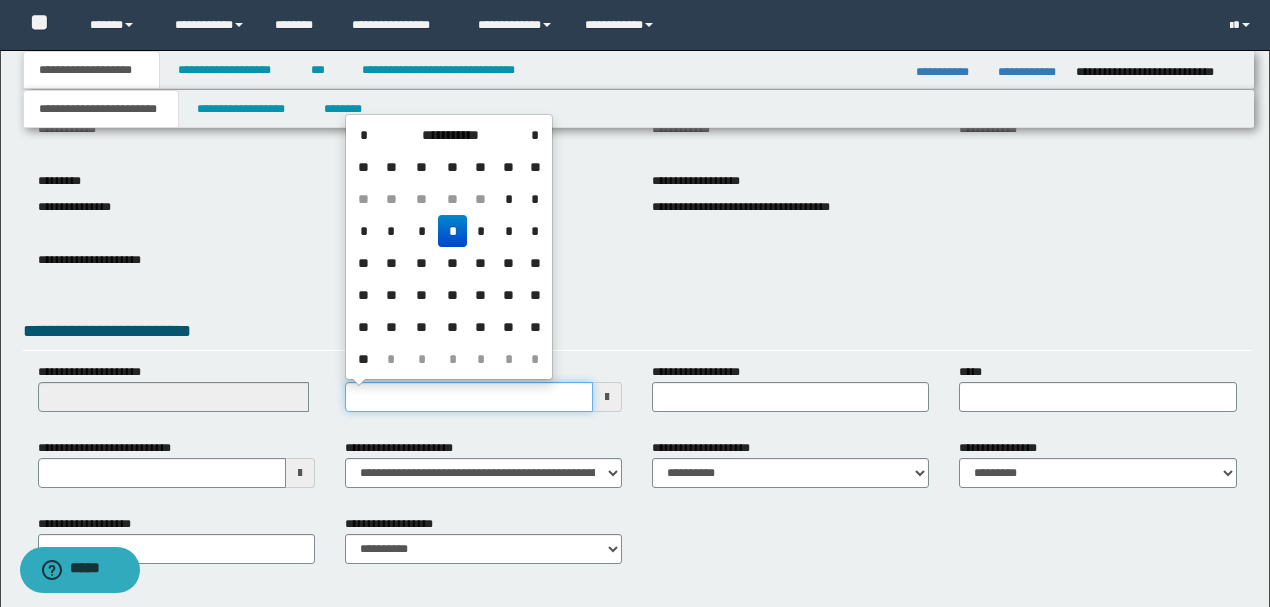 scroll, scrollTop: 200, scrollLeft: 0, axis: vertical 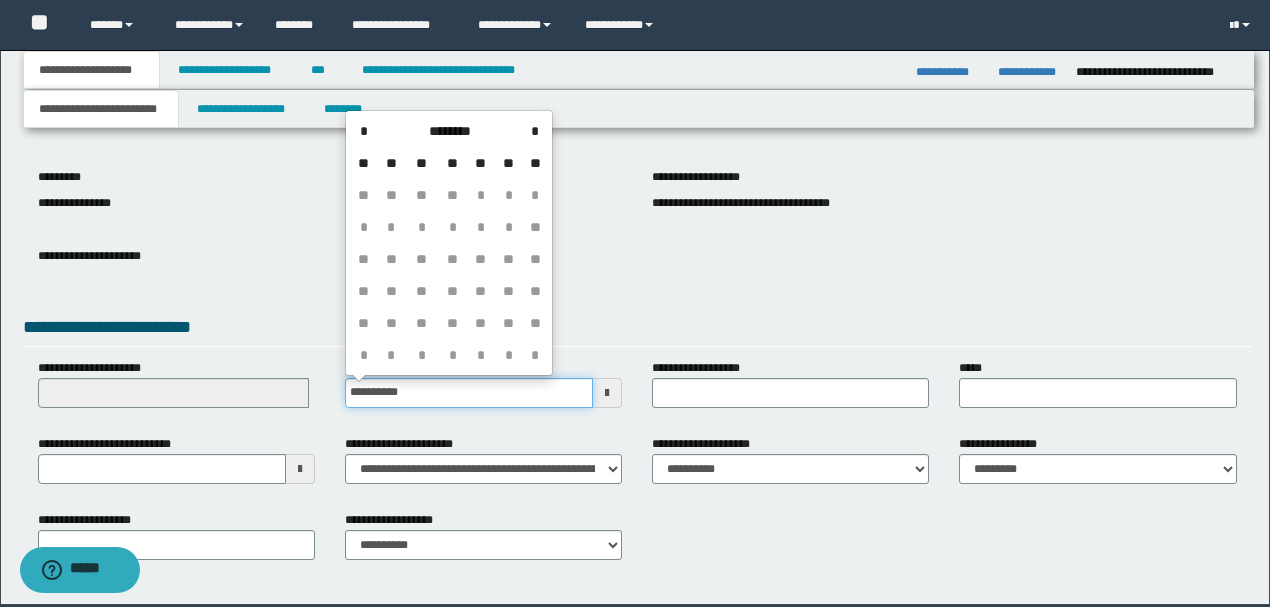 type on "**********" 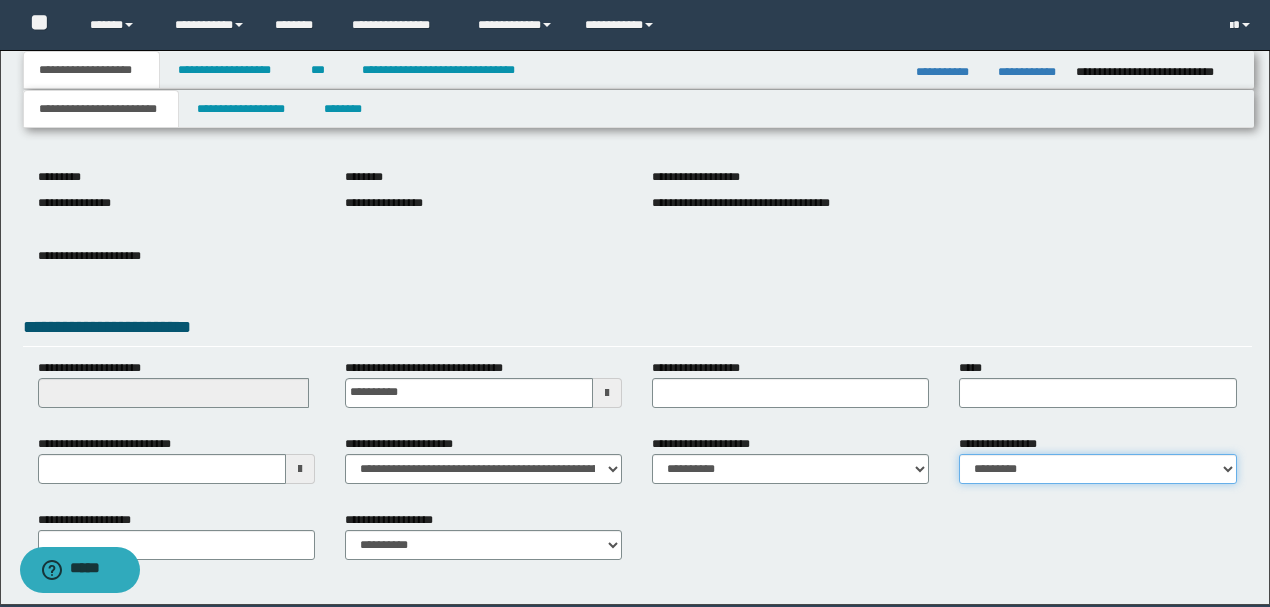 click on "**********" at bounding box center (1097, 469) 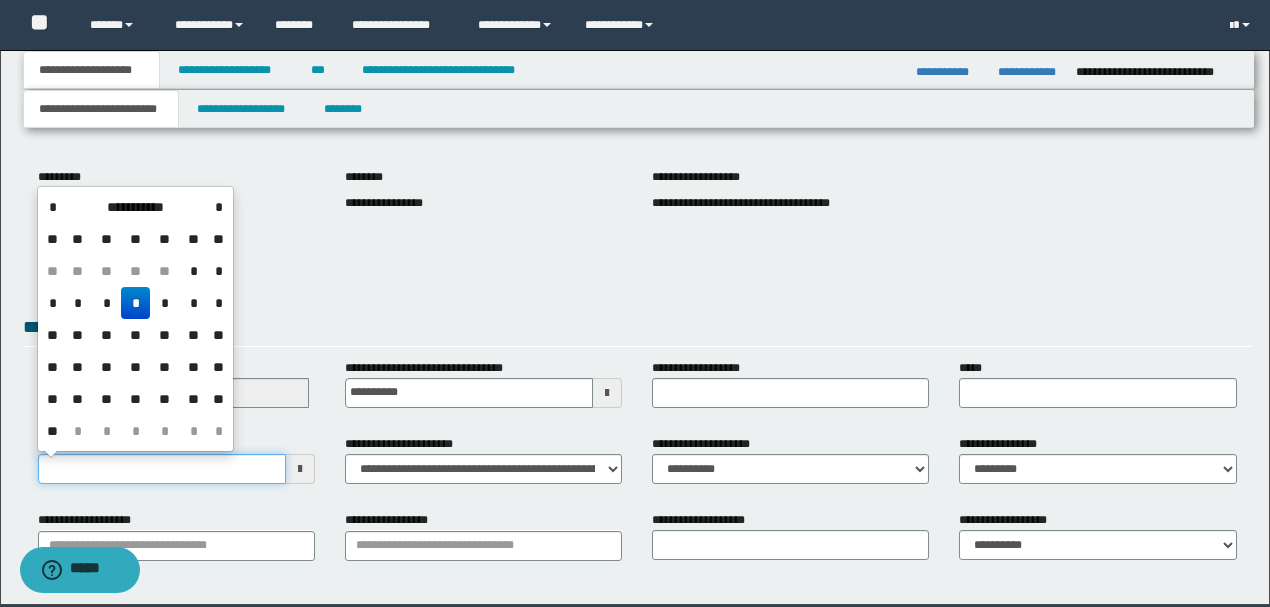 click on "**********" at bounding box center [162, 469] 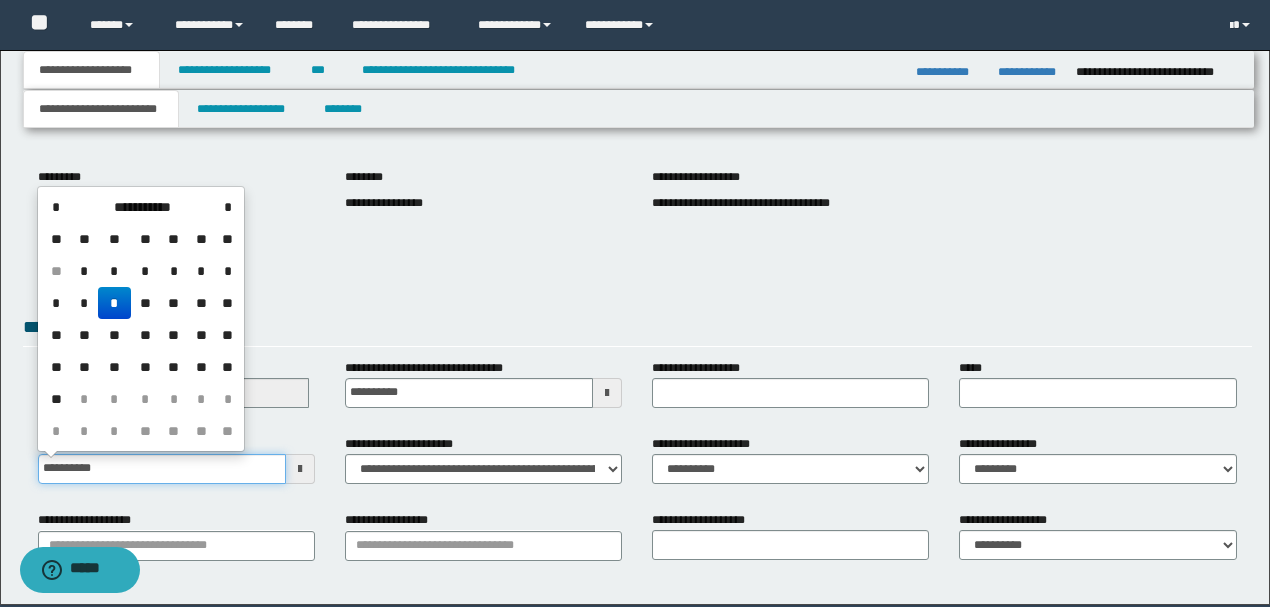 type on "**********" 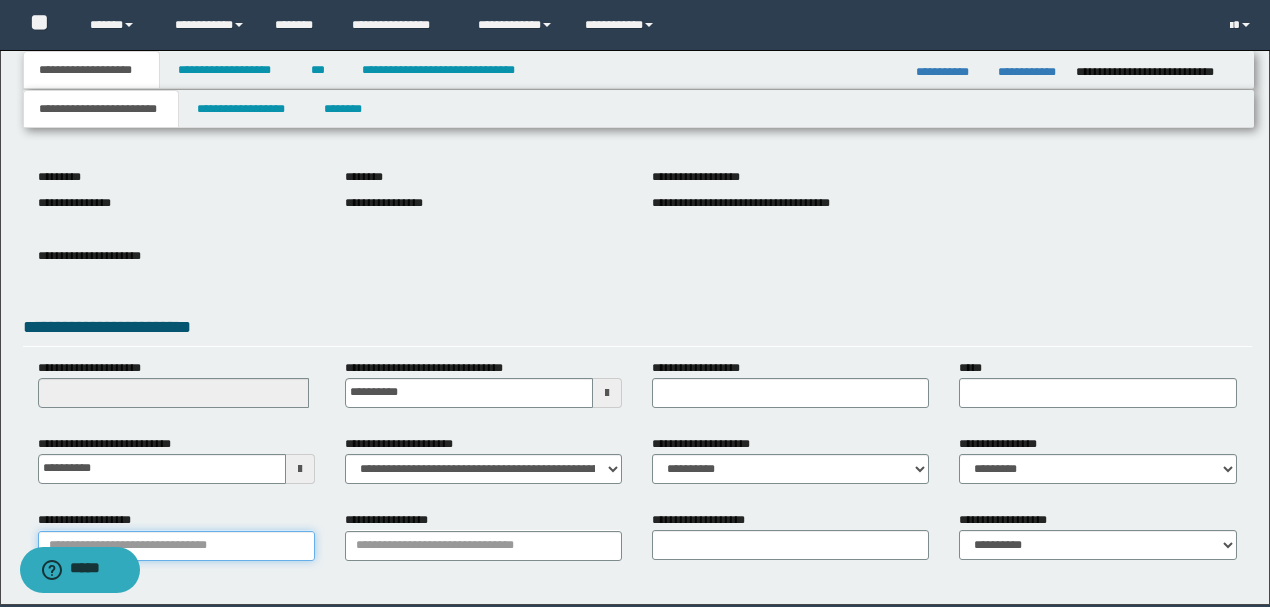click on "**********" at bounding box center [176, 546] 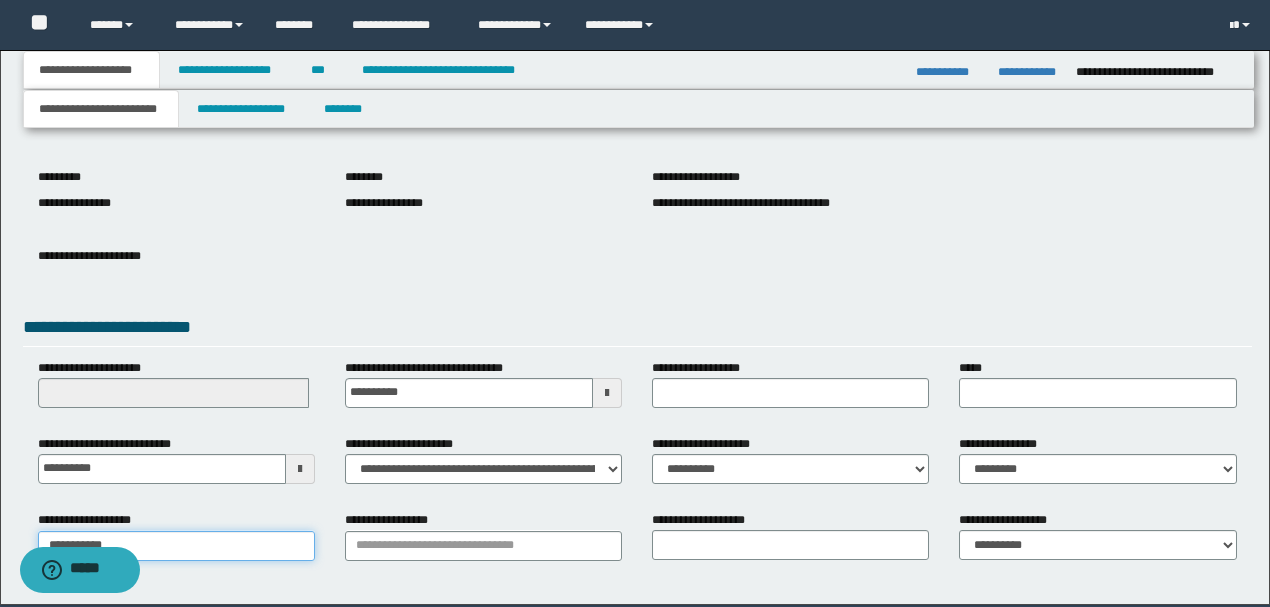 type on "**********" 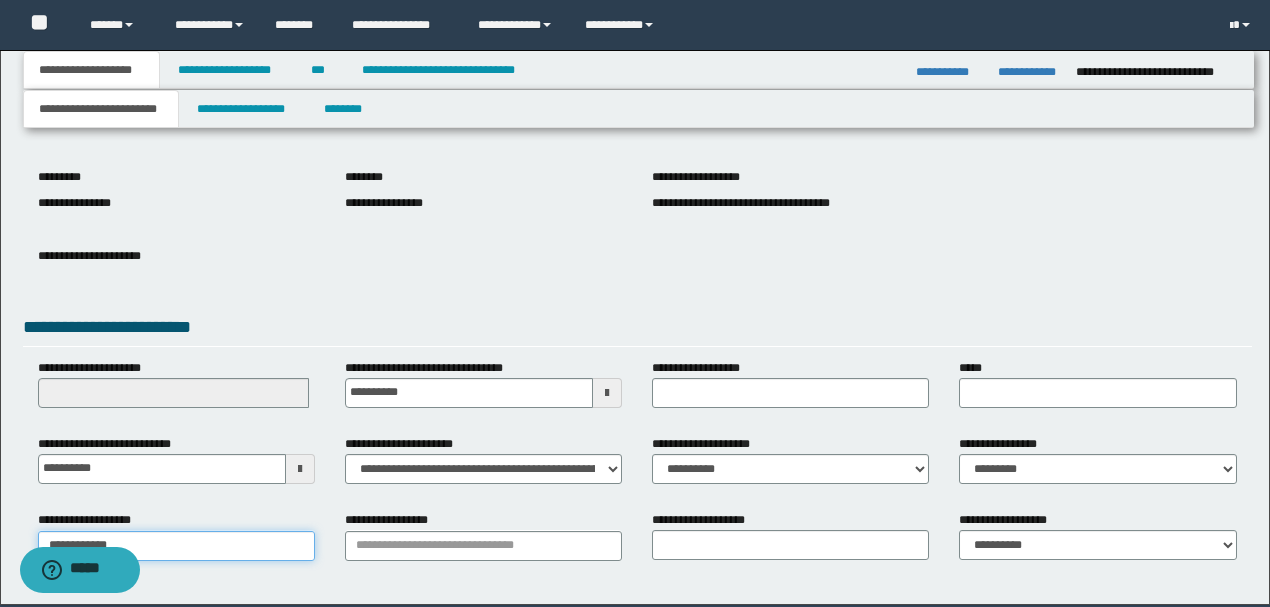 type on "**********" 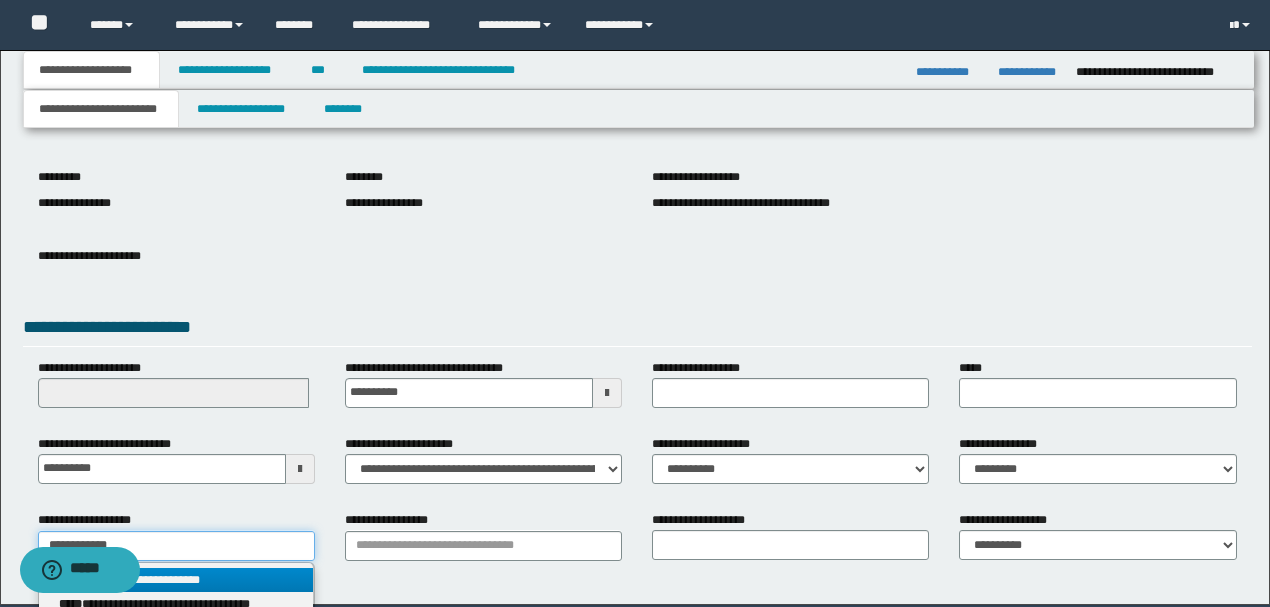type on "**********" 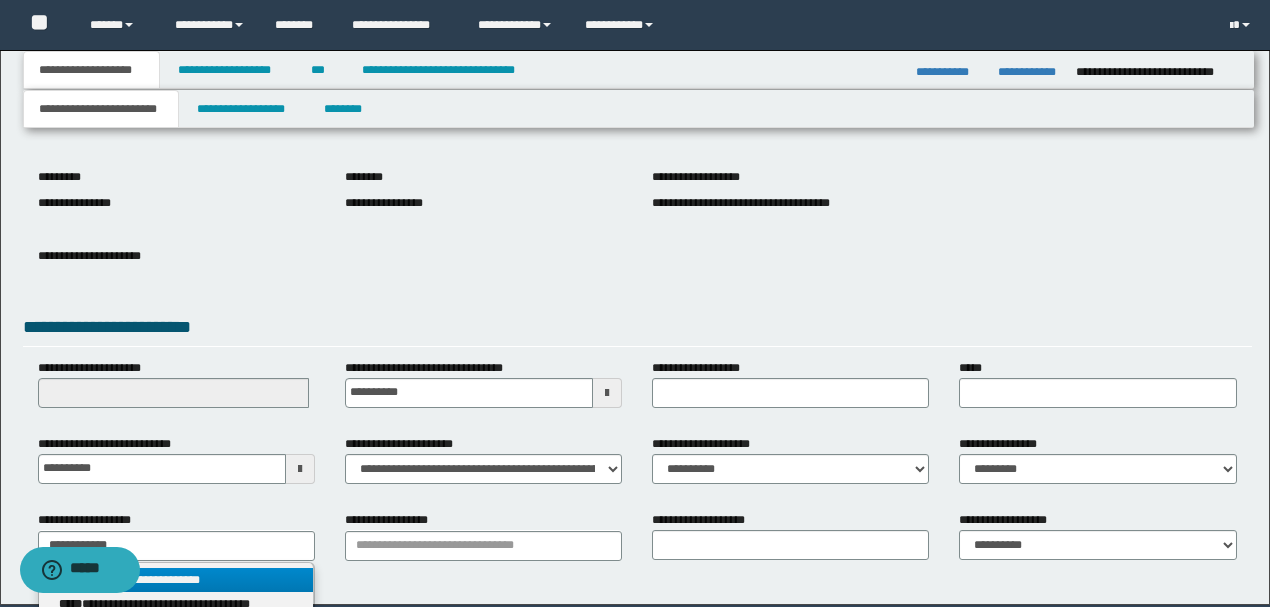click on "**********" at bounding box center [176, 580] 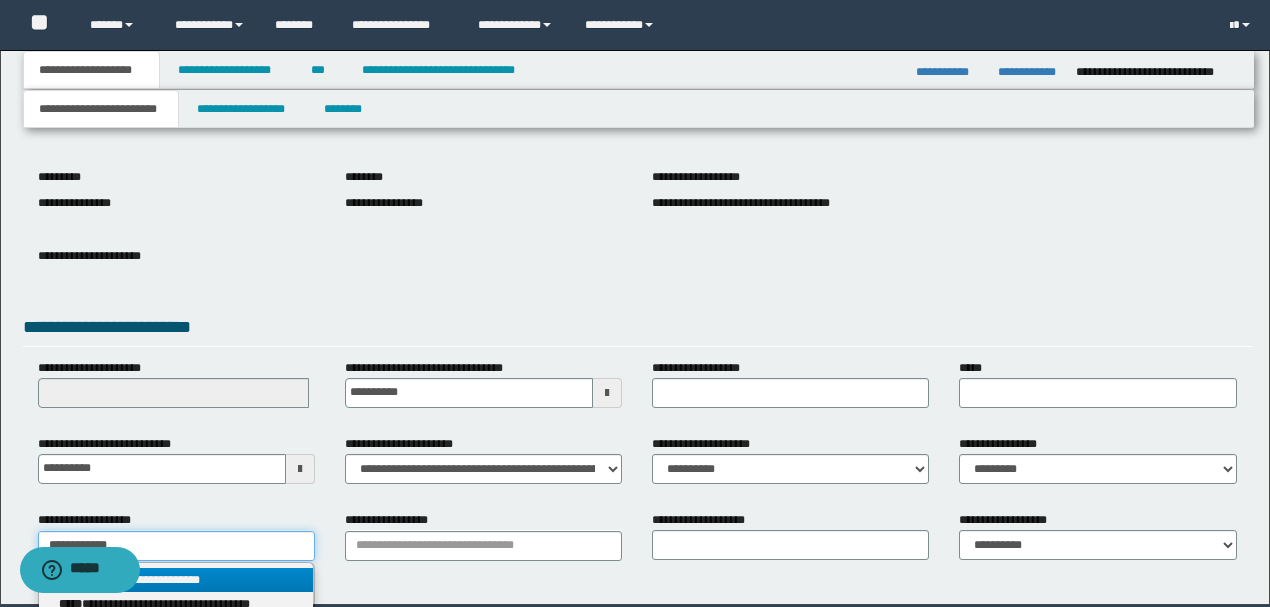 type 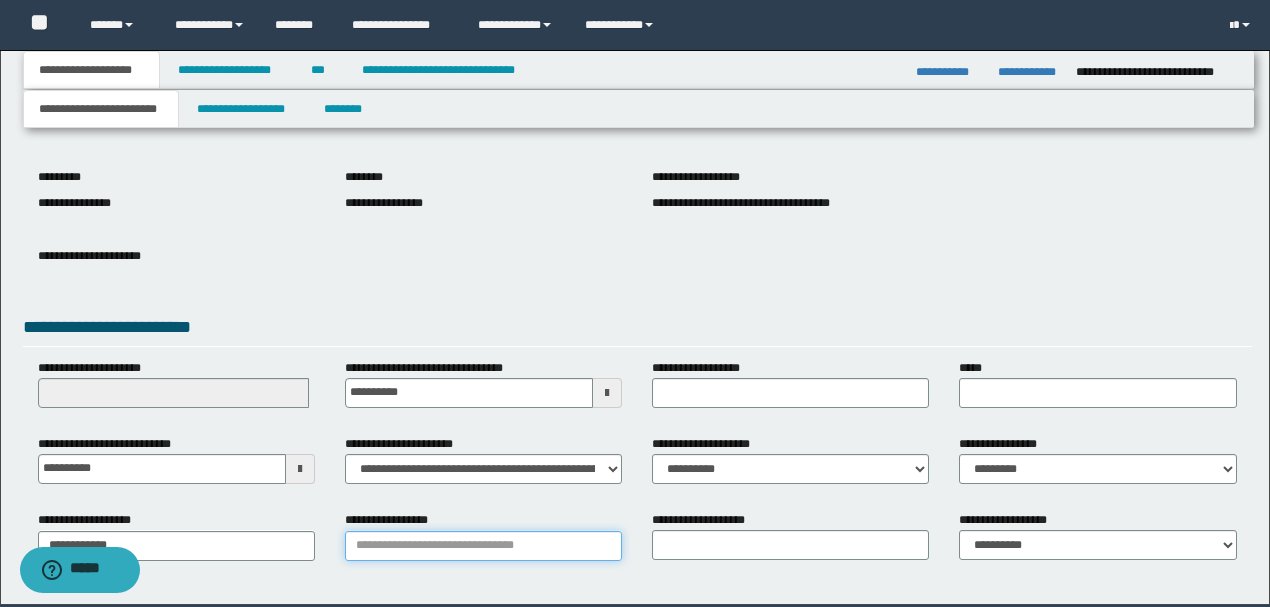 click on "**********" at bounding box center [483, 546] 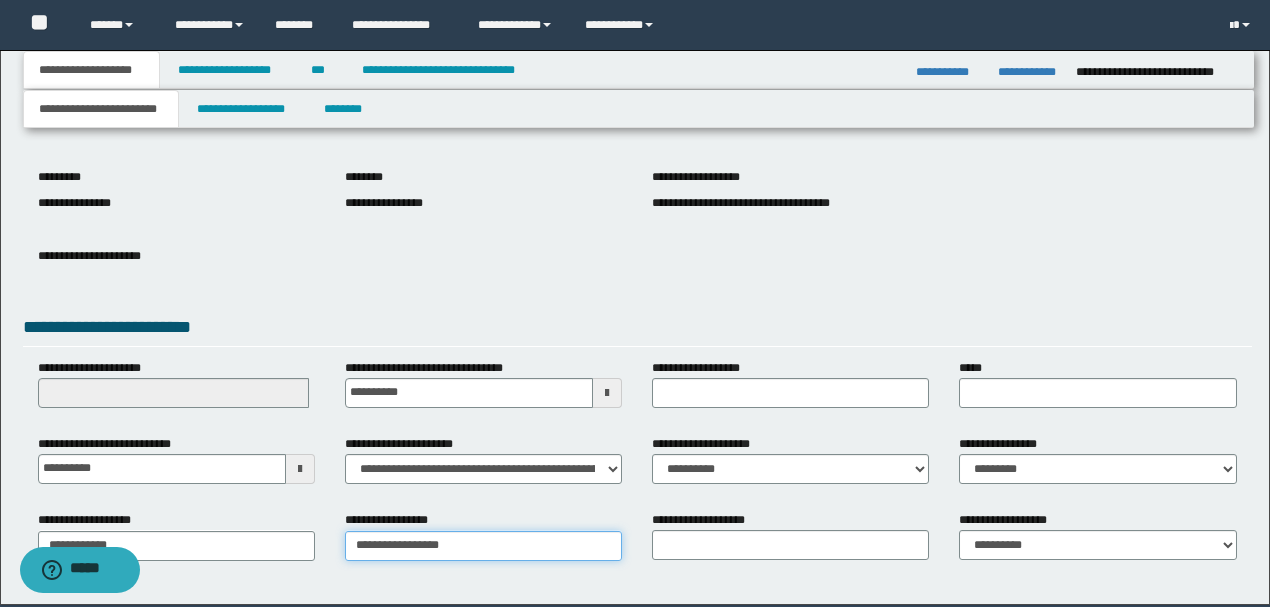 type on "**********" 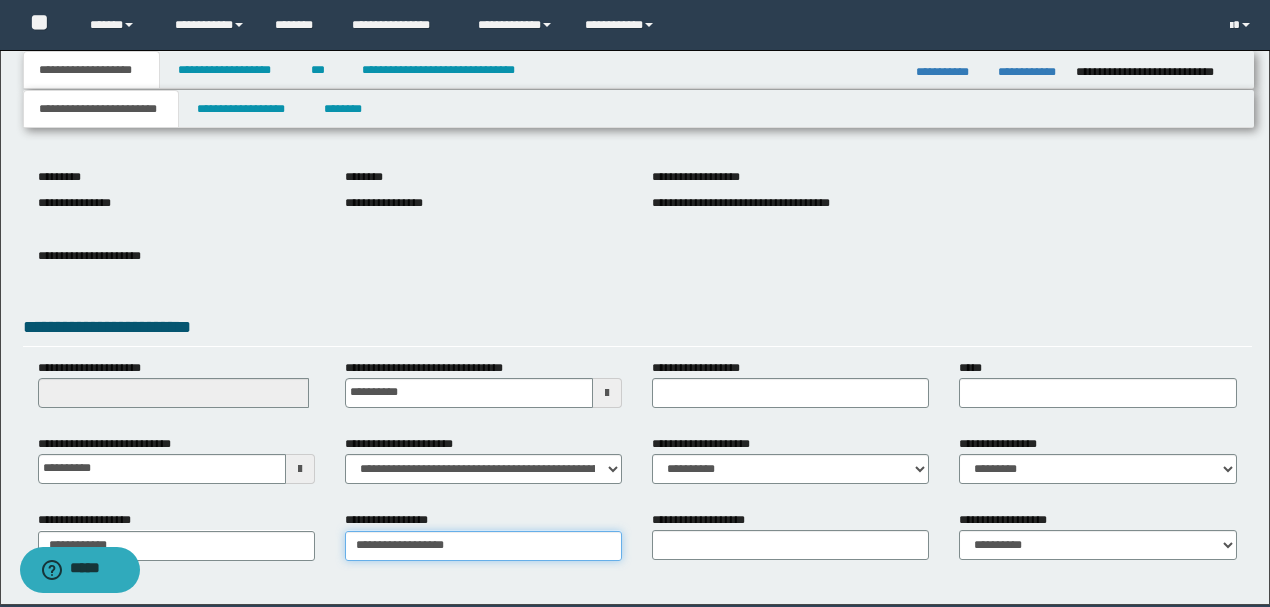 type on "**********" 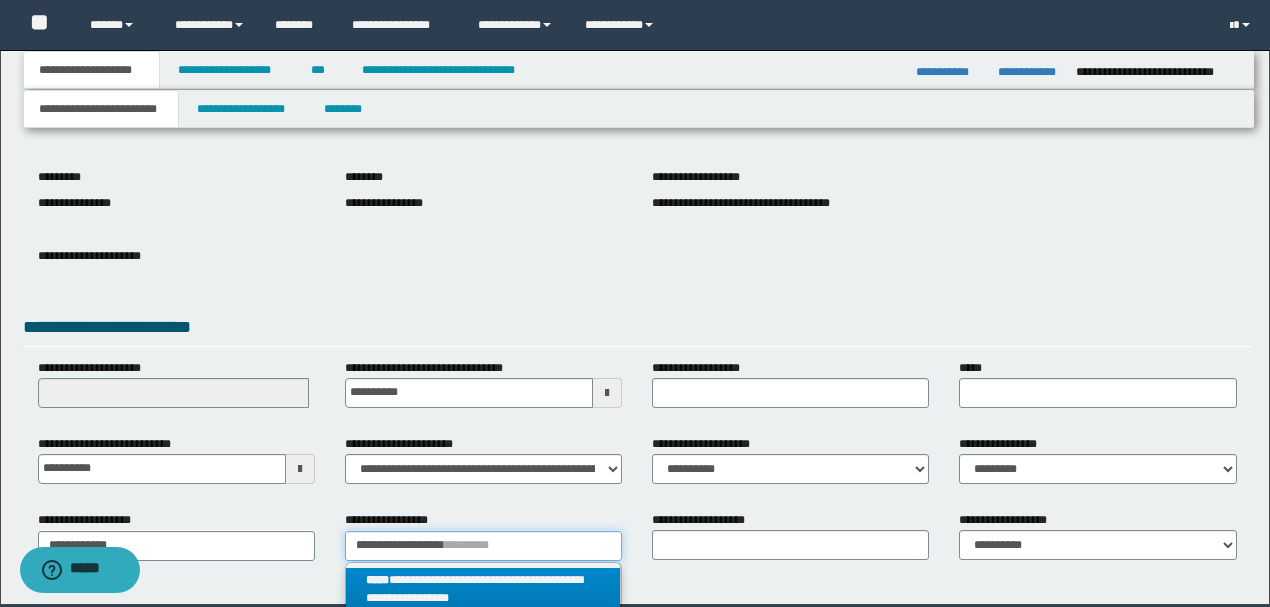 type on "**********" 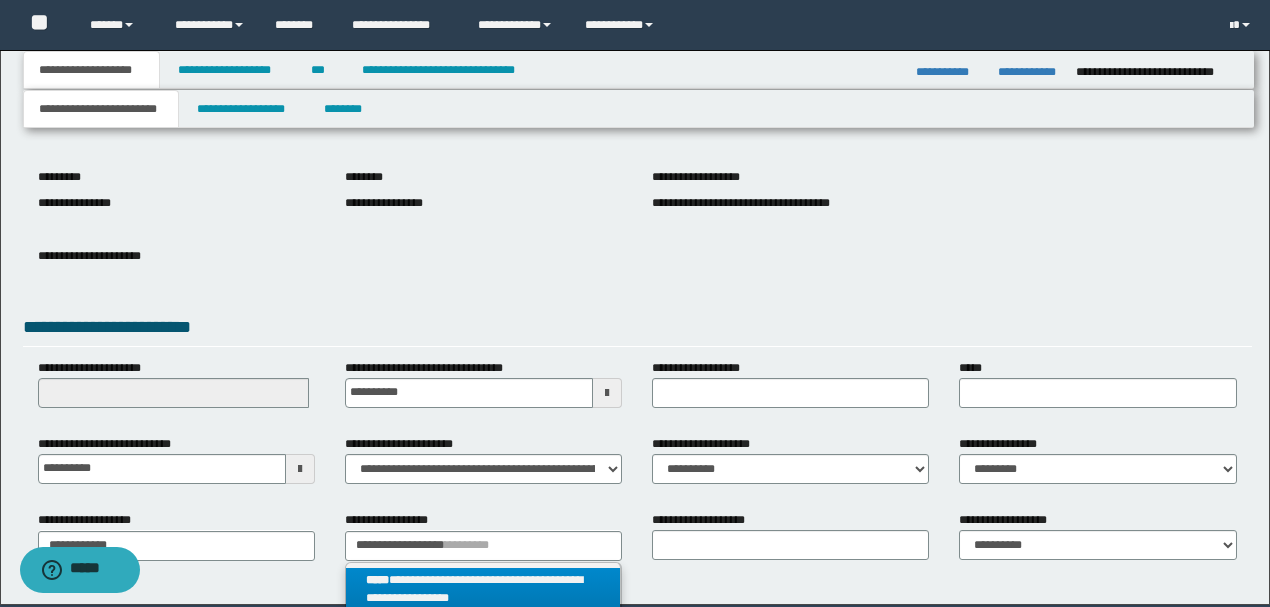 click on "**********" at bounding box center (483, 590) 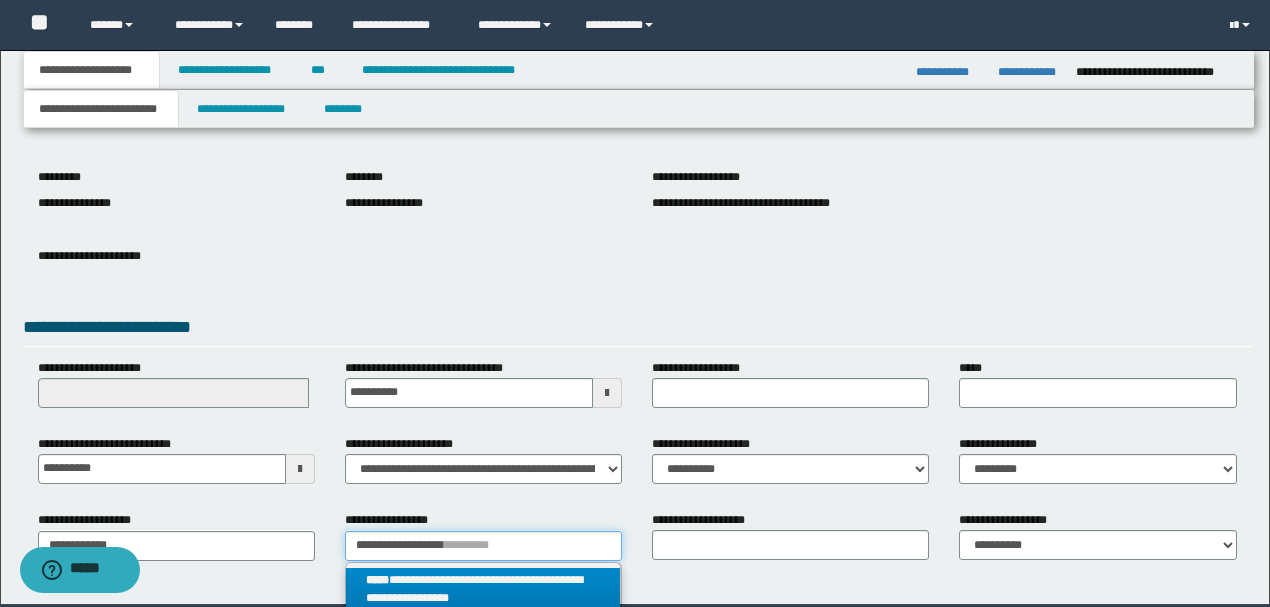 type 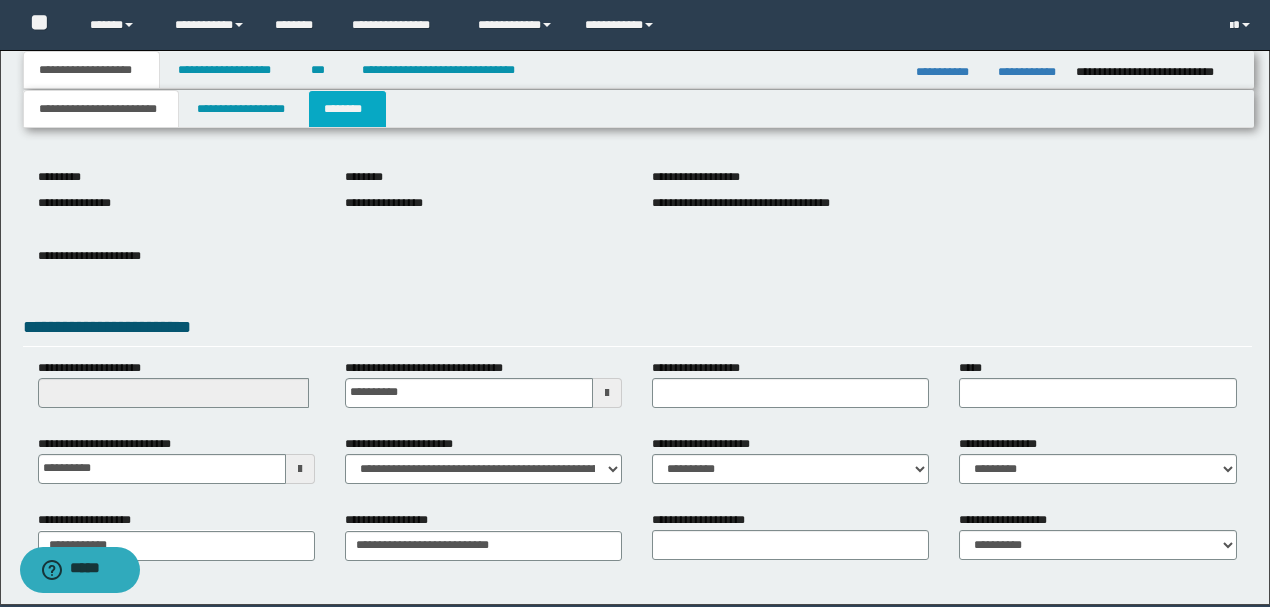 click on "********" at bounding box center (347, 109) 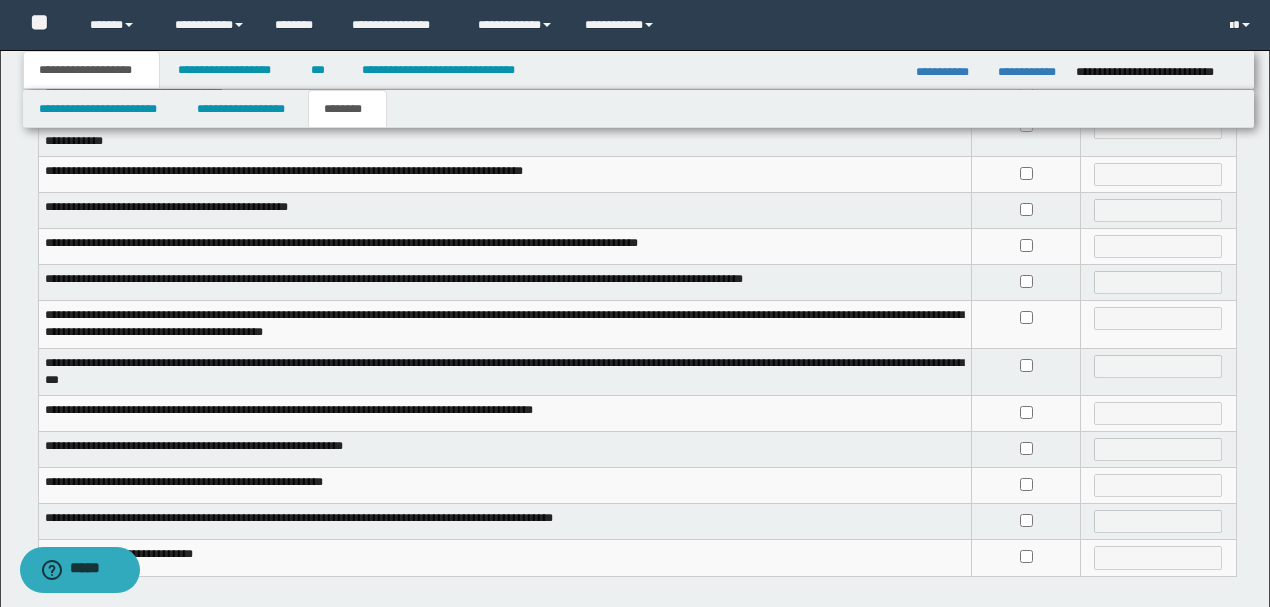 scroll, scrollTop: 466, scrollLeft: 0, axis: vertical 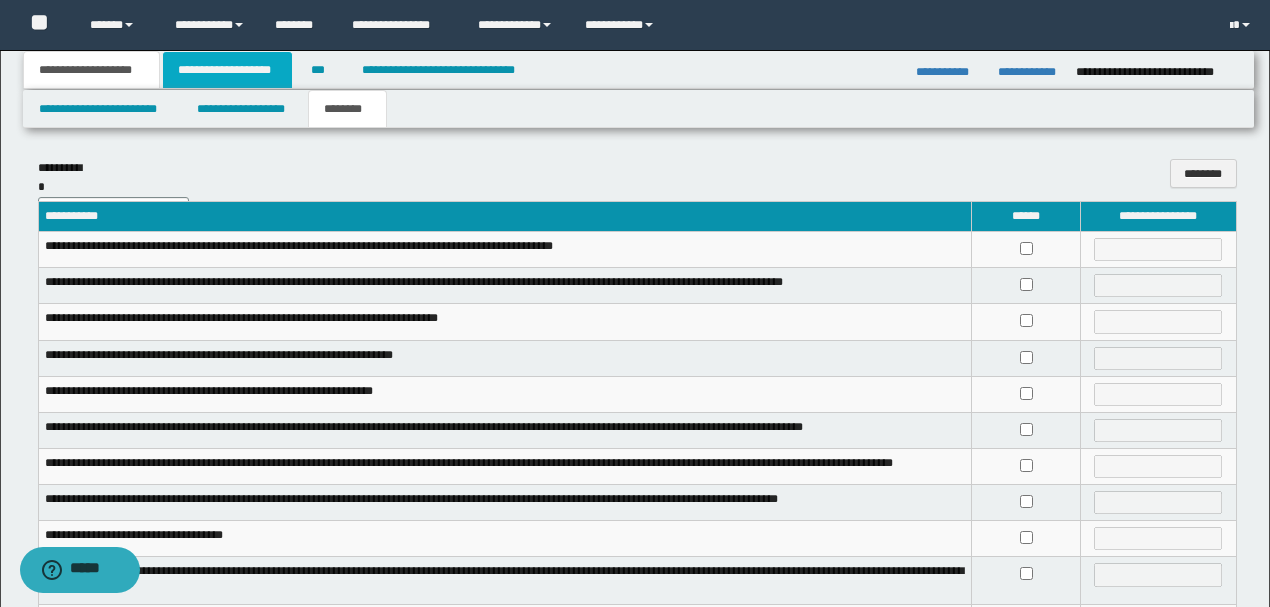 click on "**********" at bounding box center (227, 70) 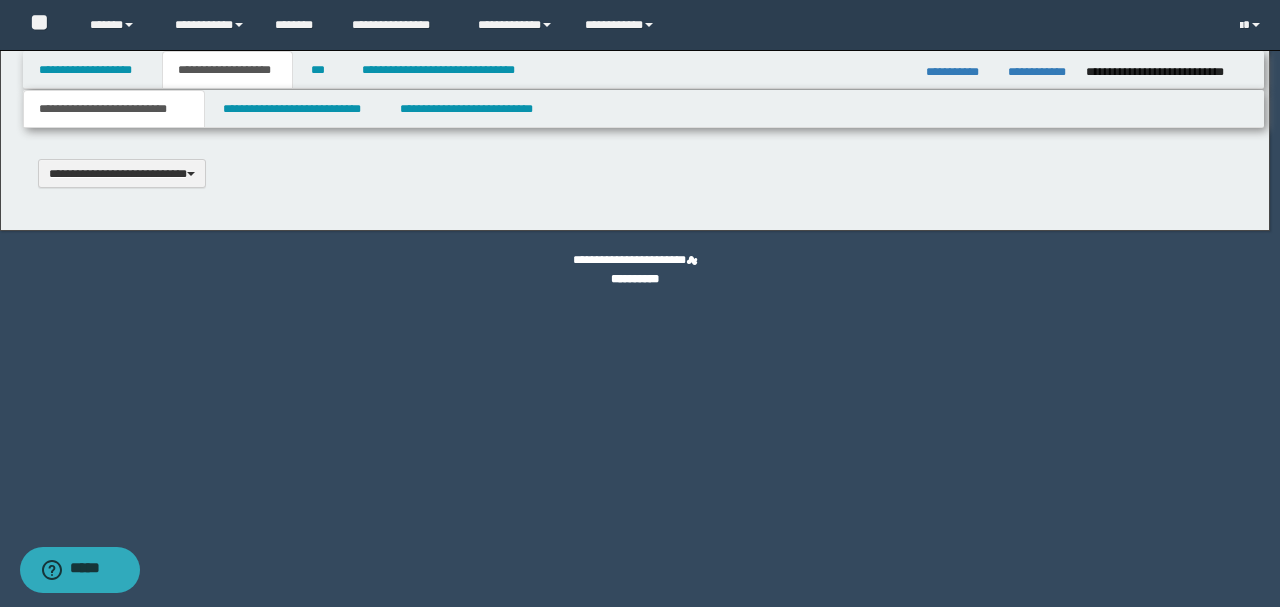 scroll, scrollTop: 0, scrollLeft: 0, axis: both 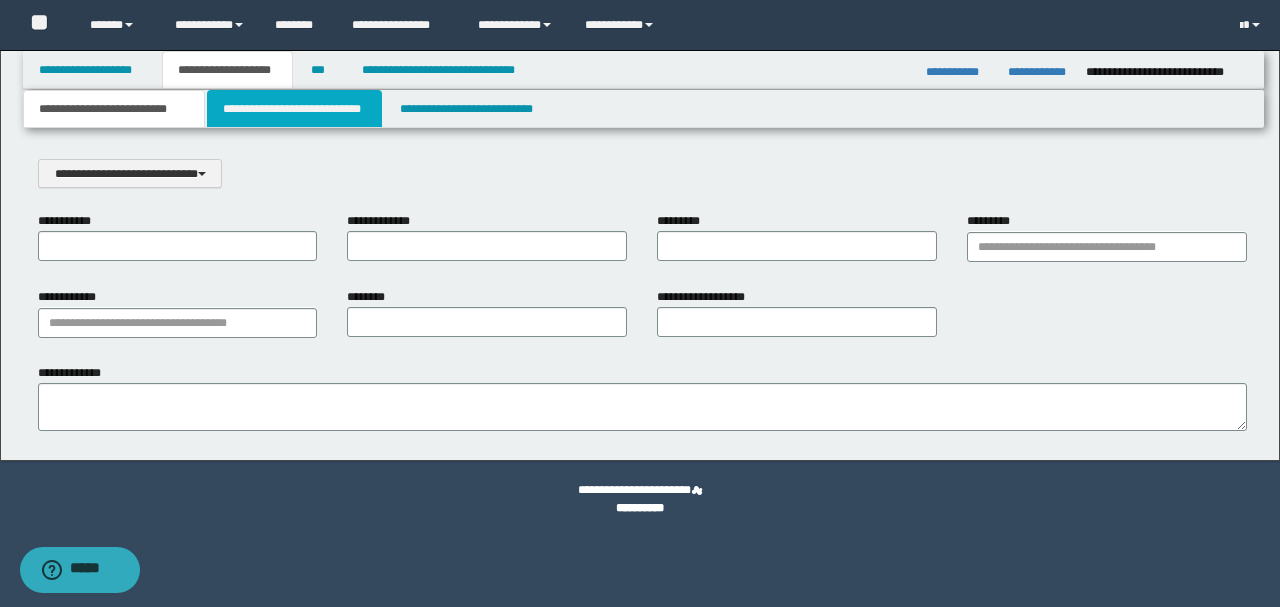 click on "**********" at bounding box center (294, 109) 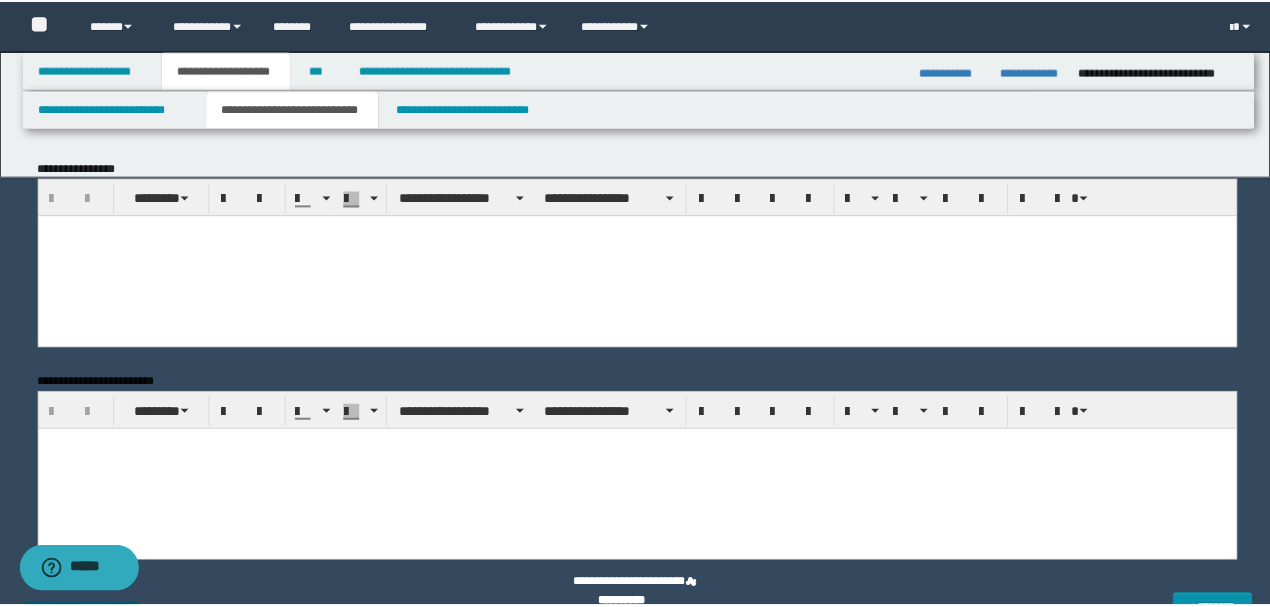 scroll, scrollTop: 0, scrollLeft: 0, axis: both 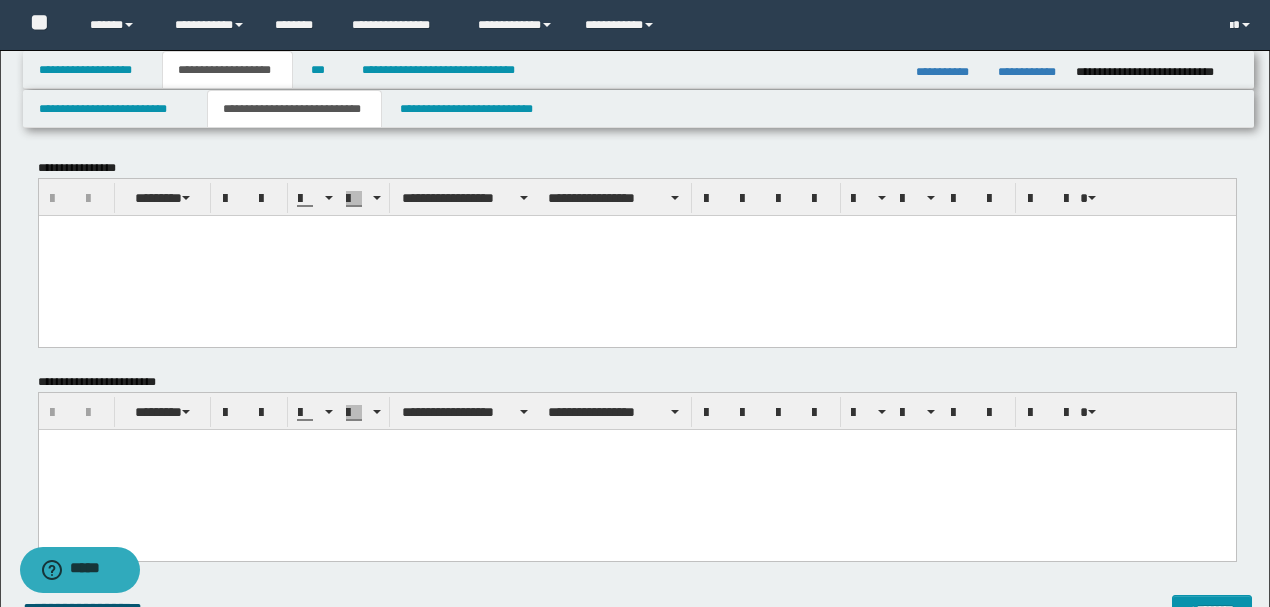 click at bounding box center (636, 470) 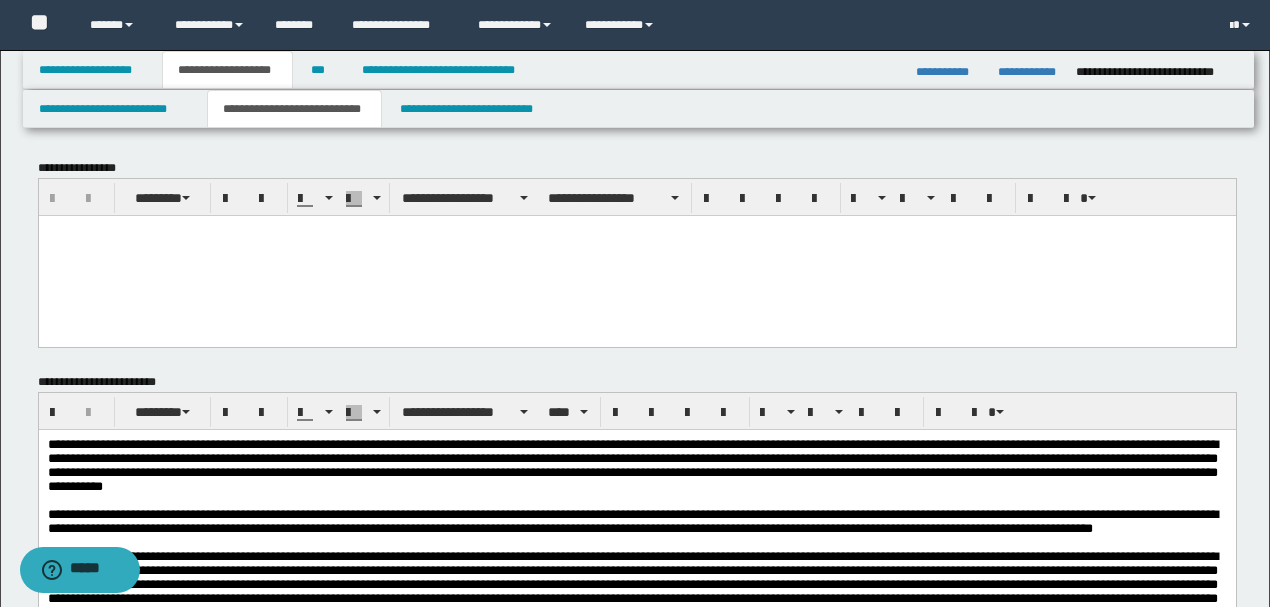 click at bounding box center (636, 255) 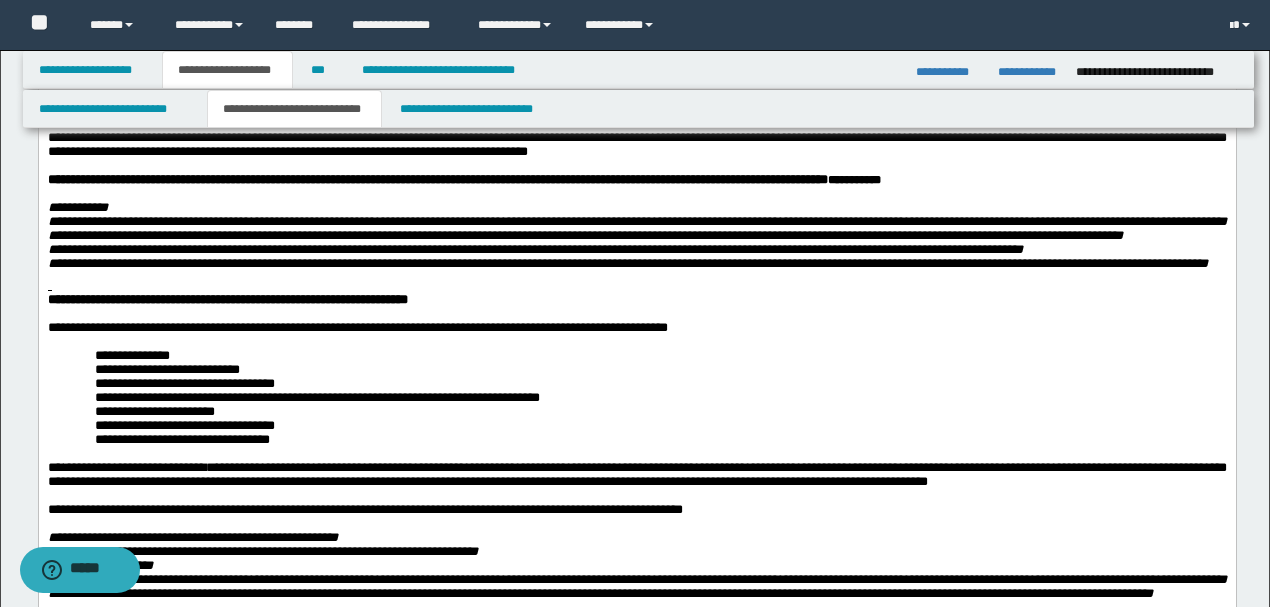 scroll, scrollTop: 333, scrollLeft: 0, axis: vertical 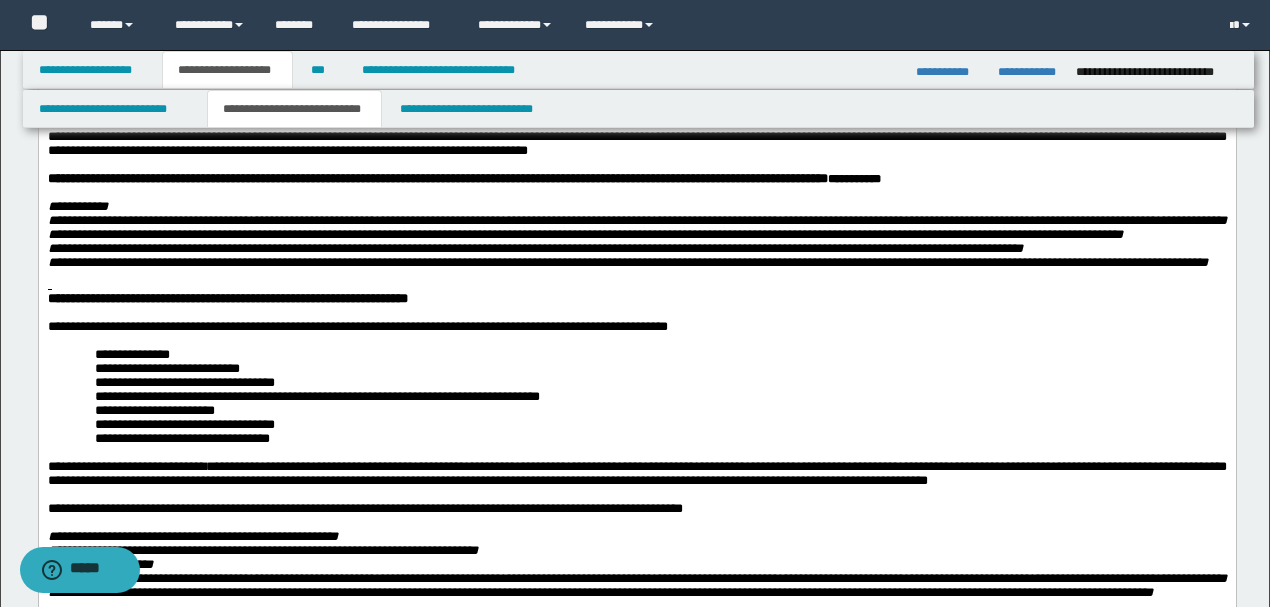 click on "**********" at bounding box center (660, 383) 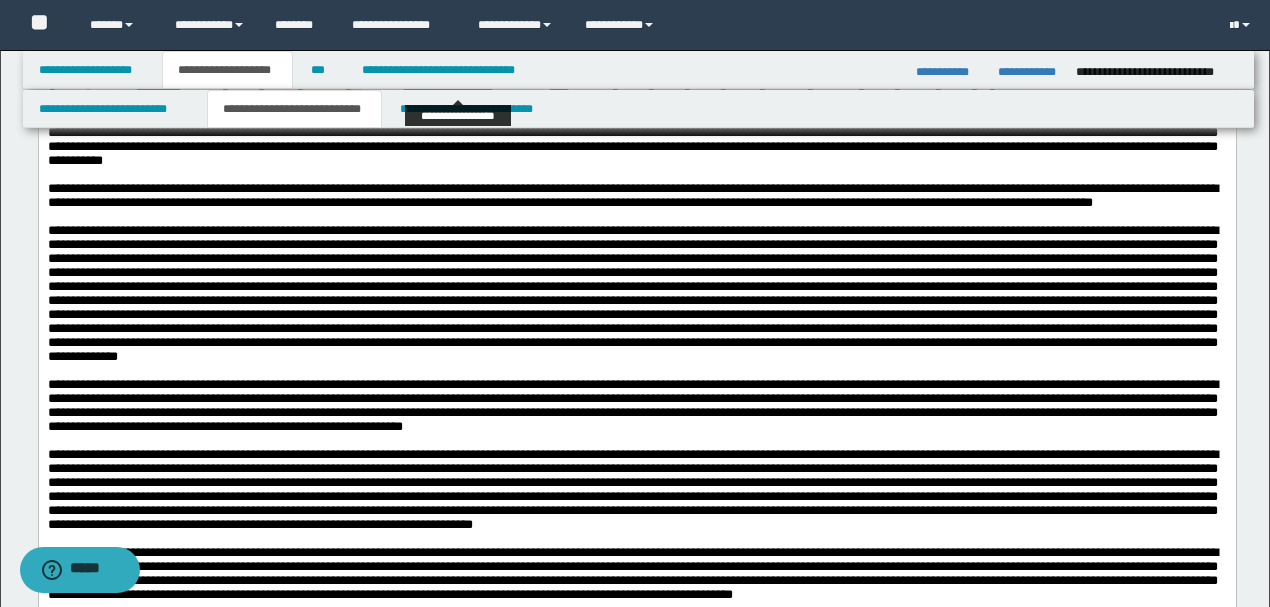 scroll, scrollTop: 1800, scrollLeft: 0, axis: vertical 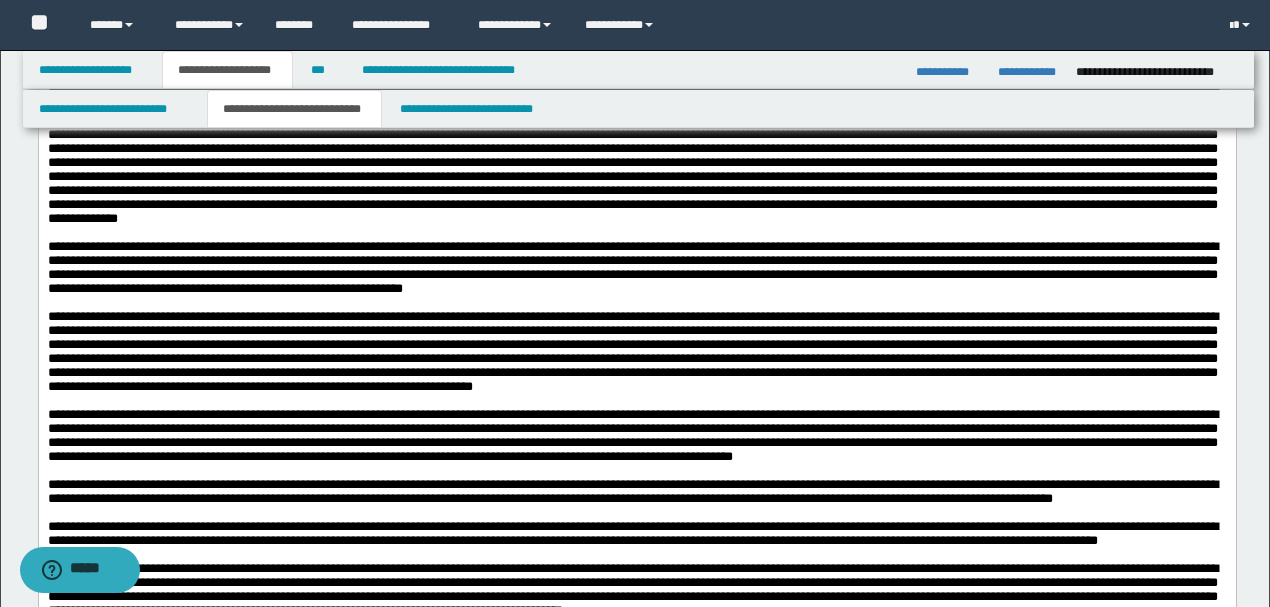 click at bounding box center [632, 352] 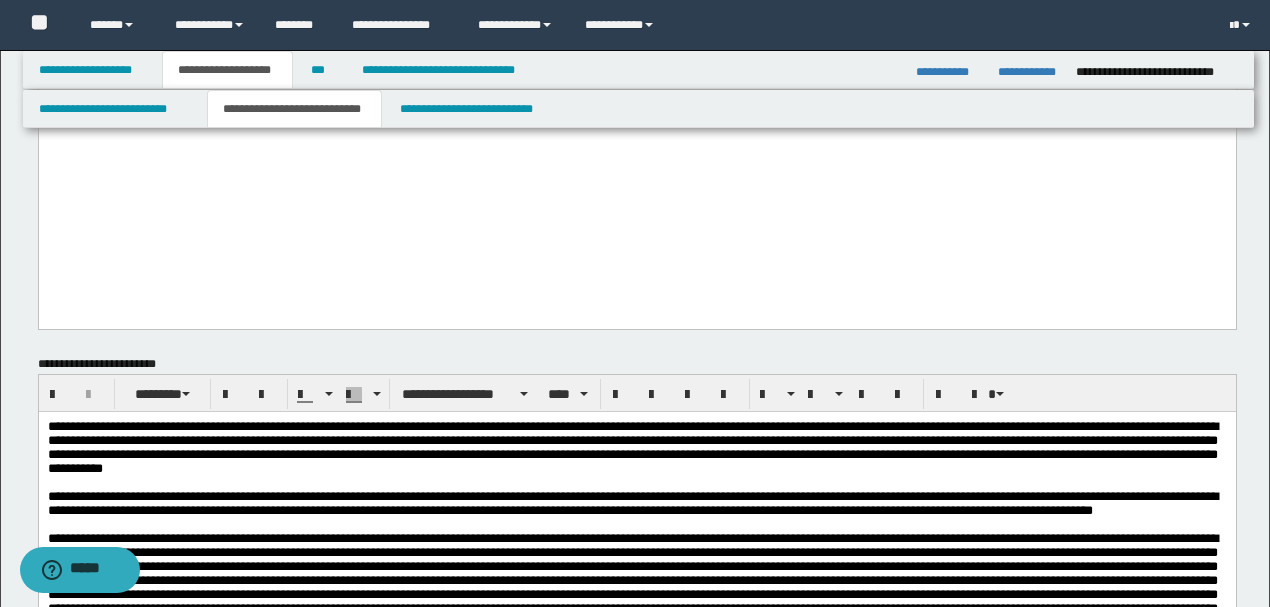 scroll, scrollTop: 1200, scrollLeft: 0, axis: vertical 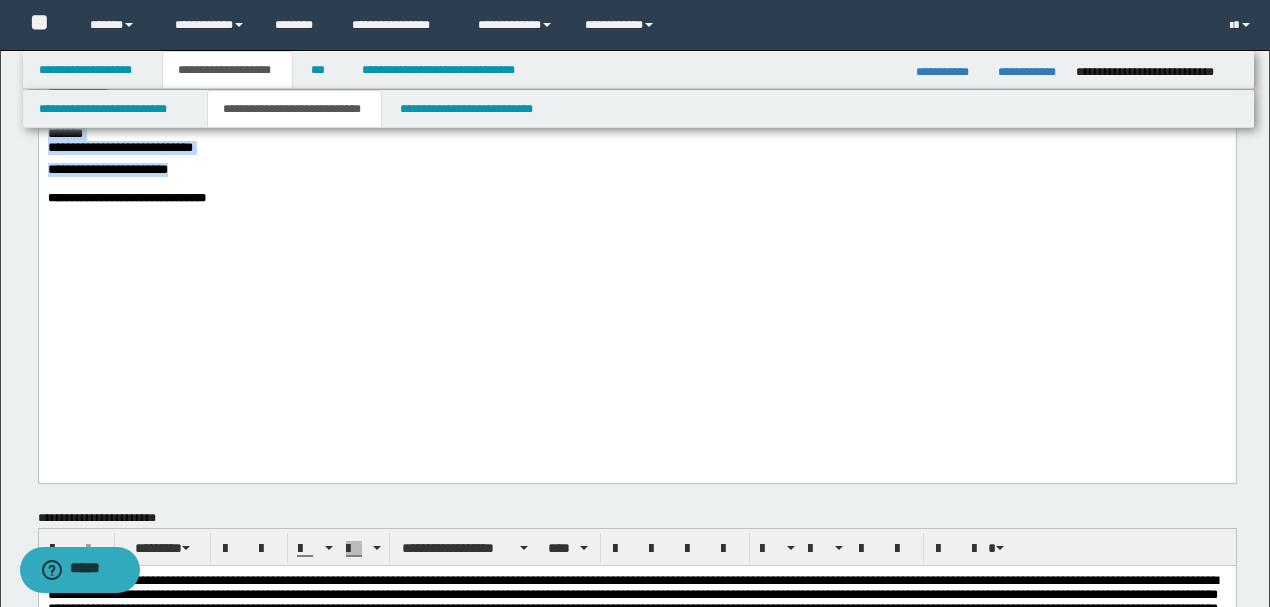 drag, startPoint x: 240, startPoint y: 335, endPoint x: 16, endPoint y: 225, distance: 249.5516 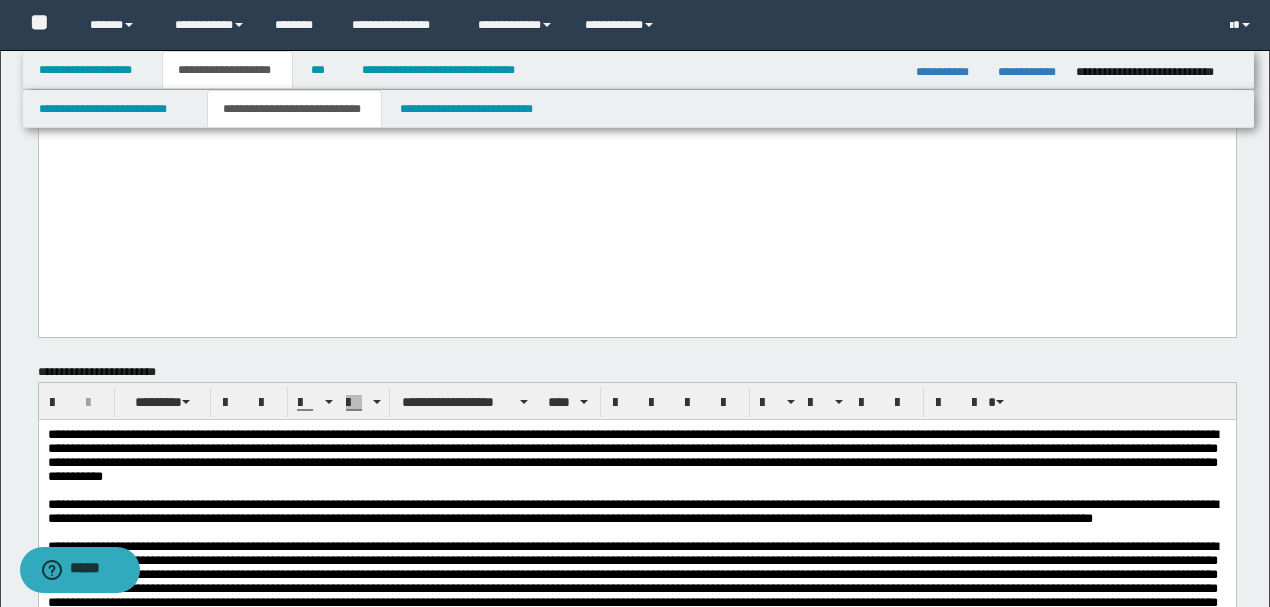 drag, startPoint x: 436, startPoint y: 233, endPoint x: 532, endPoint y: 335, distance: 140.07141 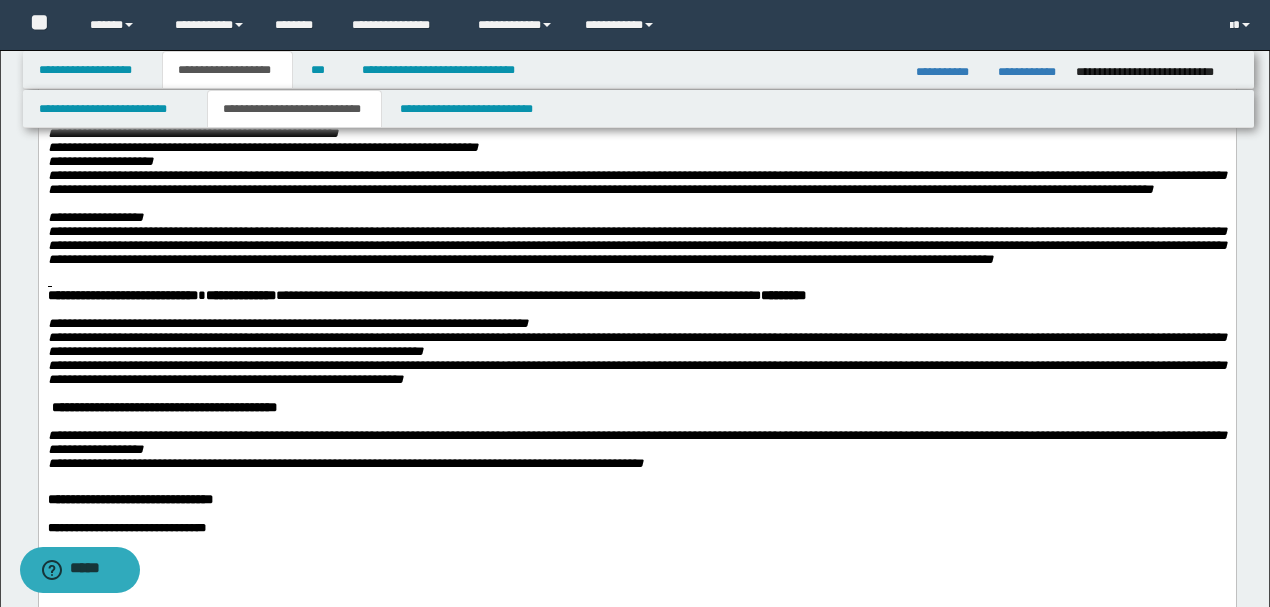scroll, scrollTop: 866, scrollLeft: 0, axis: vertical 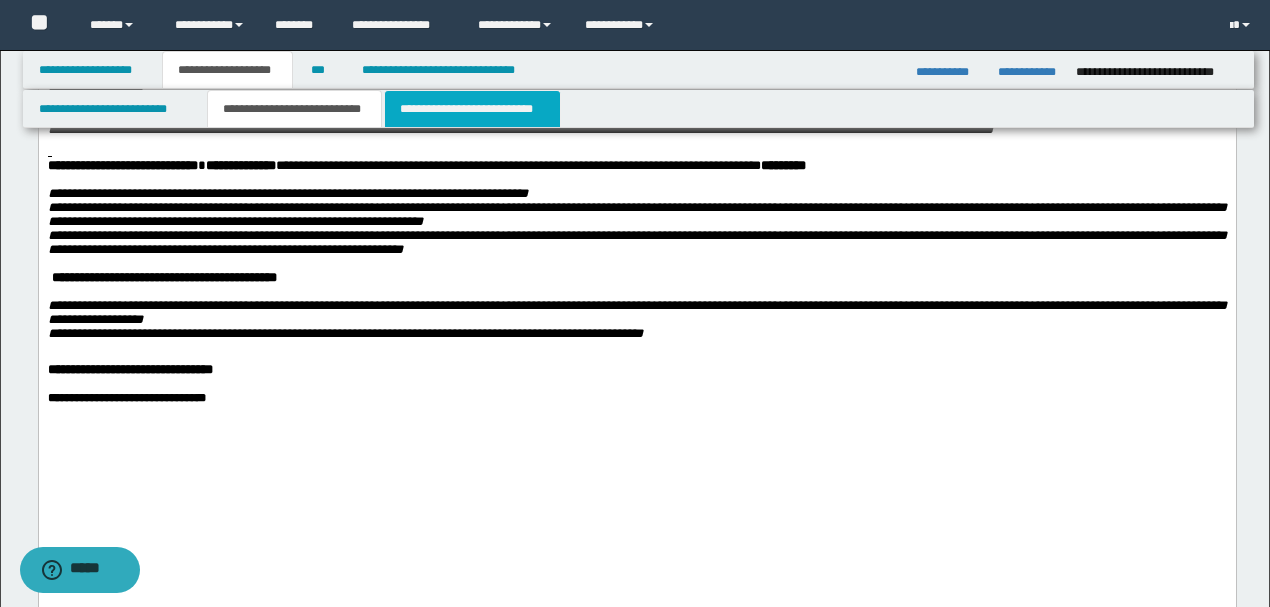 click on "**********" at bounding box center (472, 109) 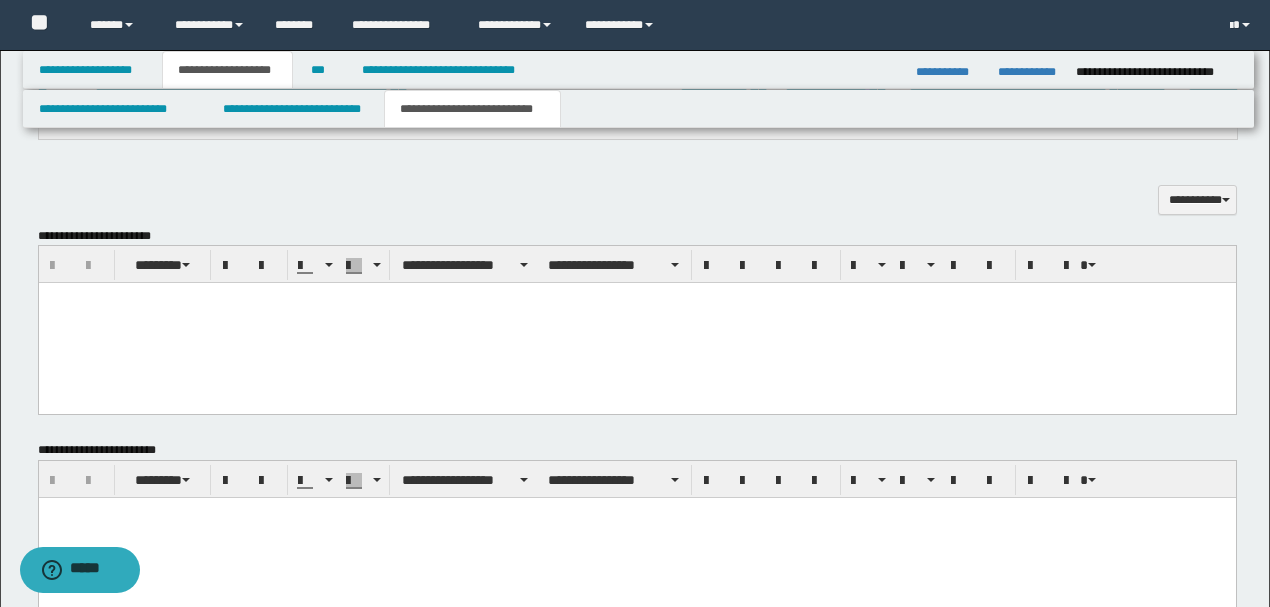 scroll, scrollTop: 600, scrollLeft: 0, axis: vertical 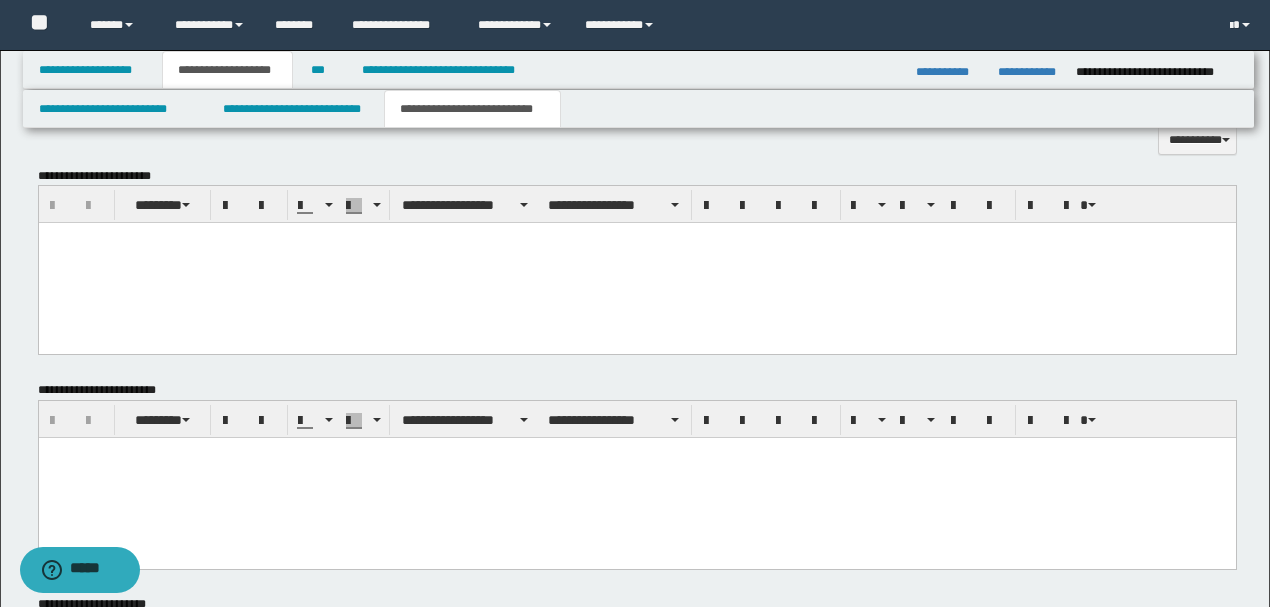 click at bounding box center (636, 263) 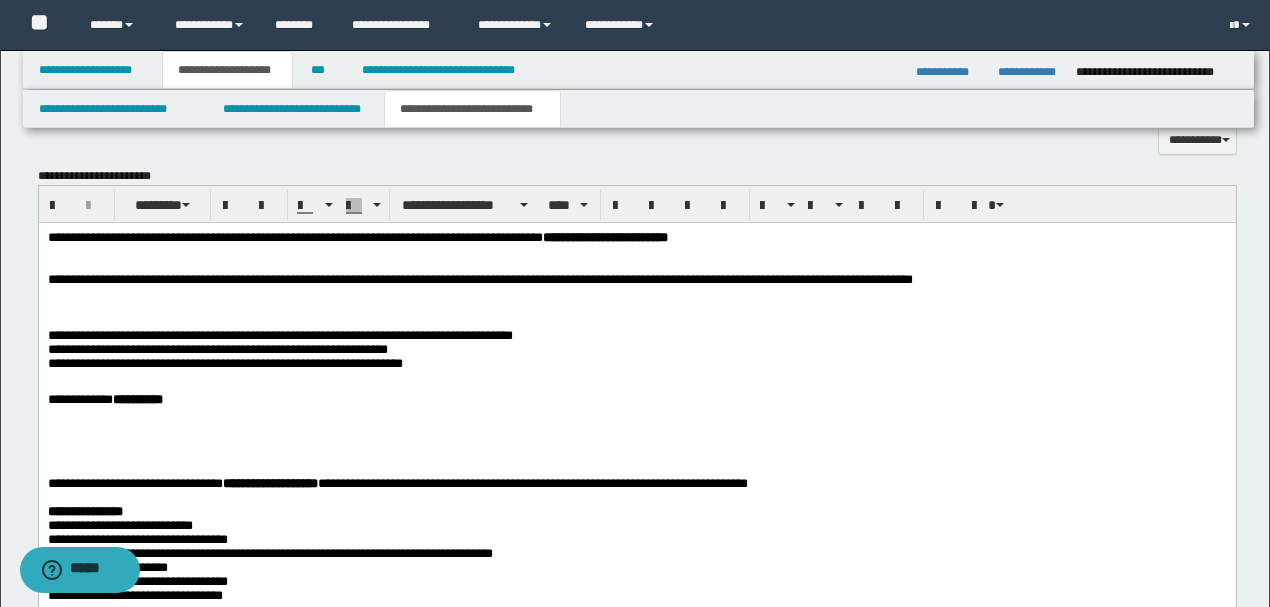 click on "**********" at bounding box center [357, 237] 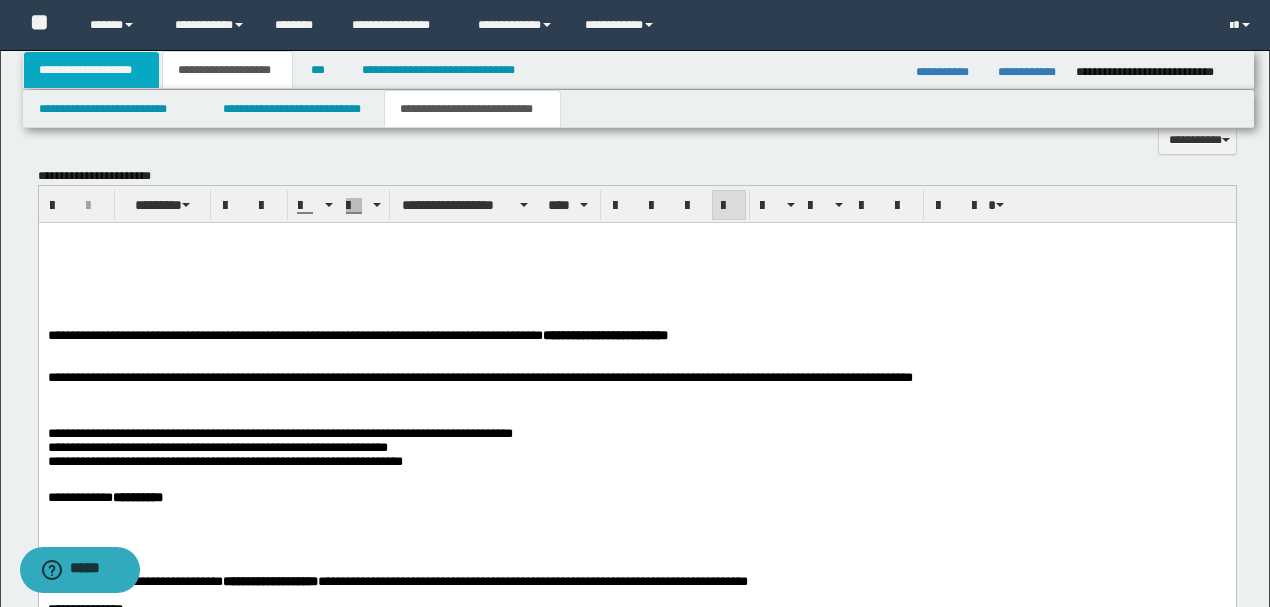 click on "**********" at bounding box center [92, 70] 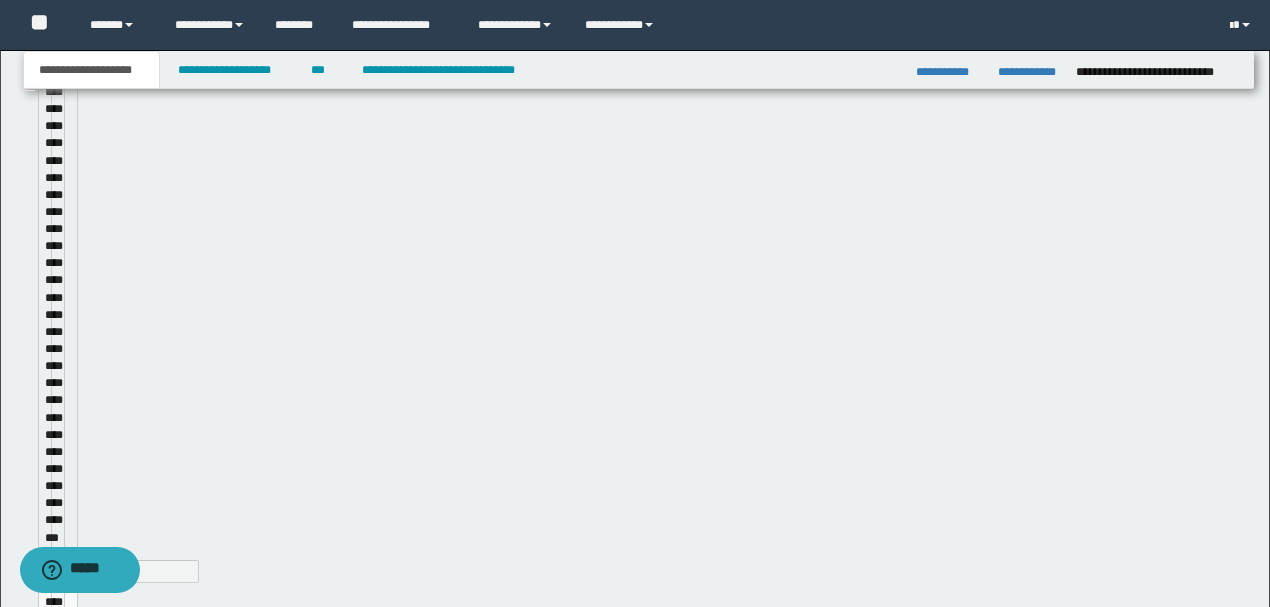 scroll, scrollTop: 537, scrollLeft: 0, axis: vertical 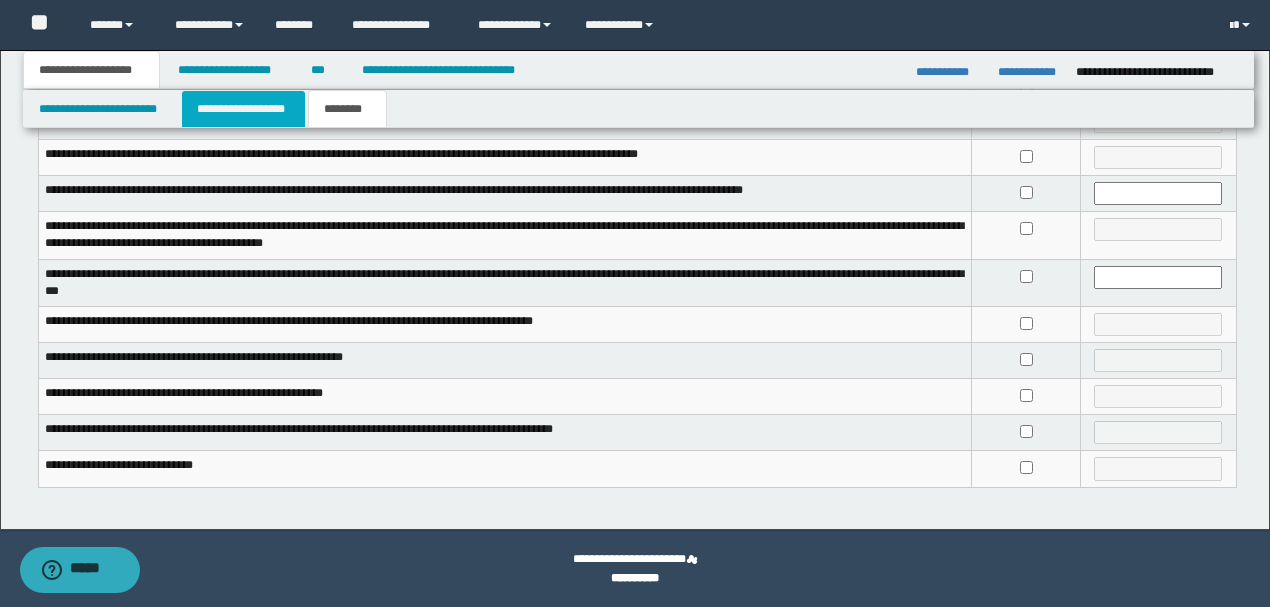 click on "**********" at bounding box center [243, 109] 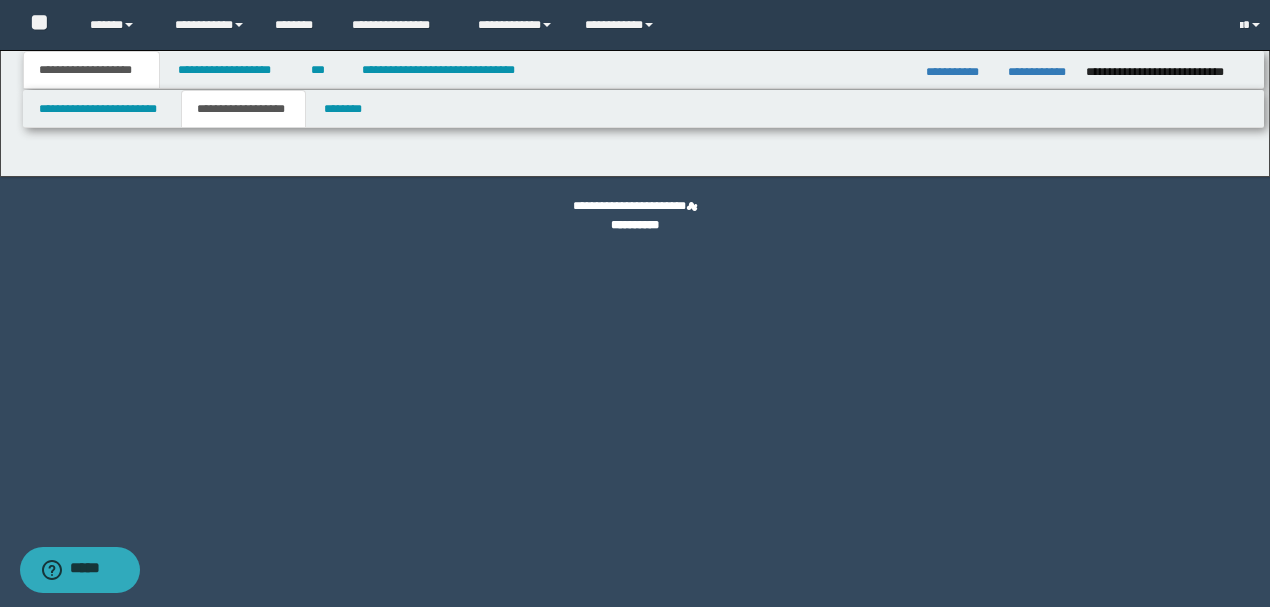 scroll, scrollTop: 0, scrollLeft: 0, axis: both 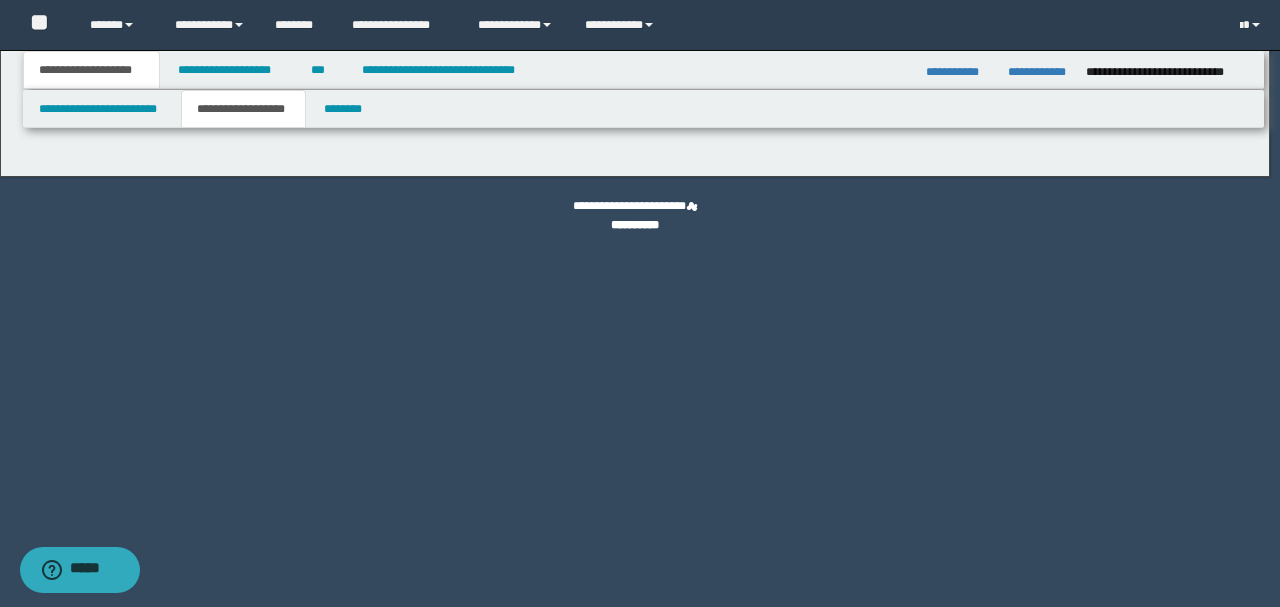 type on "*******" 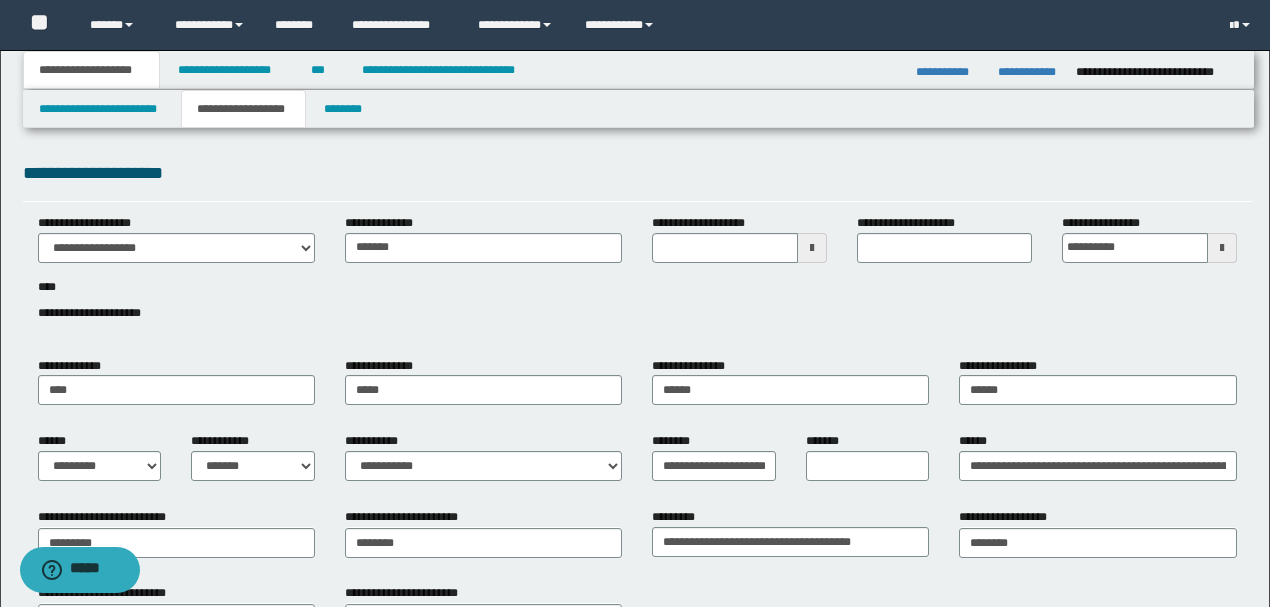 drag, startPoint x: 833, startPoint y: 171, endPoint x: 843, endPoint y: 172, distance: 10.049875 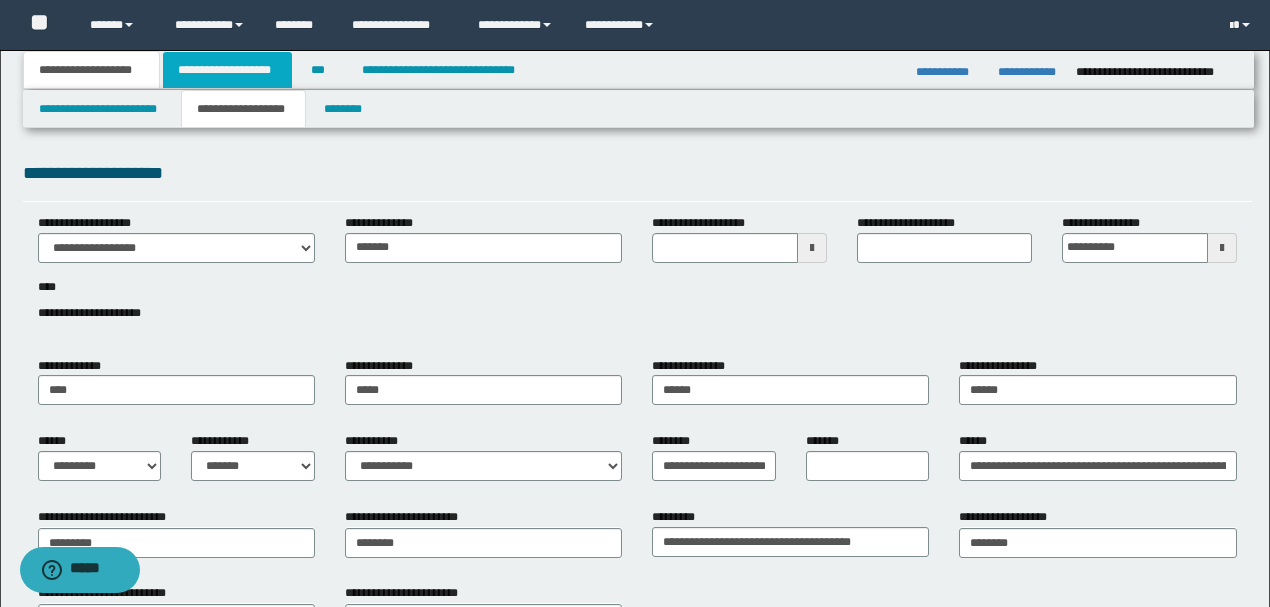 click on "**********" at bounding box center [227, 70] 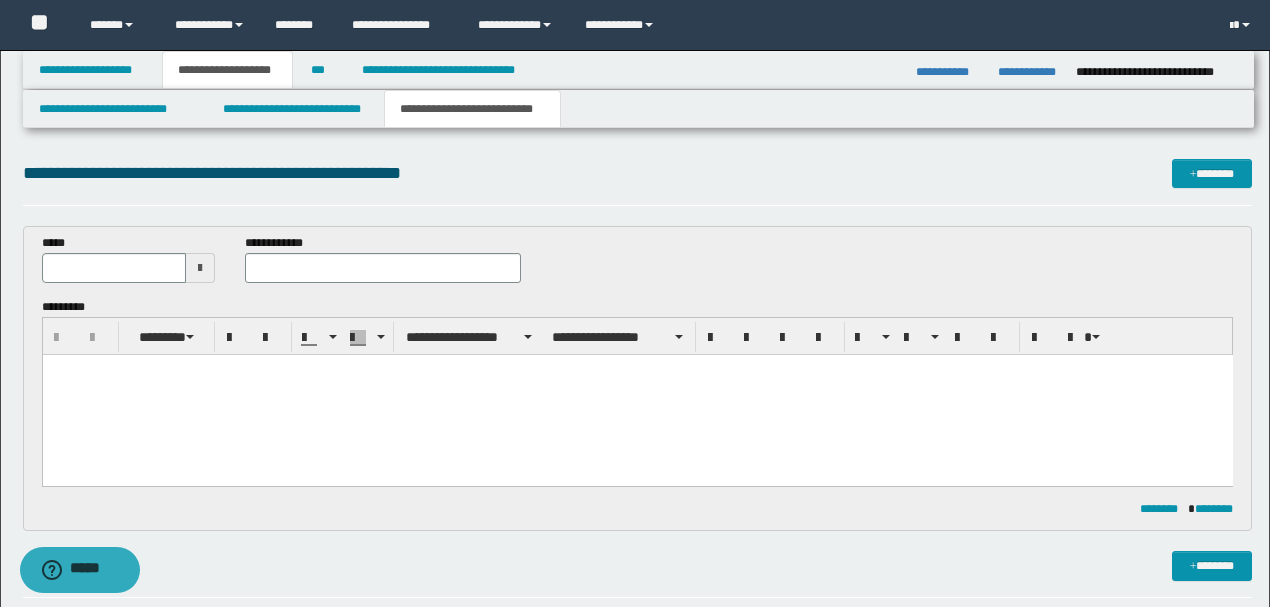 scroll, scrollTop: 333, scrollLeft: 0, axis: vertical 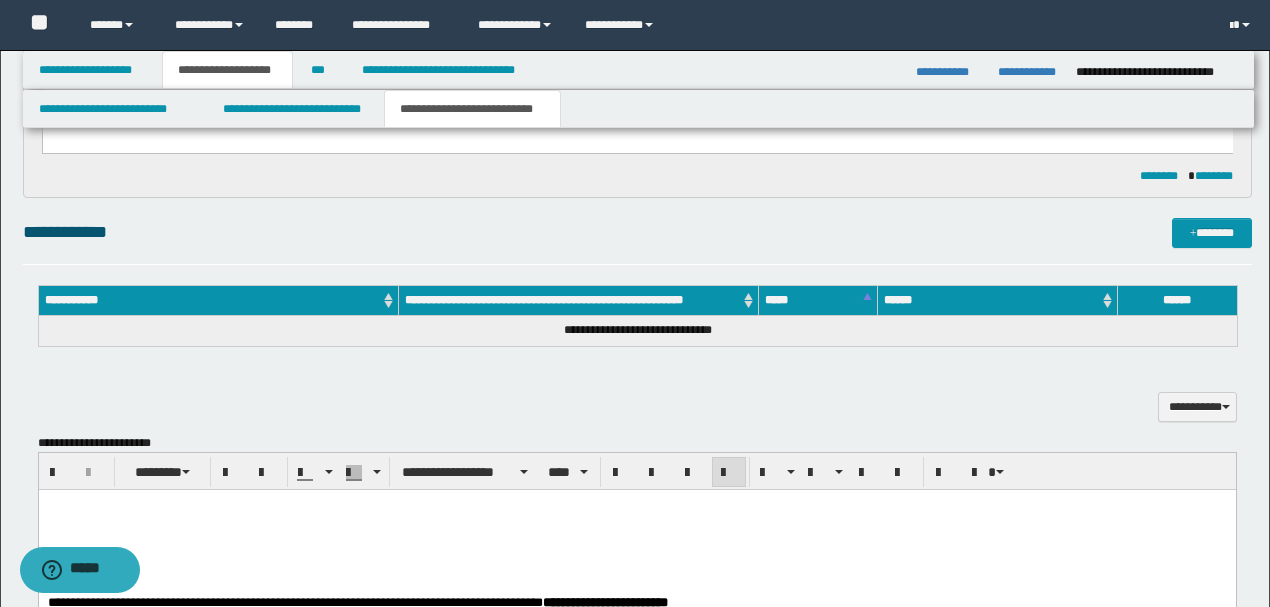 click at bounding box center [637, 839] 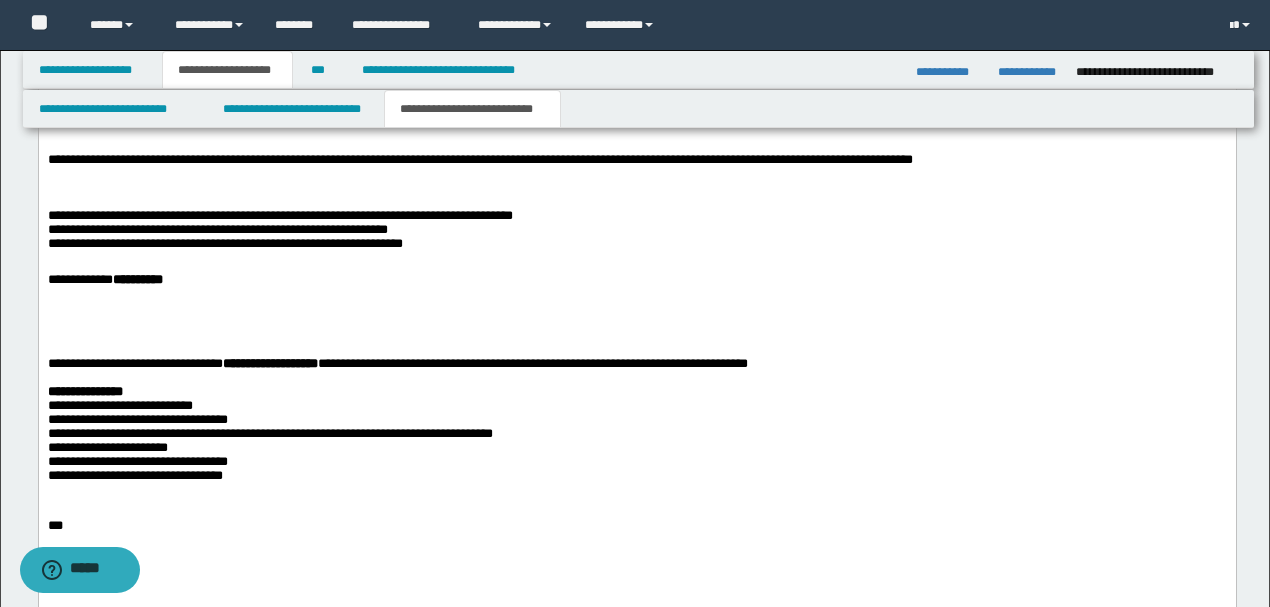 scroll, scrollTop: 933, scrollLeft: 0, axis: vertical 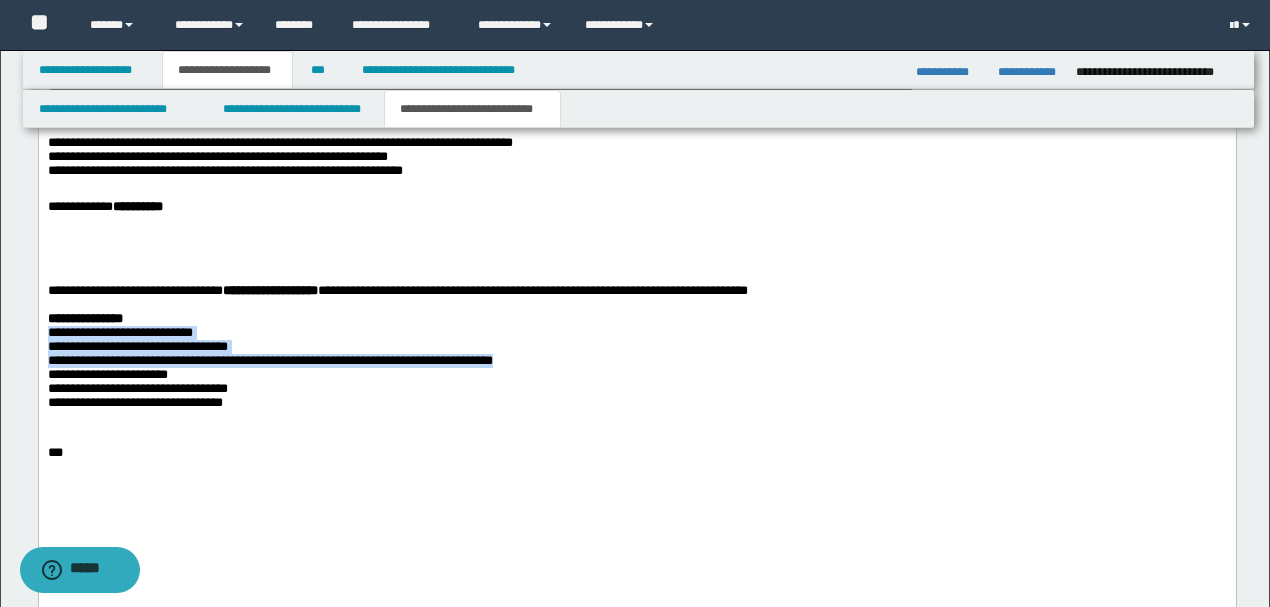 drag, startPoint x: 550, startPoint y: 403, endPoint x: 41, endPoint y: 380, distance: 509.51938 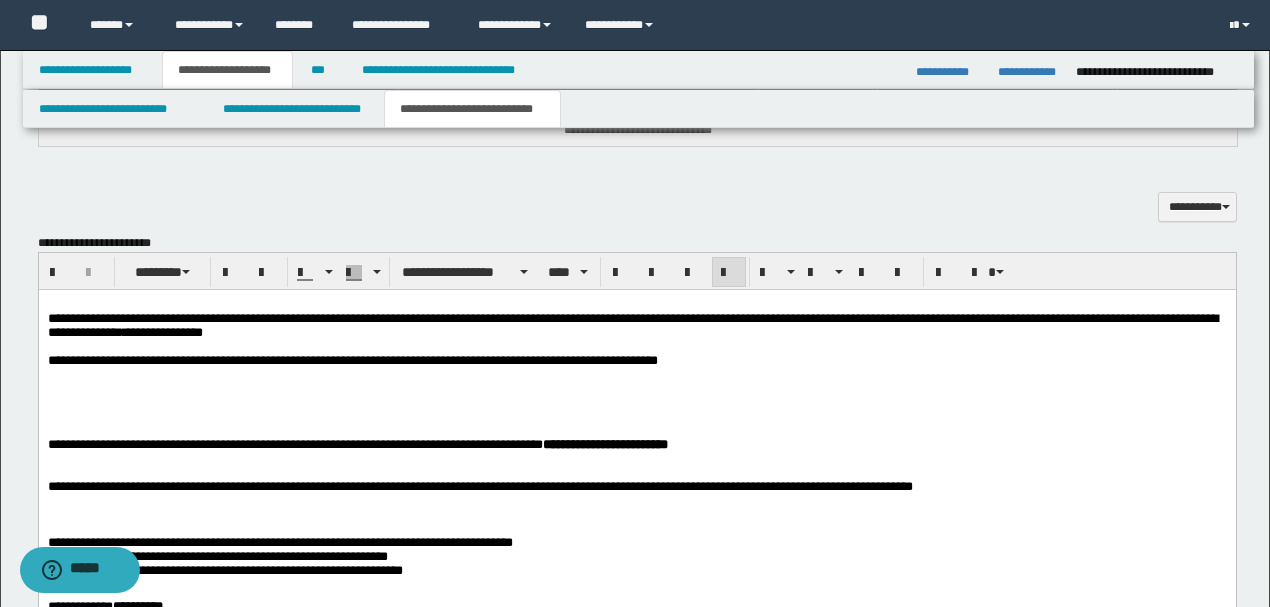 scroll, scrollTop: 333, scrollLeft: 0, axis: vertical 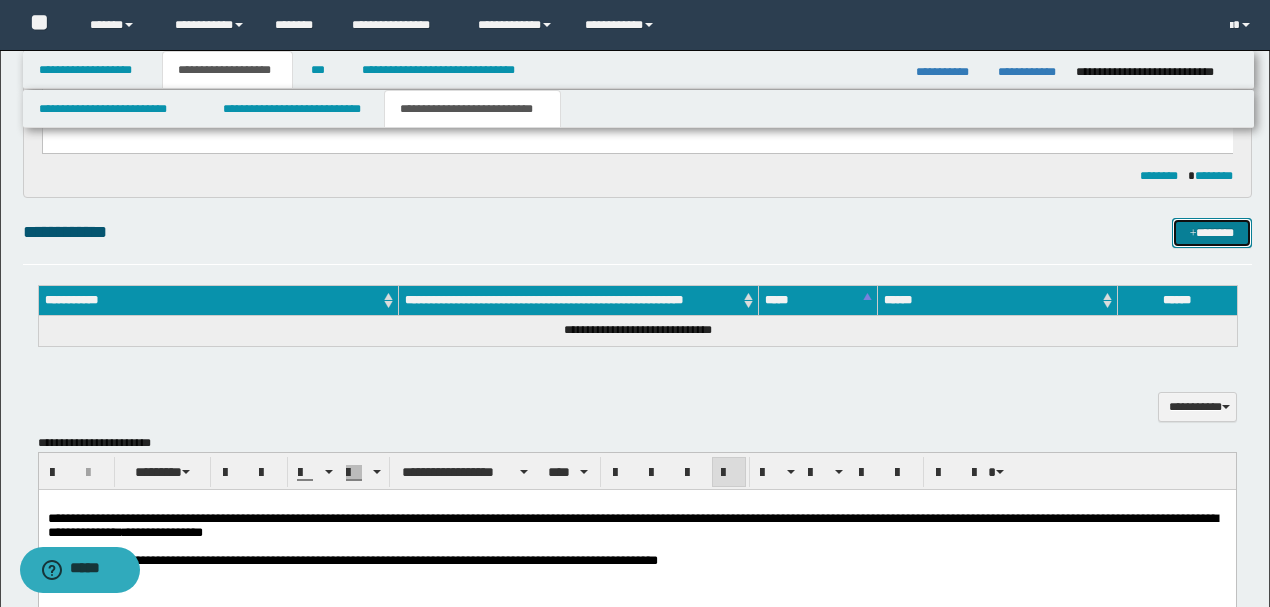 click on "*******" at bounding box center [1211, 232] 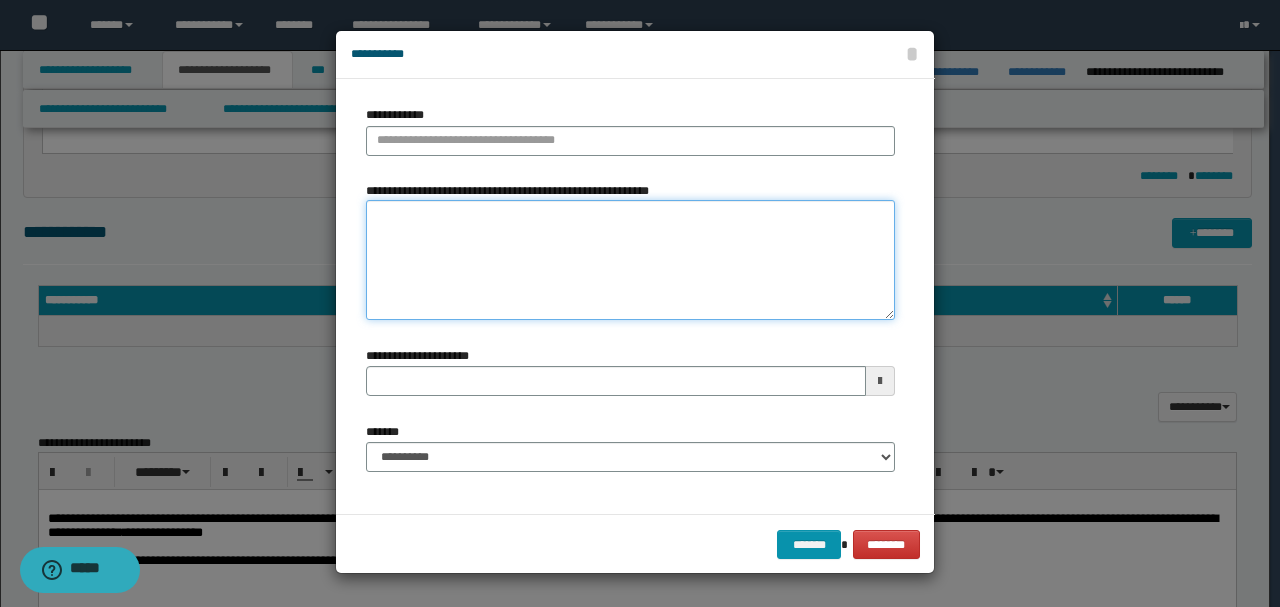 click on "**********" at bounding box center [630, 260] 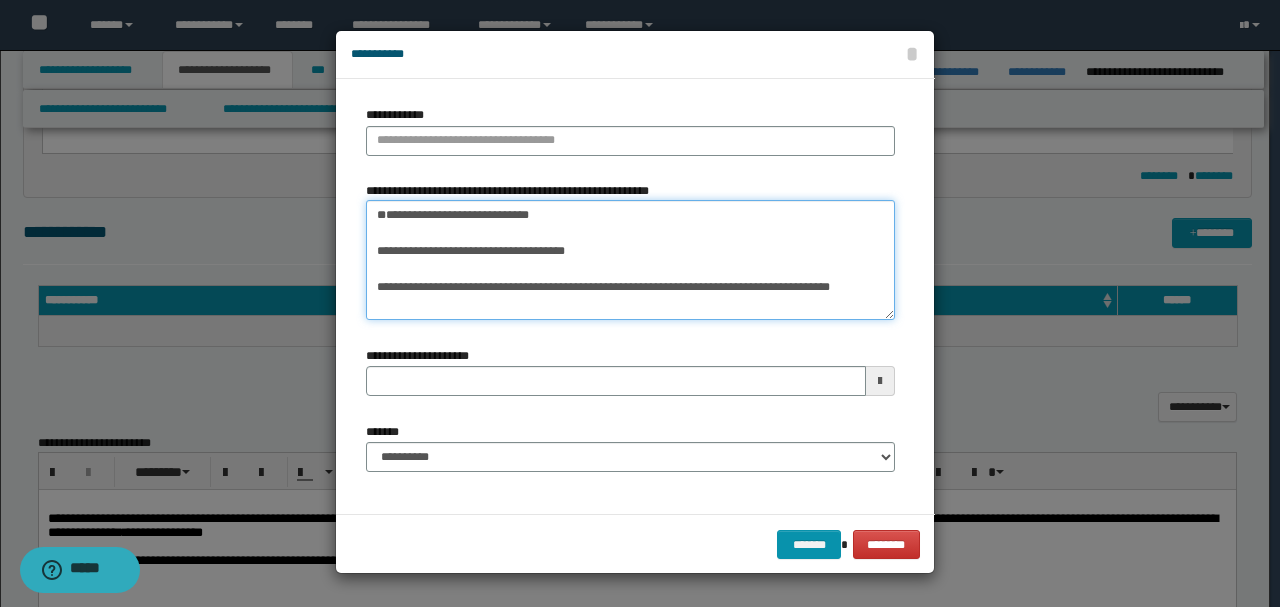 drag, startPoint x: 610, startPoint y: 224, endPoint x: 229, endPoint y: 210, distance: 381.25714 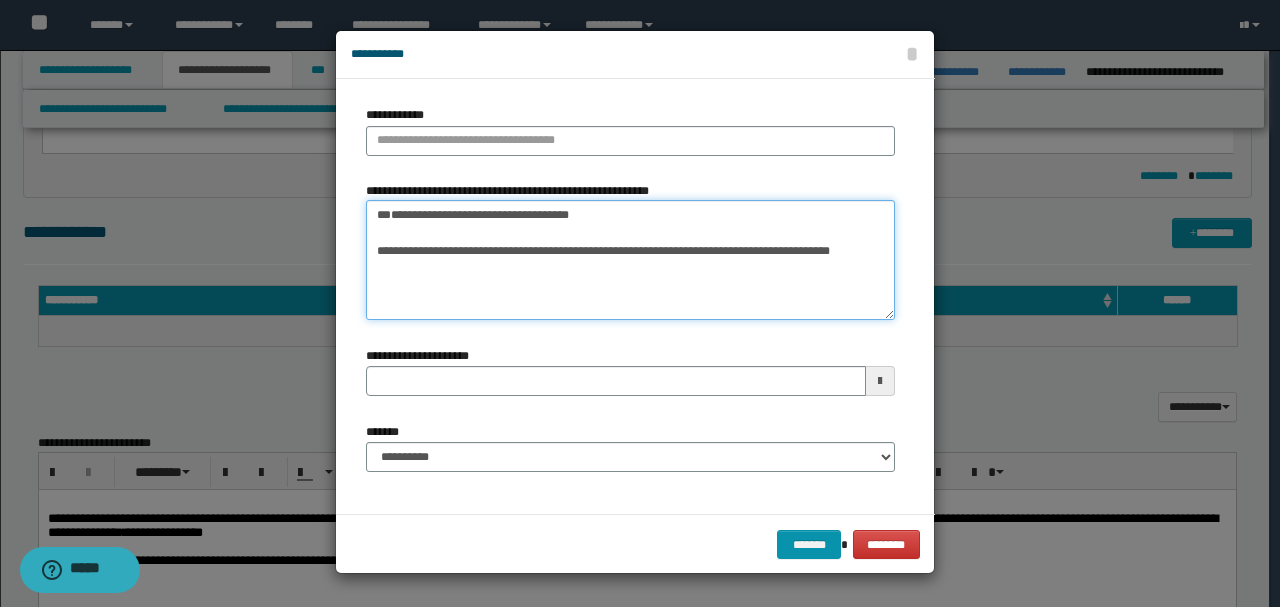 type on "**********" 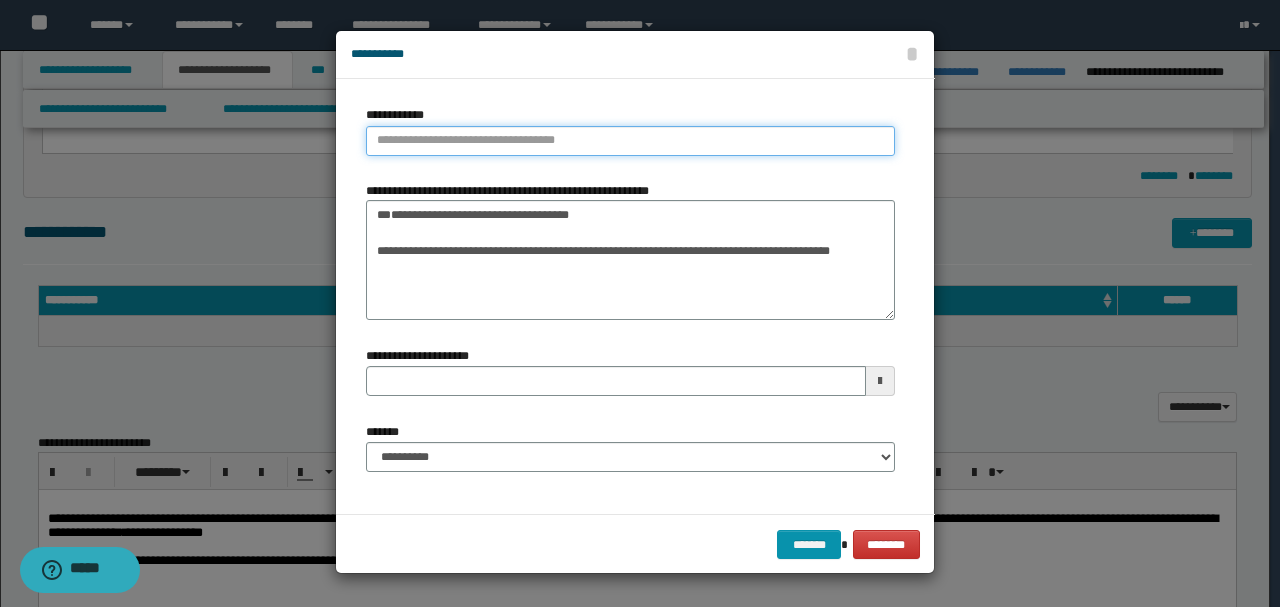 paste on "**********" 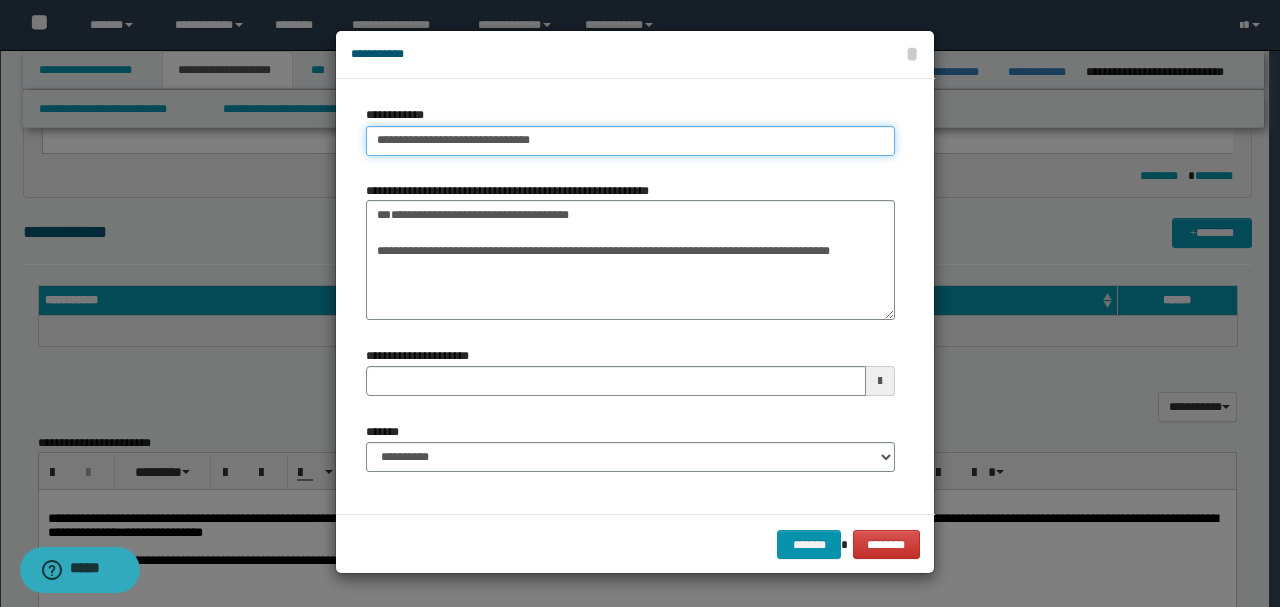 click on "**********" at bounding box center [630, 141] 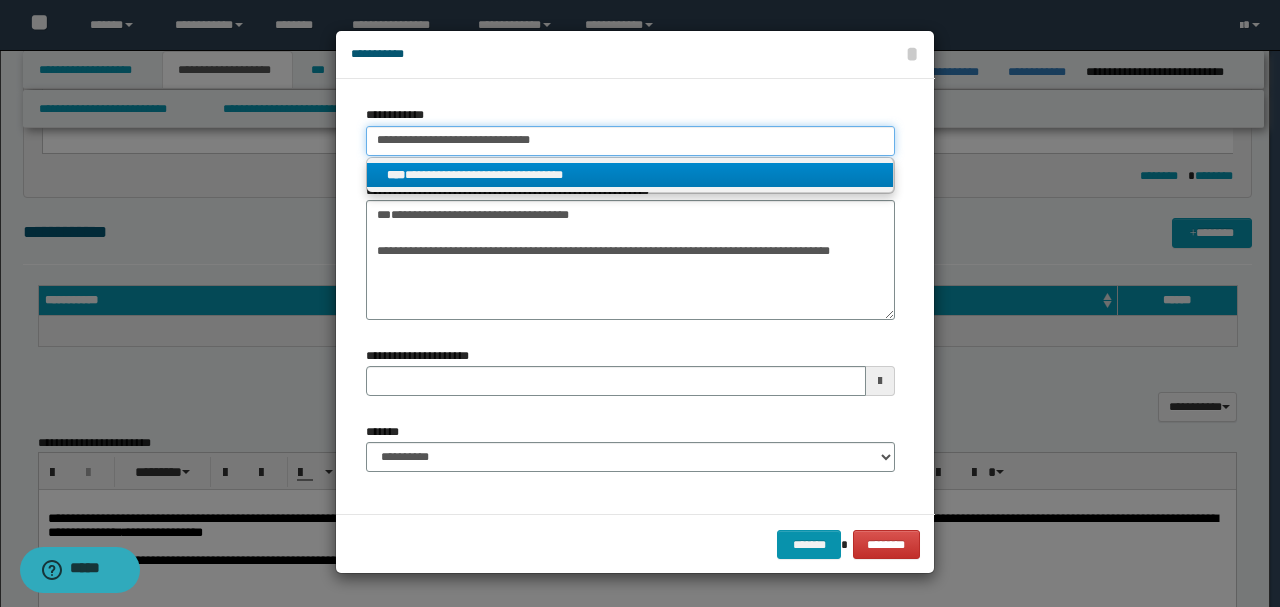 type on "**********" 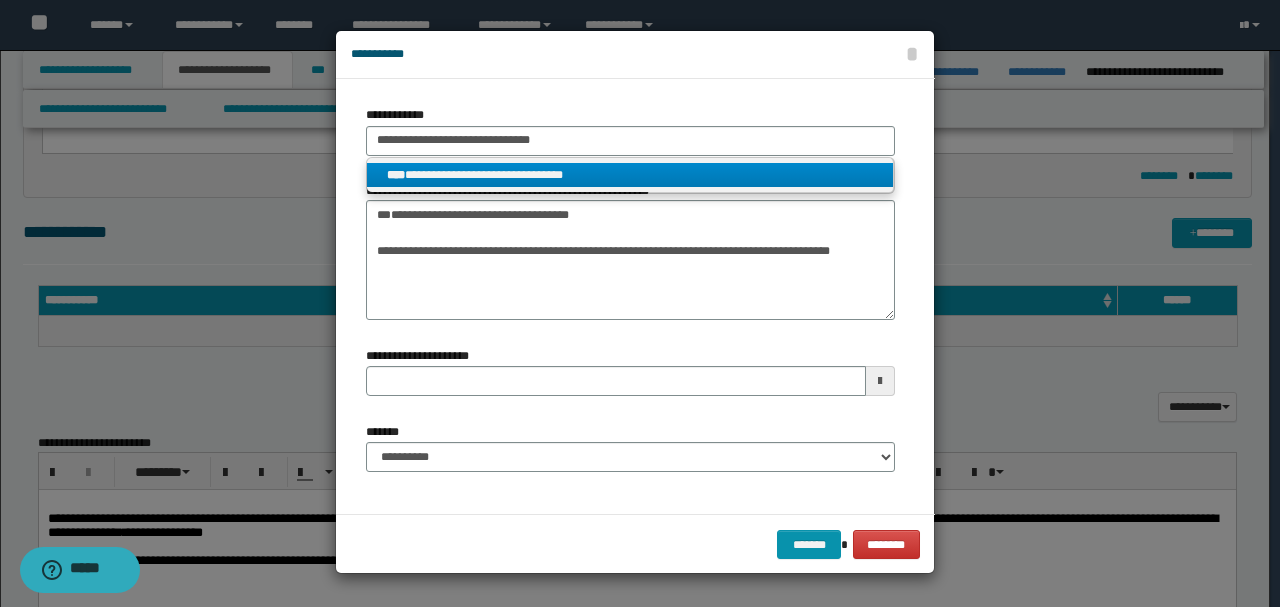 click on "**********" at bounding box center (630, 175) 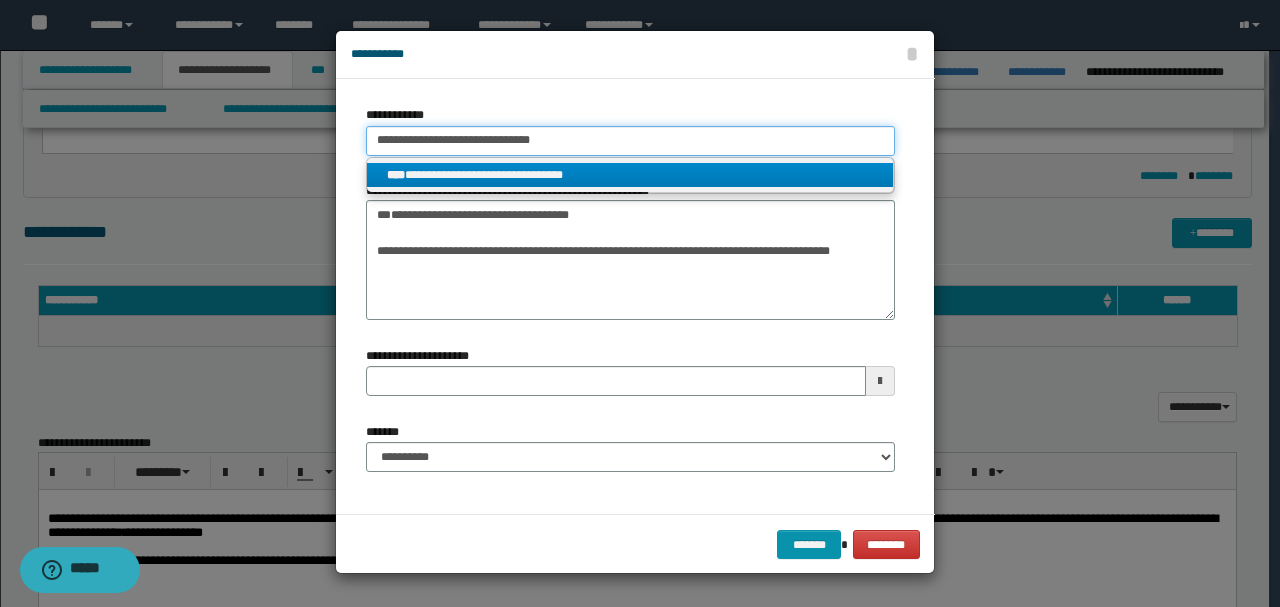 type 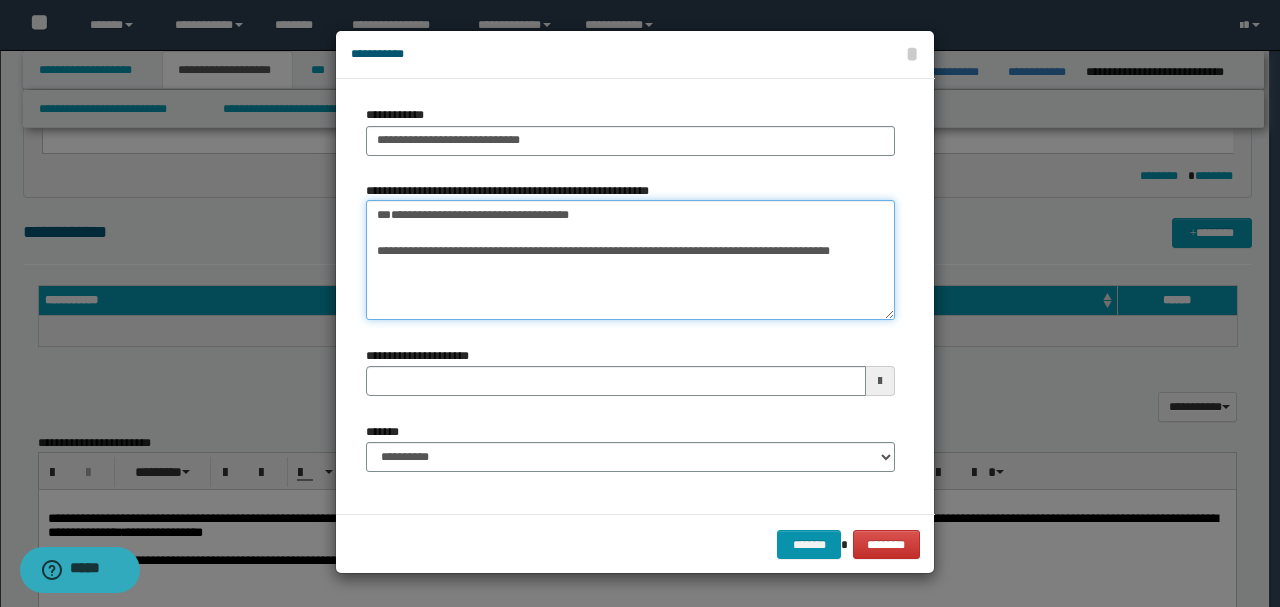 type 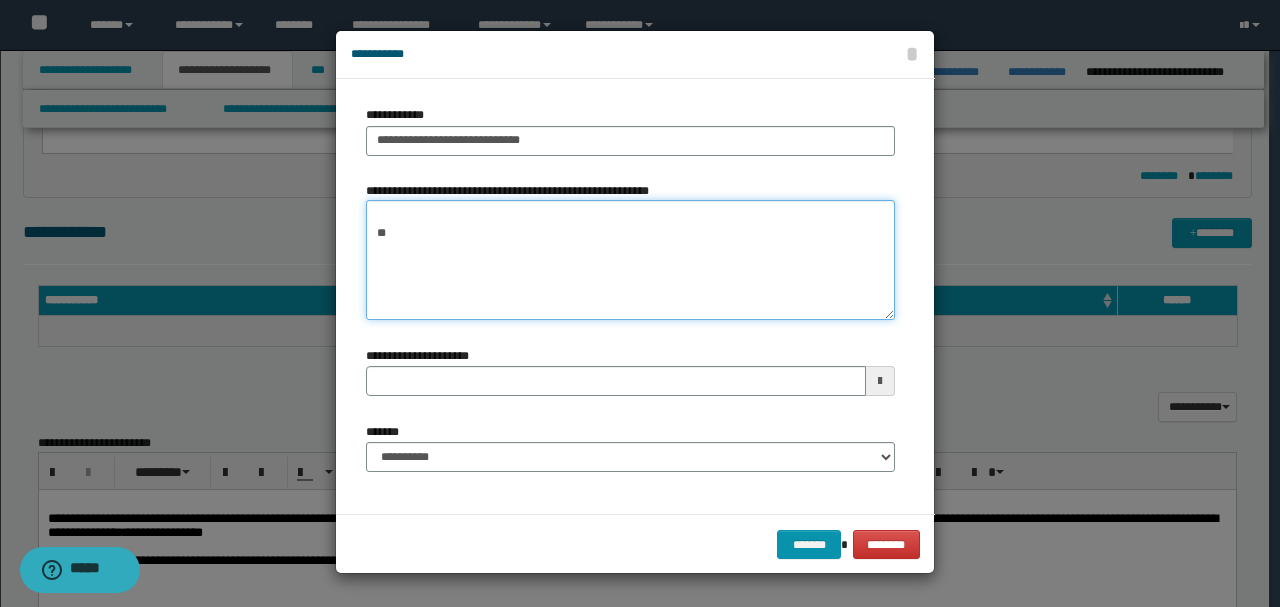 type 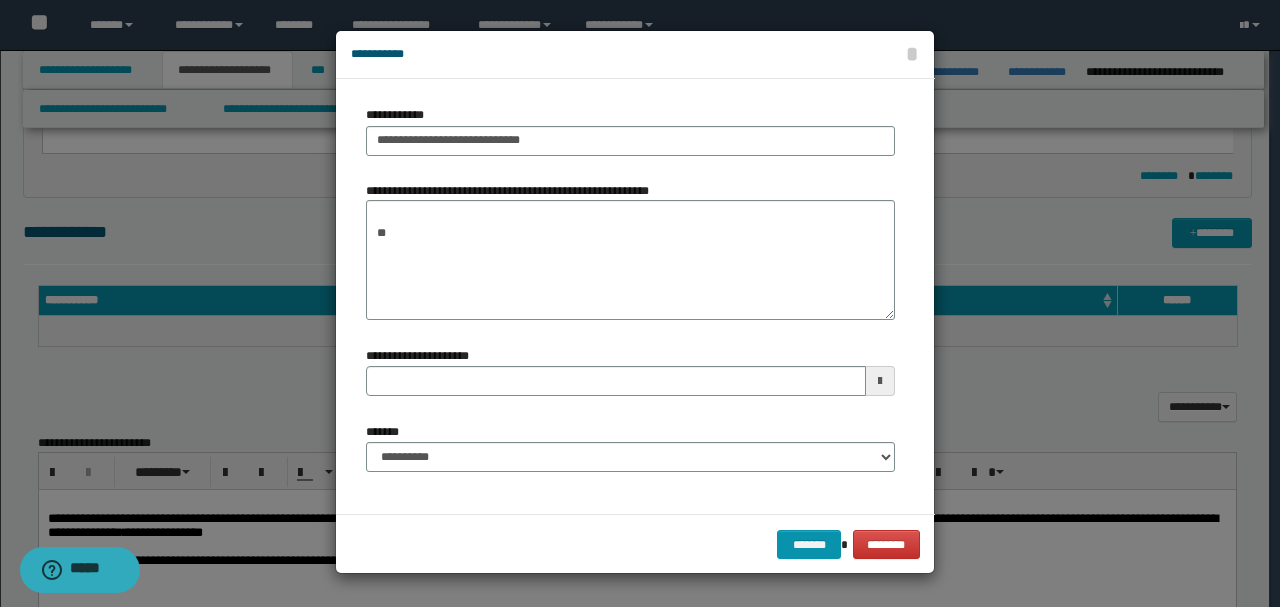 click on "**********" at bounding box center (630, 455) 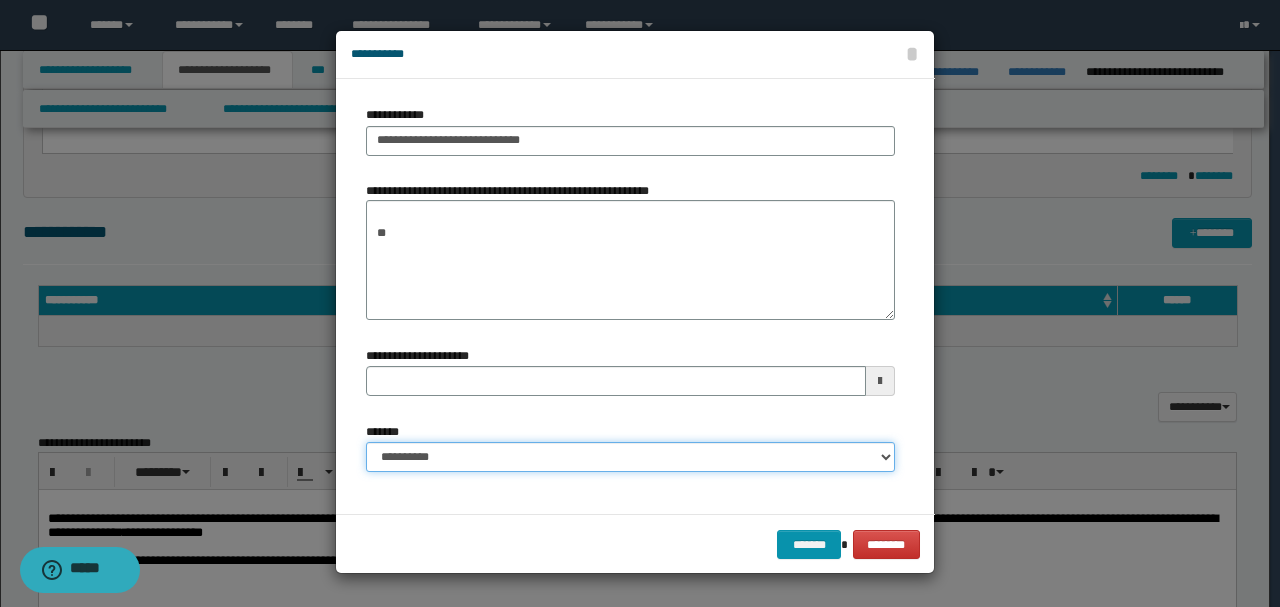 click on "**********" at bounding box center [630, 457] 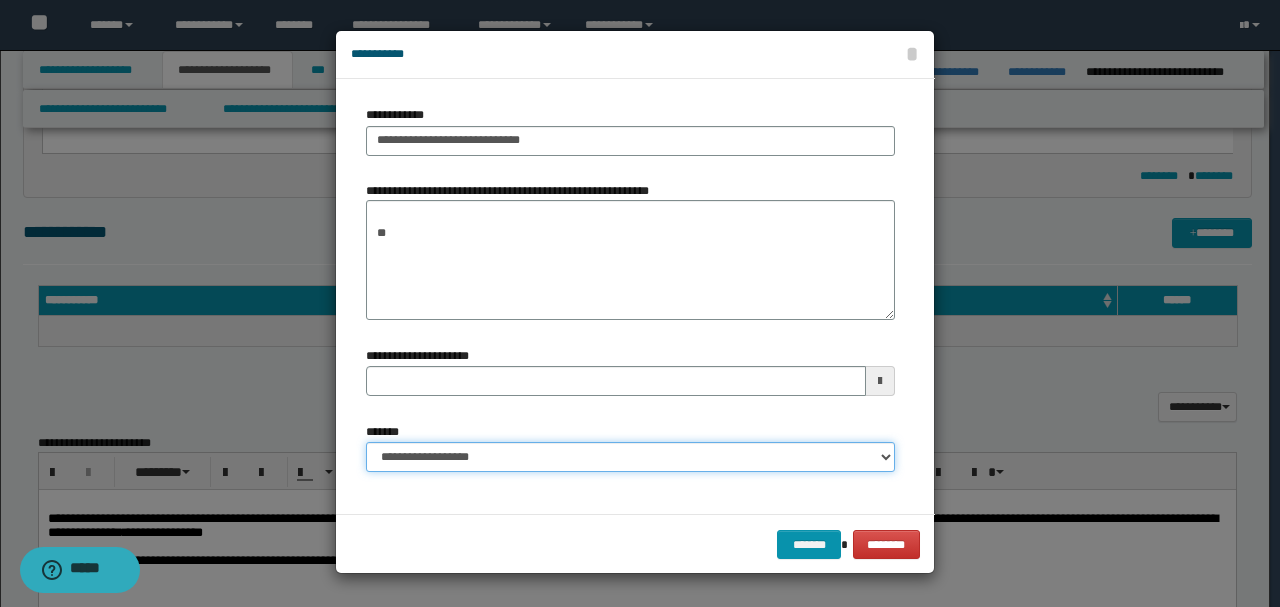 click on "**********" at bounding box center (630, 457) 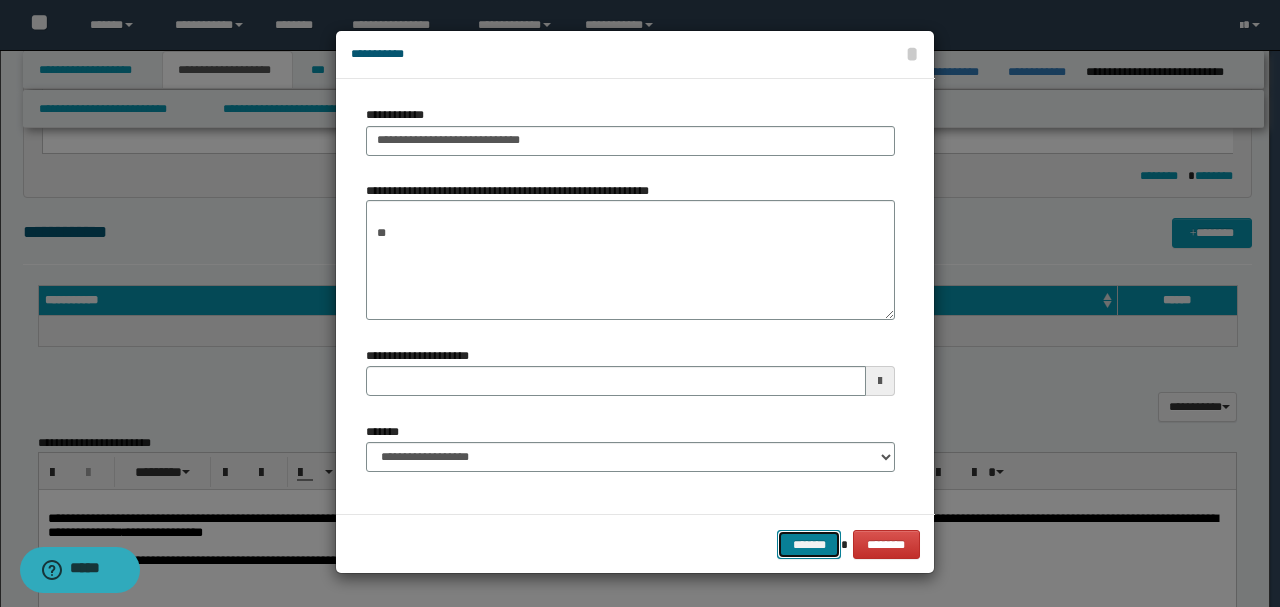 click on "*******" at bounding box center [809, 544] 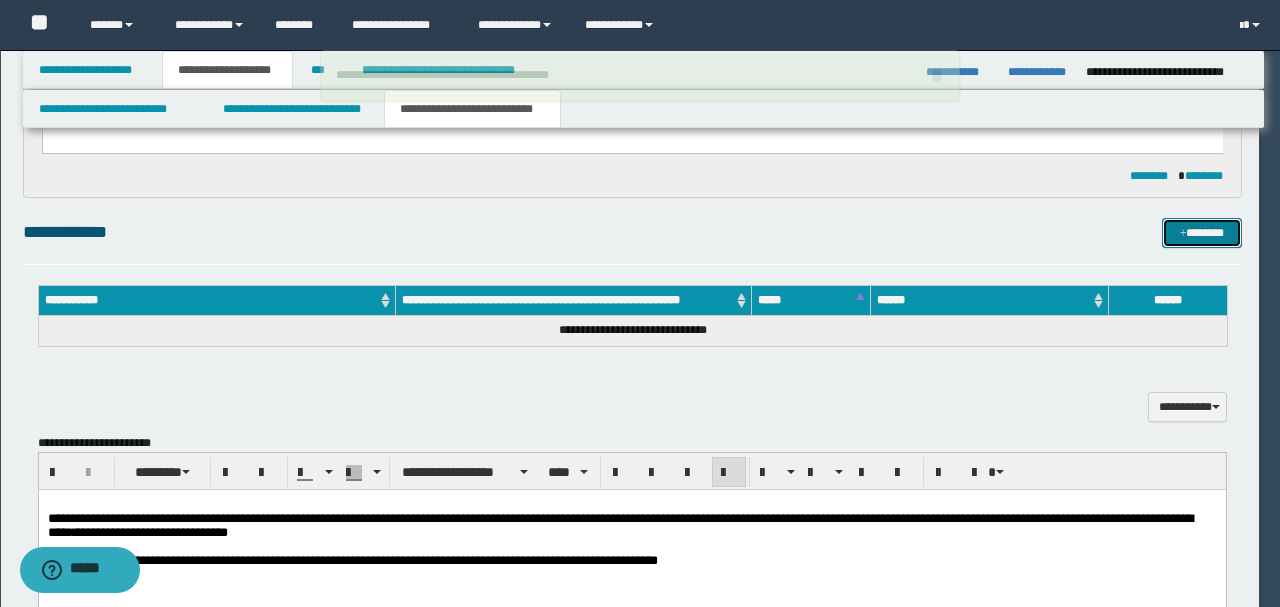 type 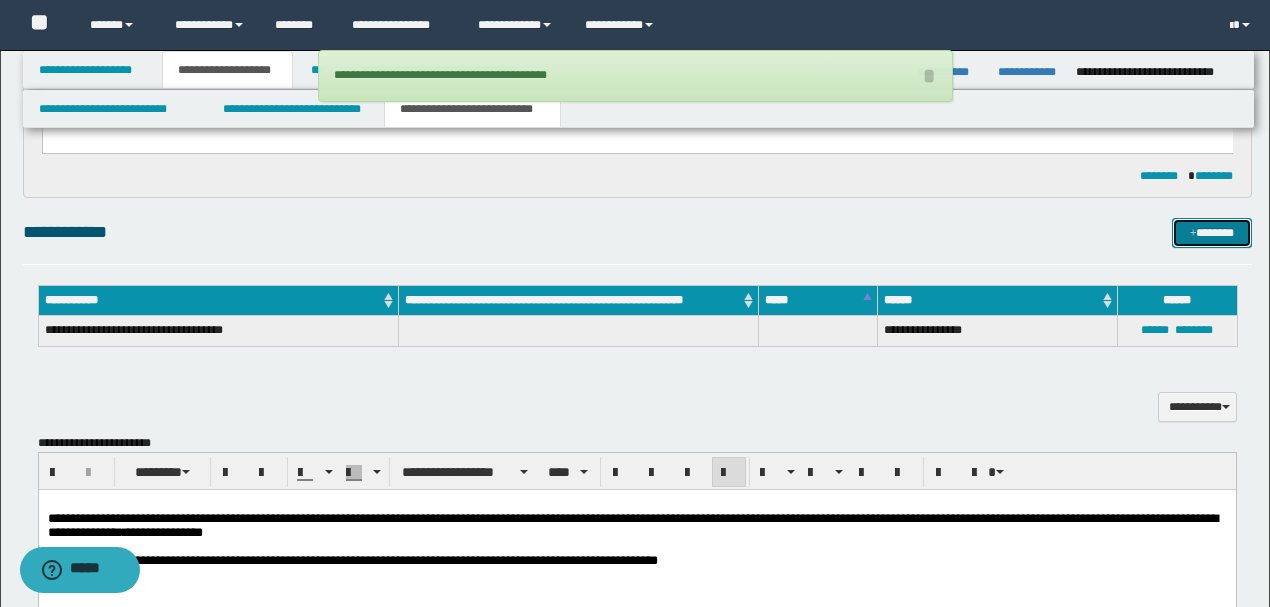 drag, startPoint x: 1195, startPoint y: 234, endPoint x: 505, endPoint y: 232, distance: 690.00287 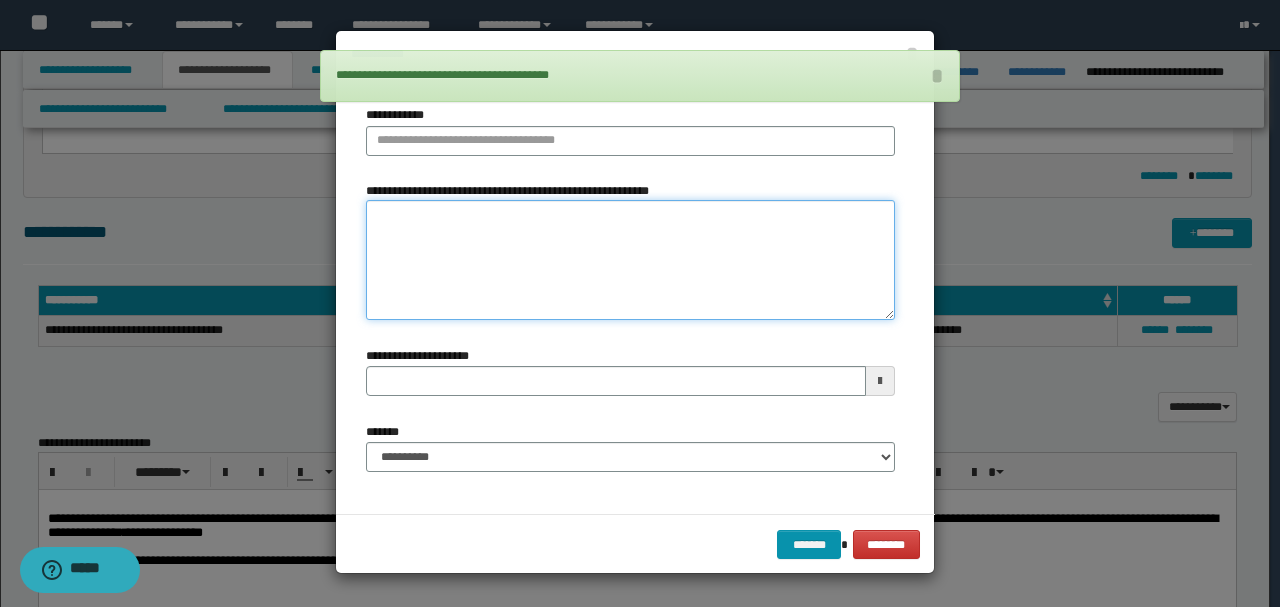 click on "**********" at bounding box center [630, 260] 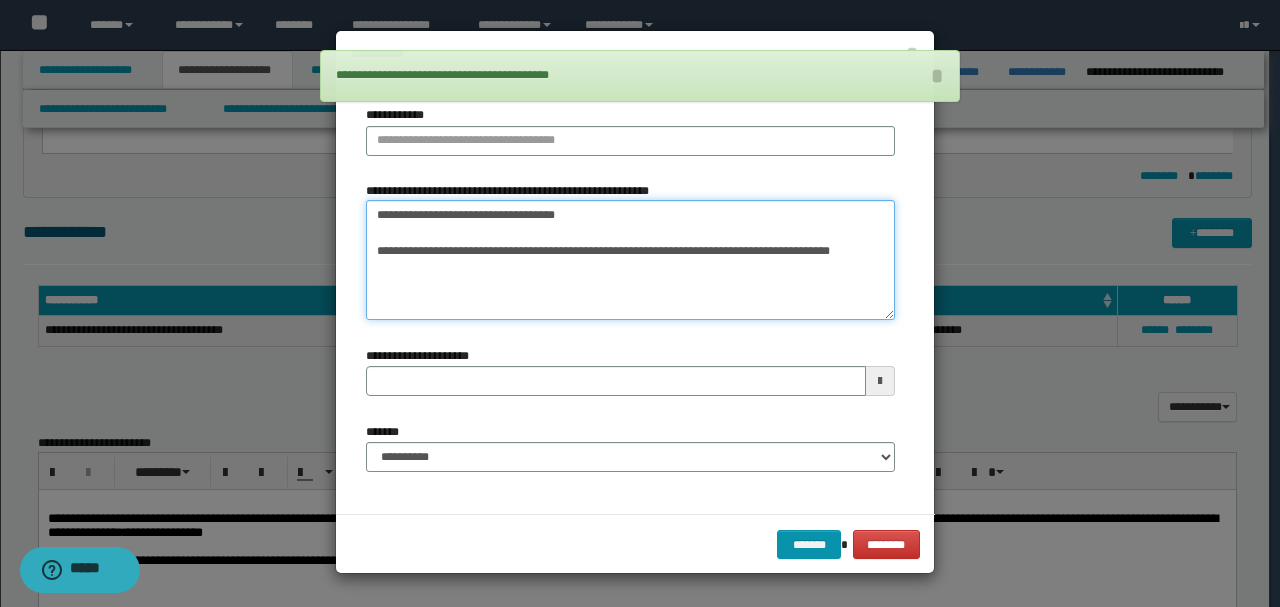 drag, startPoint x: 587, startPoint y: 218, endPoint x: 244, endPoint y: 196, distance: 343.7048 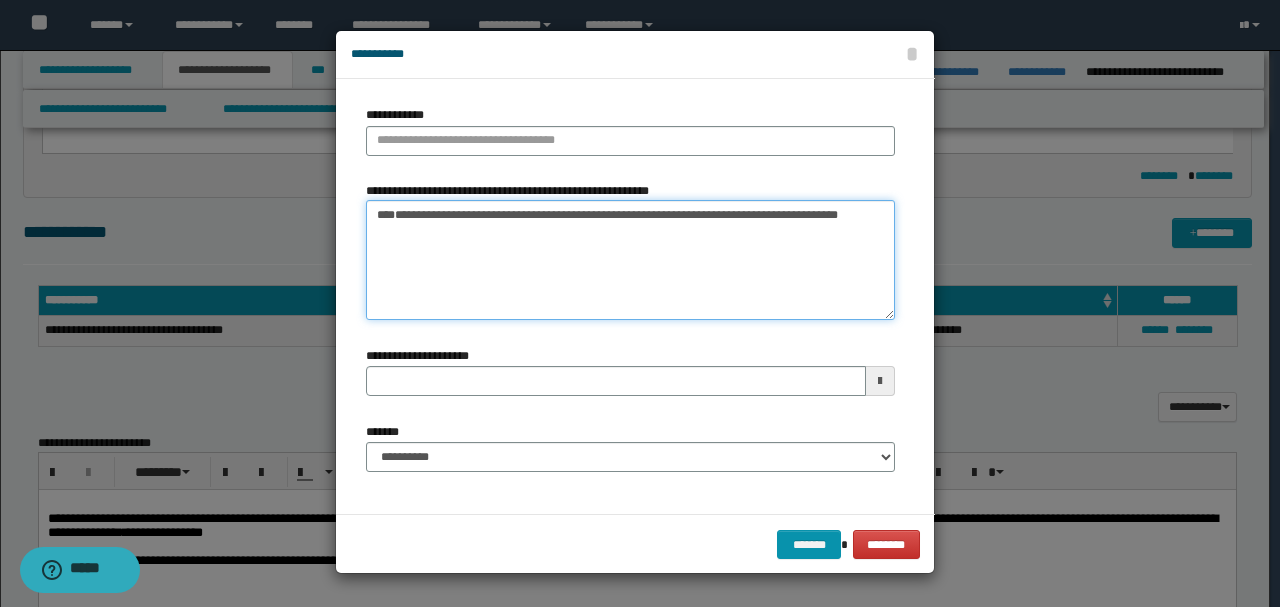 type on "**********" 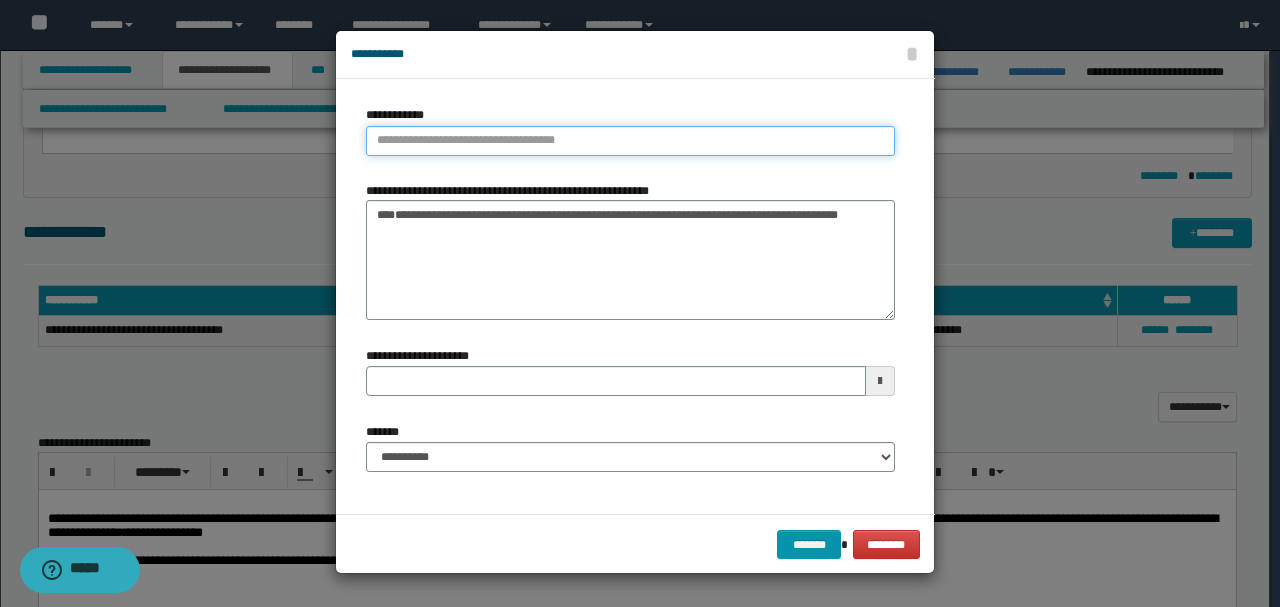 type on "**********" 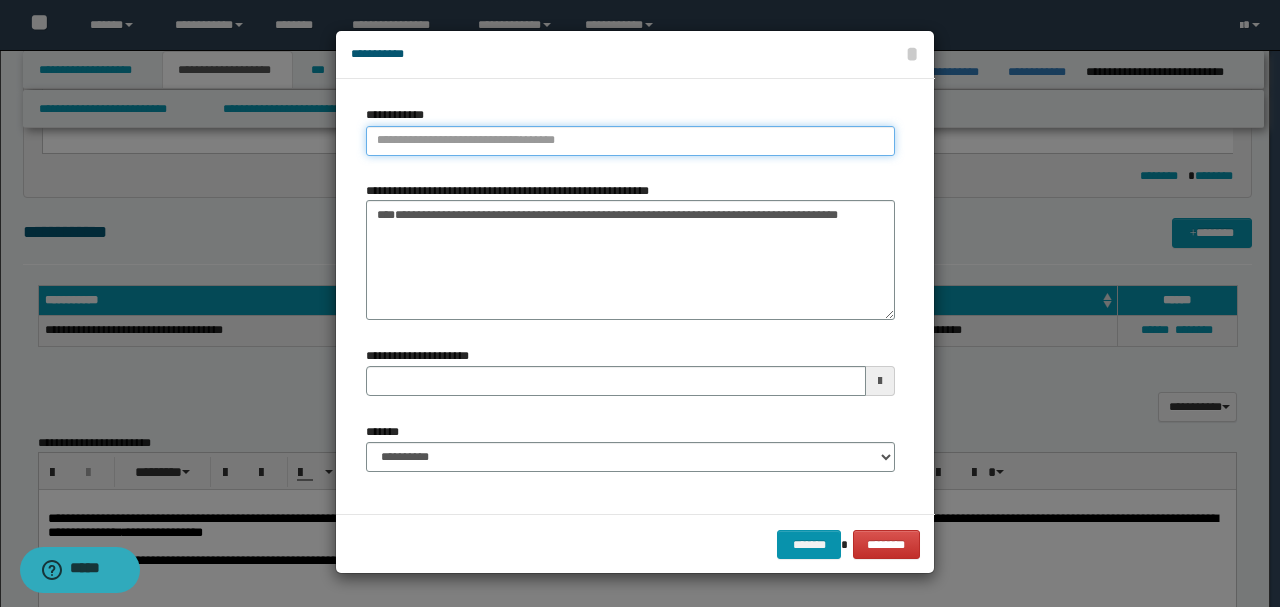 click on "**********" at bounding box center [630, 141] 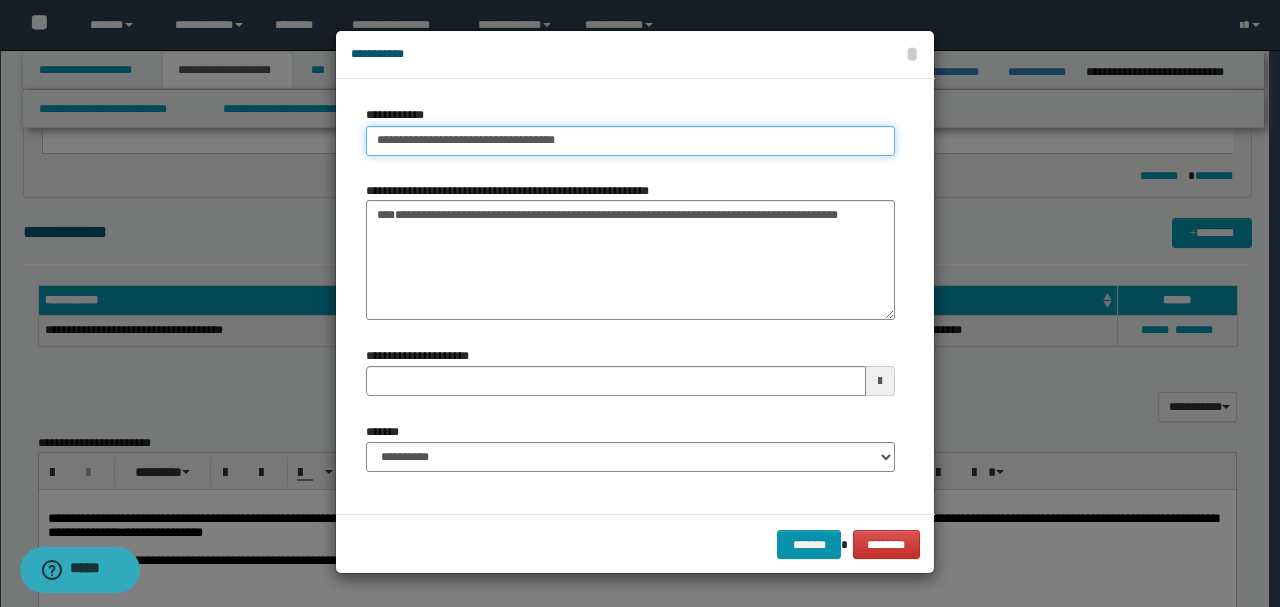 type on "**********" 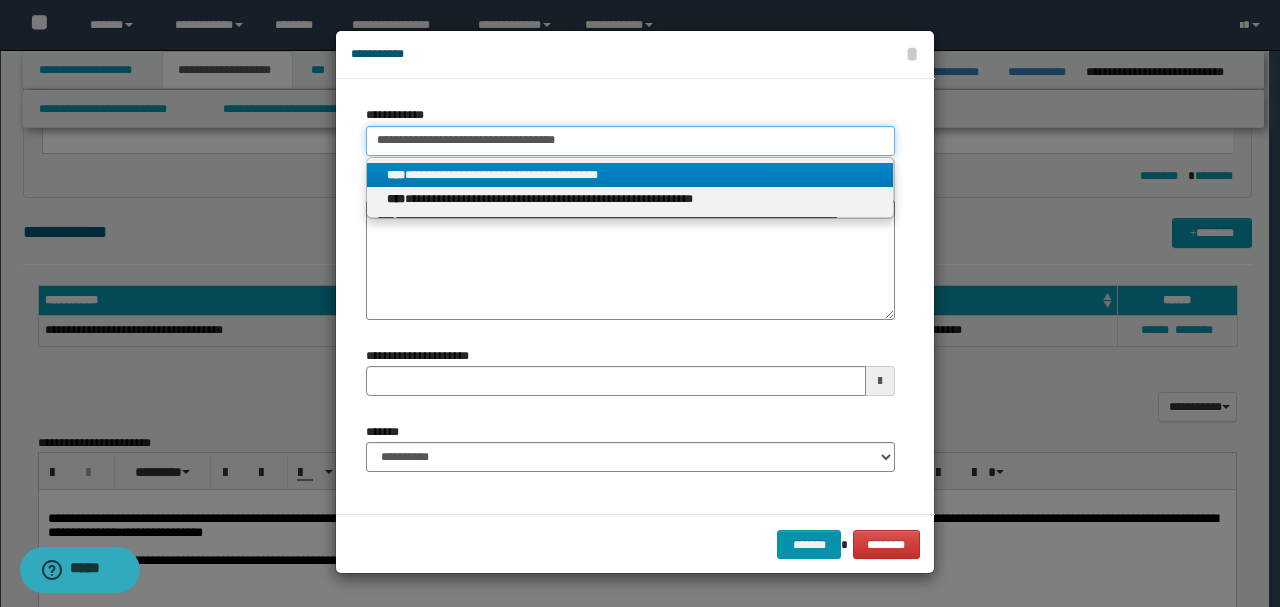 type on "**********" 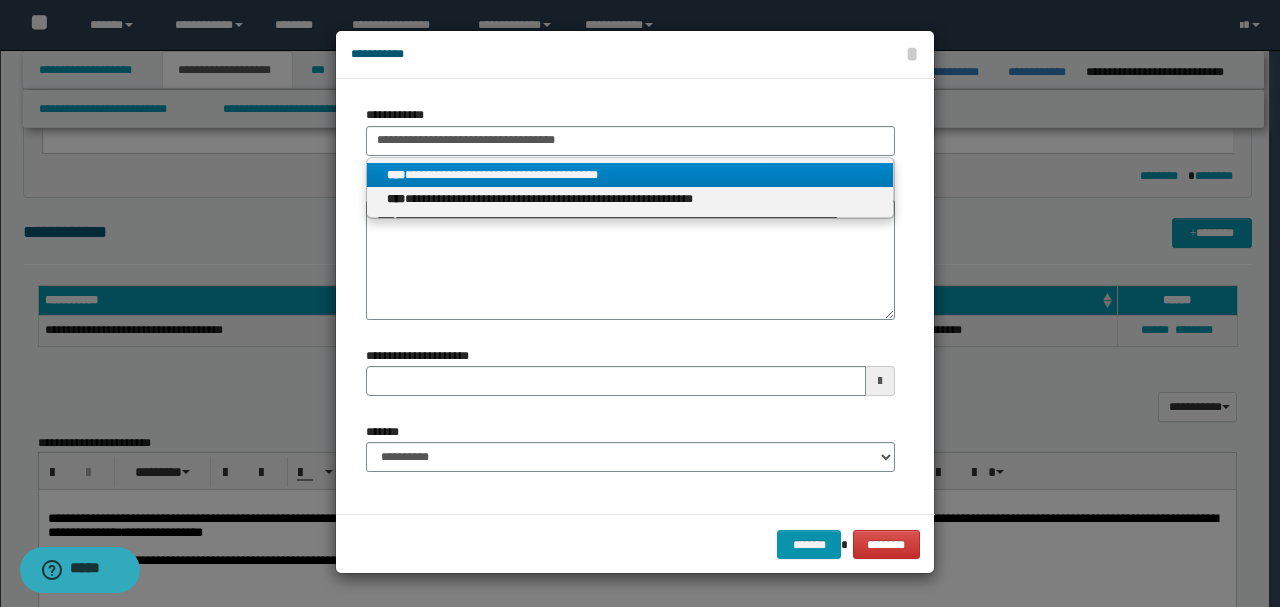click on "**********" at bounding box center (630, 175) 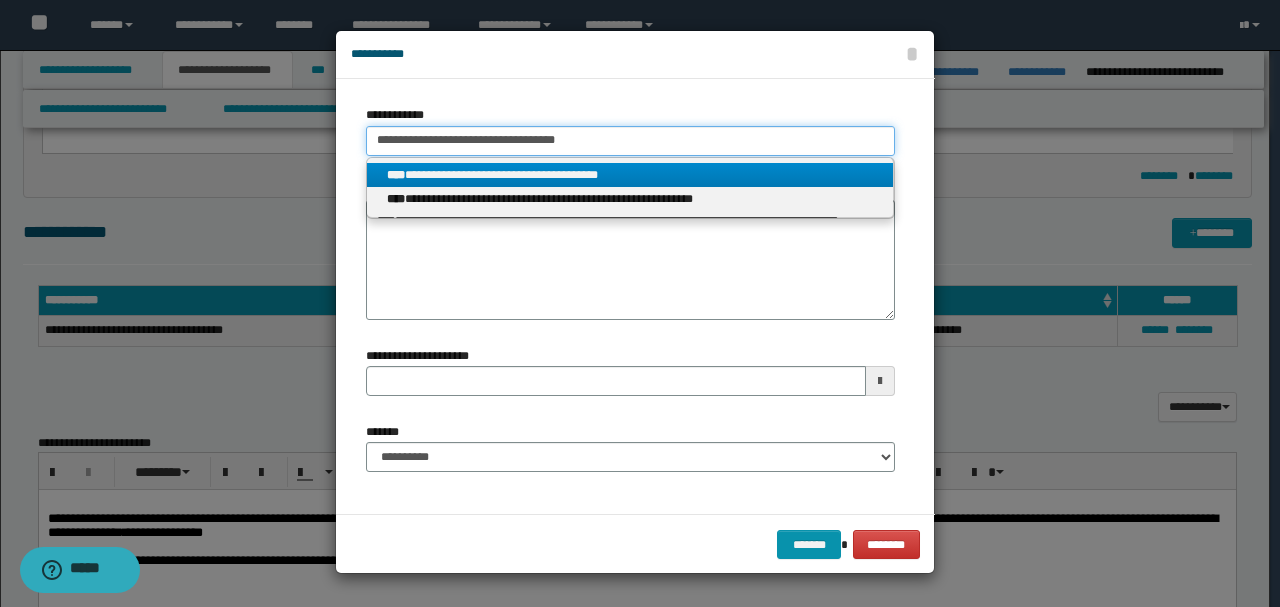 type 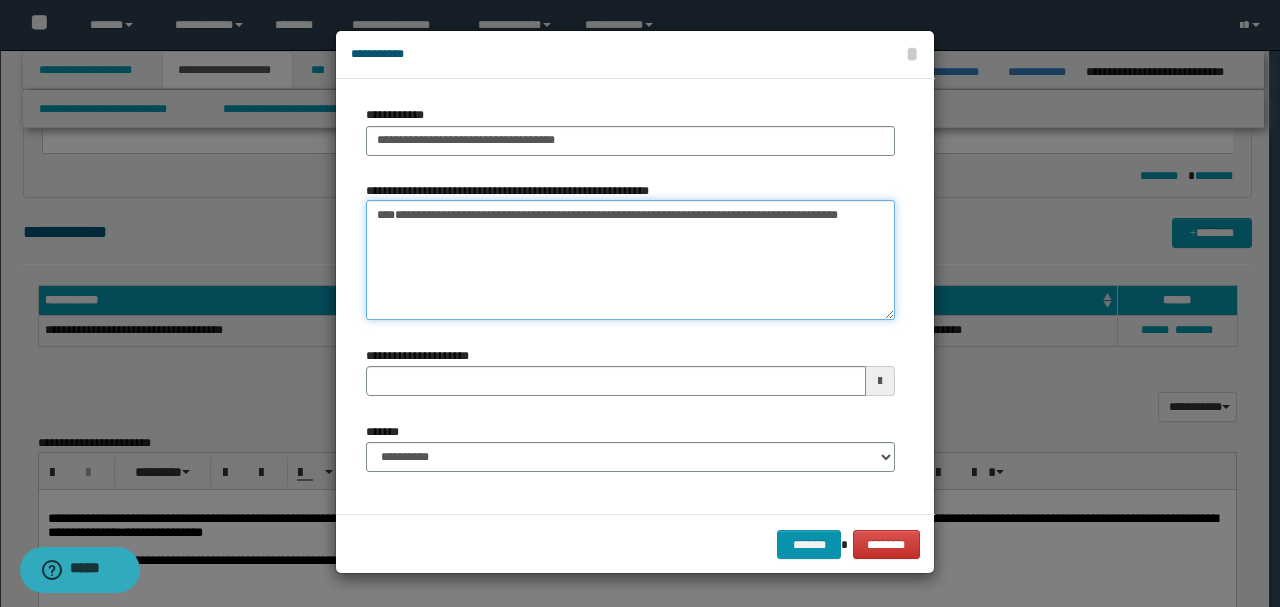 click on "**********" at bounding box center (630, 260) 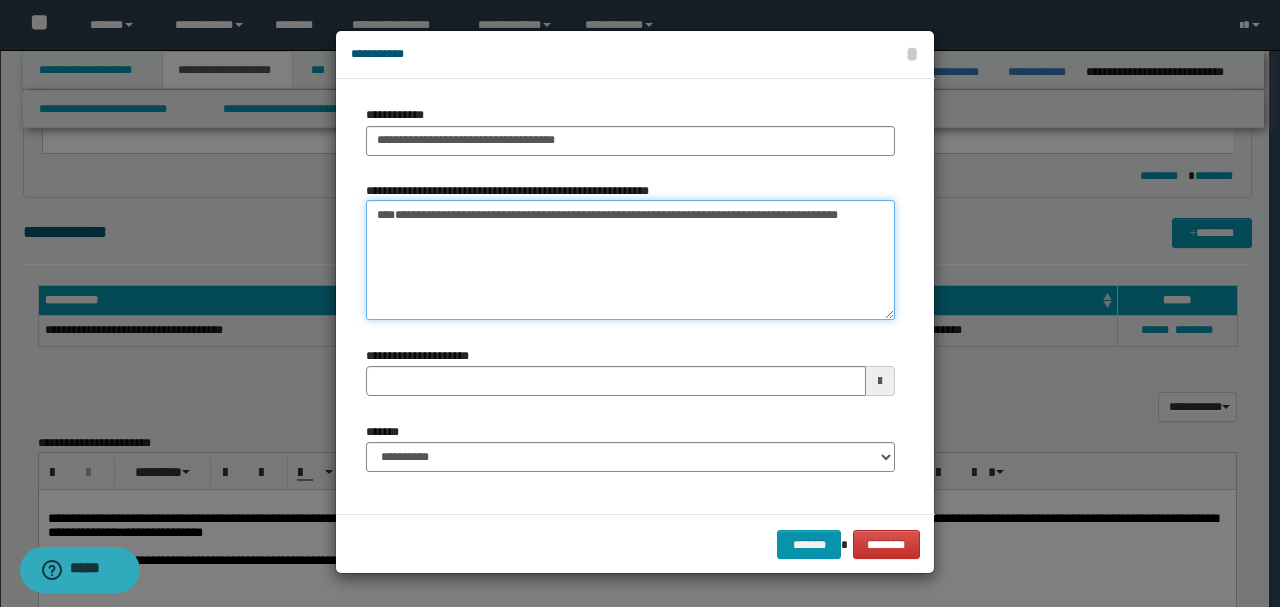 drag, startPoint x: 862, startPoint y: 248, endPoint x: 240, endPoint y: 167, distance: 627.25195 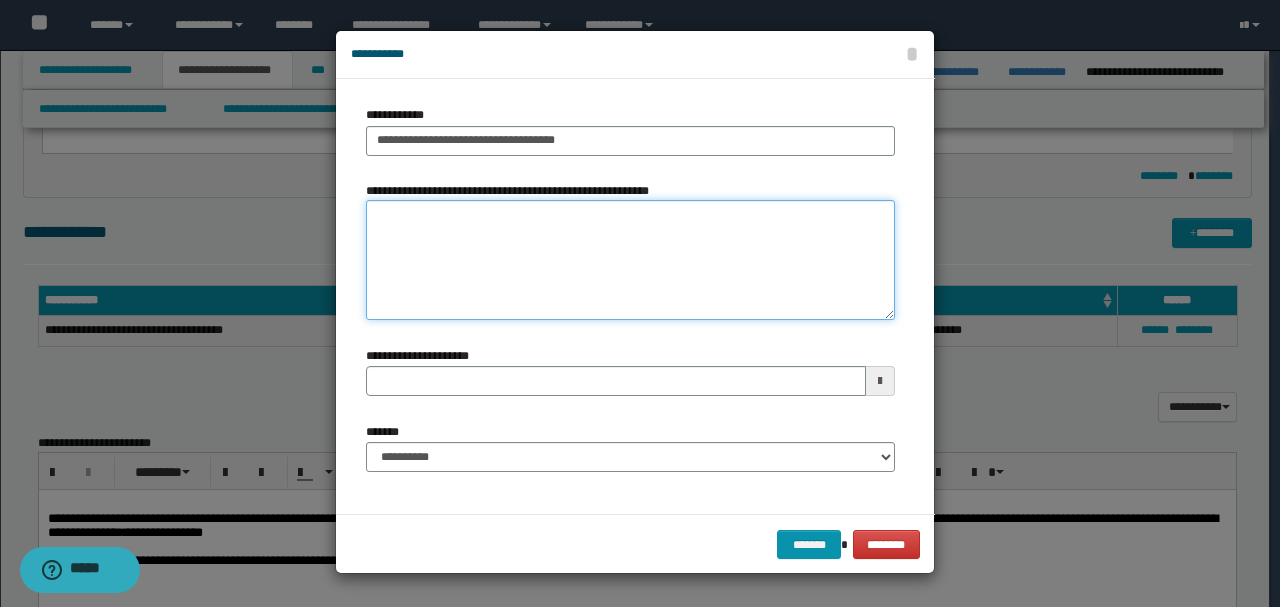 type 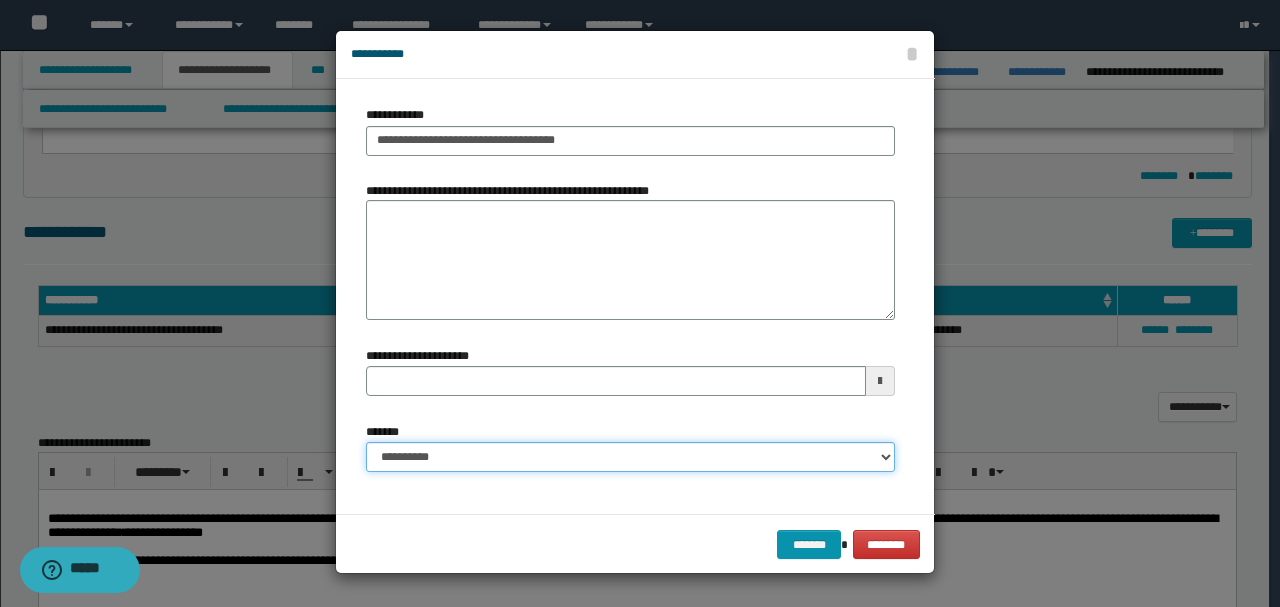 drag, startPoint x: 564, startPoint y: 451, endPoint x: 592, endPoint y: 459, distance: 29.12044 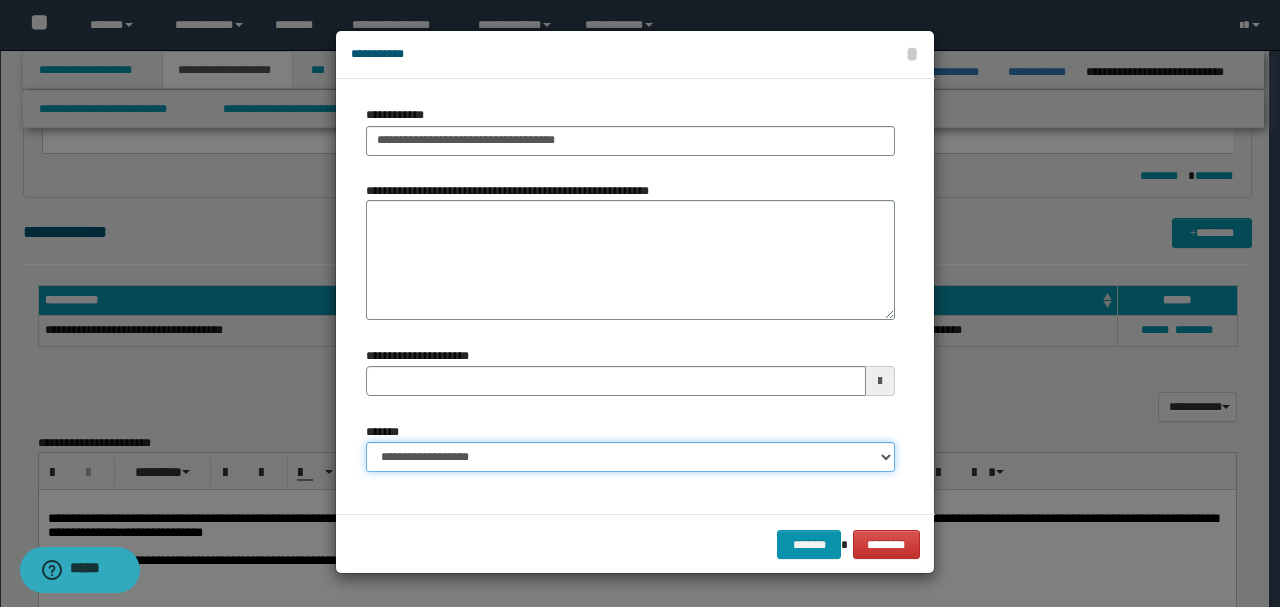 click on "**********" at bounding box center [630, 457] 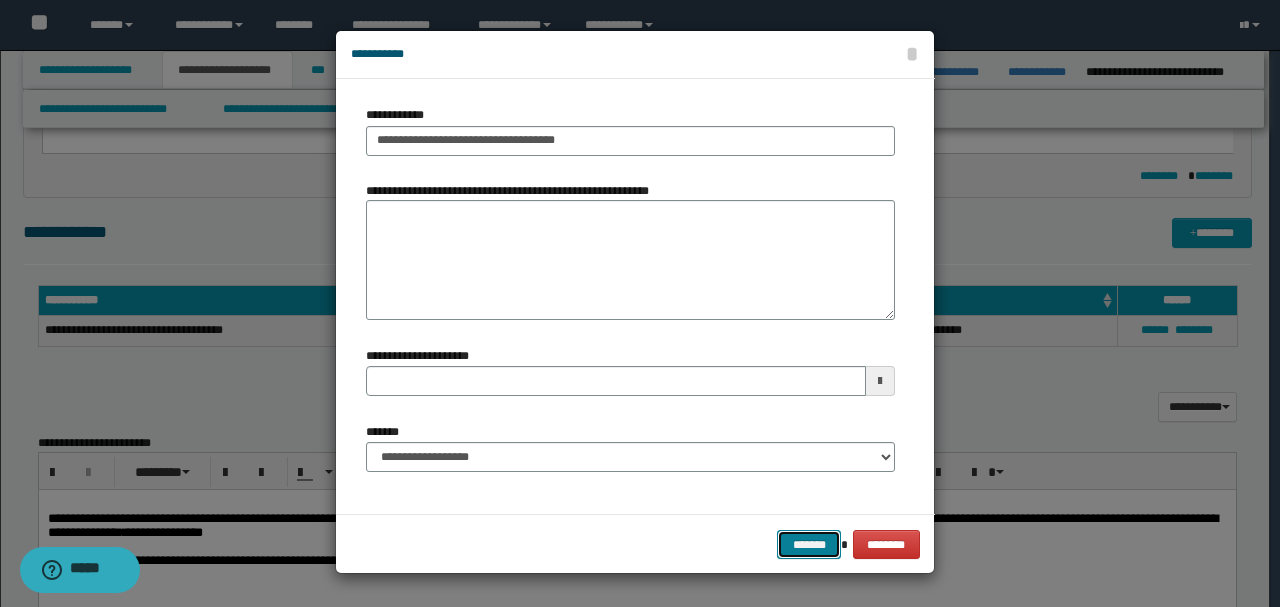 click on "*******" at bounding box center (809, 544) 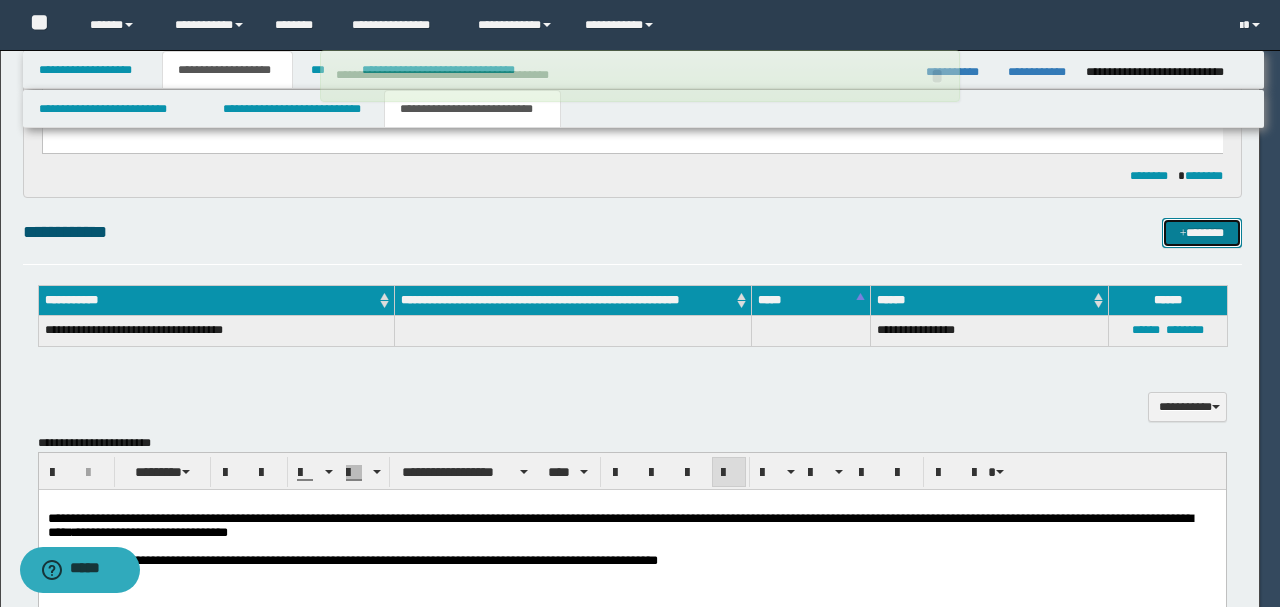type 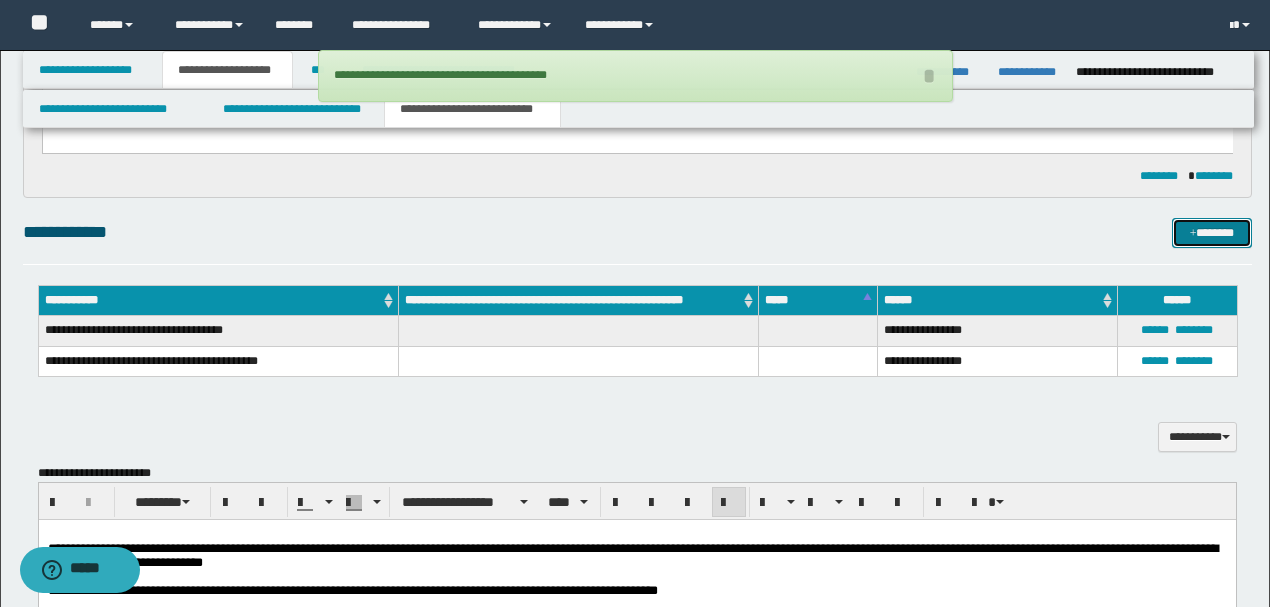 click on "*******" at bounding box center [1211, 232] 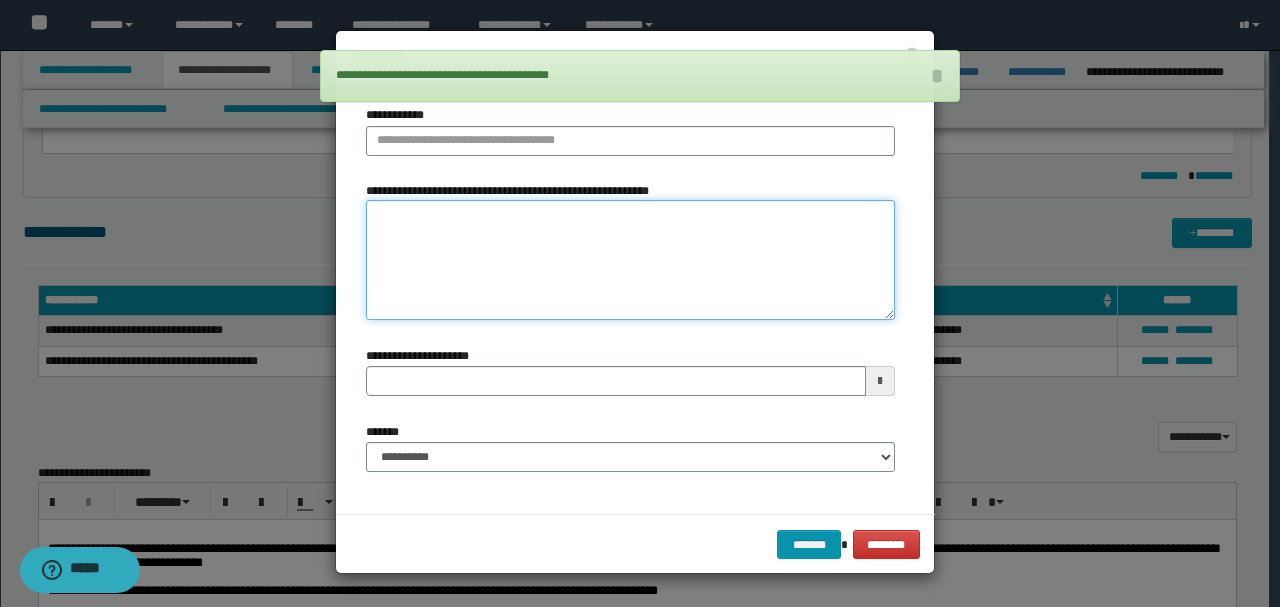 click on "**********" at bounding box center (630, 260) 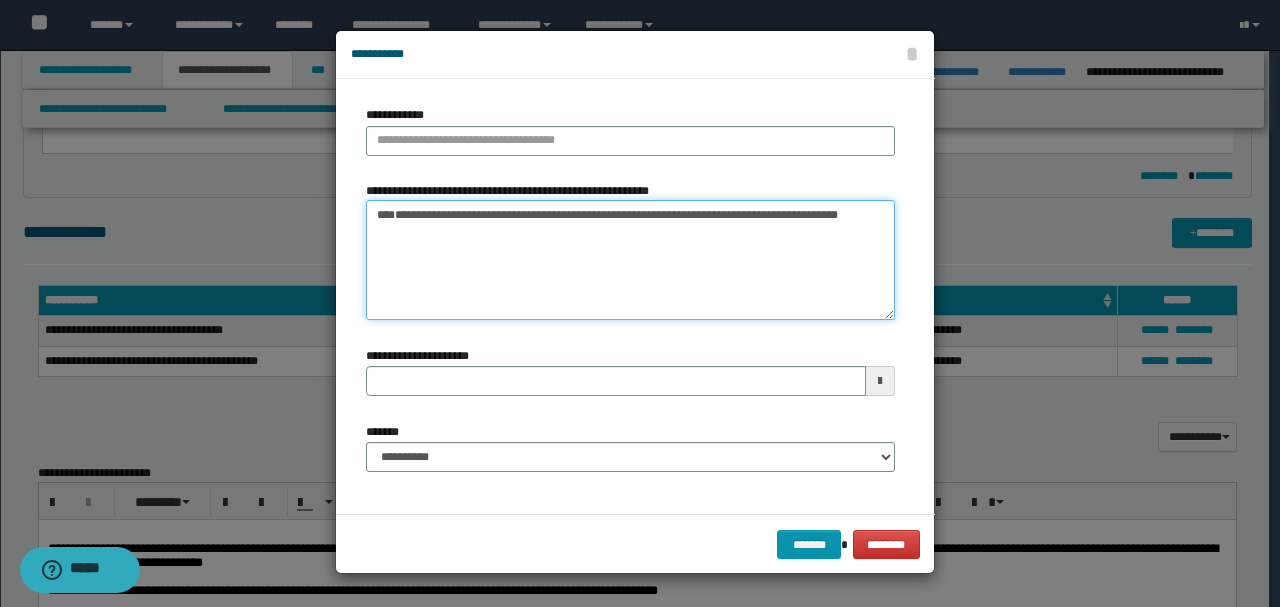 click on "**********" at bounding box center [640, 303] 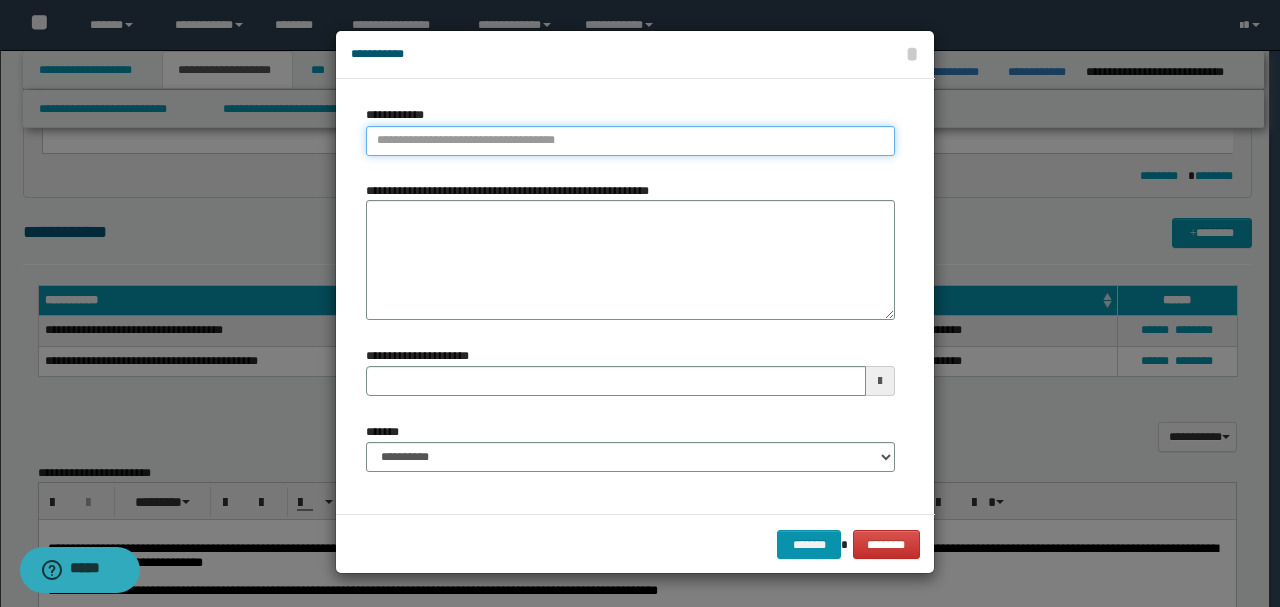 type on "**********" 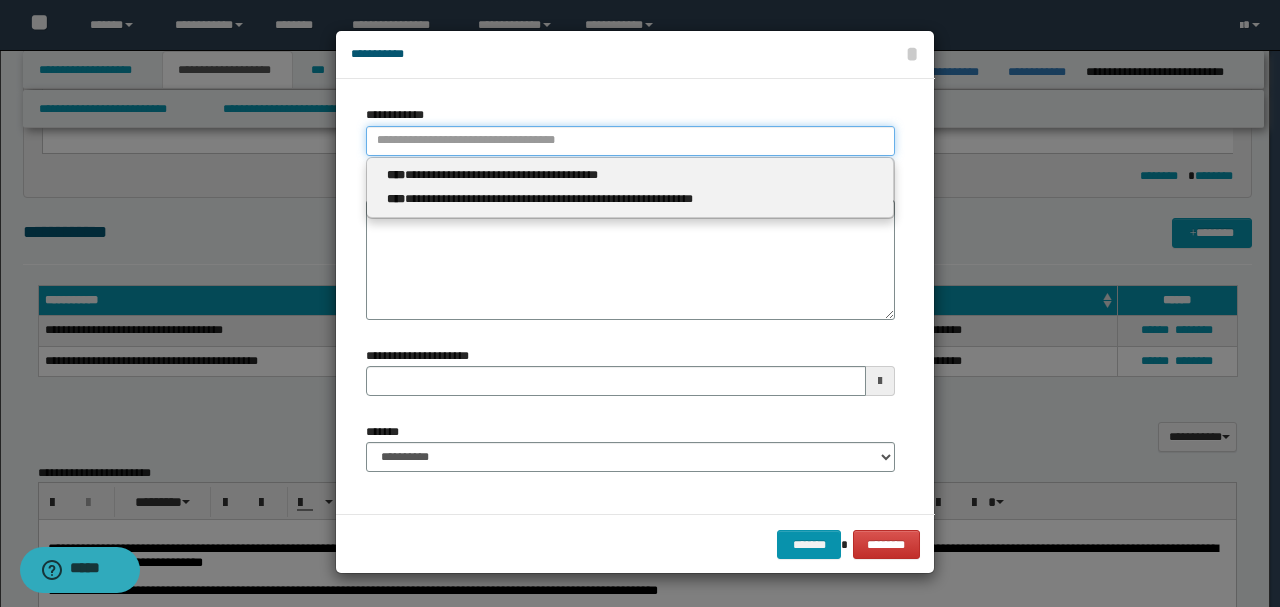 click on "**********" at bounding box center [630, 141] 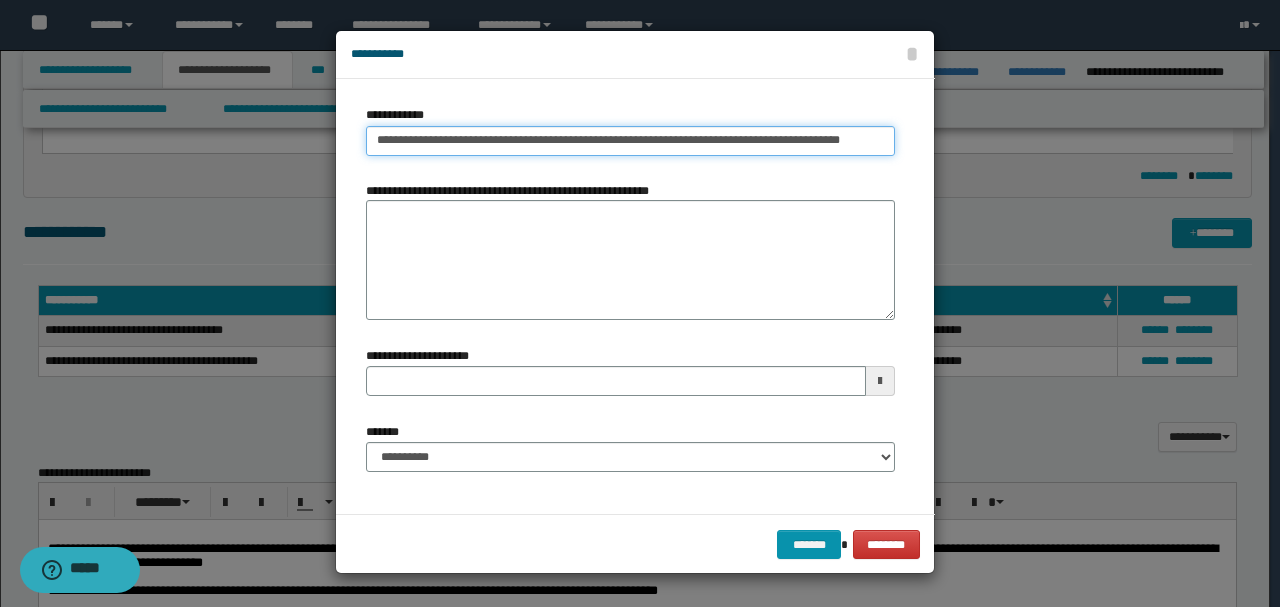 type on "**********" 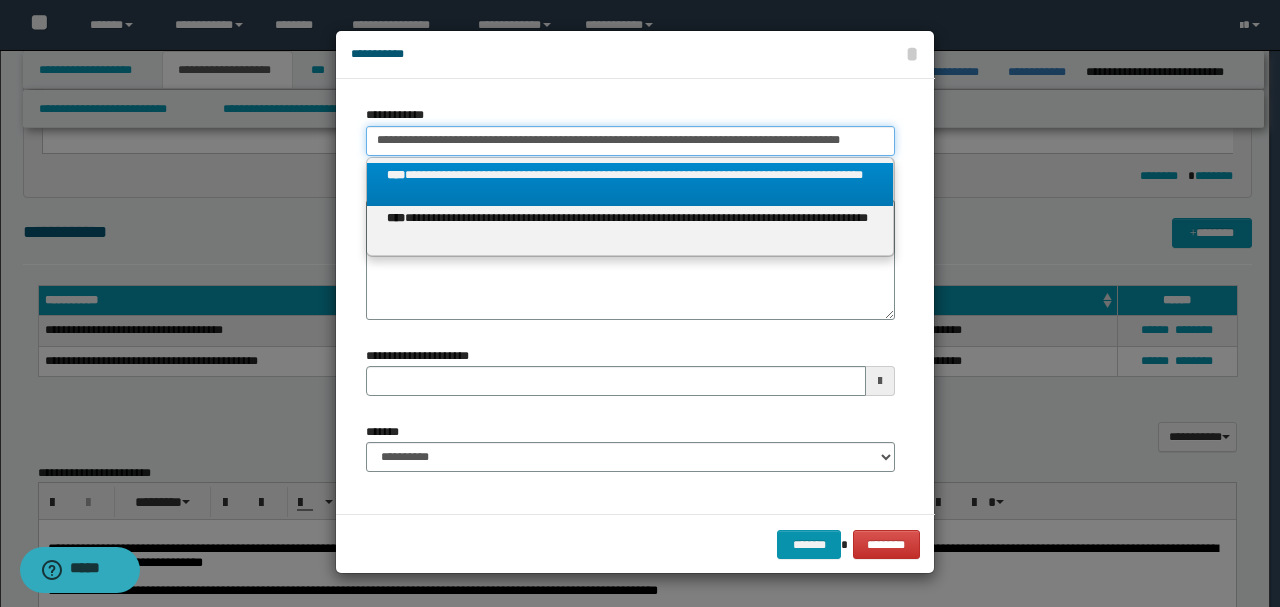 type on "**********" 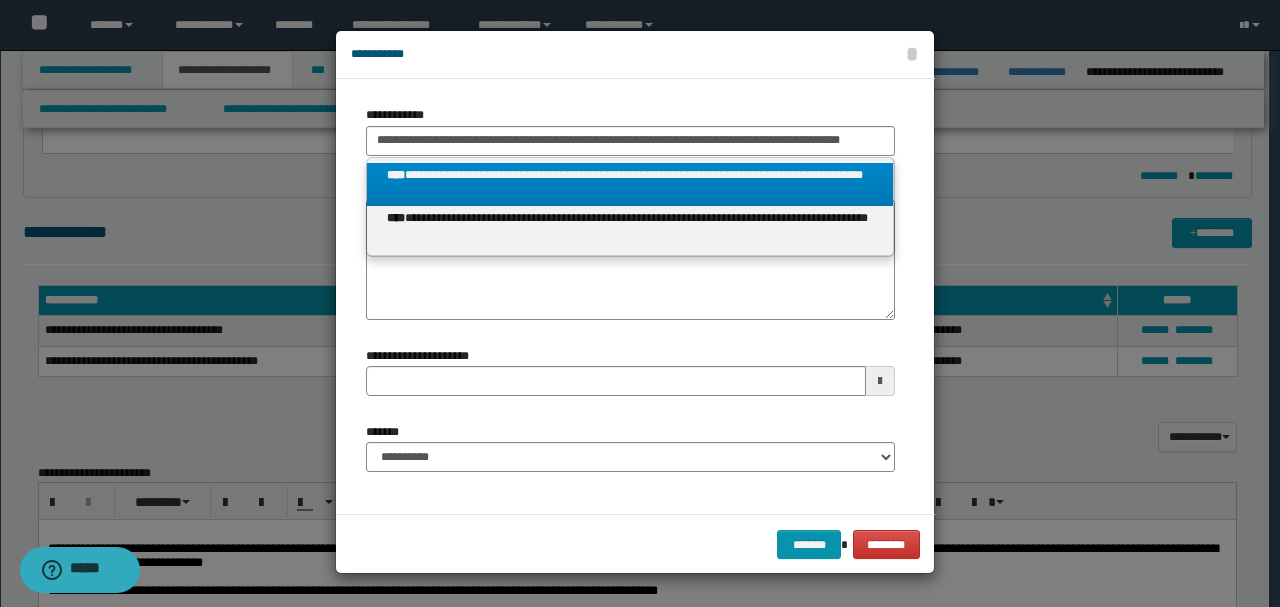 click on "**********" at bounding box center (630, 185) 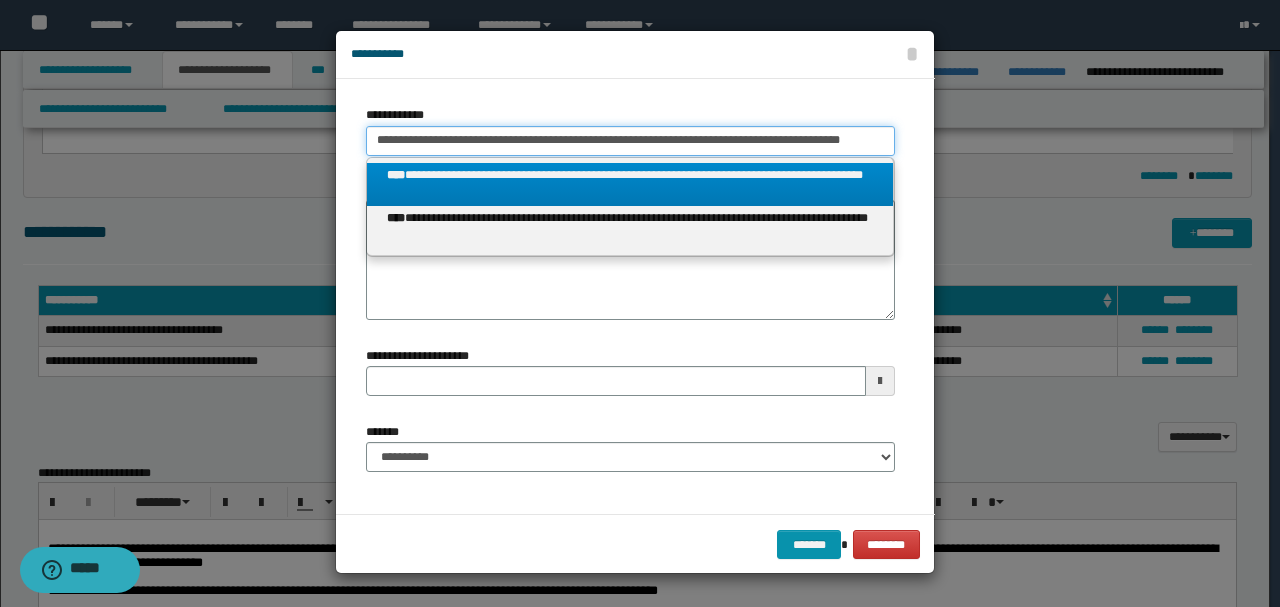 type 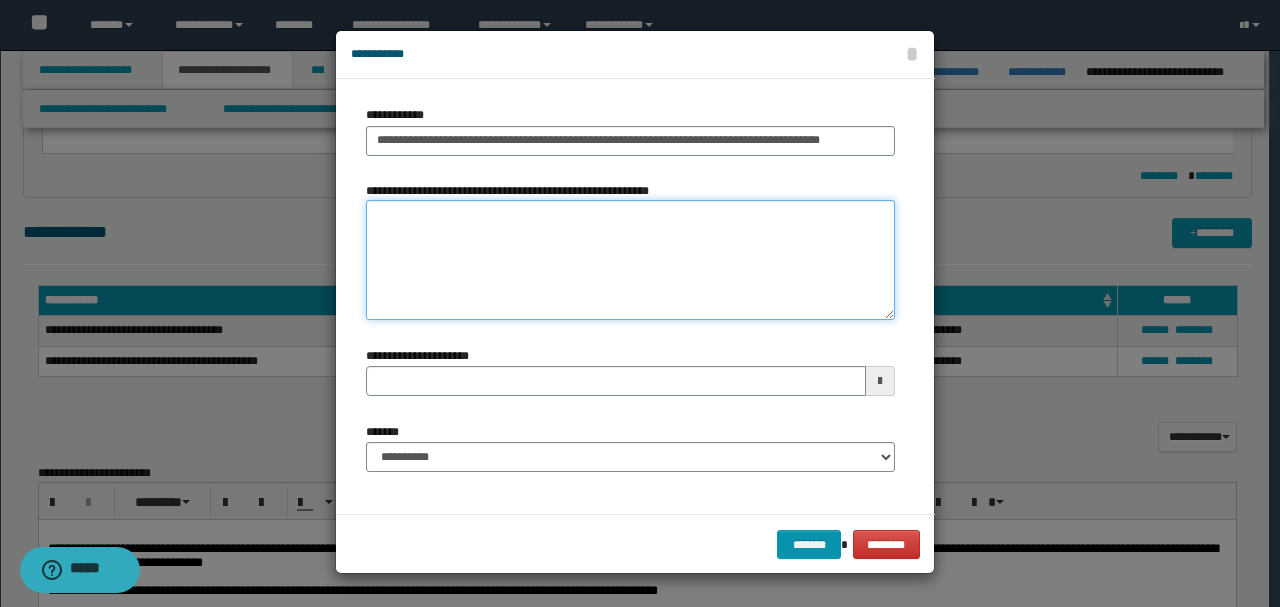 click on "**********" at bounding box center (630, 260) 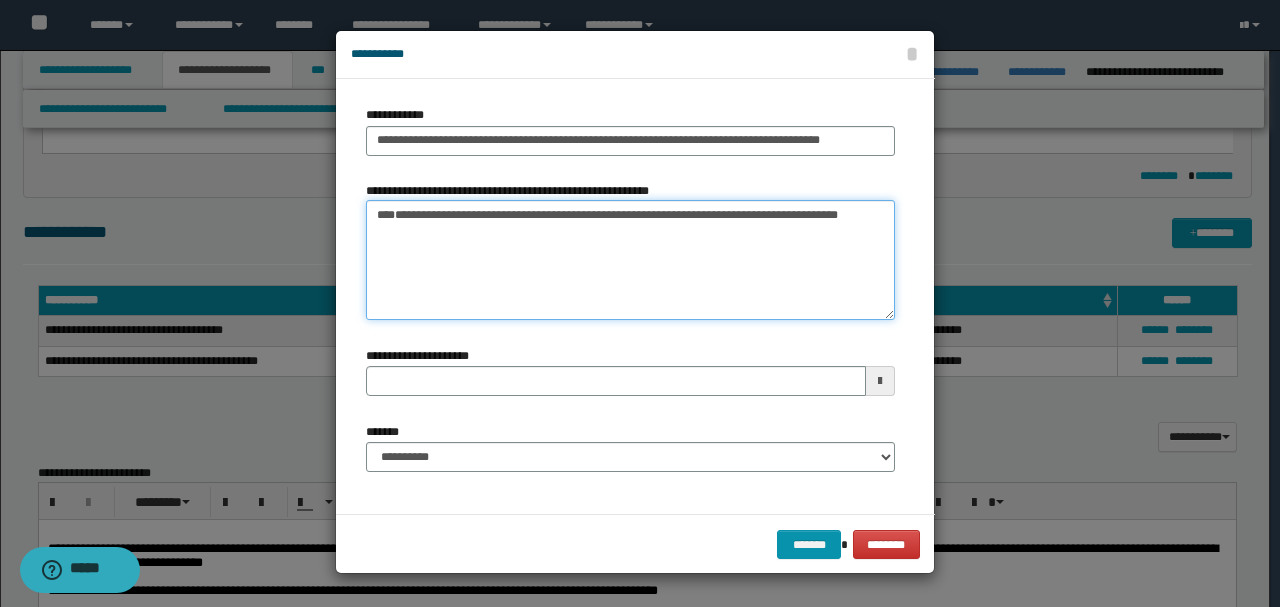drag, startPoint x: 867, startPoint y: 252, endPoint x: 152, endPoint y: 174, distance: 719.24194 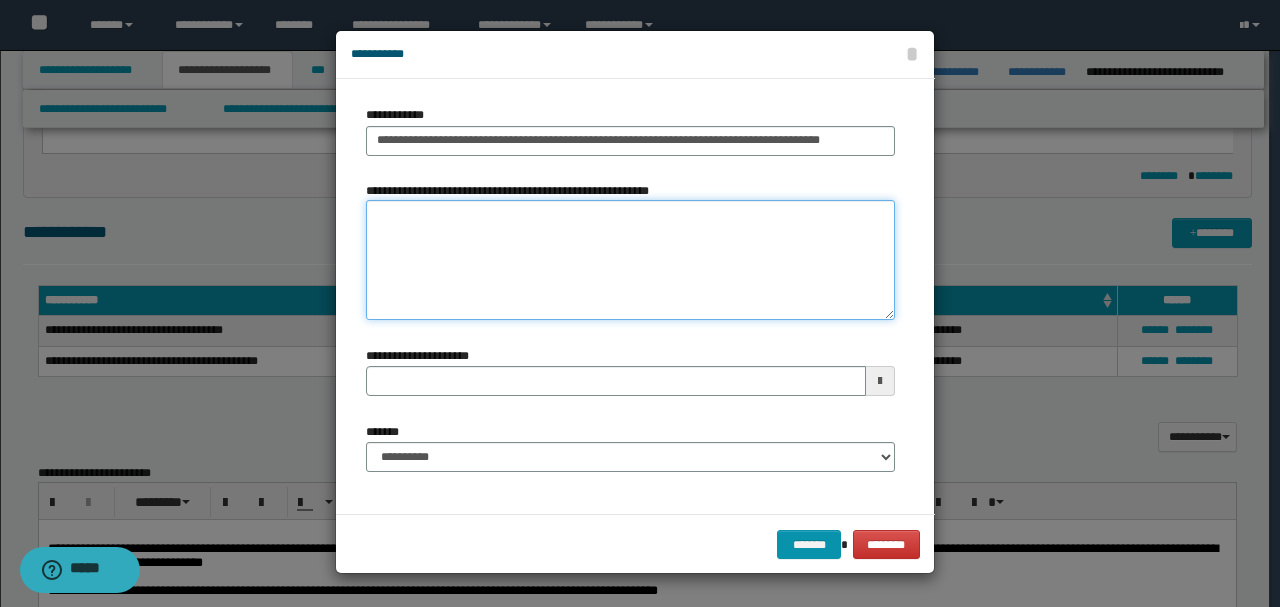 type 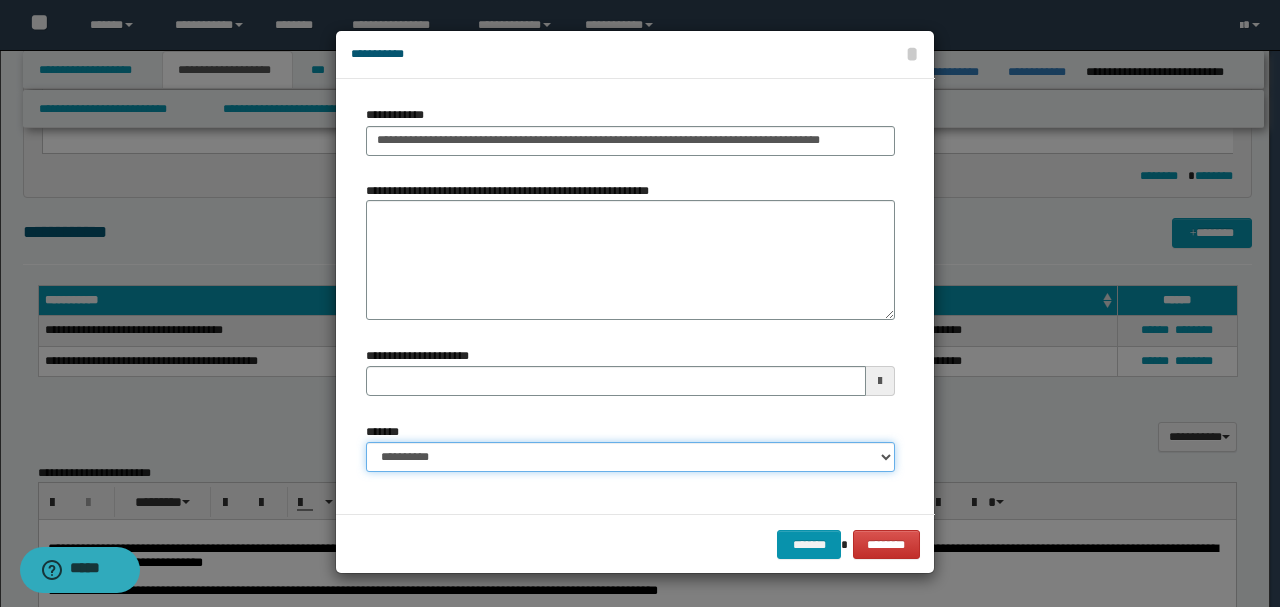 drag, startPoint x: 633, startPoint y: 452, endPoint x: 718, endPoint y: 442, distance: 85.58621 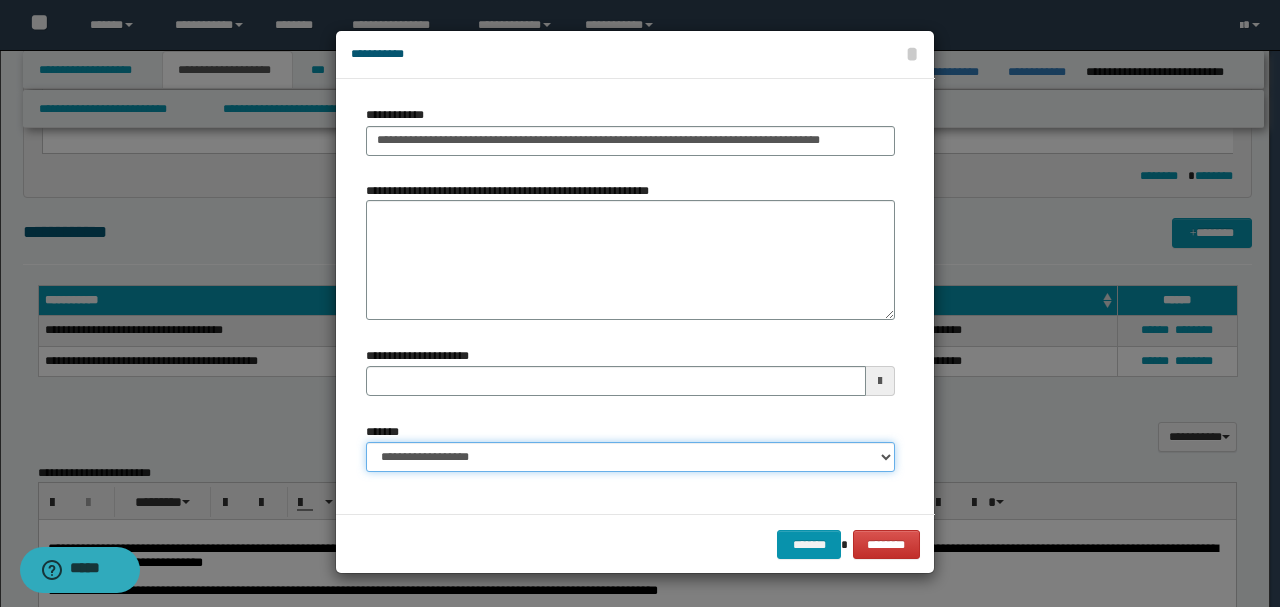 type 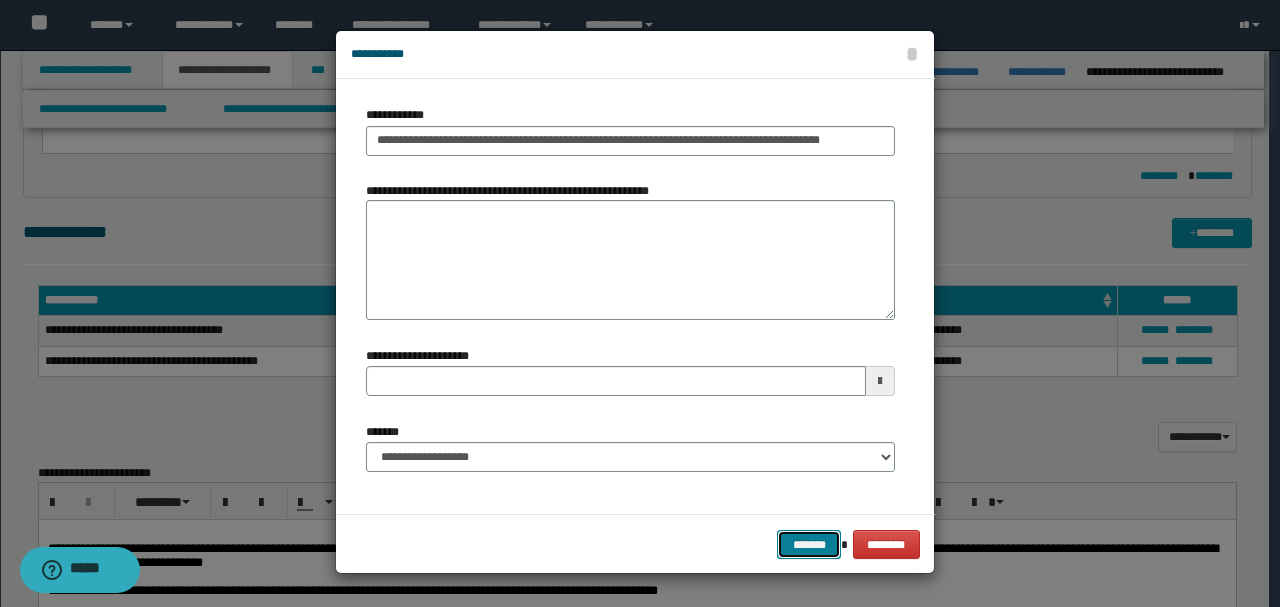 click on "*******" at bounding box center (809, 544) 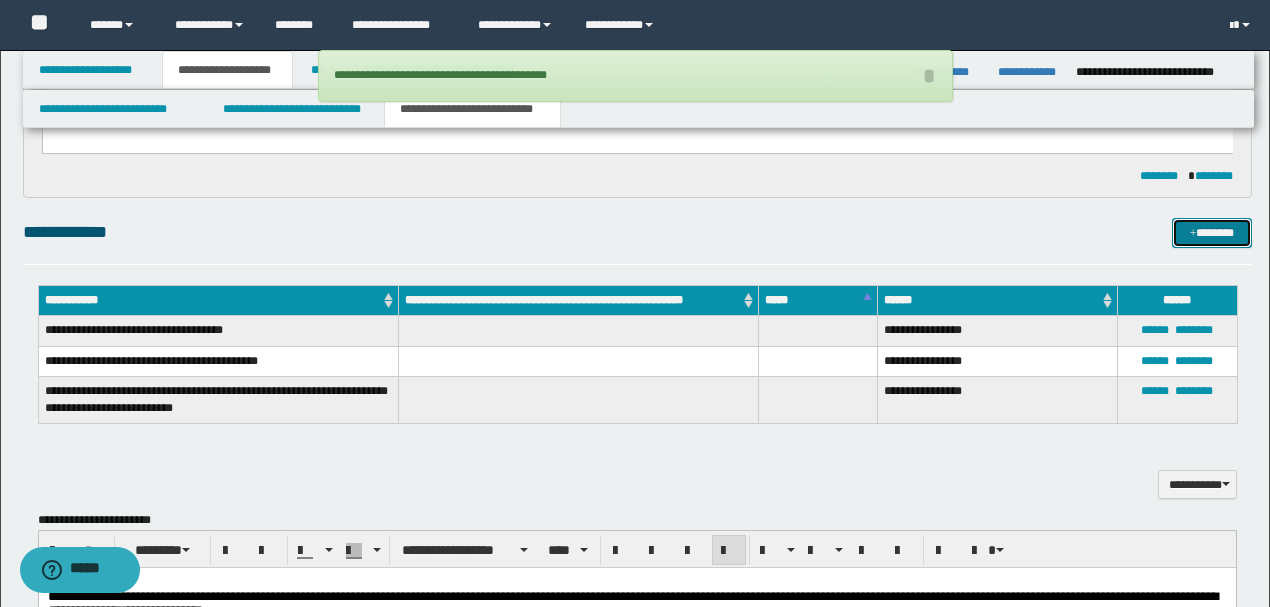 scroll, scrollTop: 0, scrollLeft: 0, axis: both 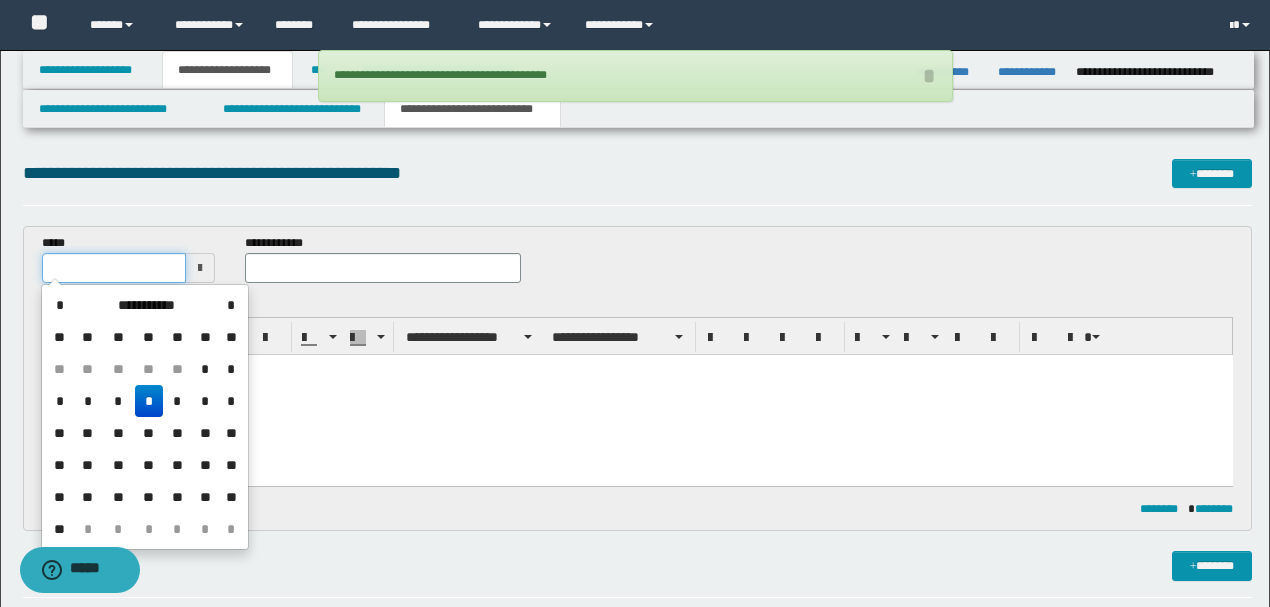 click at bounding box center [114, 268] 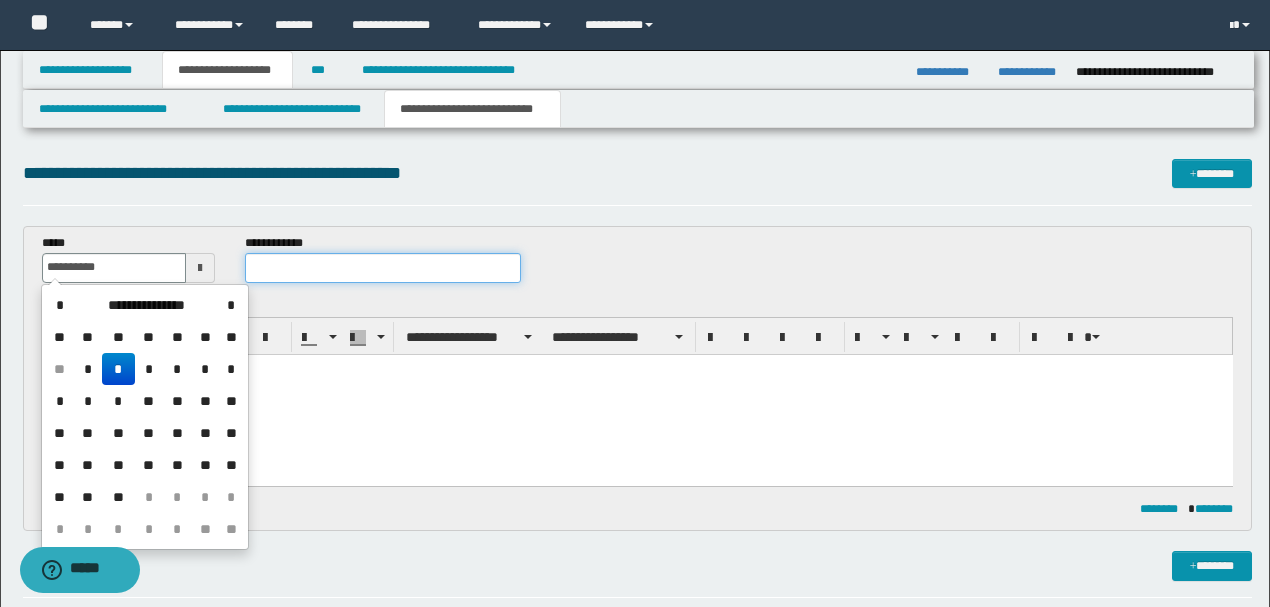 type on "**********" 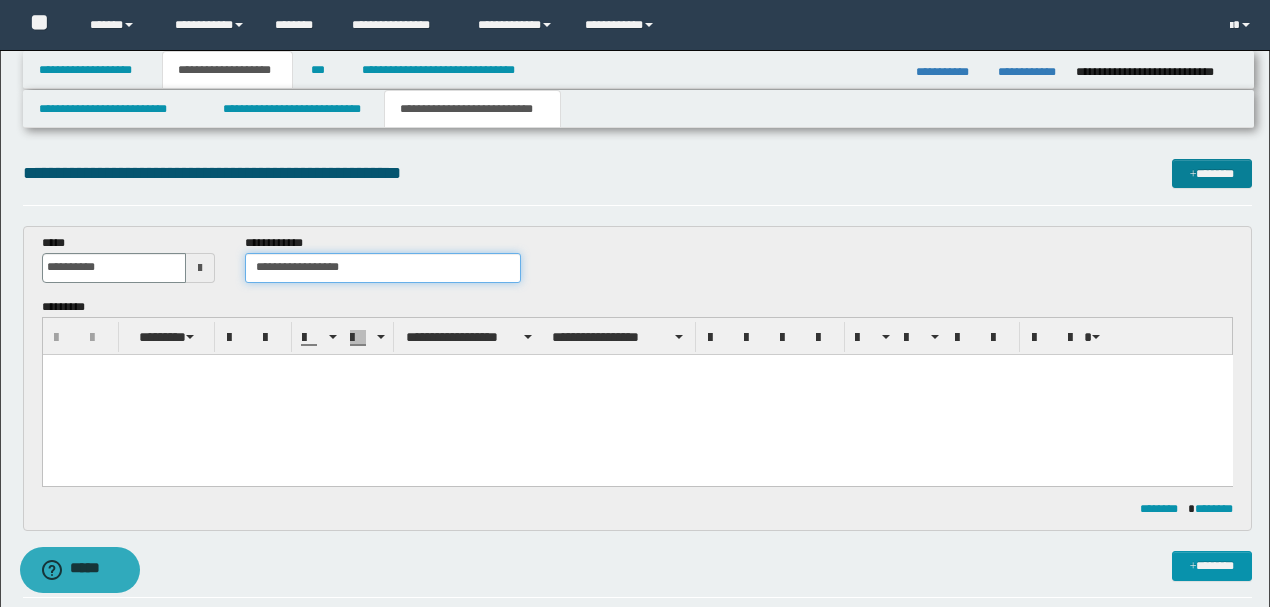 type on "**********" 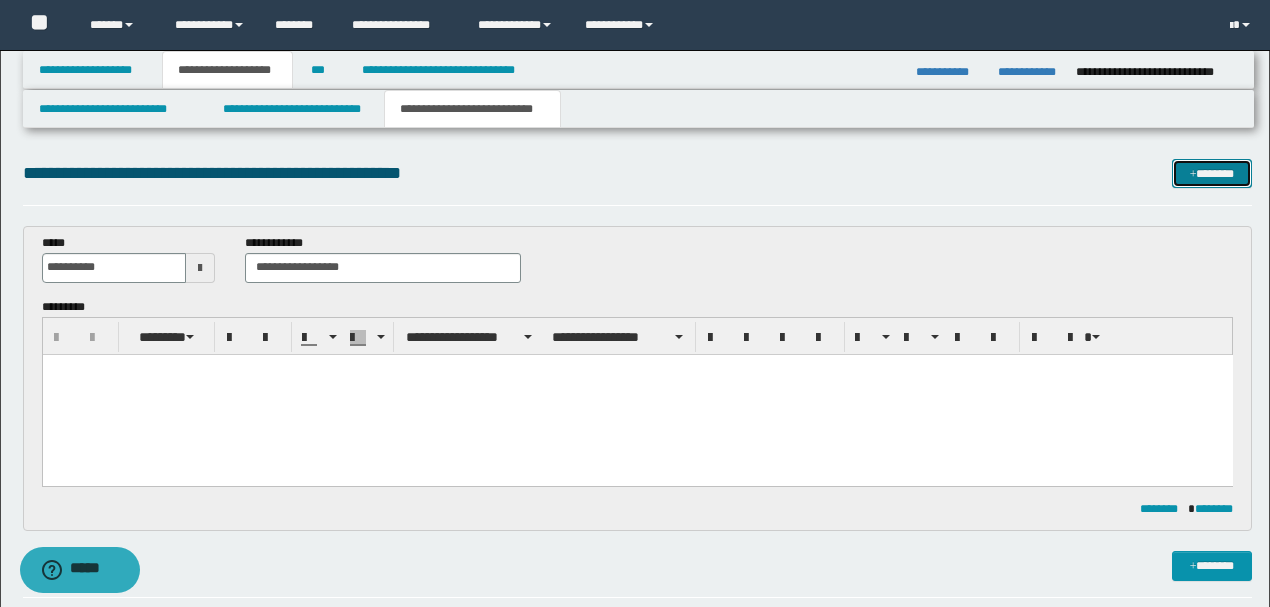 click on "*******" at bounding box center [1211, 173] 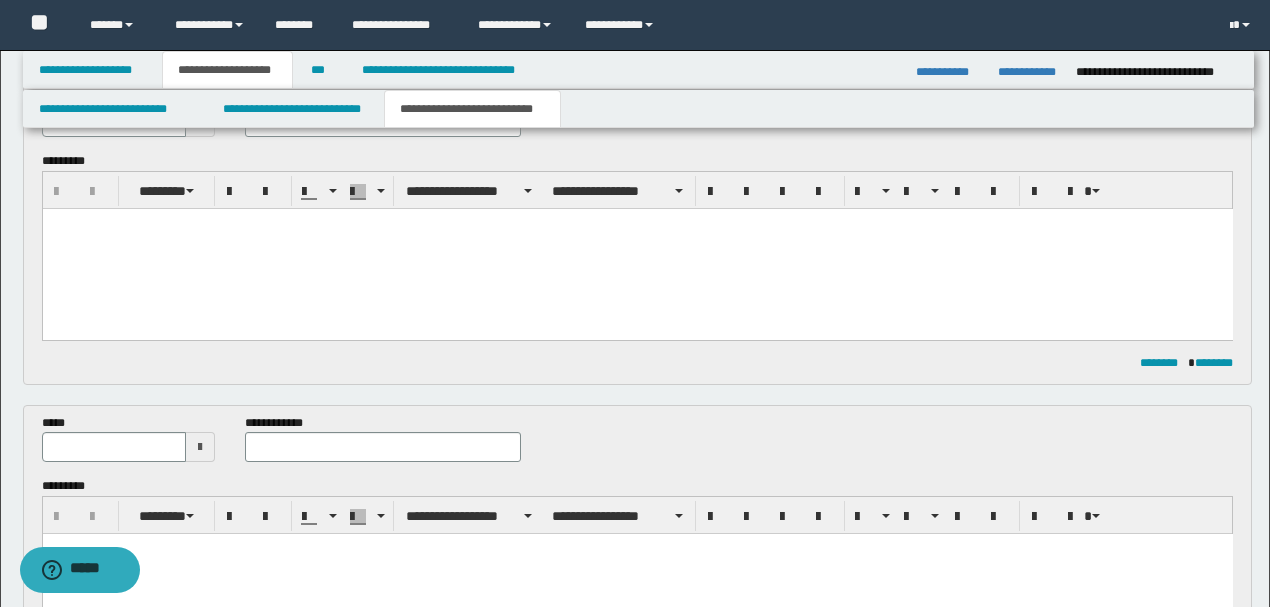 scroll, scrollTop: 144, scrollLeft: 0, axis: vertical 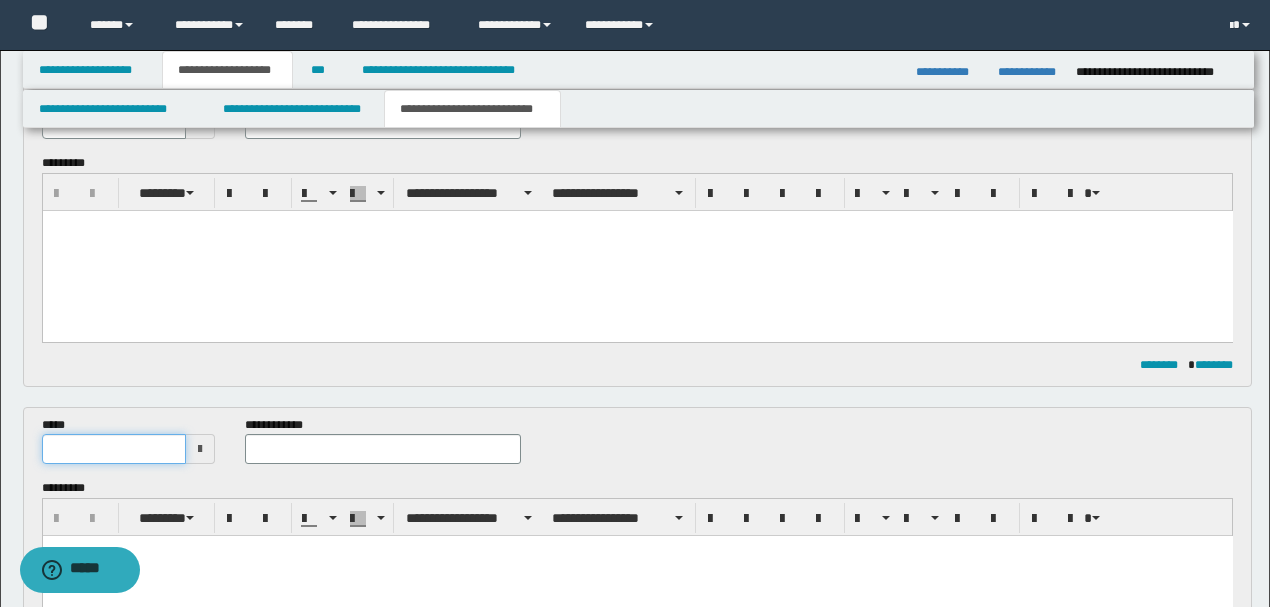 click at bounding box center [114, 449] 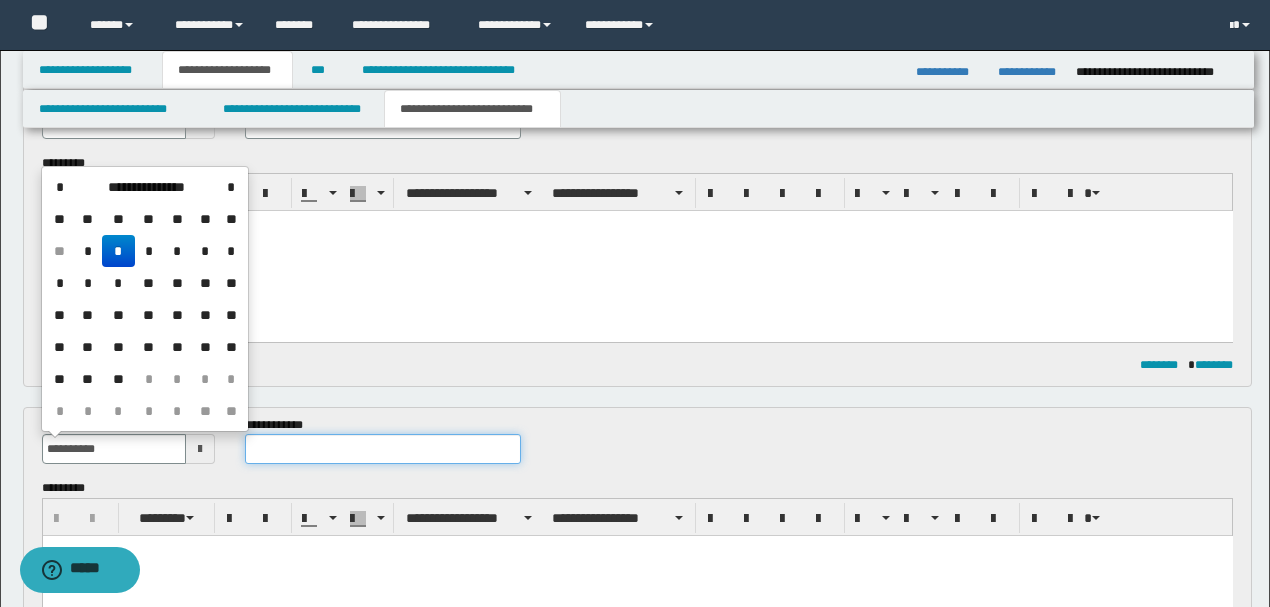 type on "**********" 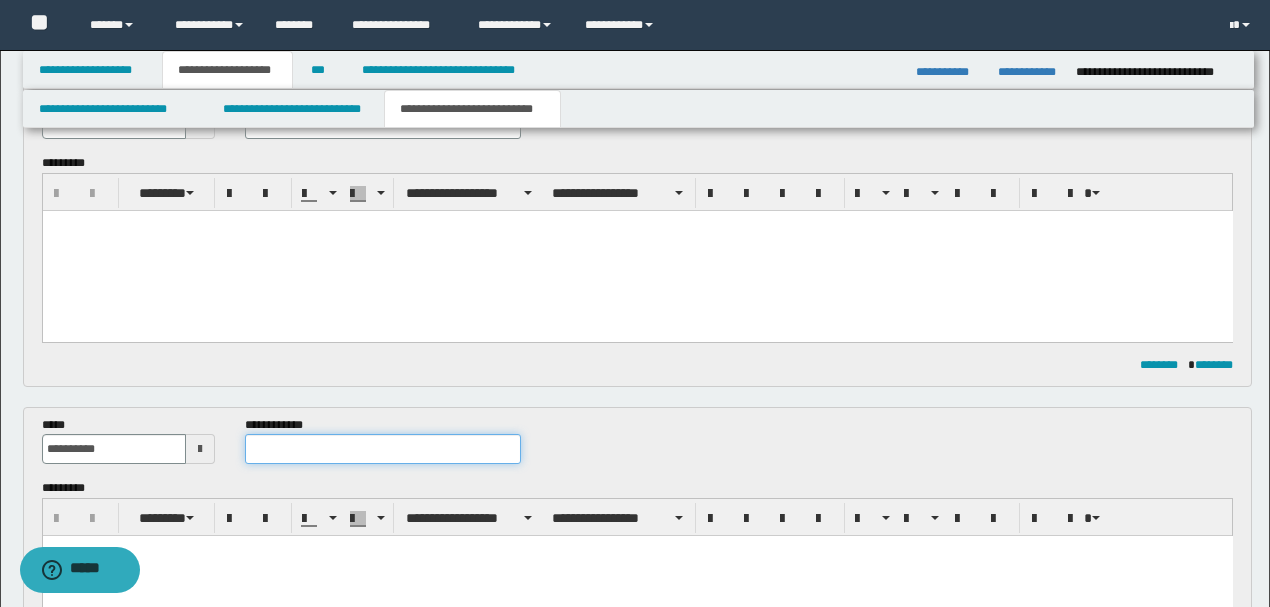 click at bounding box center (382, 449) 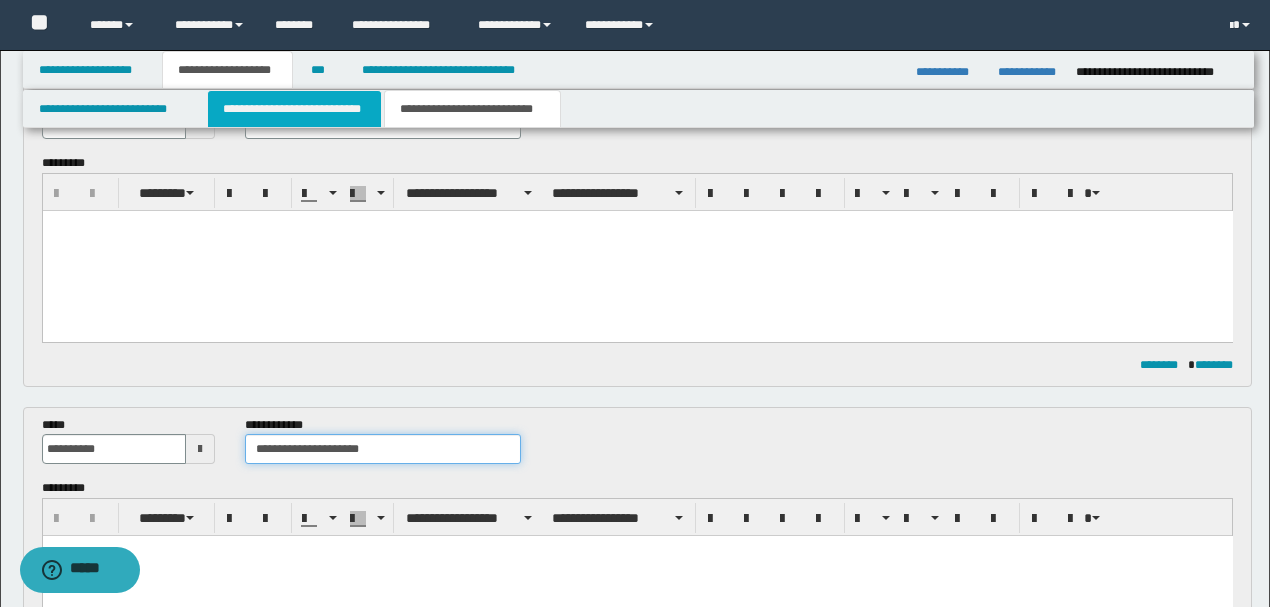 type on "**********" 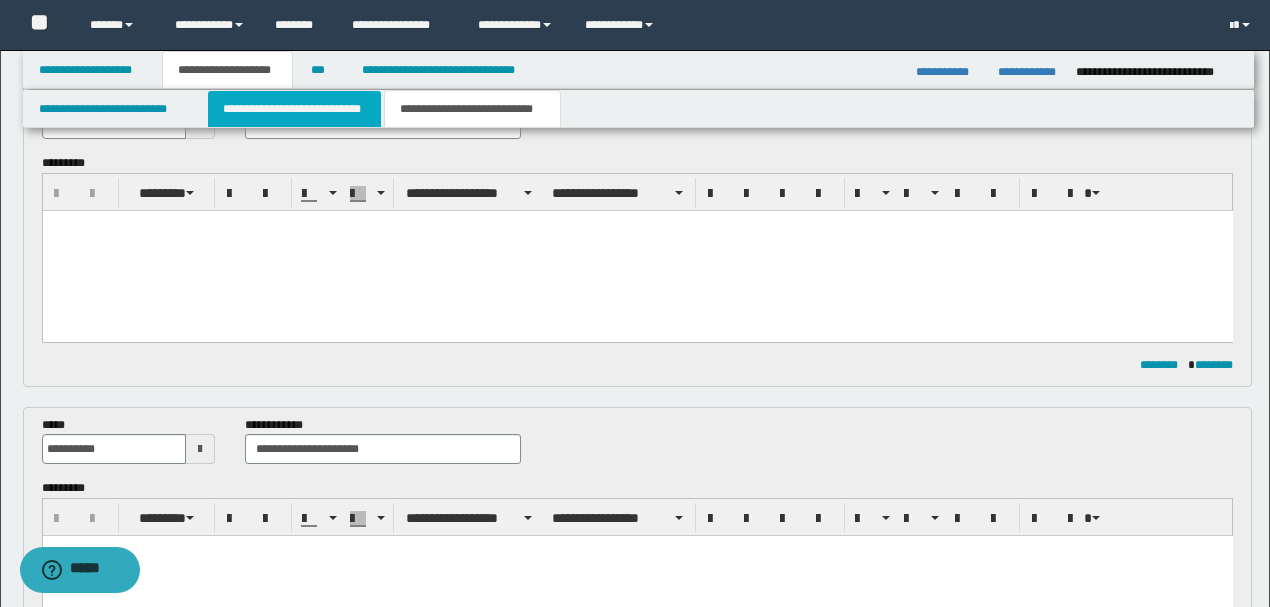 click on "**********" at bounding box center (294, 109) 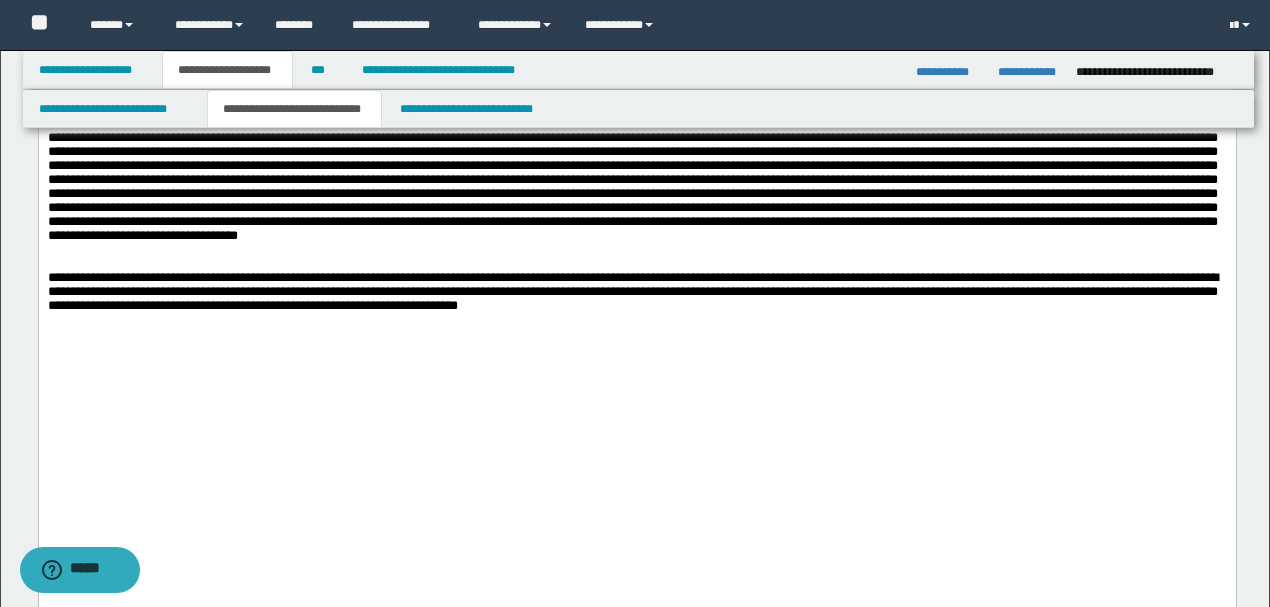 scroll, scrollTop: 3878, scrollLeft: 0, axis: vertical 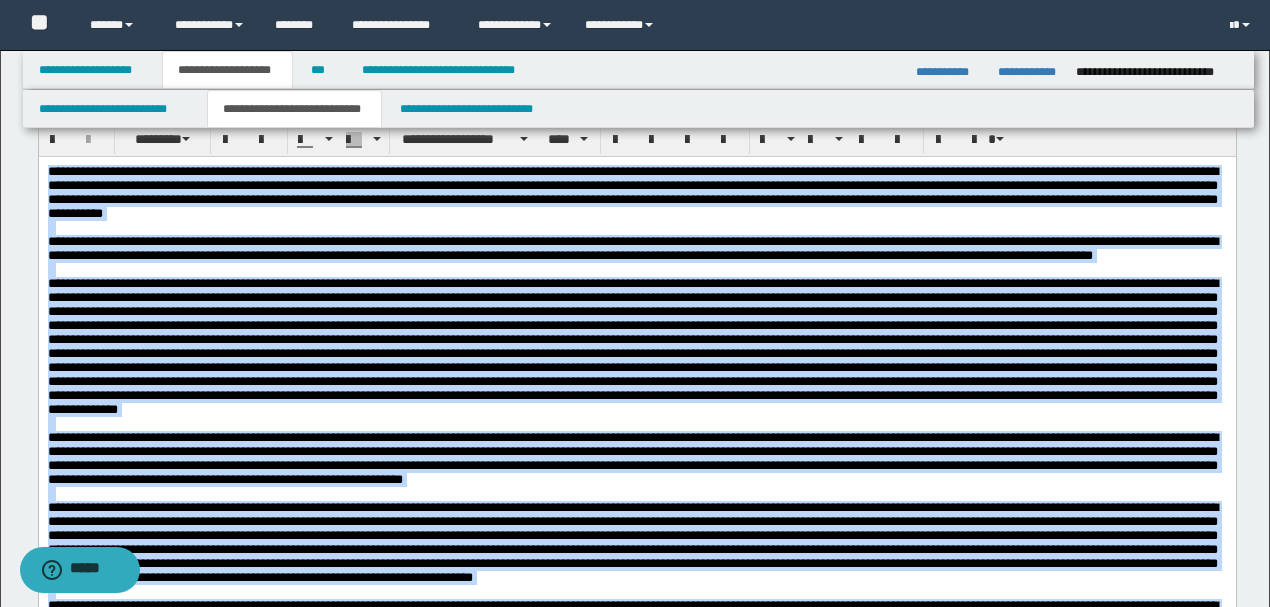 drag, startPoint x: 855, startPoint y: 3616, endPoint x: 48, endPoint y: 228, distance: 3482.7852 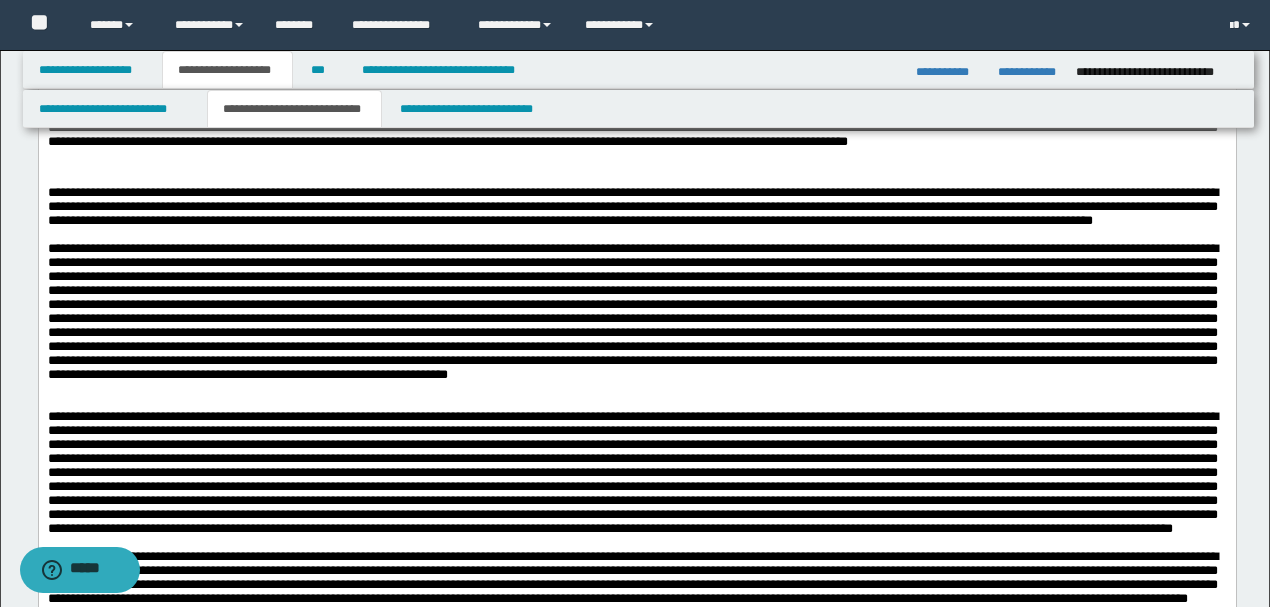 scroll, scrollTop: 3930, scrollLeft: 0, axis: vertical 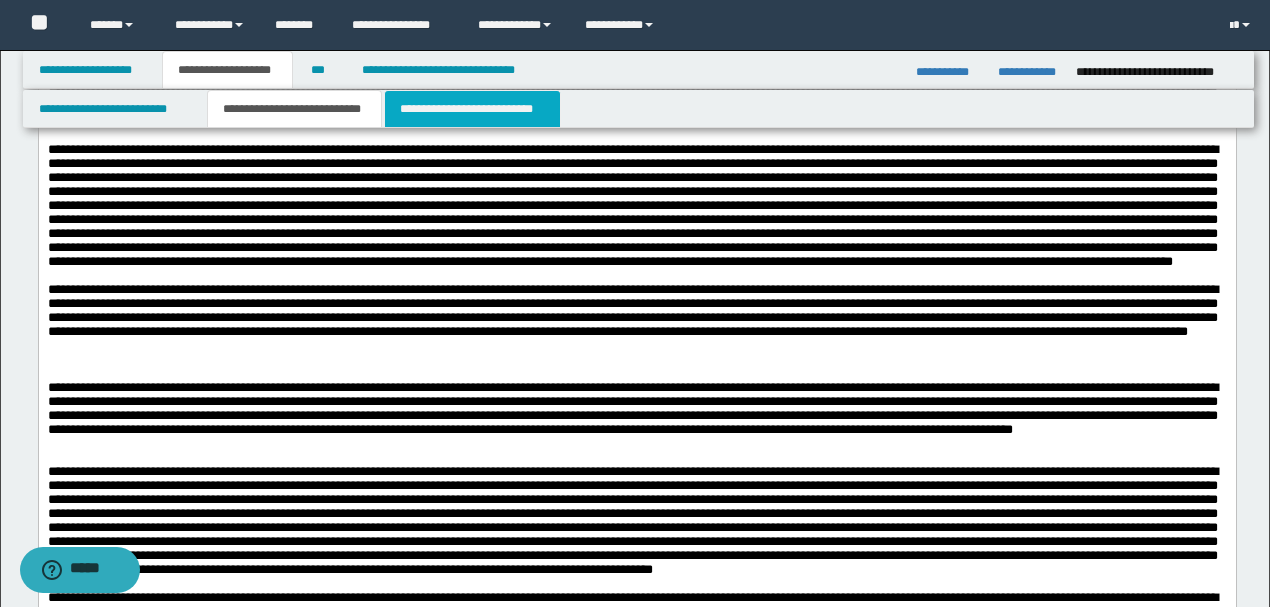 click on "**********" at bounding box center (472, 109) 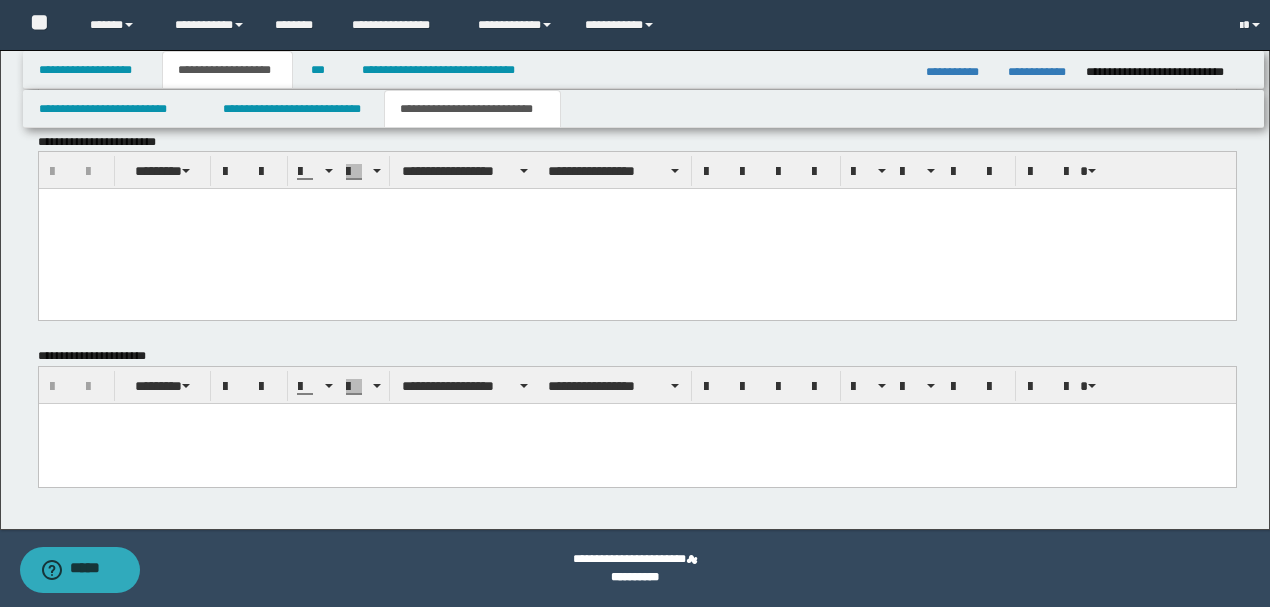 scroll, scrollTop: 1864, scrollLeft: 0, axis: vertical 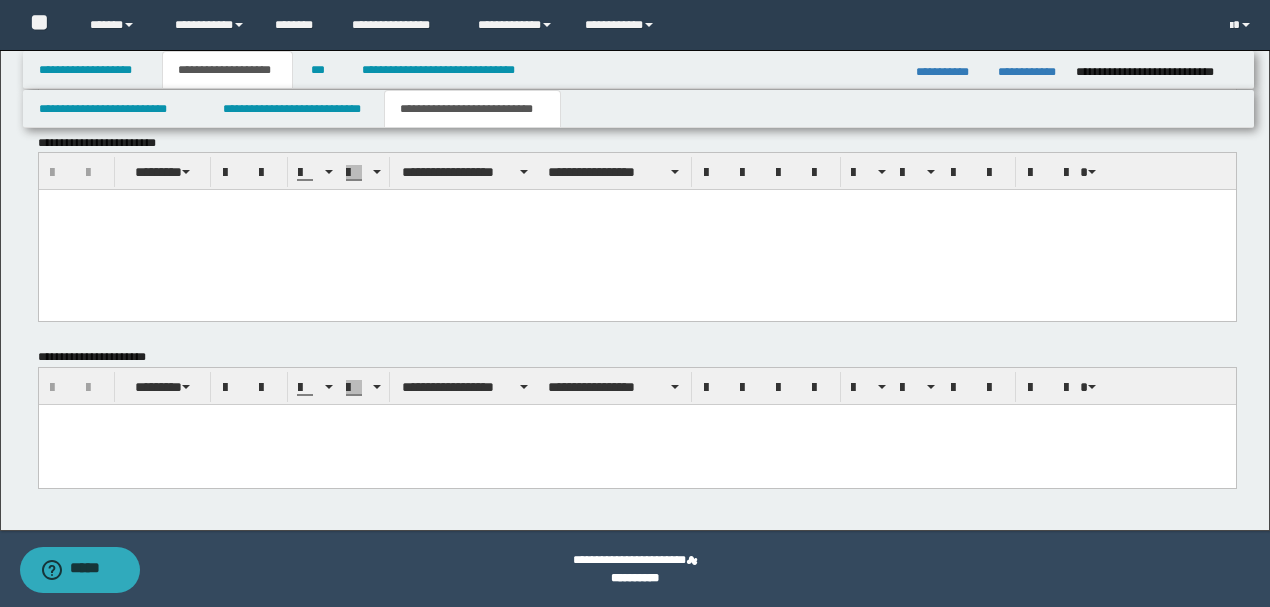 click at bounding box center [636, 444] 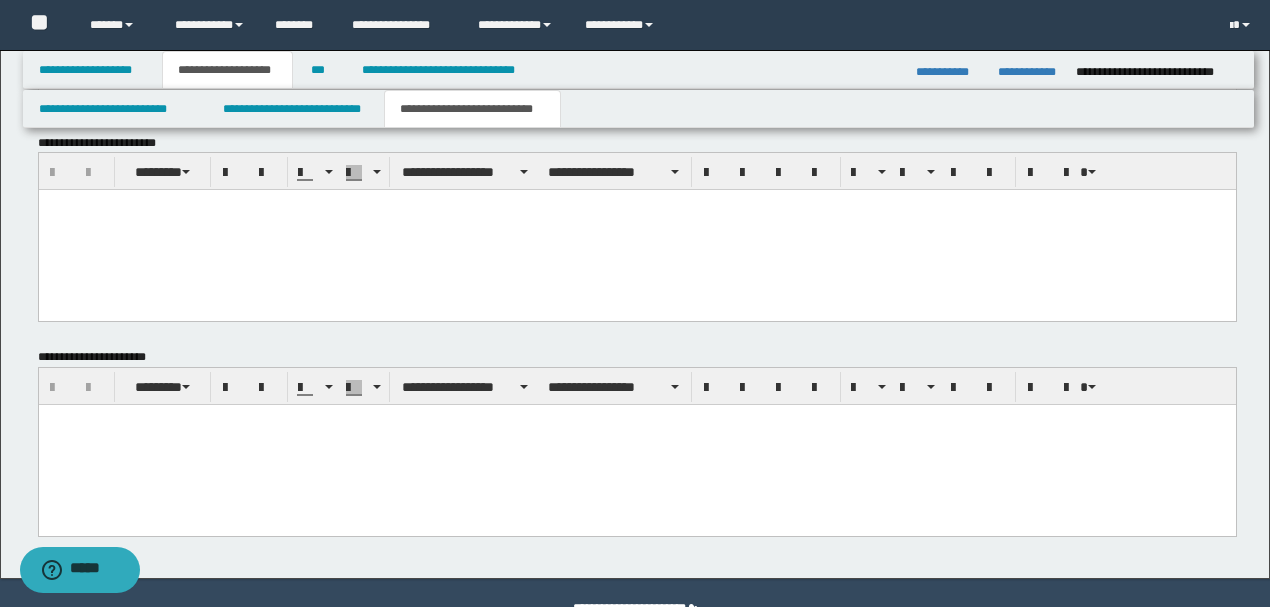 type 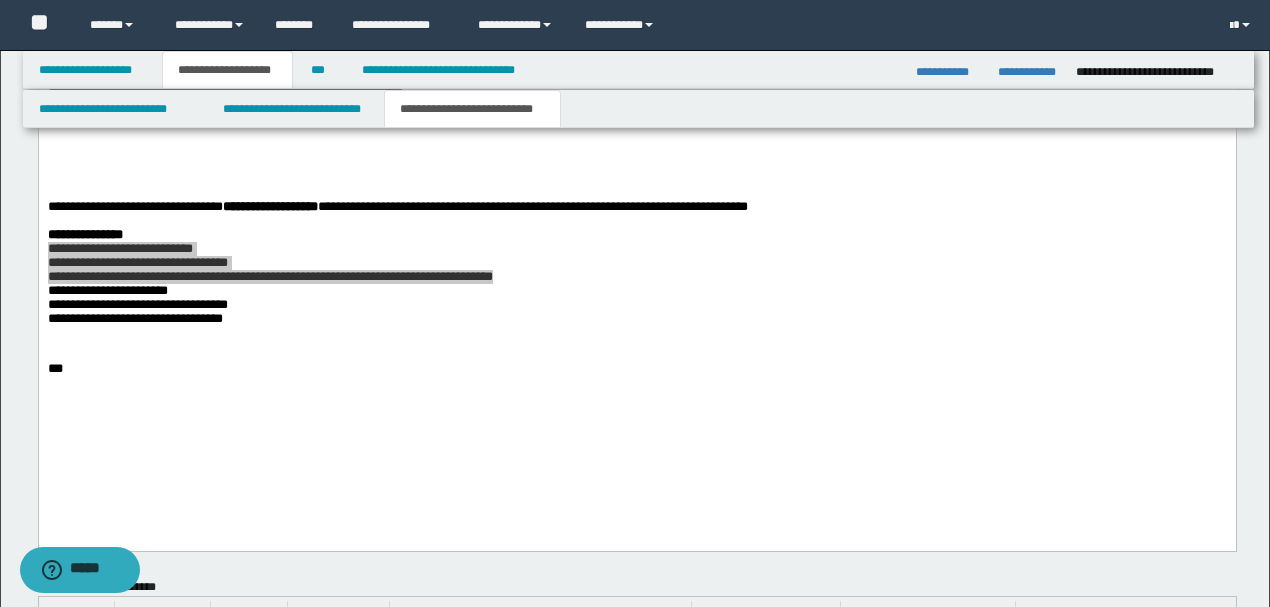 scroll, scrollTop: 1131, scrollLeft: 0, axis: vertical 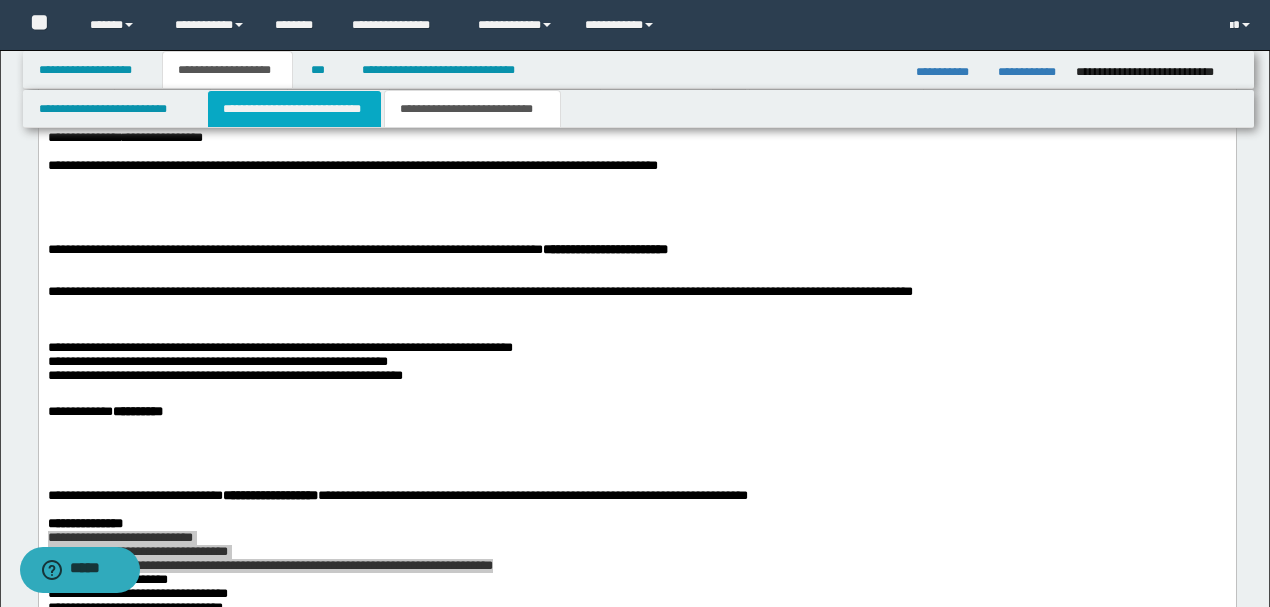 click on "**********" at bounding box center [294, 109] 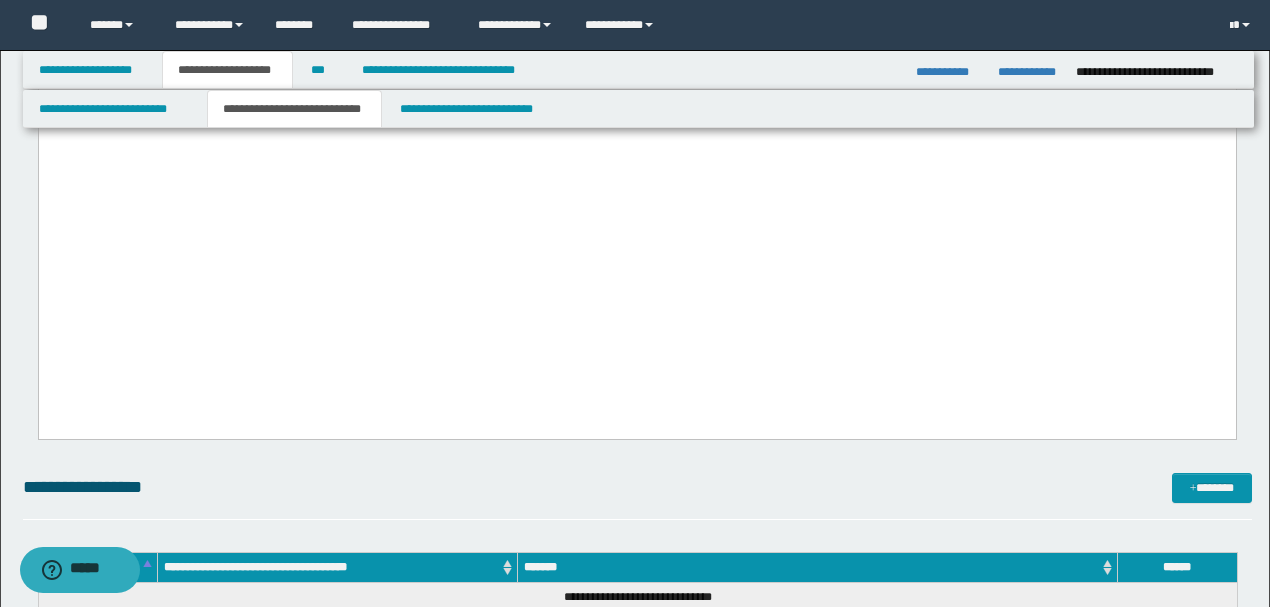 scroll, scrollTop: 5131, scrollLeft: 0, axis: vertical 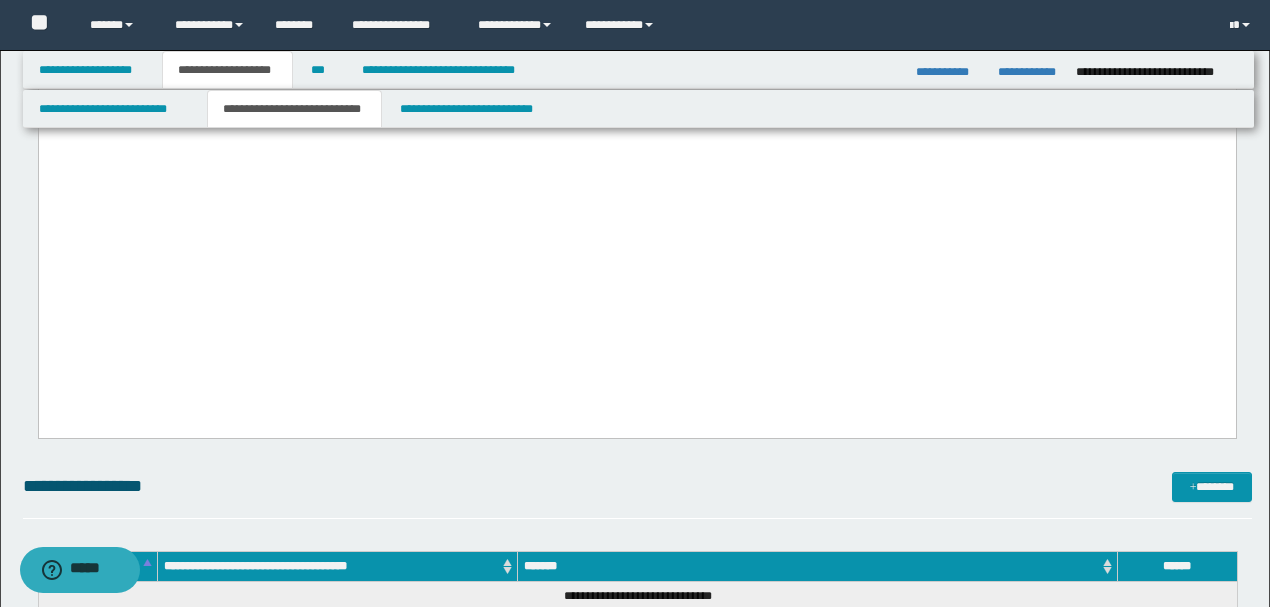 drag, startPoint x: 778, startPoint y: 349, endPoint x: 38, endPoint y: -3166, distance: 3592.0503 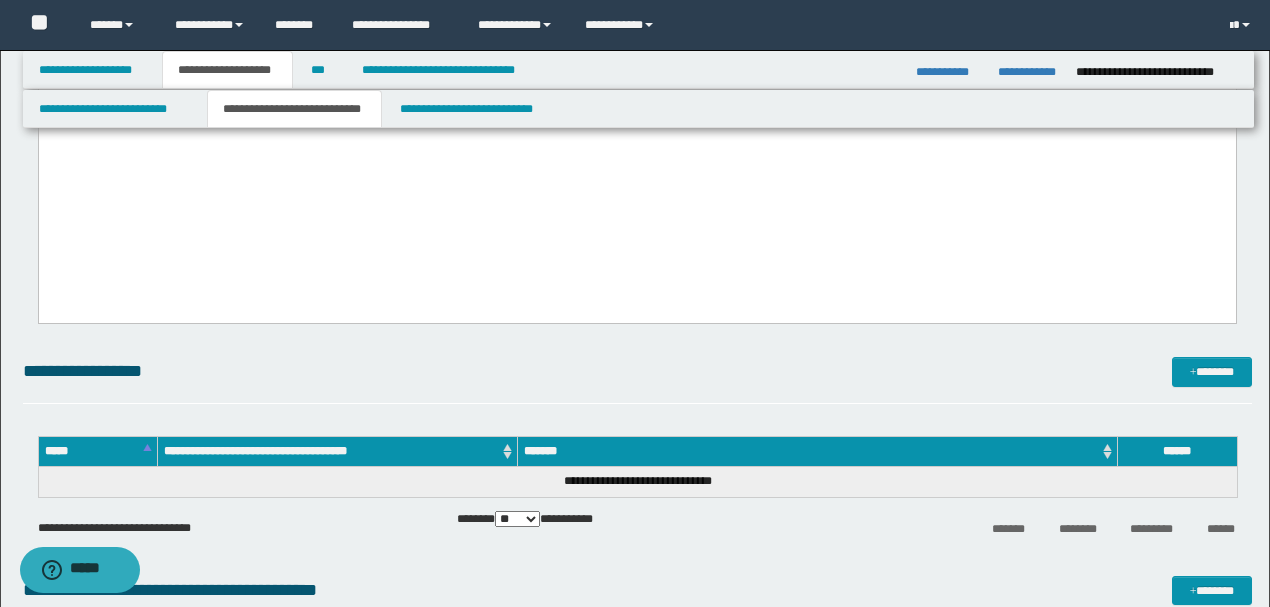 scroll, scrollTop: 5664, scrollLeft: 0, axis: vertical 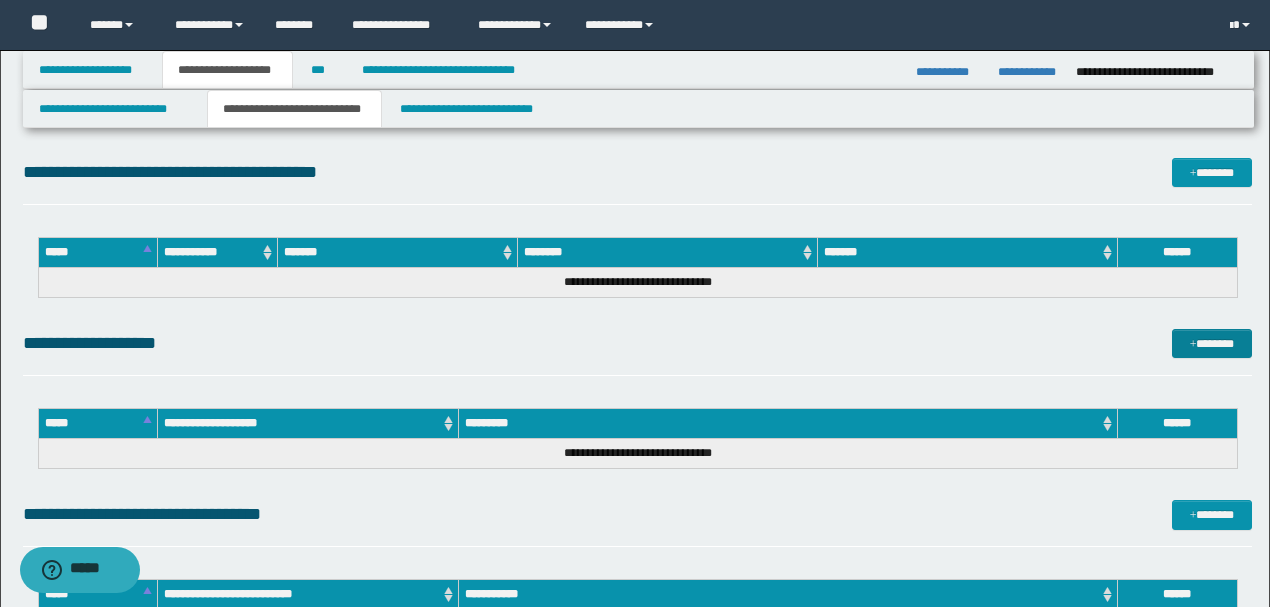 click on "*******" at bounding box center [1211, 343] 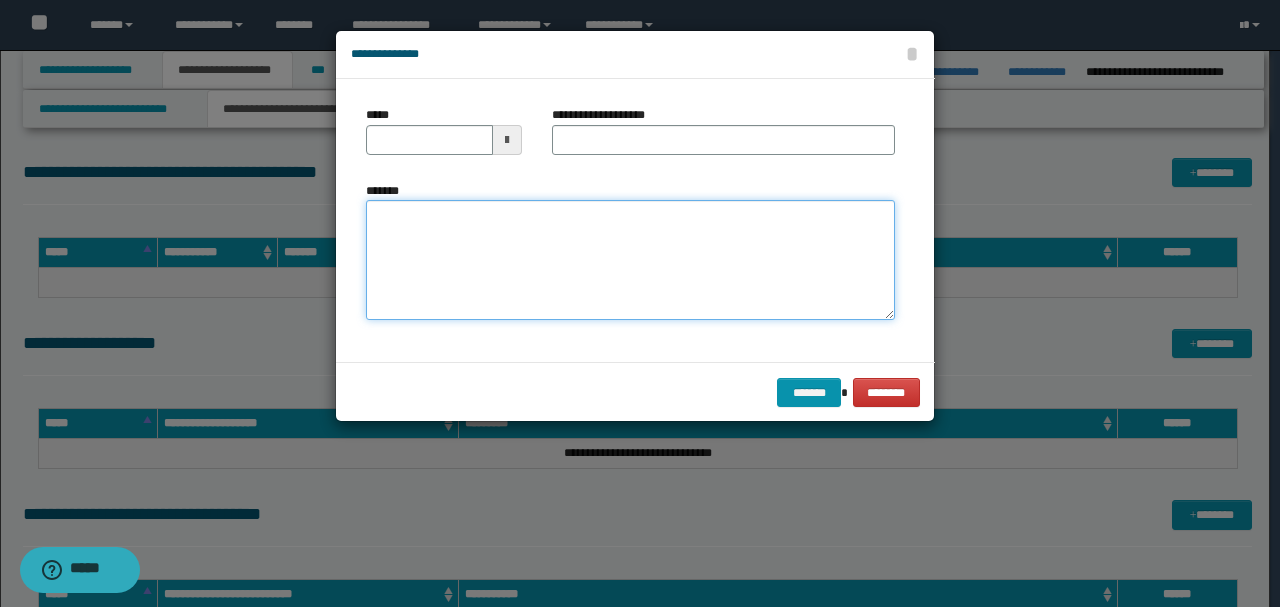 paste on "**********" 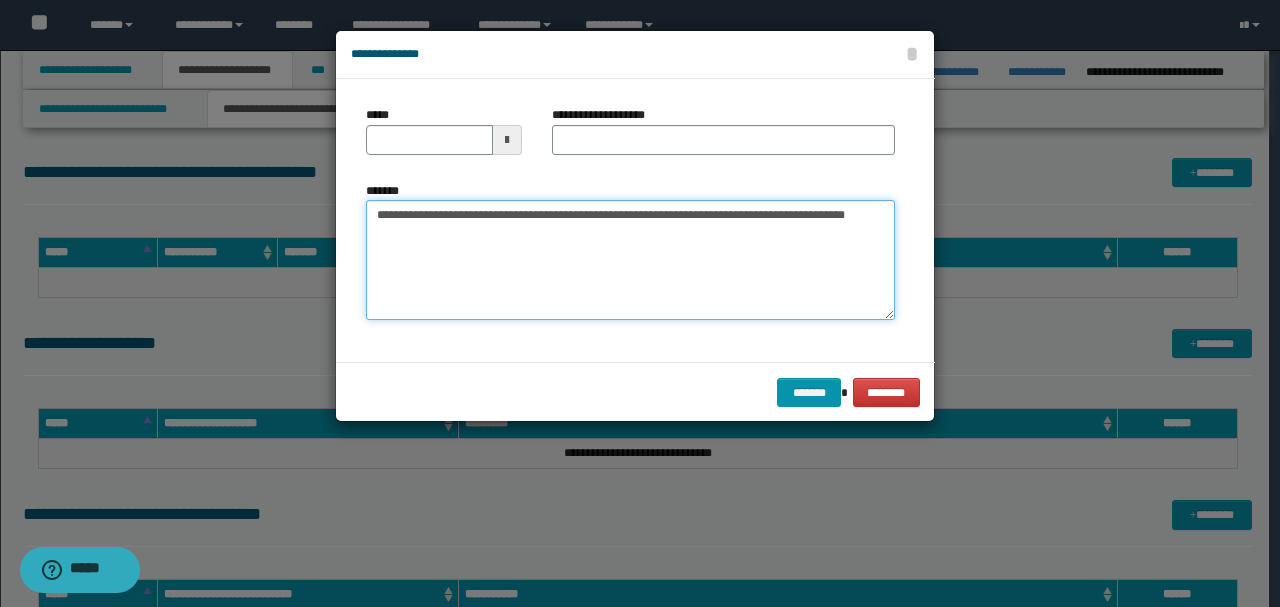 click on "**********" at bounding box center (630, 260) 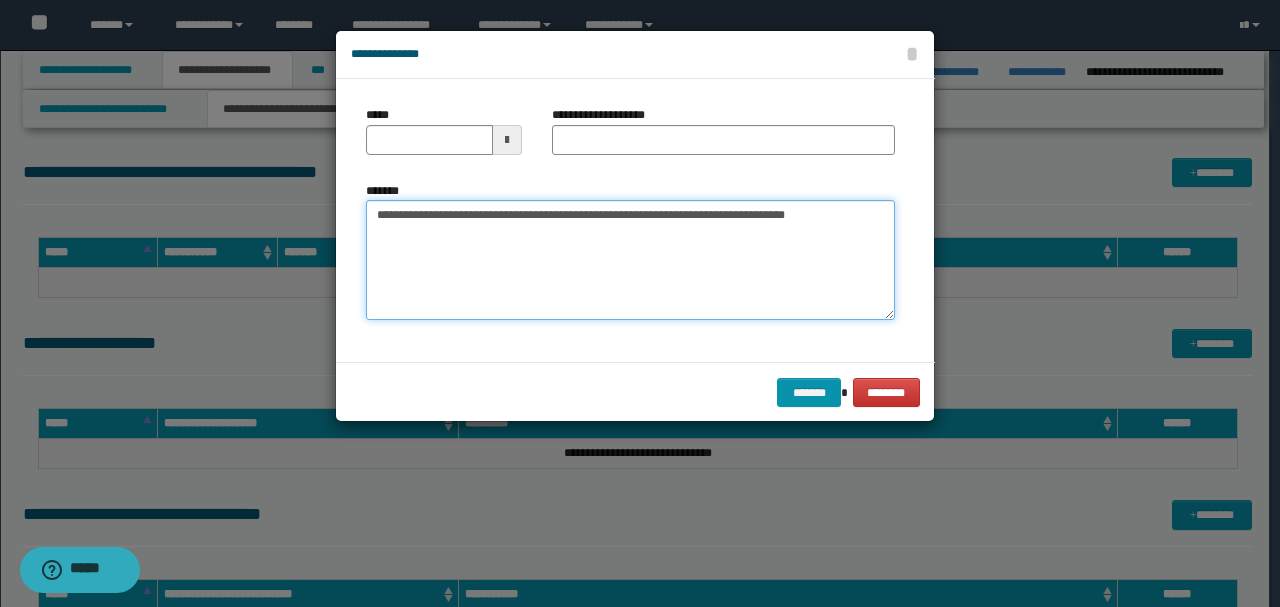 type 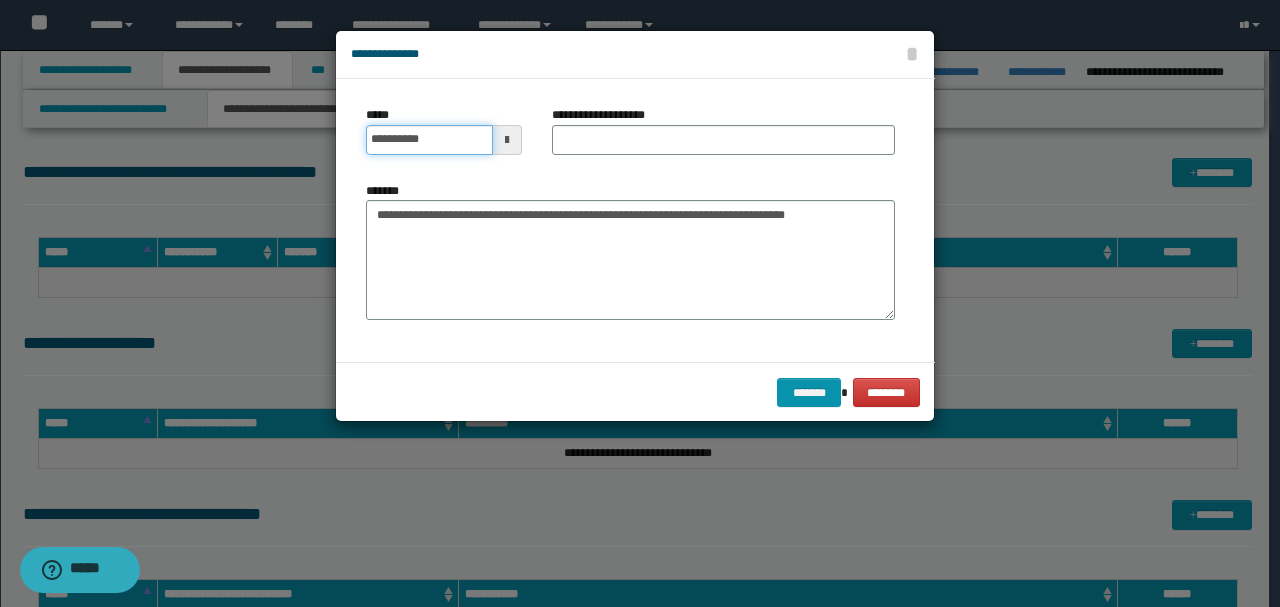 click on "**********" at bounding box center (429, 140) 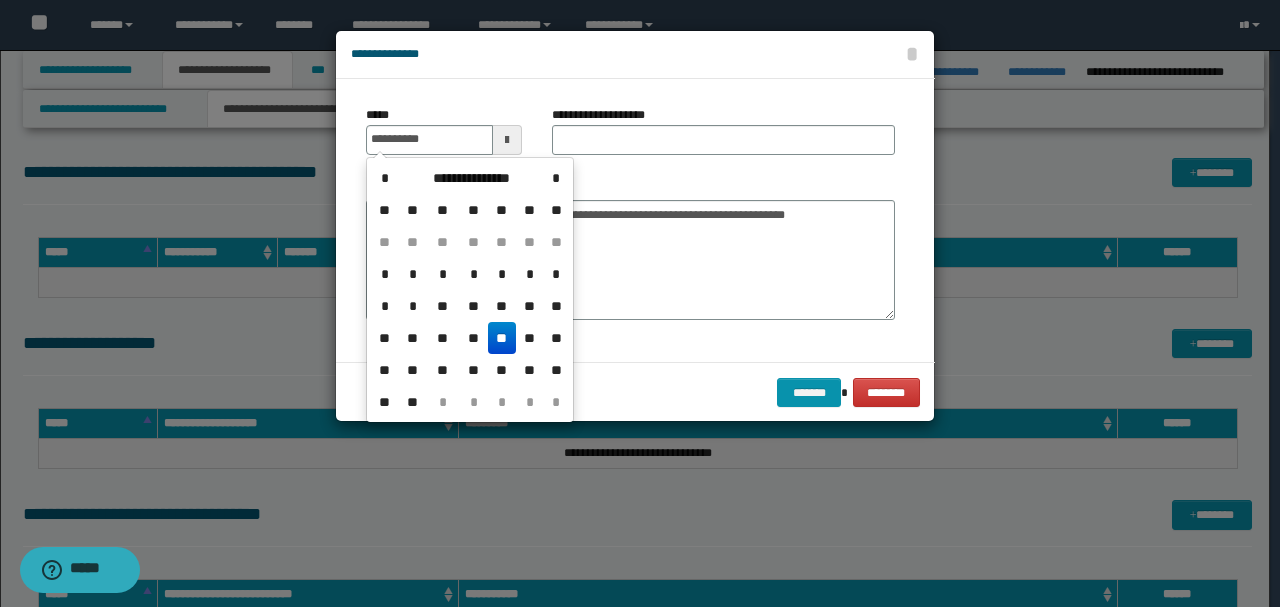 type on "**********" 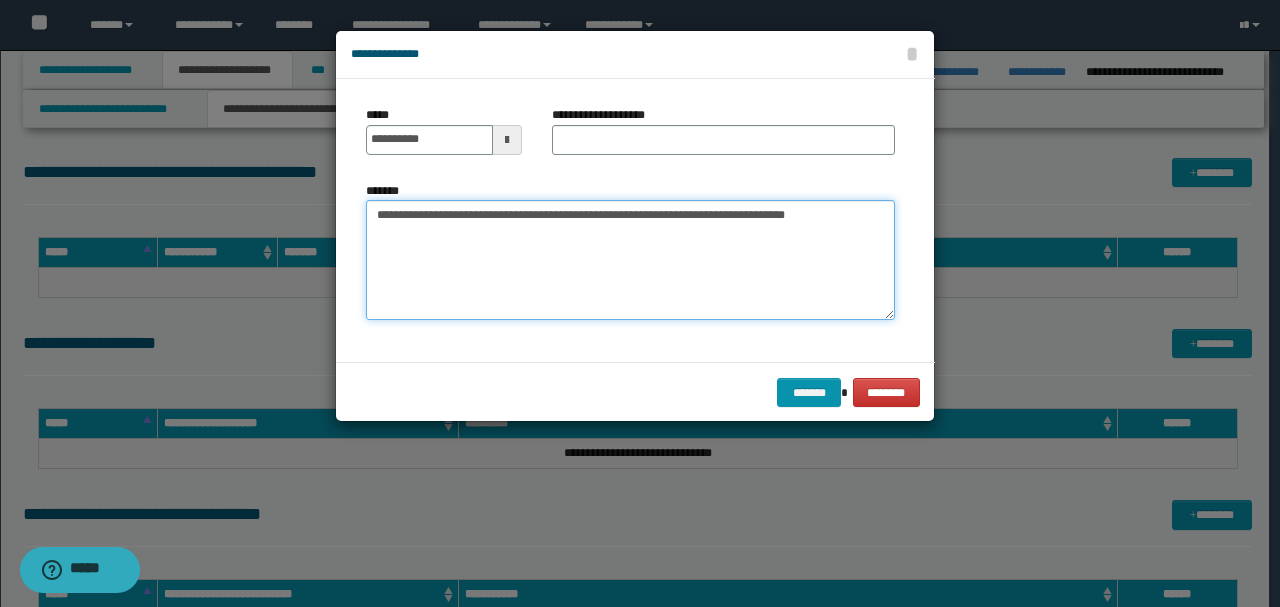 drag, startPoint x: 622, startPoint y: 209, endPoint x: 309, endPoint y: 202, distance: 313.07828 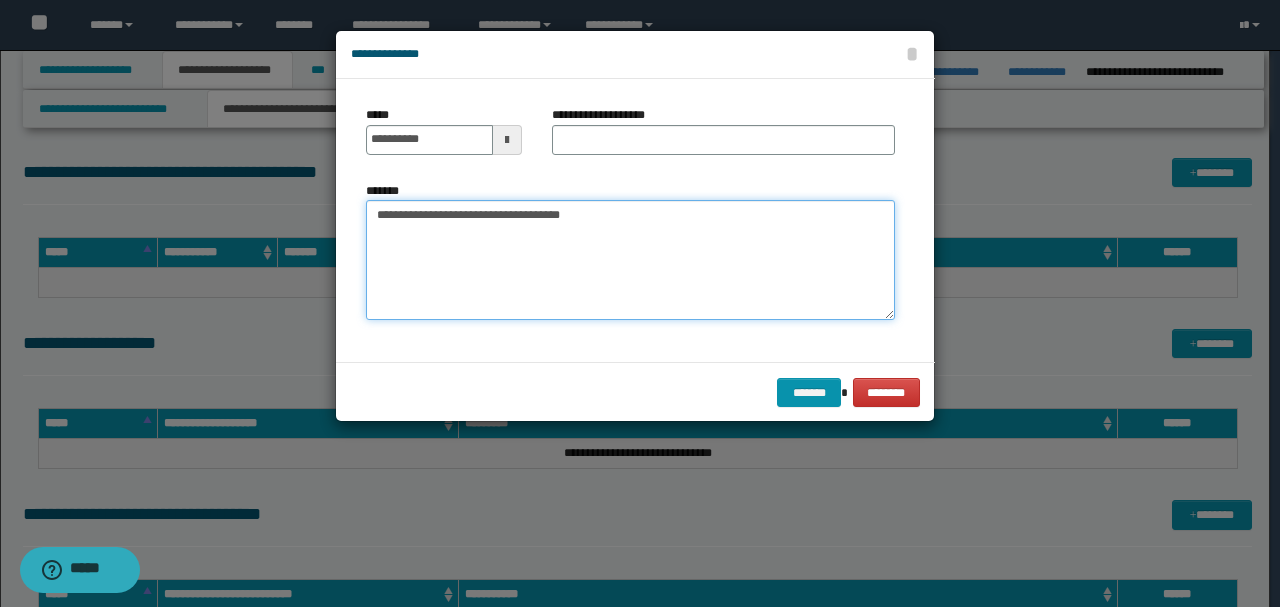 type on "**********" 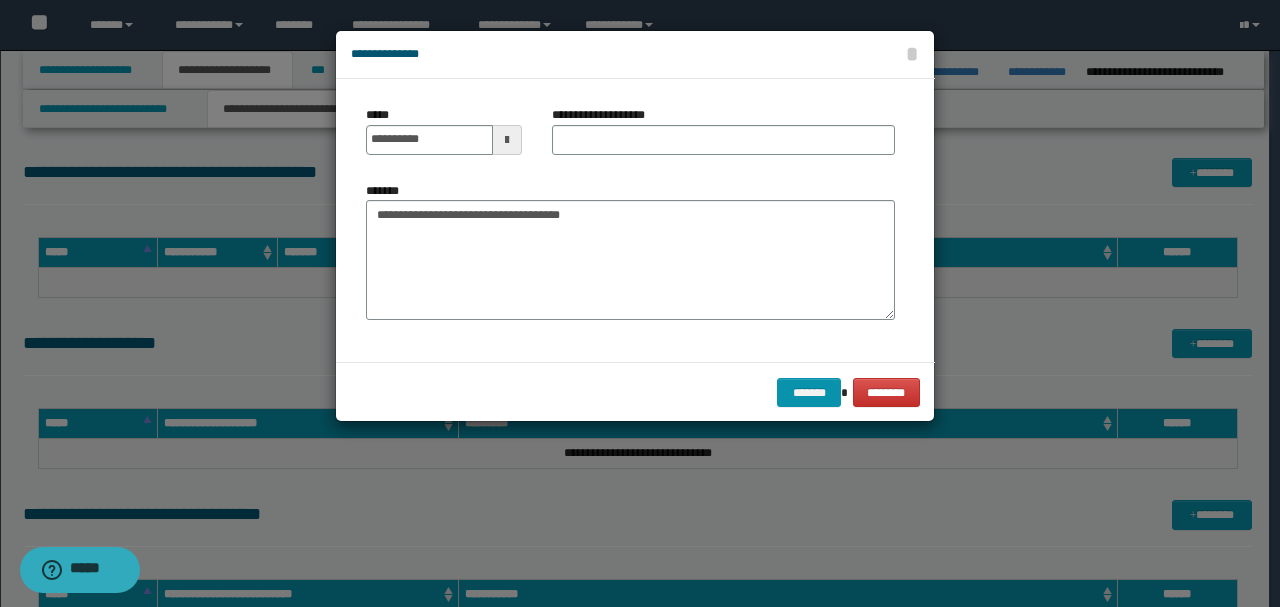 click on "**********" at bounding box center (723, 138) 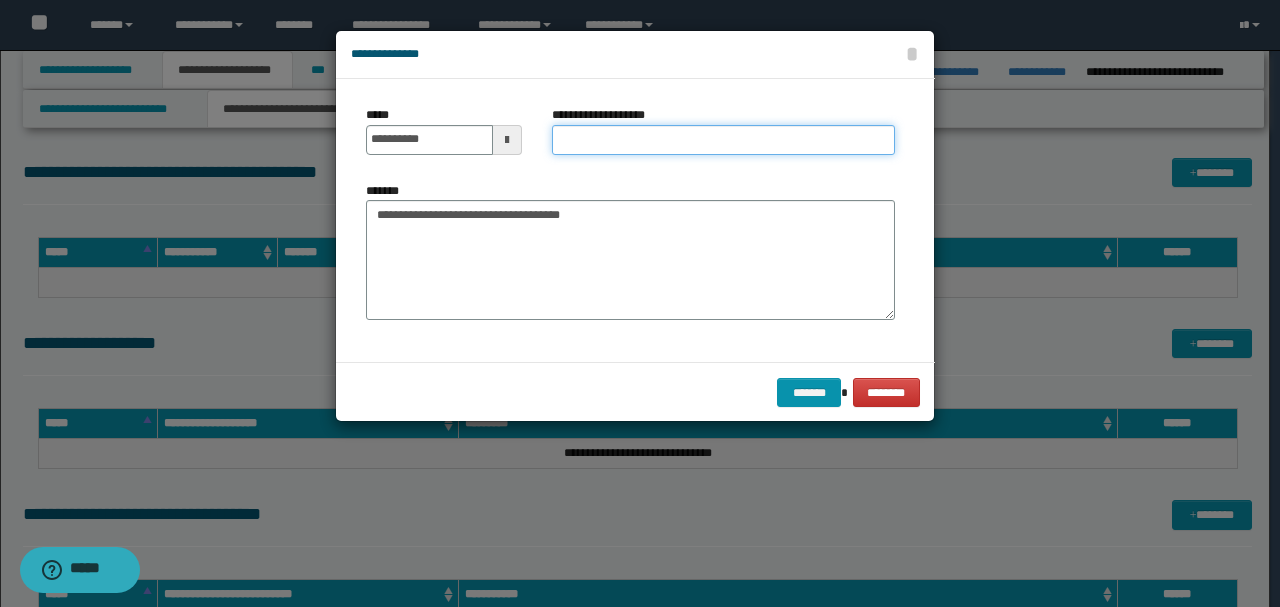 click on "**********" at bounding box center [723, 140] 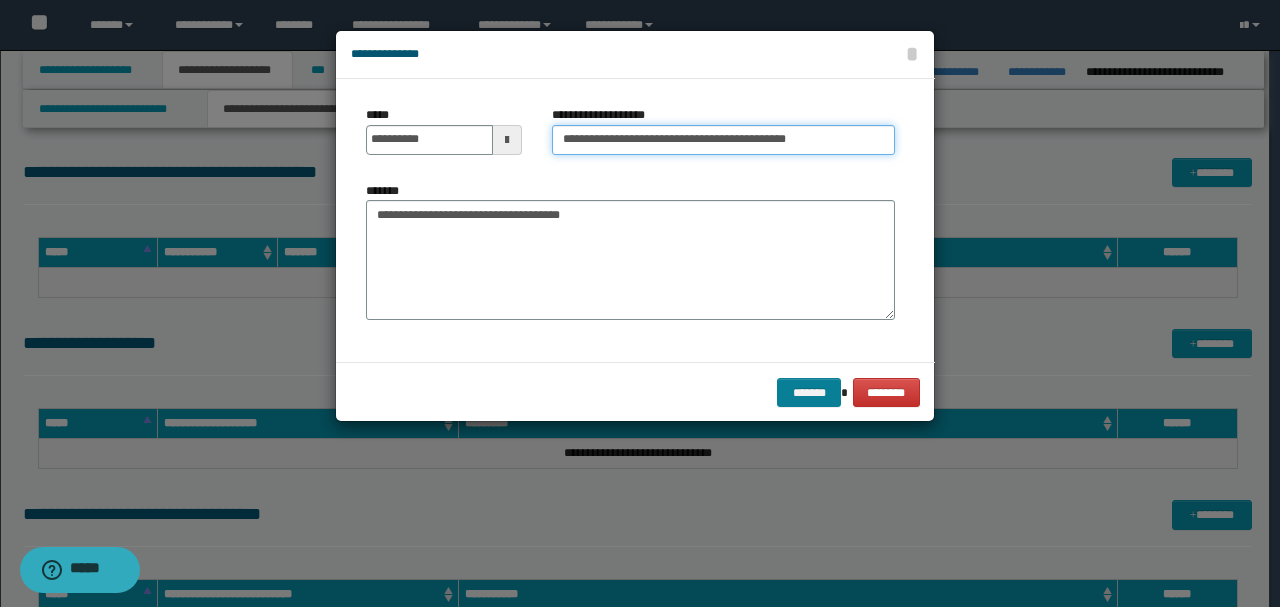 type on "**********" 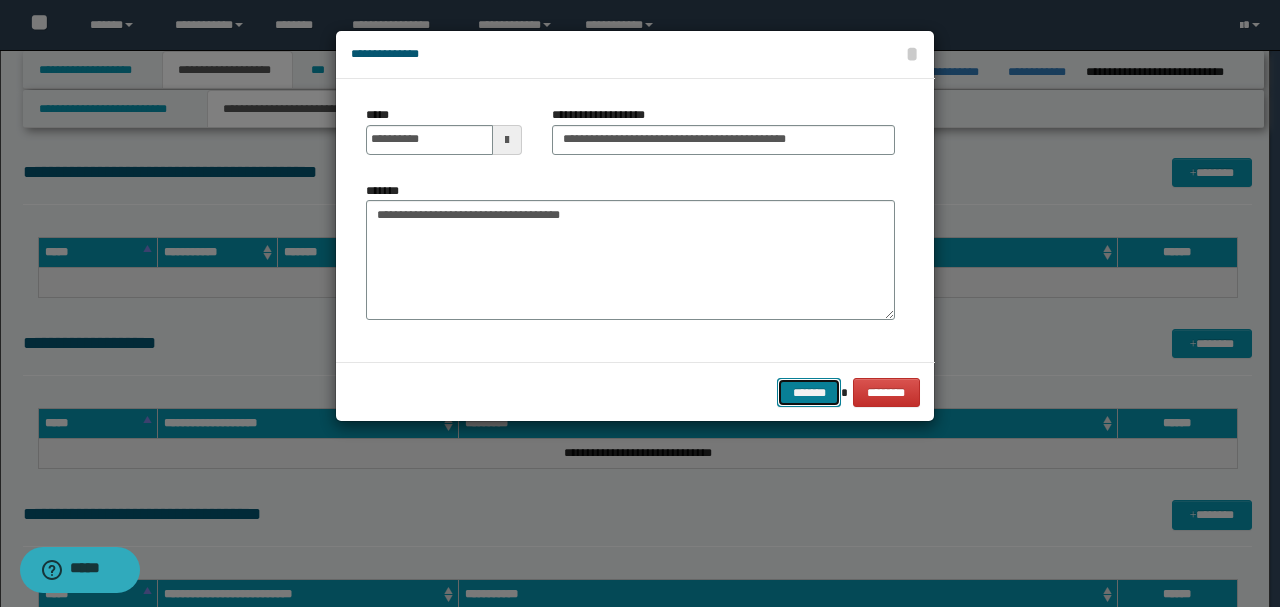 click on "*******" at bounding box center [809, 392] 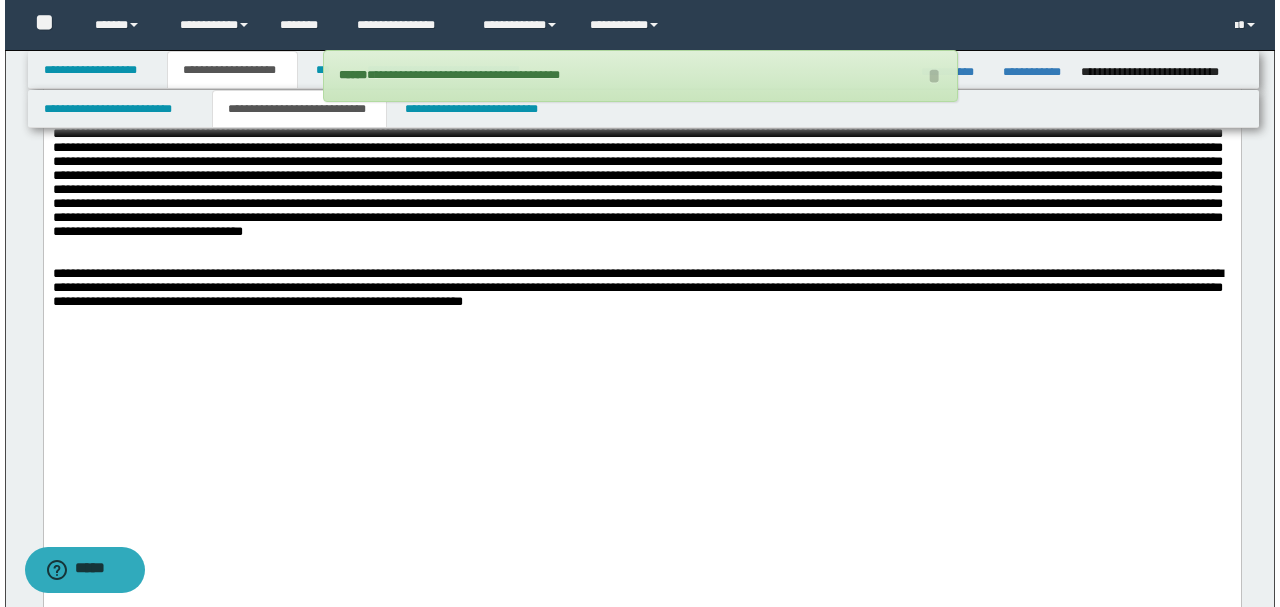 scroll, scrollTop: 5064, scrollLeft: 0, axis: vertical 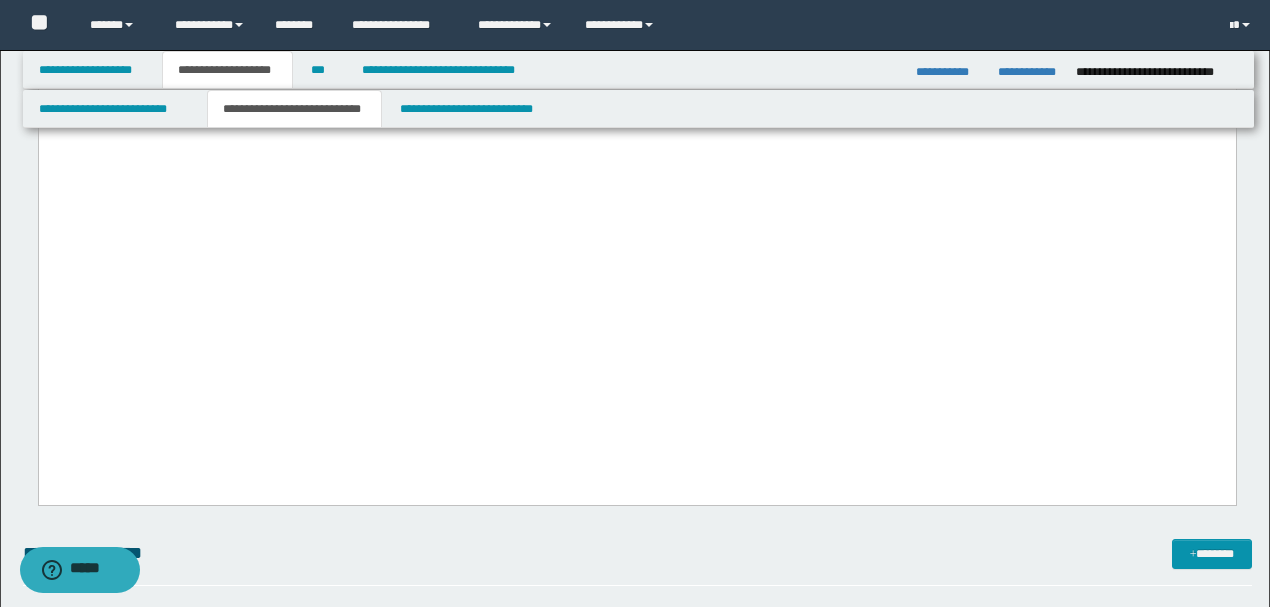 drag, startPoint x: 836, startPoint y: 366, endPoint x: 38, endPoint y: -3152, distance: 3607.3713 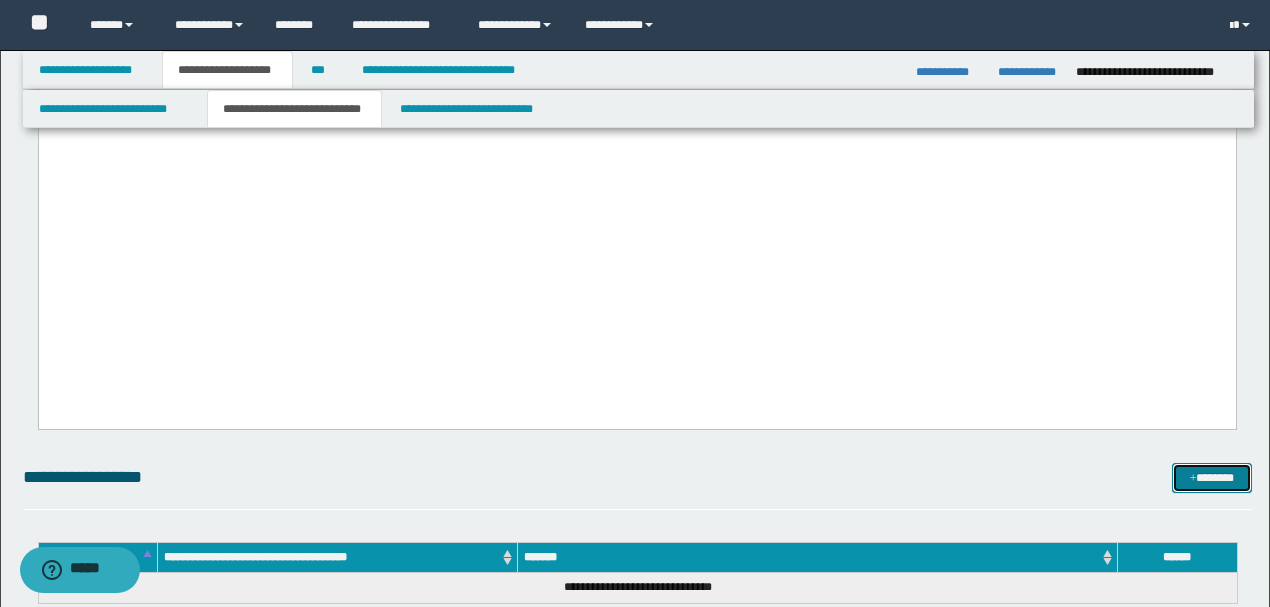drag, startPoint x: 1216, startPoint y: 466, endPoint x: 1192, endPoint y: 536, distance: 74 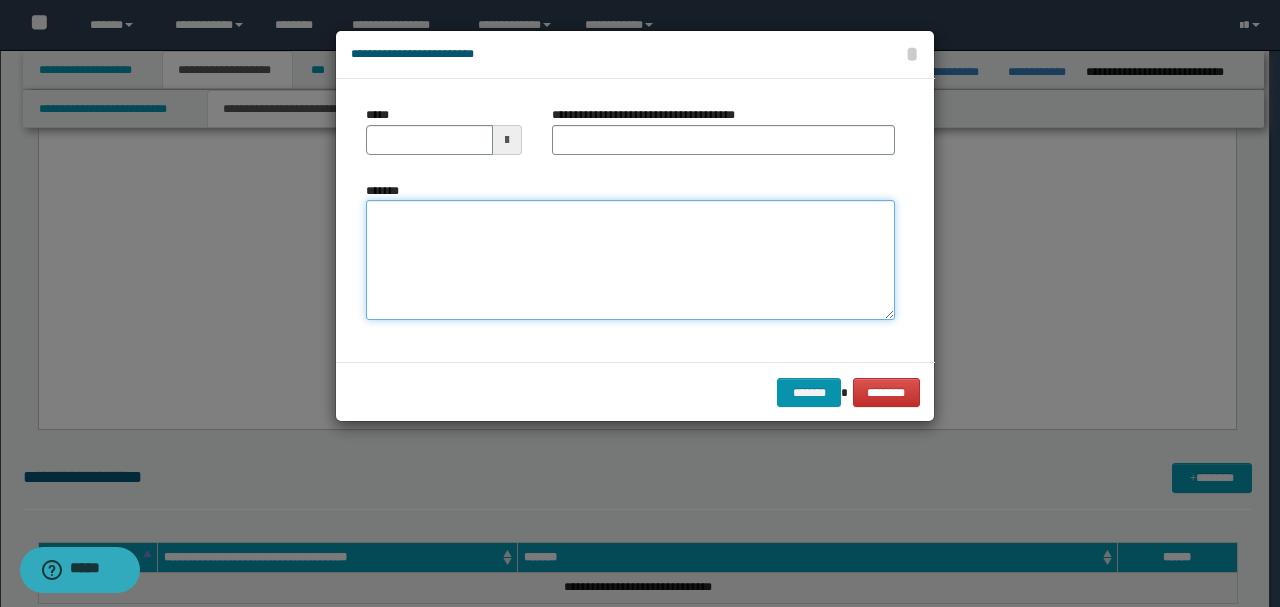 click on "*******" at bounding box center (630, 260) 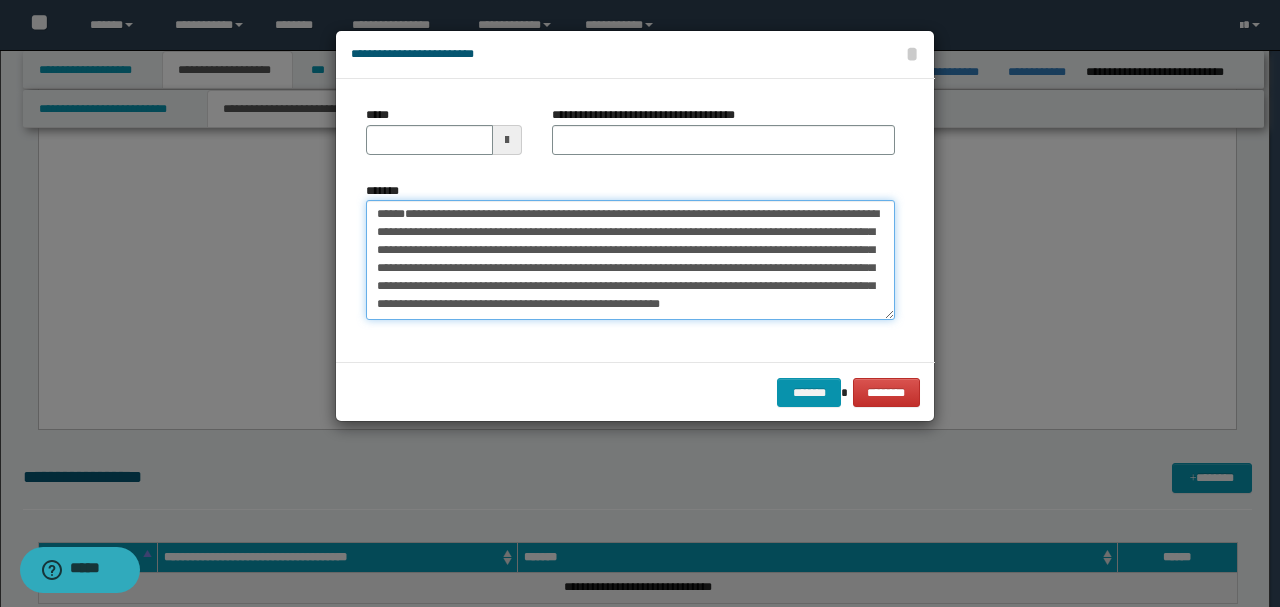 scroll, scrollTop: 0, scrollLeft: 0, axis: both 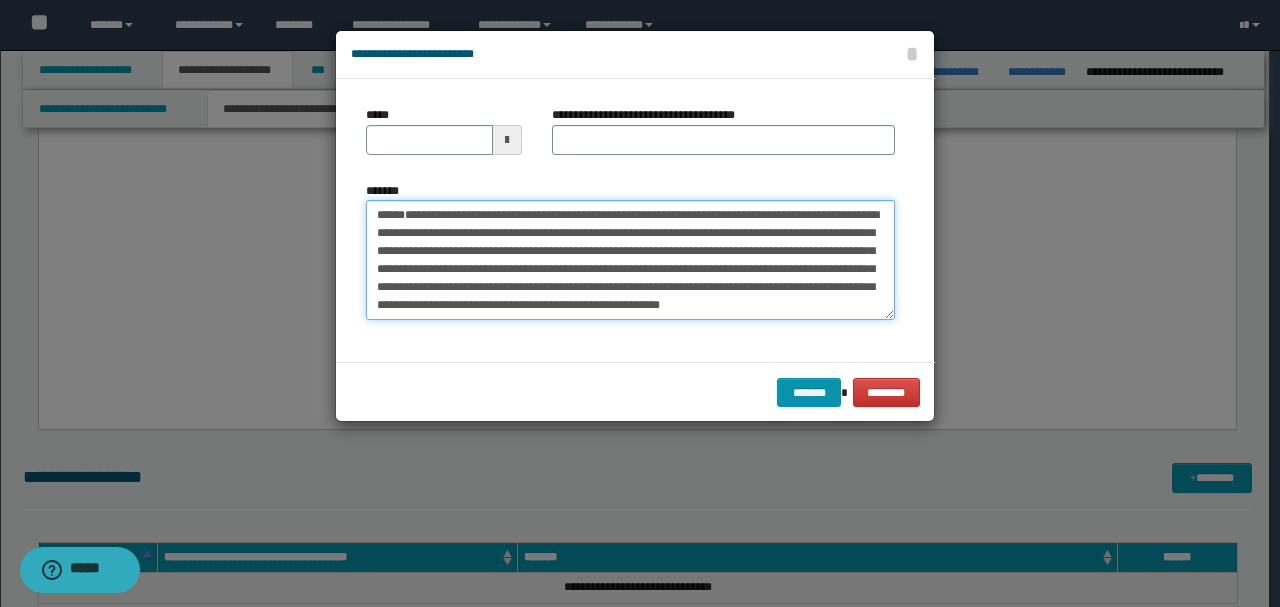 type 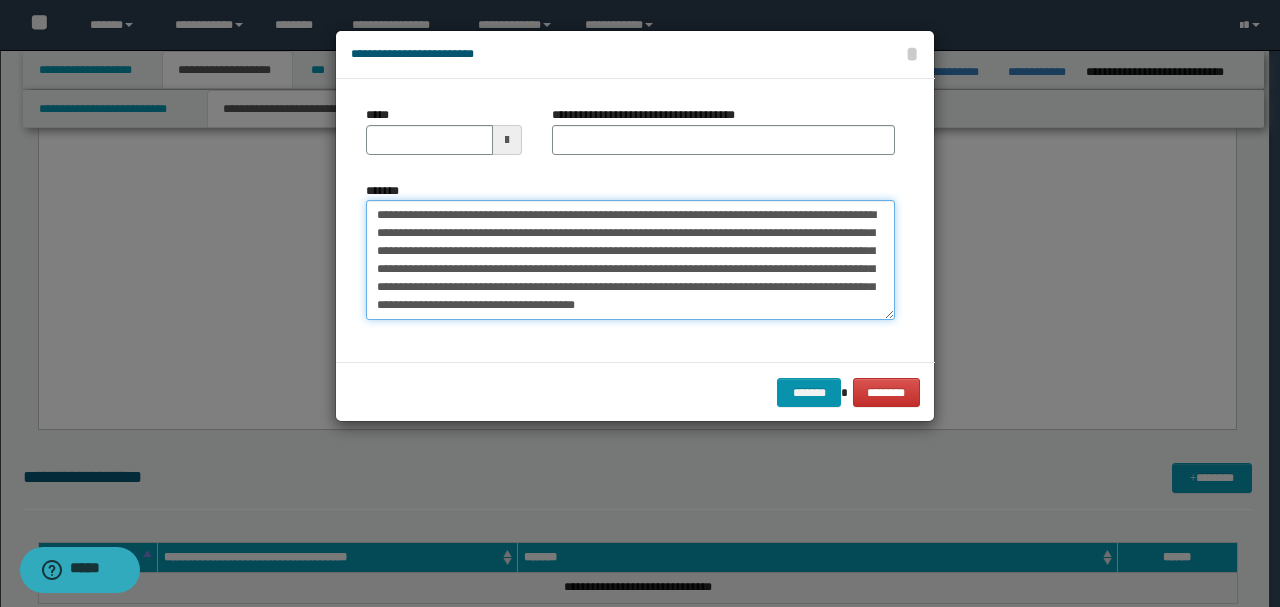 type 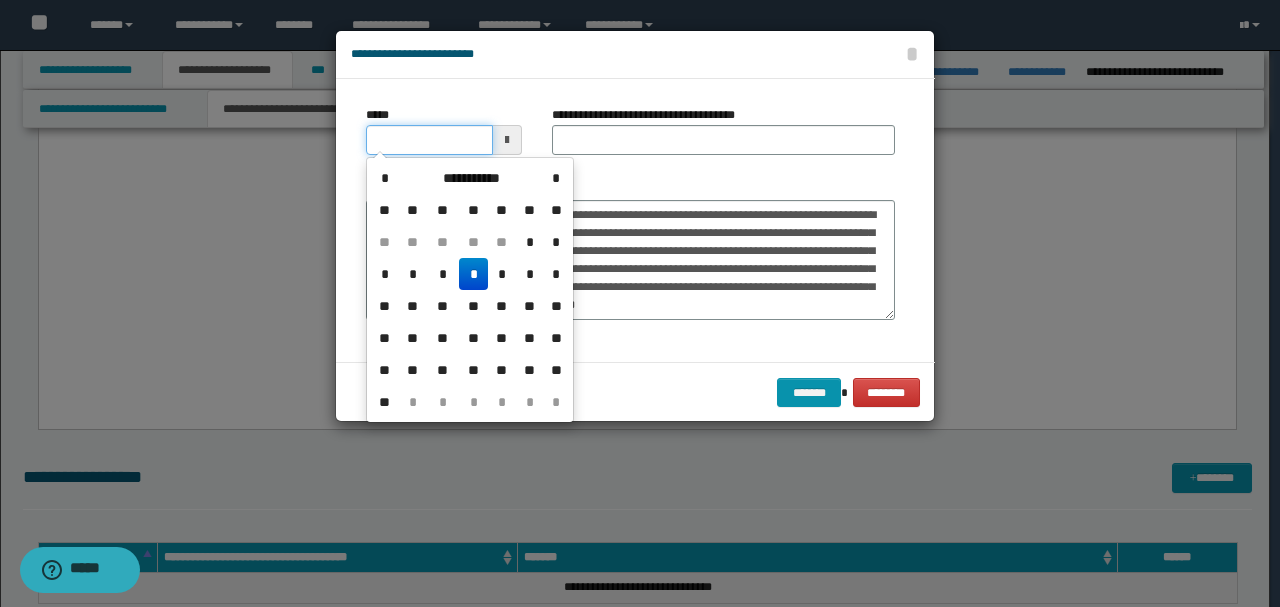 click on "*****" at bounding box center [429, 140] 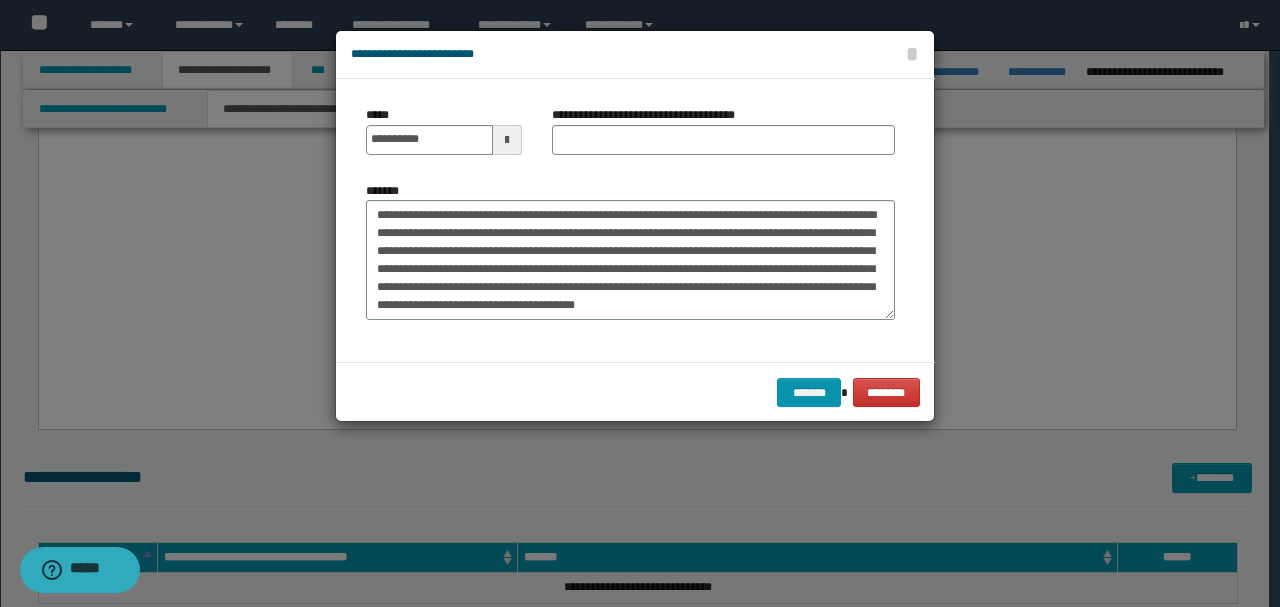 type on "**********" 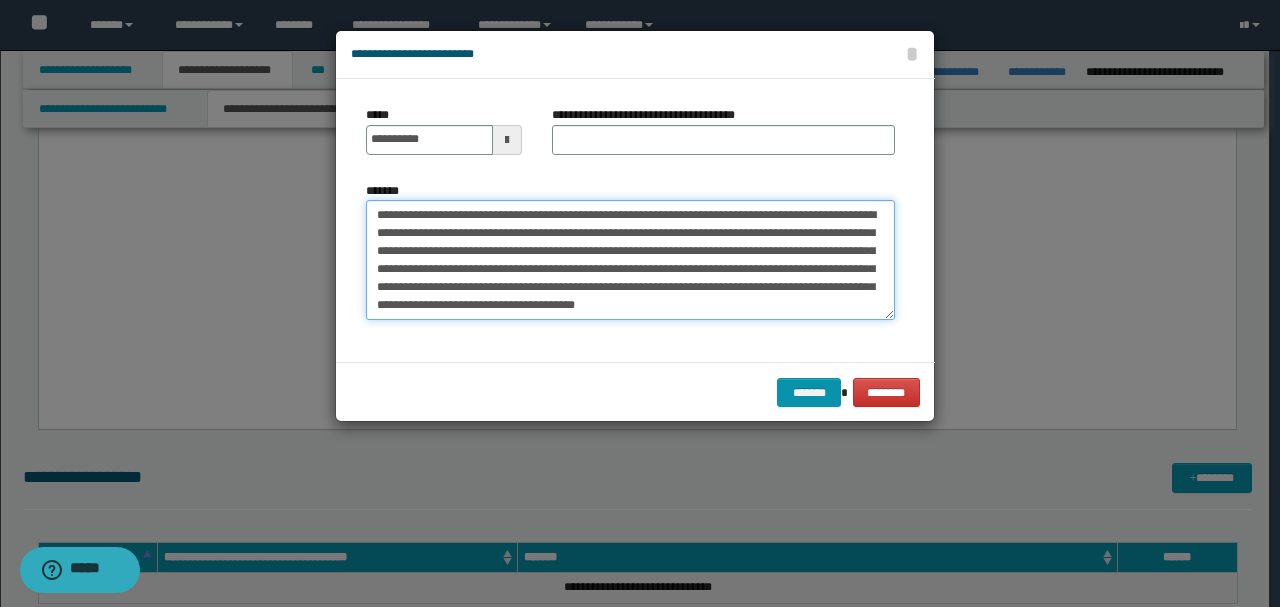 drag, startPoint x: 563, startPoint y: 208, endPoint x: 238, endPoint y: 198, distance: 325.1538 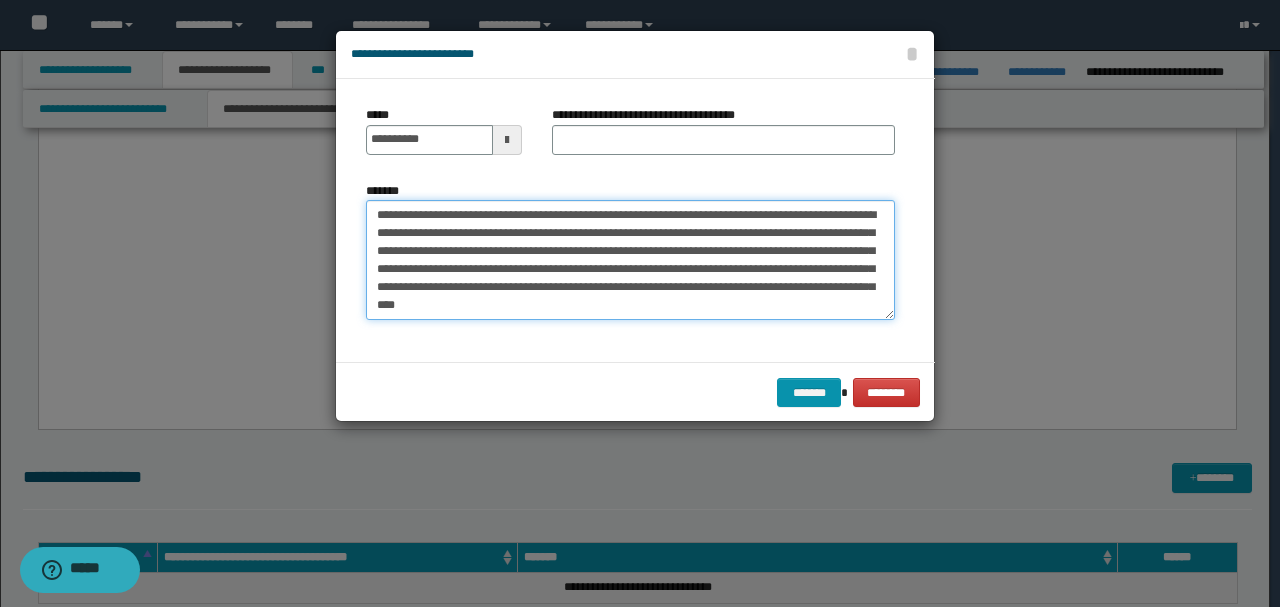 type on "**********" 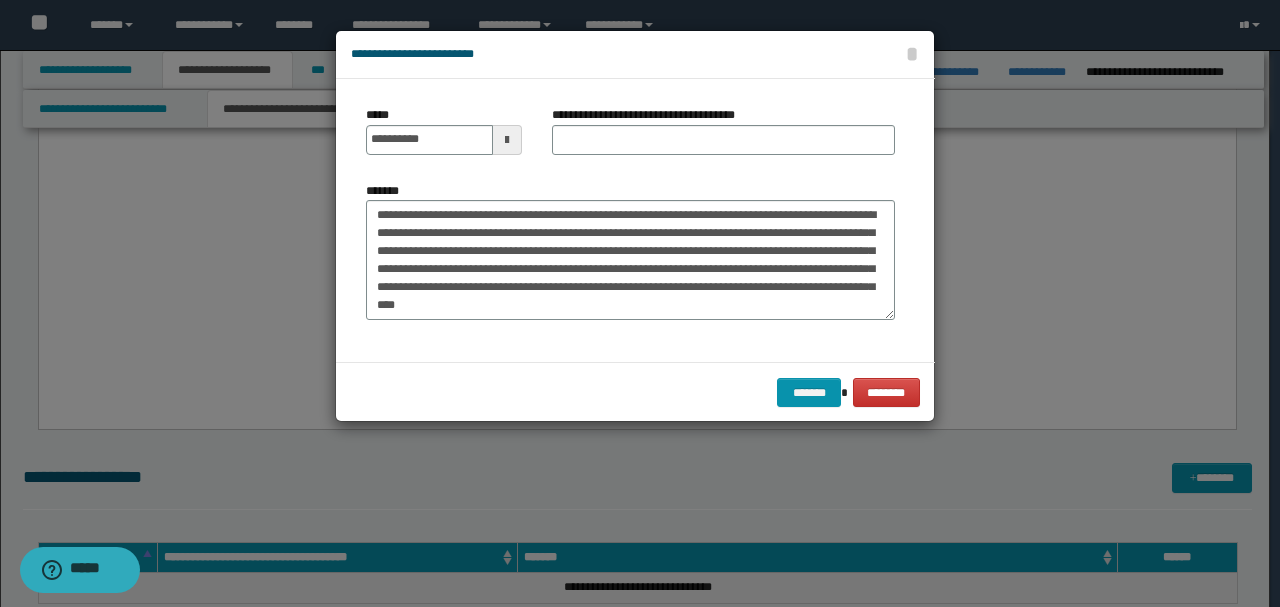 click on "**********" at bounding box center (723, 138) 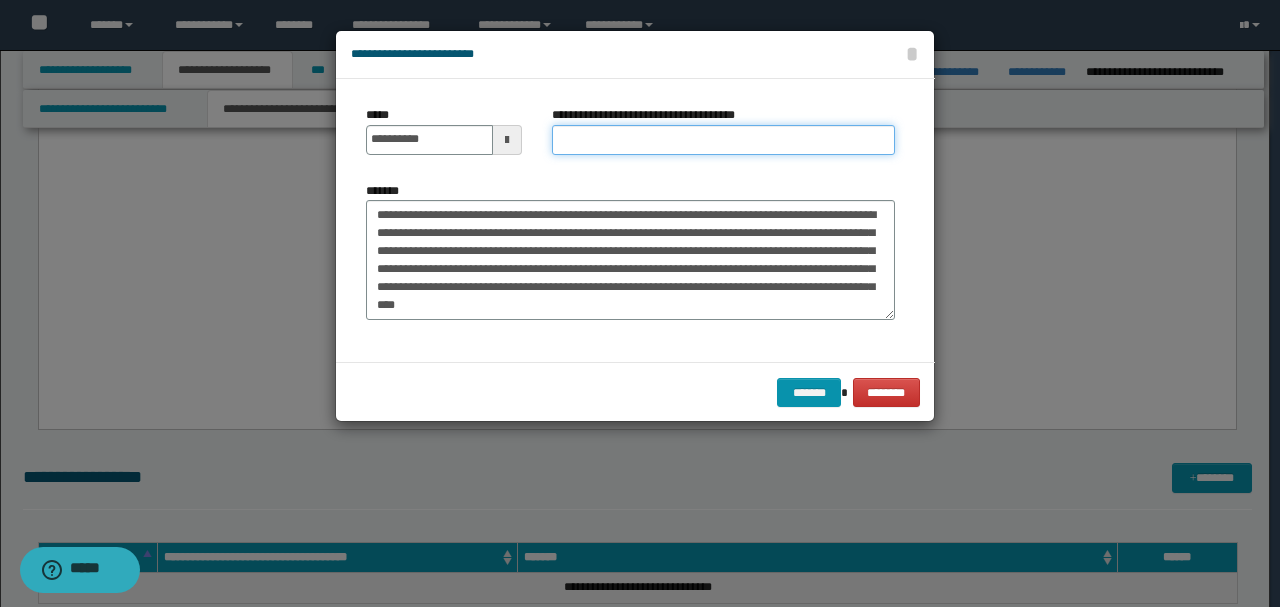 click on "**********" at bounding box center [723, 140] 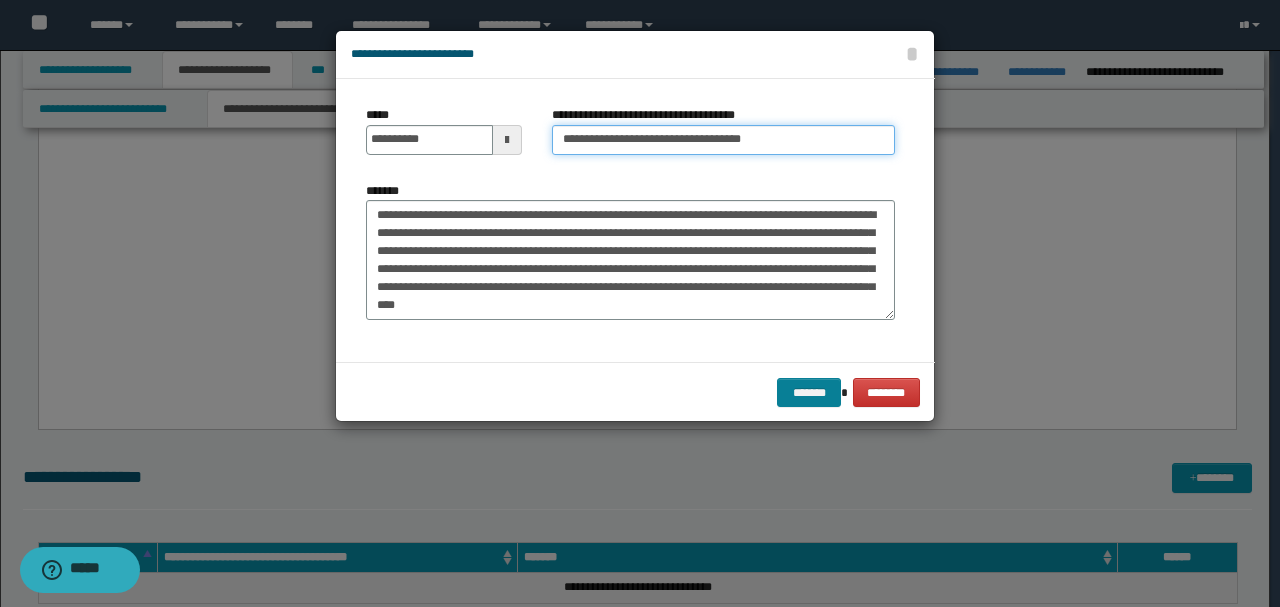 type on "**********" 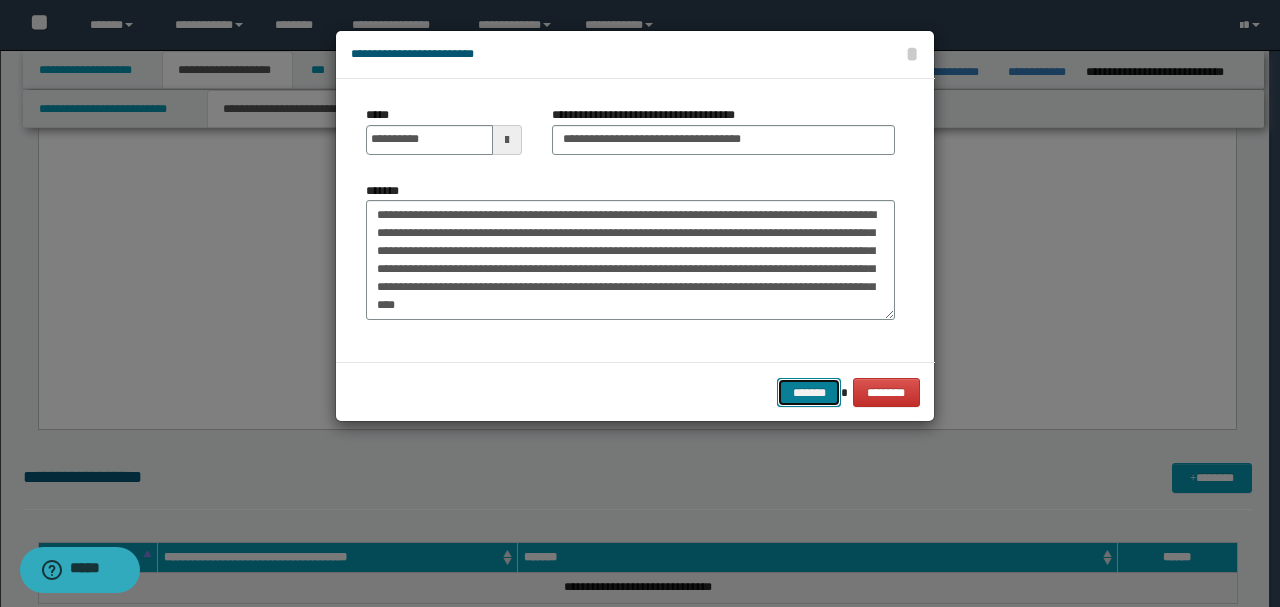 click on "*******" at bounding box center (809, 392) 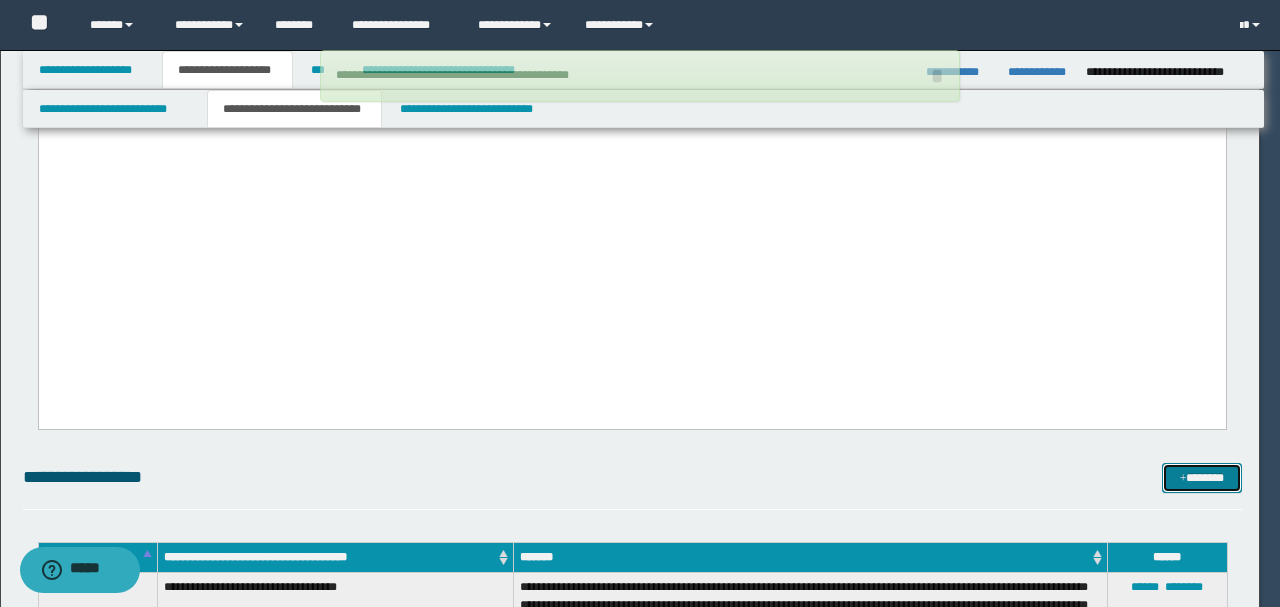type 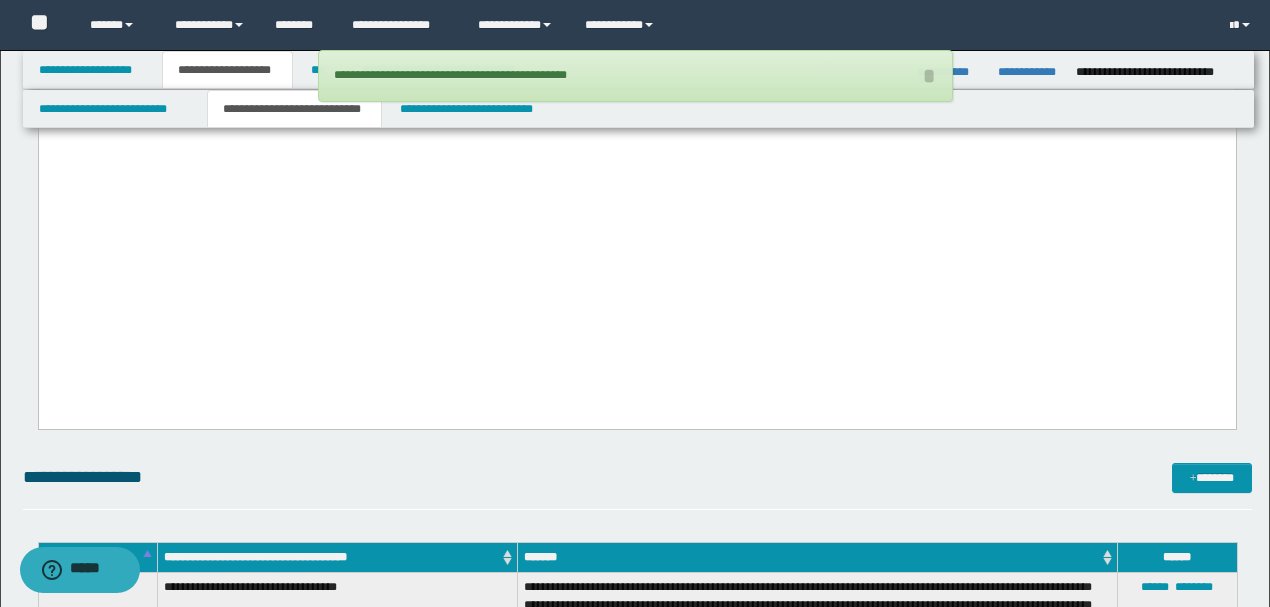 drag, startPoint x: 1045, startPoint y: 299, endPoint x: 38, endPoint y: -3309, distance: 3745.8928 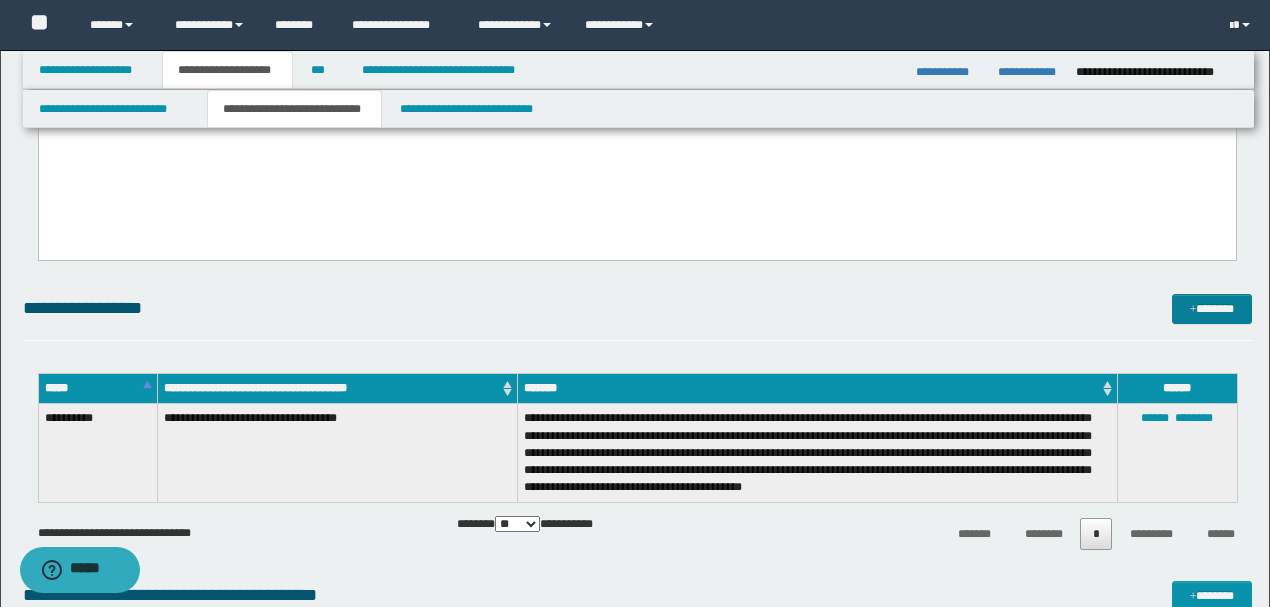 click on "*******" at bounding box center [1211, 308] 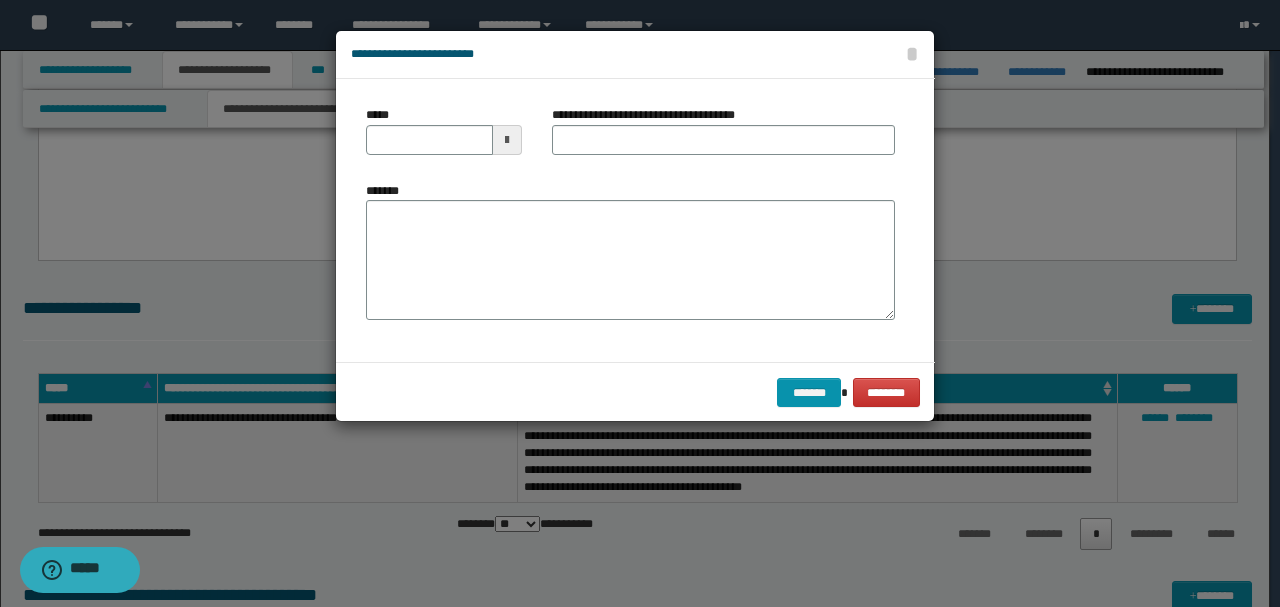 drag, startPoint x: 532, startPoint y: 198, endPoint x: 500, endPoint y: 231, distance: 45.96738 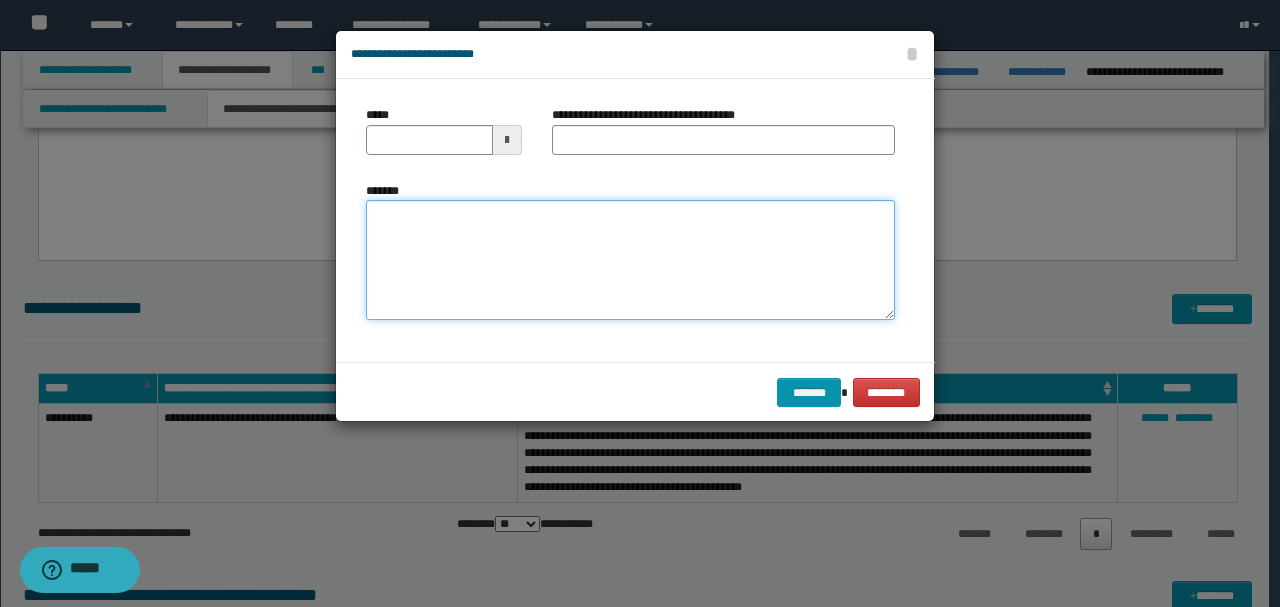 click on "*******" at bounding box center [630, 259] 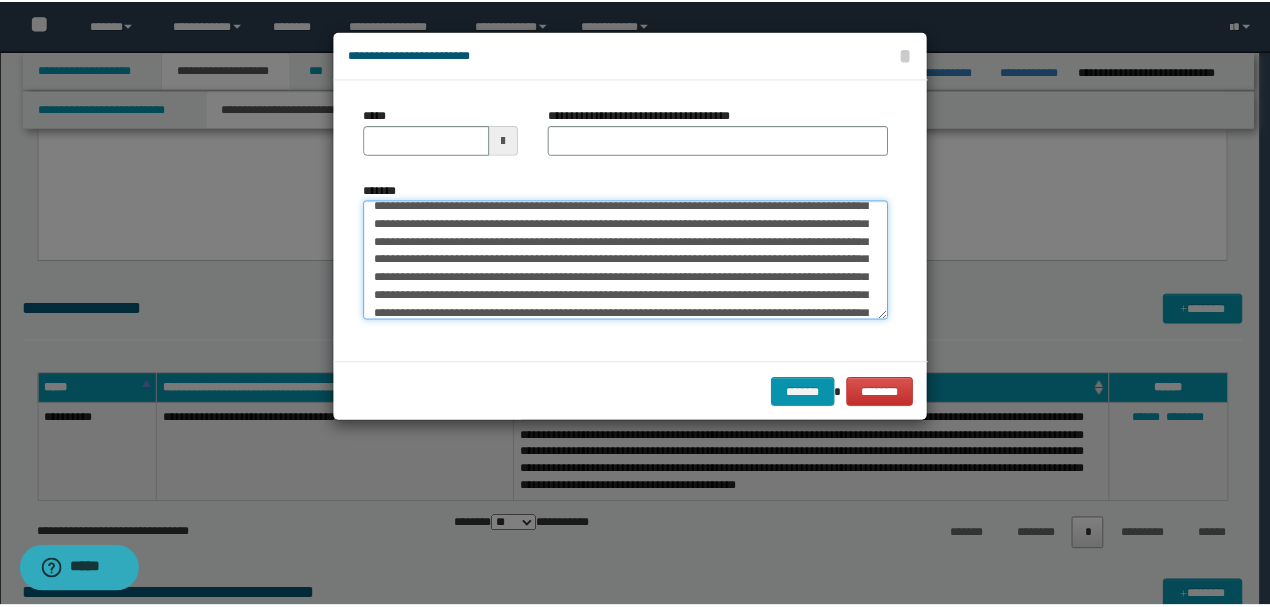 scroll, scrollTop: 0, scrollLeft: 0, axis: both 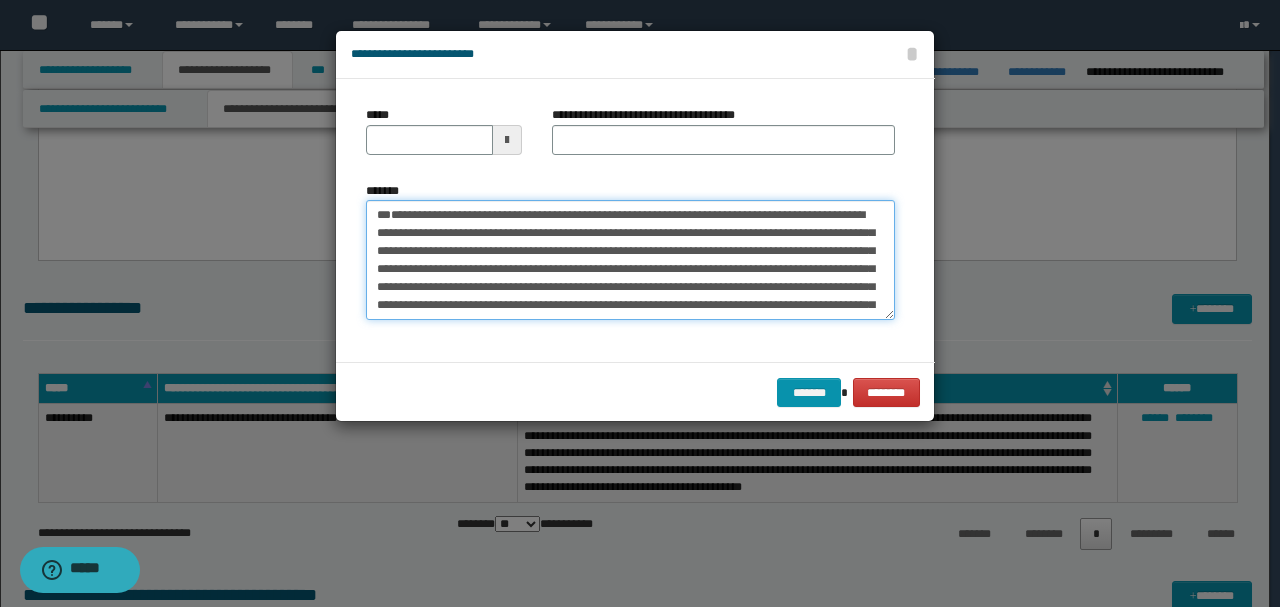 drag, startPoint x: 442, startPoint y: 247, endPoint x: 263, endPoint y: 124, distance: 217.18655 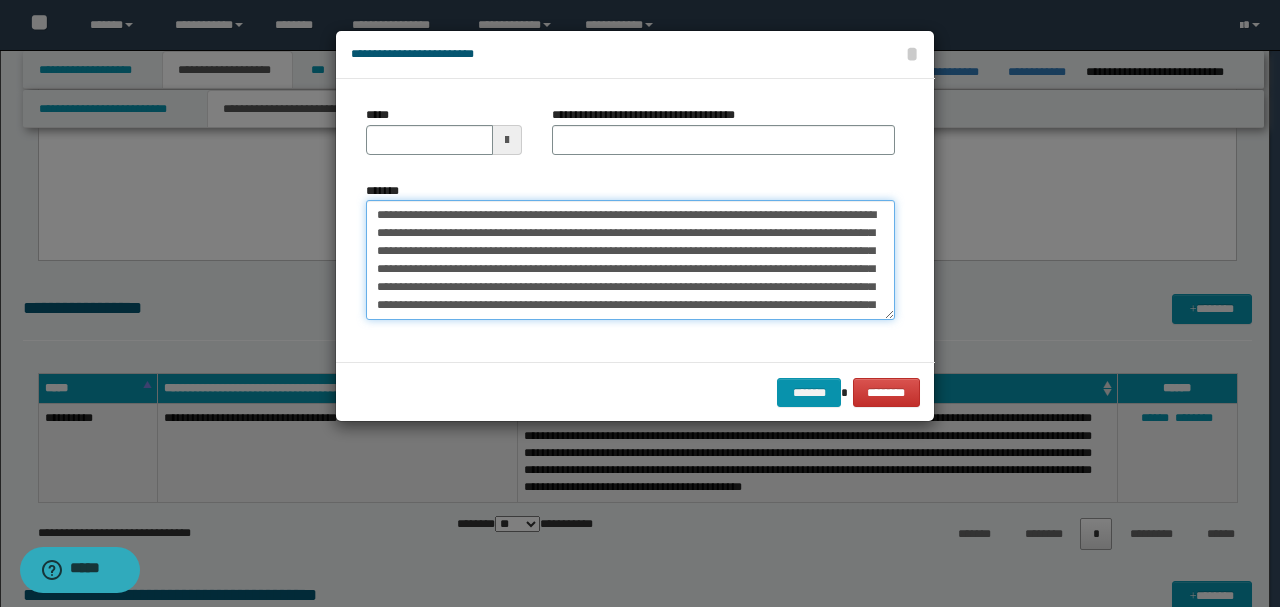 type 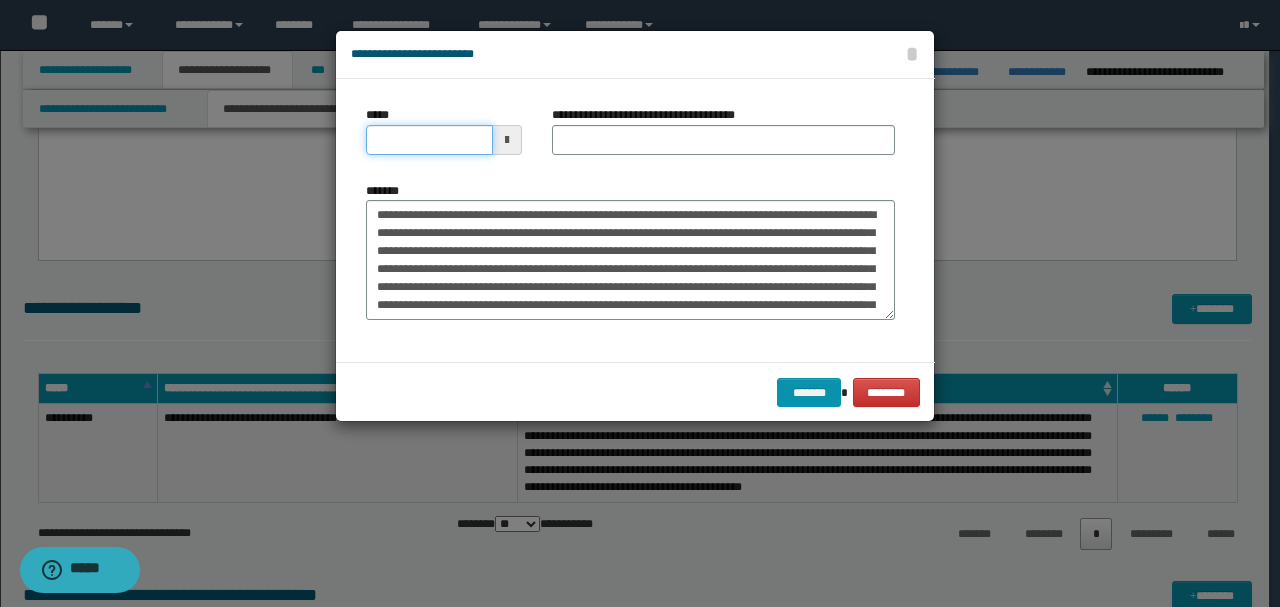 click on "*****" at bounding box center [429, 140] 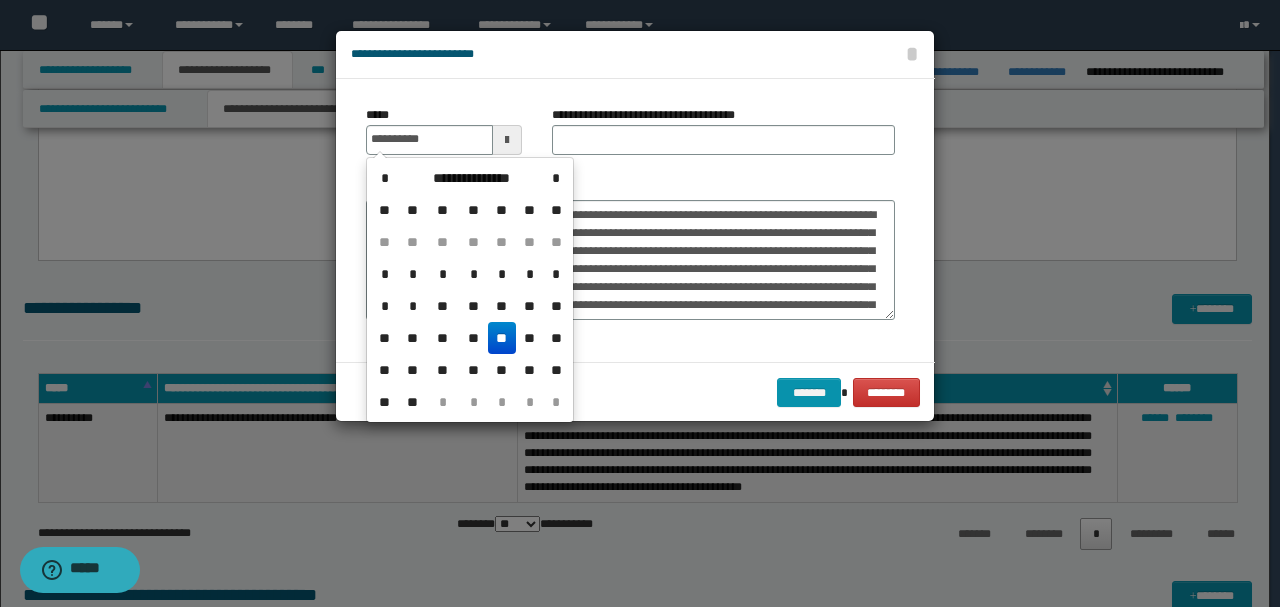 type on "**********" 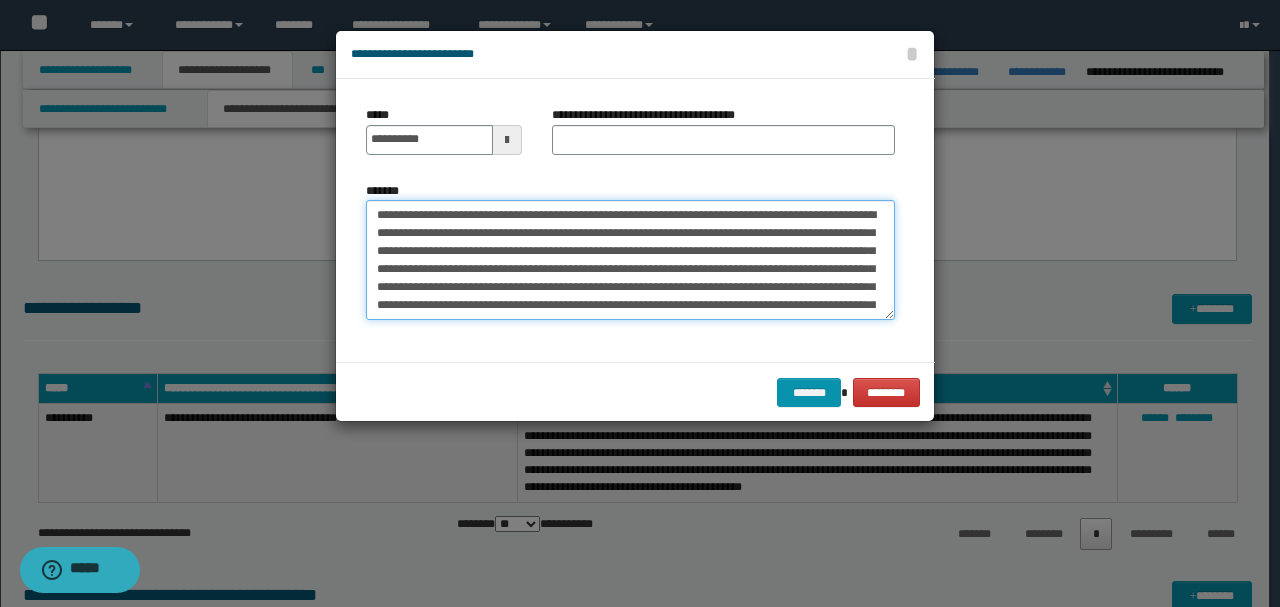 drag, startPoint x: 572, startPoint y: 214, endPoint x: 239, endPoint y: 184, distance: 334.34863 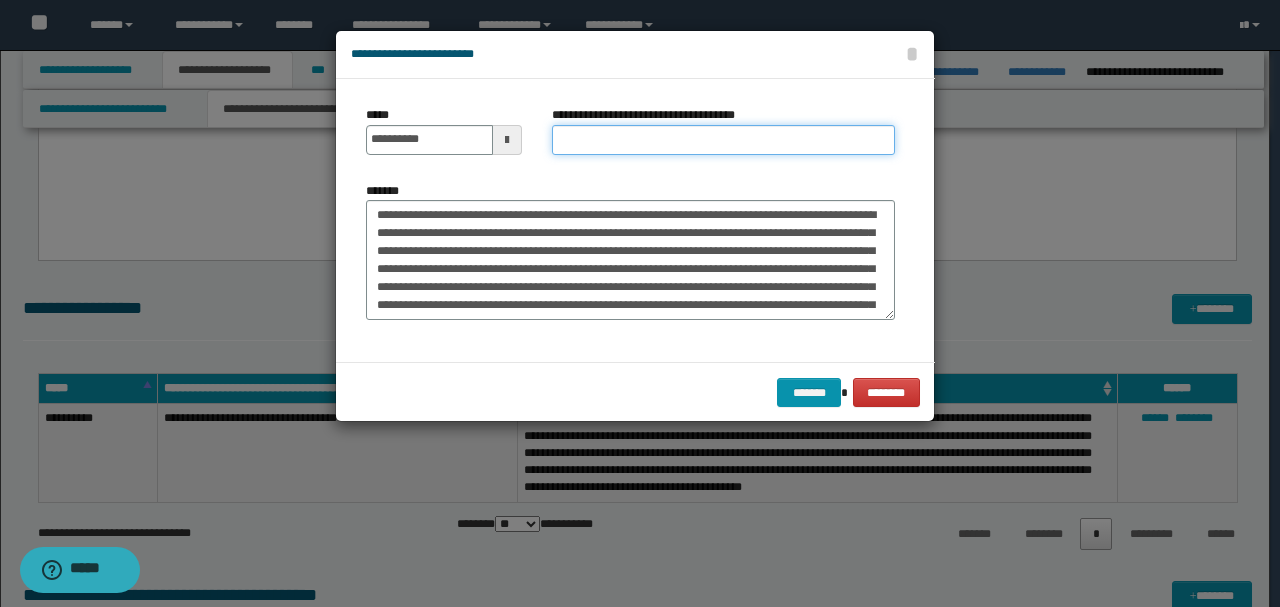 paste on "**********" 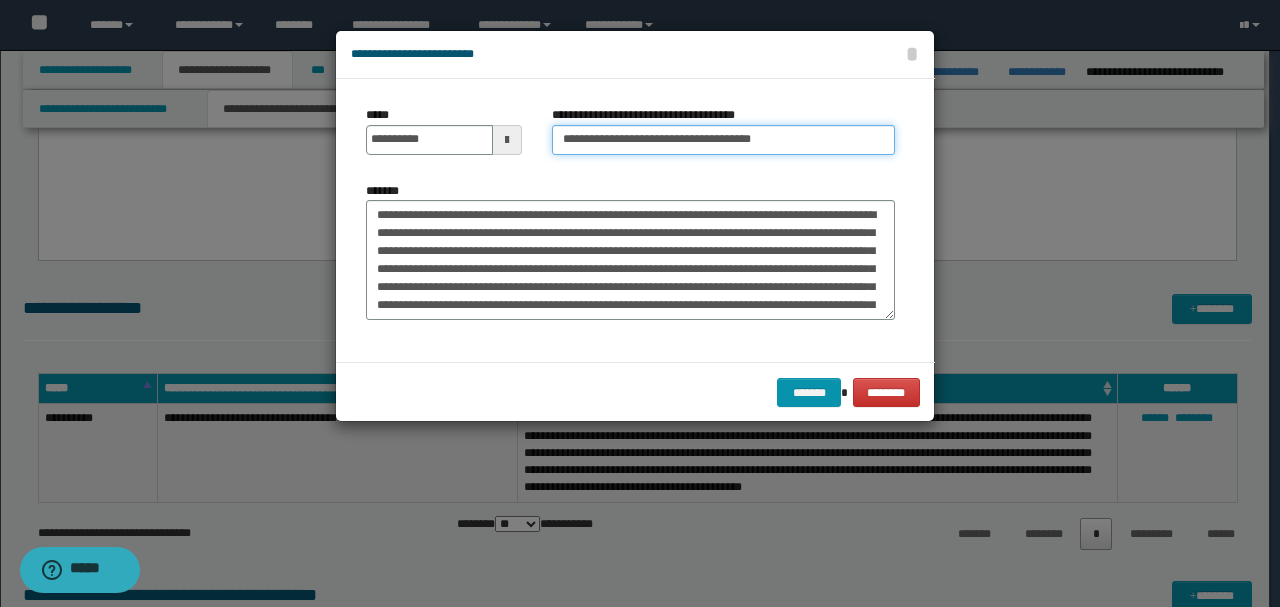 drag, startPoint x: 726, startPoint y: 126, endPoint x: 714, endPoint y: 126, distance: 12 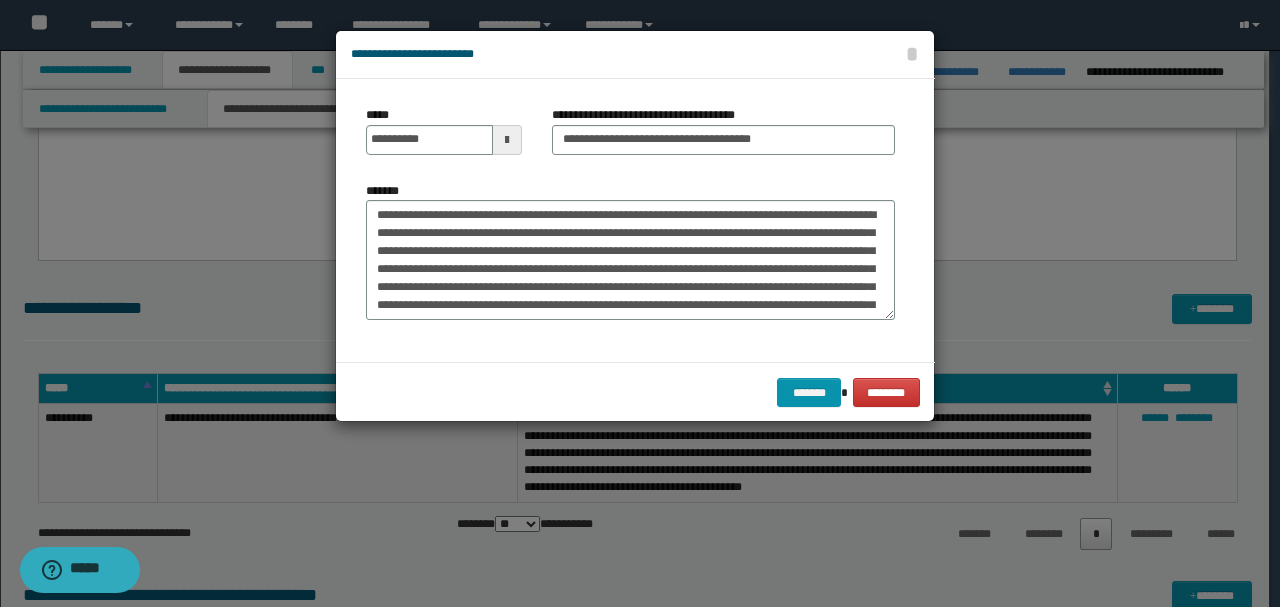 click on "*******
********" at bounding box center [635, 392] 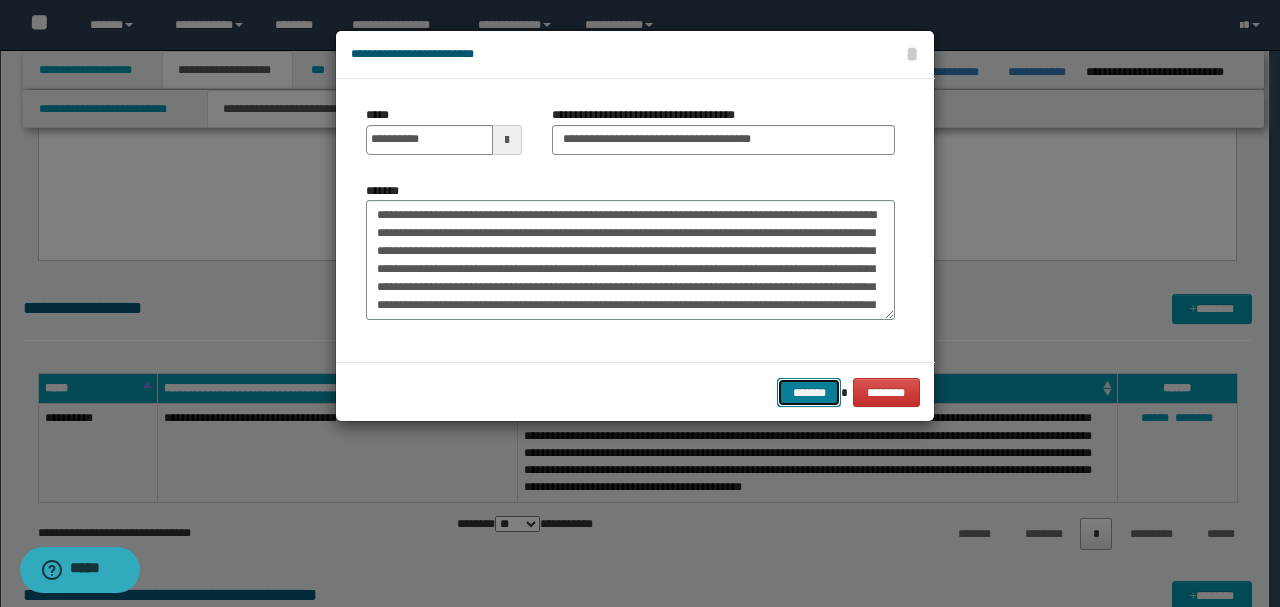 click on "*******" at bounding box center (809, 392) 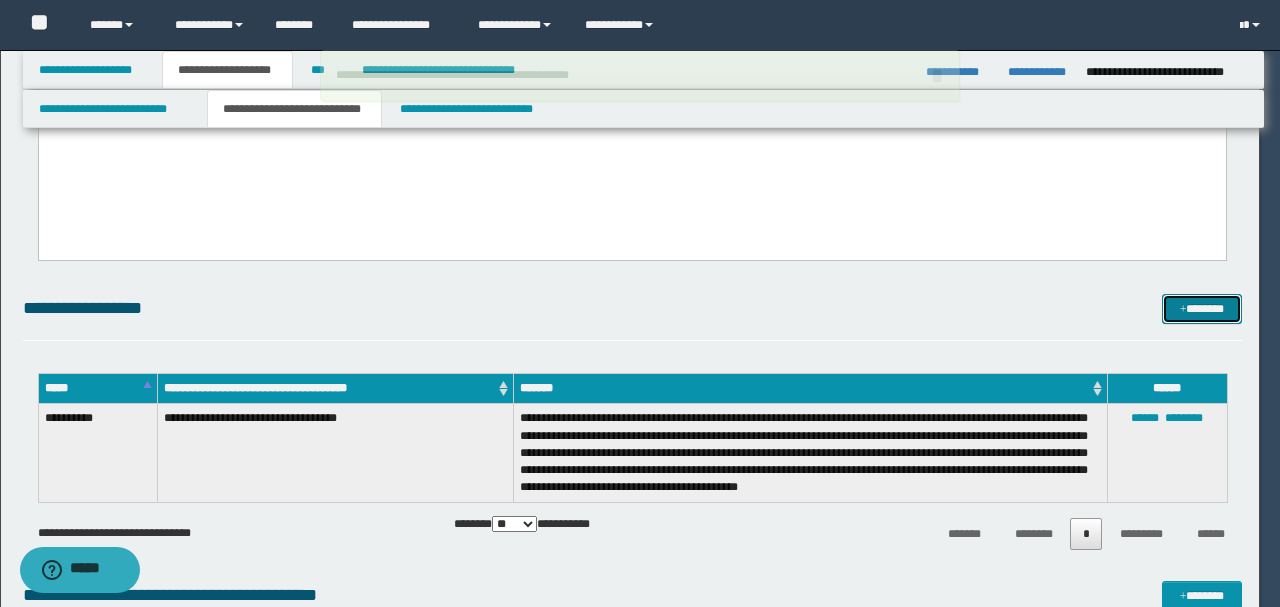 type 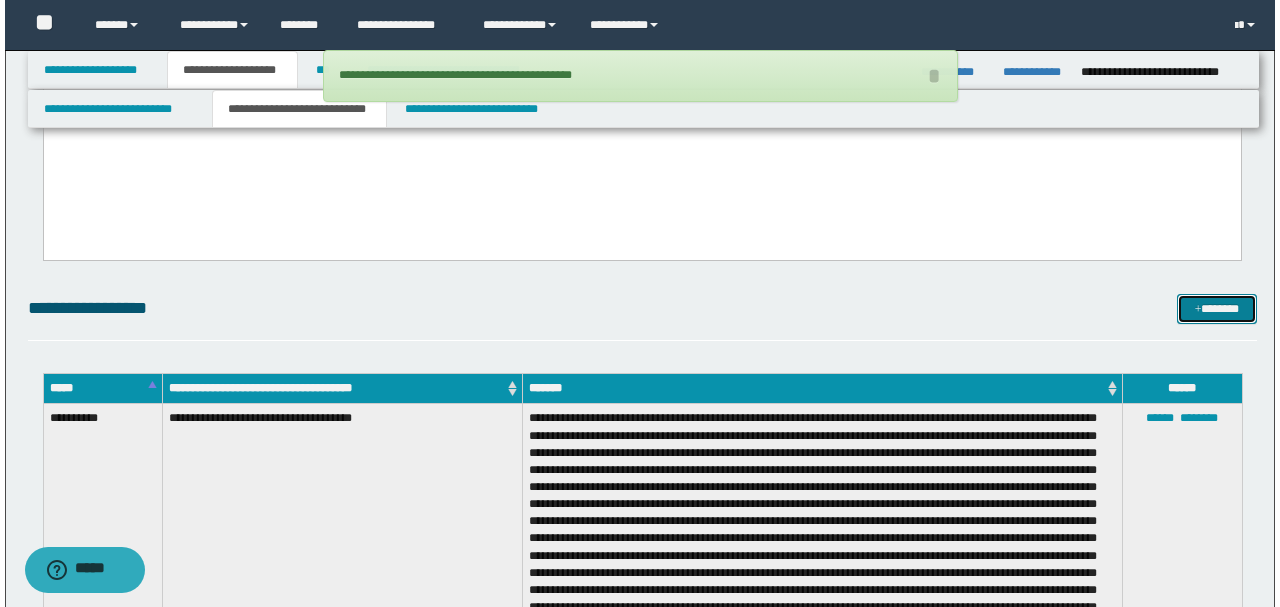 scroll, scrollTop: 4731, scrollLeft: 0, axis: vertical 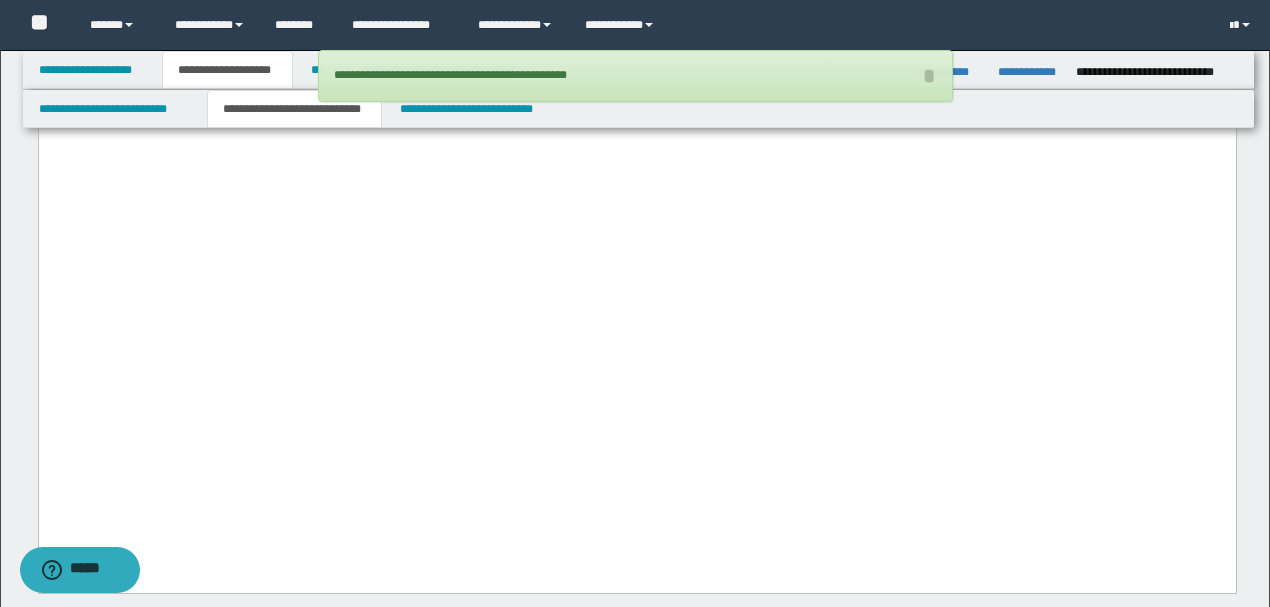 drag, startPoint x: 856, startPoint y: 466, endPoint x: 0, endPoint y: 359, distance: 862.66156 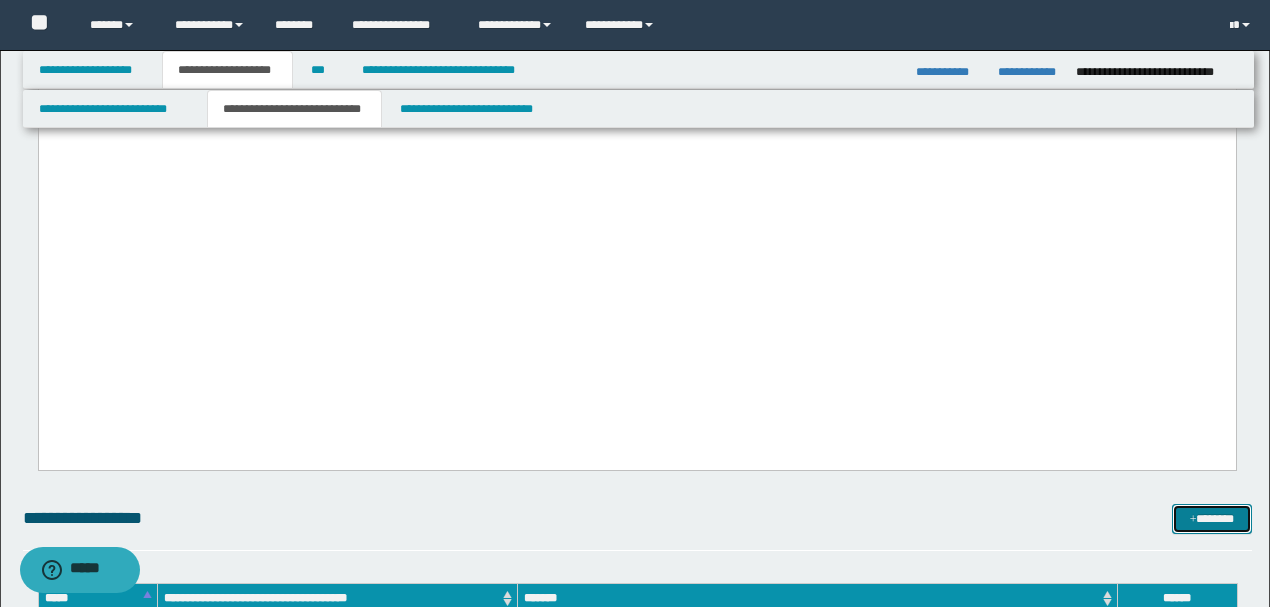 click on "*******" at bounding box center (1211, 518) 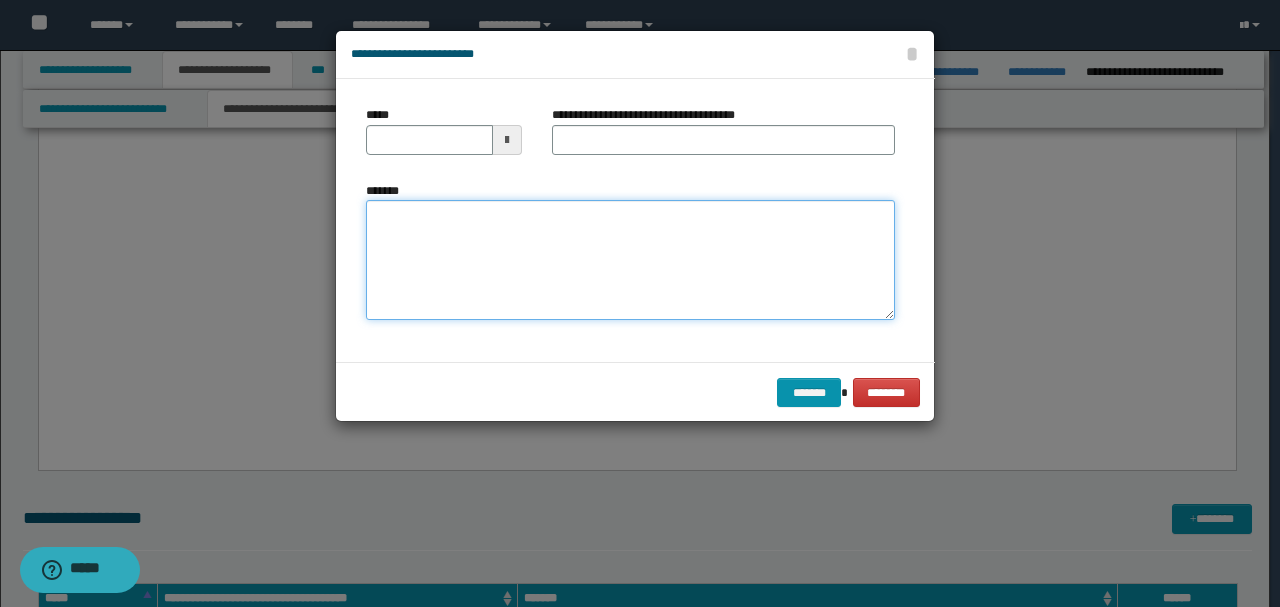 click on "*******" at bounding box center [630, 259] 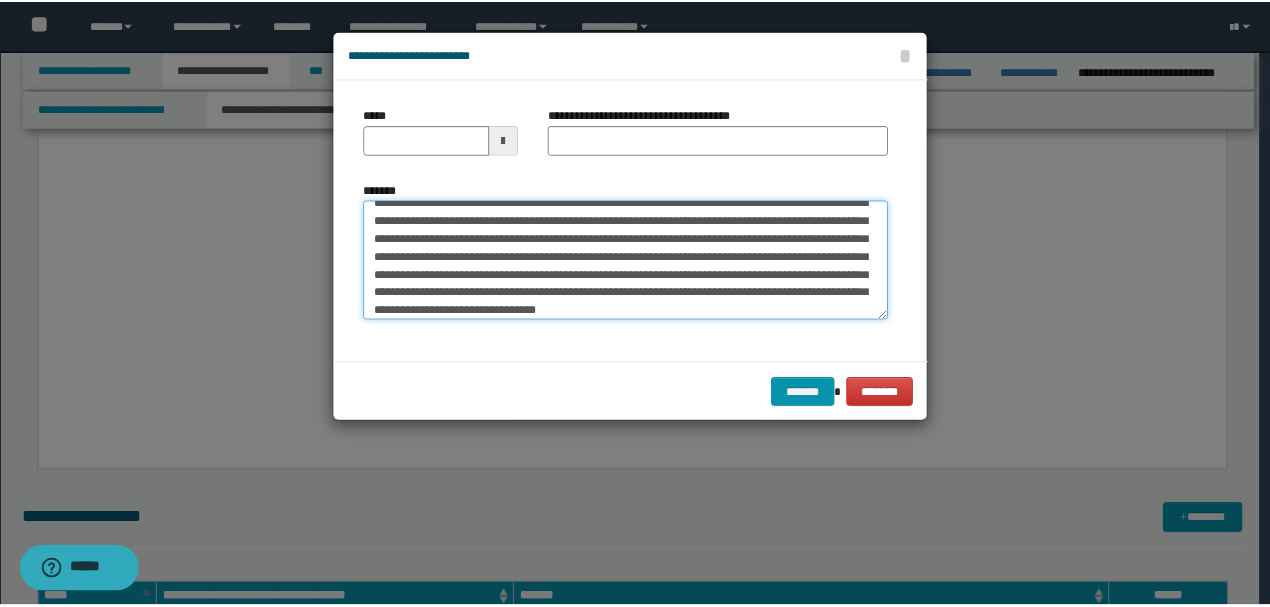 scroll, scrollTop: 0, scrollLeft: 0, axis: both 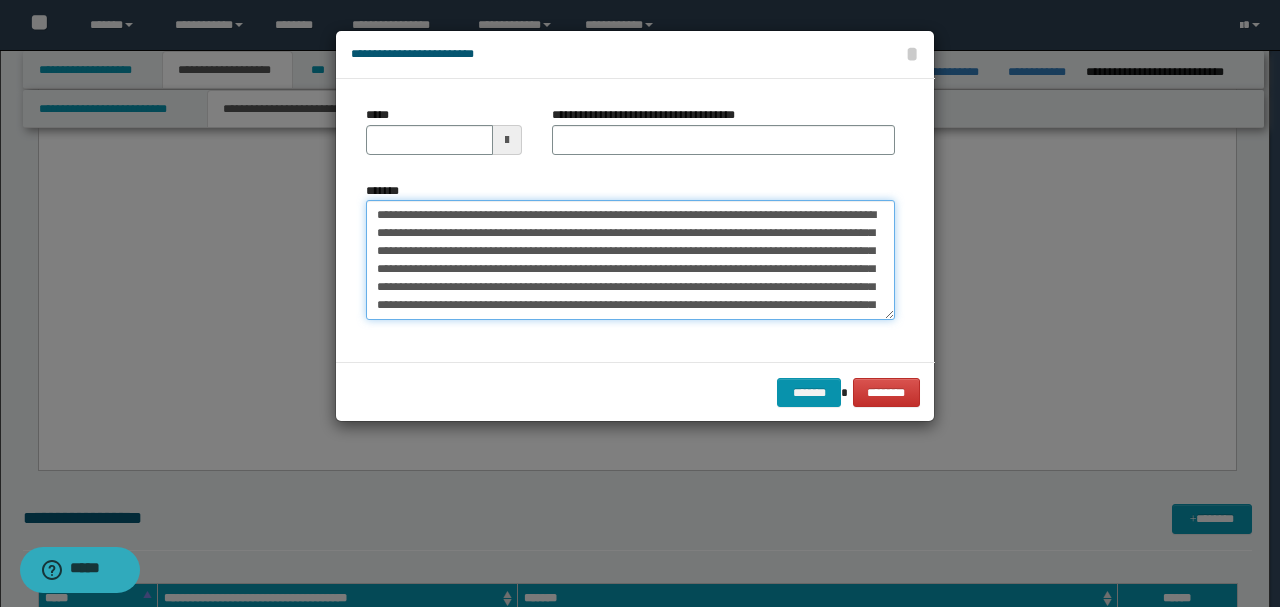 drag, startPoint x: 442, startPoint y: 216, endPoint x: 280, endPoint y: 203, distance: 162.52077 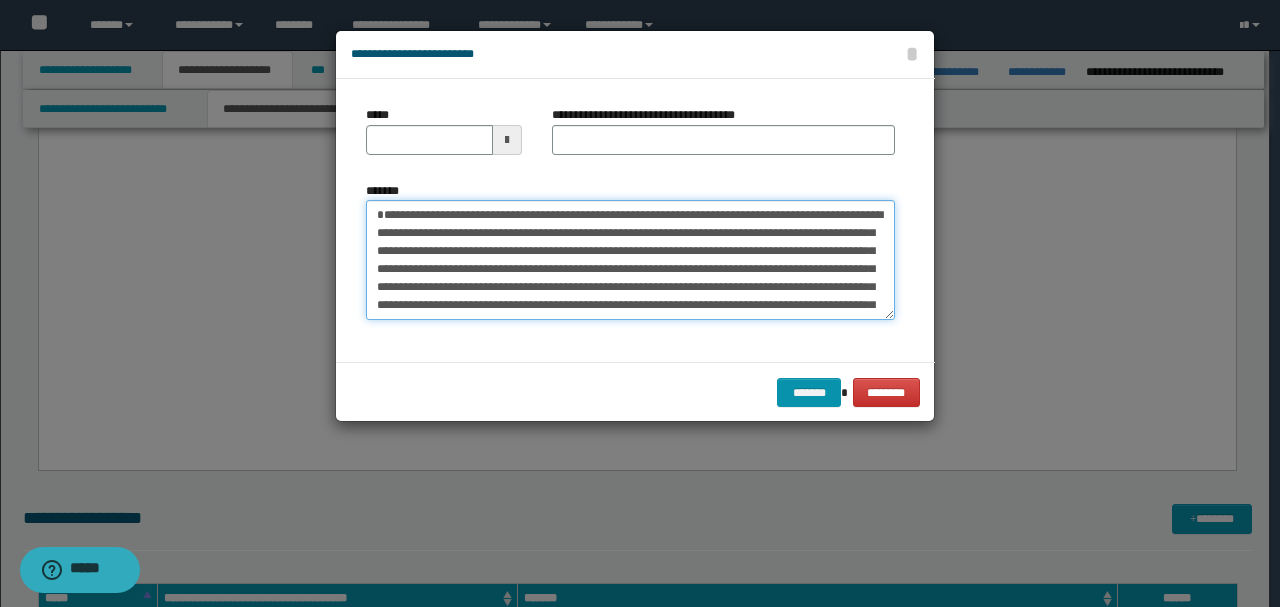 type 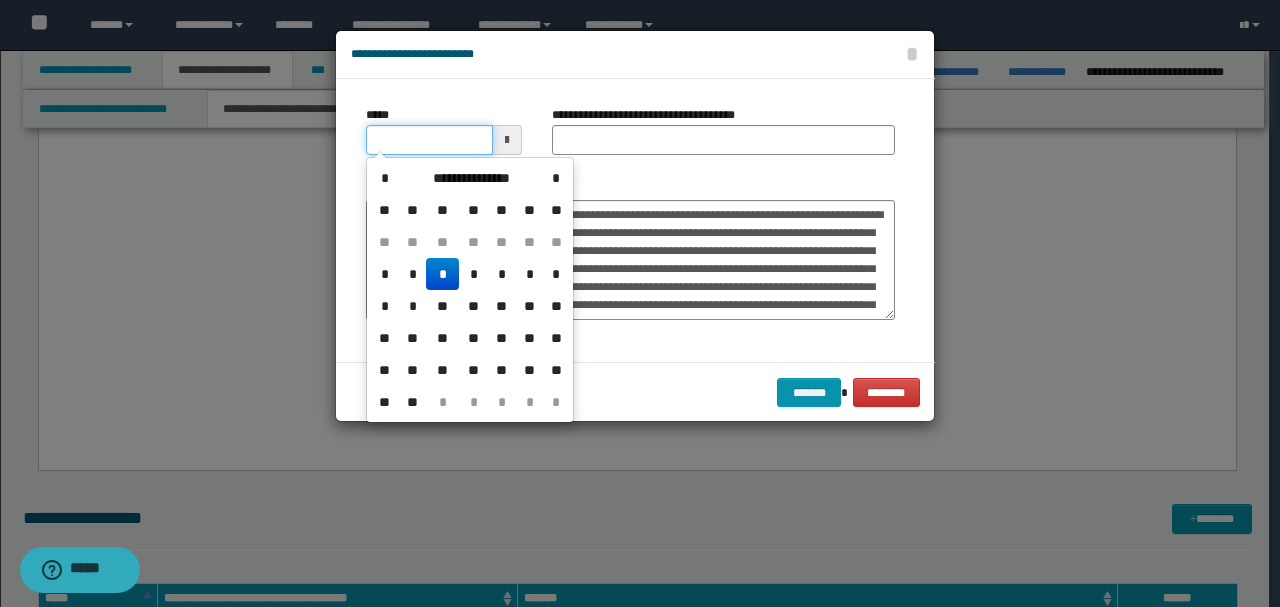 click on "*****" at bounding box center [429, 140] 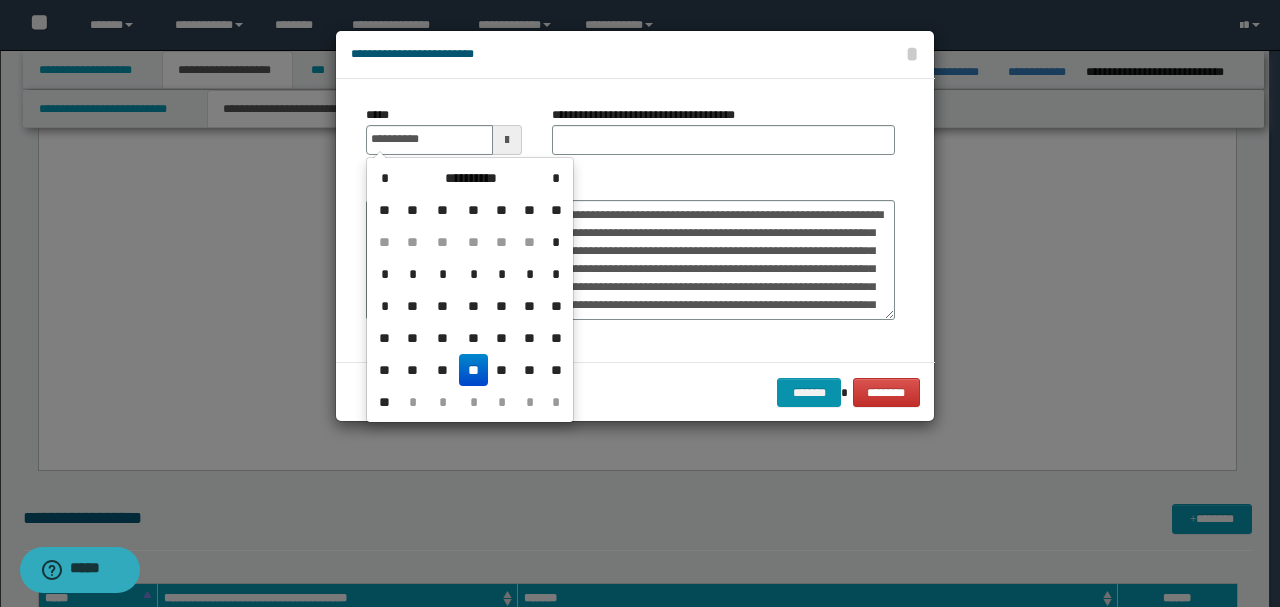 type on "**********" 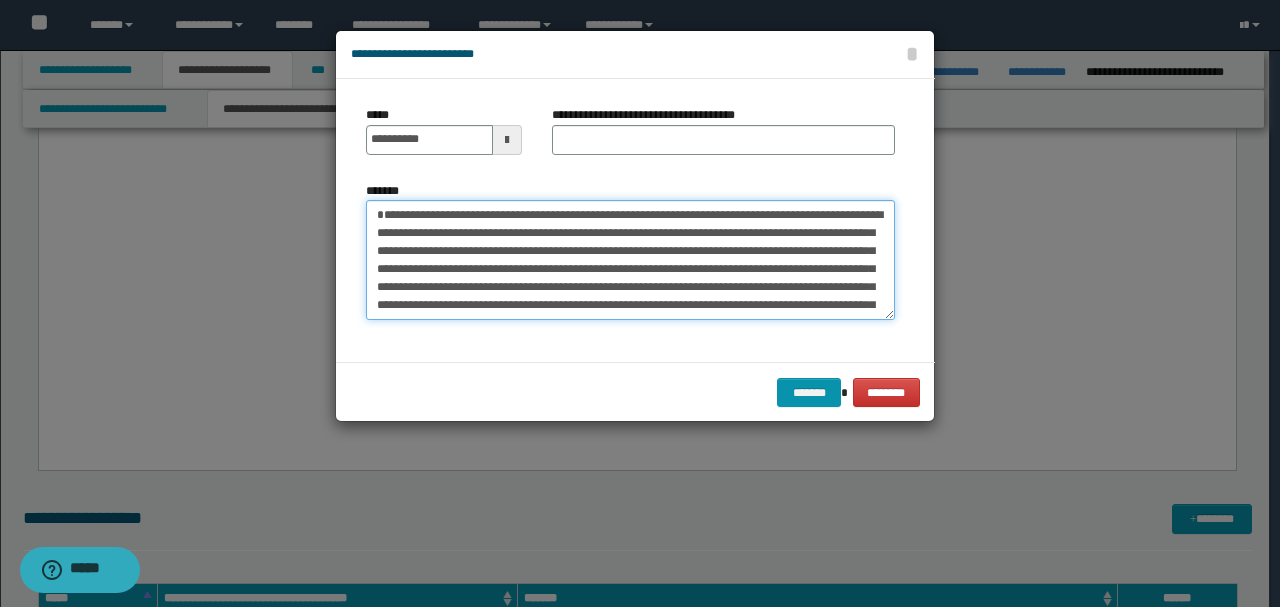 drag, startPoint x: 572, startPoint y: 217, endPoint x: 170, endPoint y: 198, distance: 402.44876 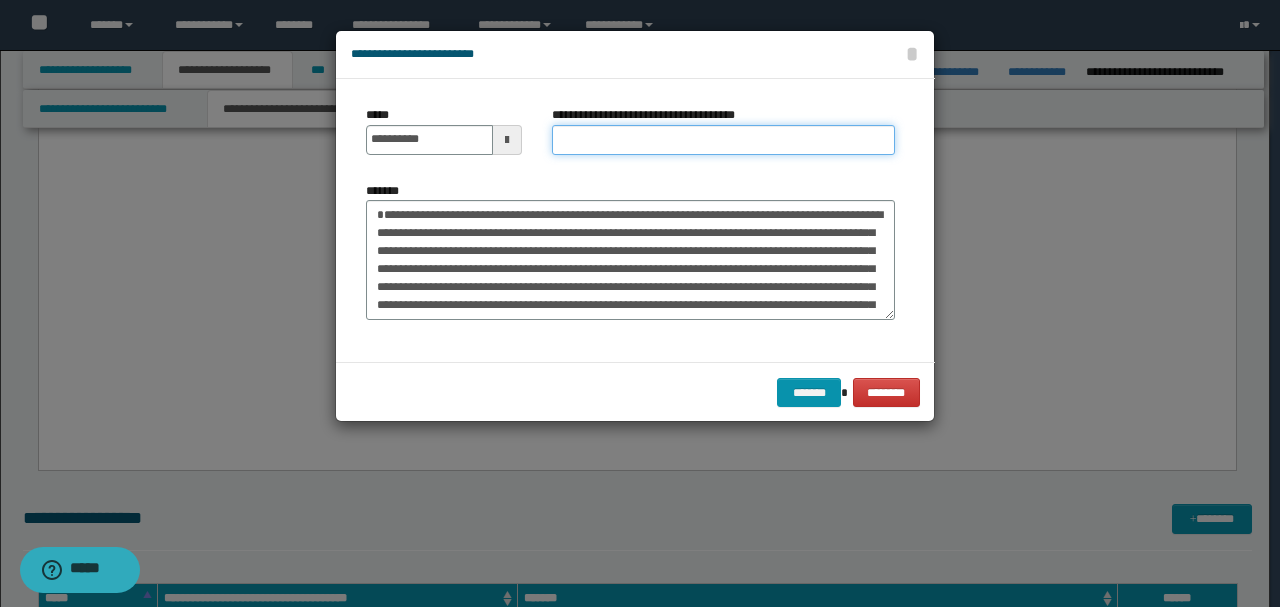 click on "**********" at bounding box center (723, 140) 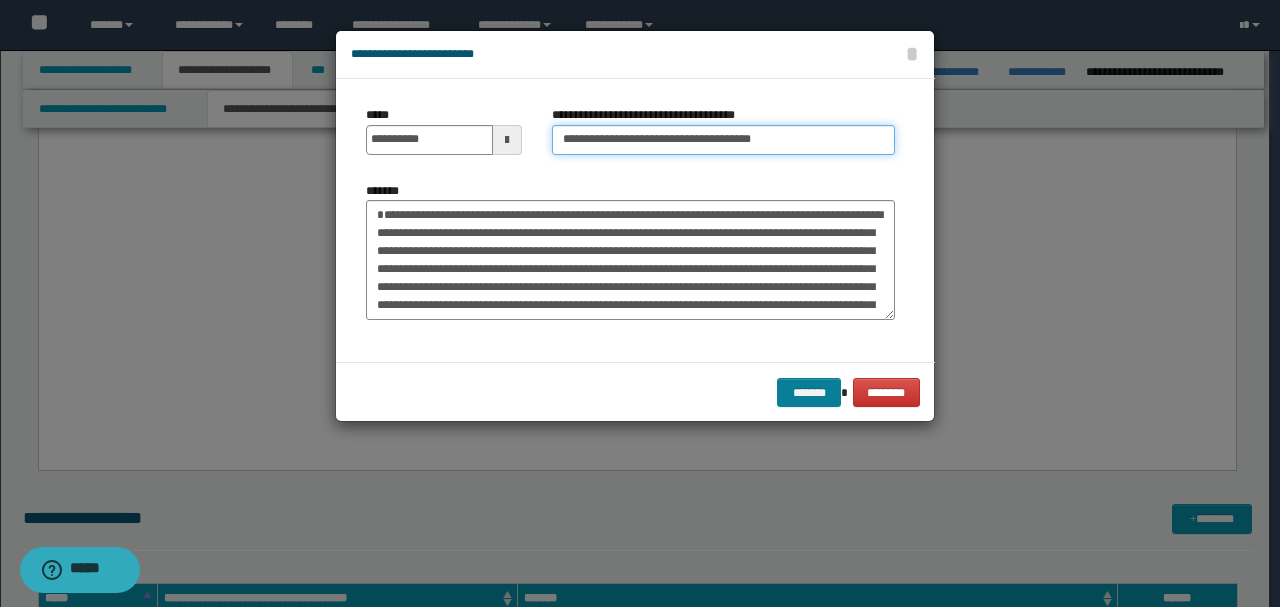 type on "**********" 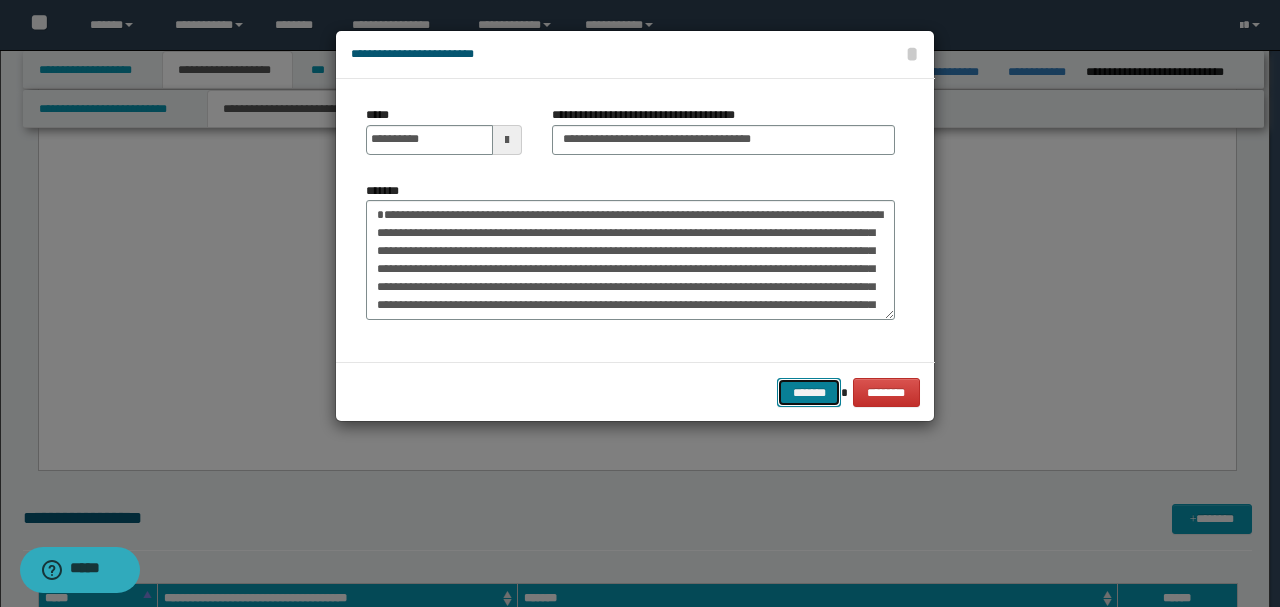click on "*******" at bounding box center [809, 392] 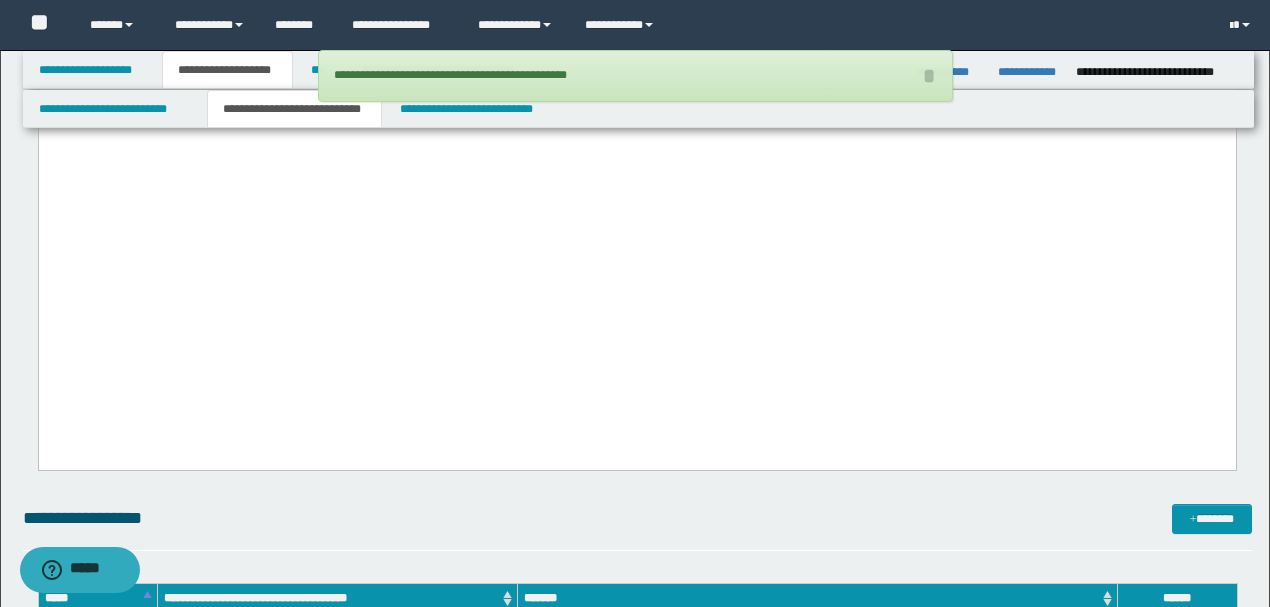 drag, startPoint x: 1170, startPoint y: 316, endPoint x: 0, endPoint y: 271, distance: 1170.8651 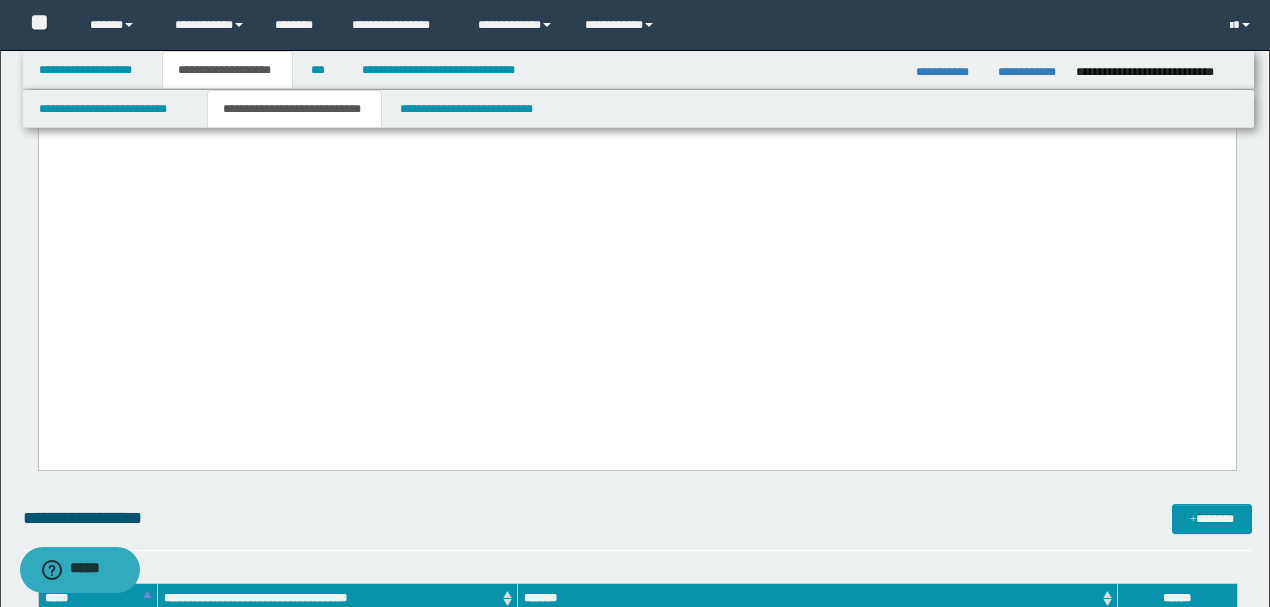 drag, startPoint x: 1161, startPoint y: 321, endPoint x: 0, endPoint y: 286, distance: 1161.5275 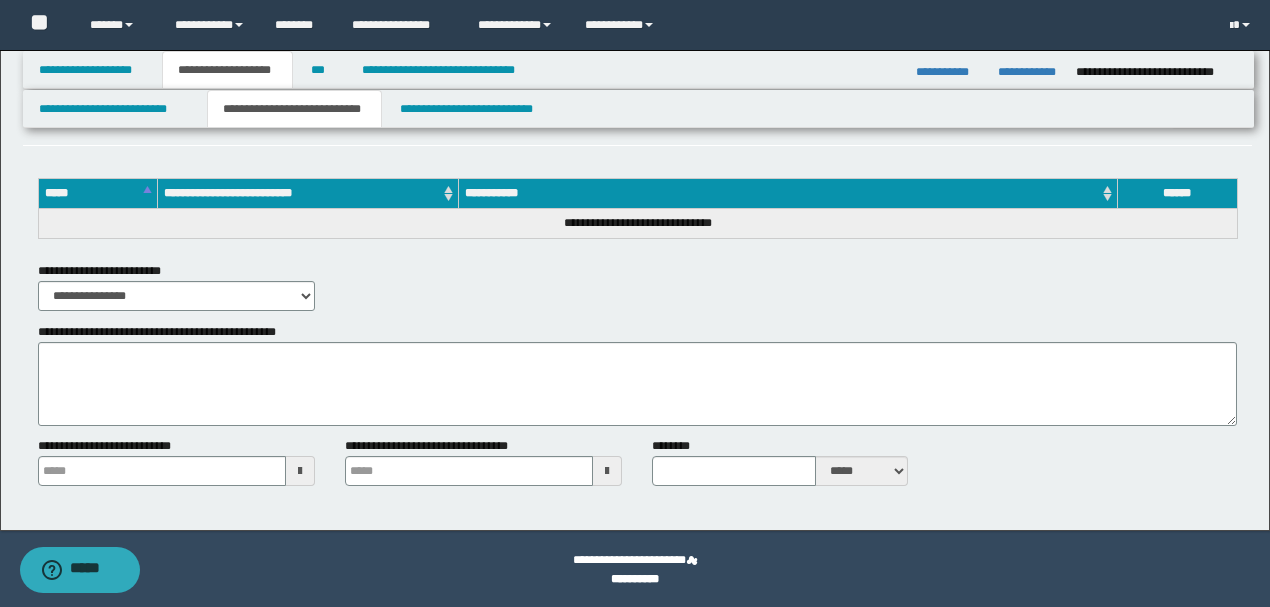 scroll, scrollTop: 6244, scrollLeft: 0, axis: vertical 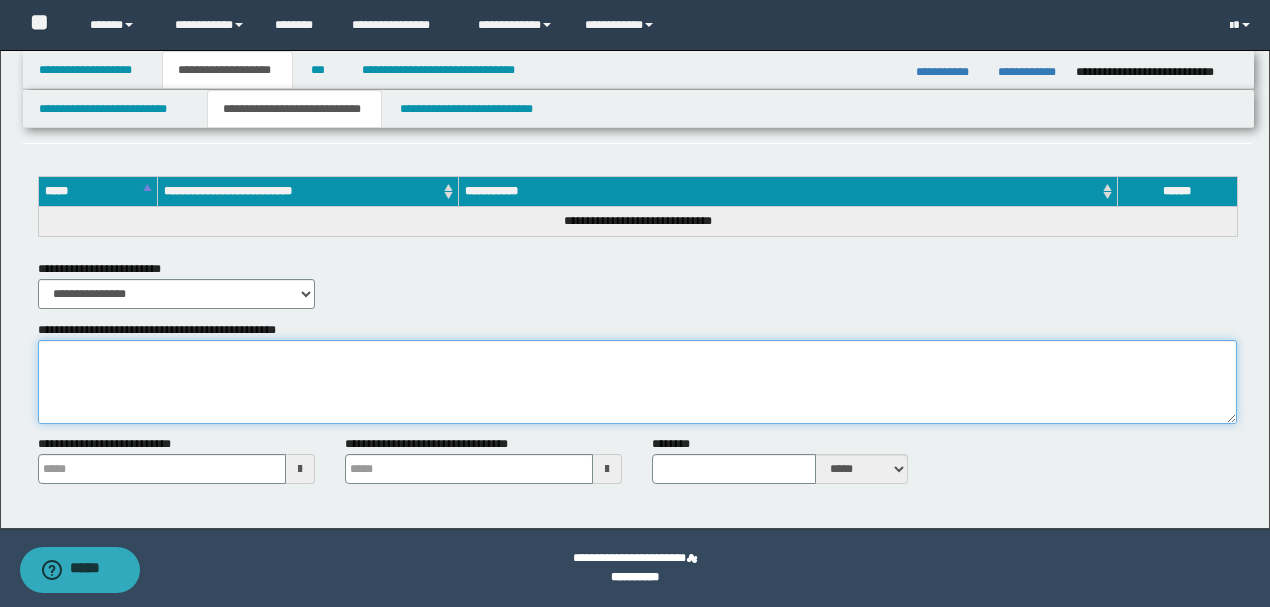 click on "**********" at bounding box center (637, 382) 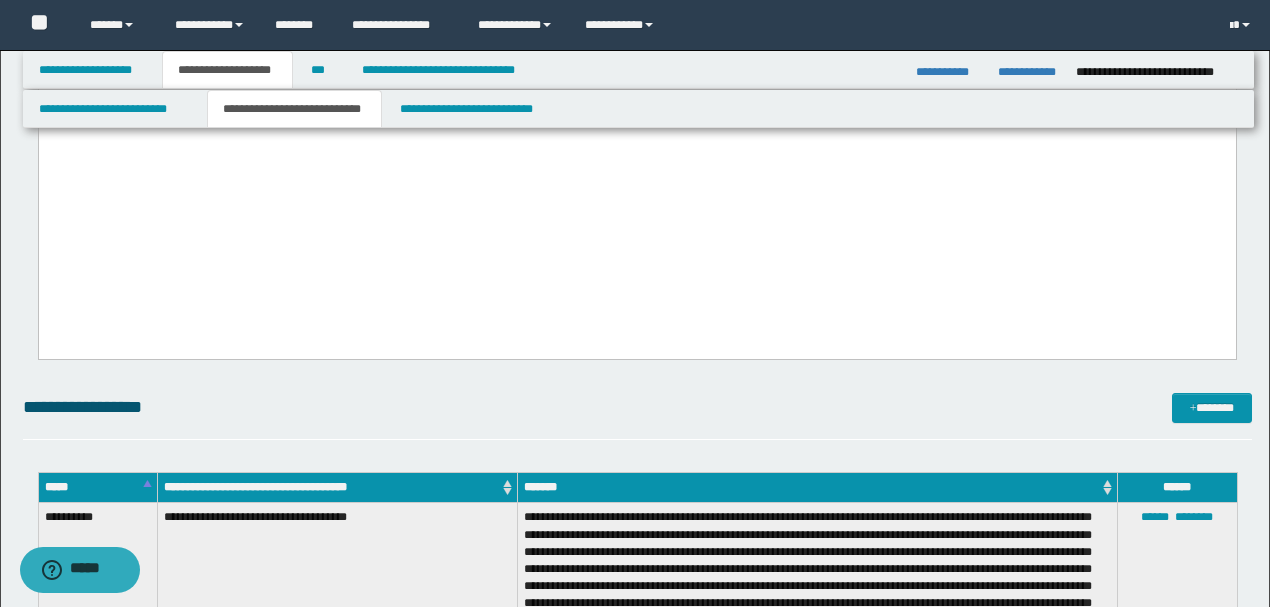 scroll, scrollTop: 4577, scrollLeft: 0, axis: vertical 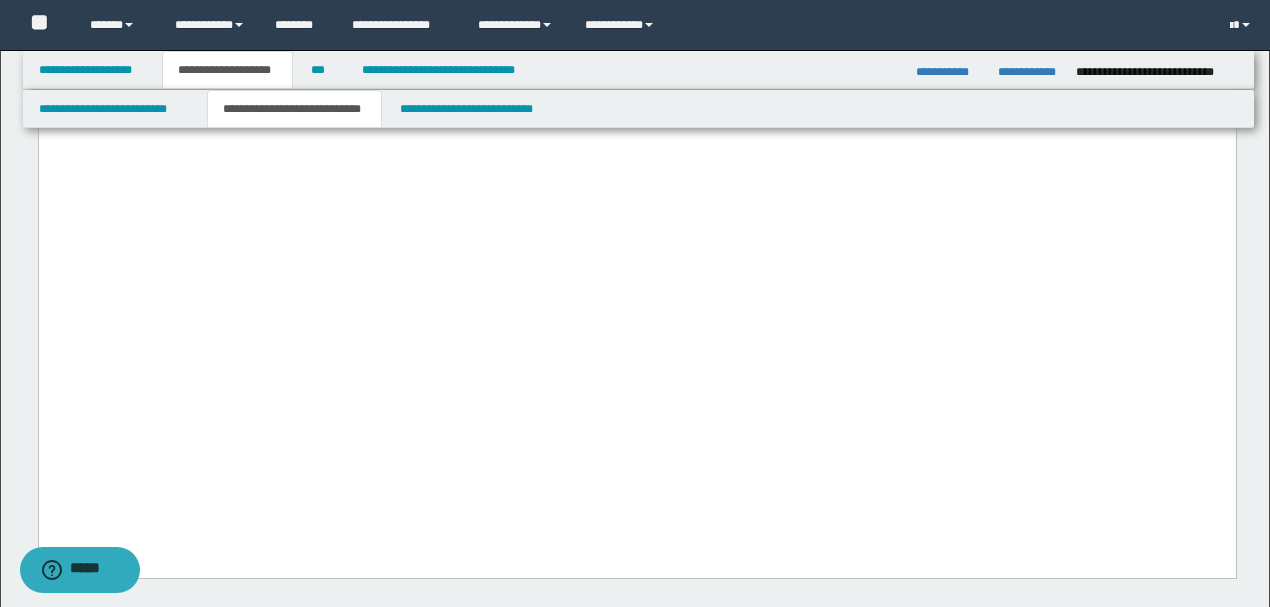 drag, startPoint x: 952, startPoint y: 473, endPoint x: 38, endPoint y: -2674, distance: 3277.042 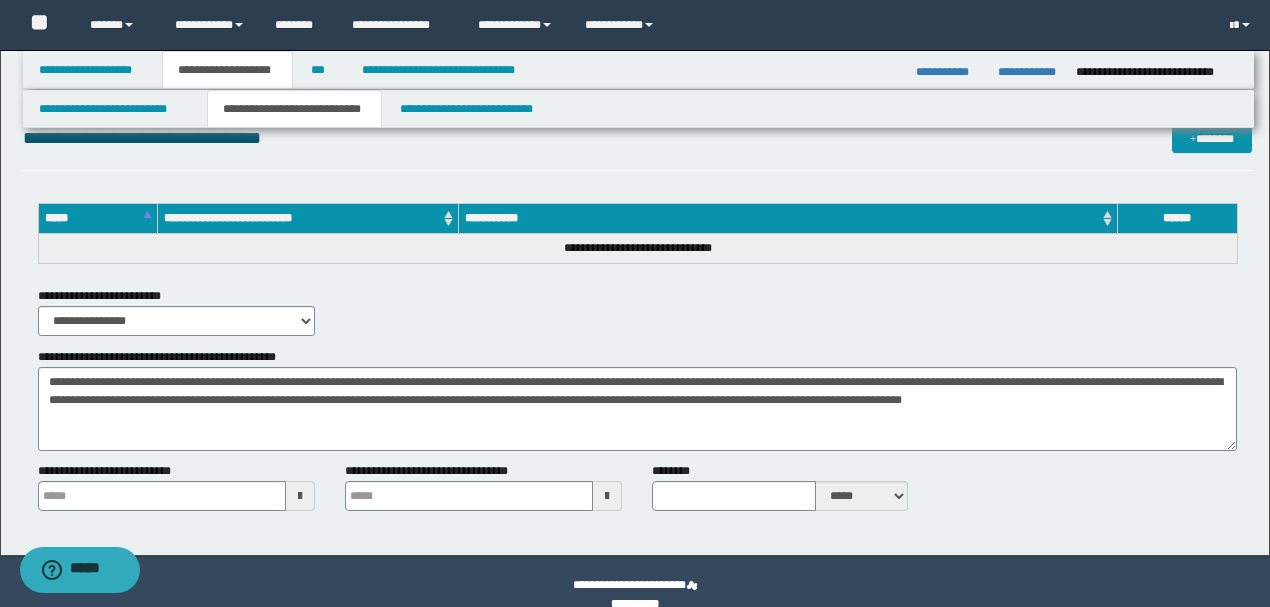 scroll, scrollTop: 6044, scrollLeft: 0, axis: vertical 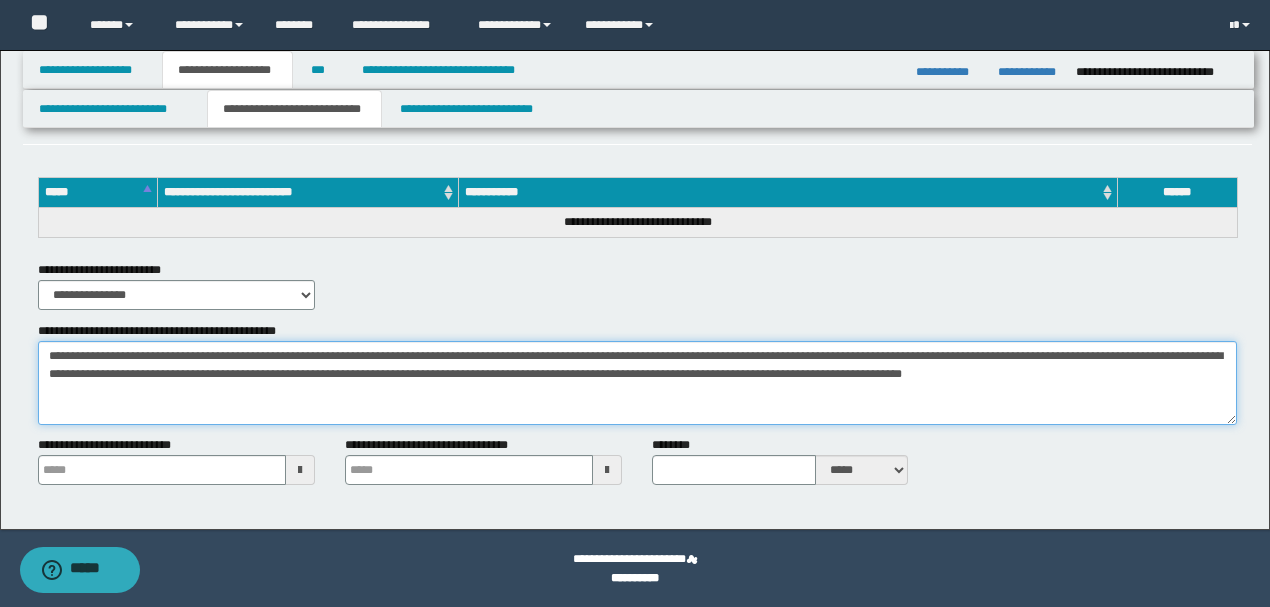 click on "**********" at bounding box center [637, 383] 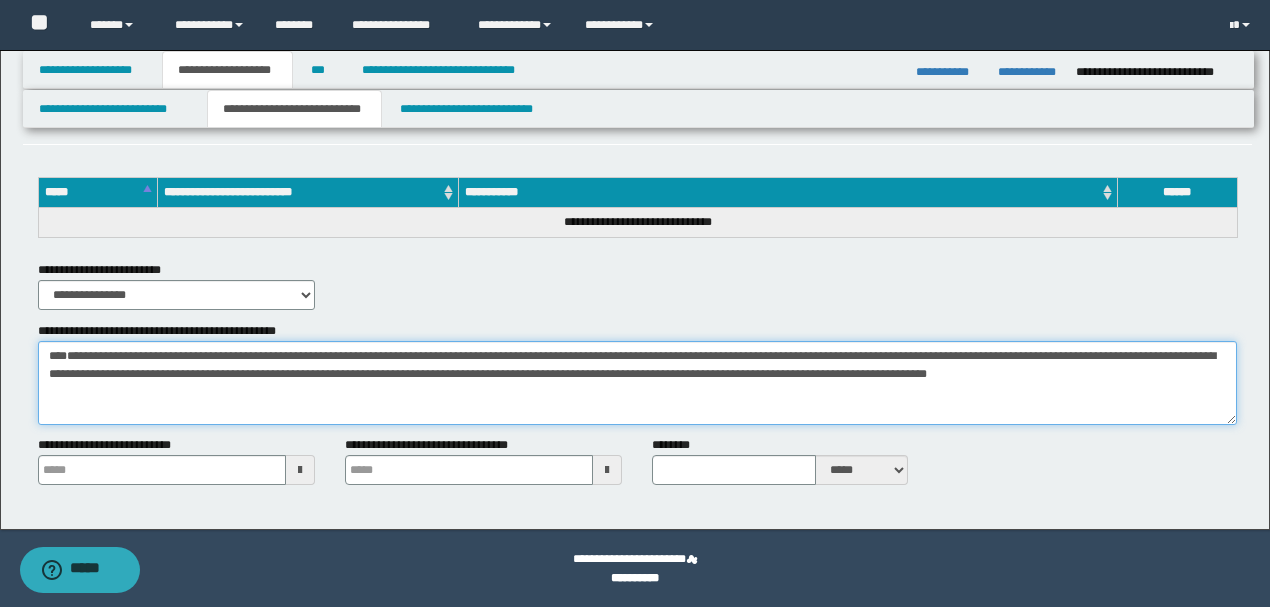 scroll, scrollTop: 12, scrollLeft: 0, axis: vertical 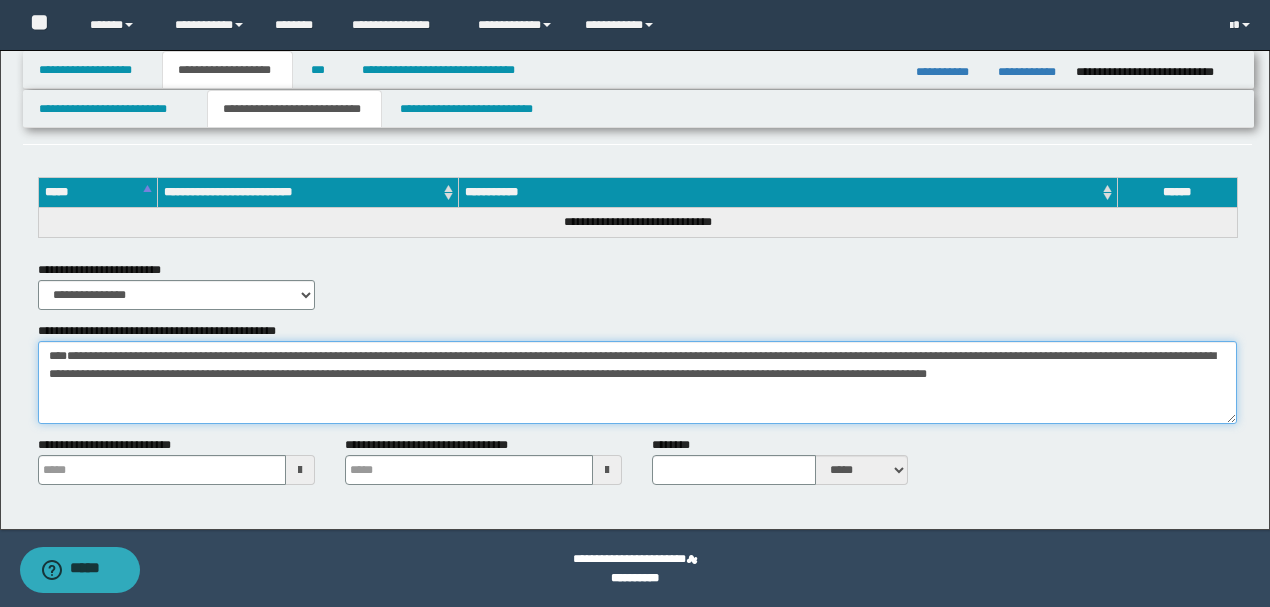 click on "**********" at bounding box center (637, 382) 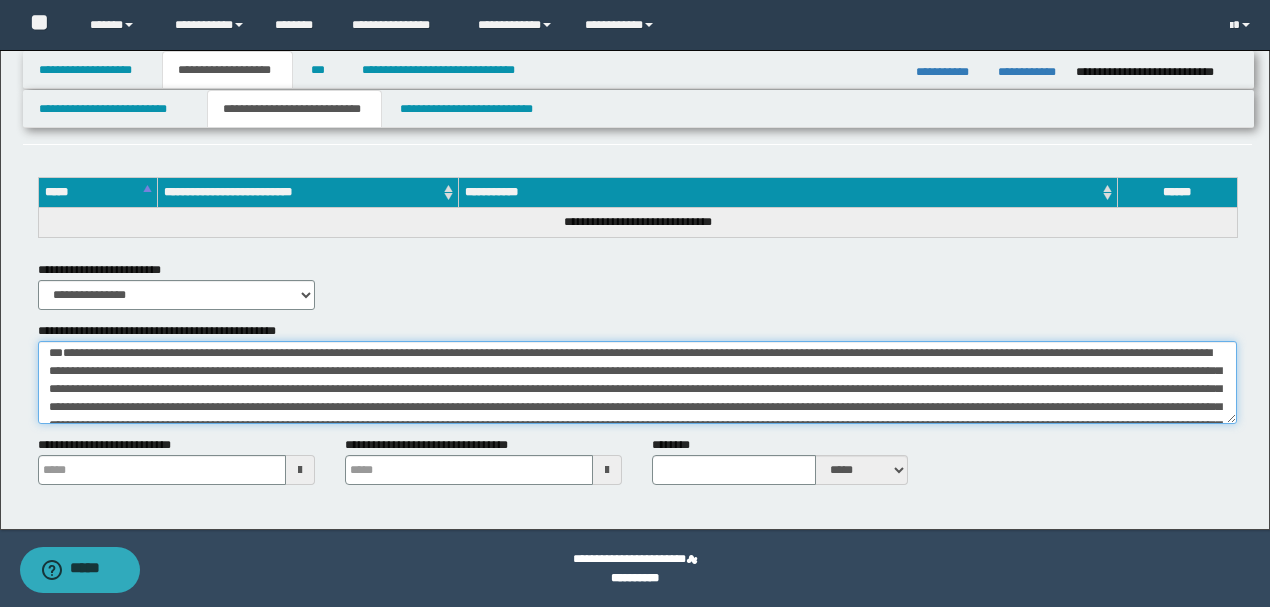 scroll, scrollTop: 0, scrollLeft: 0, axis: both 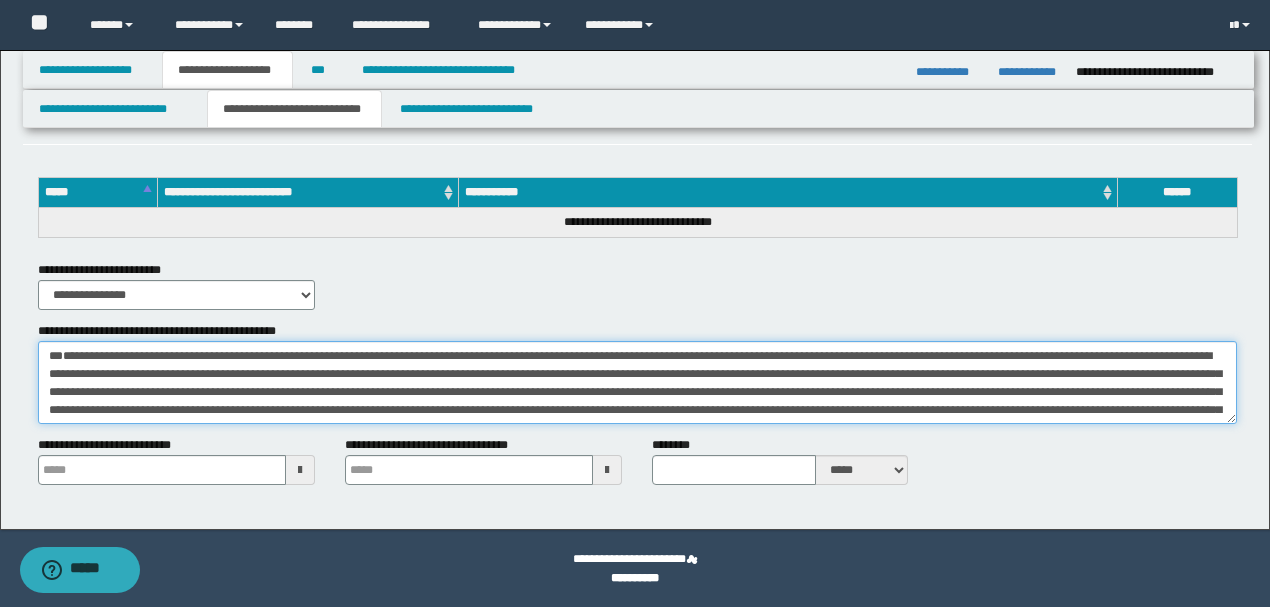 click on "**********" at bounding box center (637, 382) 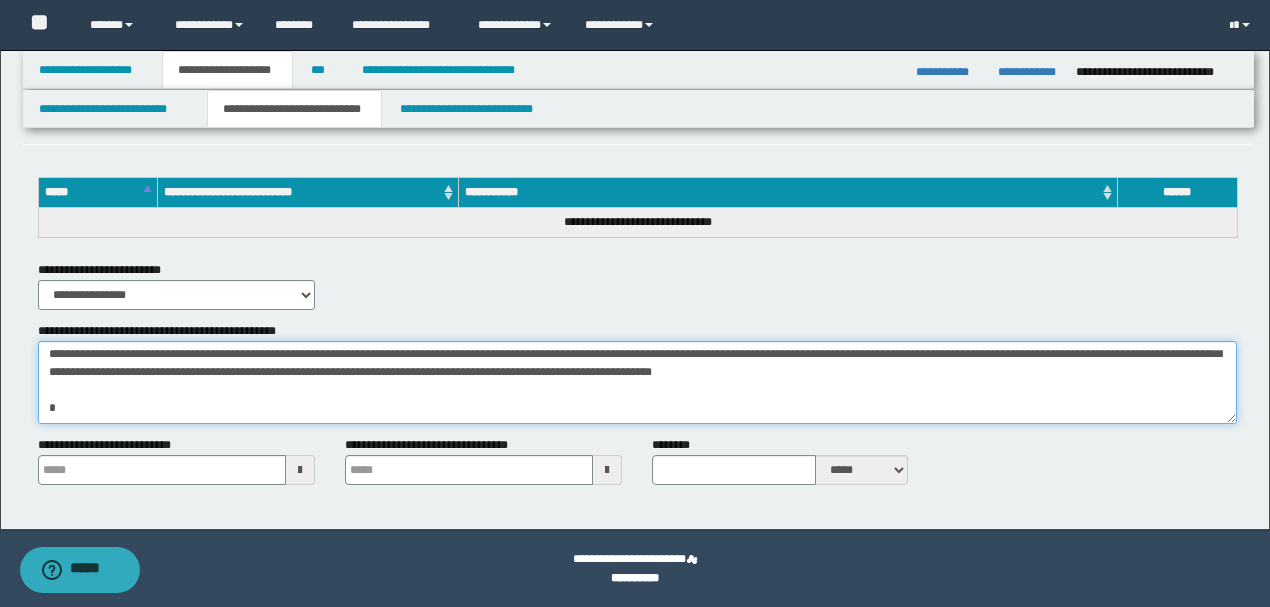 scroll, scrollTop: 133, scrollLeft: 0, axis: vertical 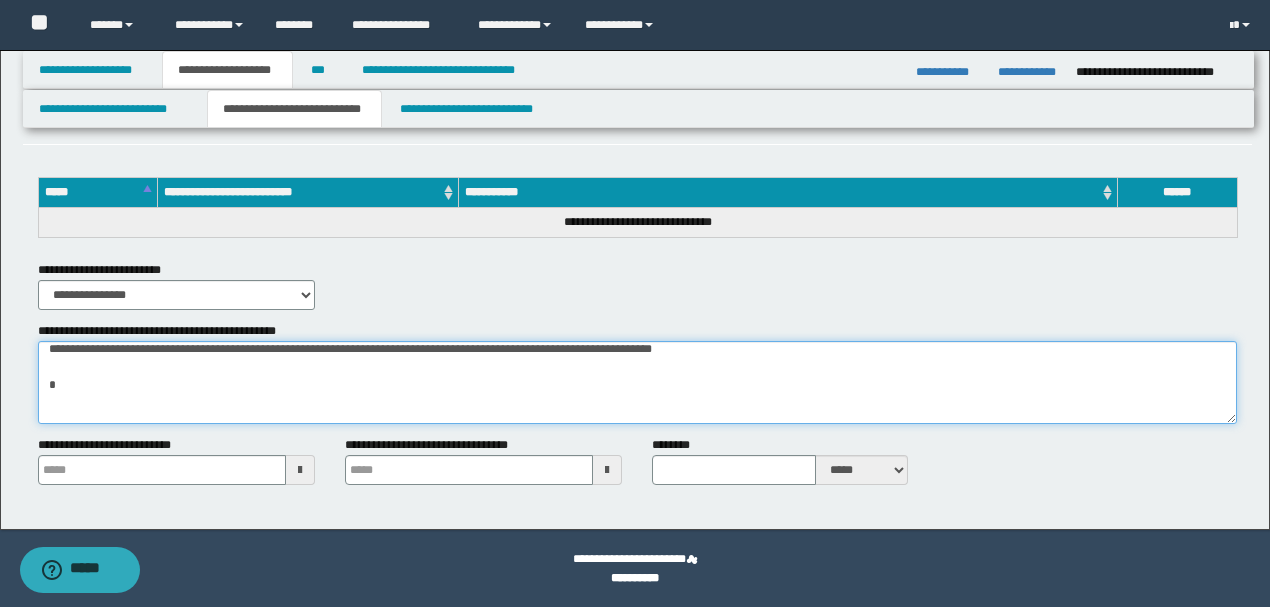 click on "**********" at bounding box center [637, 382] 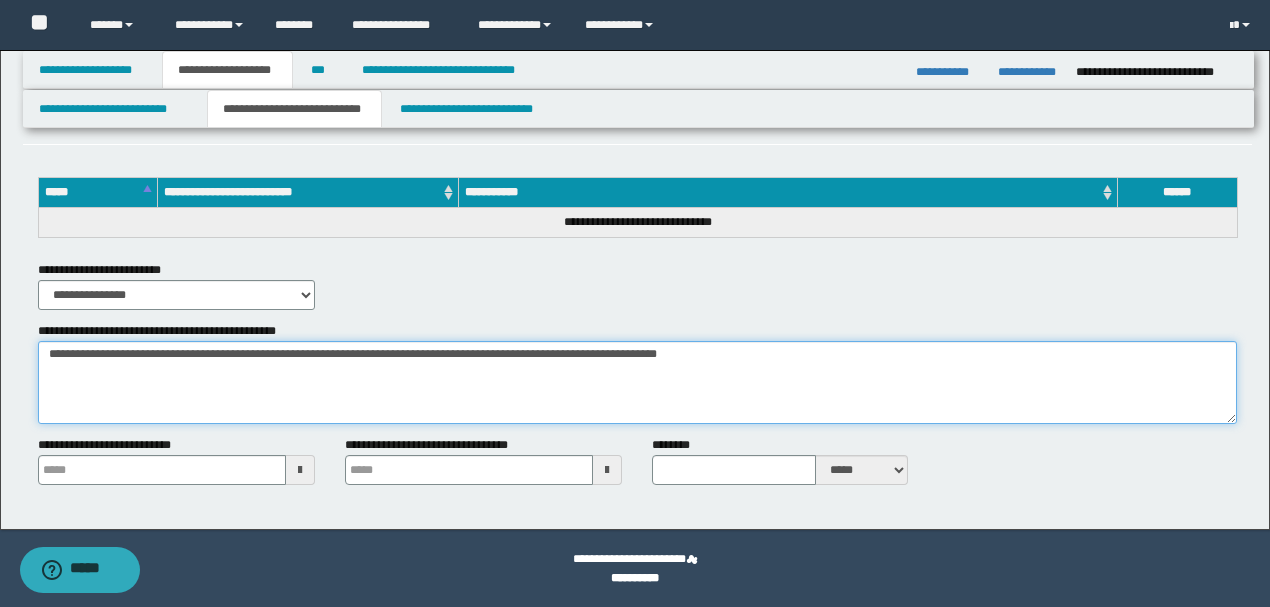 scroll, scrollTop: 110, scrollLeft: 0, axis: vertical 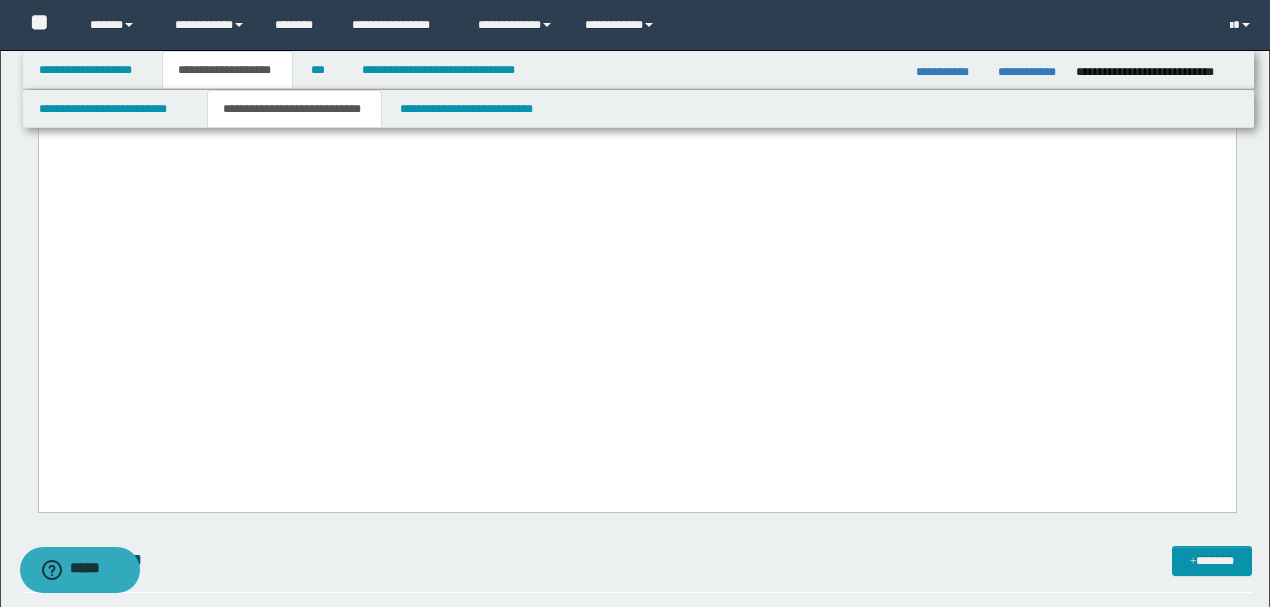type on "**********" 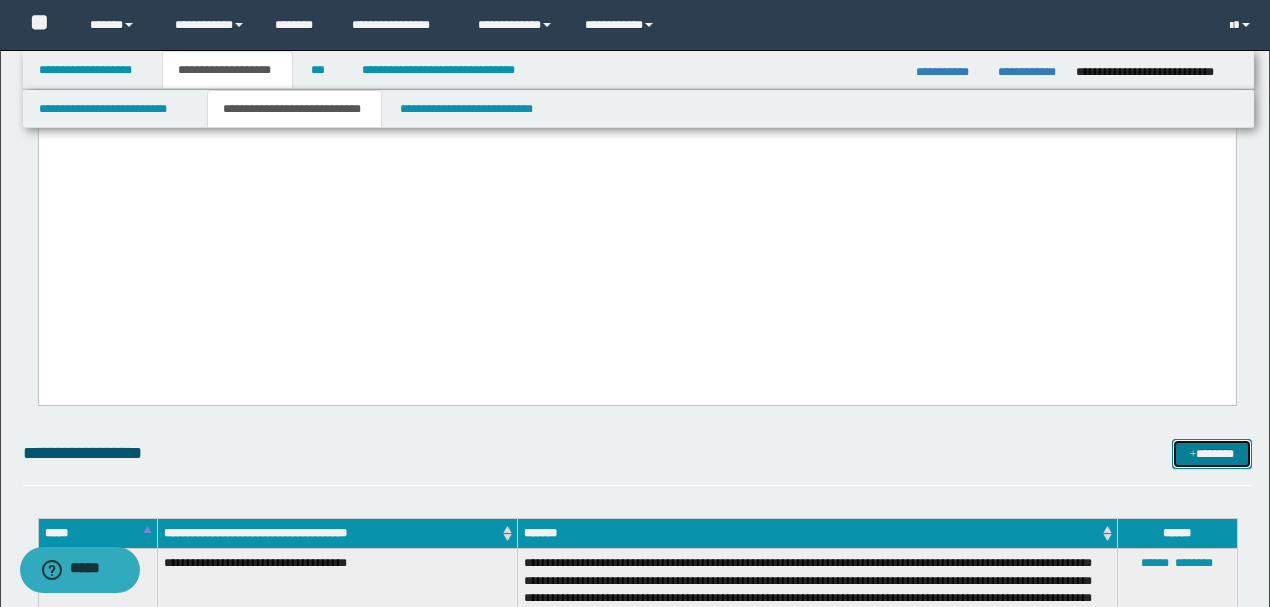 click on "*******" at bounding box center (1211, 453) 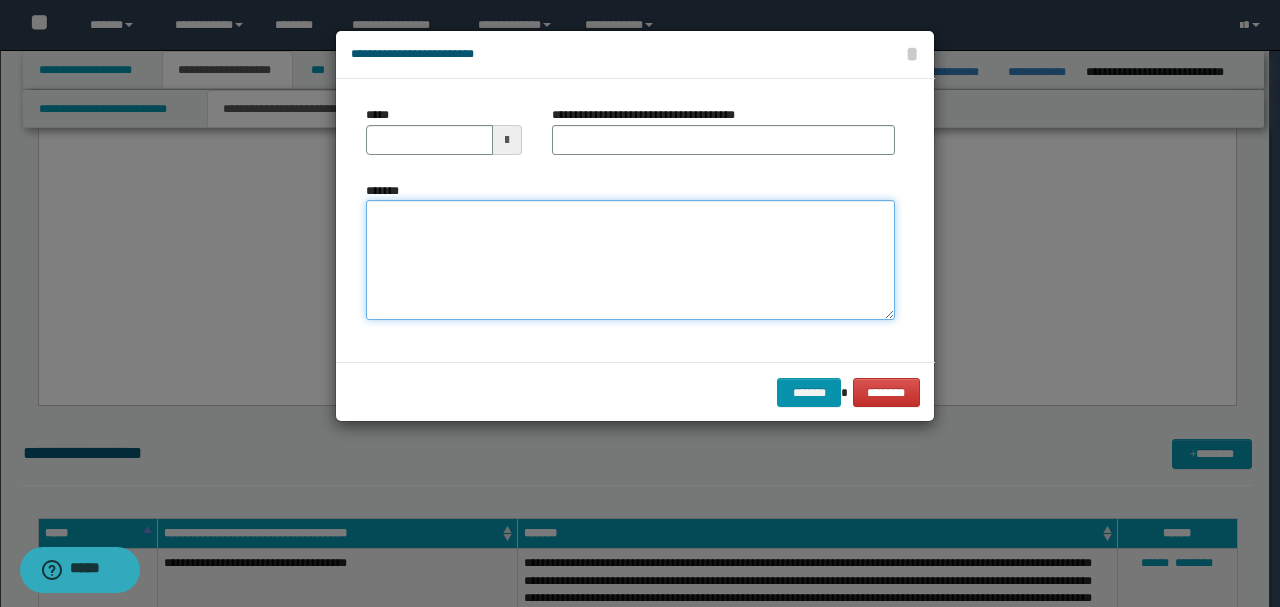 paste on "**********" 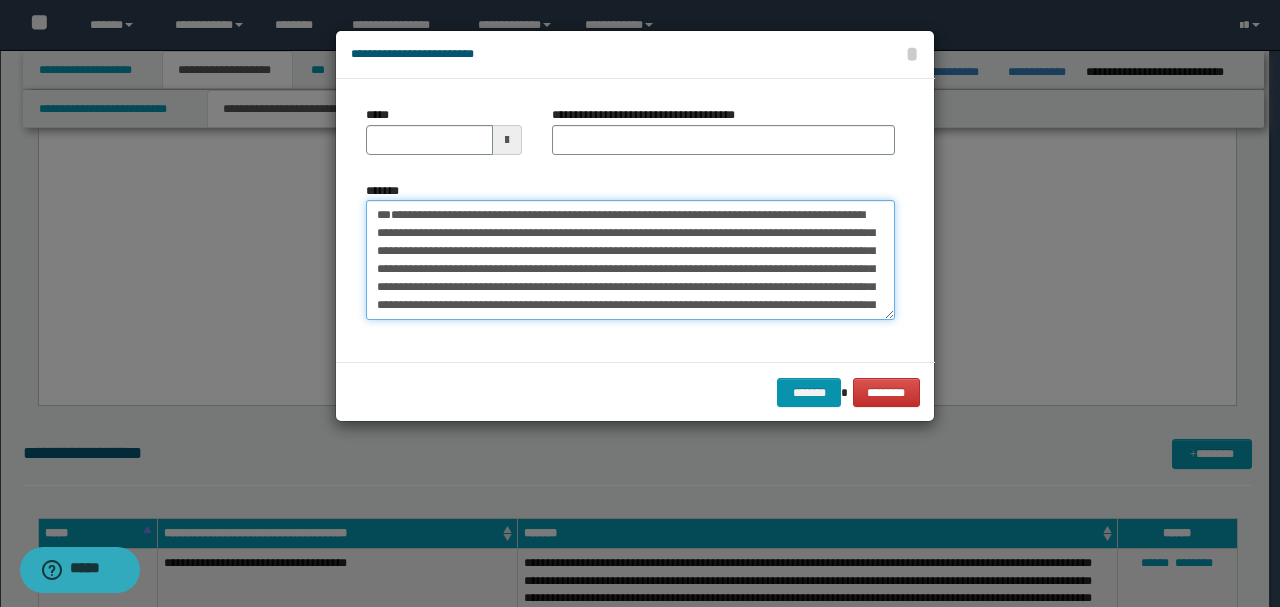click on "**********" at bounding box center (630, 259) 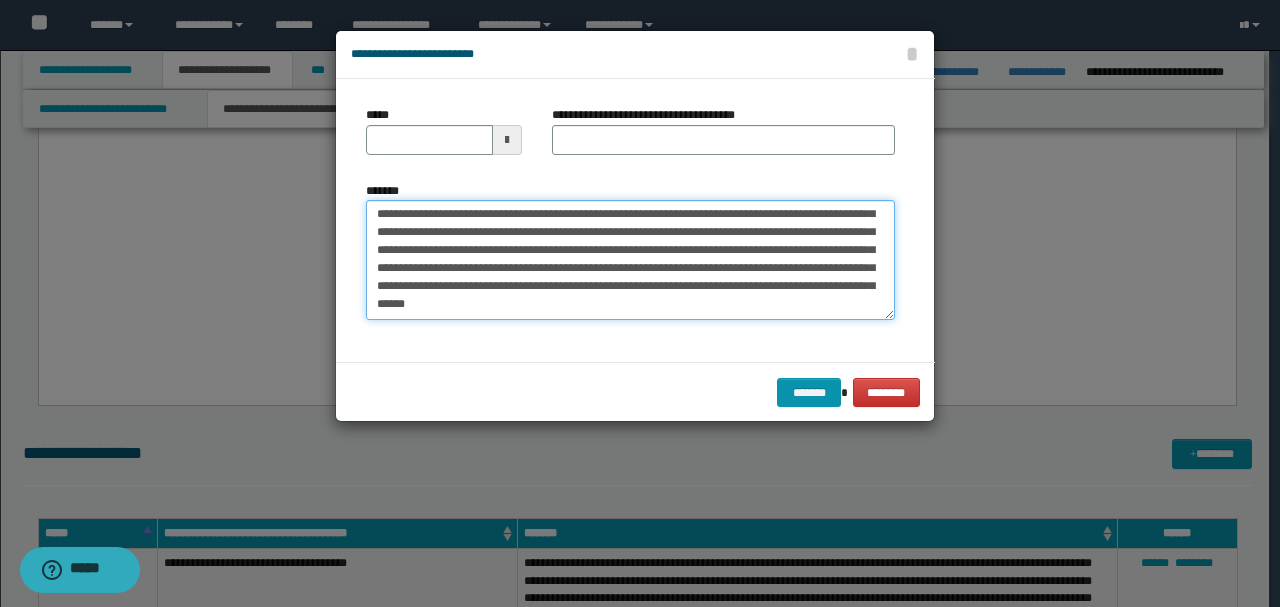 scroll, scrollTop: 0, scrollLeft: 0, axis: both 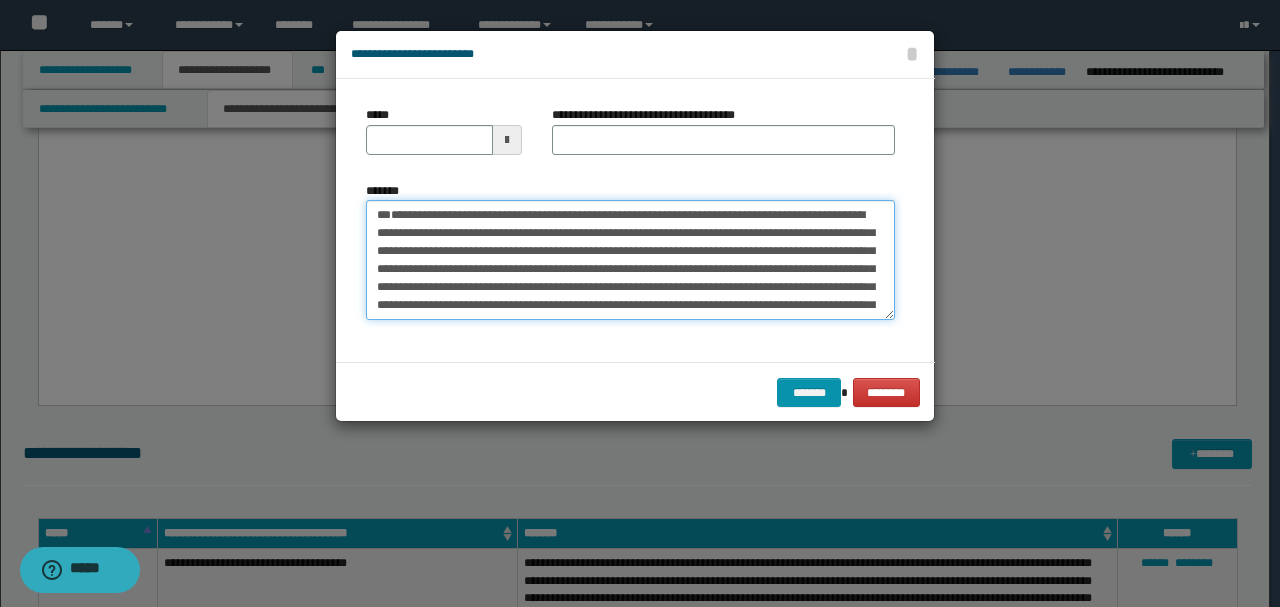 drag, startPoint x: 445, startPoint y: 256, endPoint x: 287, endPoint y: 172, distance: 178.94133 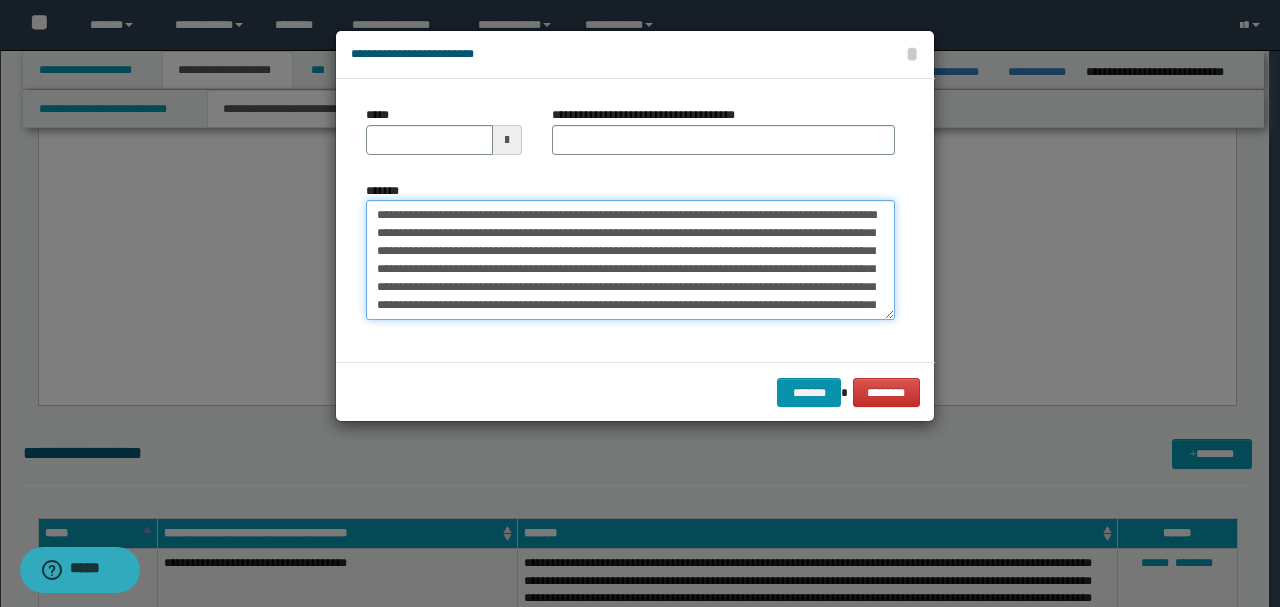type 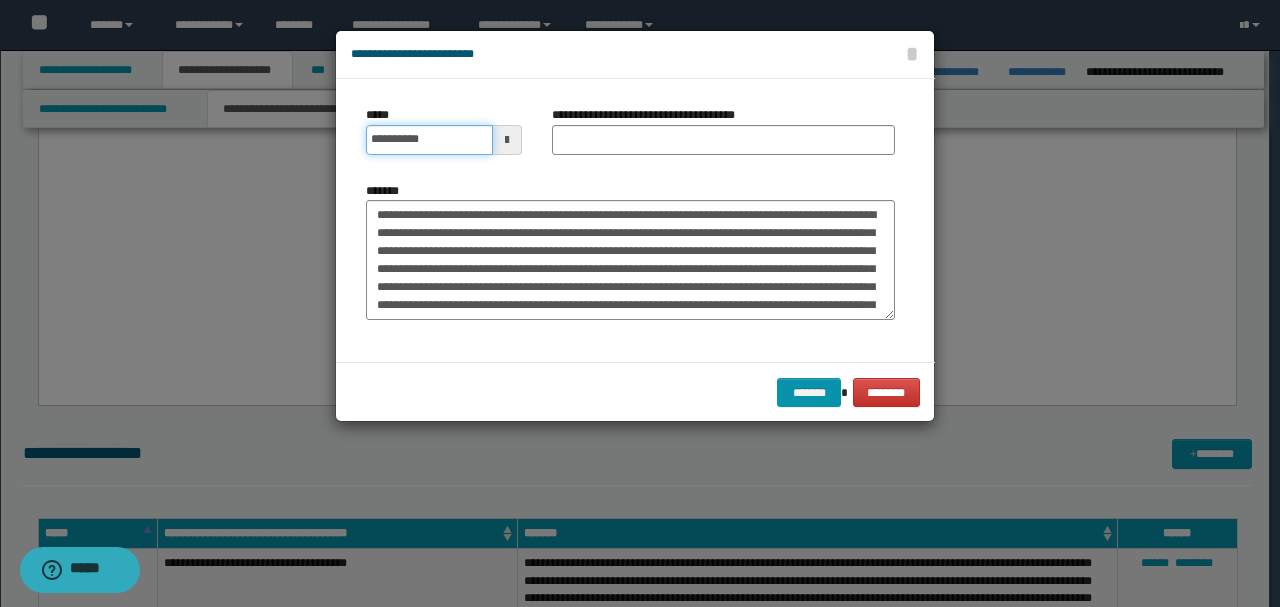 click on "**********" at bounding box center [429, 140] 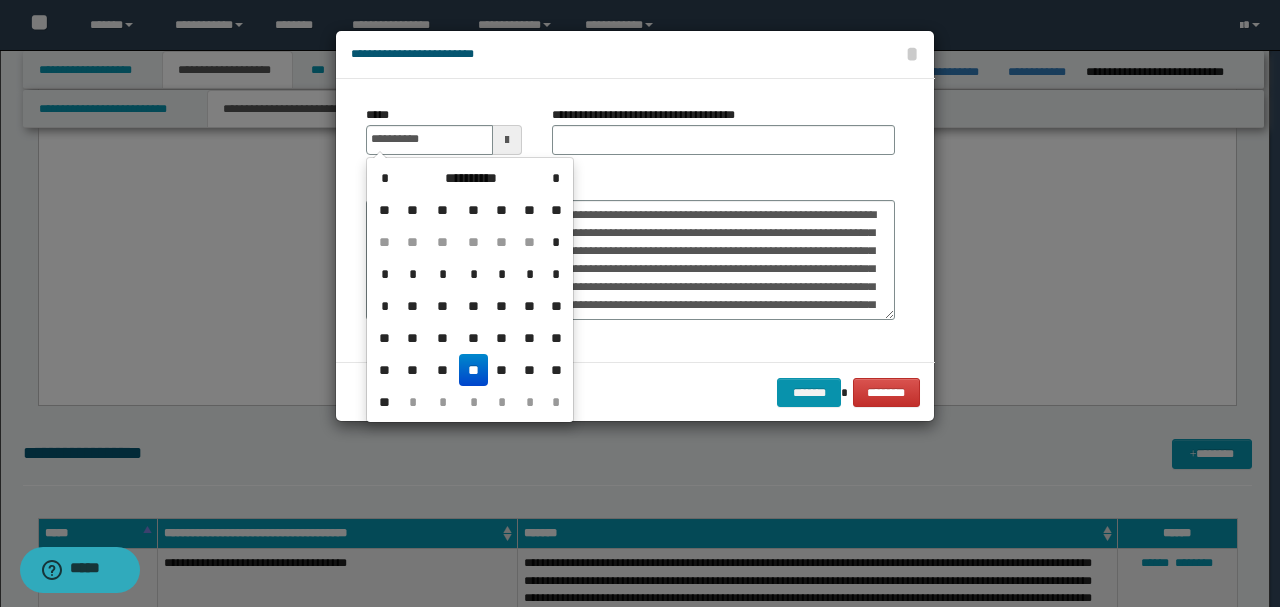 type on "**********" 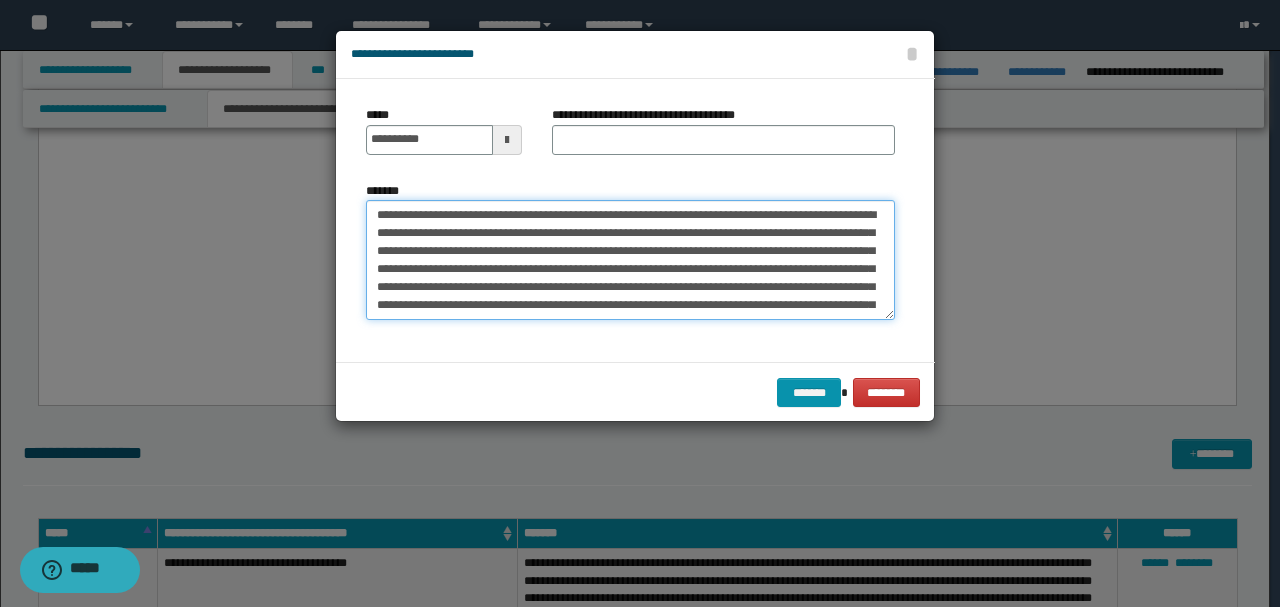 drag, startPoint x: 315, startPoint y: 214, endPoint x: 217, endPoint y: 213, distance: 98.005104 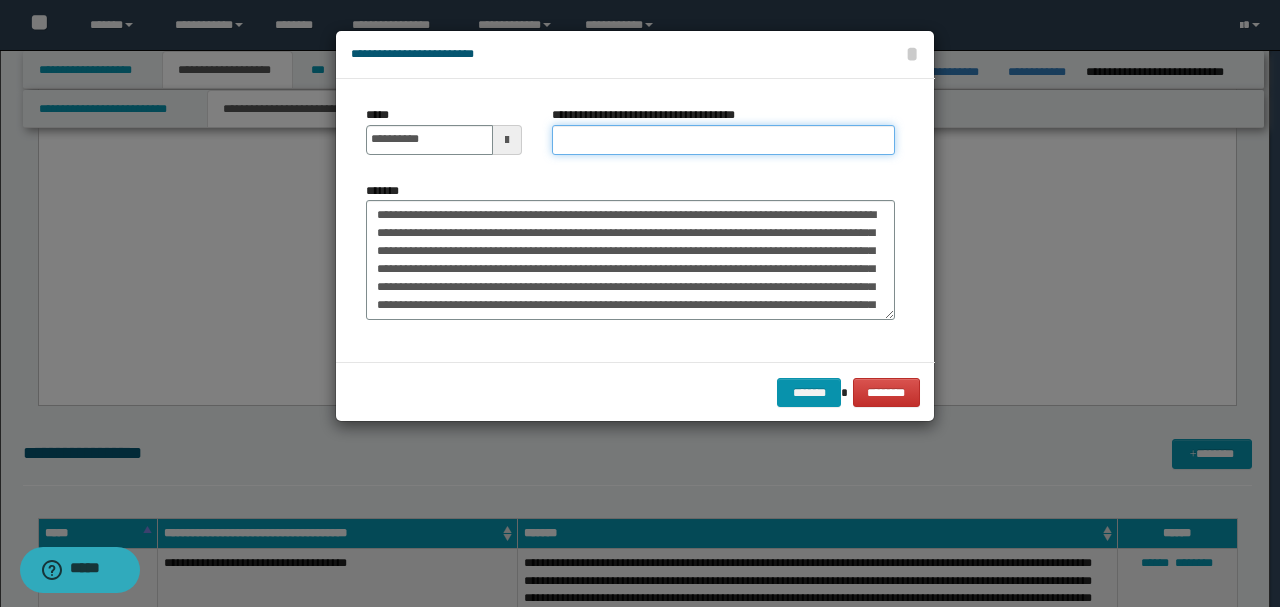 paste on "**********" 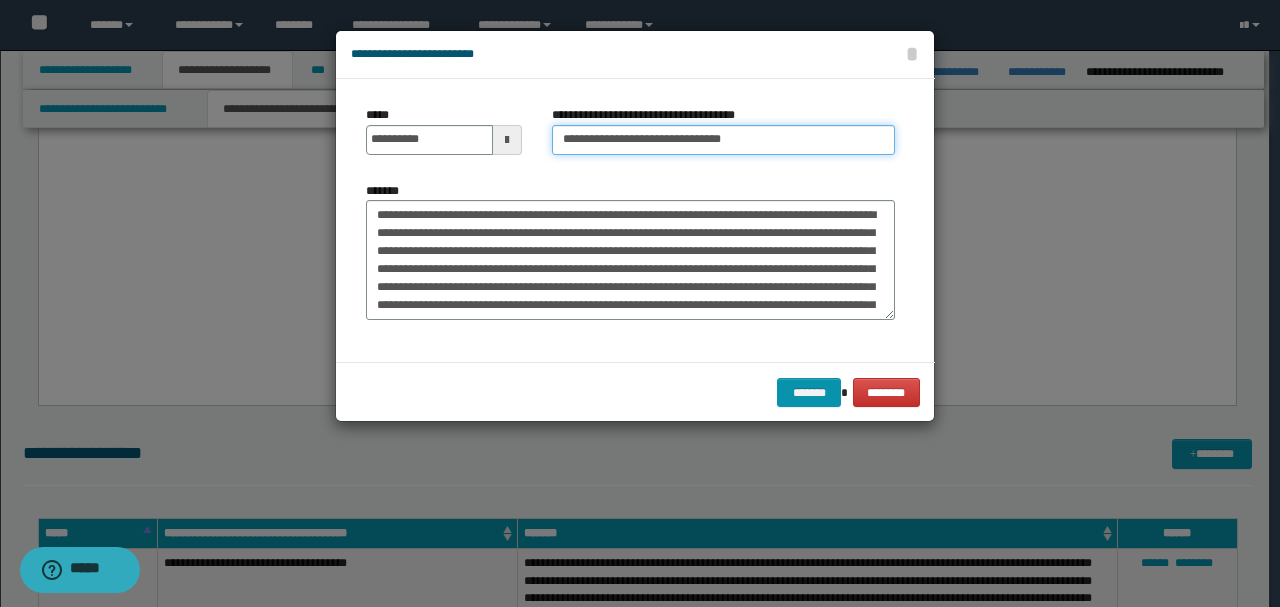 click on "**********" at bounding box center (723, 140) 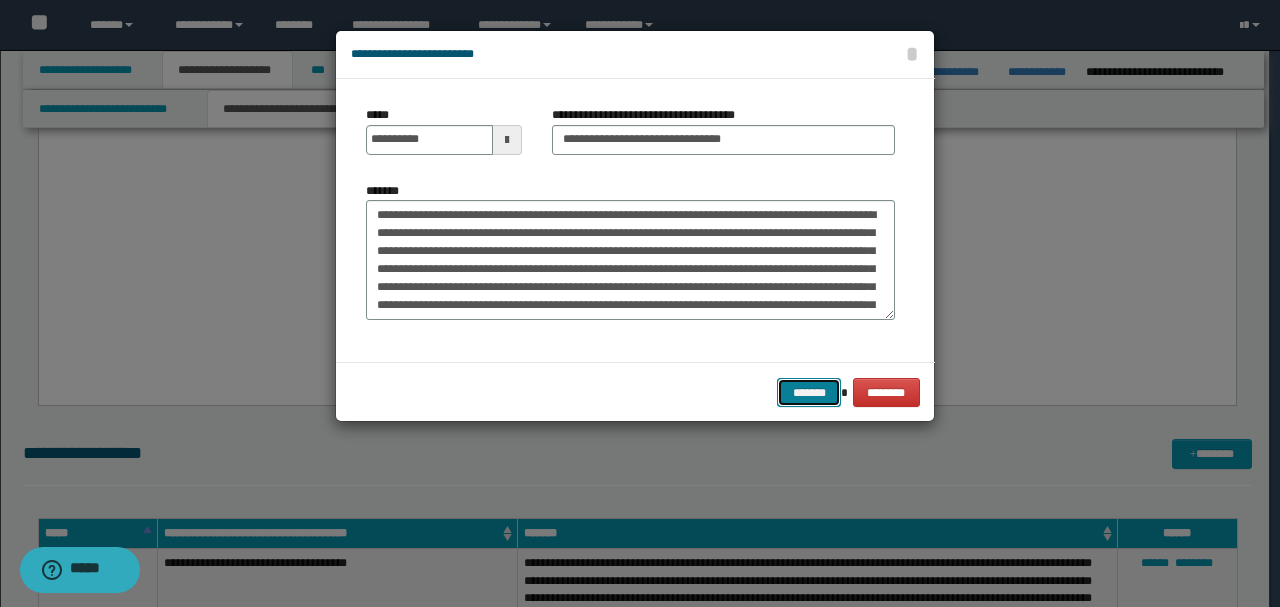 click on "*******" at bounding box center (809, 392) 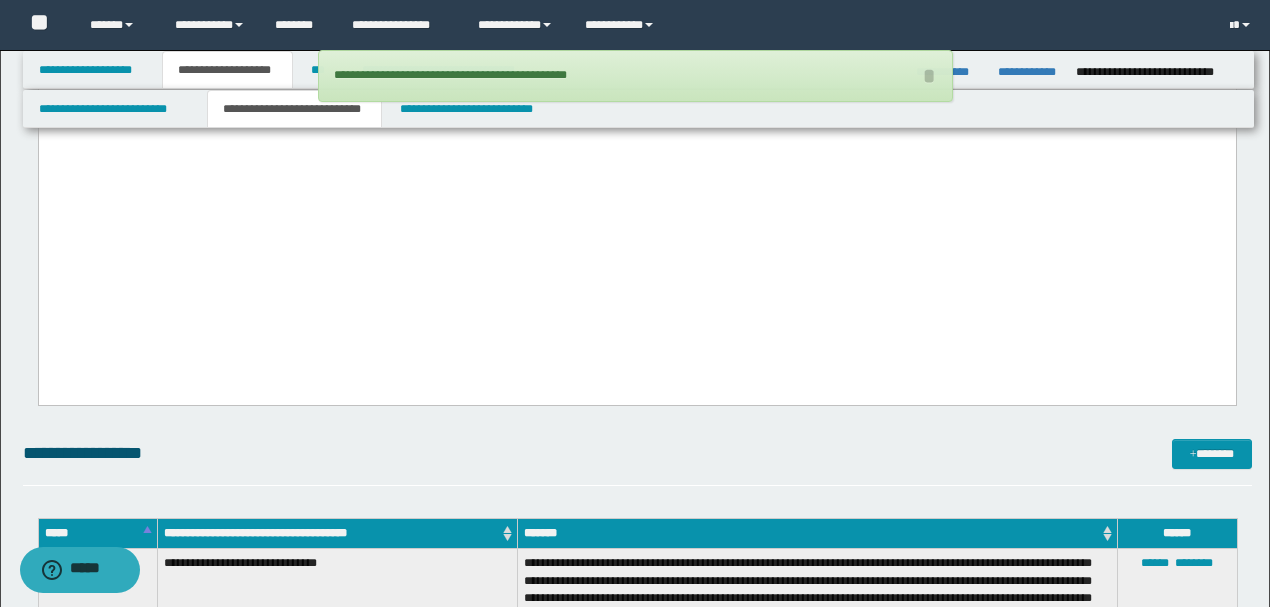 drag, startPoint x: 0, startPoint y: 232, endPoint x: 0, endPoint y: 195, distance: 37 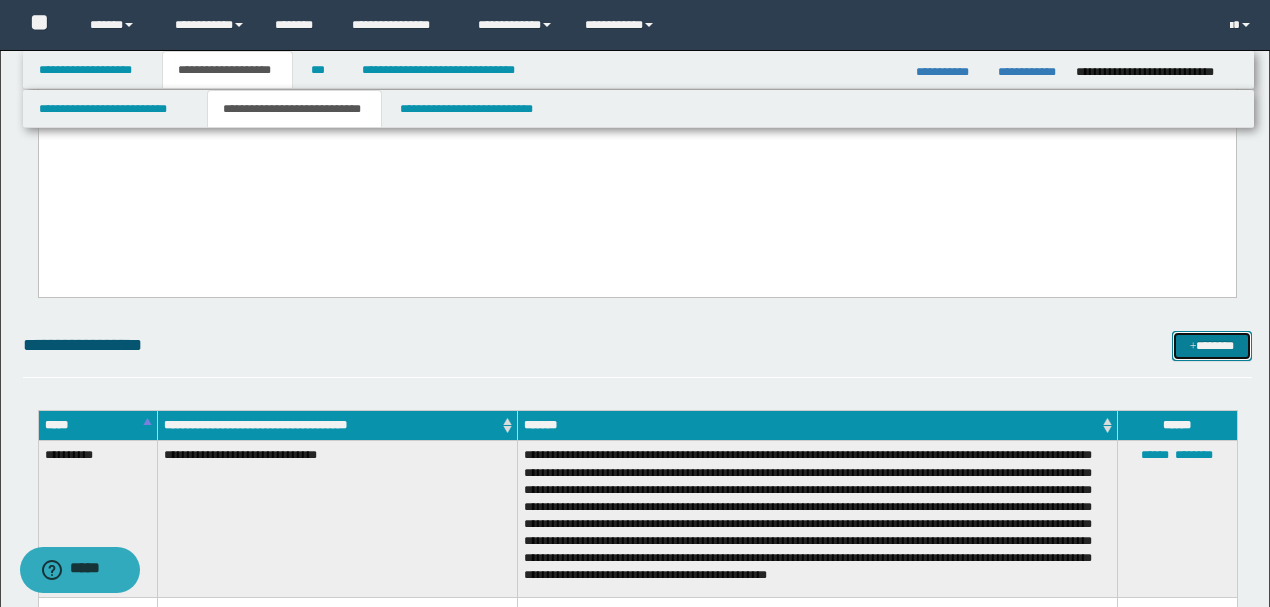 click on "*******" at bounding box center (1211, 345) 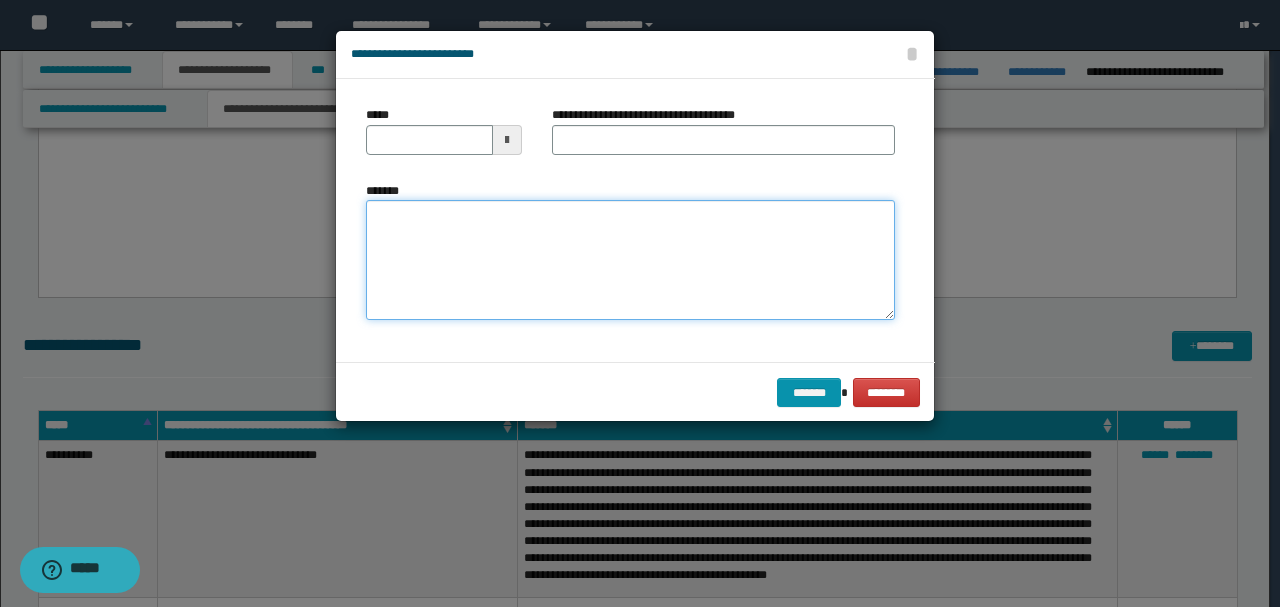 paste on "**********" 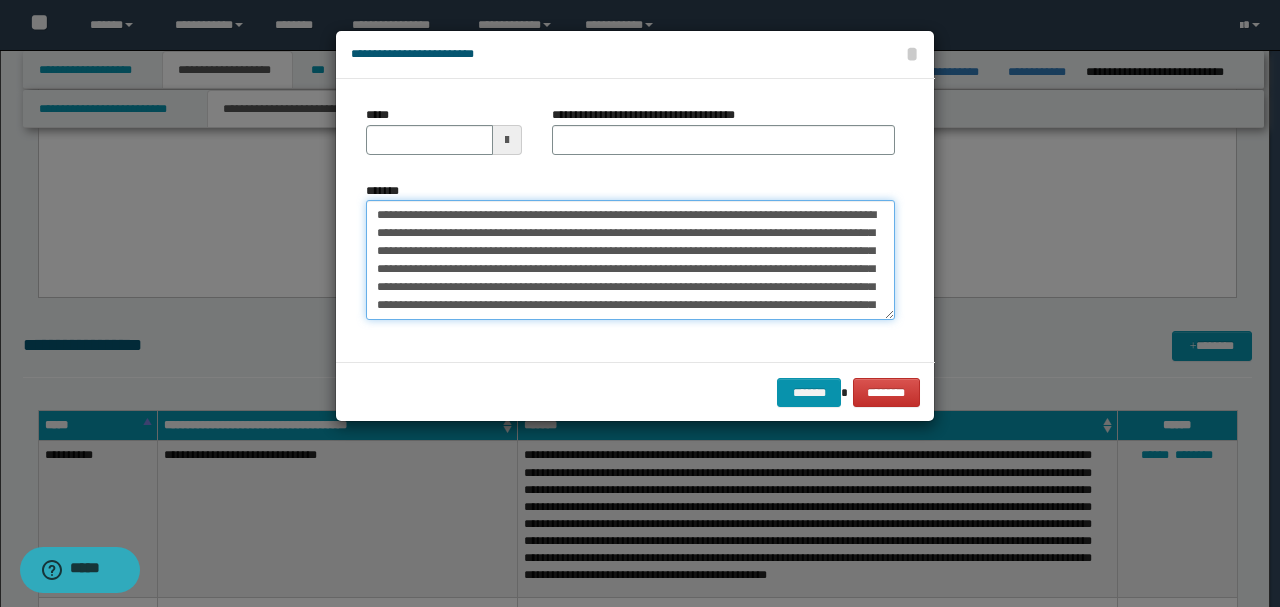 click on "**********" at bounding box center [630, 259] 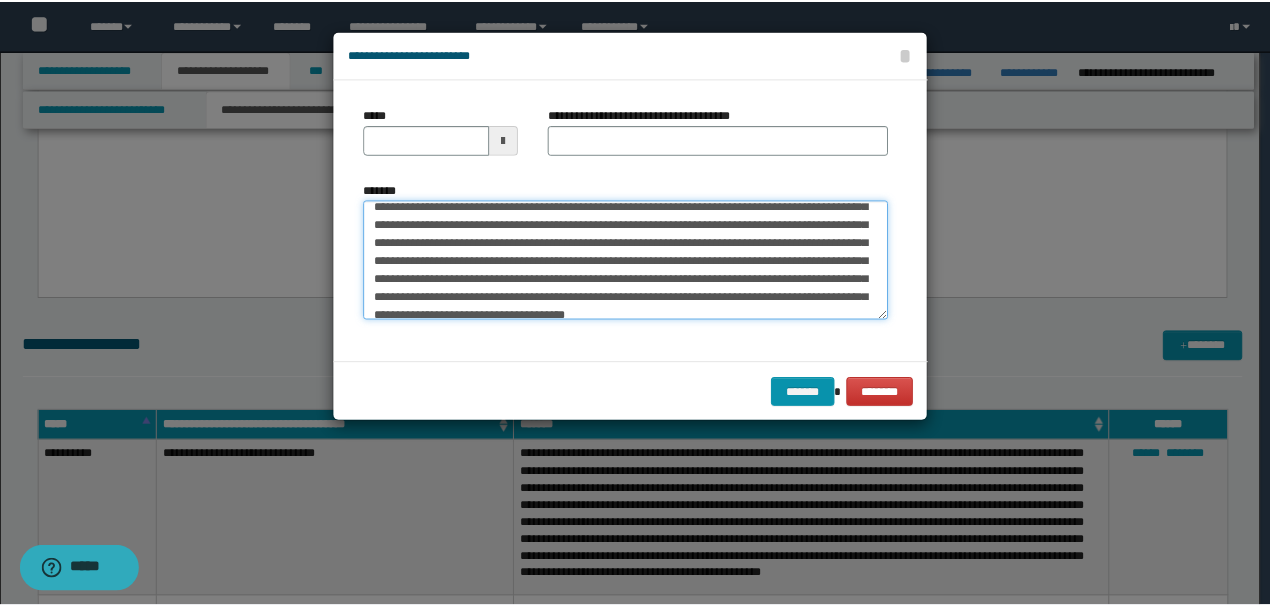 scroll, scrollTop: 0, scrollLeft: 0, axis: both 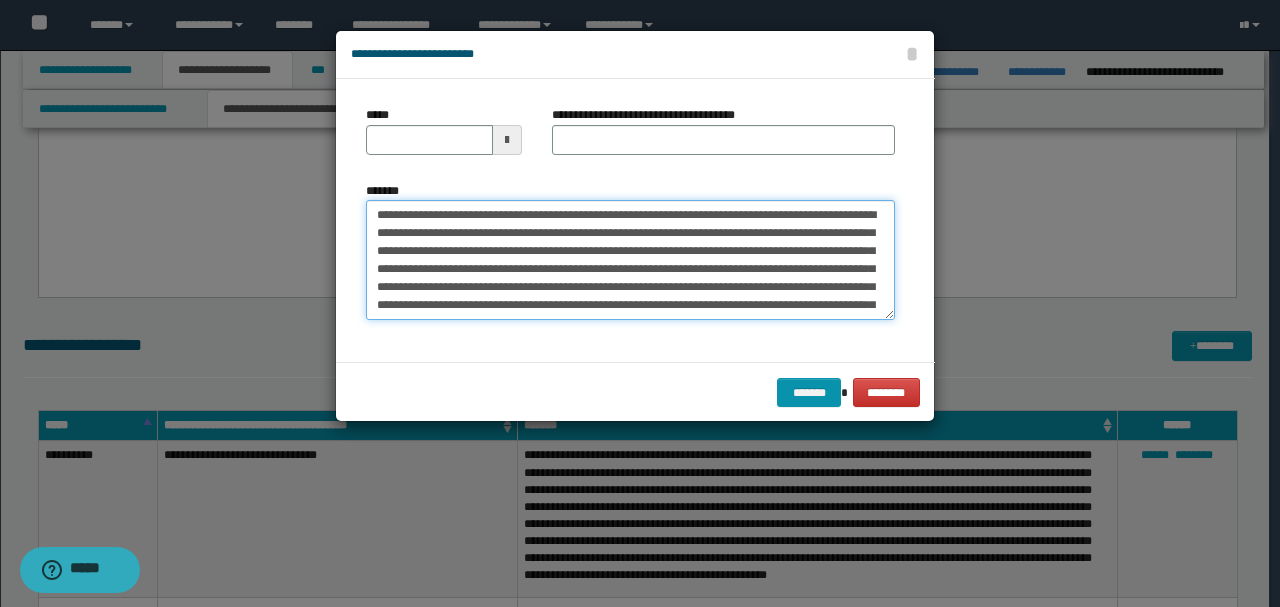 drag, startPoint x: 449, startPoint y: 214, endPoint x: 332, endPoint y: 194, distance: 118.69709 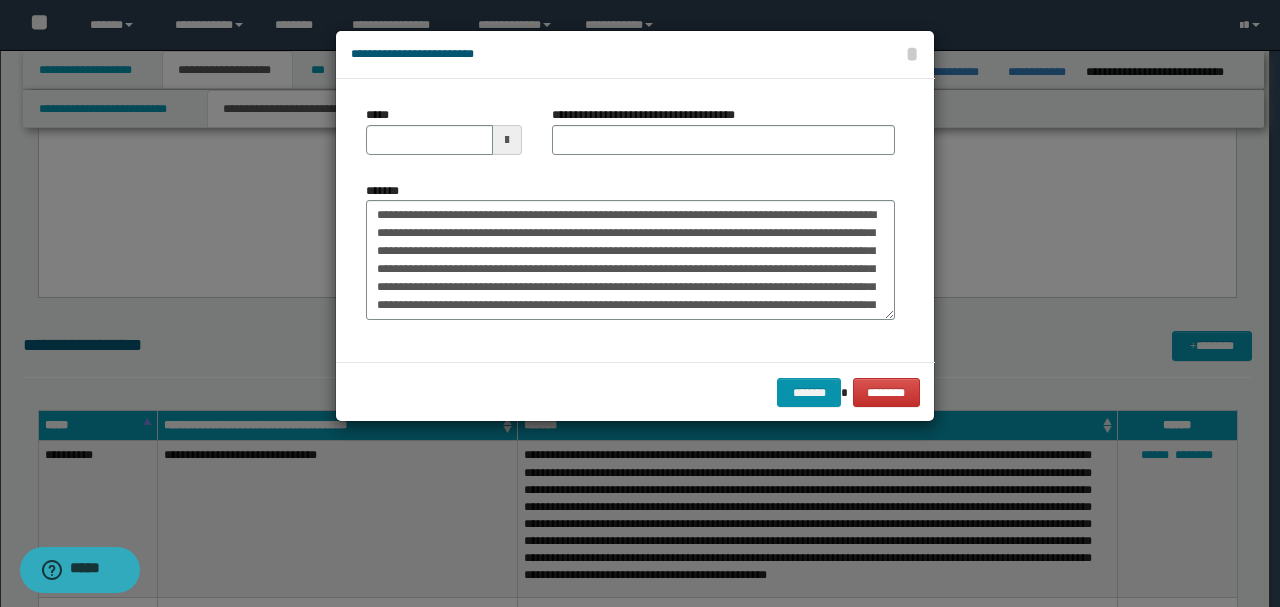 click at bounding box center [507, 140] 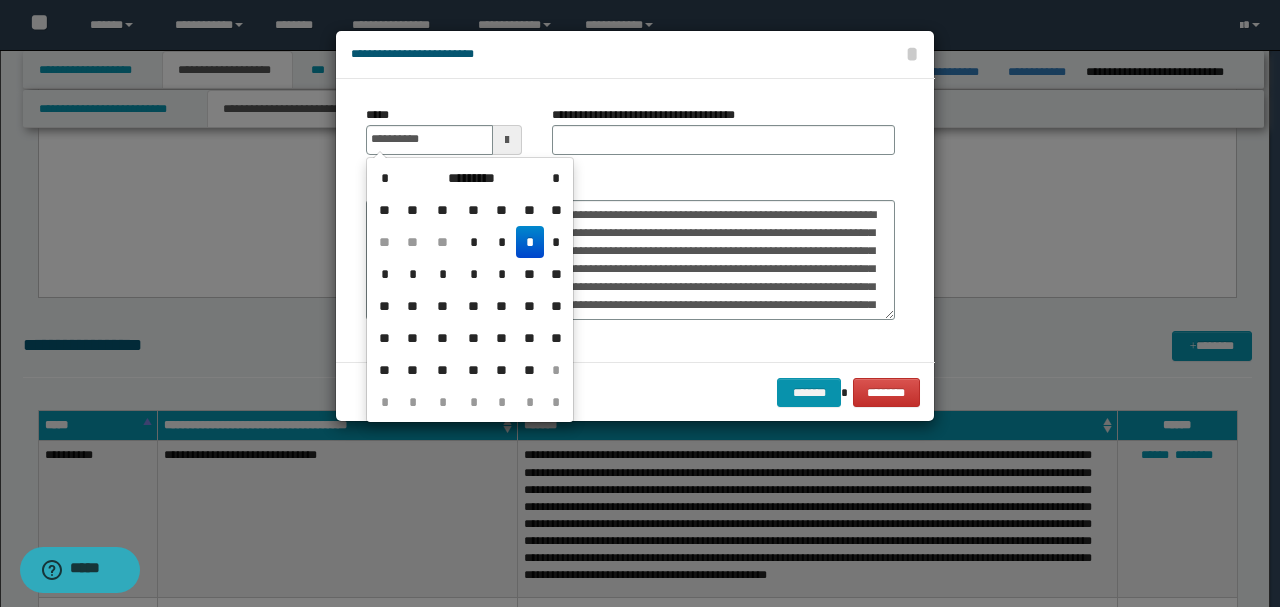 type on "**********" 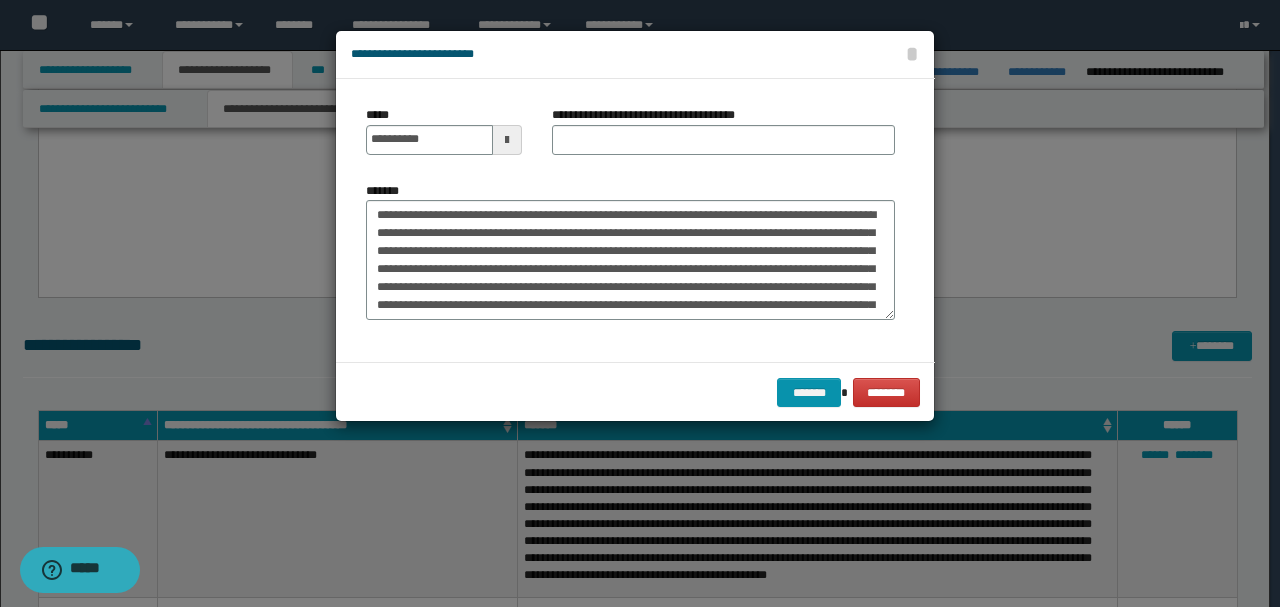 click on "**********" at bounding box center (723, 138) 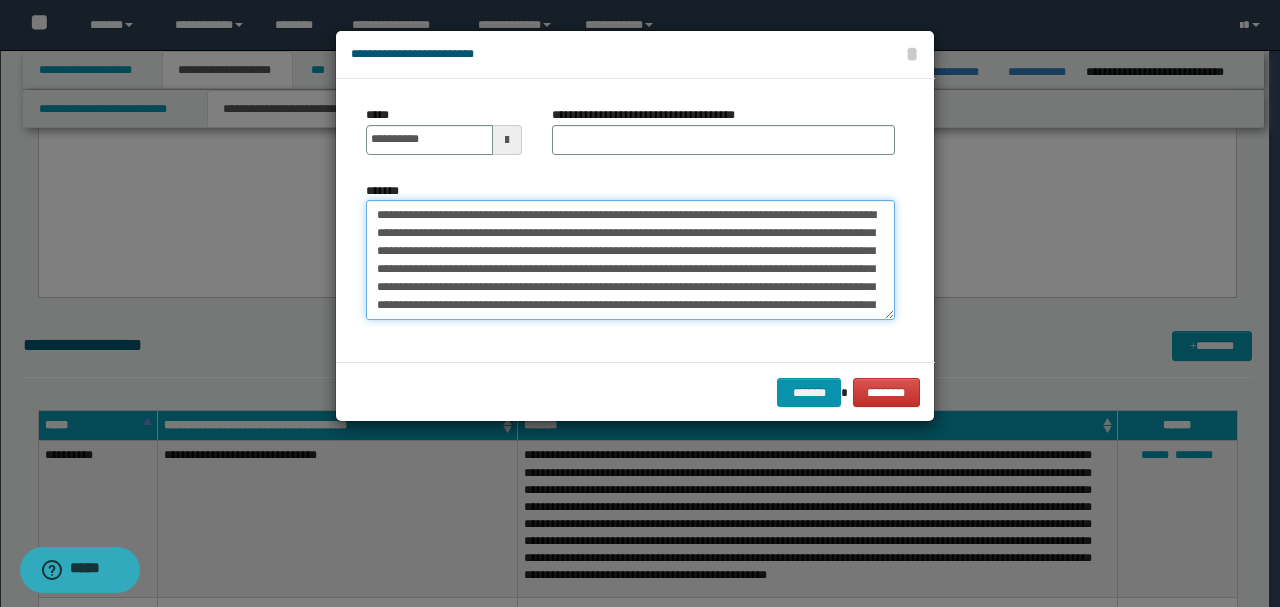 drag, startPoint x: 568, startPoint y: 209, endPoint x: 286, endPoint y: 208, distance: 282.00177 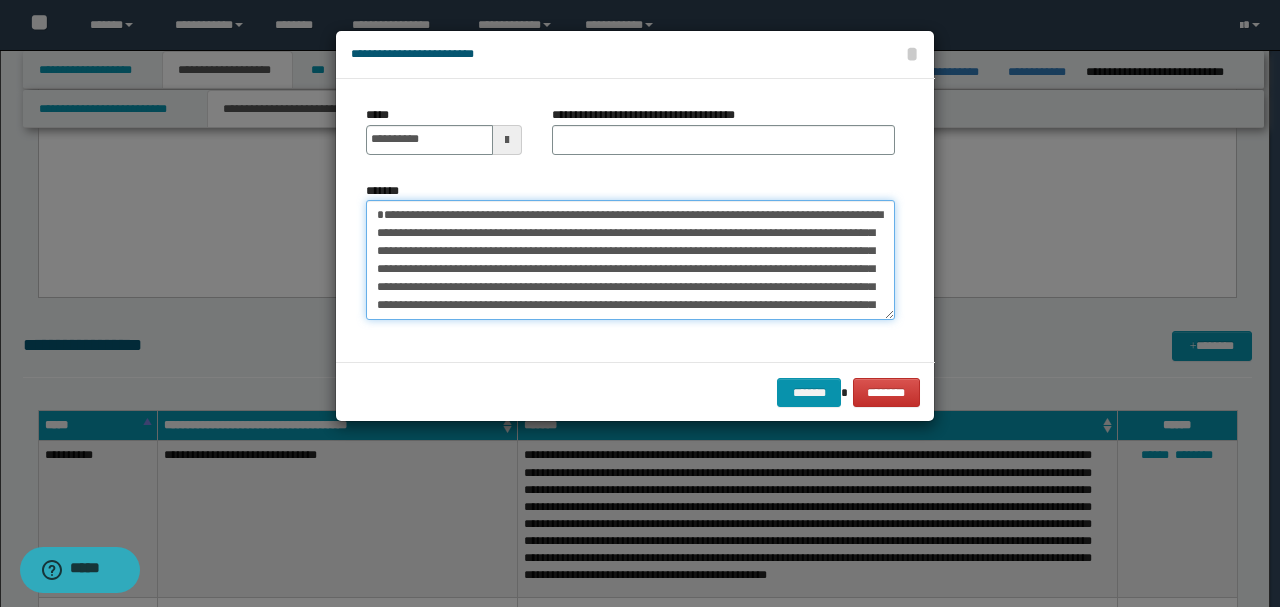 type on "**********" 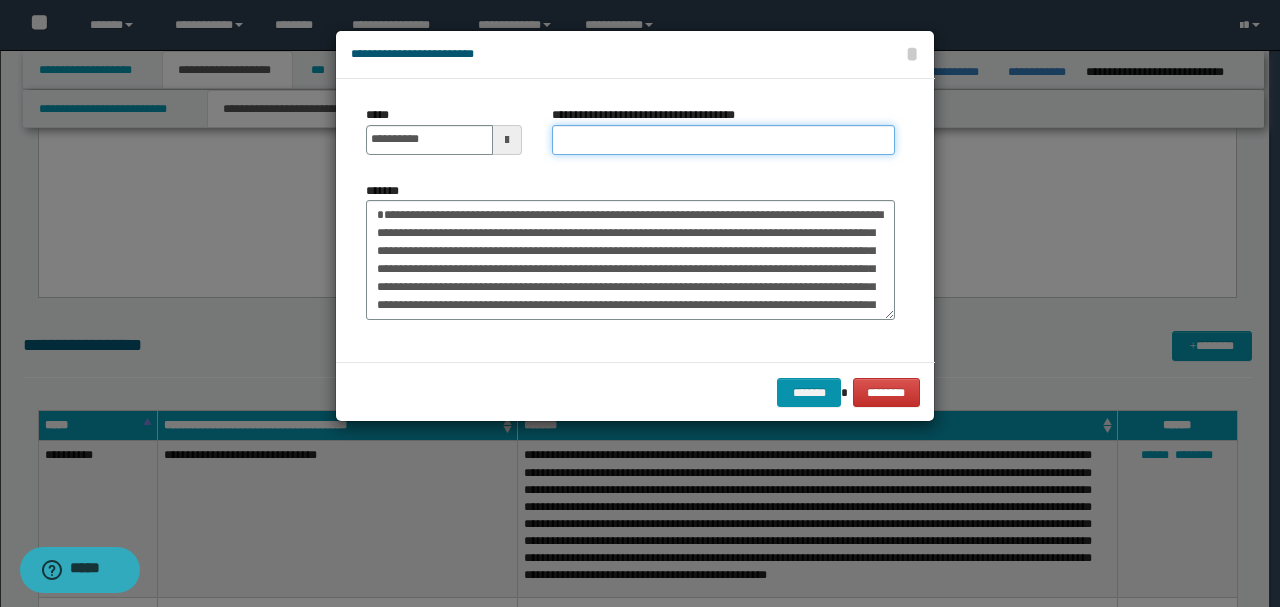 click on "**********" at bounding box center (723, 140) 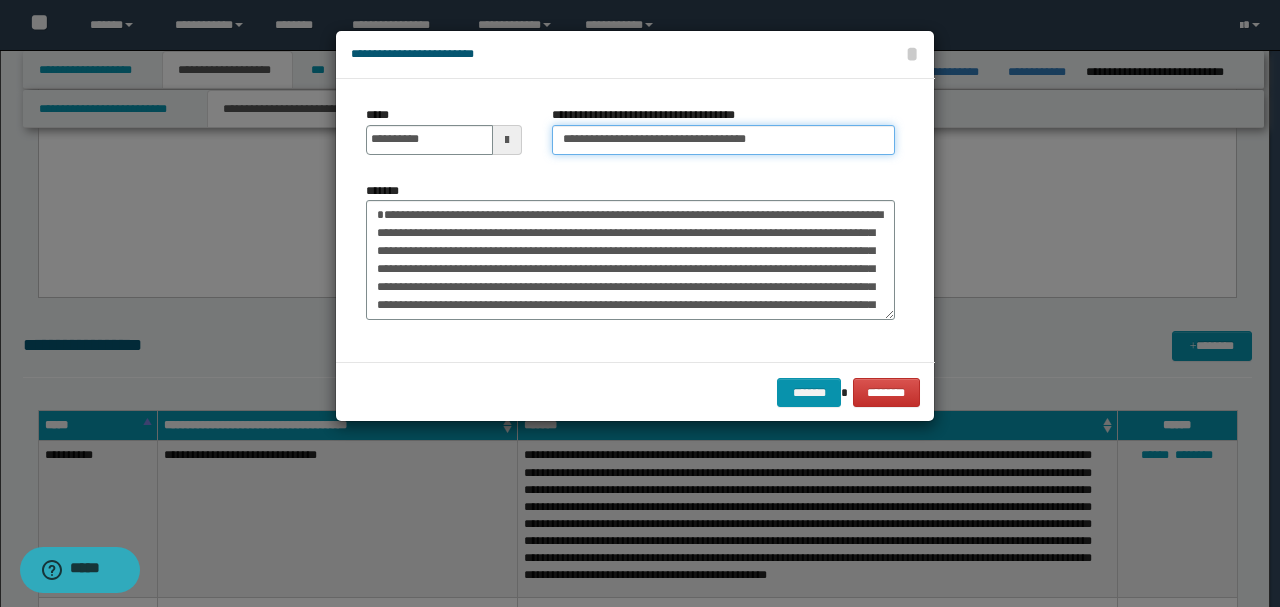 type on "**********" 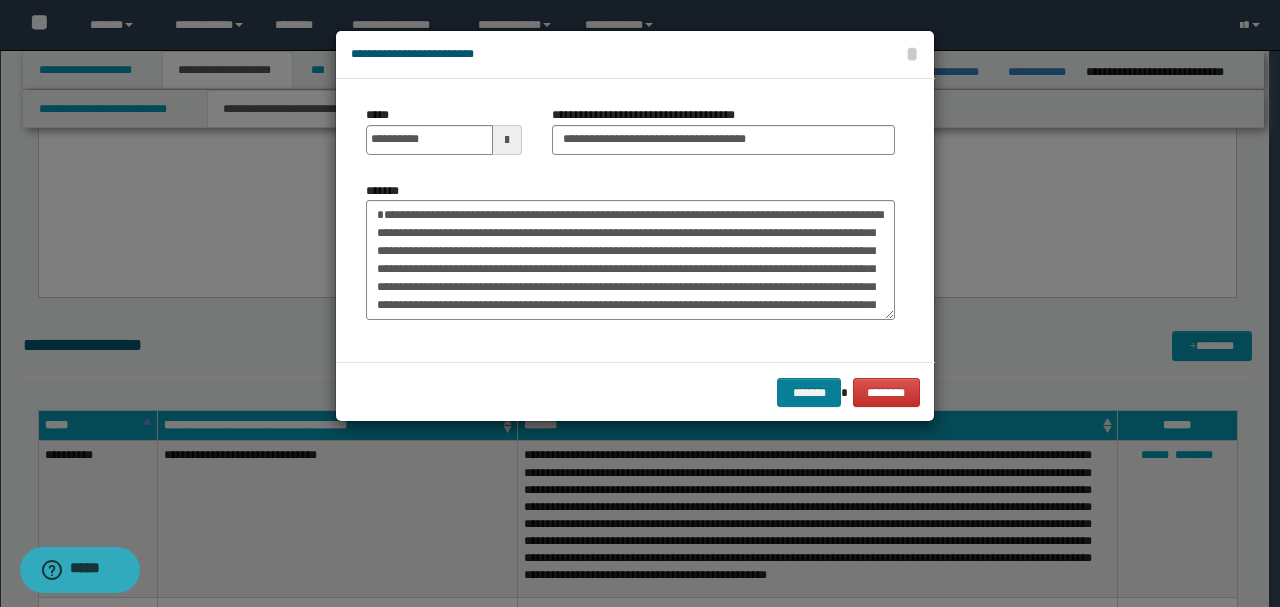 click on "*******
********" at bounding box center [635, 392] 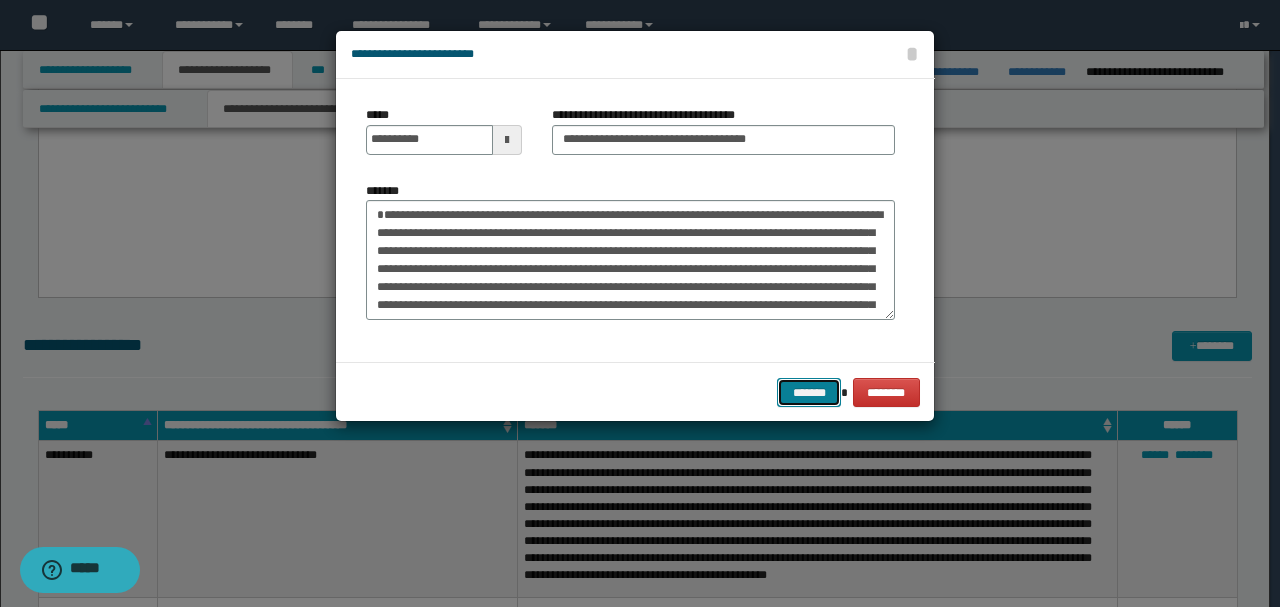 click on "*******" at bounding box center [809, 392] 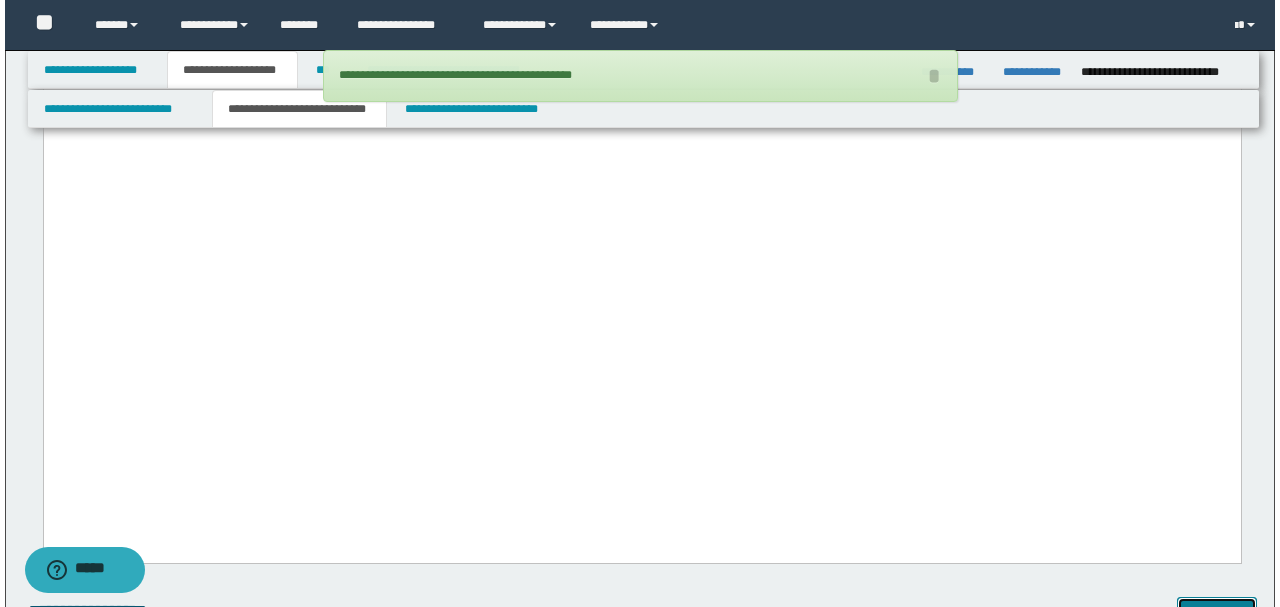 scroll, scrollTop: 4178, scrollLeft: 0, axis: vertical 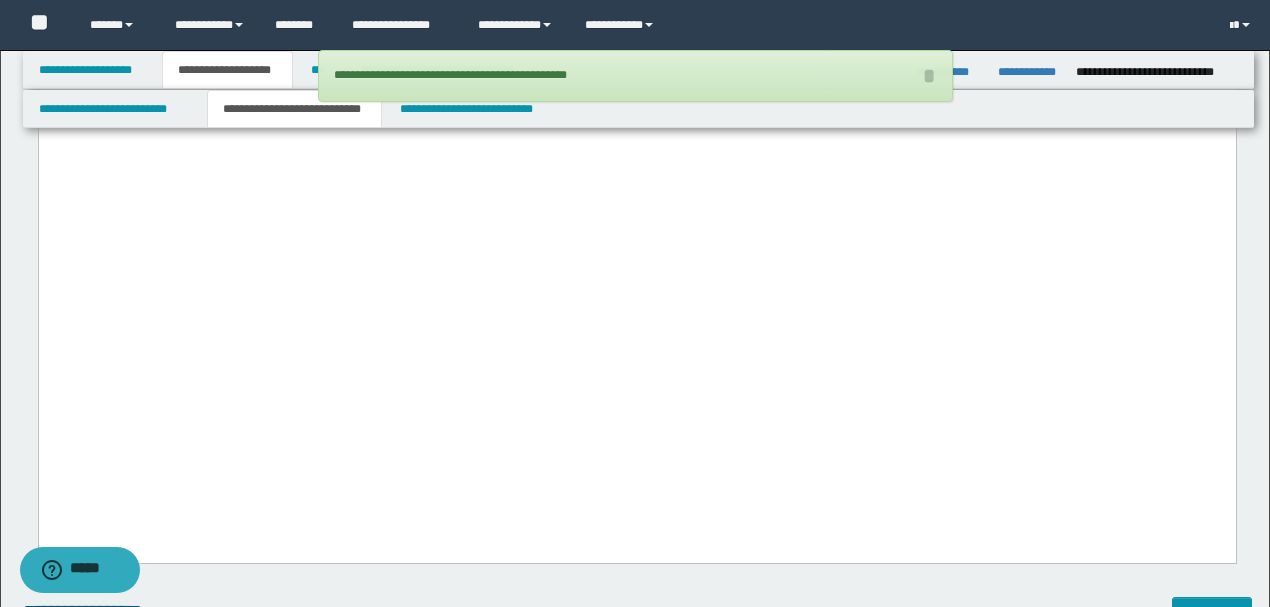 drag, startPoint x: 1057, startPoint y: 449, endPoint x: 0, endPoint y: 297, distance: 1067.8732 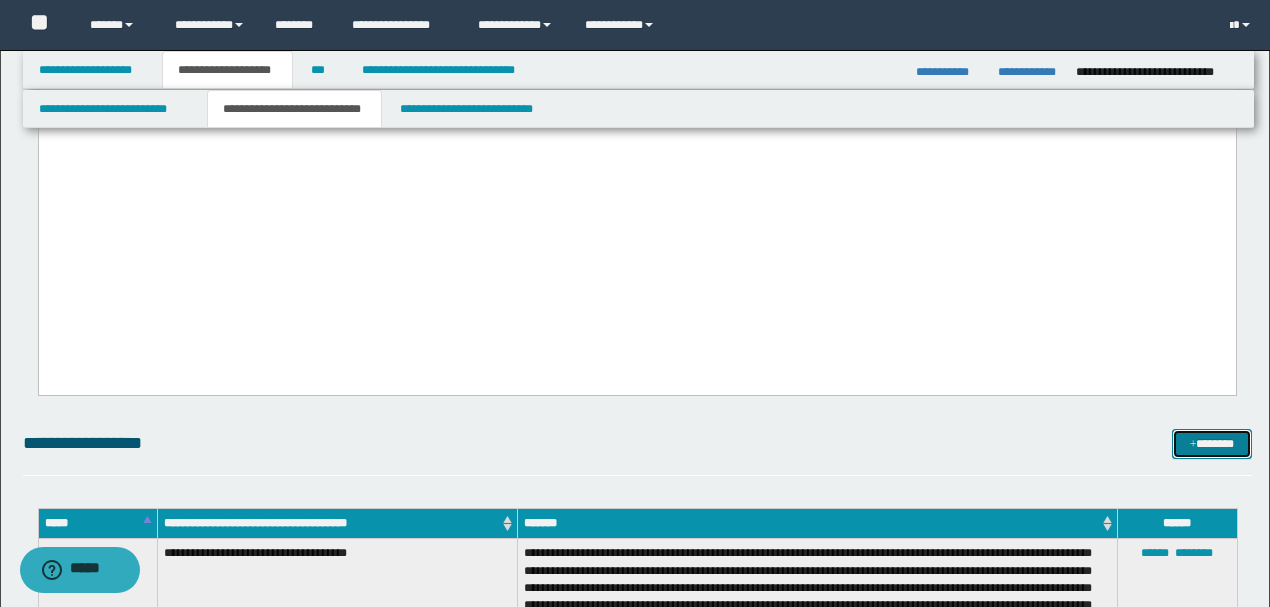 click at bounding box center (1193, 445) 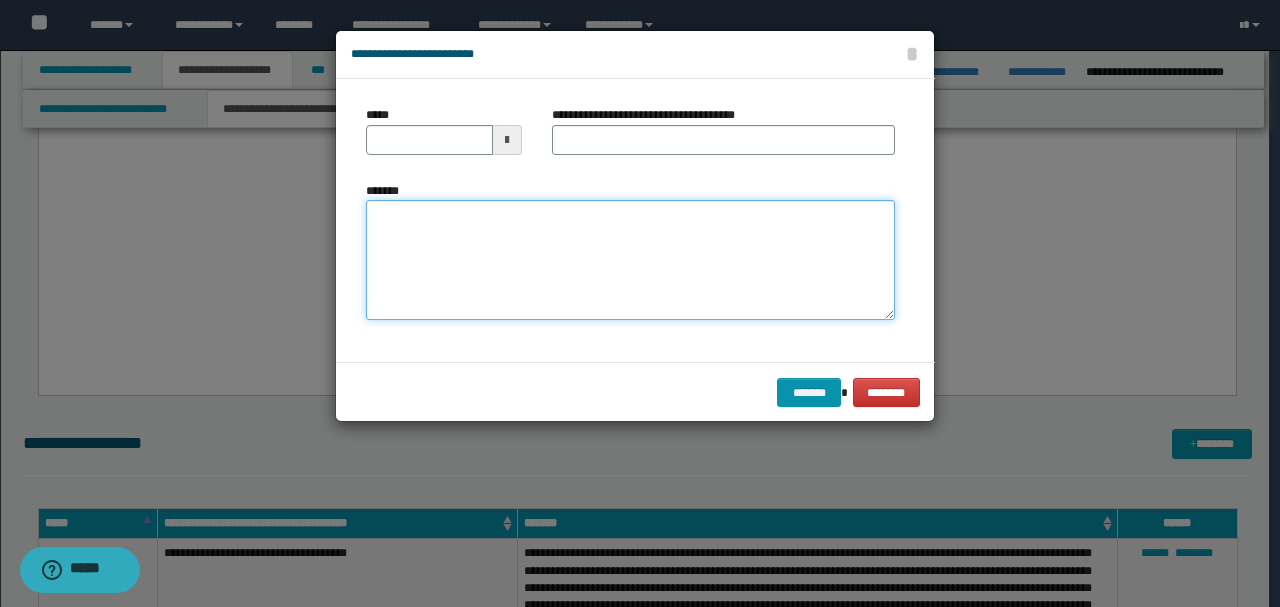 click on "*******" at bounding box center [630, 259] 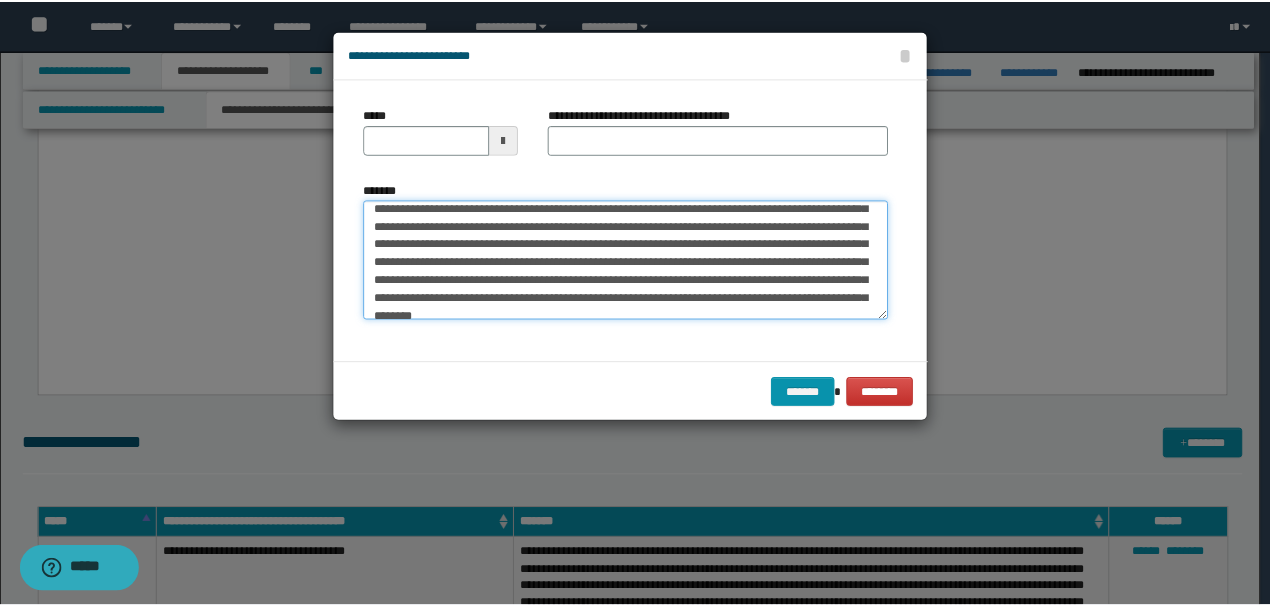 scroll, scrollTop: 0, scrollLeft: 0, axis: both 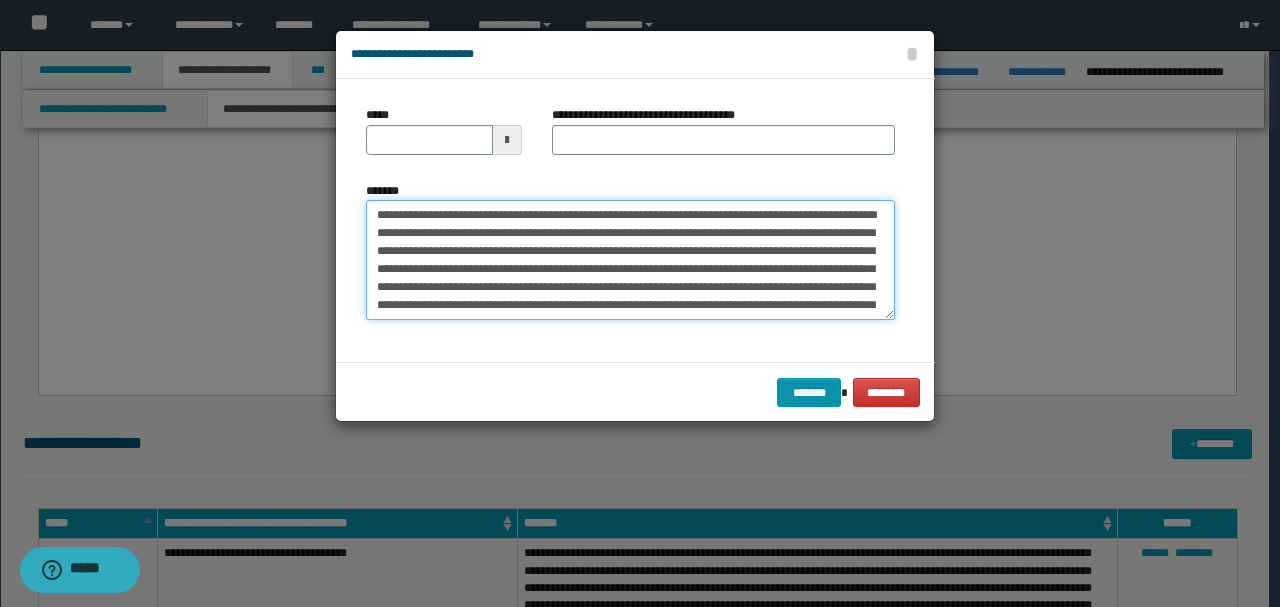 drag, startPoint x: 399, startPoint y: 210, endPoint x: 288, endPoint y: 196, distance: 111.8794 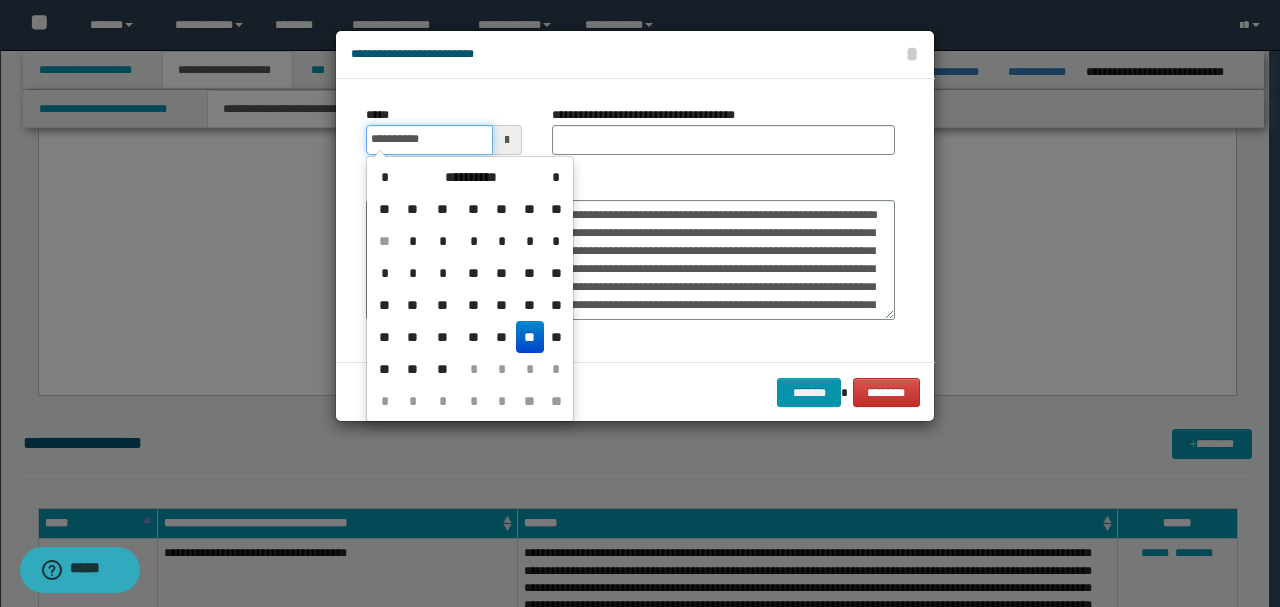 click on "**********" at bounding box center (429, 140) 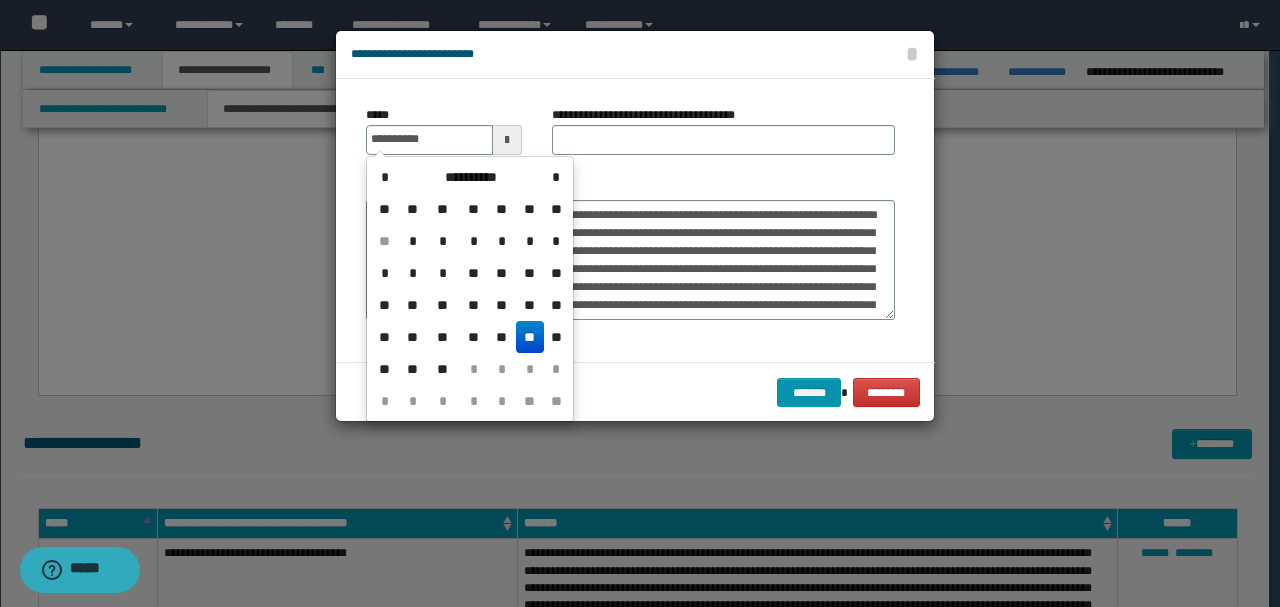 type on "**********" 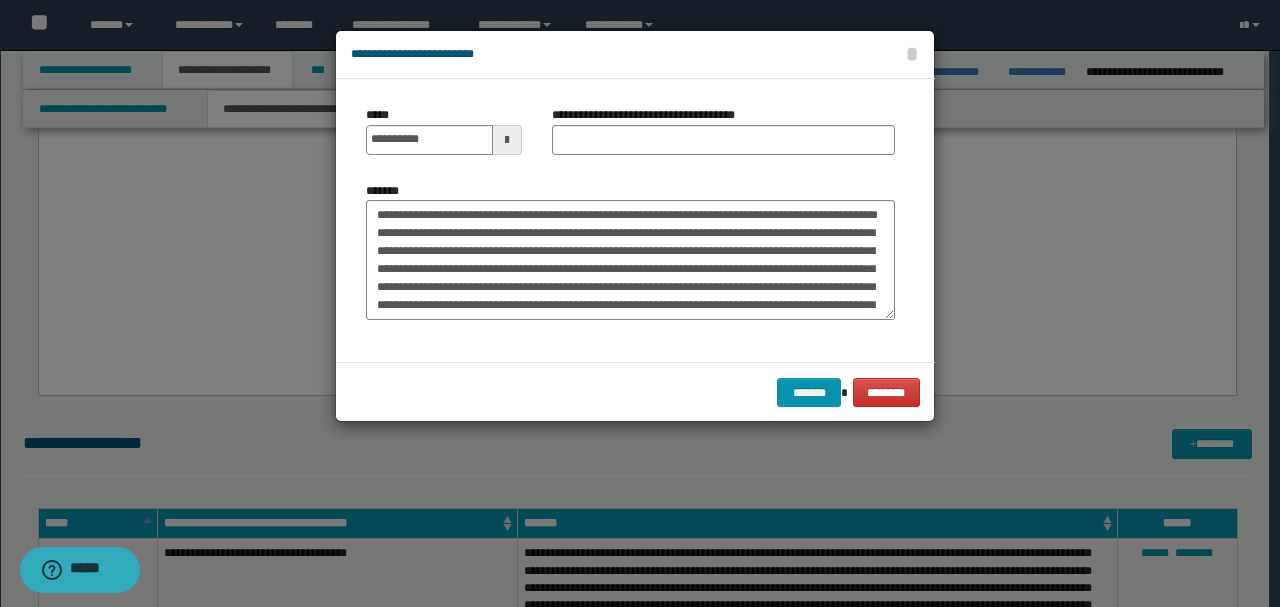 click on "*******" at bounding box center (630, 251) 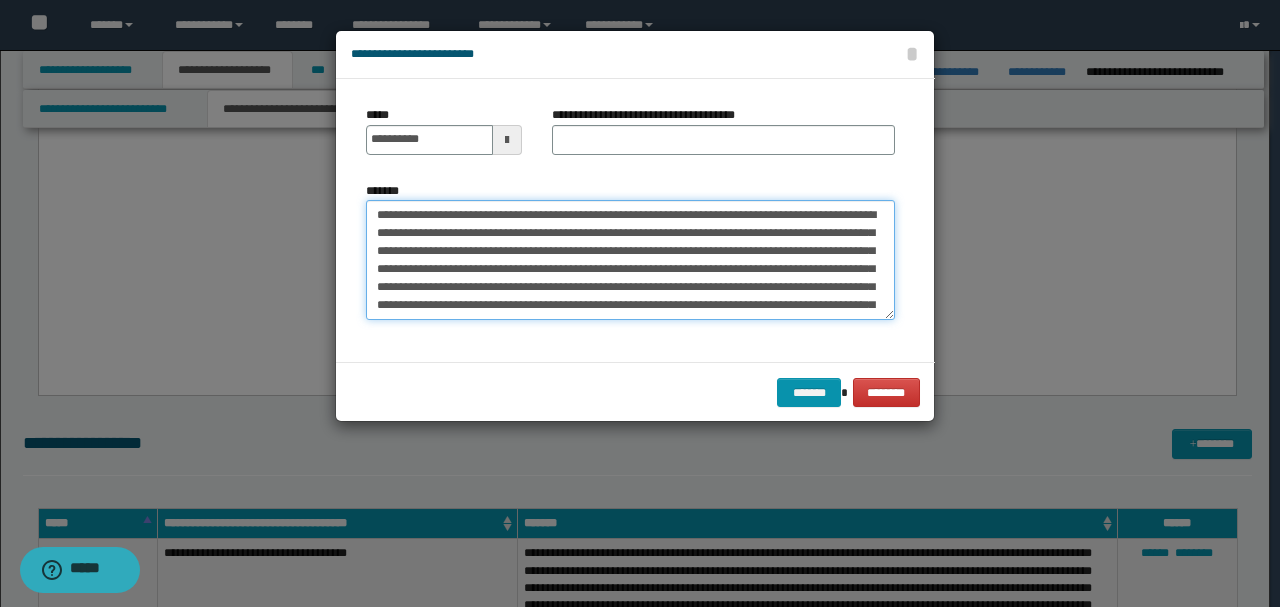 drag, startPoint x: 558, startPoint y: 209, endPoint x: 146, endPoint y: 202, distance: 412.05945 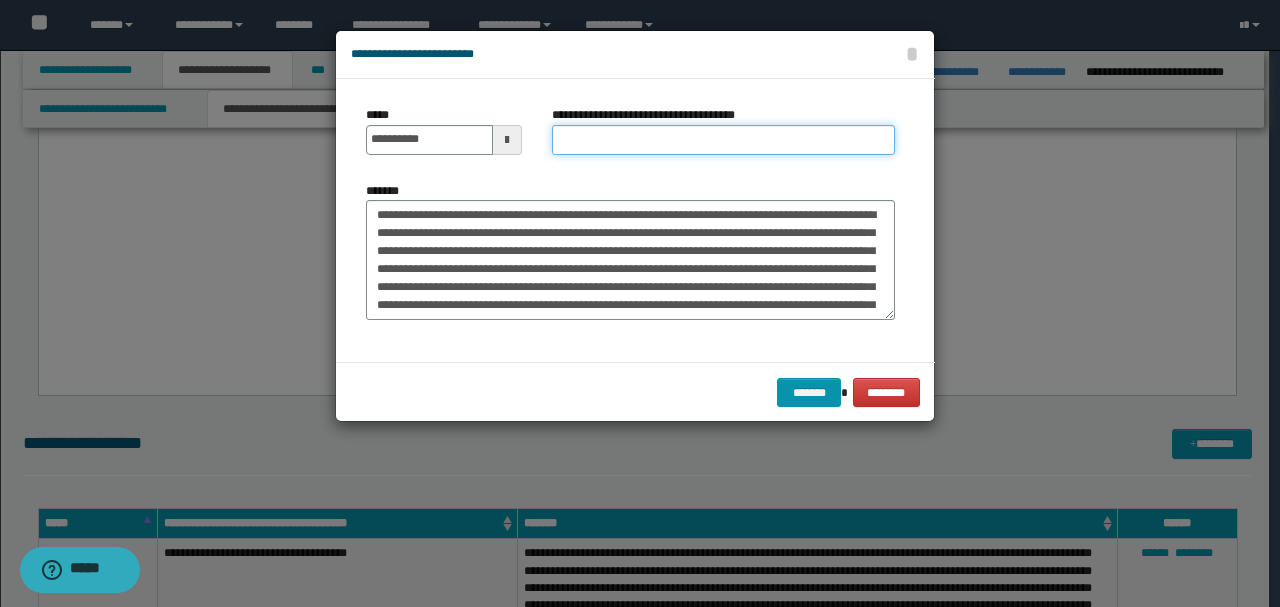 click on "**********" at bounding box center (723, 140) 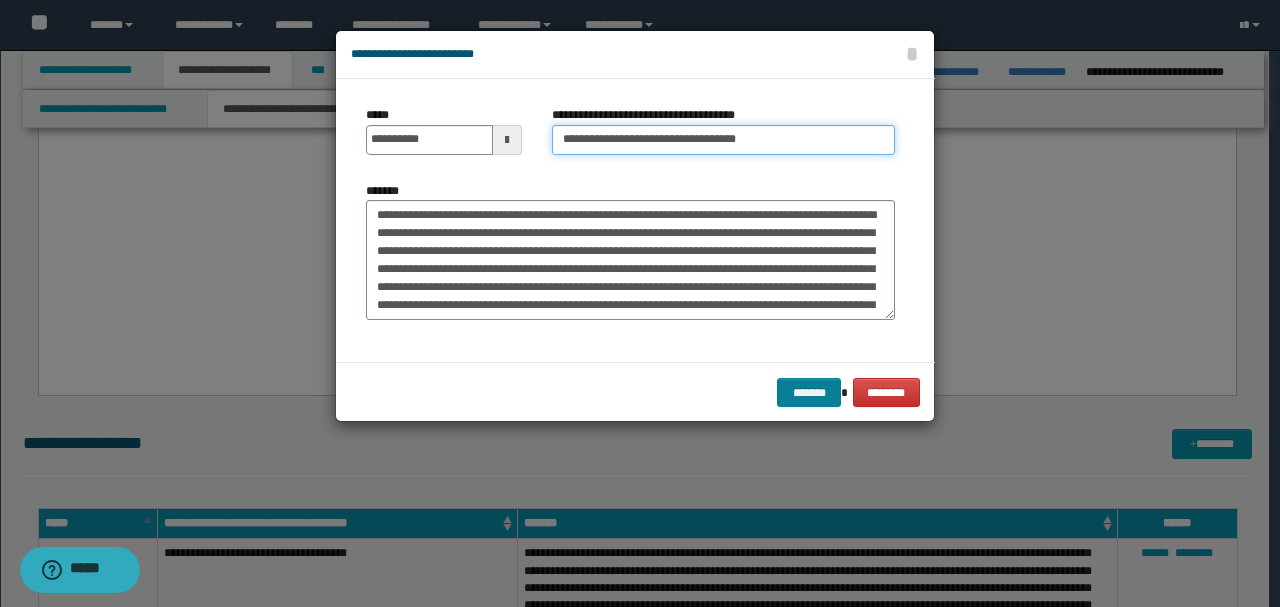 type on "**********" 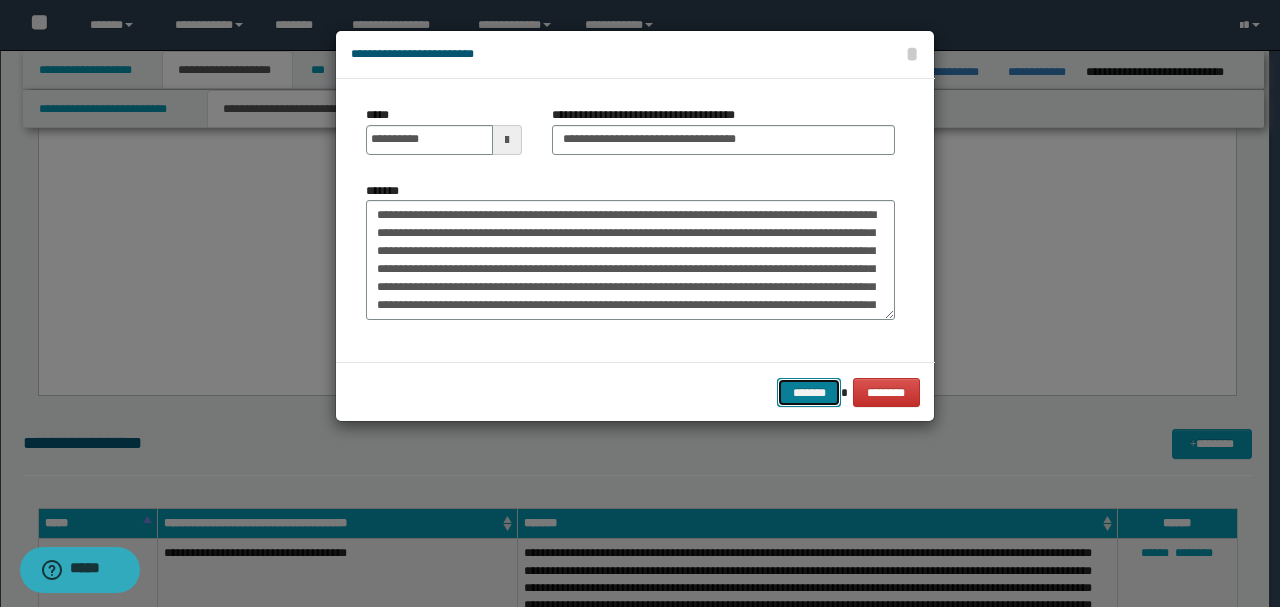 click on "*******" at bounding box center (809, 392) 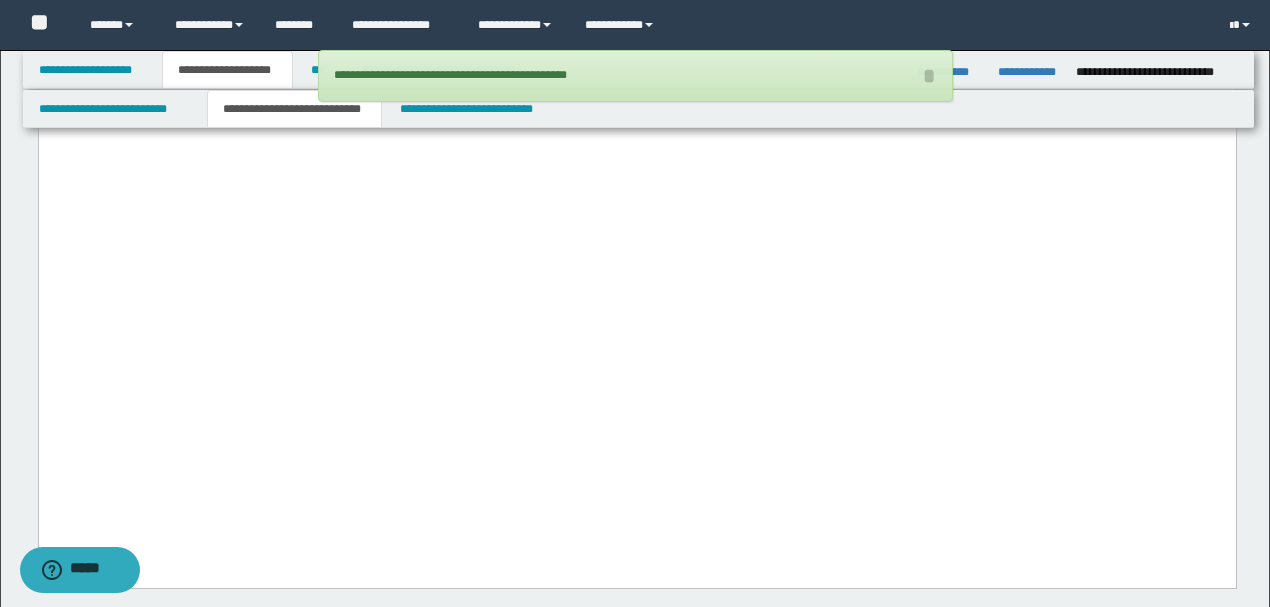 scroll, scrollTop: 3978, scrollLeft: 0, axis: vertical 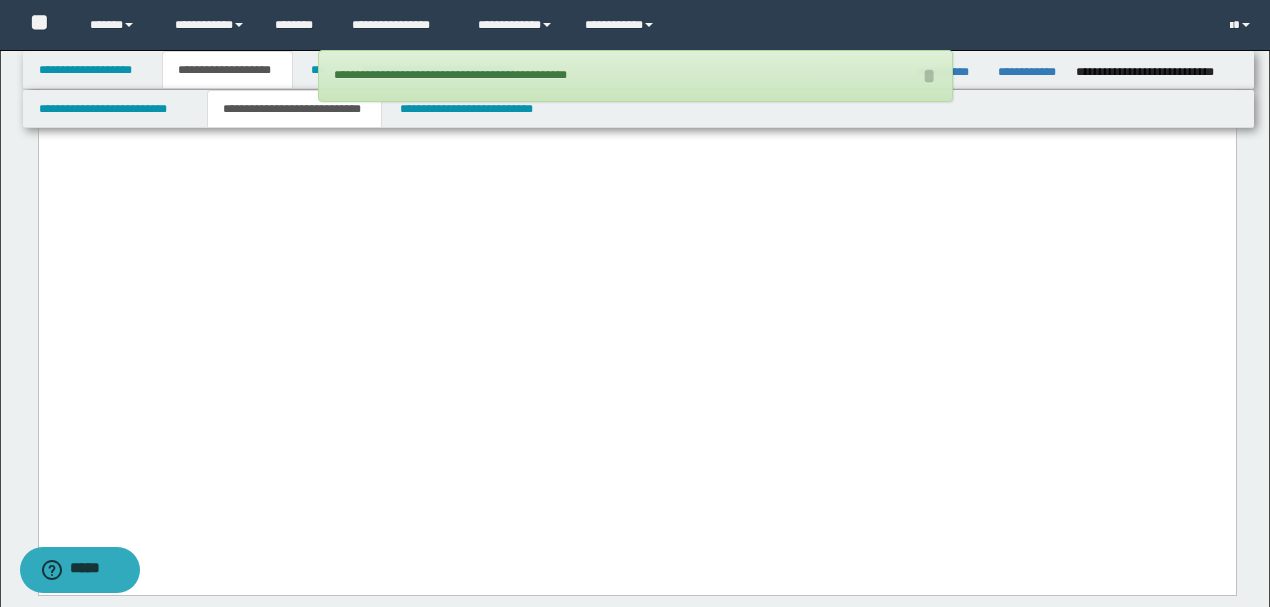 drag, startPoint x: 260, startPoint y: 393, endPoint x: 2, endPoint y: 296, distance: 275.632 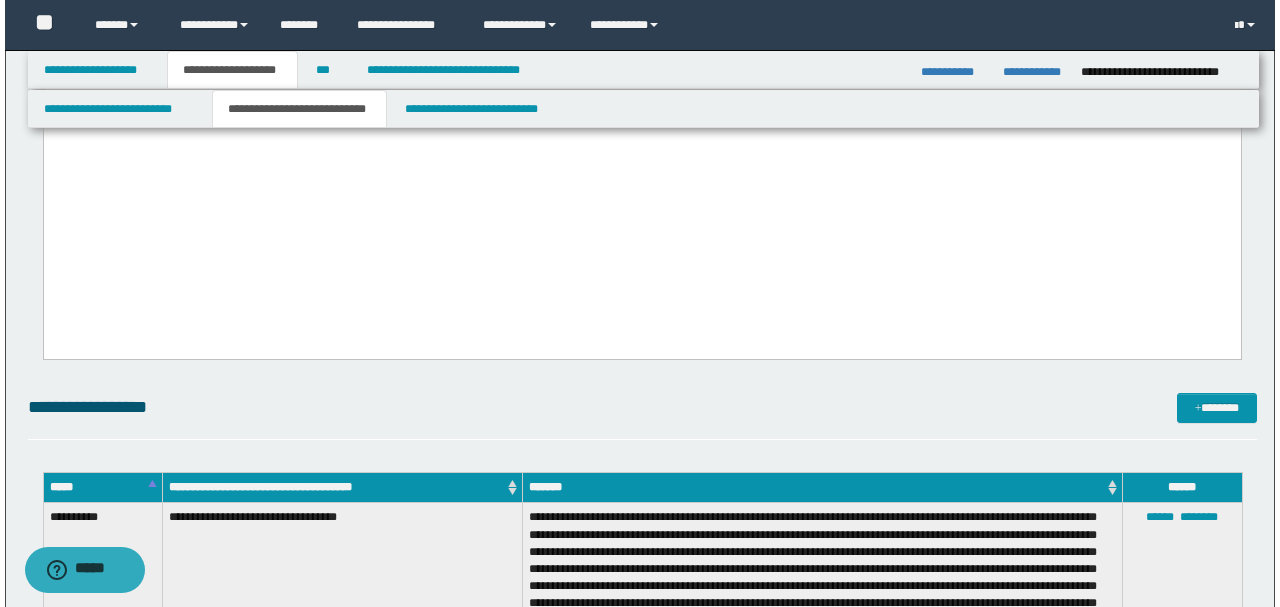 scroll, scrollTop: 4044, scrollLeft: 0, axis: vertical 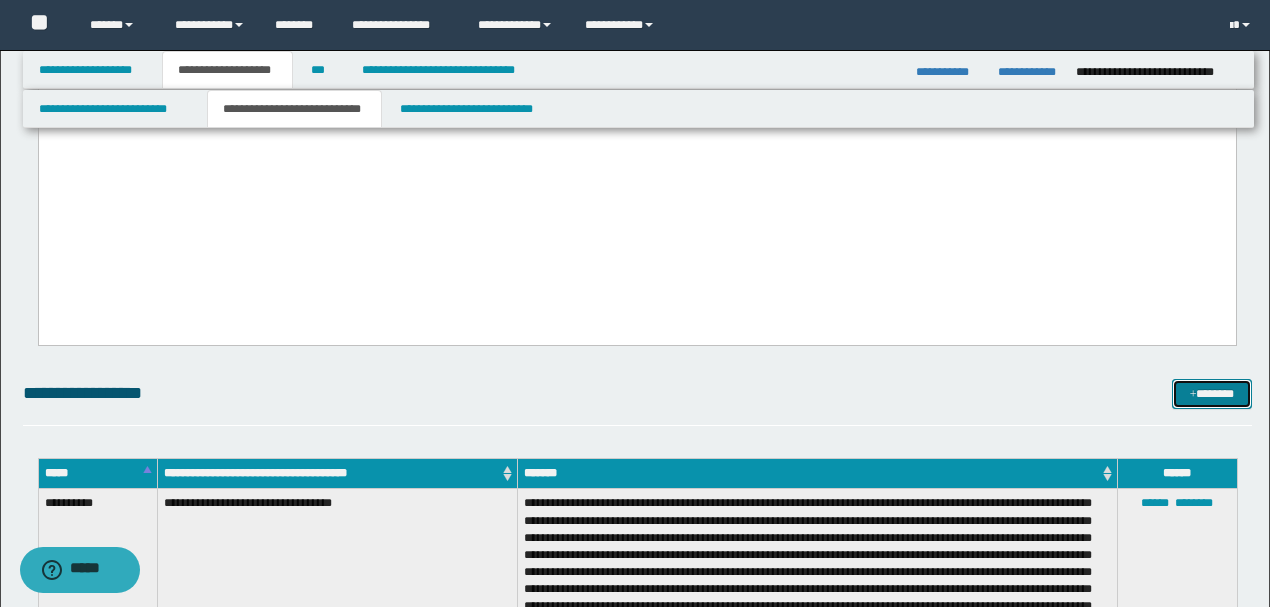 click on "*******" at bounding box center [1211, 393] 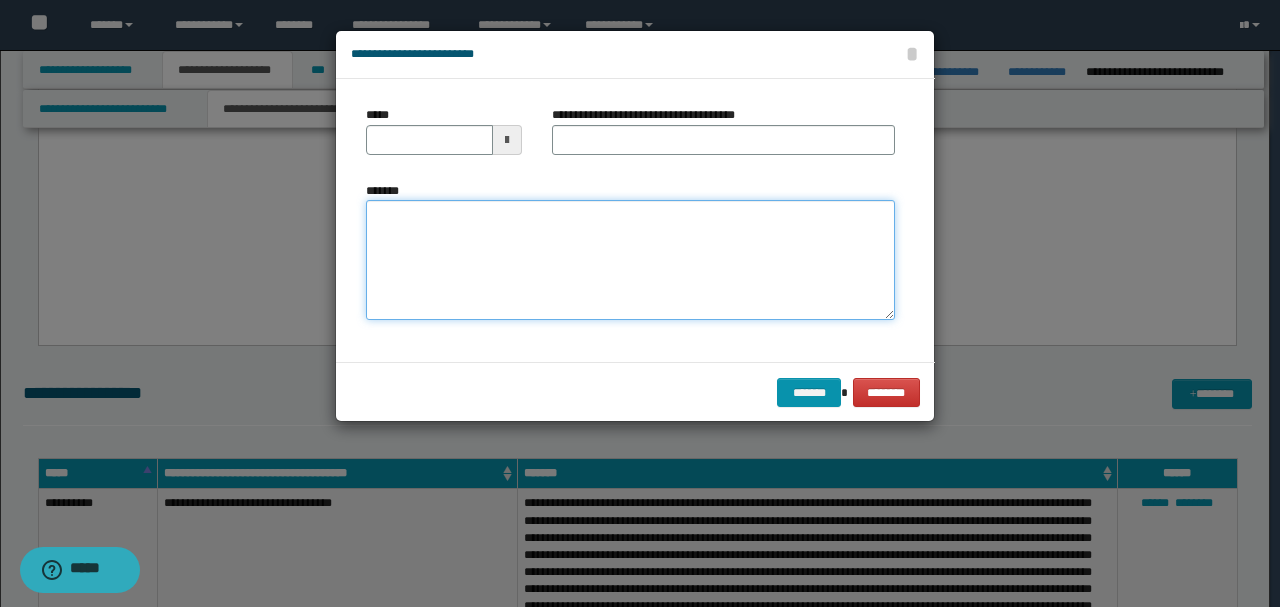 click on "*******" at bounding box center [630, 259] 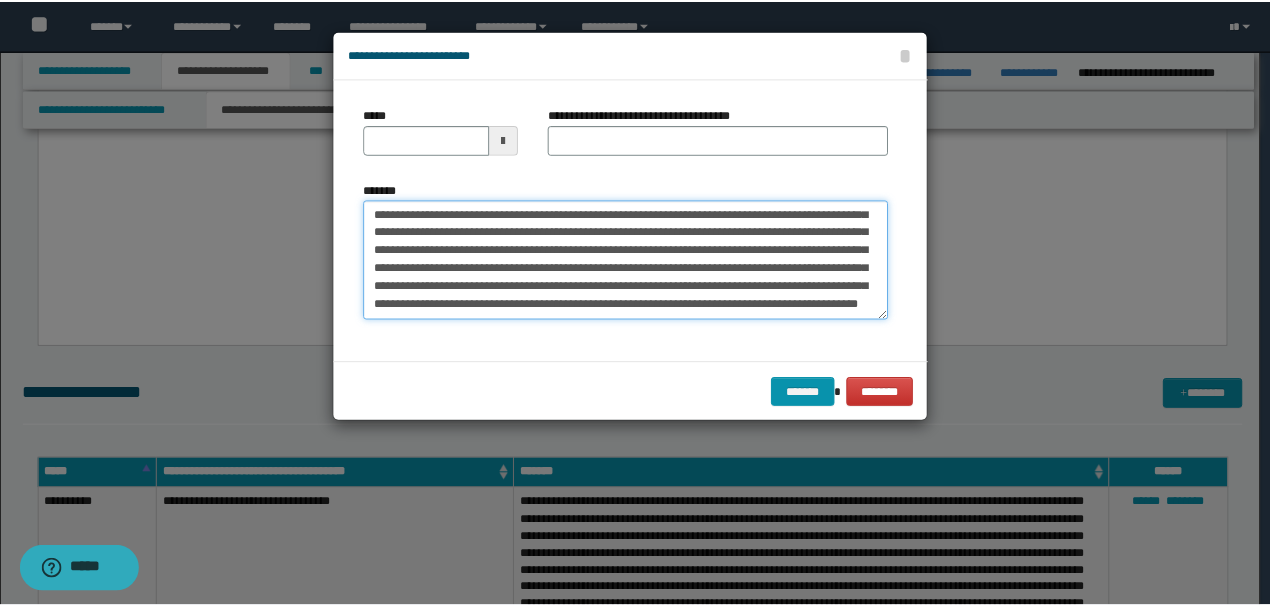 scroll, scrollTop: 0, scrollLeft: 0, axis: both 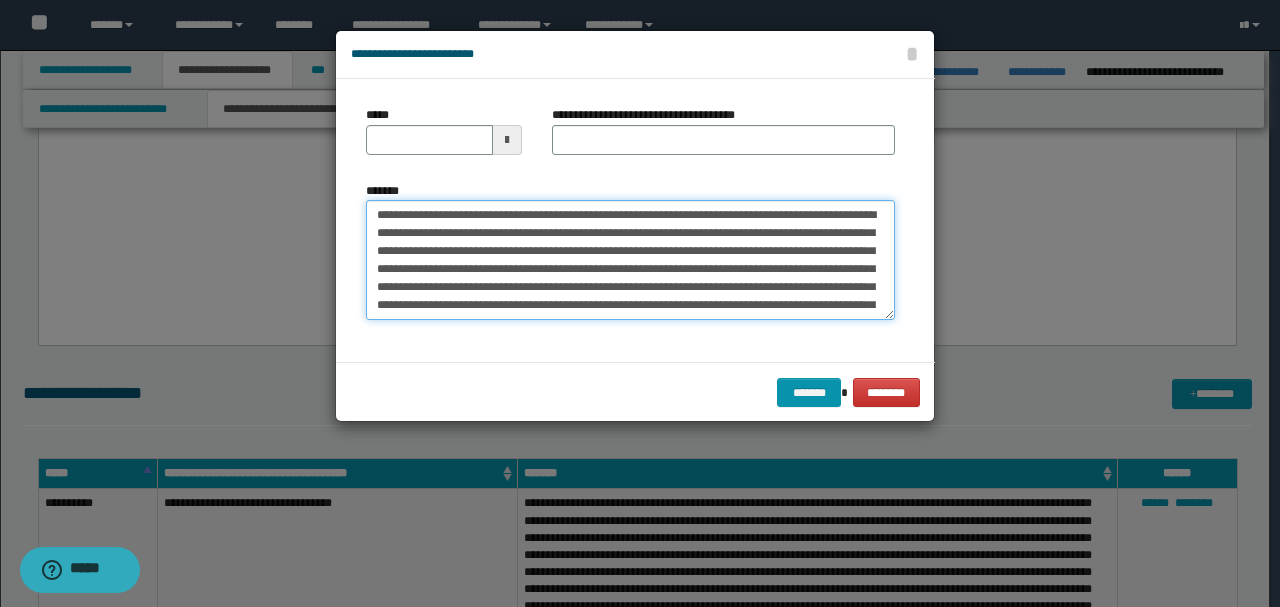 type 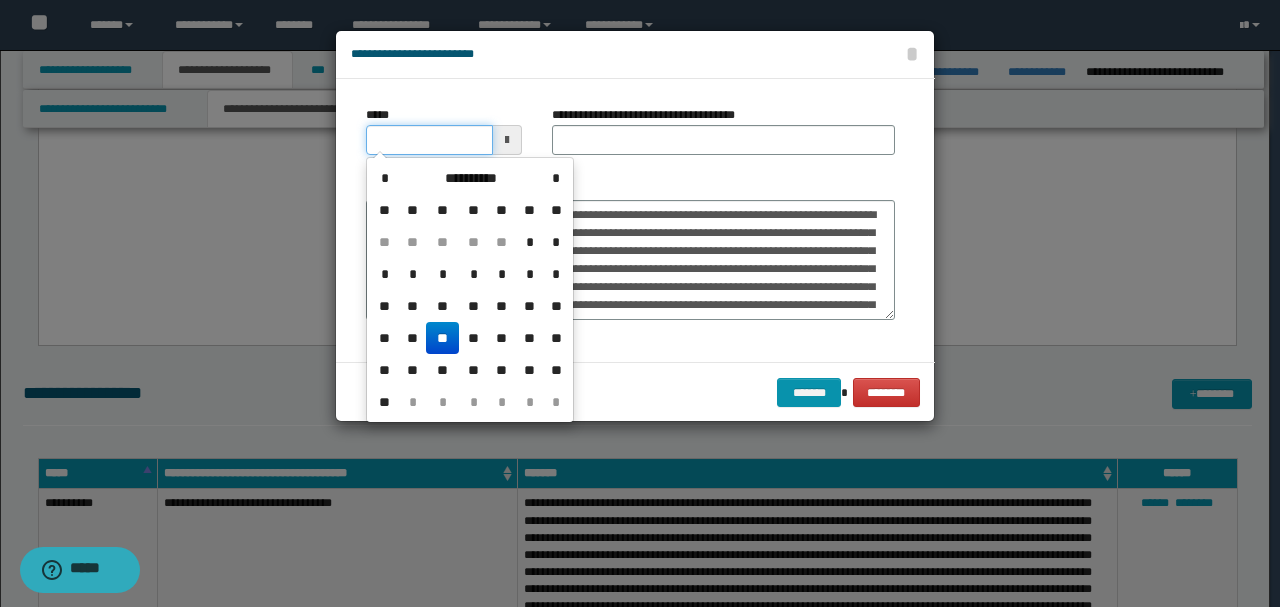 click on "*****" at bounding box center [429, 140] 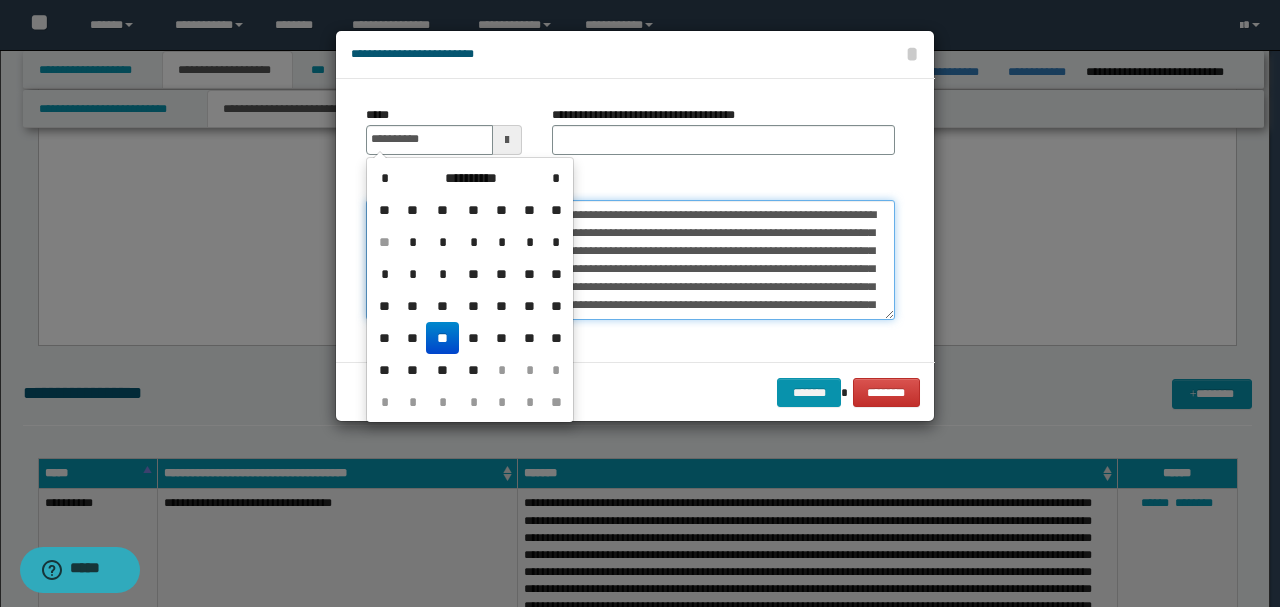 type on "**********" 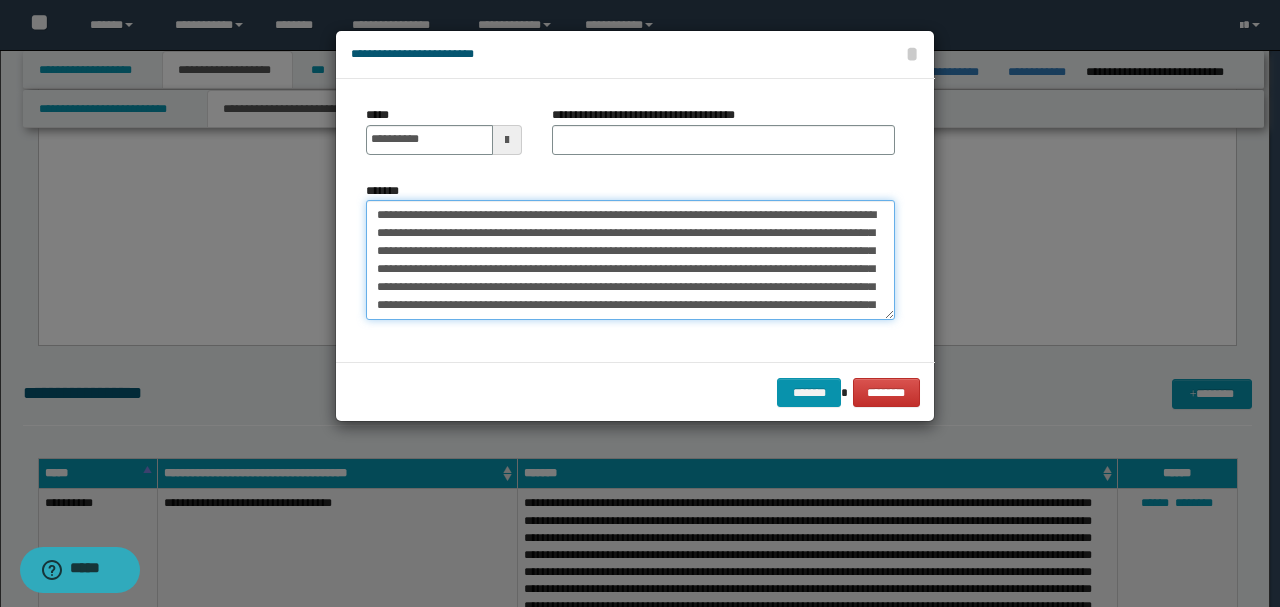 drag, startPoint x: 530, startPoint y: 211, endPoint x: 256, endPoint y: 202, distance: 274.14777 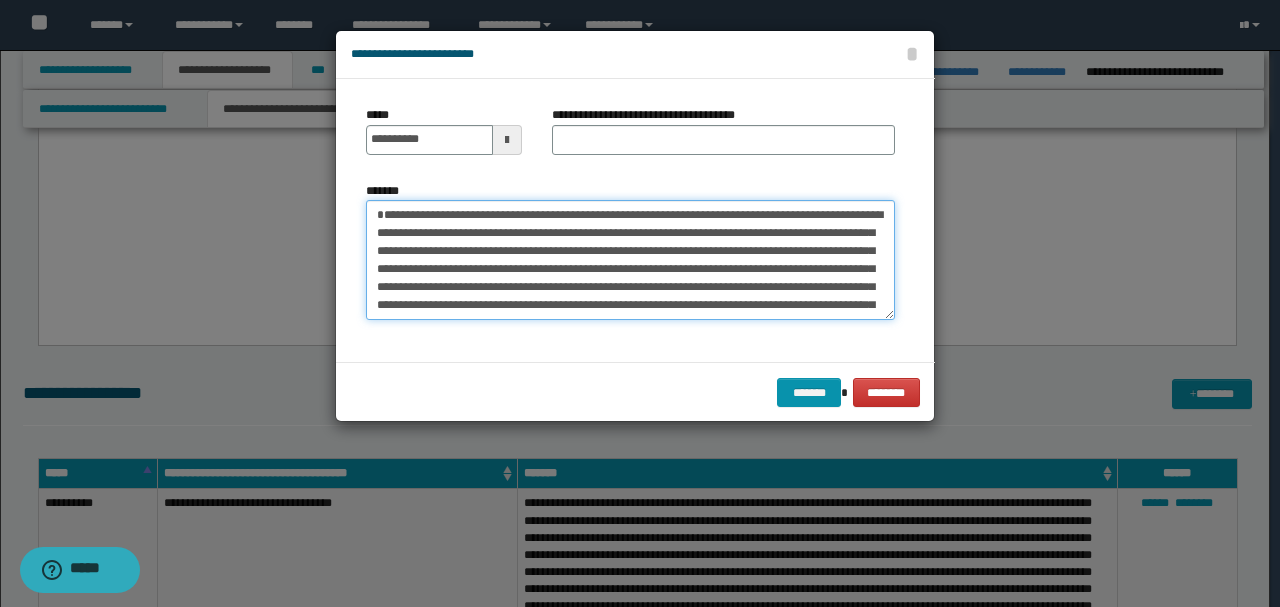type on "**********" 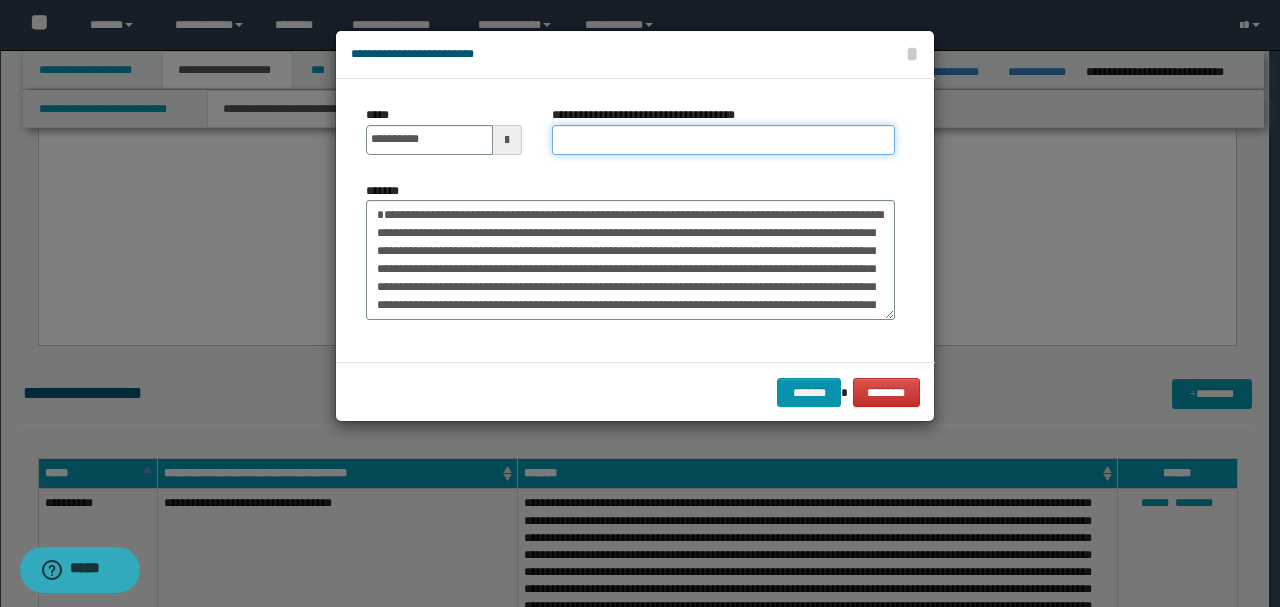 paste on "**********" 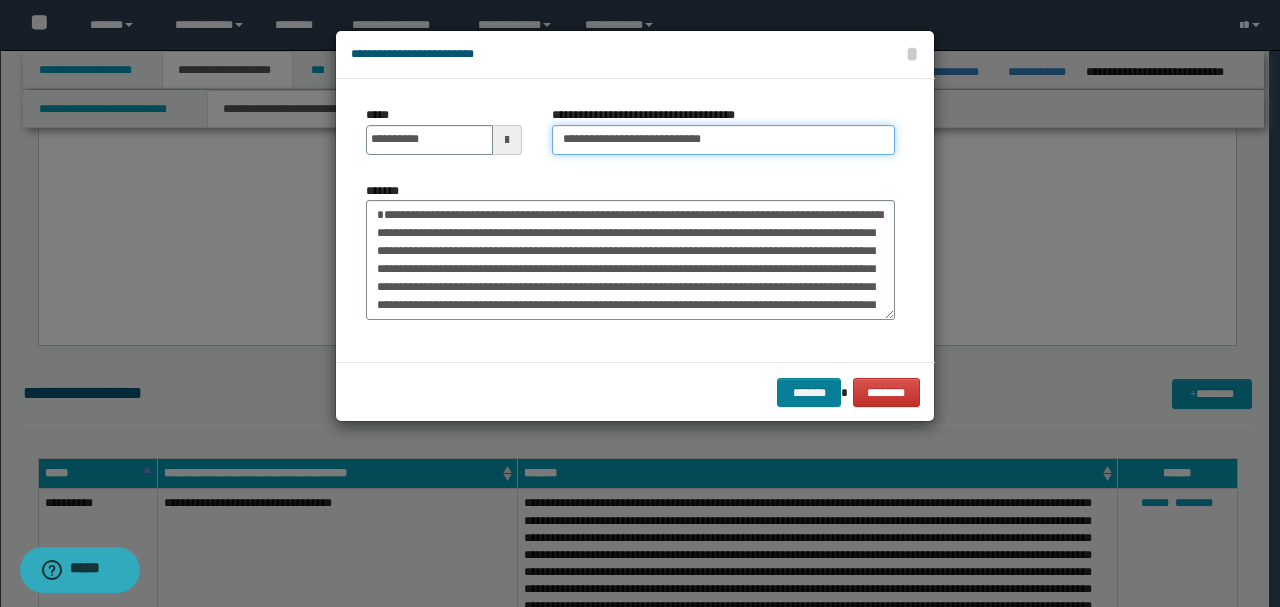 type on "**********" 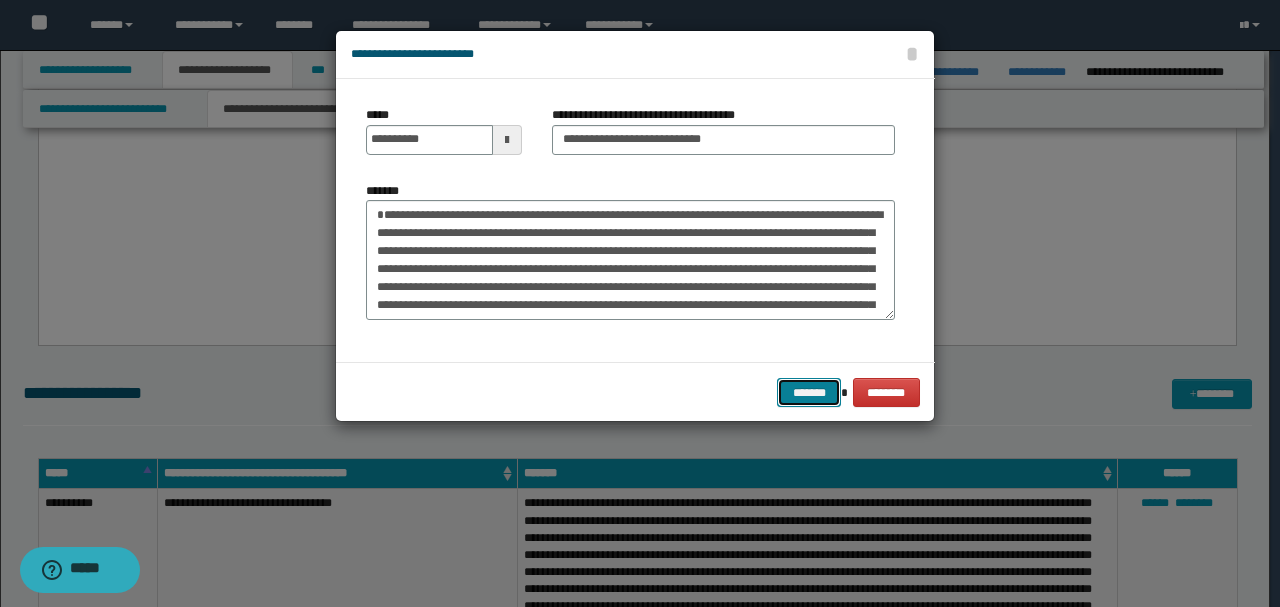 click on "*******" at bounding box center (809, 392) 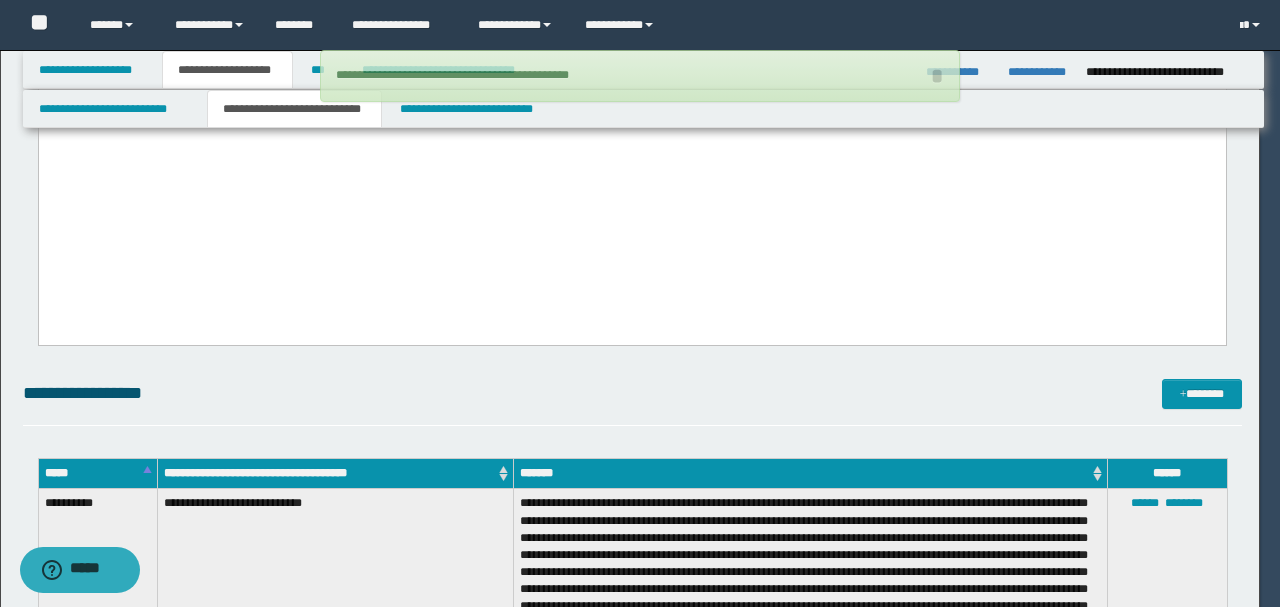 type 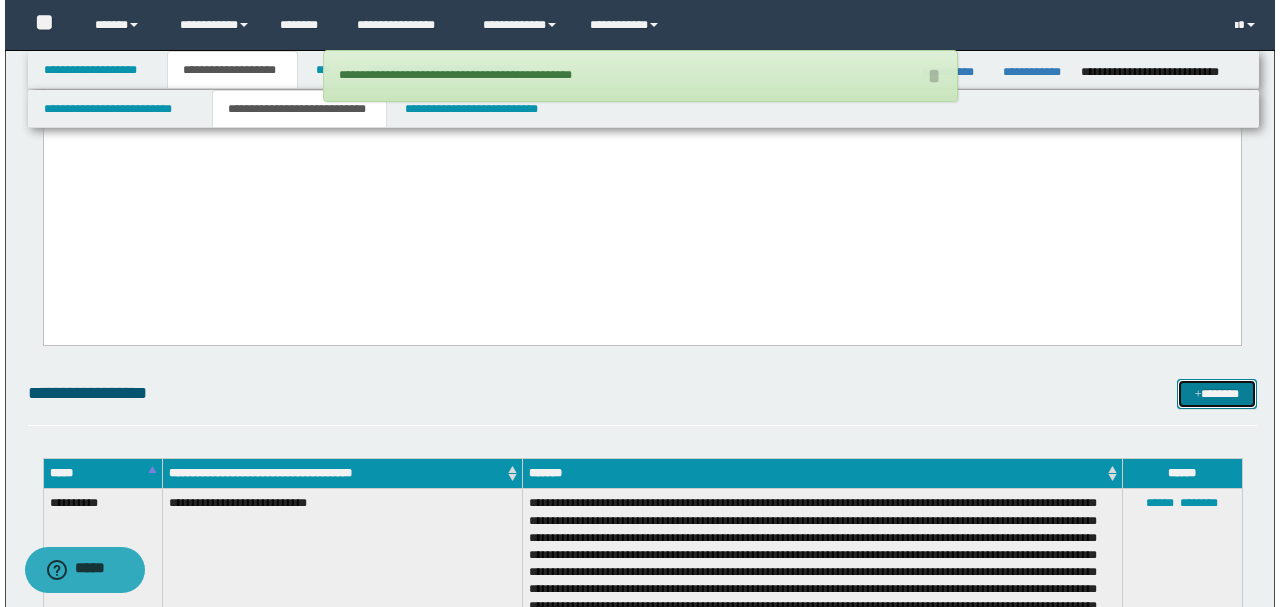 scroll, scrollTop: 3844, scrollLeft: 0, axis: vertical 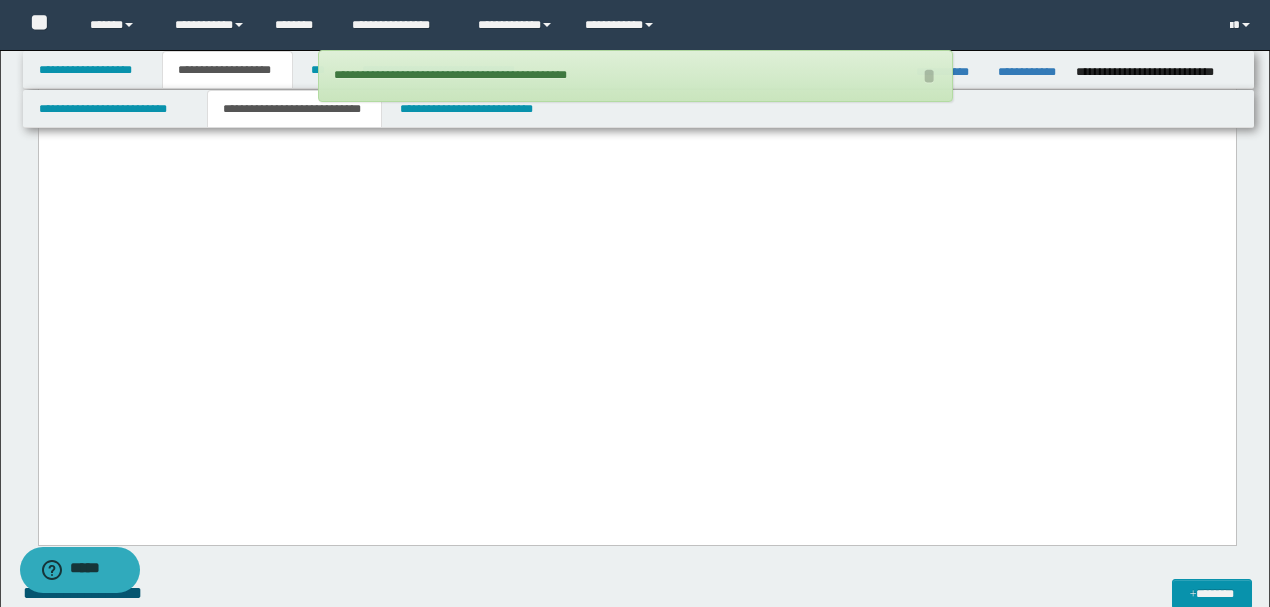 drag, startPoint x: 232, startPoint y: 381, endPoint x: 0, endPoint y: 337, distance: 236.13556 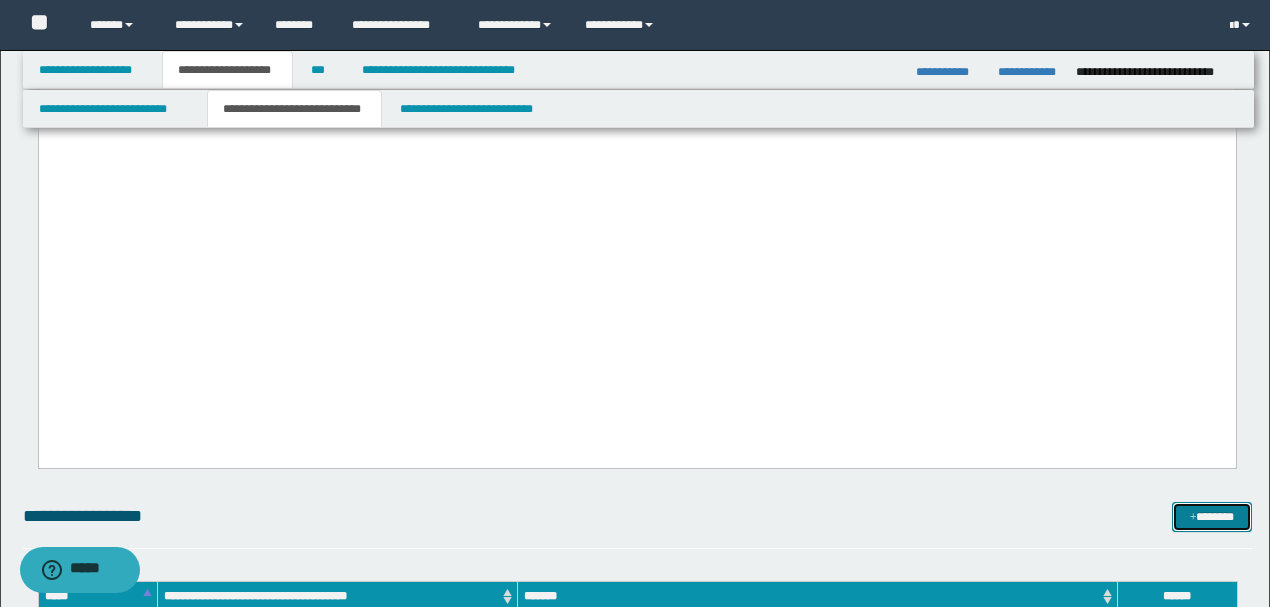 click on "*******" at bounding box center (1211, 516) 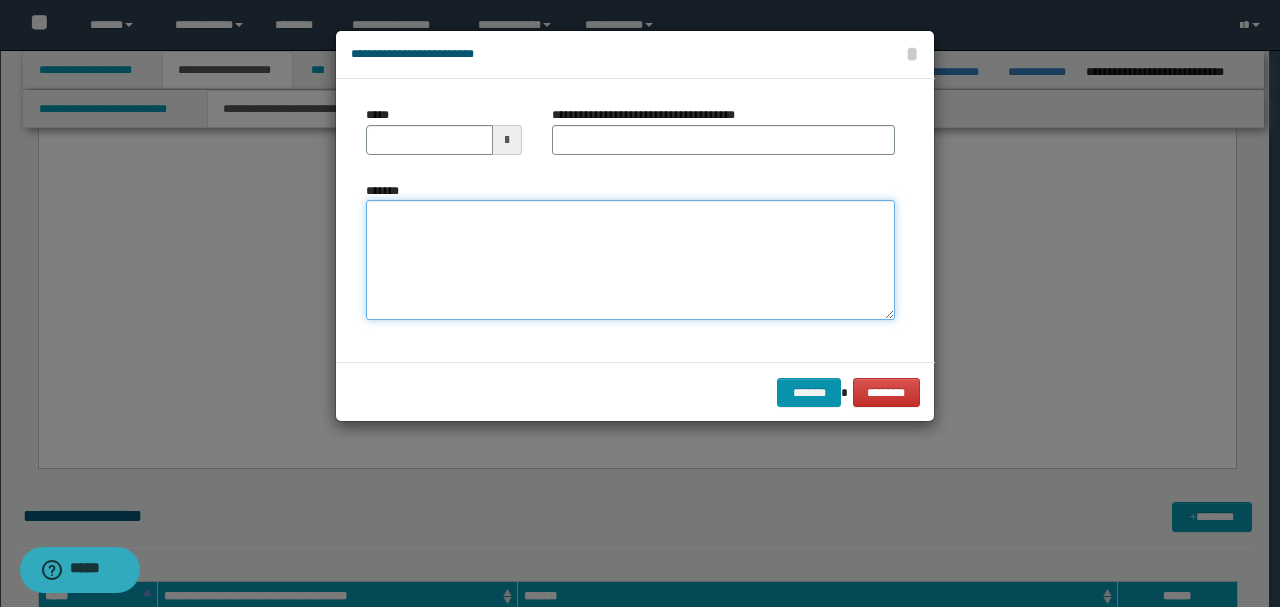 paste on "**********" 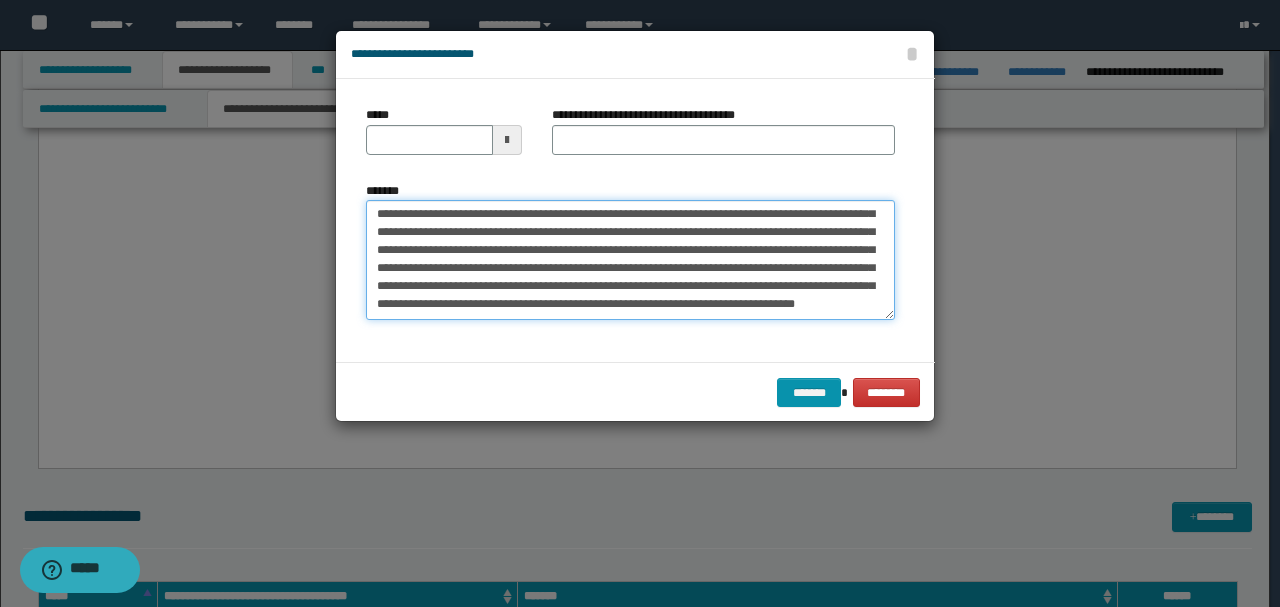 scroll, scrollTop: 0, scrollLeft: 0, axis: both 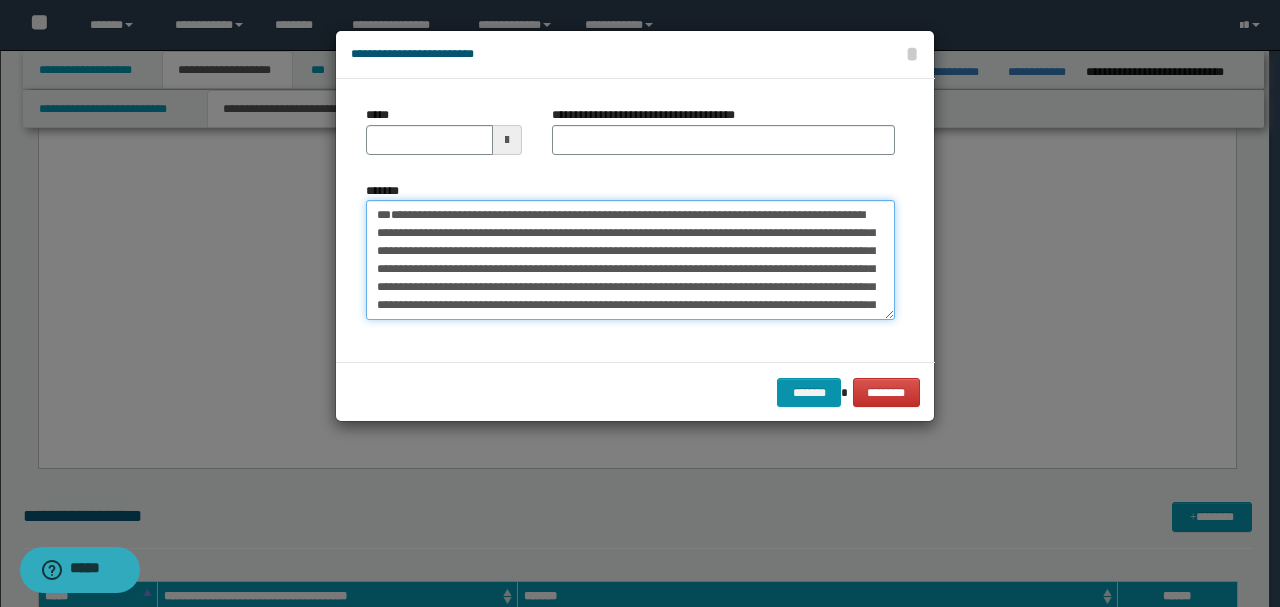 drag, startPoint x: 446, startPoint y: 248, endPoint x: 252, endPoint y: 172, distance: 208.35547 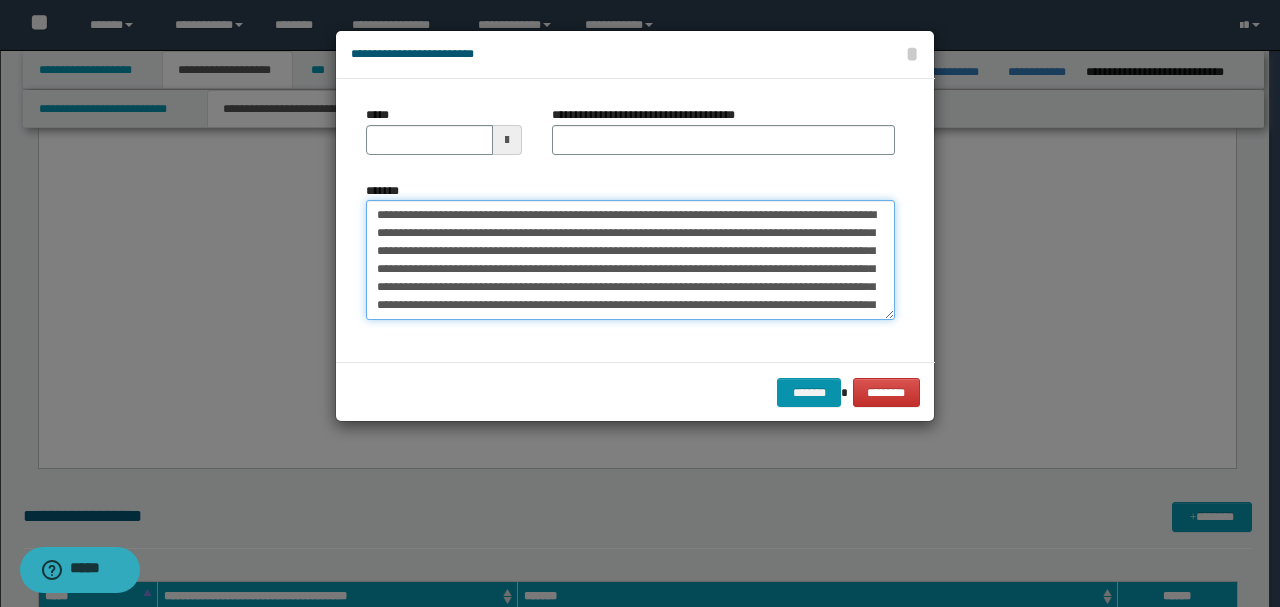 type 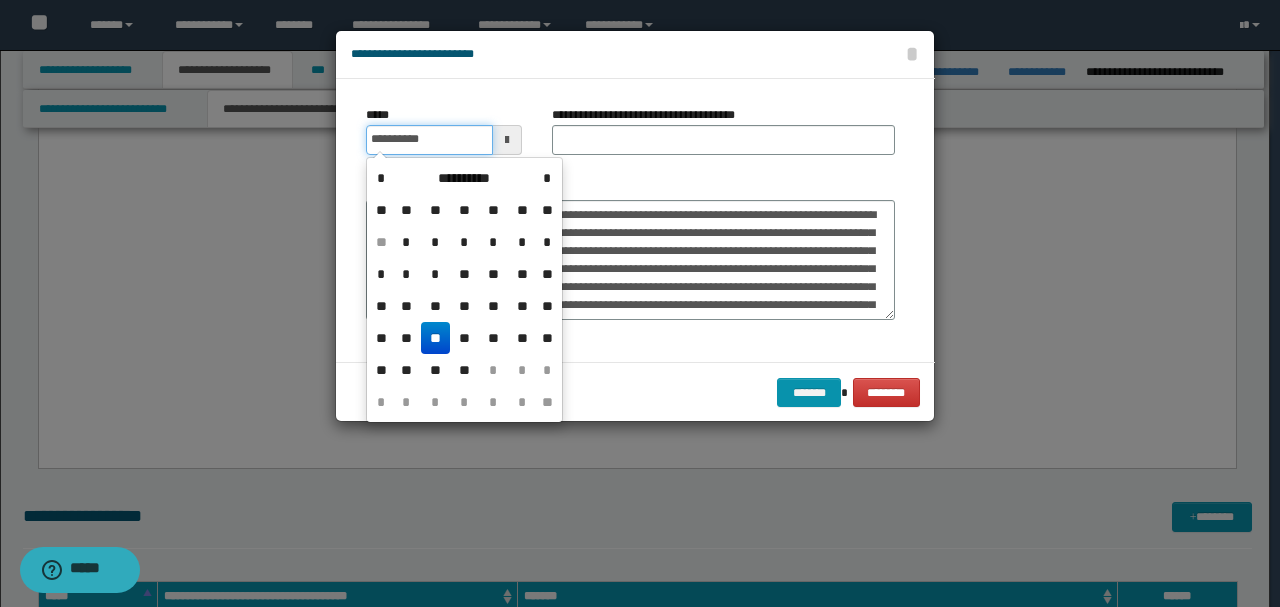 click on "**********" at bounding box center (429, 140) 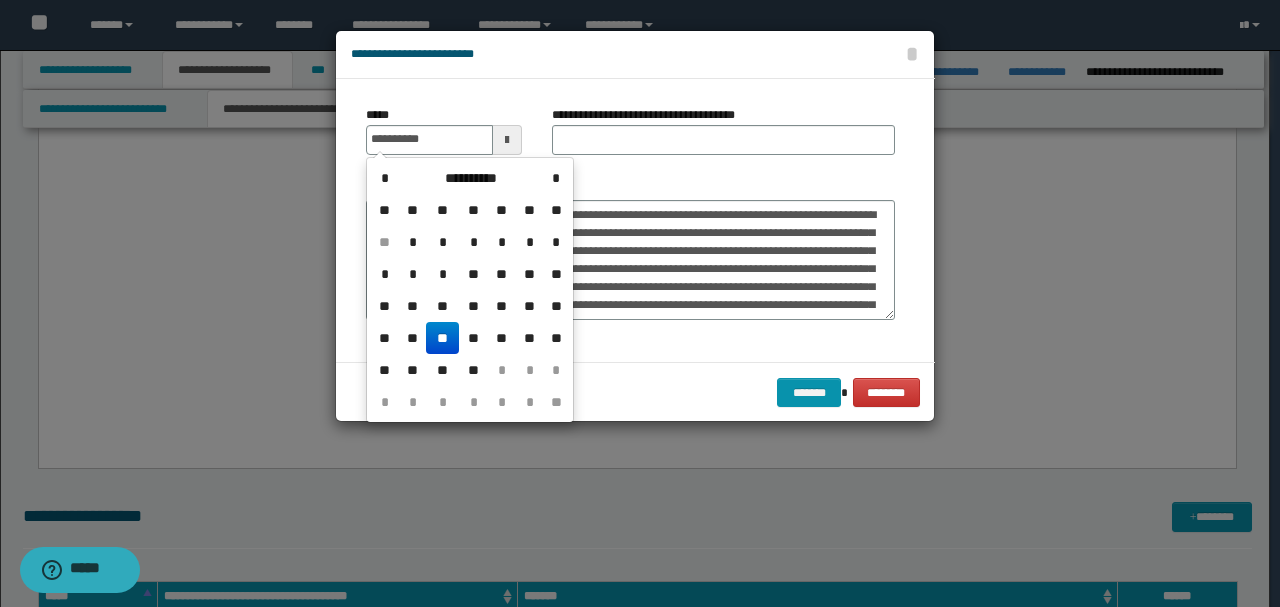 type on "**********" 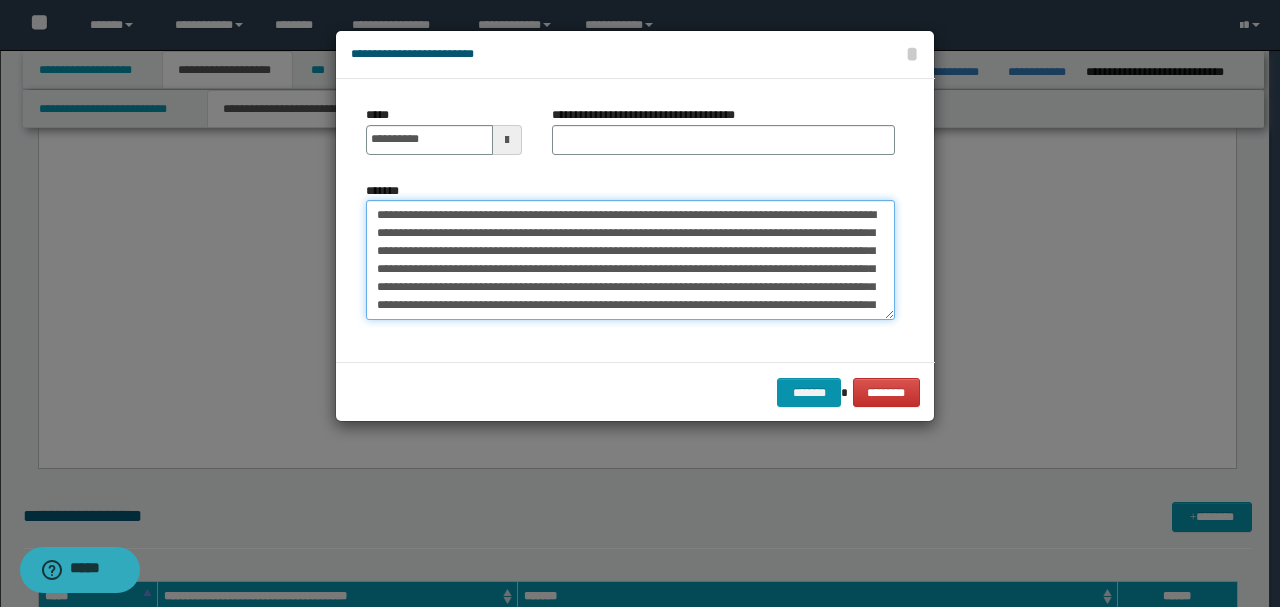 drag, startPoint x: 572, startPoint y: 214, endPoint x: 340, endPoint y: 205, distance: 232.1745 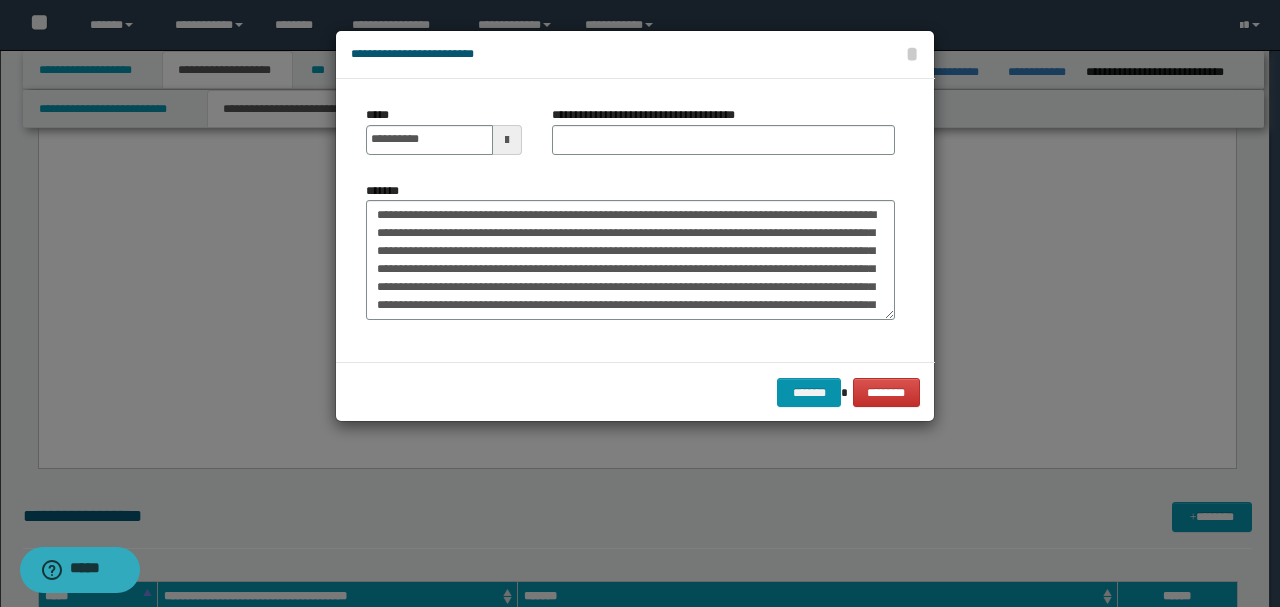 click on "**********" at bounding box center (723, 138) 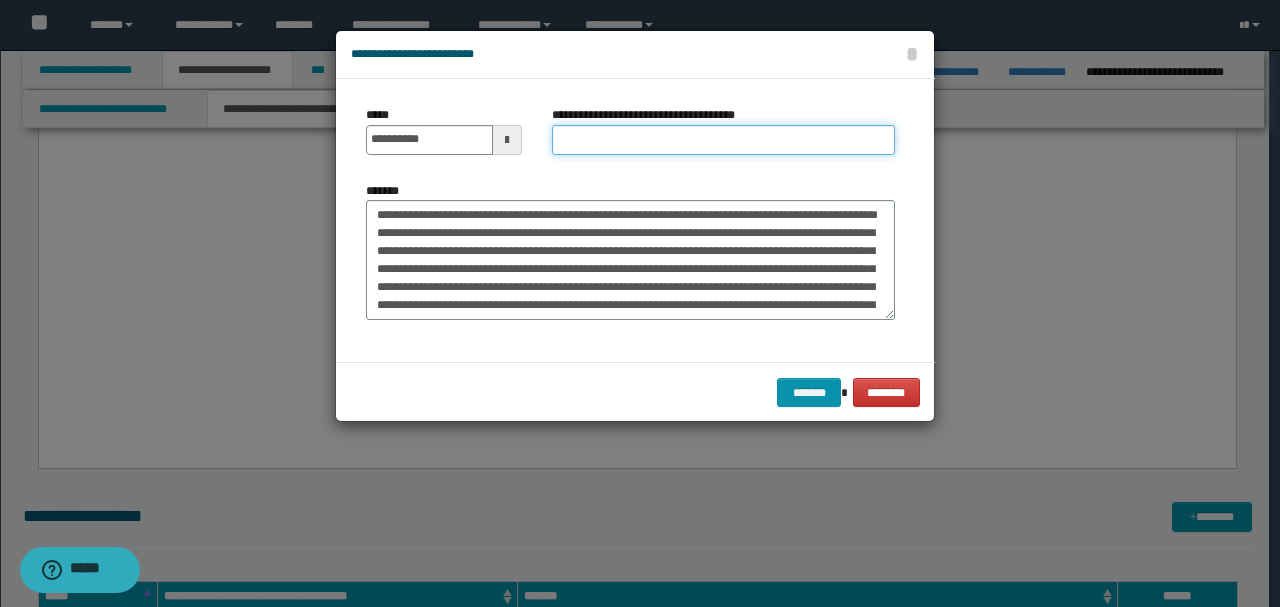click on "**********" at bounding box center (723, 140) 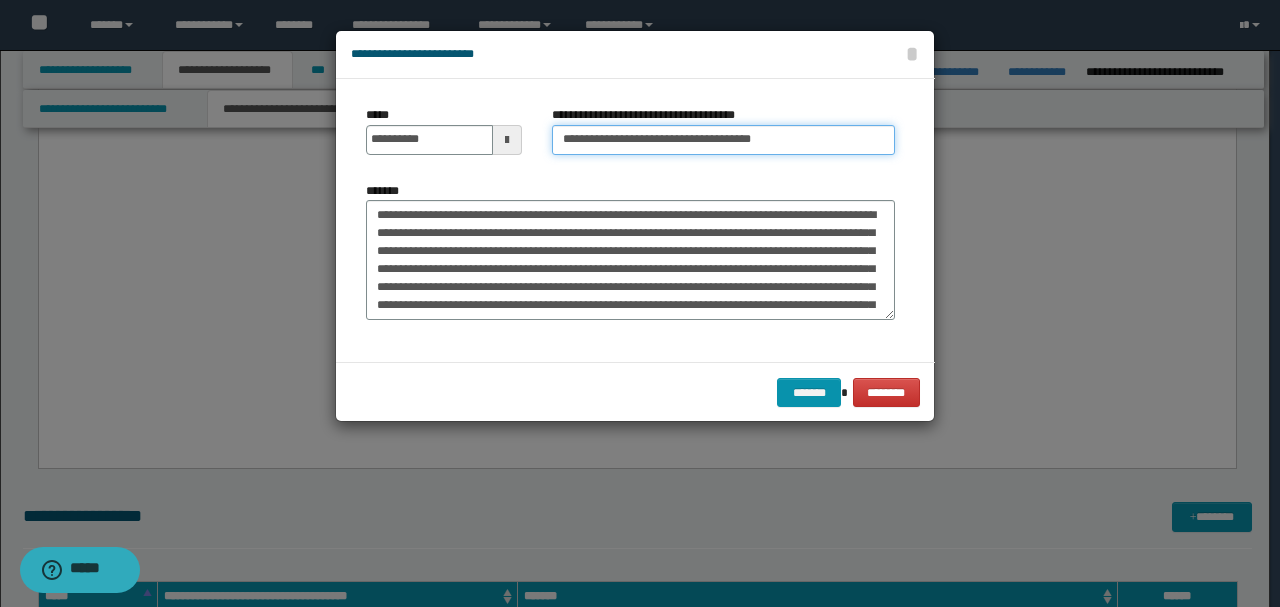 type on "**********" 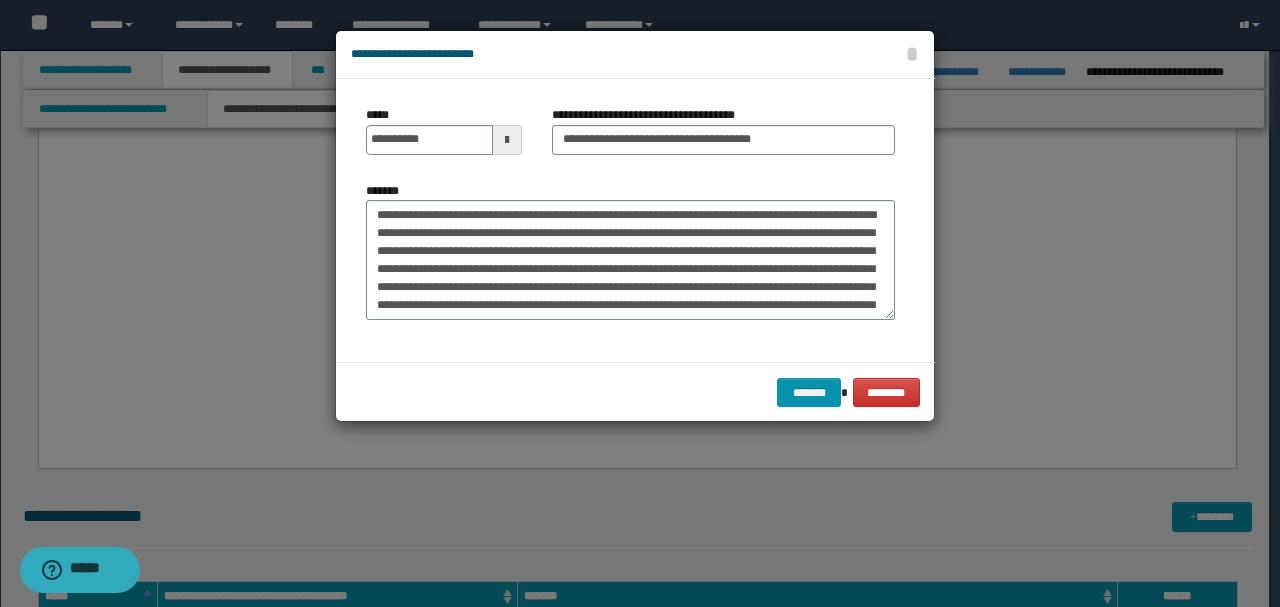 click on "*******
********" at bounding box center [635, 392] 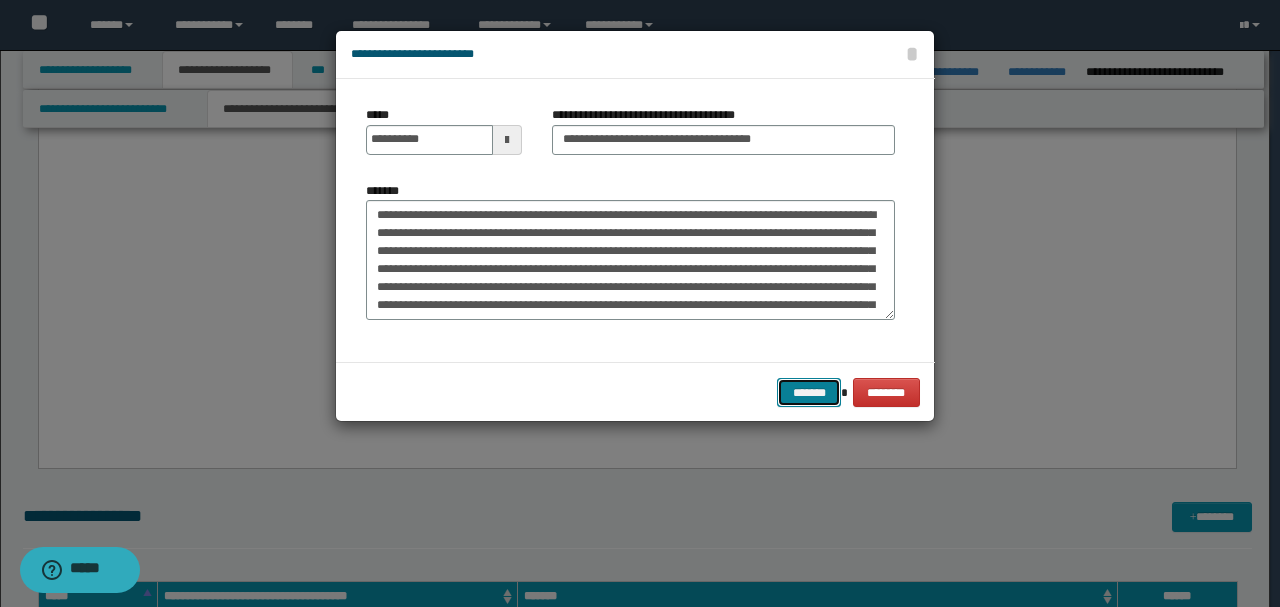 click on "*******" at bounding box center [809, 392] 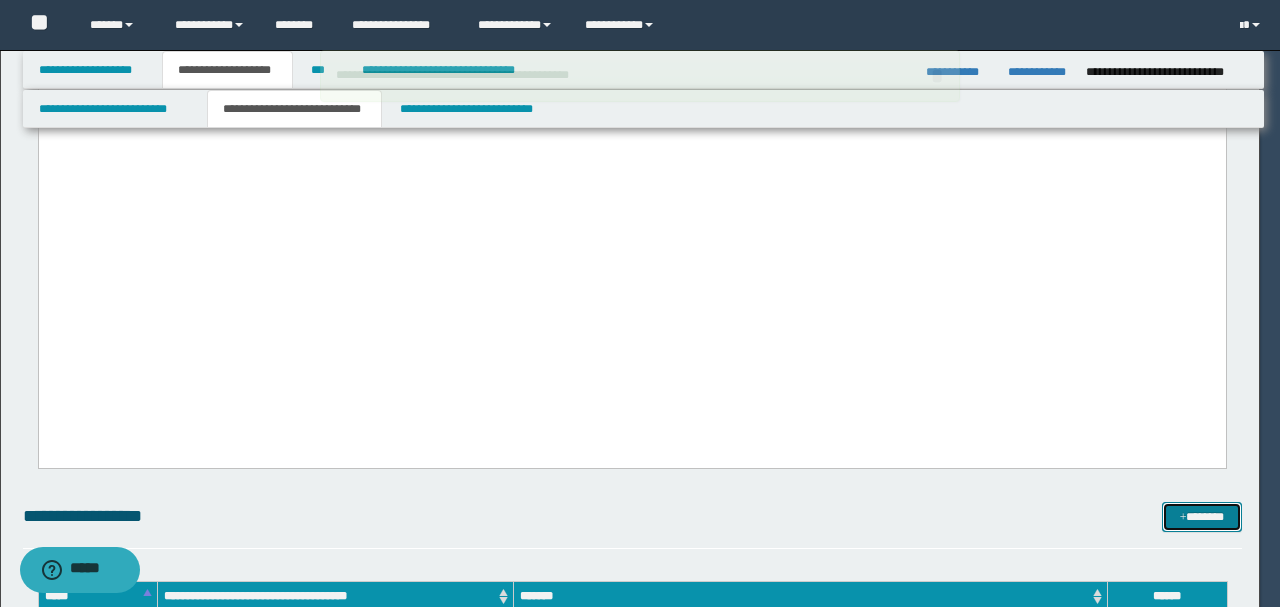 type 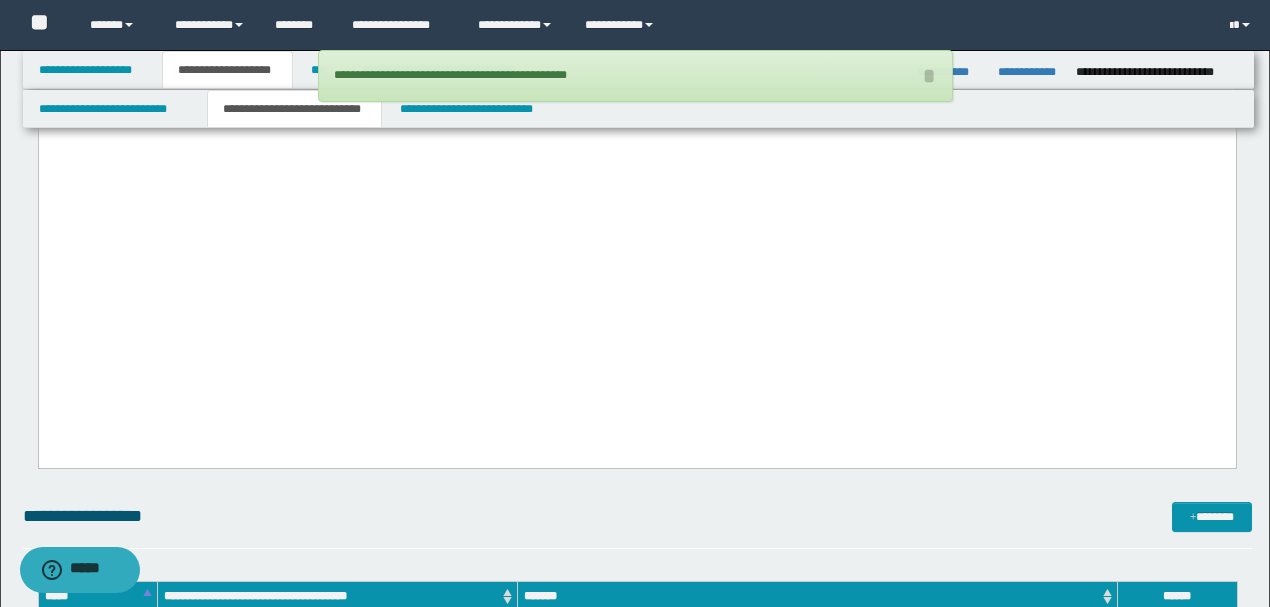 drag, startPoint x: 0, startPoint y: 238, endPoint x: 38, endPoint y: -2019, distance: 2257.3198 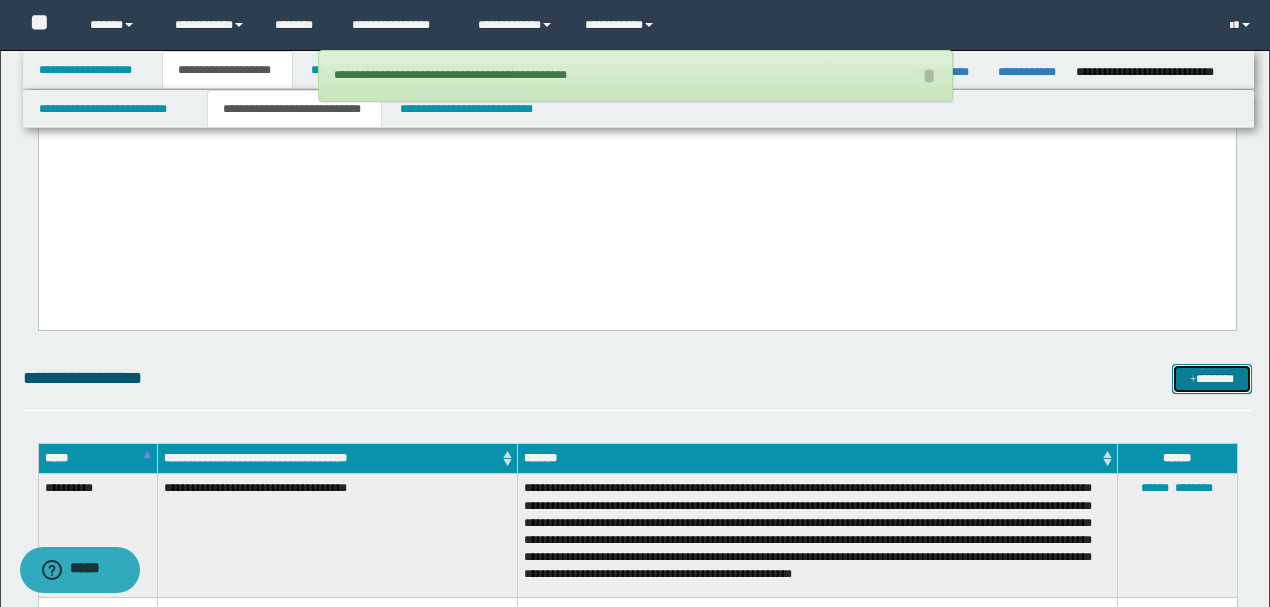 click on "*******" at bounding box center (1211, 378) 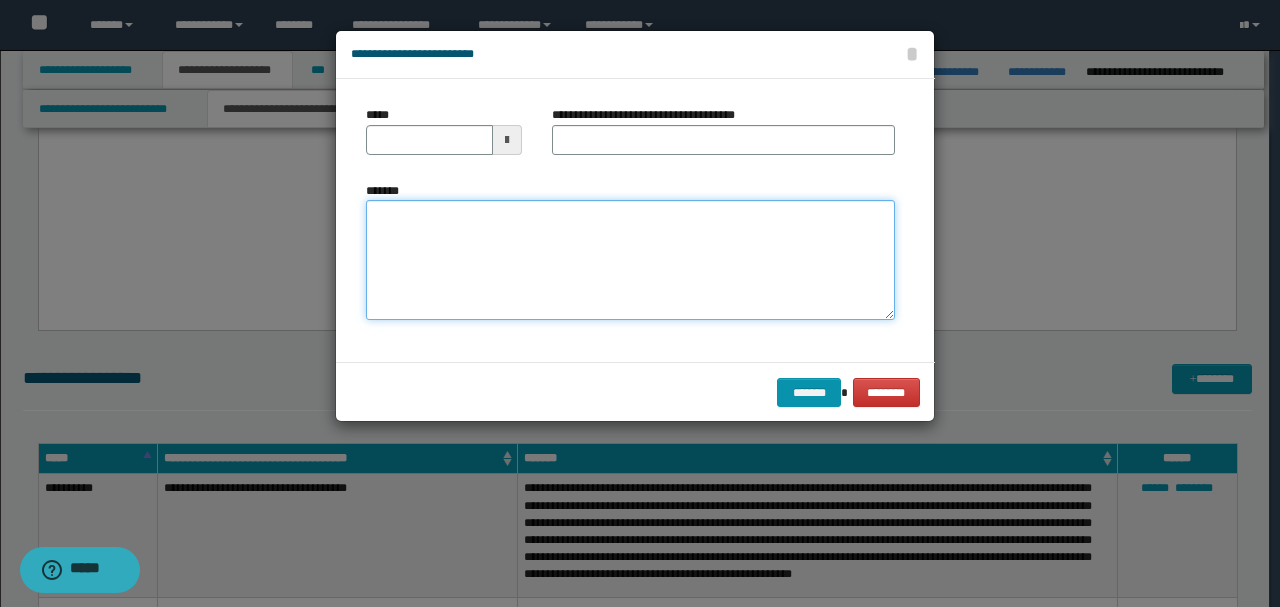 paste on "**********" 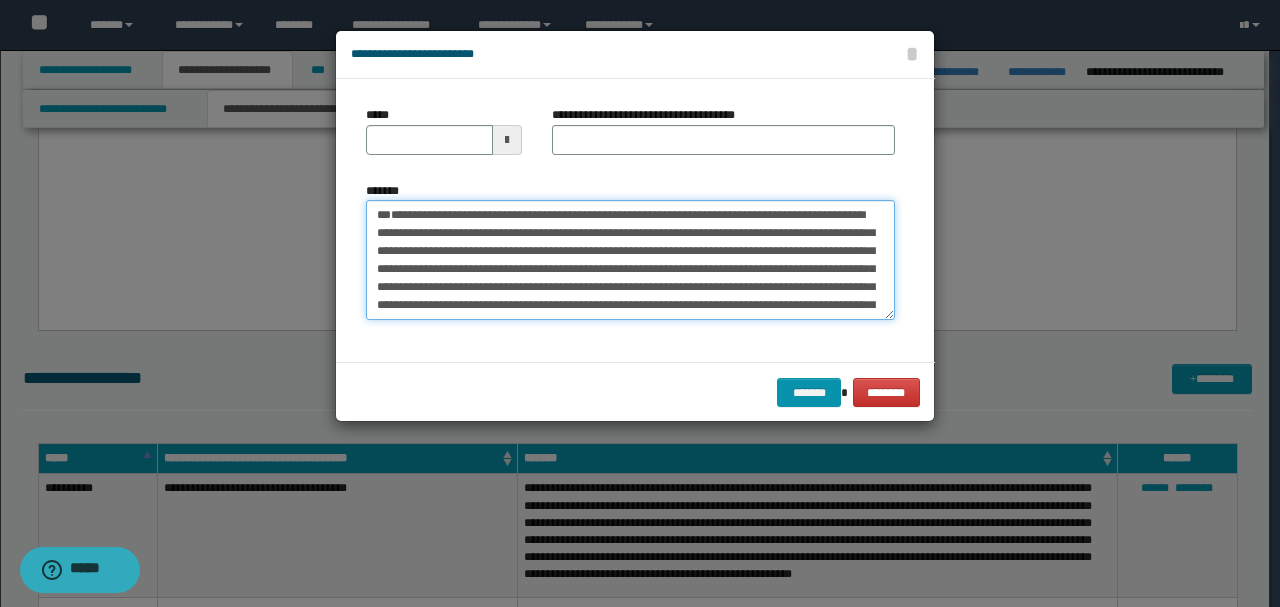 drag, startPoint x: 601, startPoint y: 253, endPoint x: 566, endPoint y: 237, distance: 38.483765 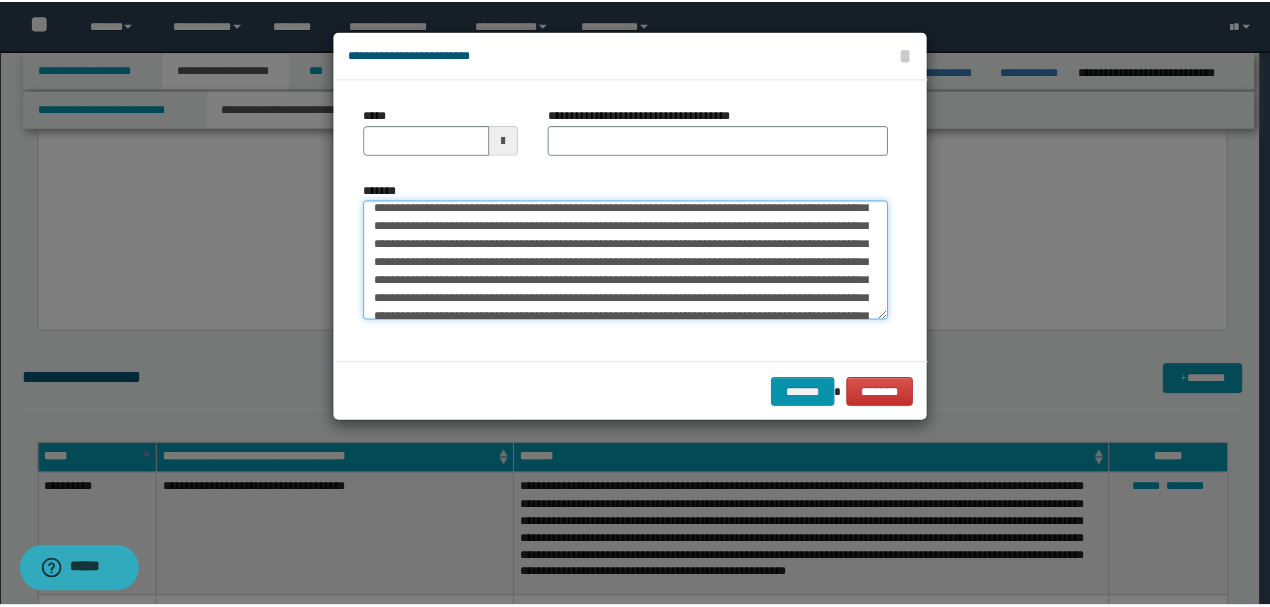 scroll, scrollTop: 0, scrollLeft: 0, axis: both 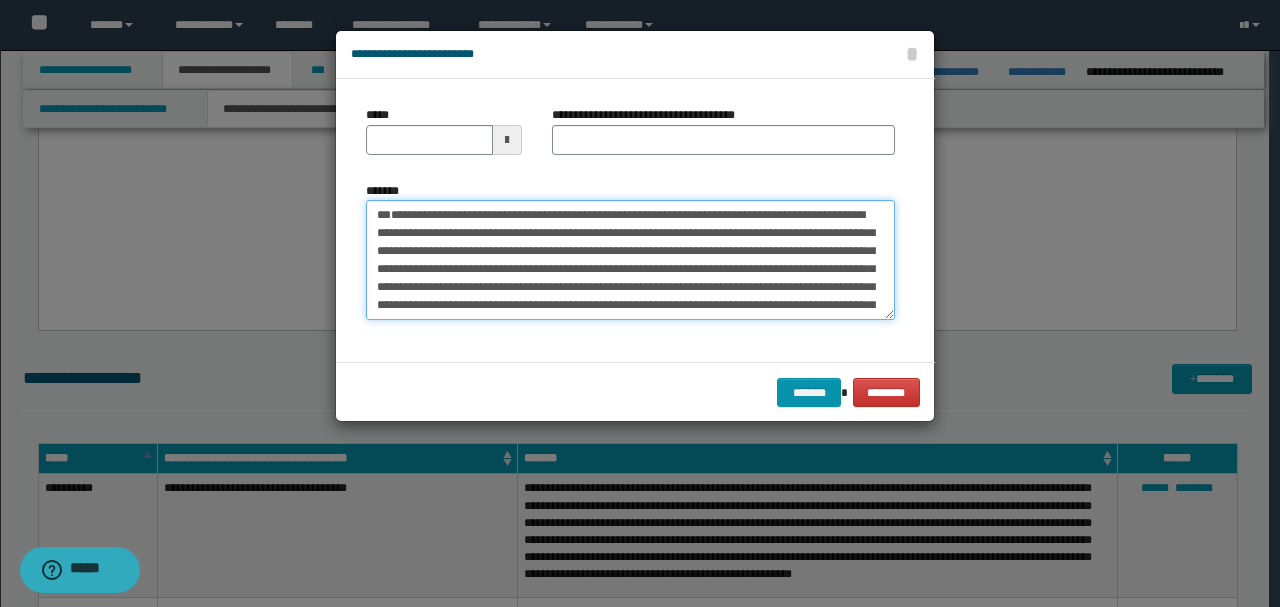 type 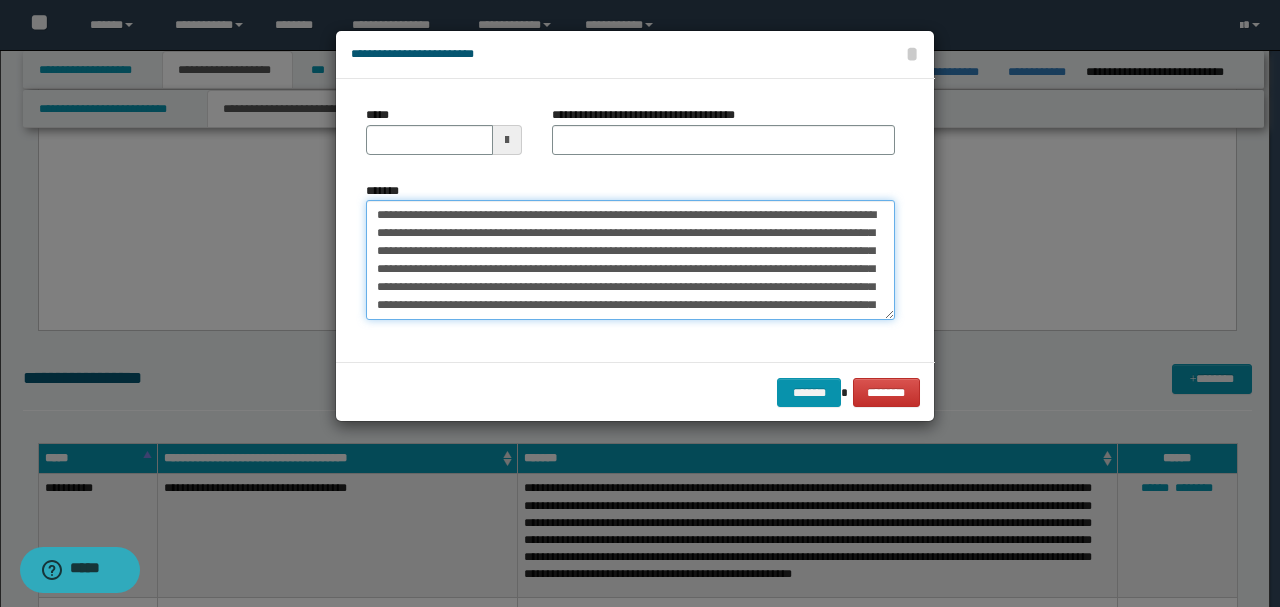 type 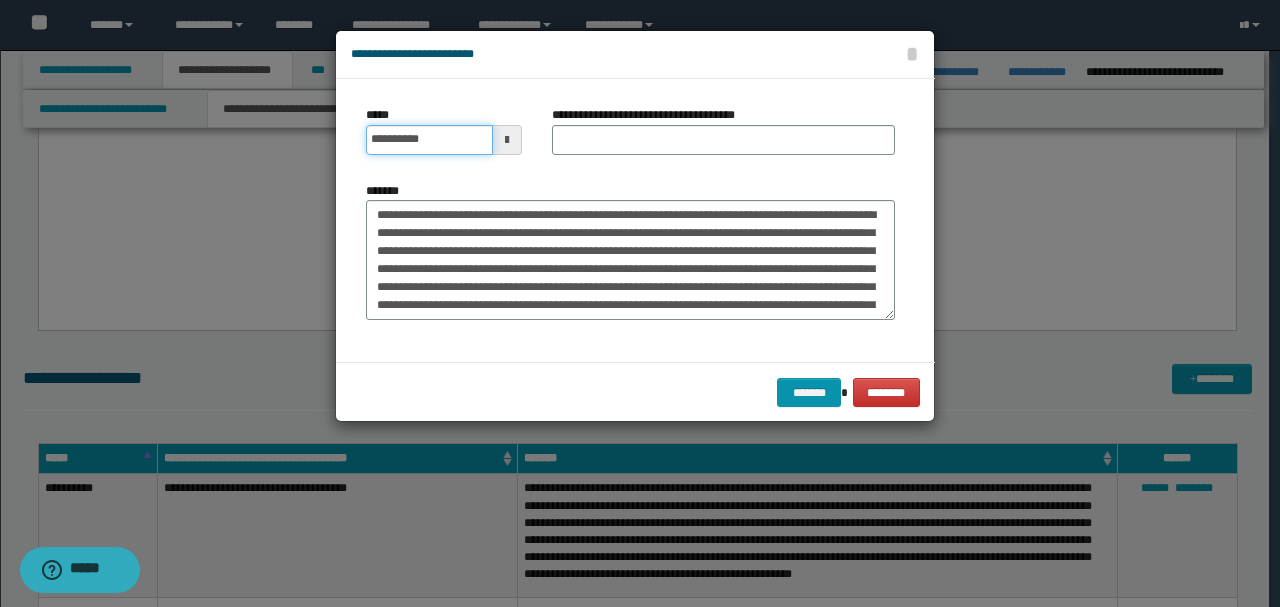 click on "**********" at bounding box center [429, 140] 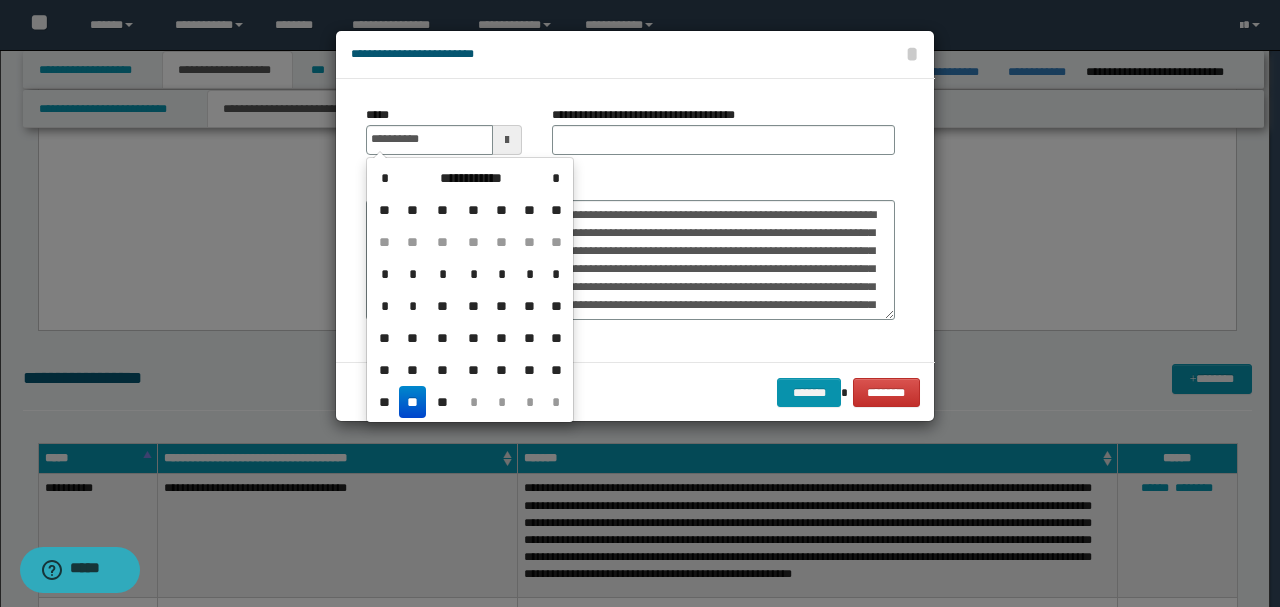 type on "**********" 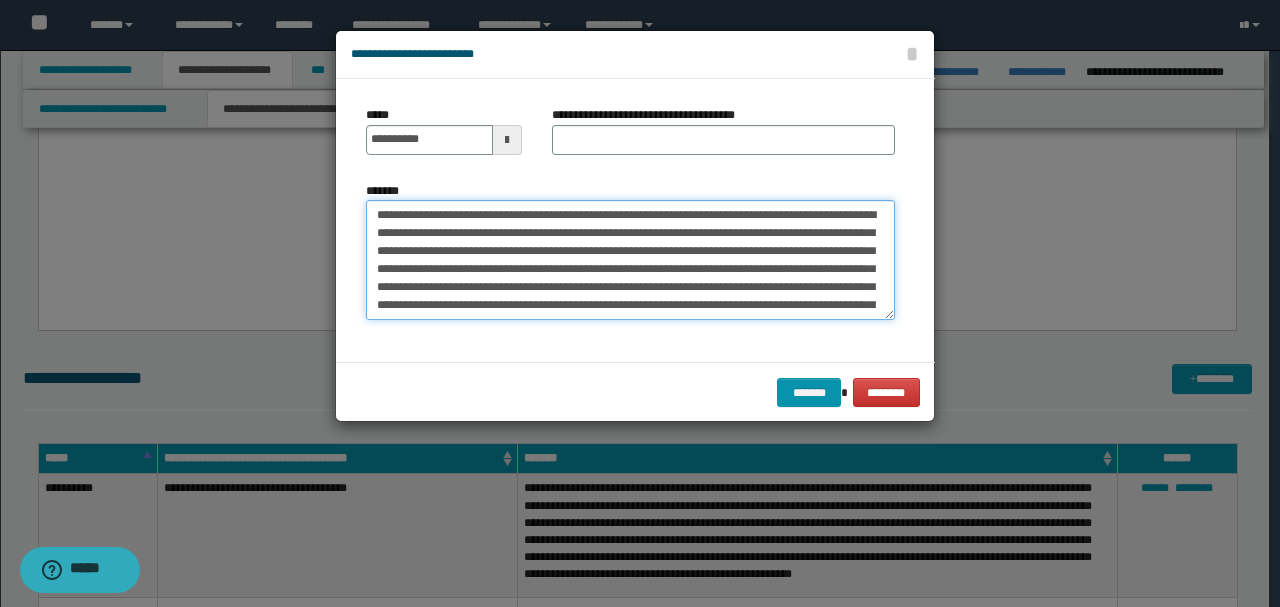 drag, startPoint x: 566, startPoint y: 217, endPoint x: 294, endPoint y: 198, distance: 272.66278 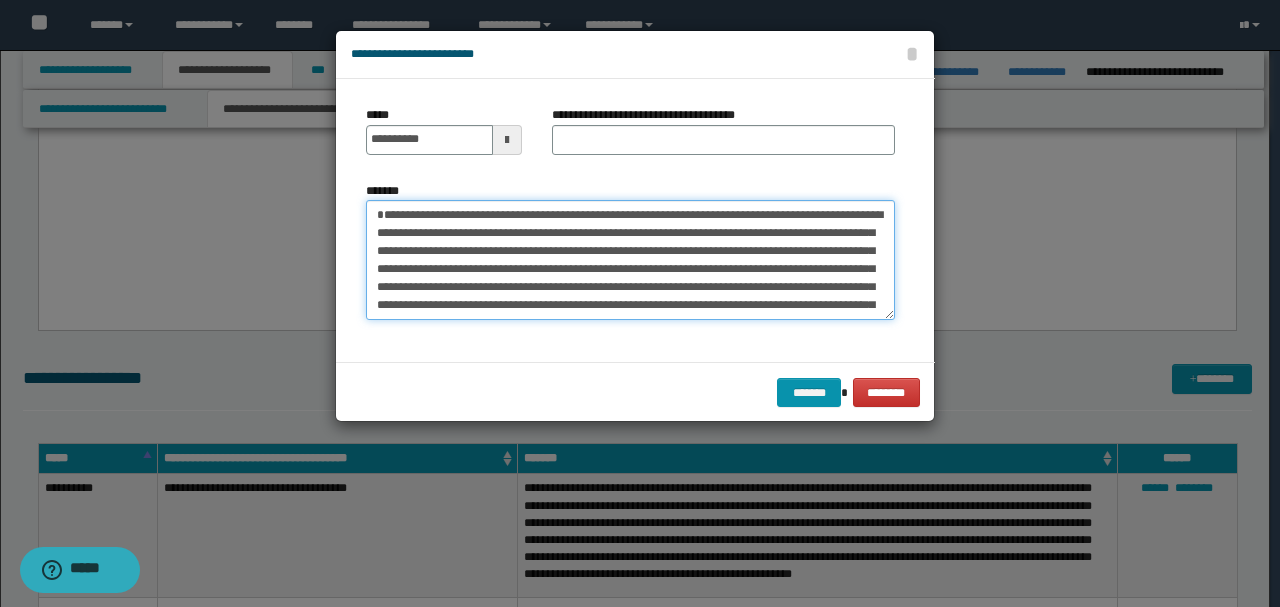 type on "**********" 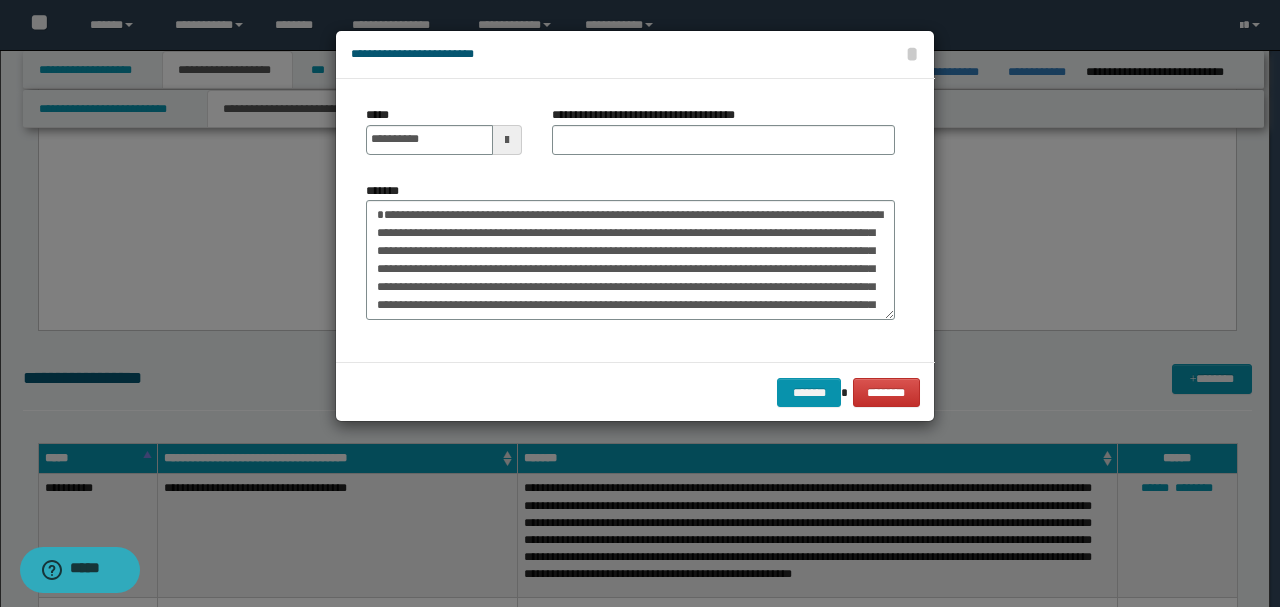 click on "**********" at bounding box center [723, 138] 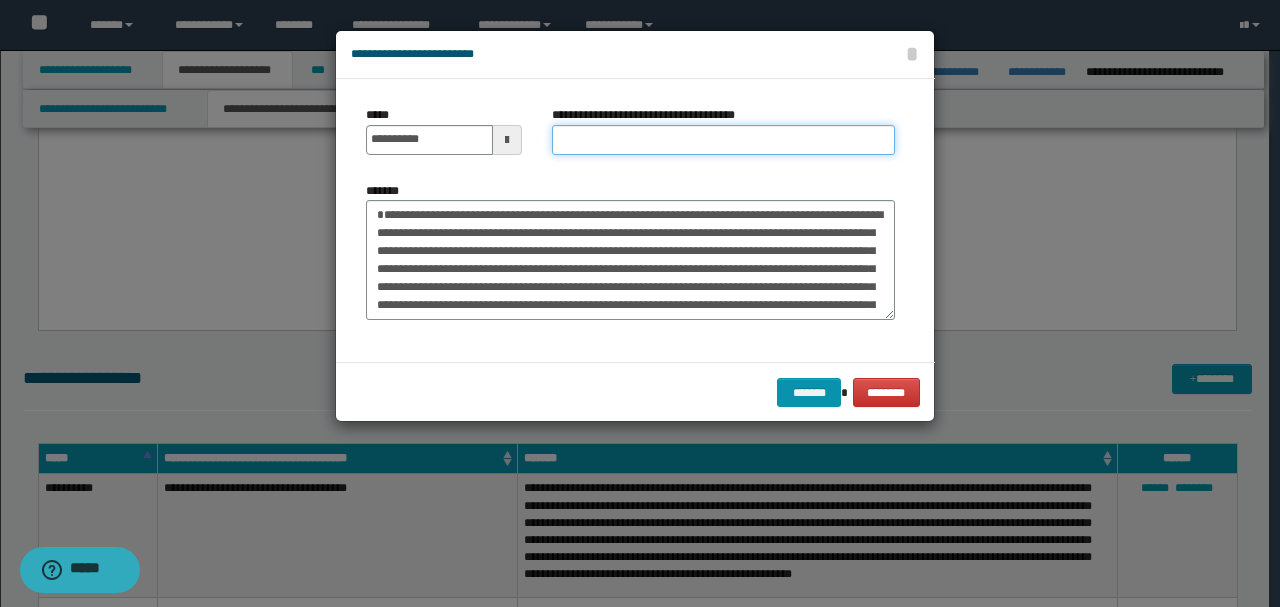 click on "**********" at bounding box center [723, 140] 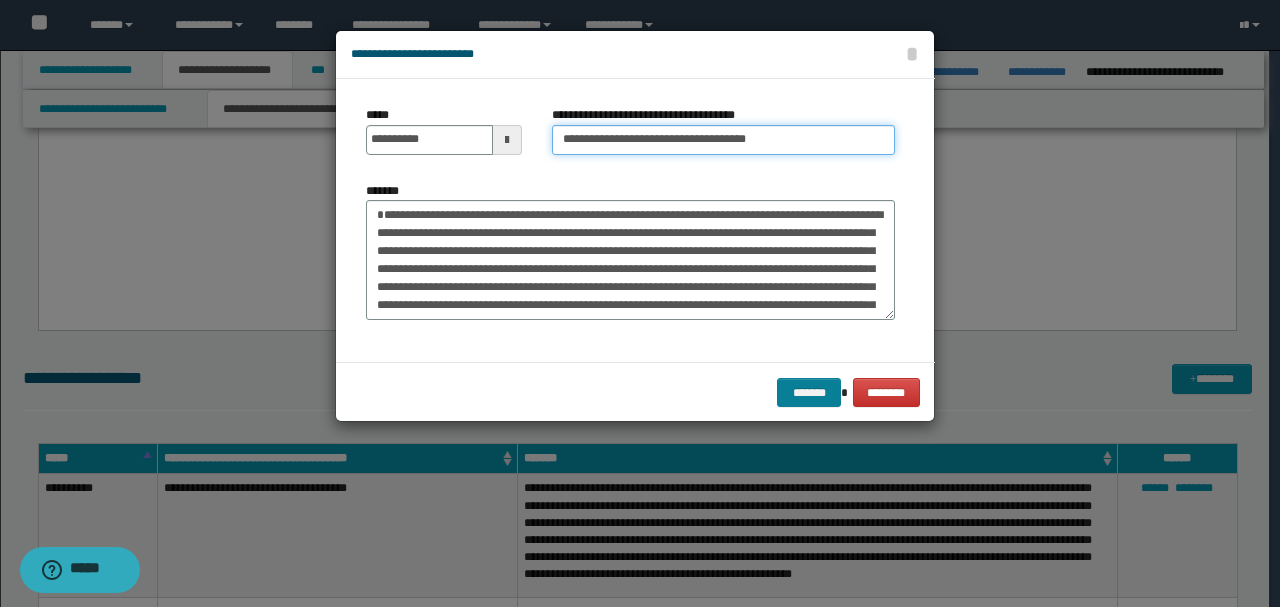 type on "**********" 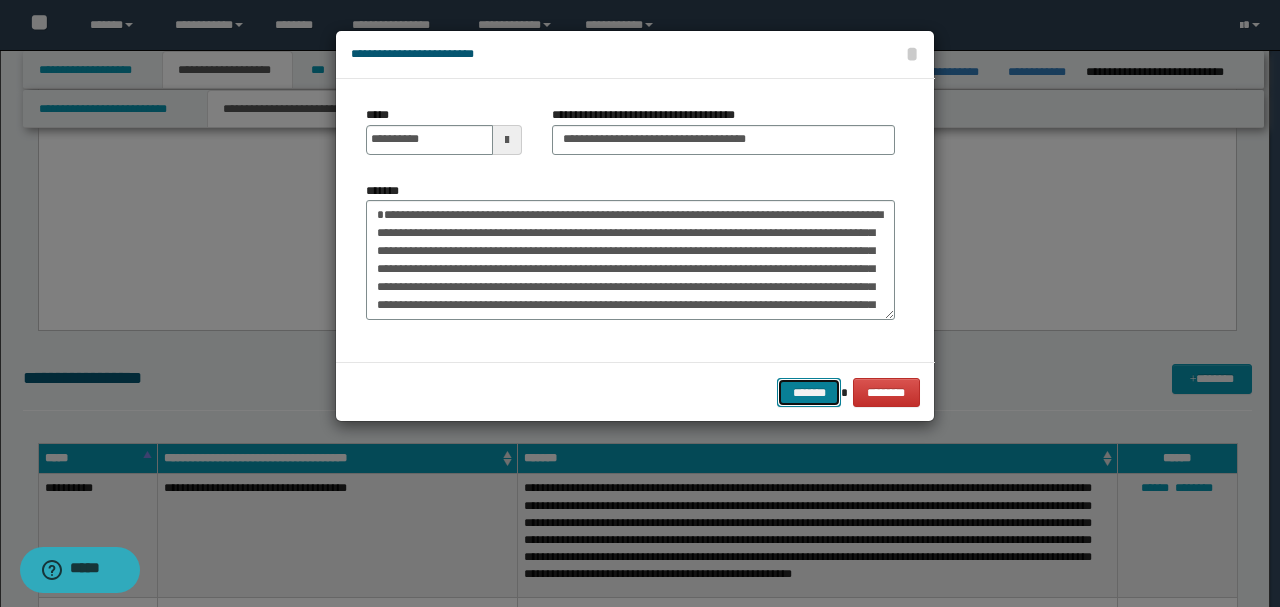 click on "*******" at bounding box center (809, 392) 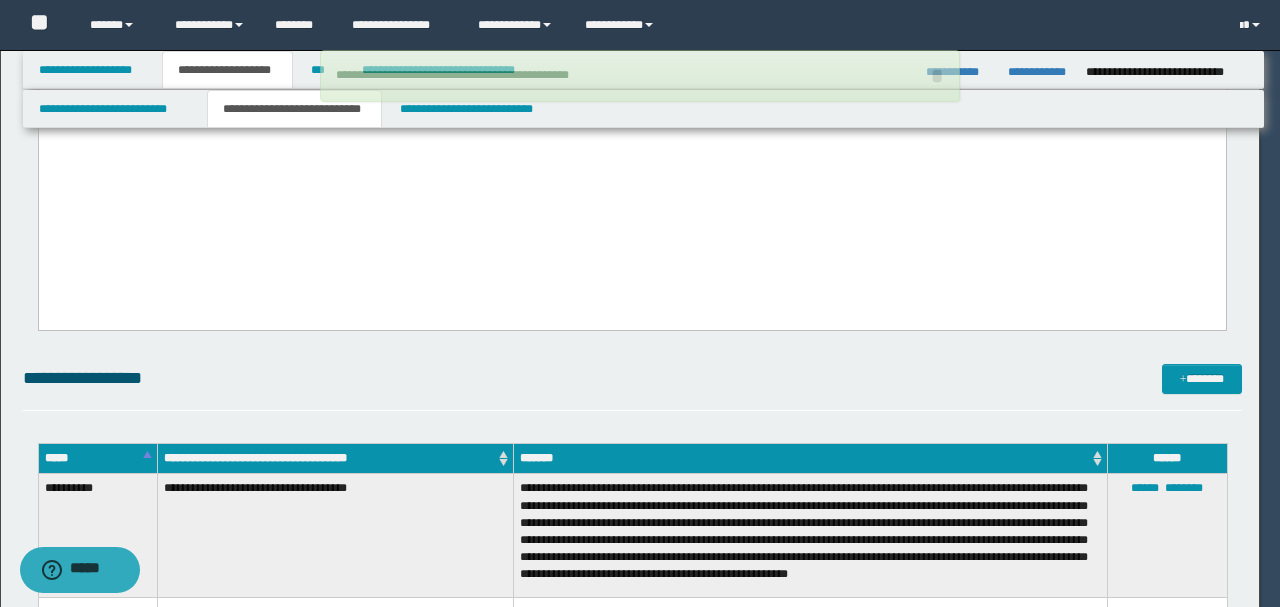 type 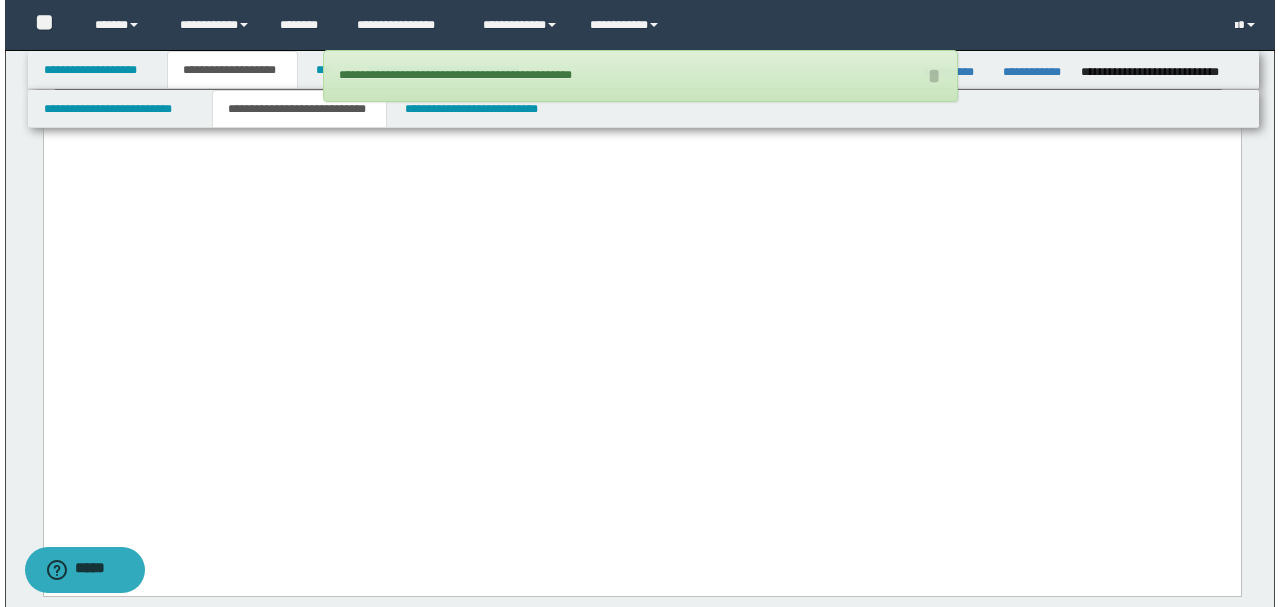scroll, scrollTop: 3578, scrollLeft: 0, axis: vertical 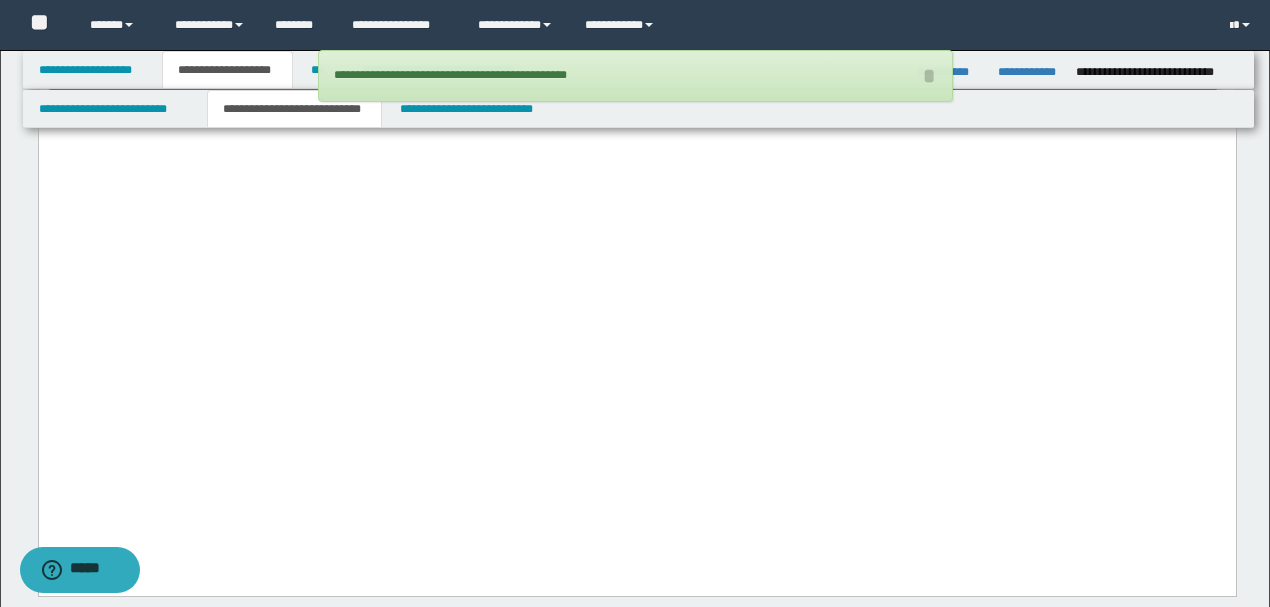 drag, startPoint x: 814, startPoint y: 449, endPoint x: 38, endPoint y: -1674, distance: 2260.3772 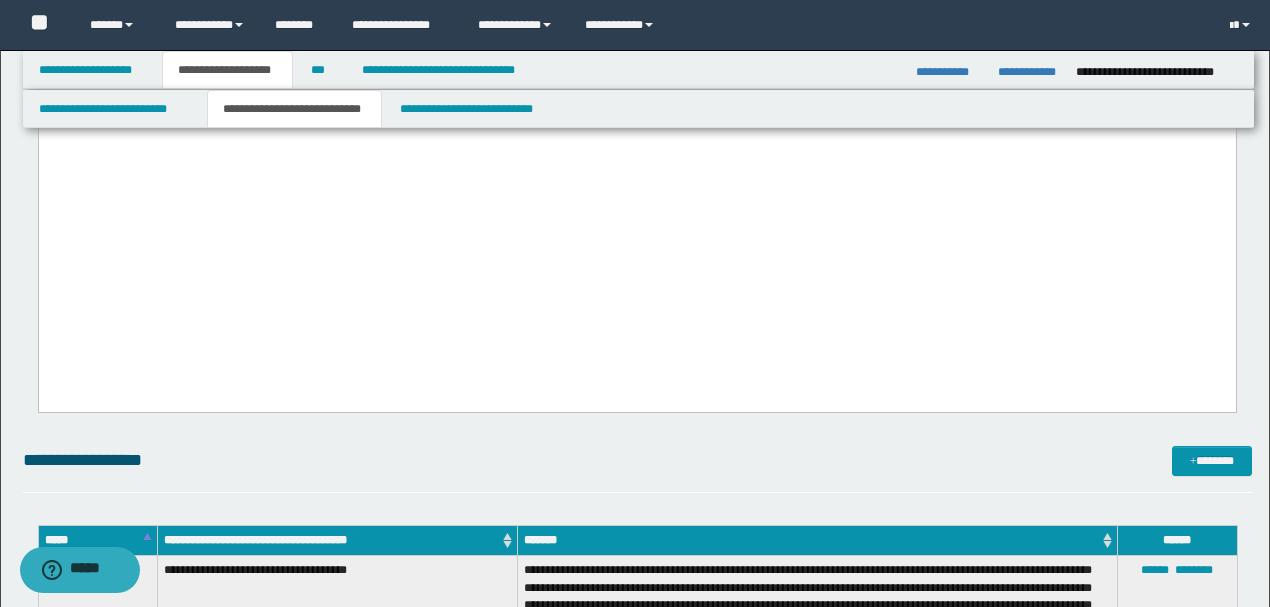 drag, startPoint x: 1224, startPoint y: 460, endPoint x: 1088, endPoint y: 442, distance: 137.186 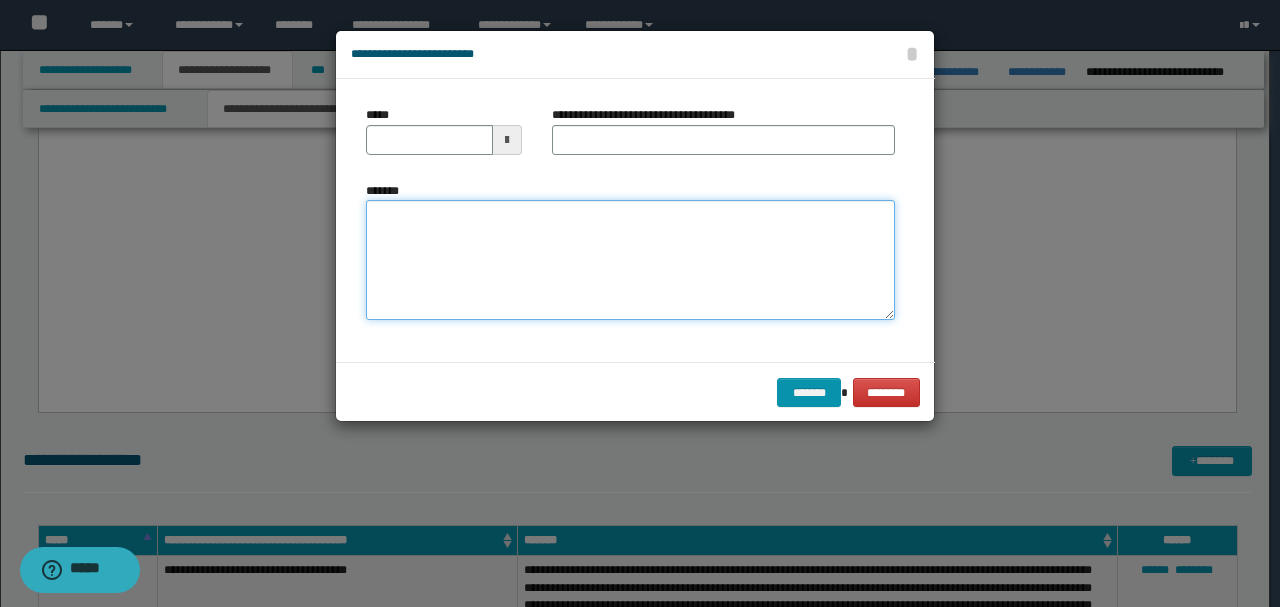 click on "*******" at bounding box center (630, 259) 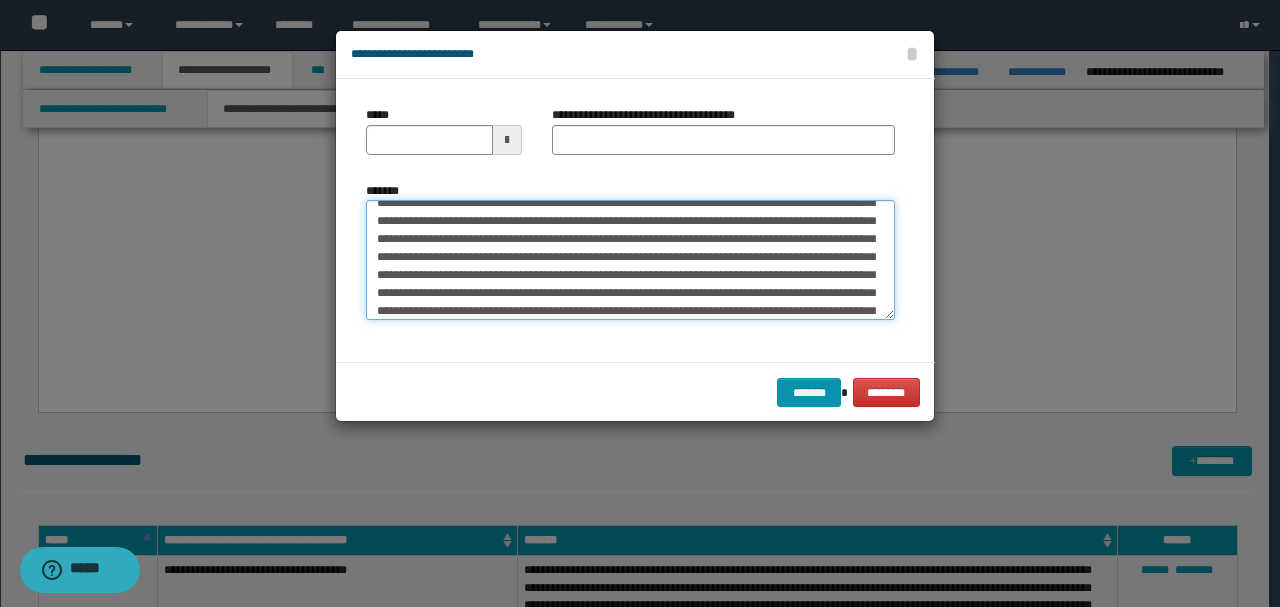 scroll, scrollTop: 0, scrollLeft: 0, axis: both 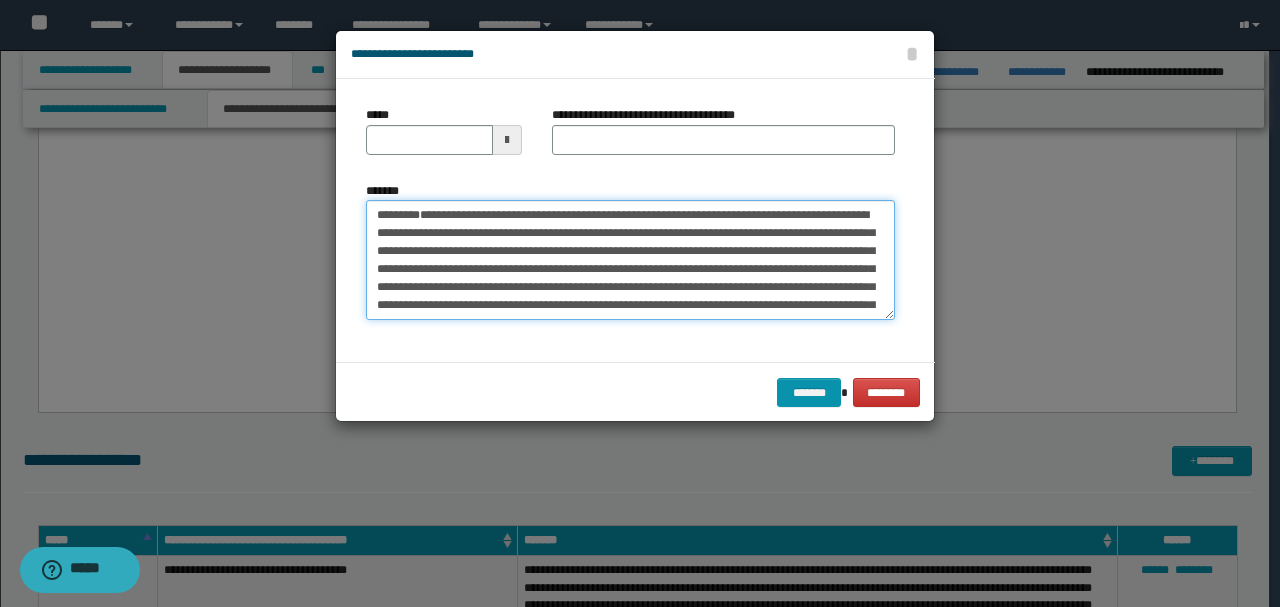 drag, startPoint x: 442, startPoint y: 252, endPoint x: 311, endPoint y: 139, distance: 173.00288 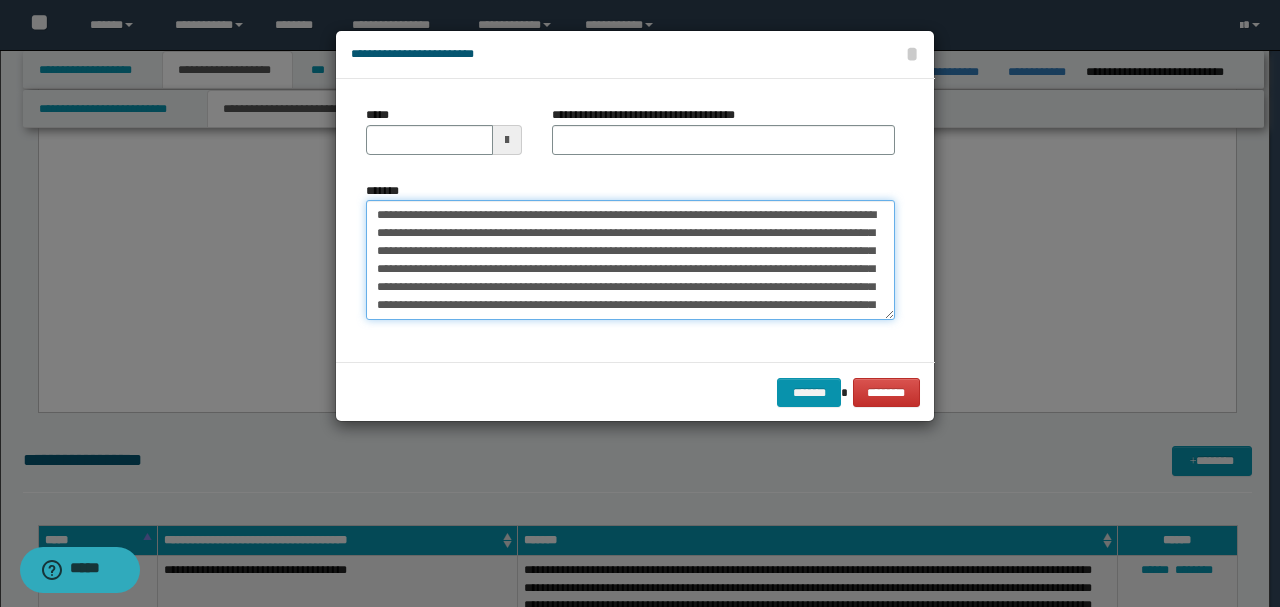 type 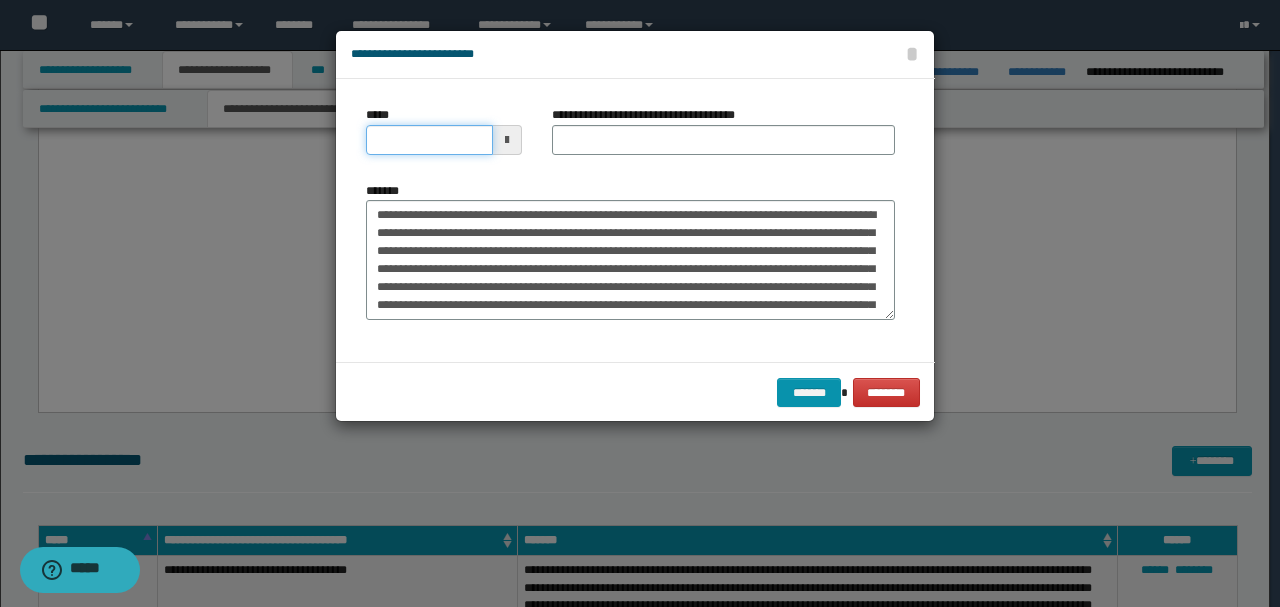 click on "*****" at bounding box center (429, 140) 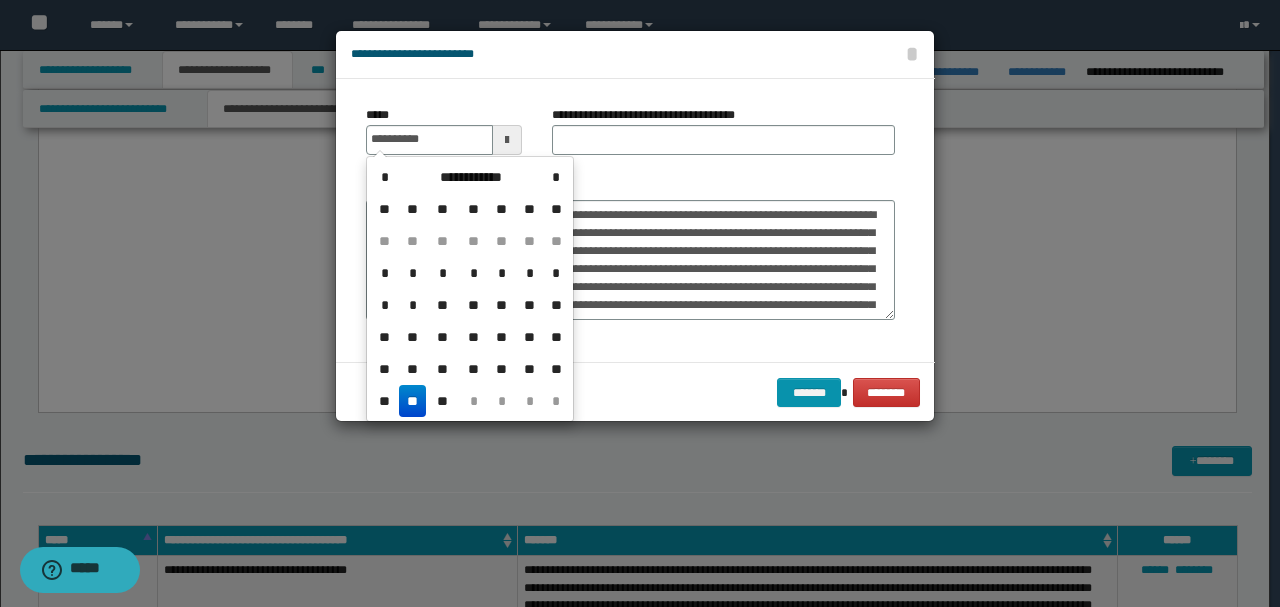 type on "**********" 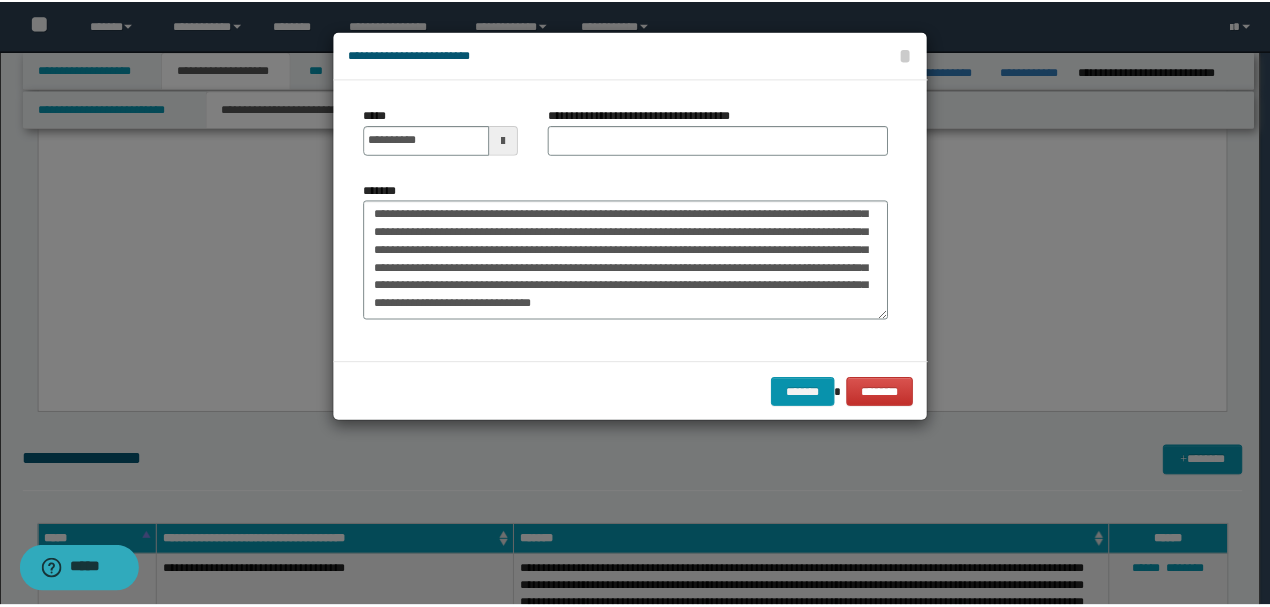 scroll, scrollTop: 0, scrollLeft: 0, axis: both 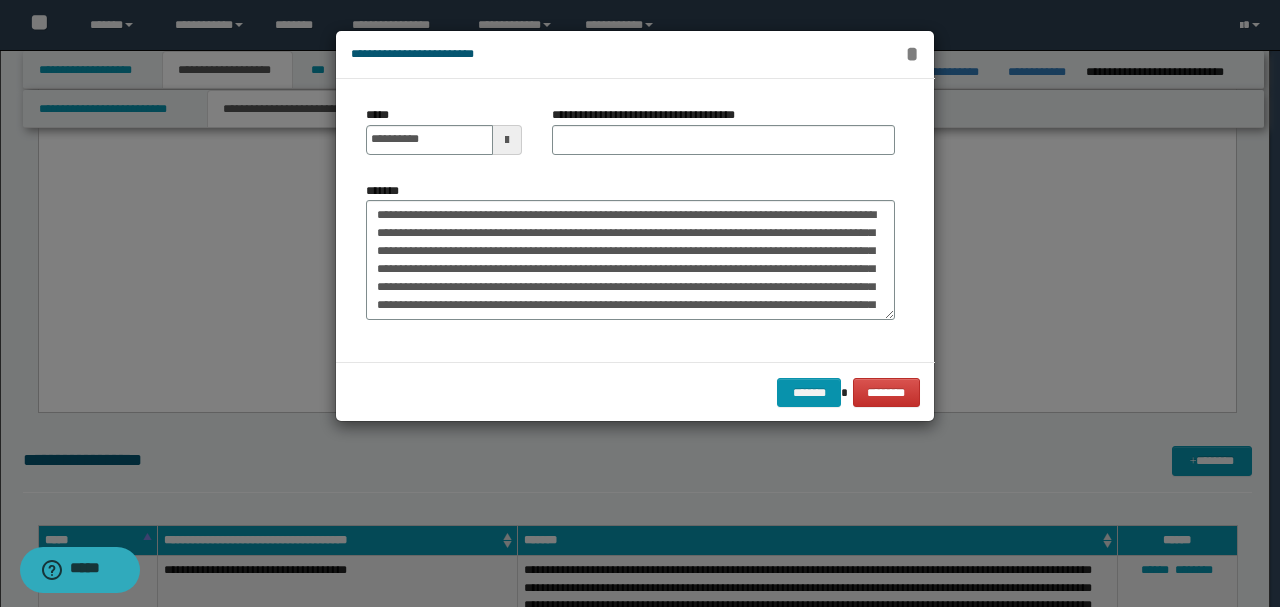 click on "*" at bounding box center [912, 54] 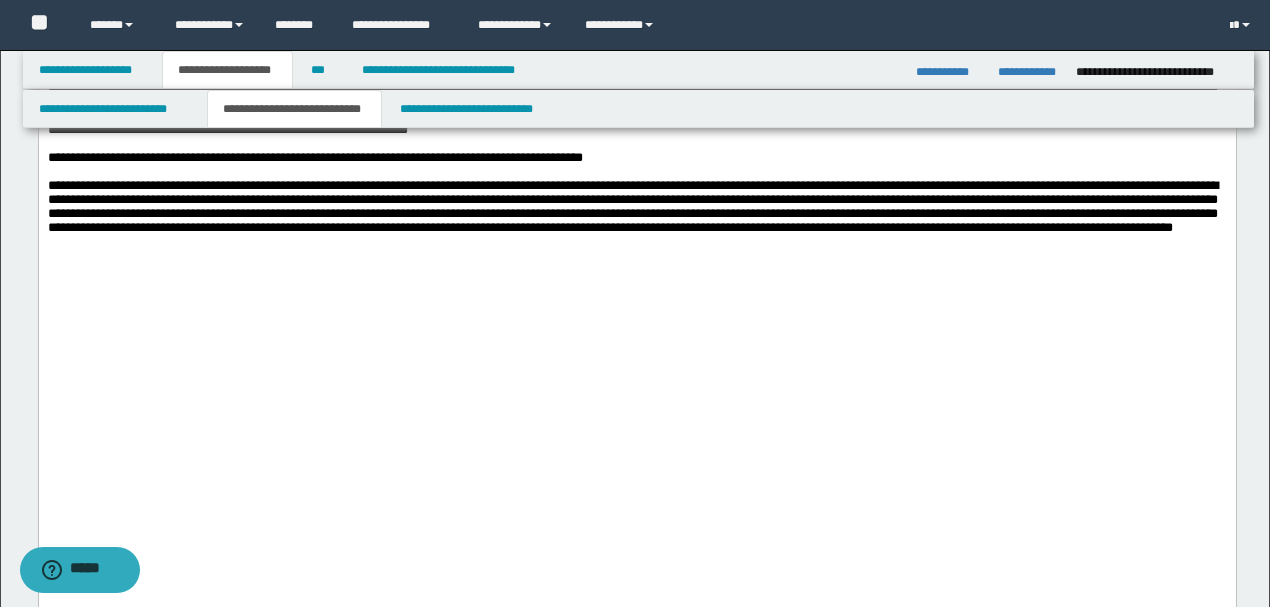 scroll, scrollTop: 3378, scrollLeft: 0, axis: vertical 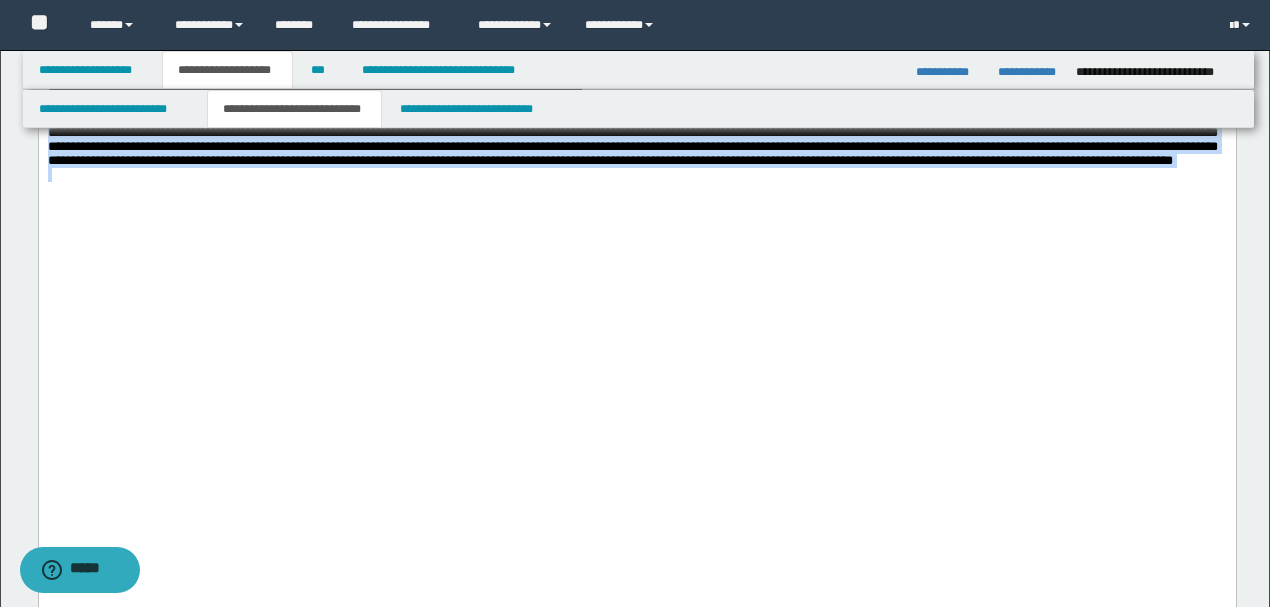 drag, startPoint x: 612, startPoint y: 475, endPoint x: 53, endPoint y: -1361, distance: 1919.2126 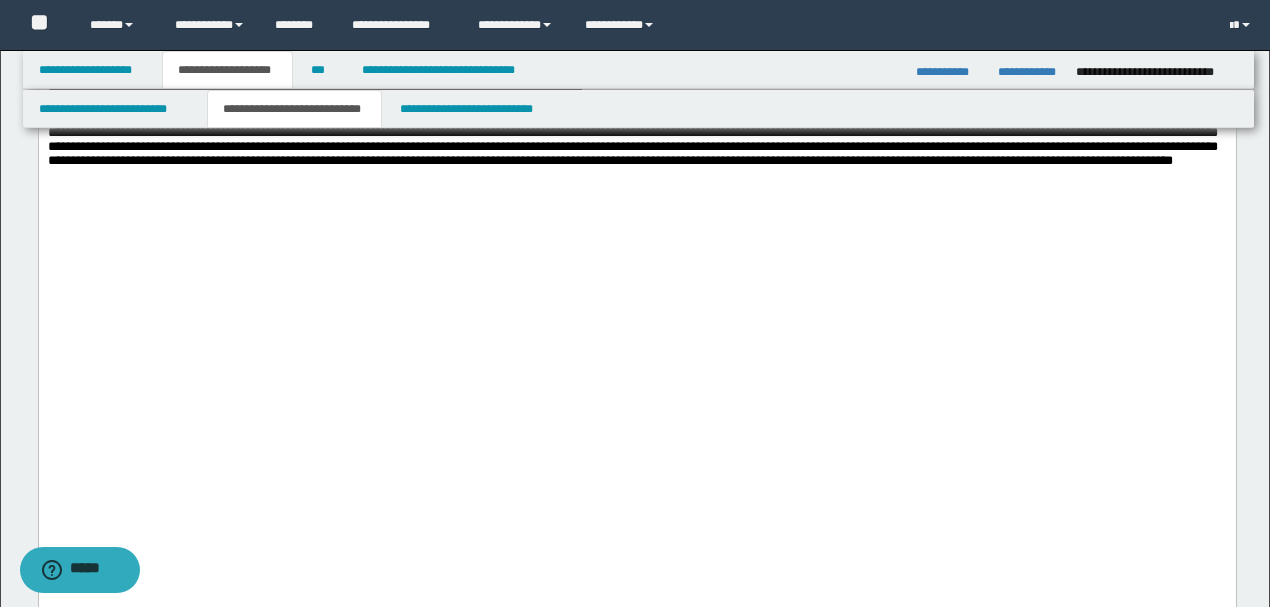 click on "**********" at bounding box center [636, -751] 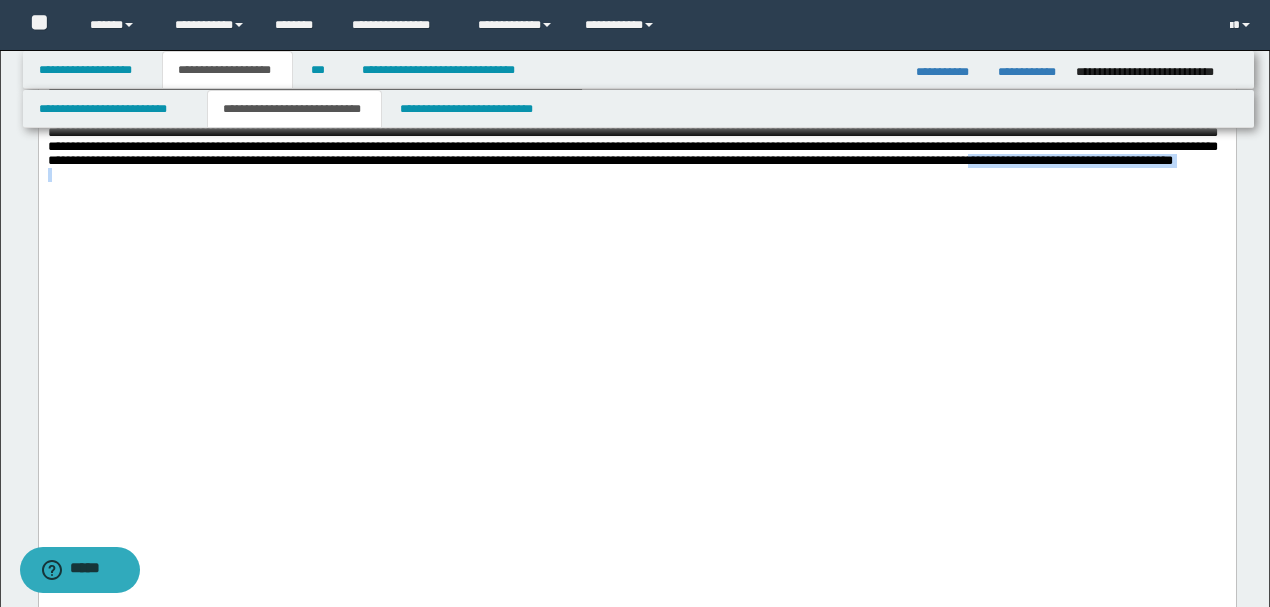 drag, startPoint x: 546, startPoint y: 479, endPoint x: 186, endPoint y: 469, distance: 360.13885 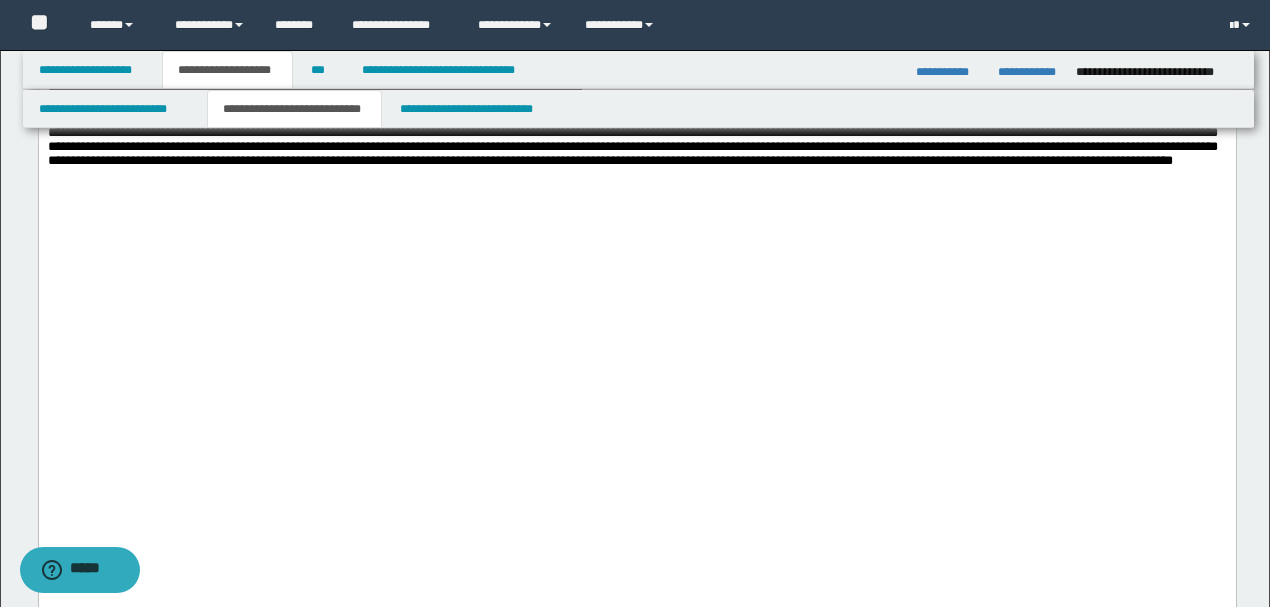 click on "**********" at bounding box center (636, -751) 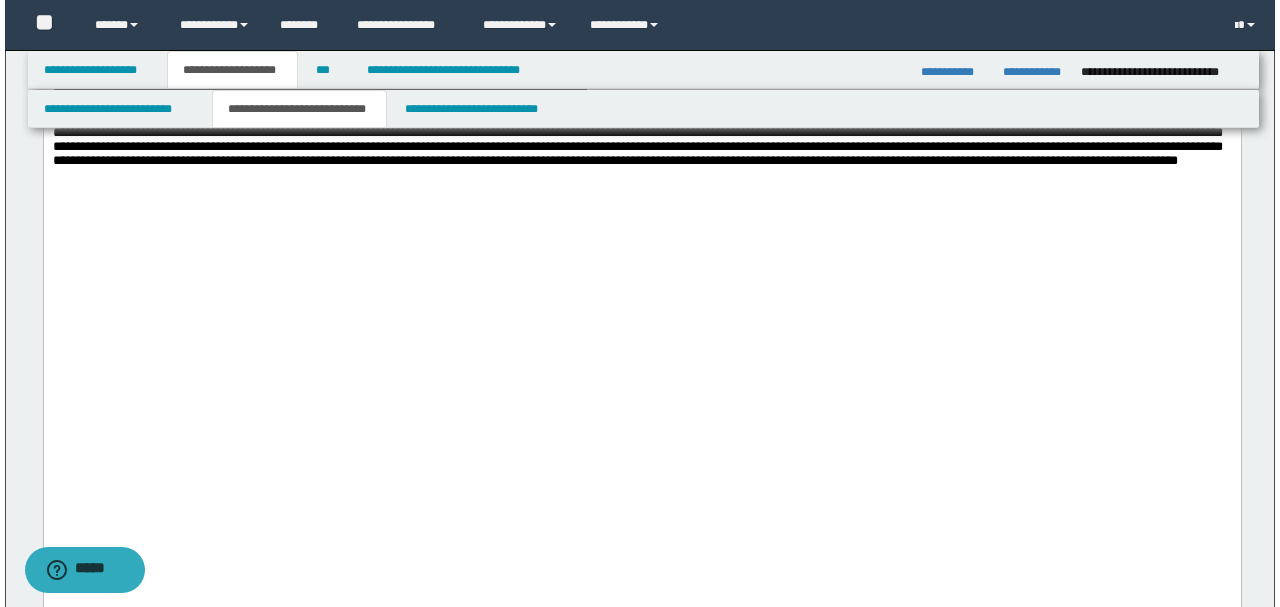scroll, scrollTop: 3644, scrollLeft: 0, axis: vertical 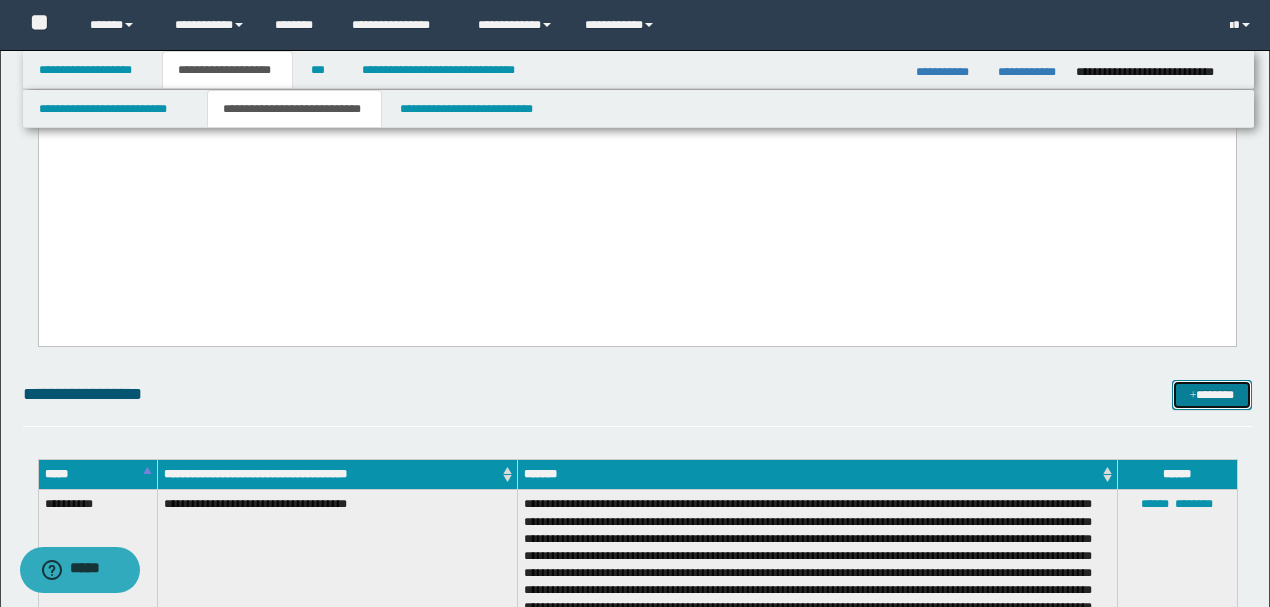 click on "*******" at bounding box center (1211, 394) 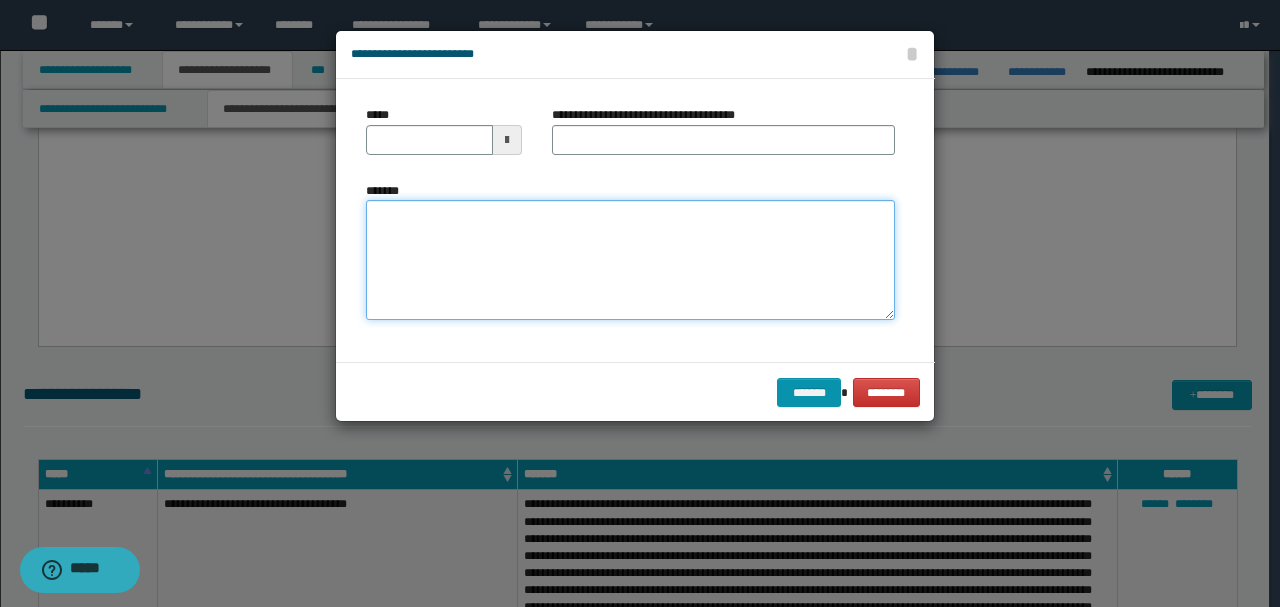 paste on "**********" 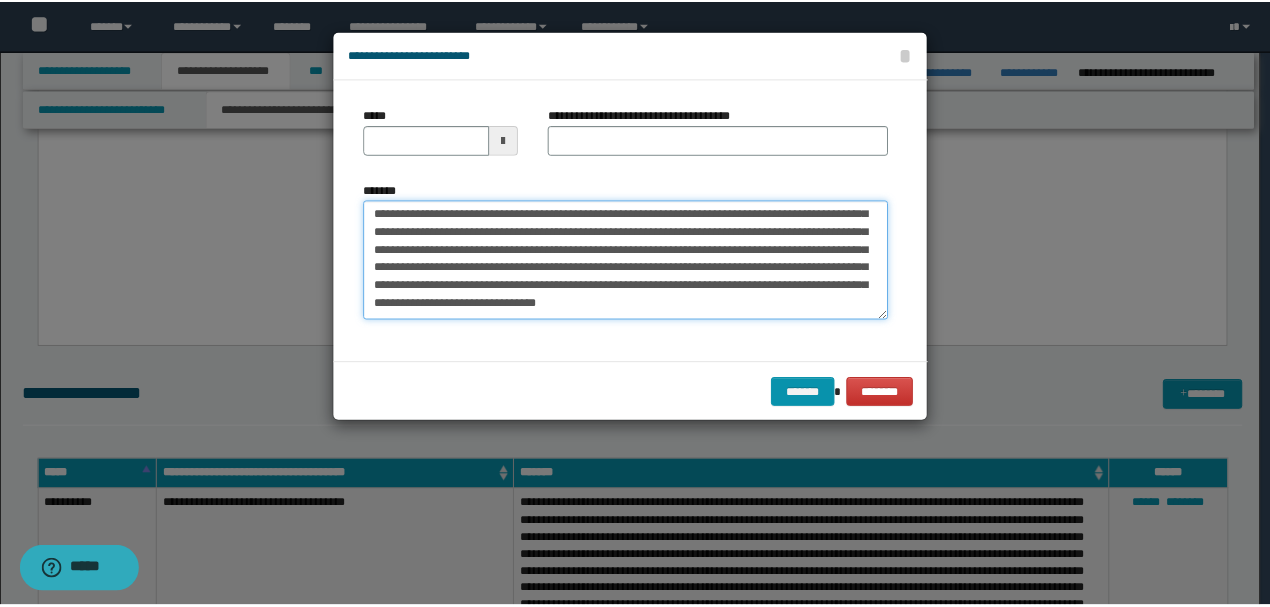 scroll, scrollTop: 0, scrollLeft: 0, axis: both 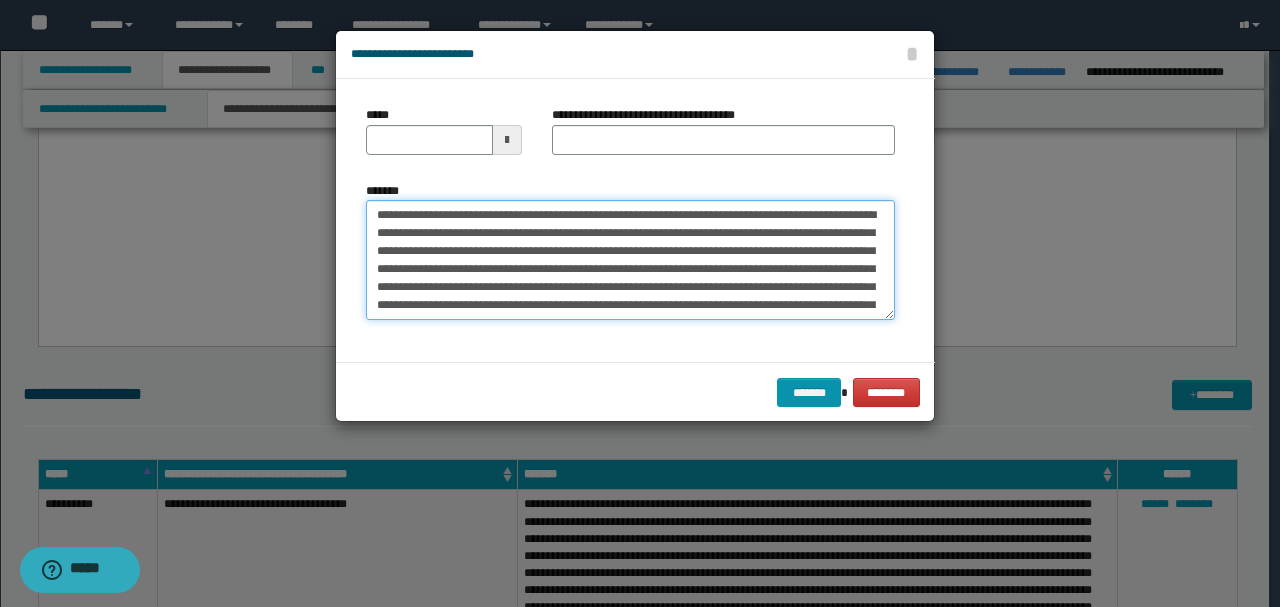 drag, startPoint x: 444, startPoint y: 218, endPoint x: 277, endPoint y: 203, distance: 167.6723 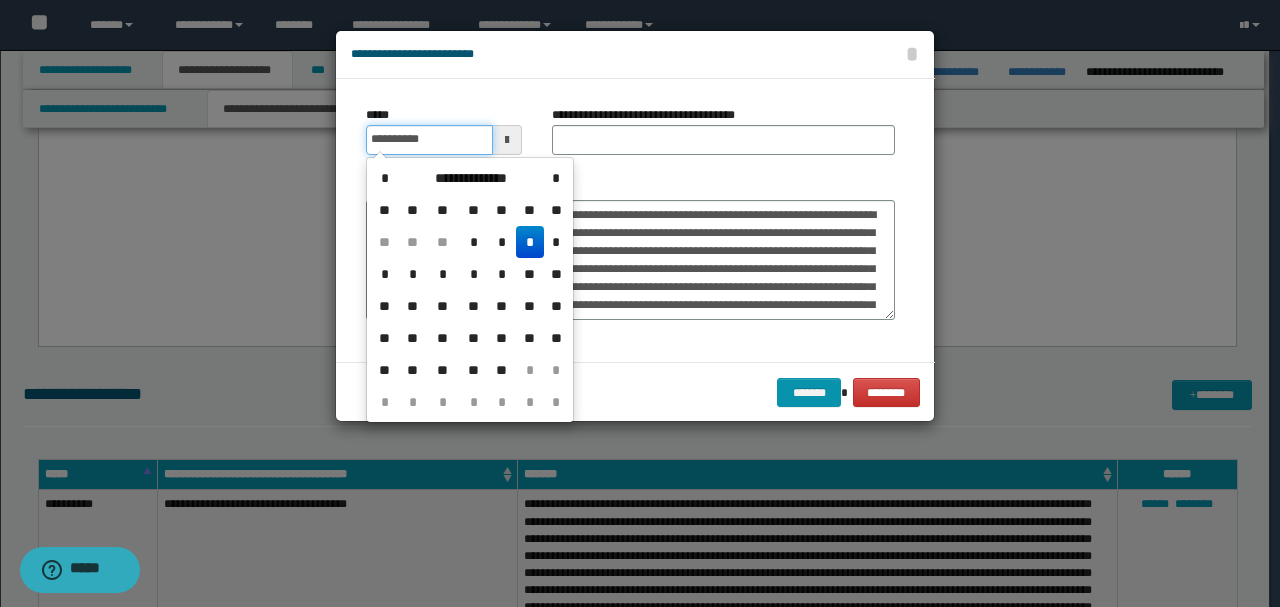 click on "**********" at bounding box center [429, 140] 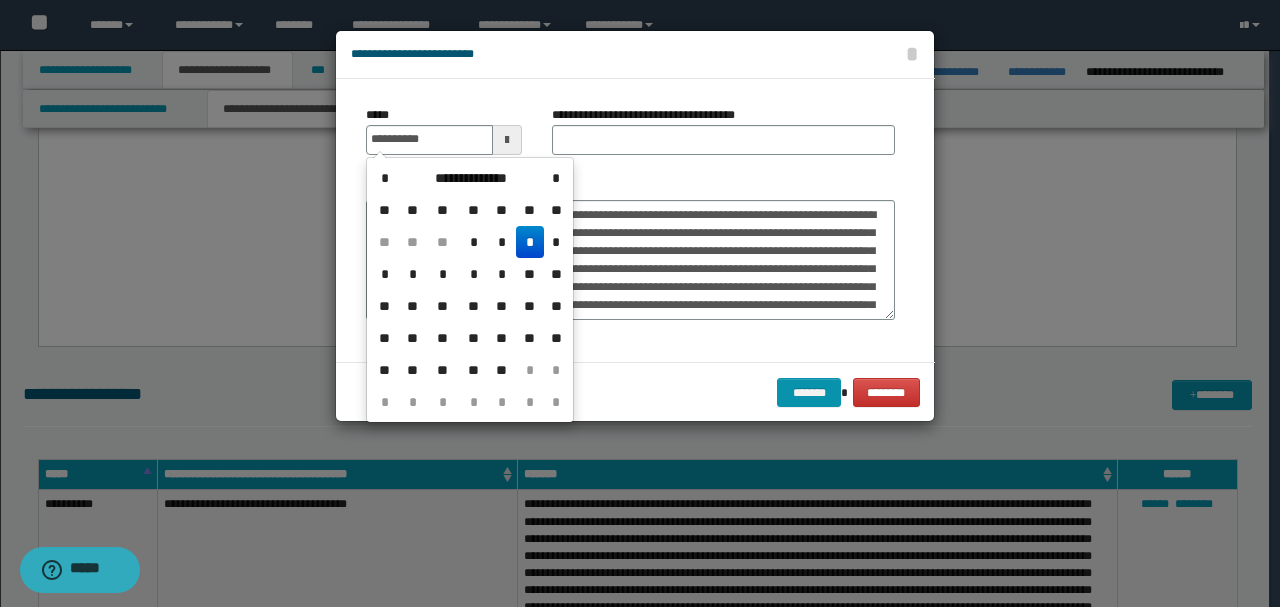 type on "**********" 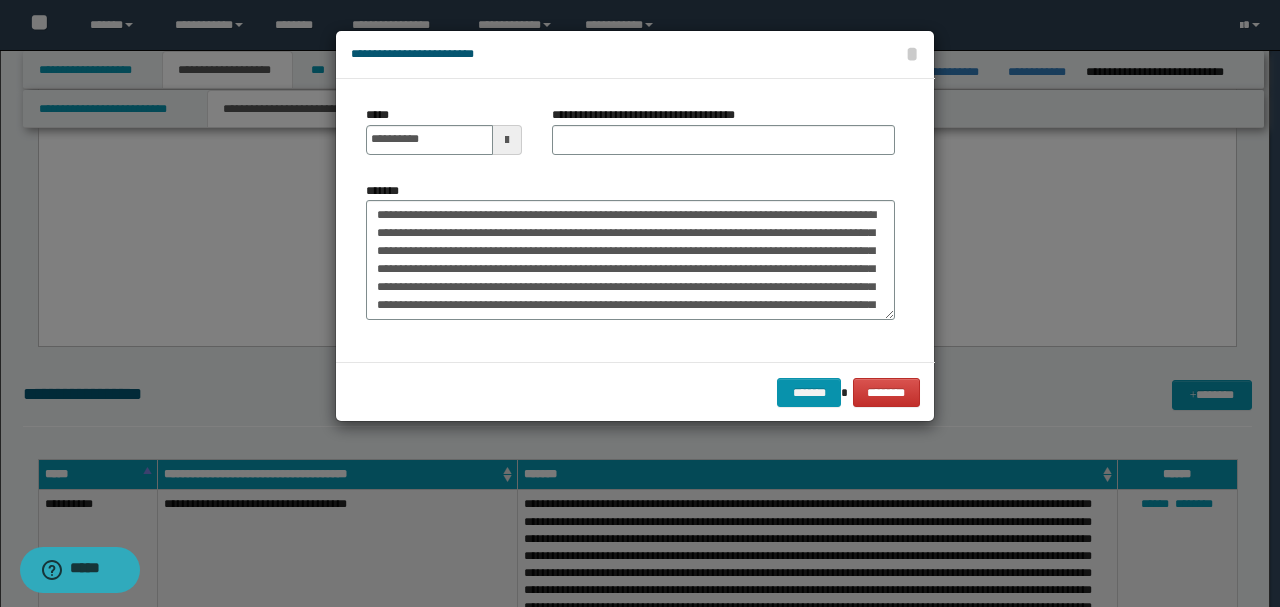 click on "**********" at bounding box center [630, 220] 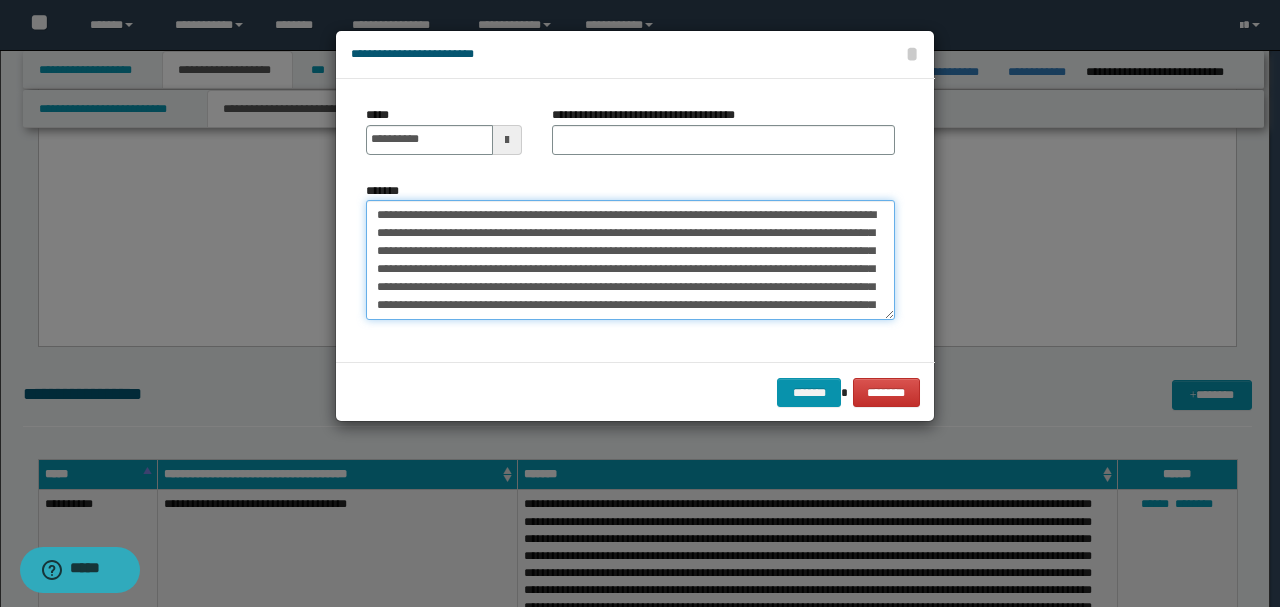 drag, startPoint x: 572, startPoint y: 214, endPoint x: 382, endPoint y: 216, distance: 190.01053 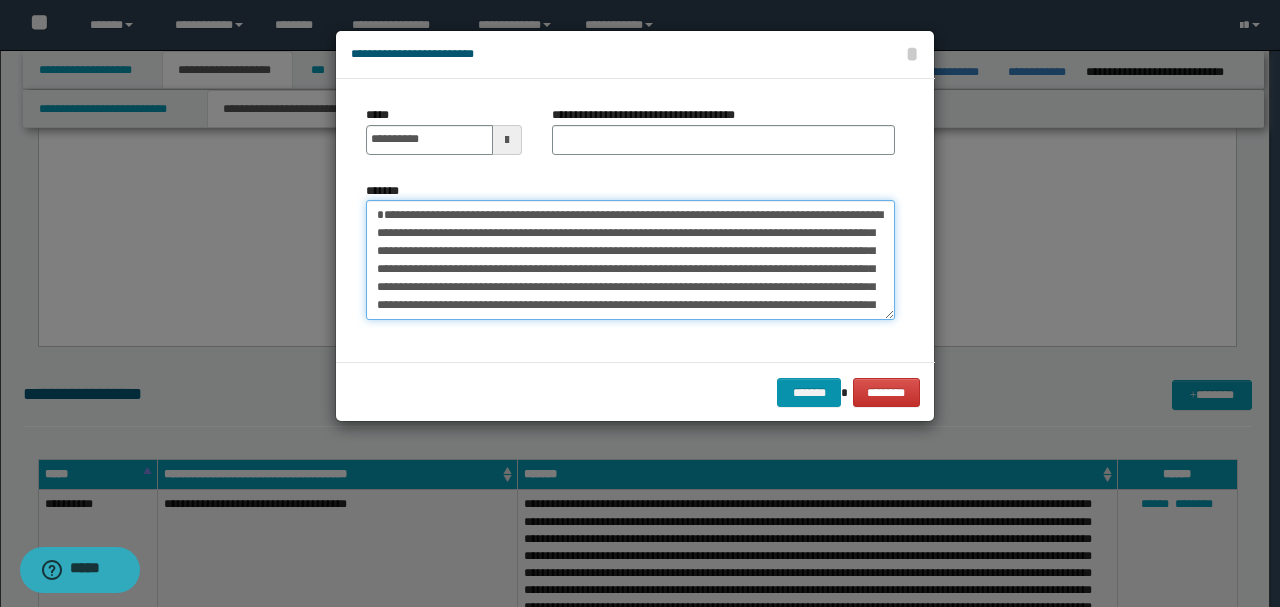 type on "**********" 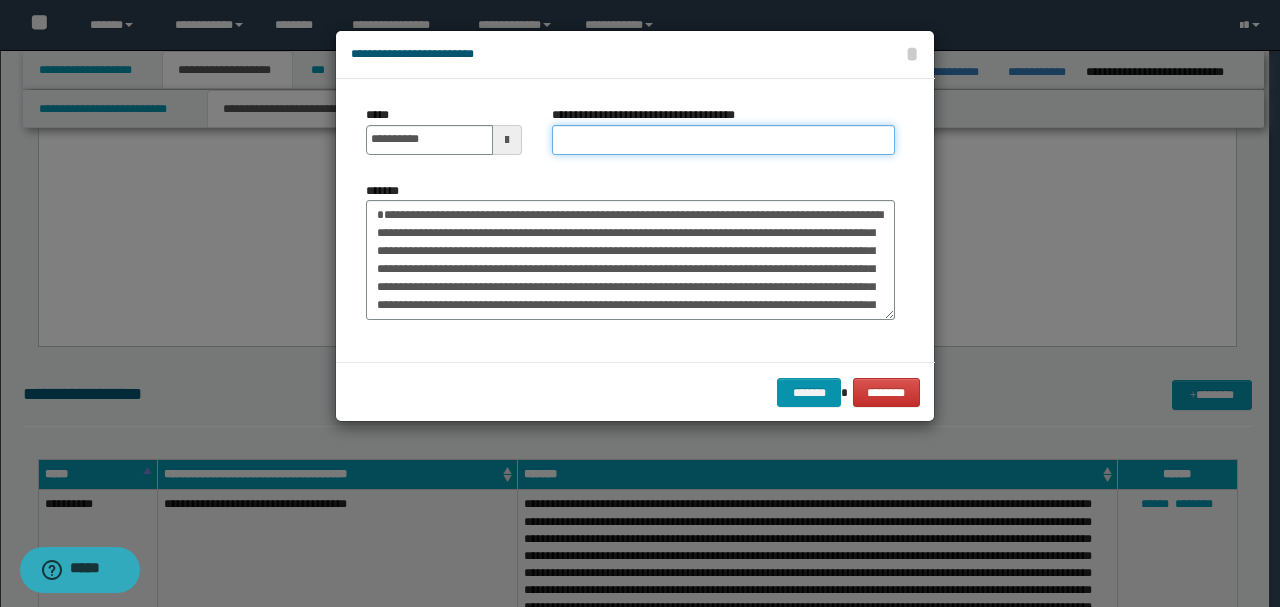 click on "**********" at bounding box center (723, 140) 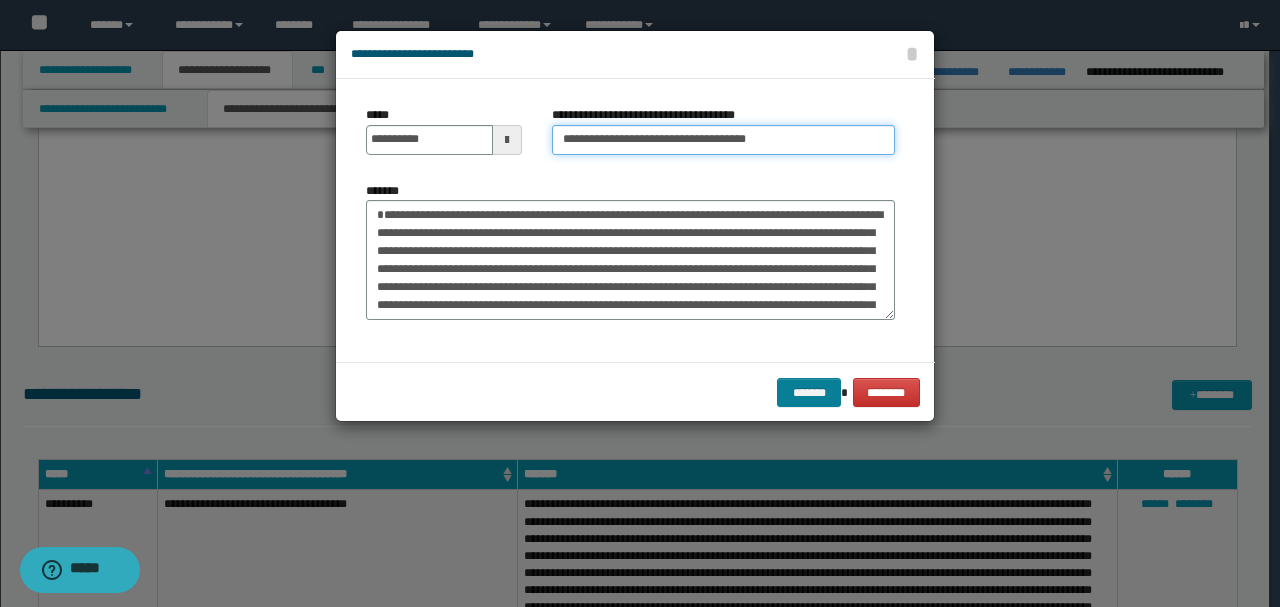 type on "**********" 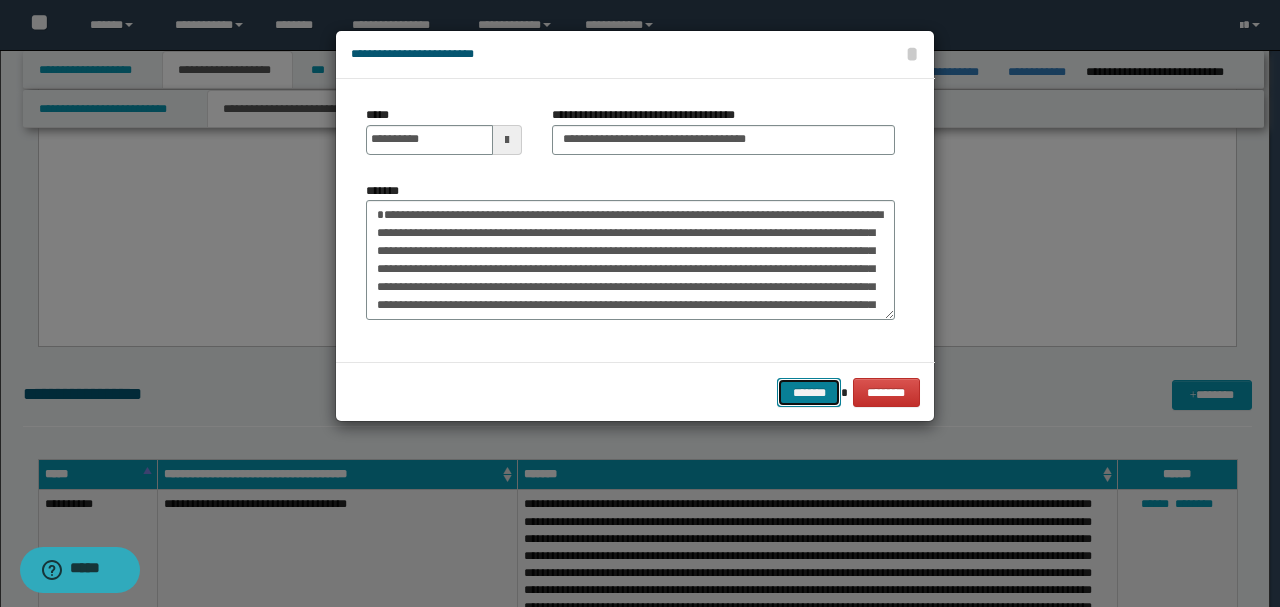click on "*******" at bounding box center [809, 392] 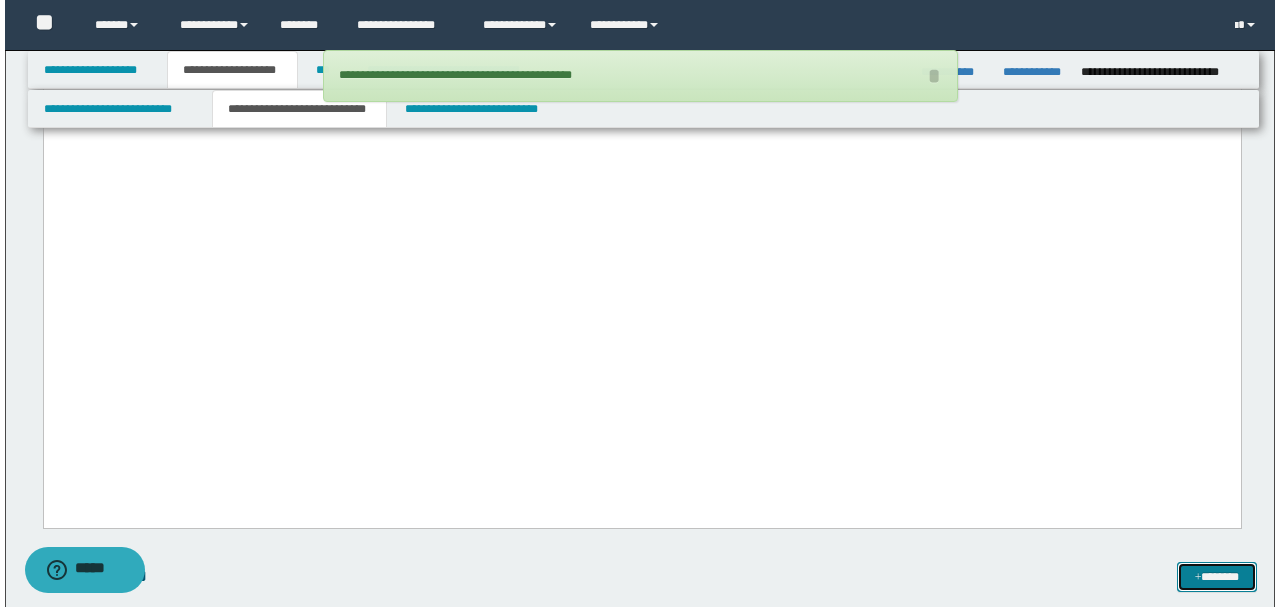 scroll, scrollTop: 3444, scrollLeft: 0, axis: vertical 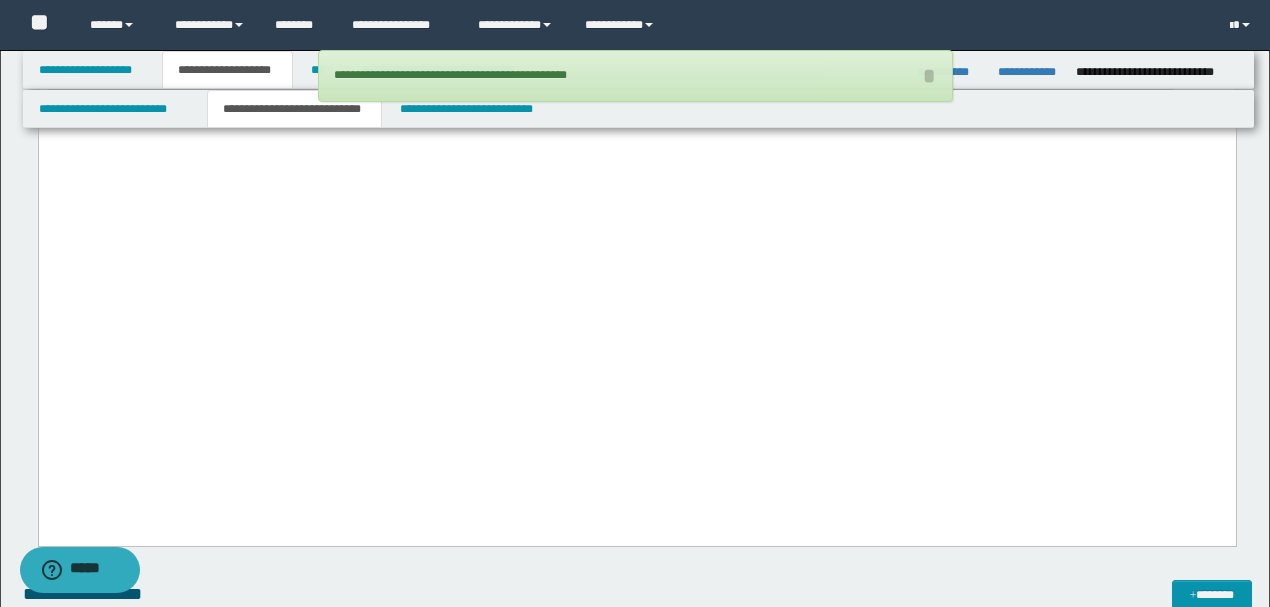 drag, startPoint x: 598, startPoint y: 399, endPoint x: 38, endPoint y: -1498, distance: 1977.9305 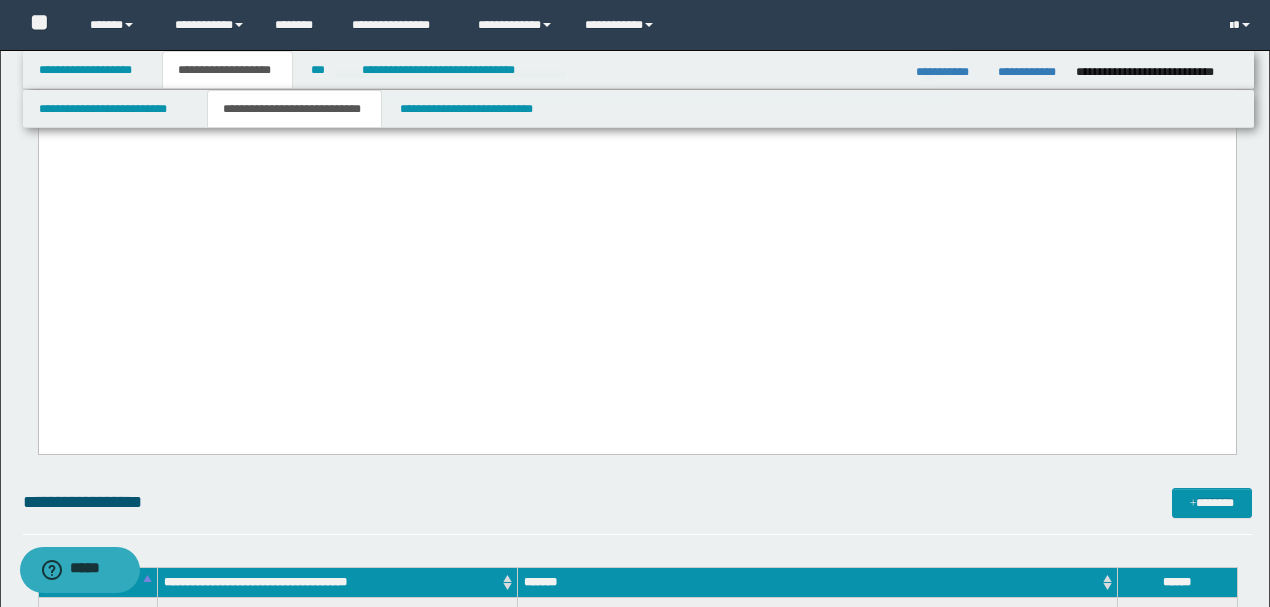 drag, startPoint x: 1196, startPoint y: 504, endPoint x: 876, endPoint y: 453, distance: 324.03857 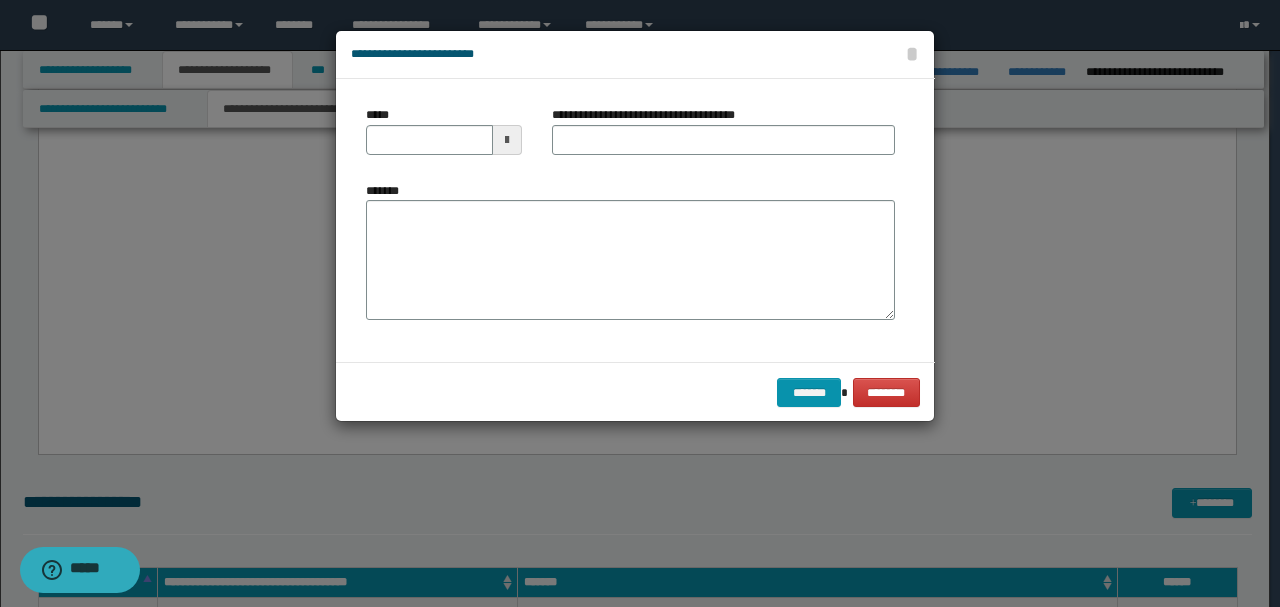click on "*******" at bounding box center (630, 259) 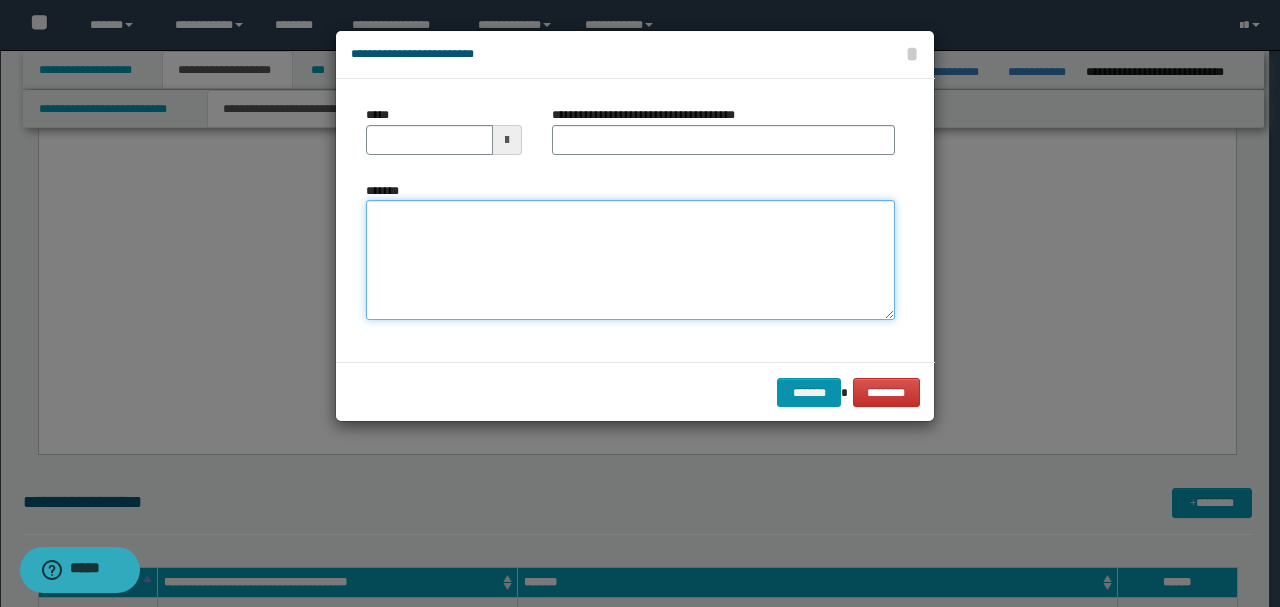 paste on "**********" 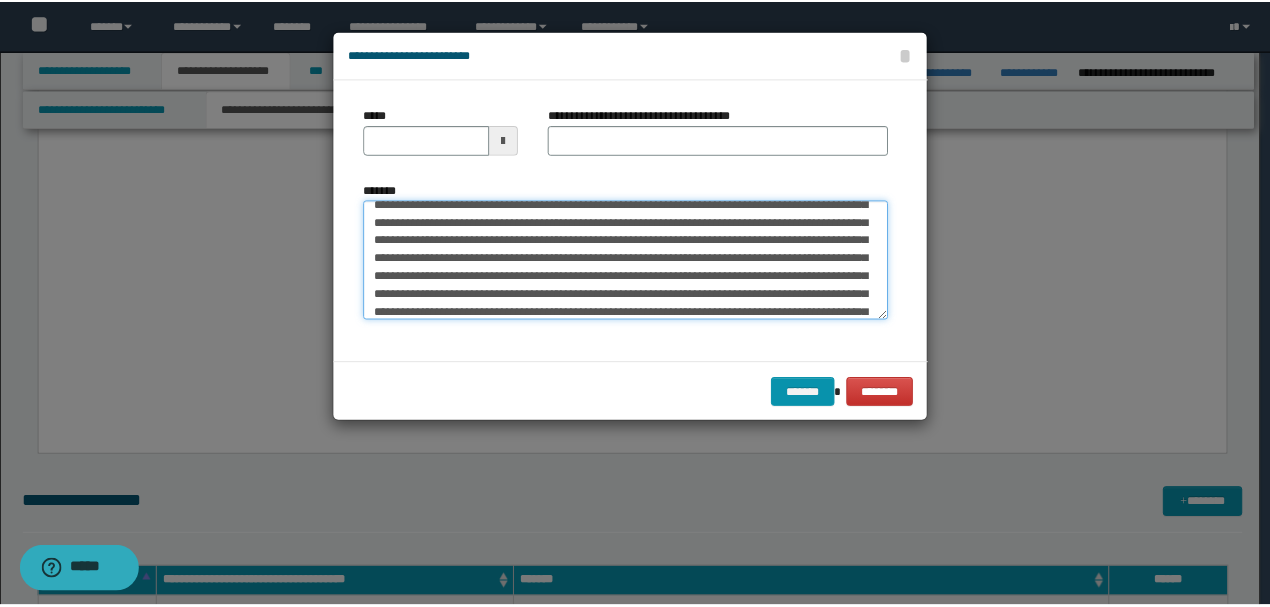 scroll, scrollTop: 0, scrollLeft: 0, axis: both 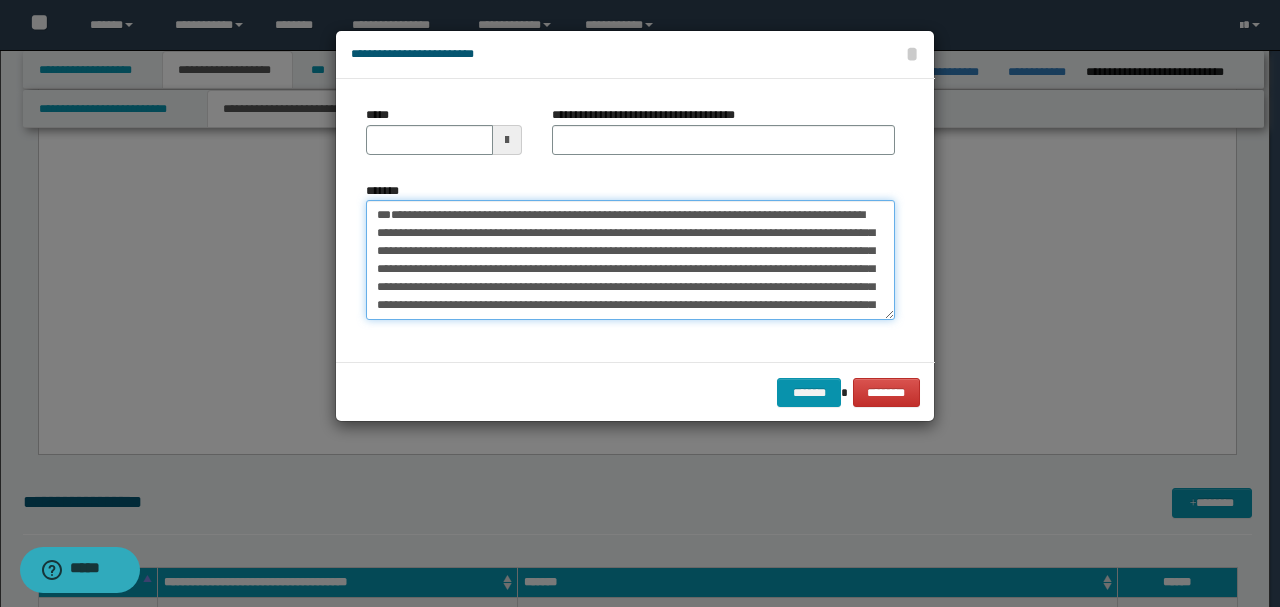 drag, startPoint x: 438, startPoint y: 253, endPoint x: 244, endPoint y: 160, distance: 215.1395 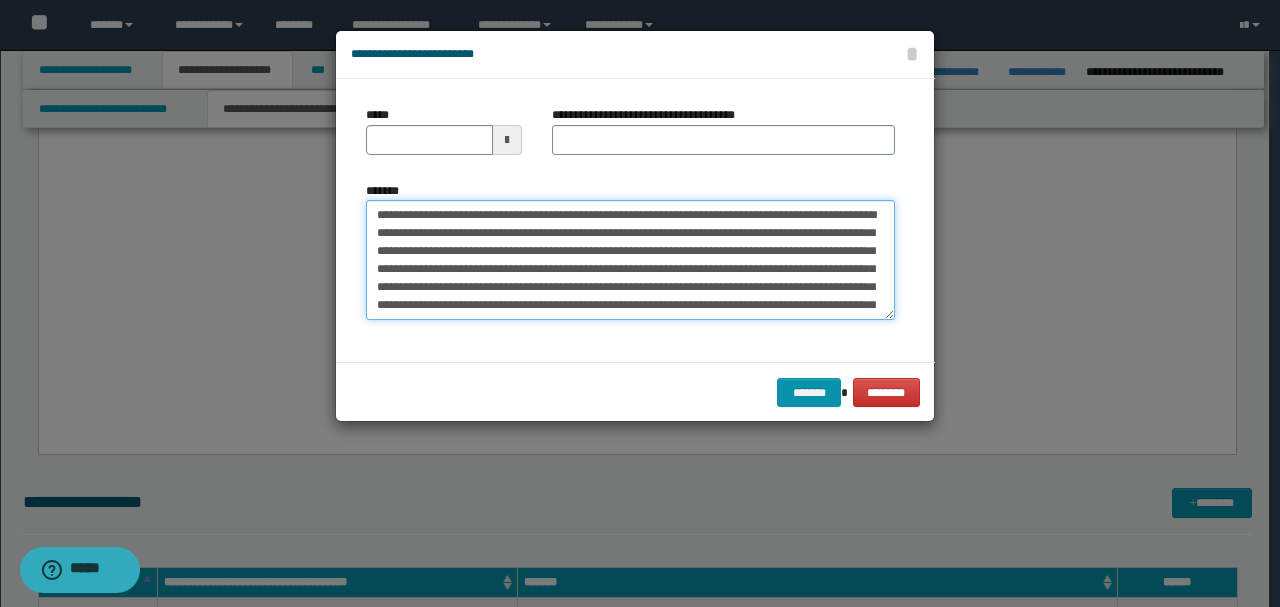 type 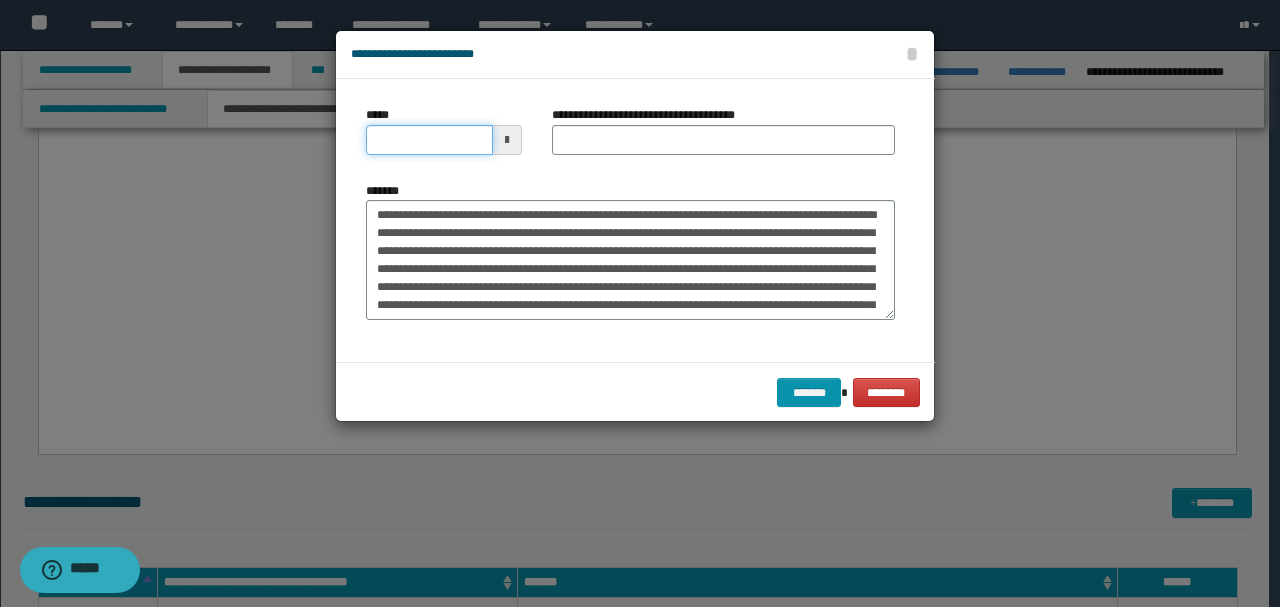 click on "*****" at bounding box center [429, 140] 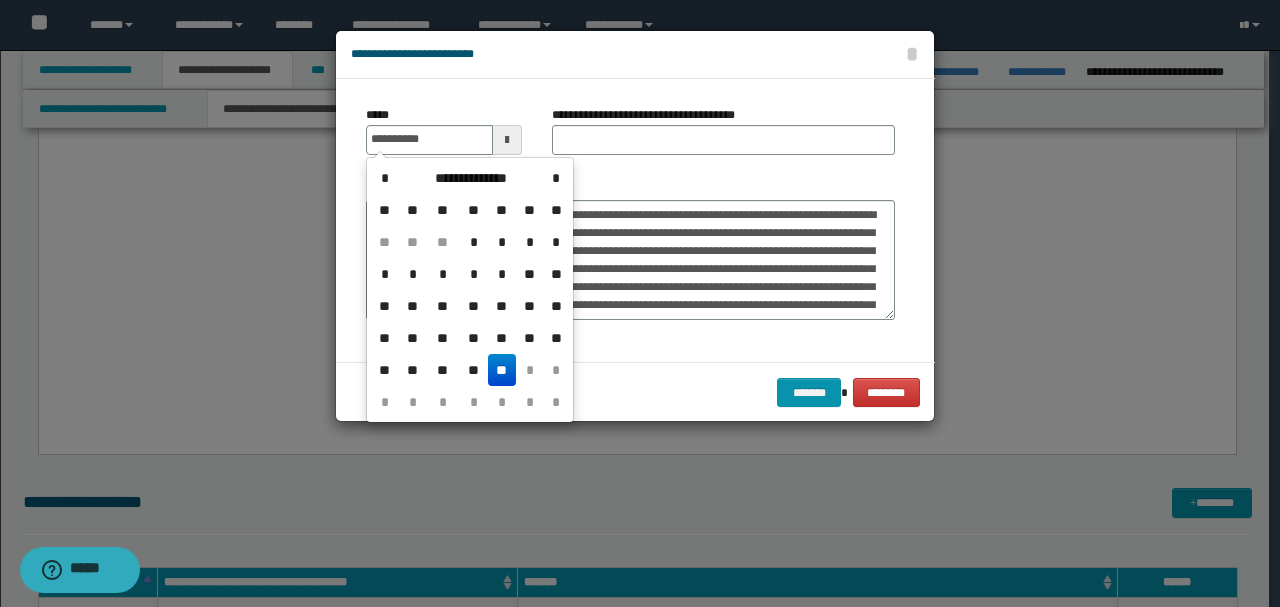 type on "**********" 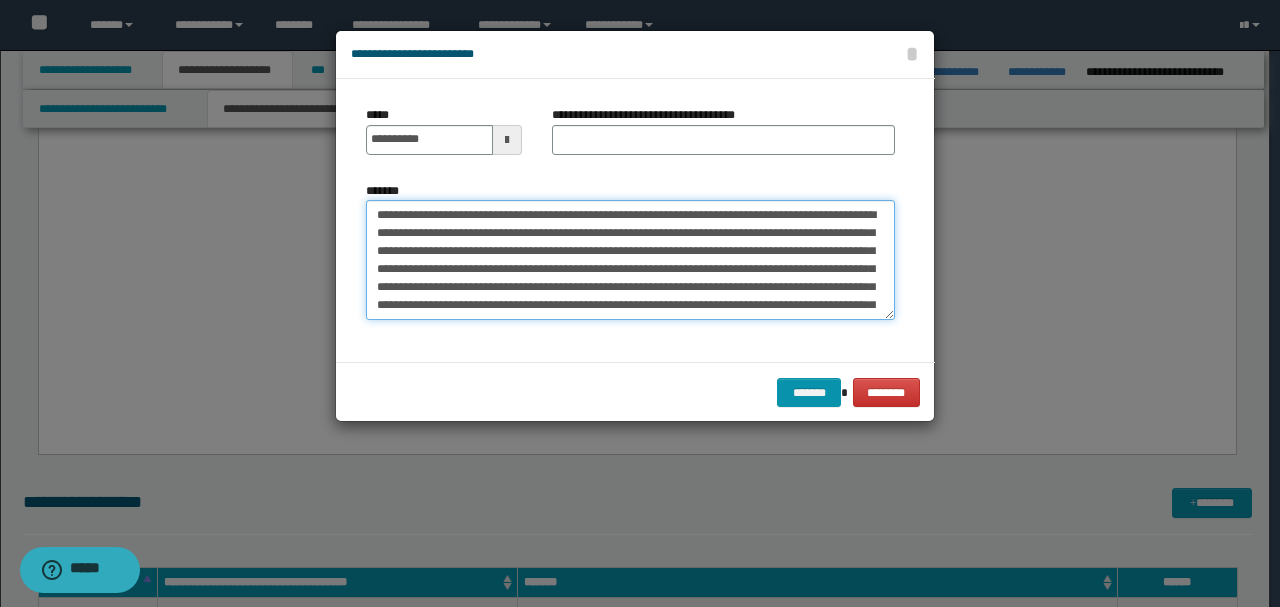 click on "**********" at bounding box center [630, 259] 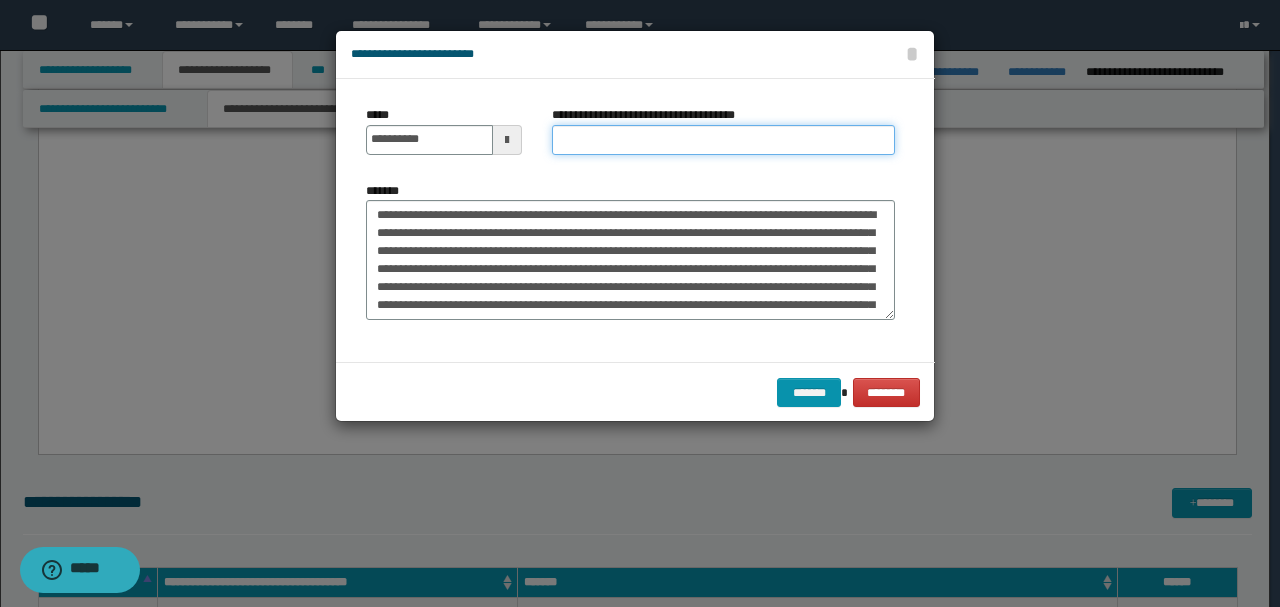 paste on "**********" 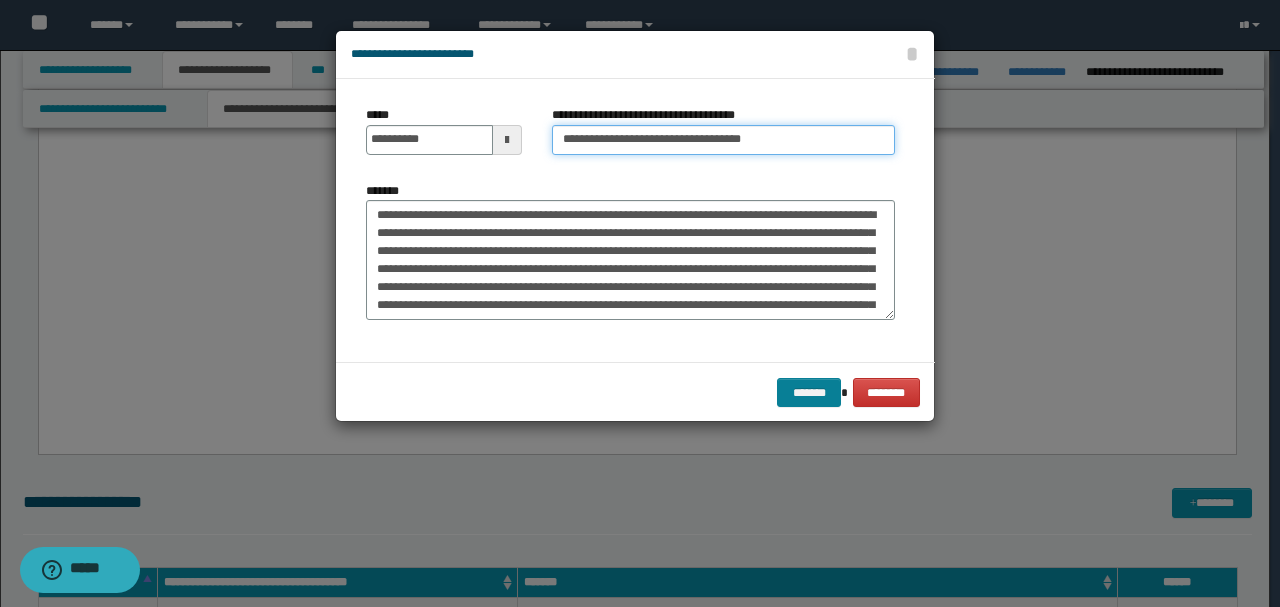 type on "**********" 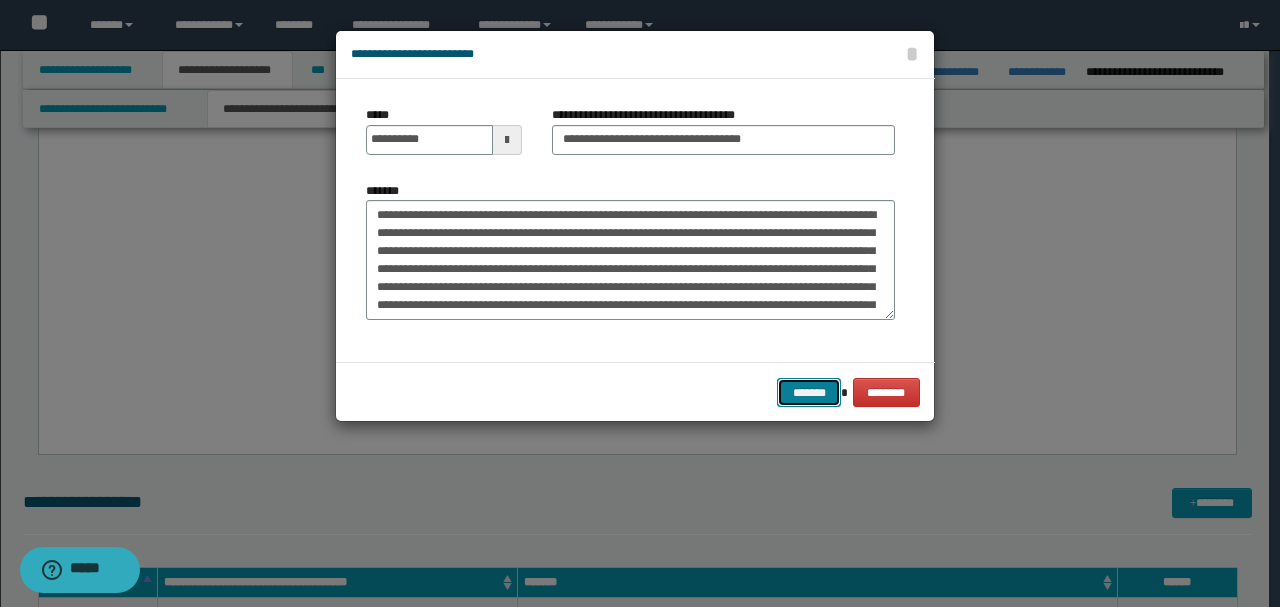 drag, startPoint x: 801, startPoint y: 386, endPoint x: 812, endPoint y: 387, distance: 11.045361 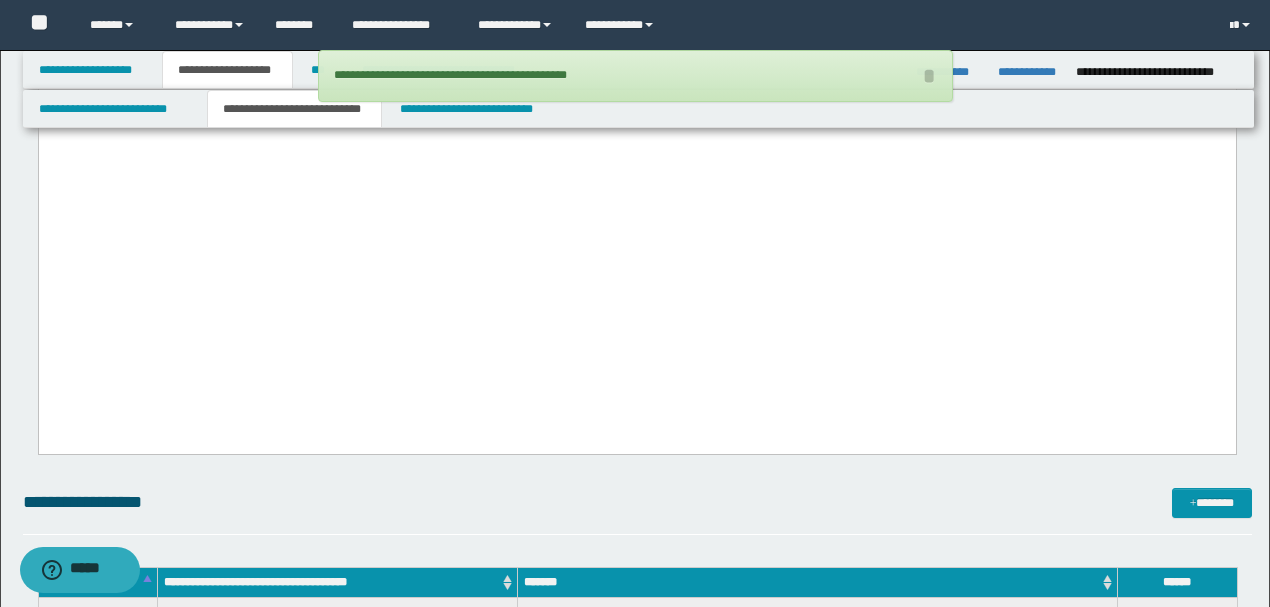 drag, startPoint x: 868, startPoint y: 313, endPoint x: 0, endPoint y: 305, distance: 868.03687 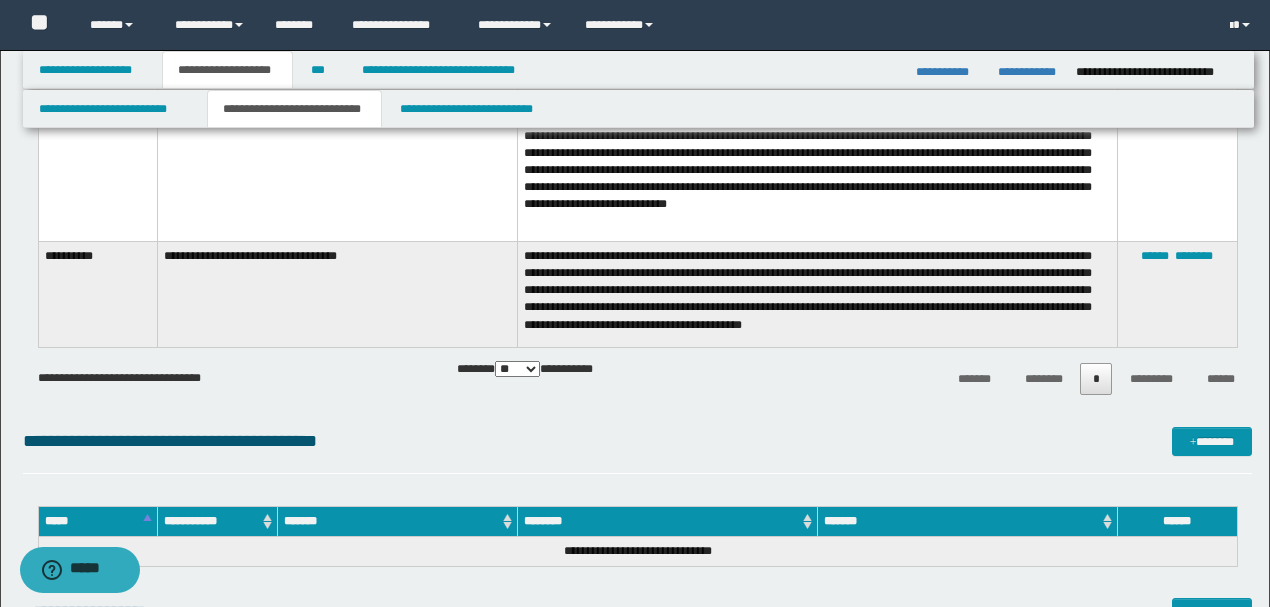 scroll, scrollTop: 6311, scrollLeft: 0, axis: vertical 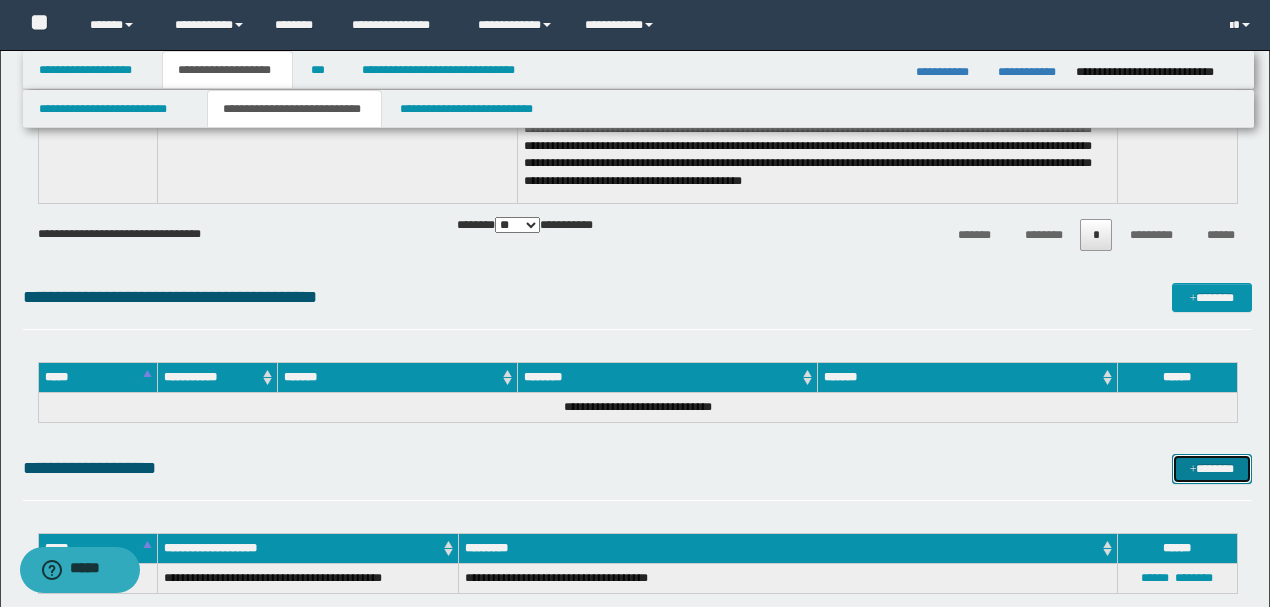 click on "*******" at bounding box center (1211, 468) 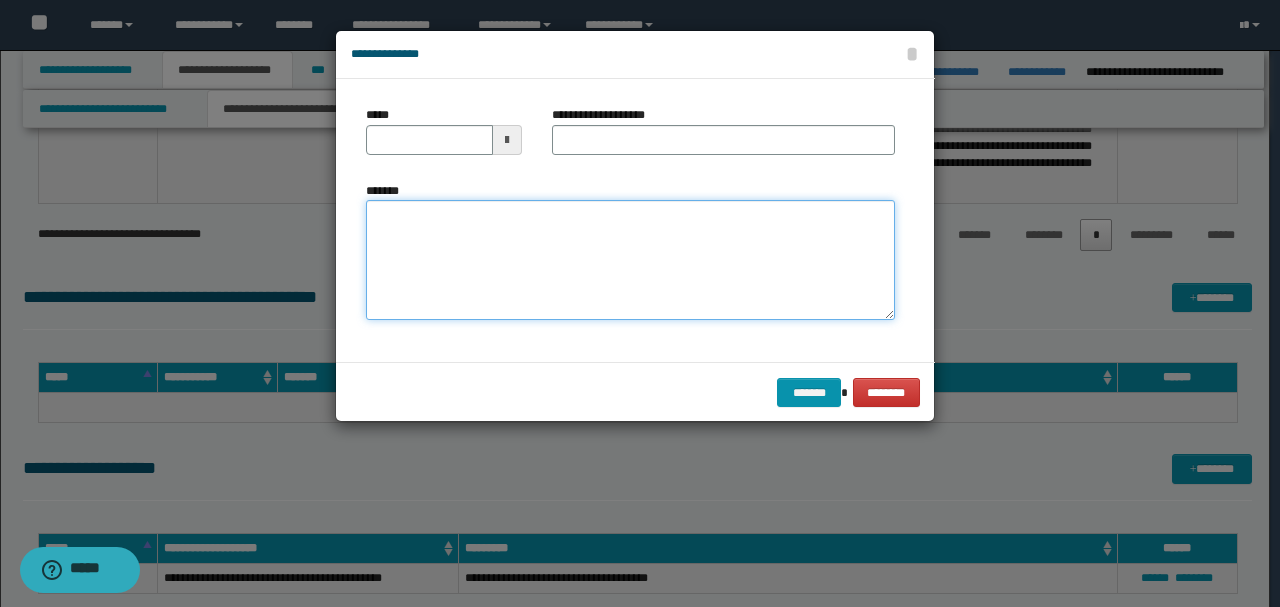 click on "*******" at bounding box center [630, 260] 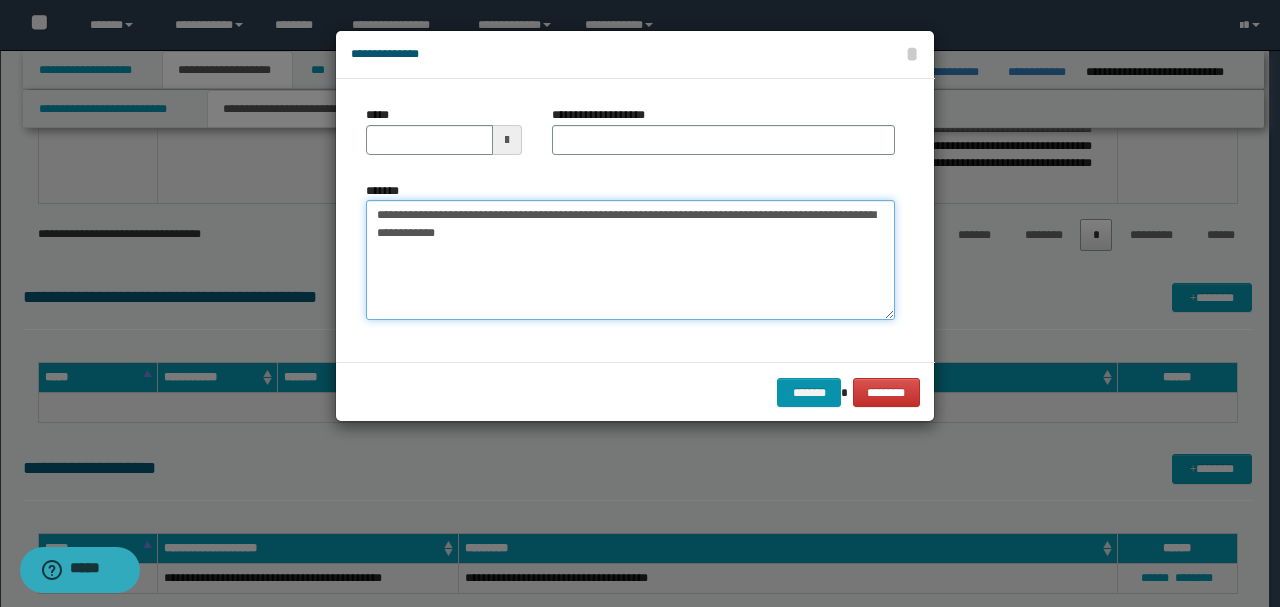 drag, startPoint x: 443, startPoint y: 215, endPoint x: 268, endPoint y: 198, distance: 175.82378 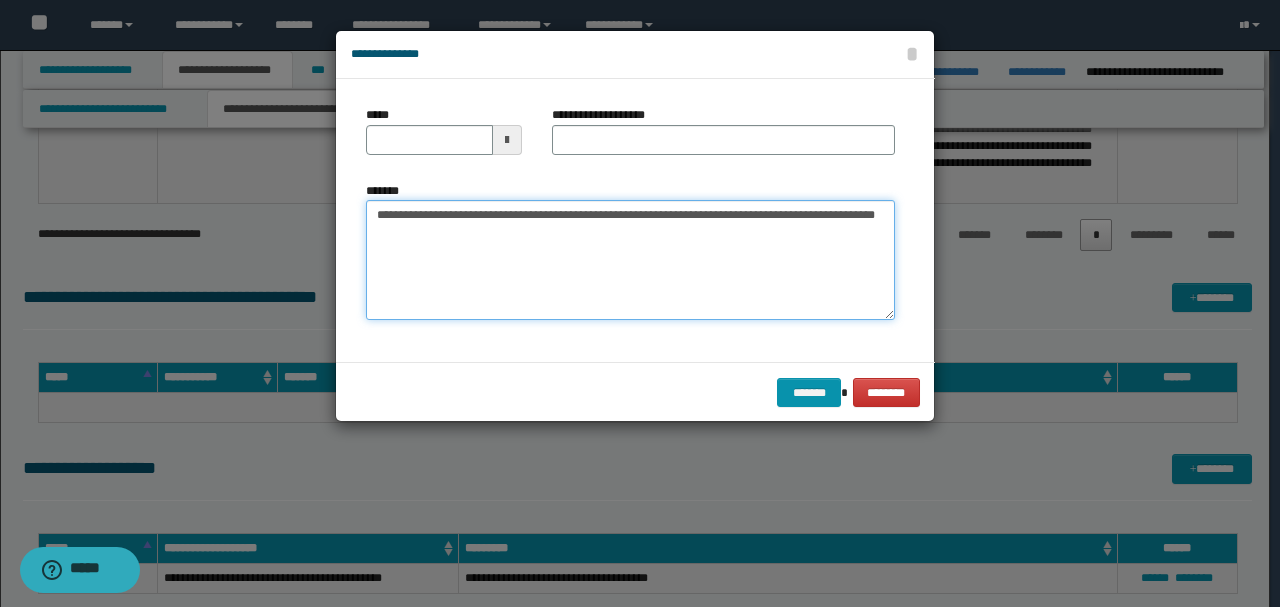 type 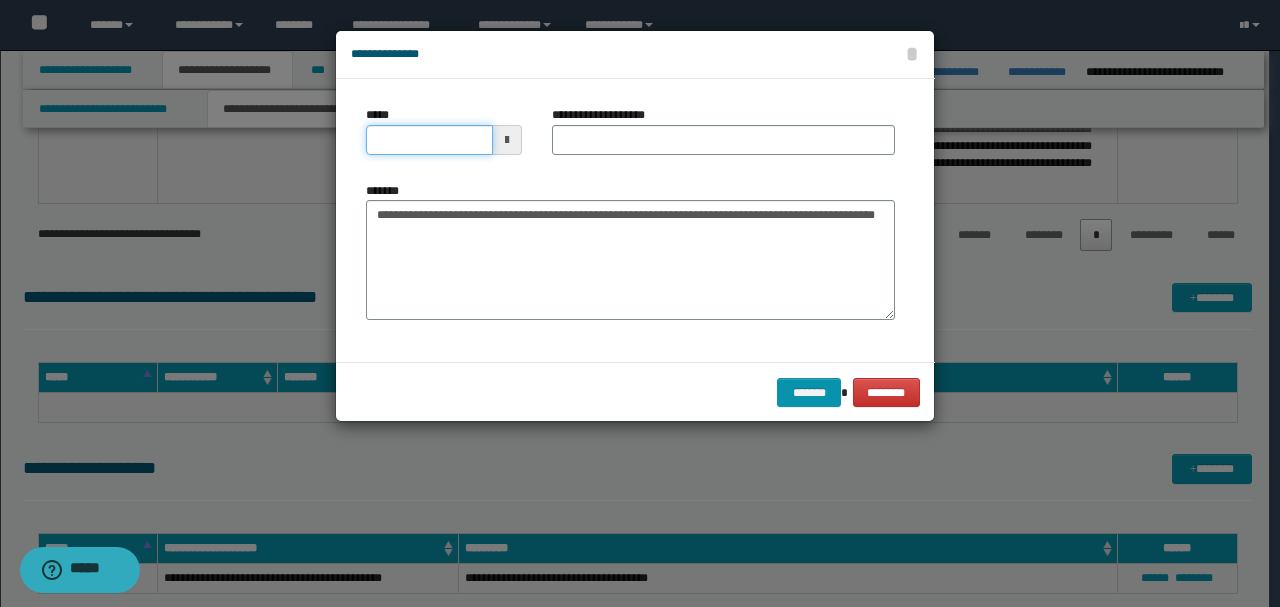 click on "*****" at bounding box center (429, 140) 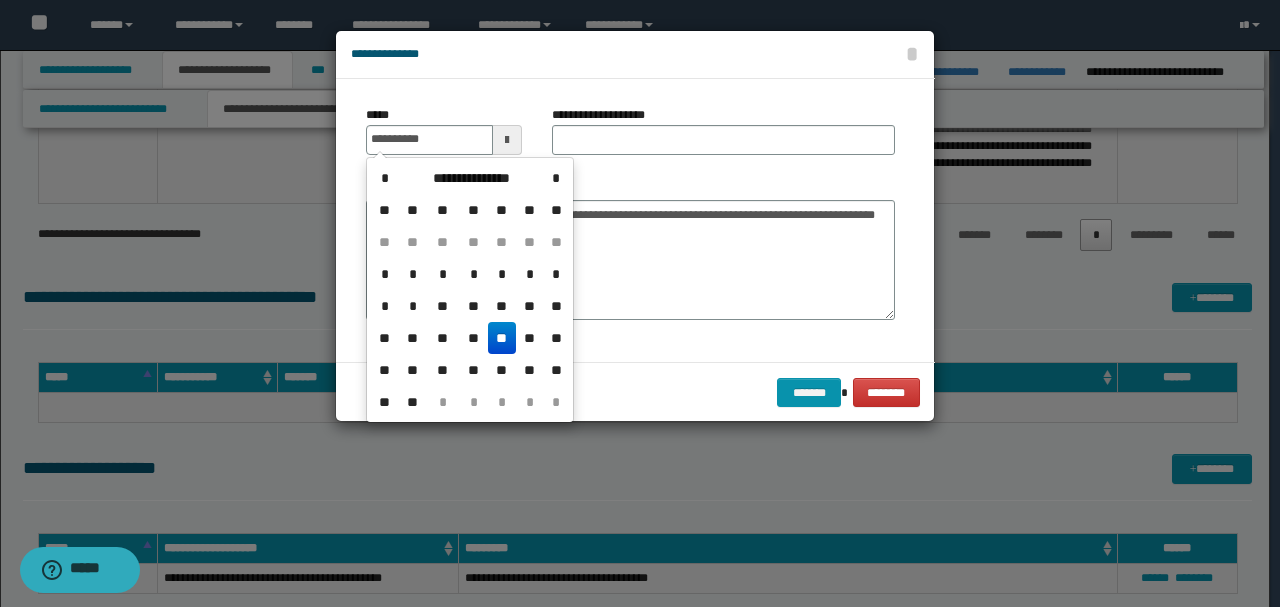 type on "**********" 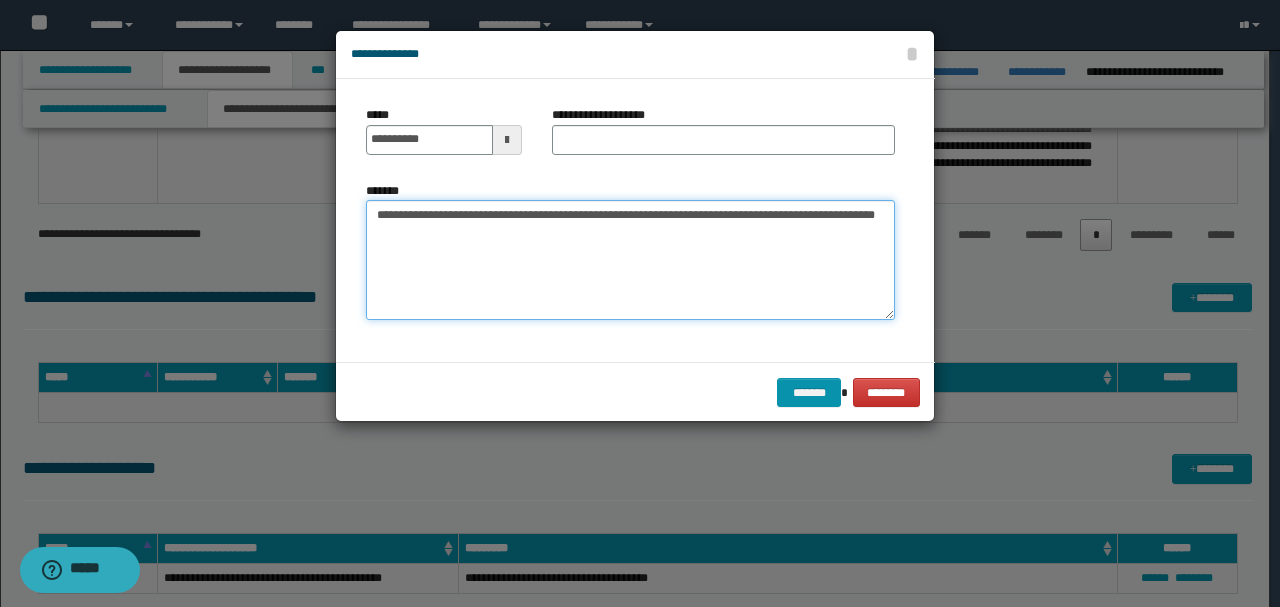 drag, startPoint x: 618, startPoint y: 211, endPoint x: 258, endPoint y: 210, distance: 360.0014 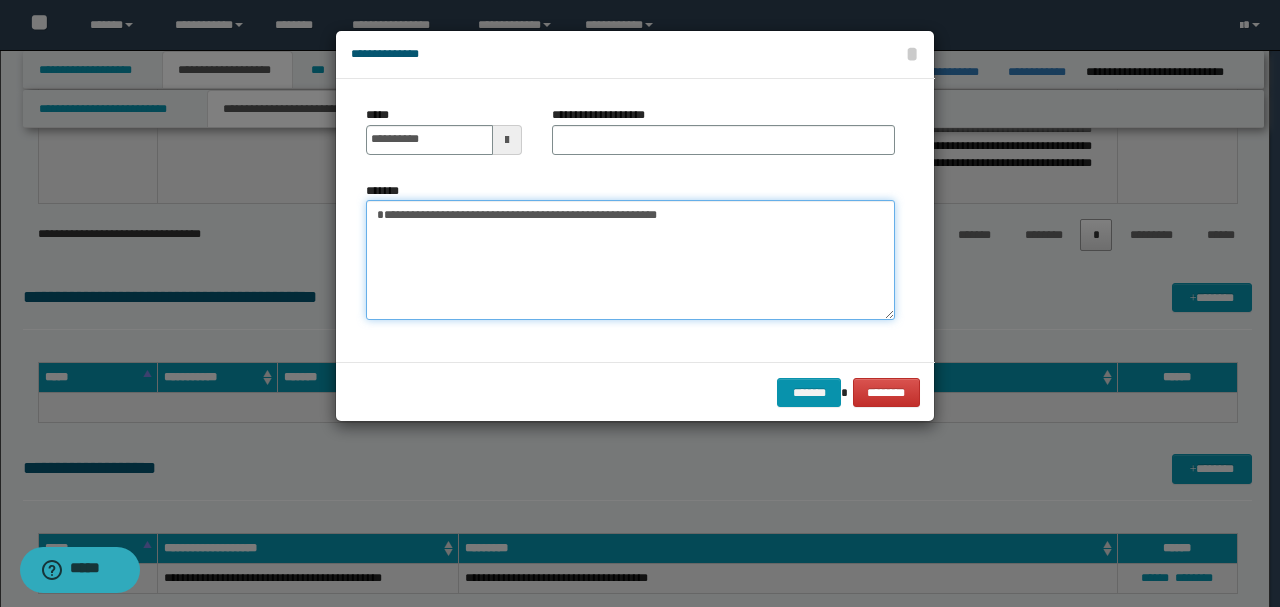 type on "**********" 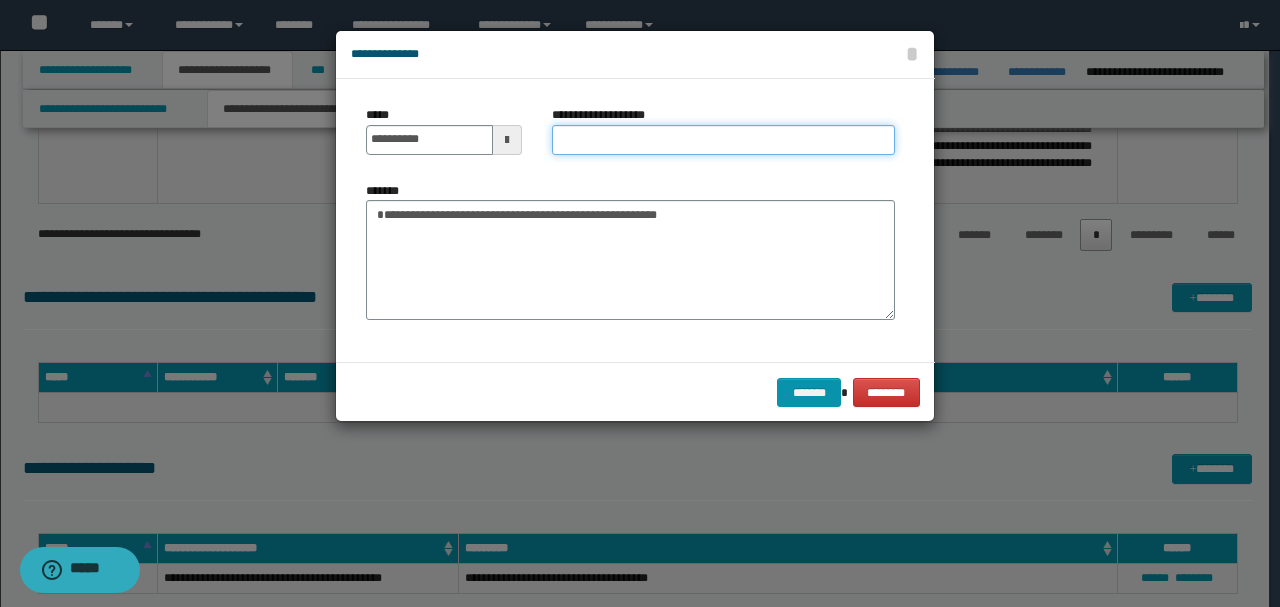 paste on "**********" 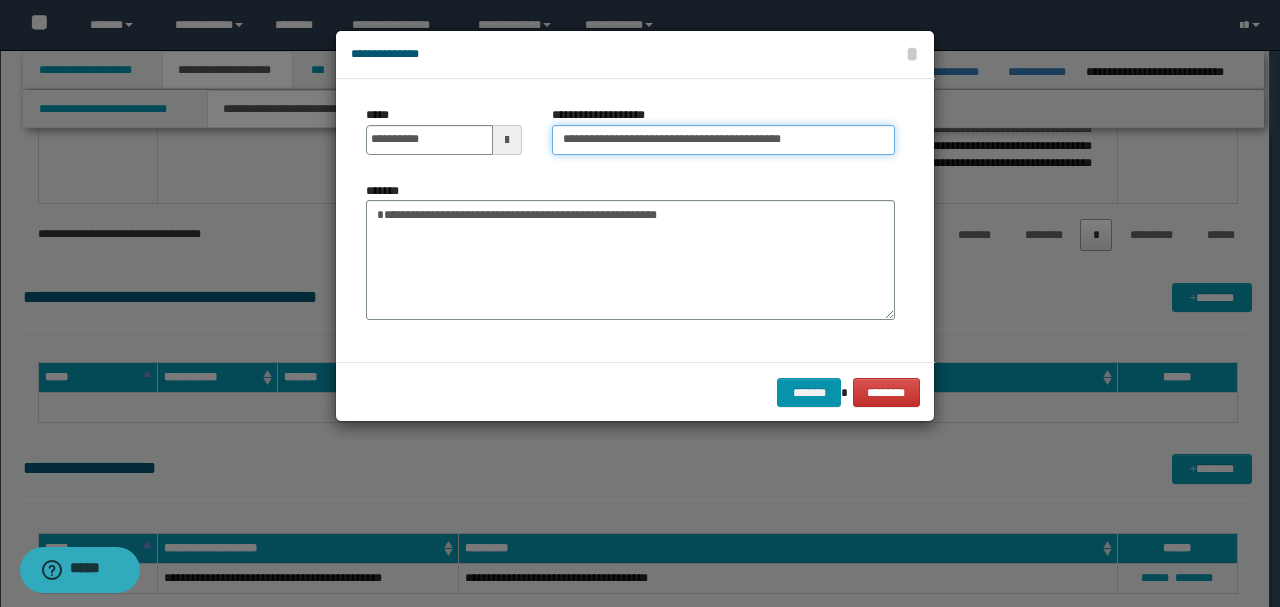 click on "**********" at bounding box center [723, 140] 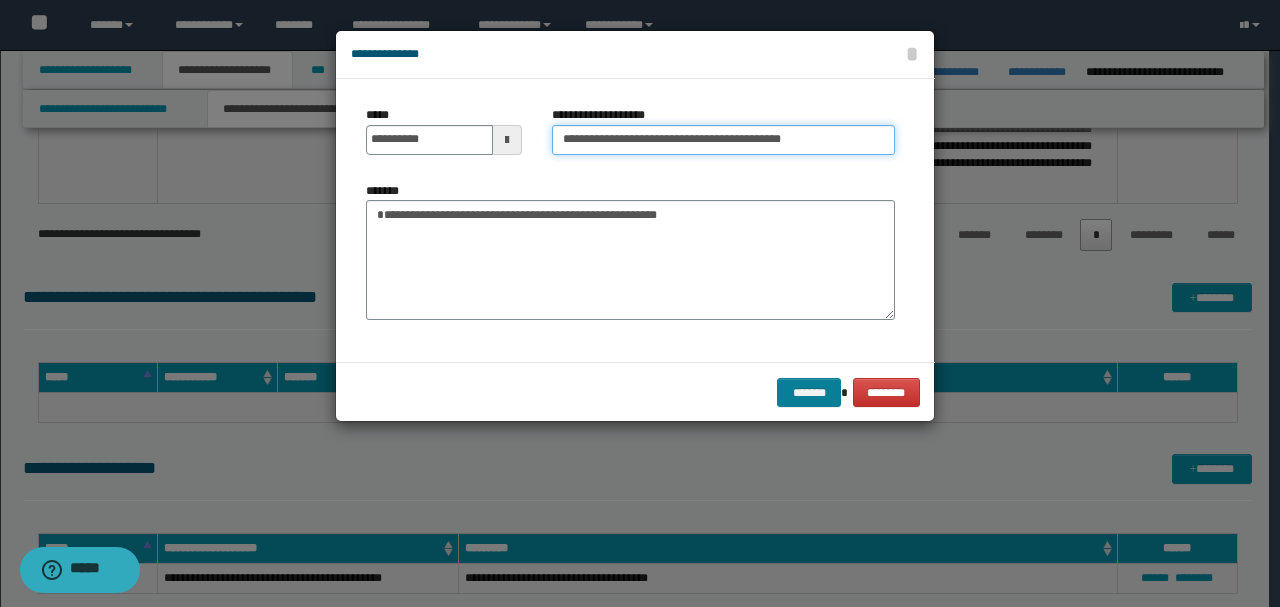 type on "**********" 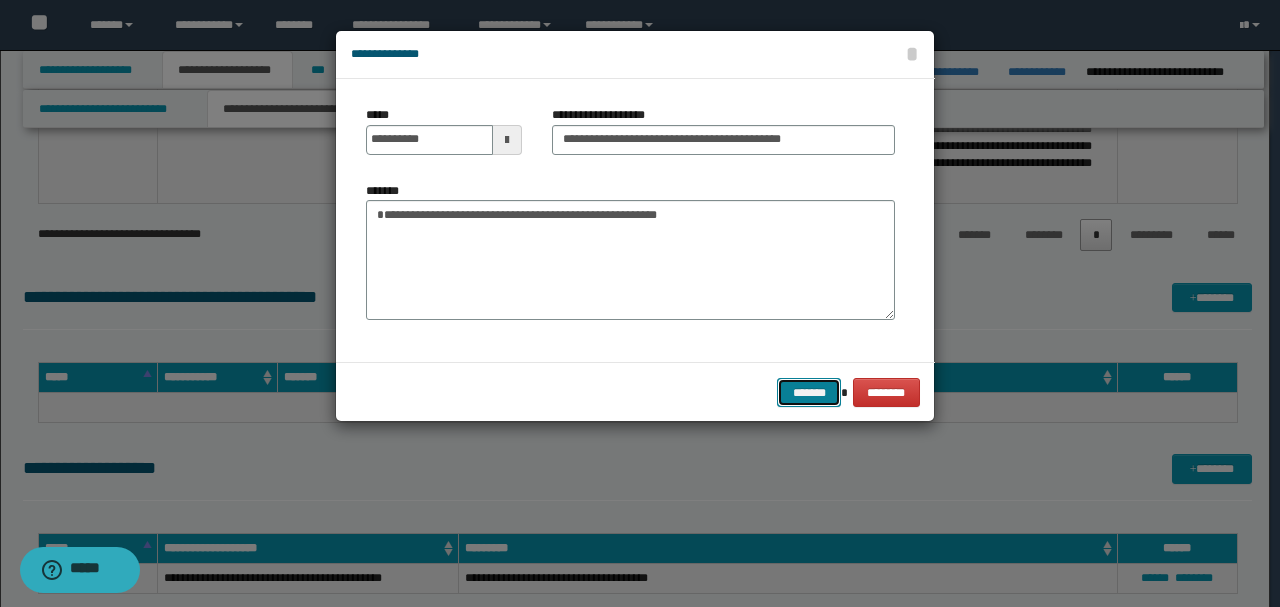 click on "*******" at bounding box center (809, 392) 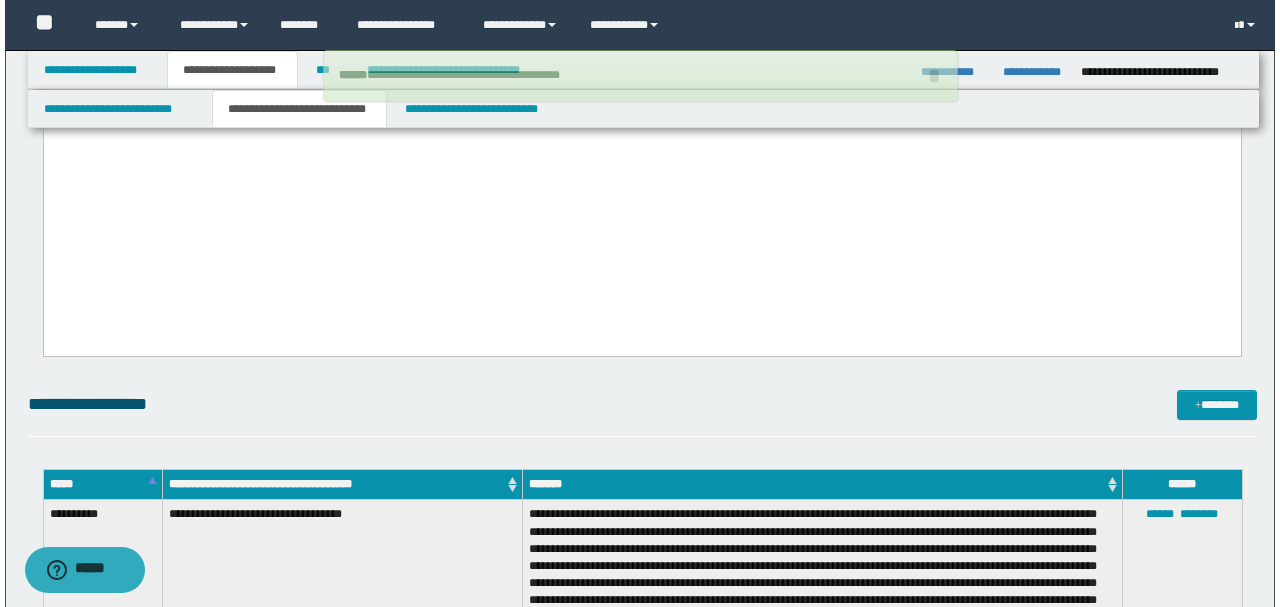 scroll, scrollTop: 3378, scrollLeft: 0, axis: vertical 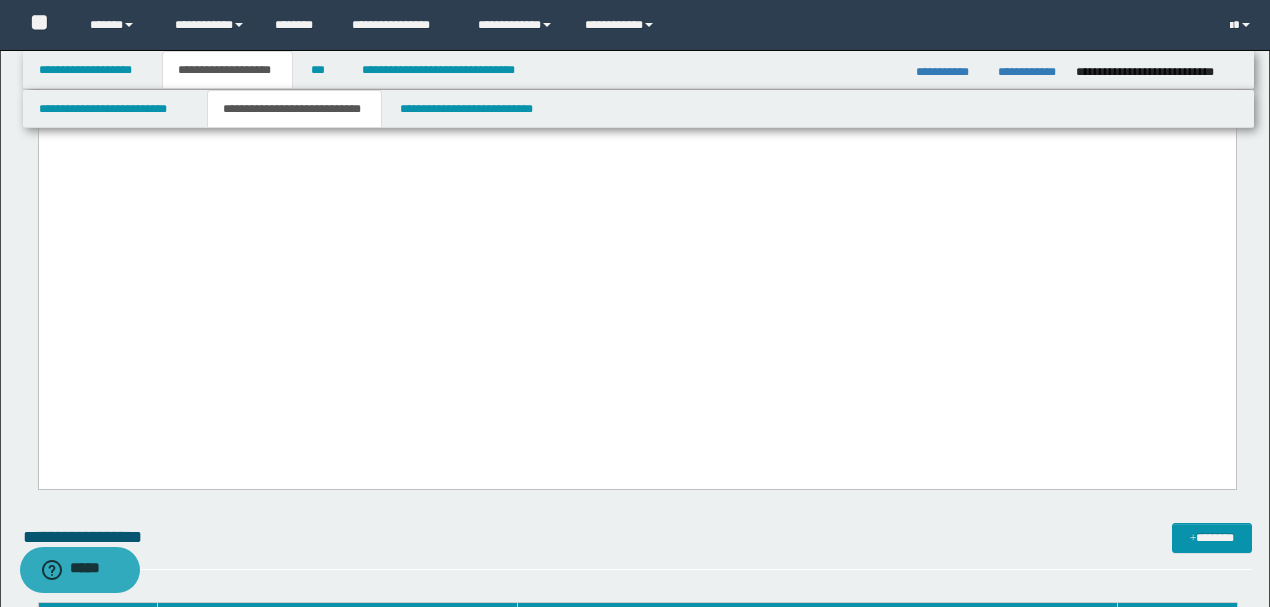 drag, startPoint x: 1195, startPoint y: 348, endPoint x: 0, endPoint y: 218, distance: 1202.0503 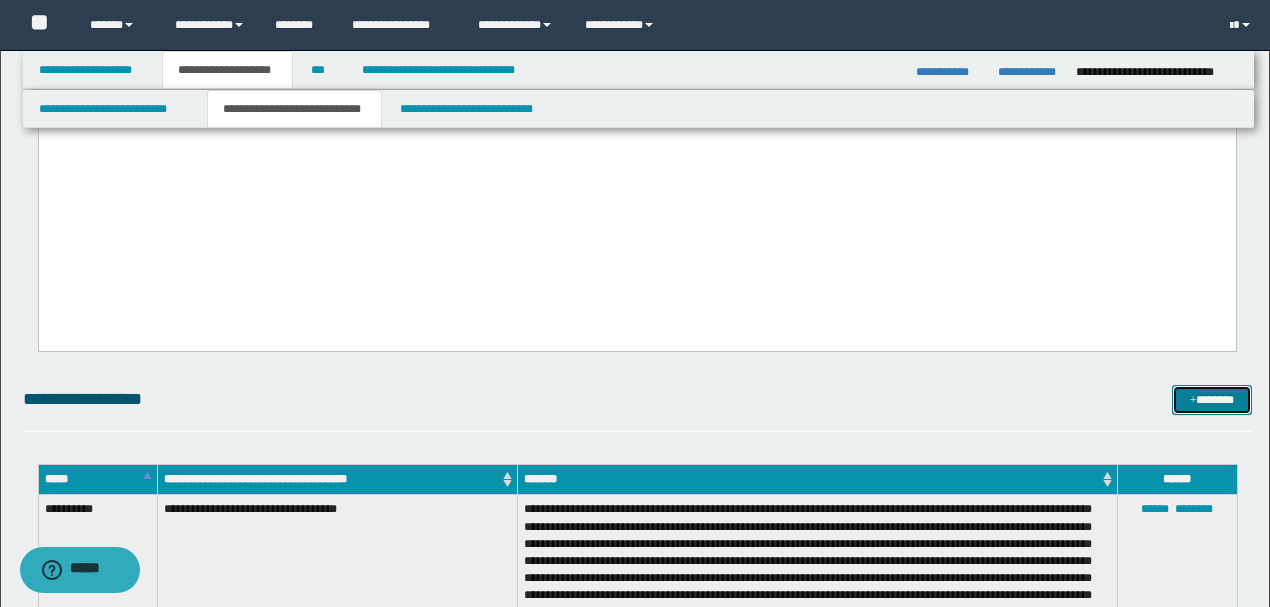 click on "*******" at bounding box center [1211, 399] 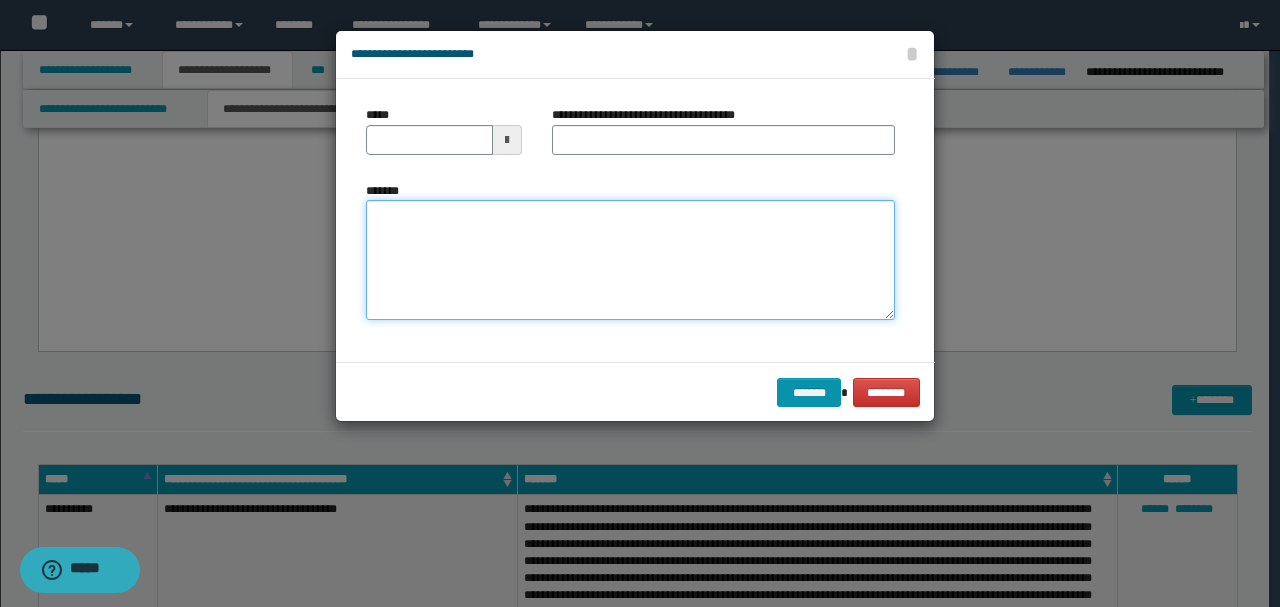 paste on "**********" 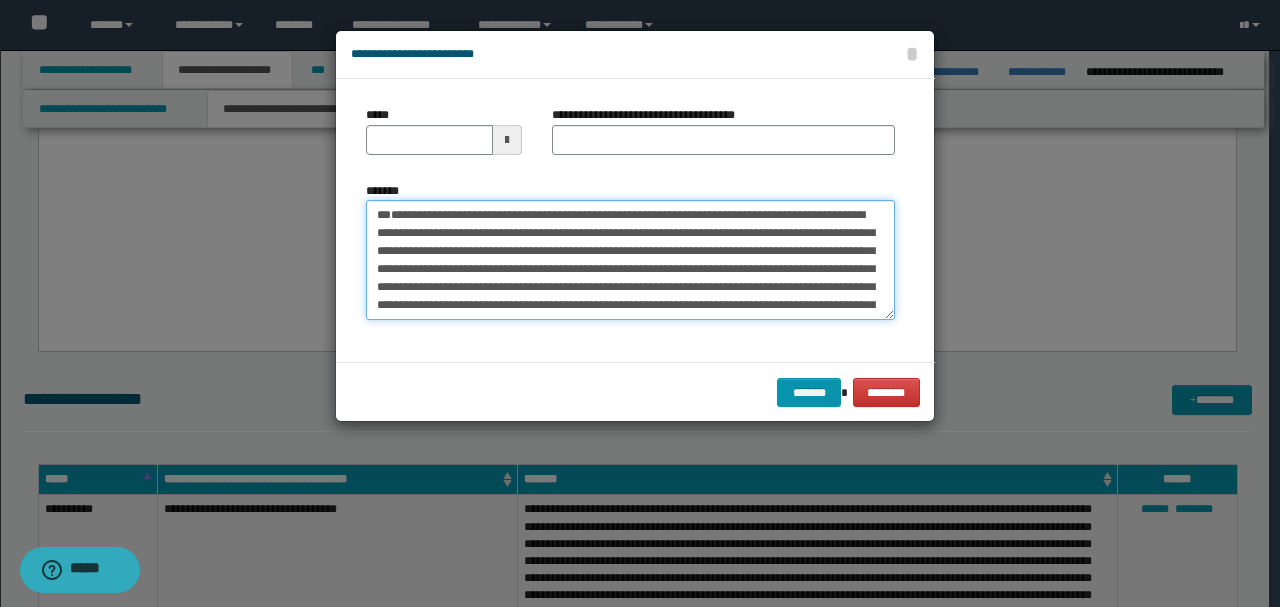 click on "*******" at bounding box center (630, 259) 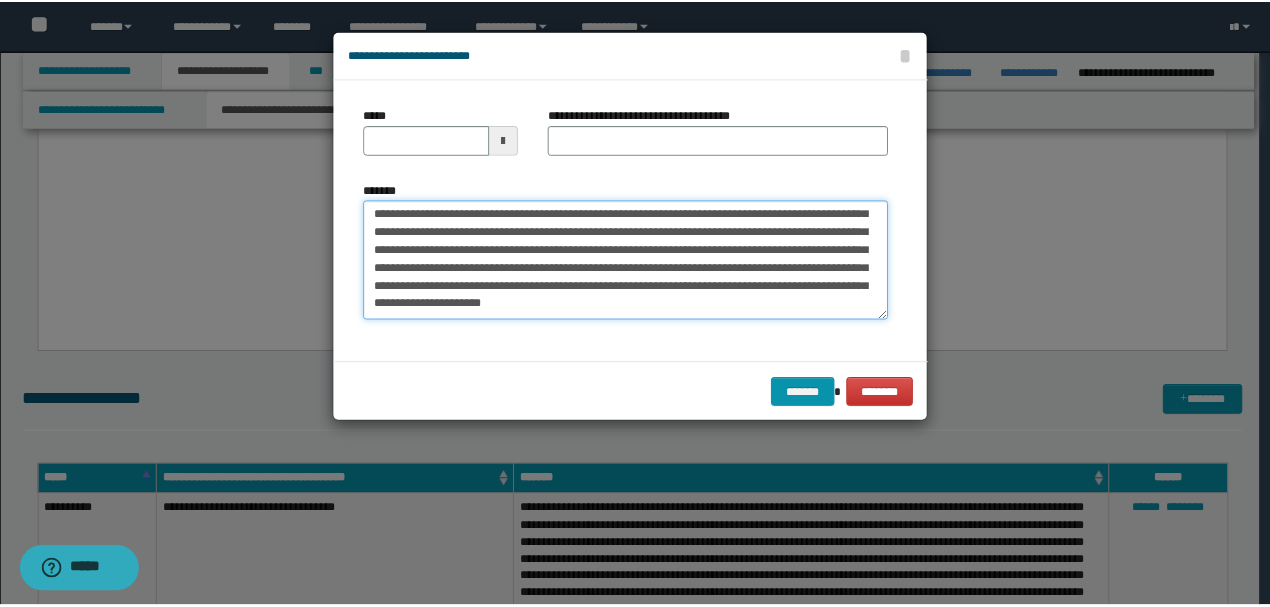 scroll, scrollTop: 0, scrollLeft: 0, axis: both 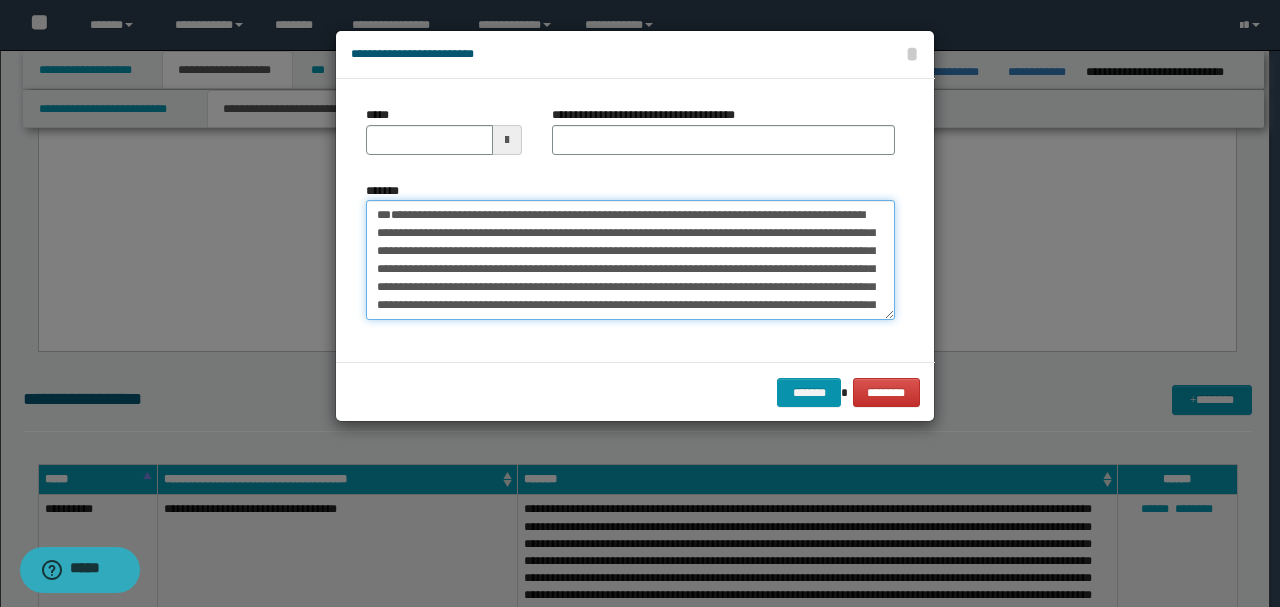 drag, startPoint x: 442, startPoint y: 252, endPoint x: 272, endPoint y: 140, distance: 203.57799 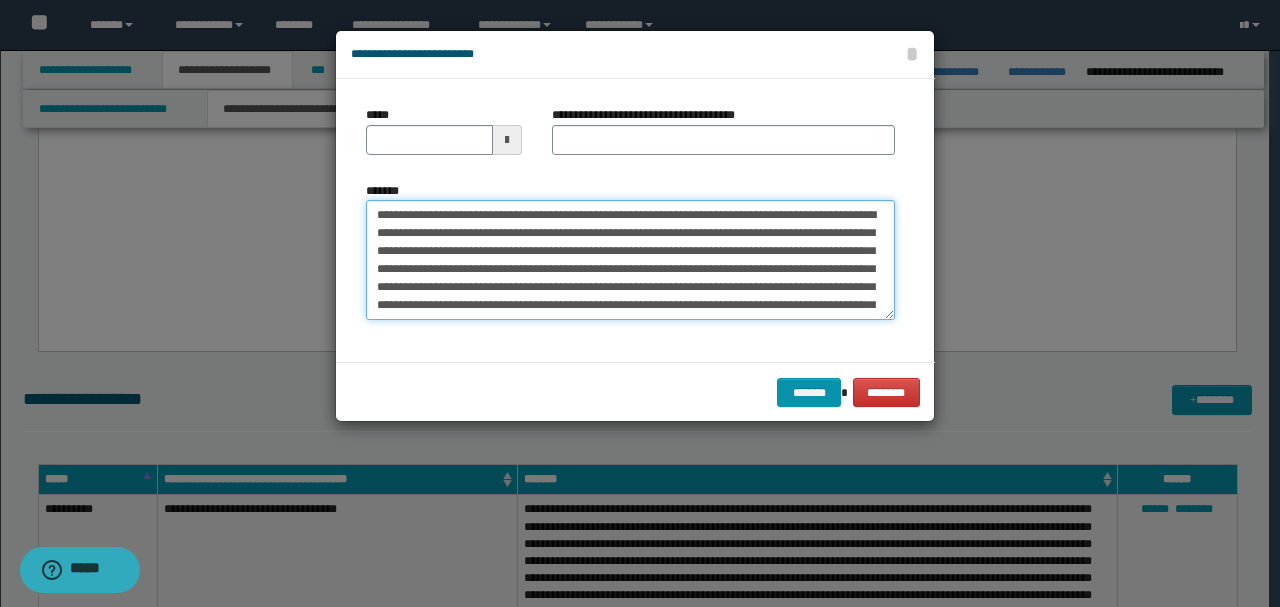 type 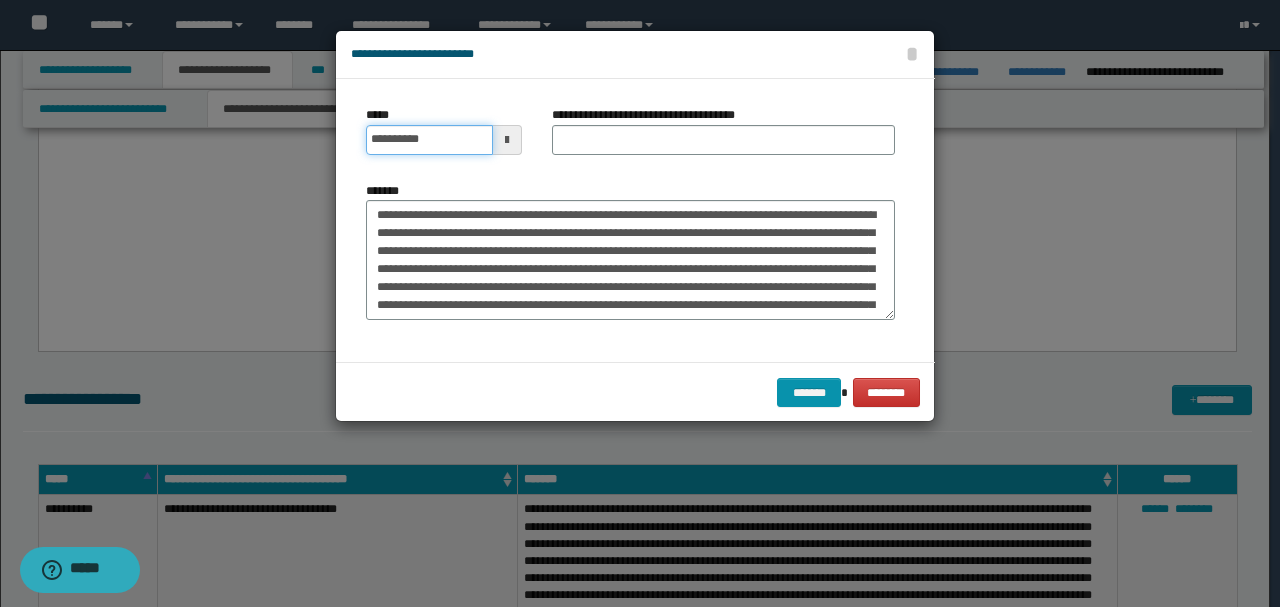 click on "**********" at bounding box center [429, 140] 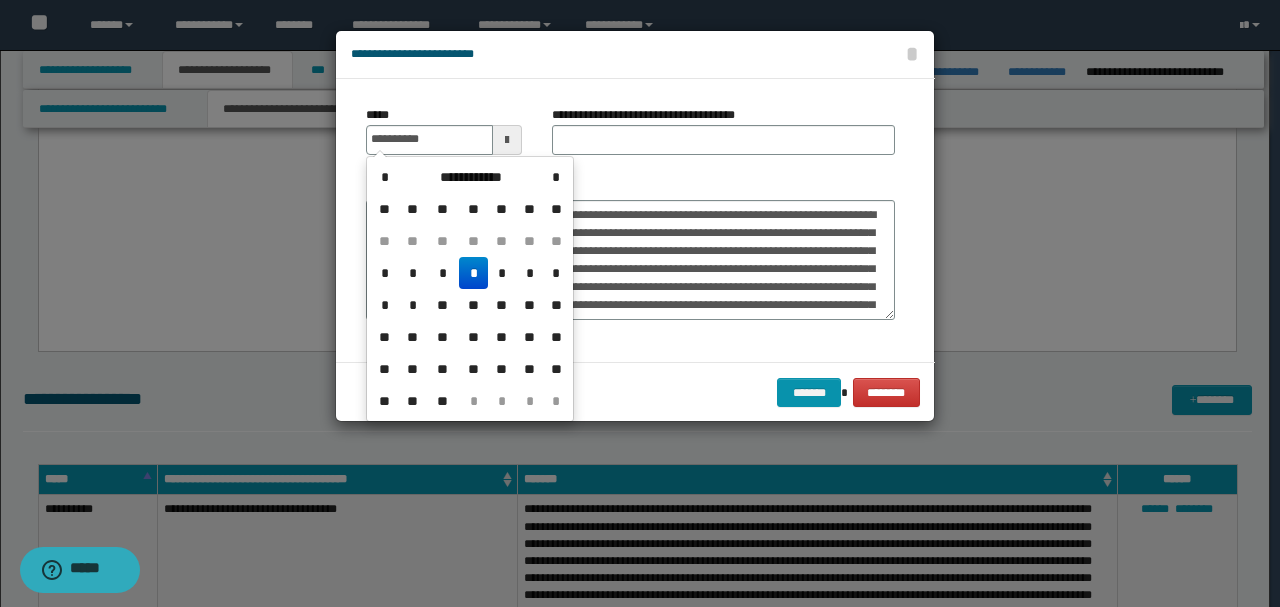 type on "**********" 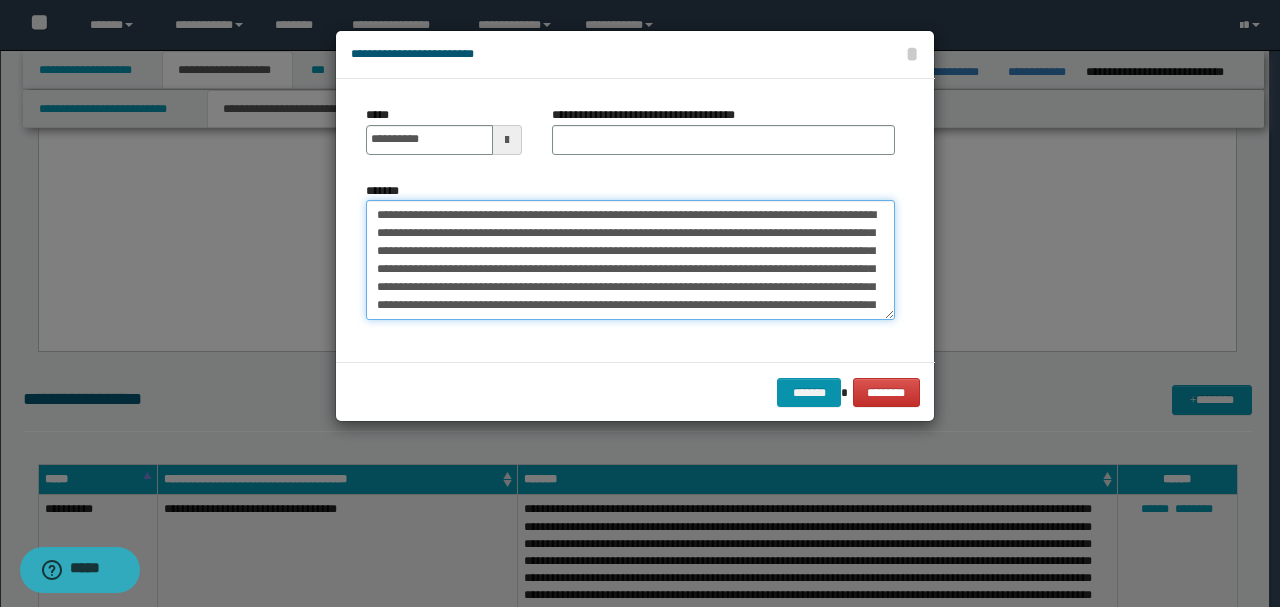 drag, startPoint x: 570, startPoint y: 216, endPoint x: 176, endPoint y: 208, distance: 394.0812 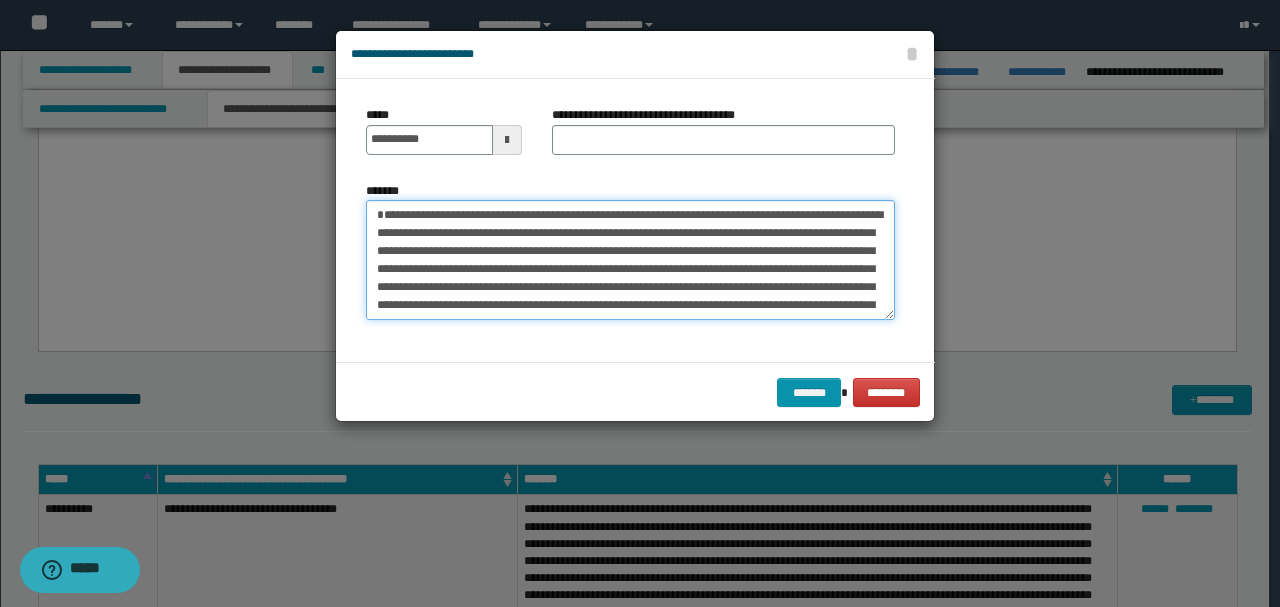type on "**********" 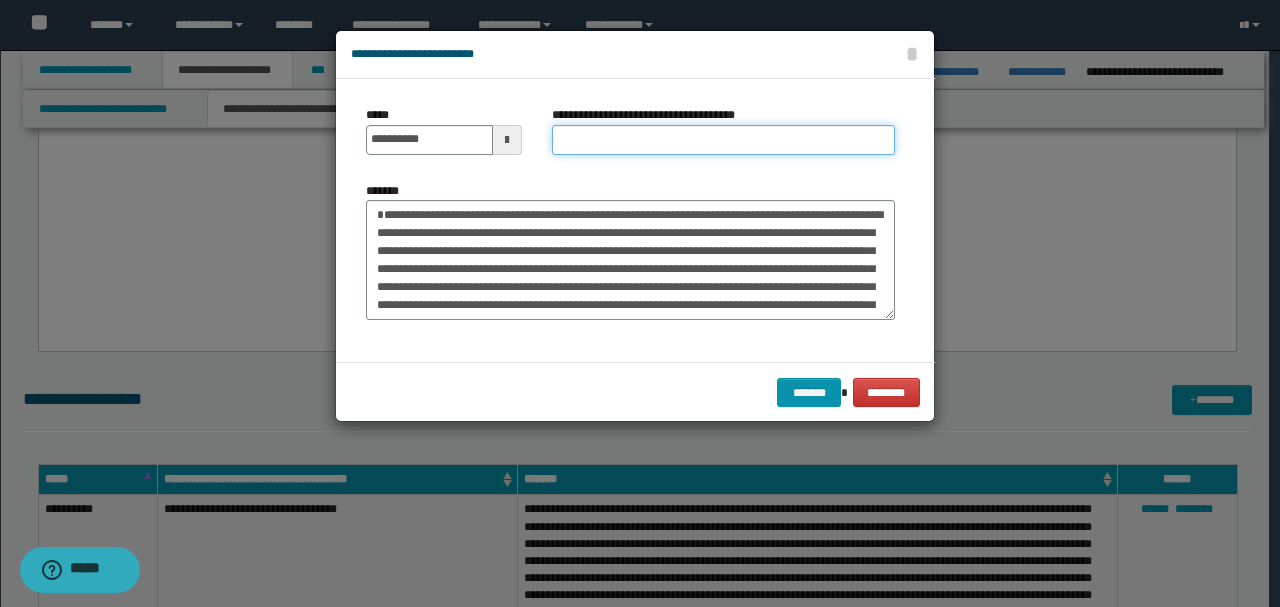 paste on "**********" 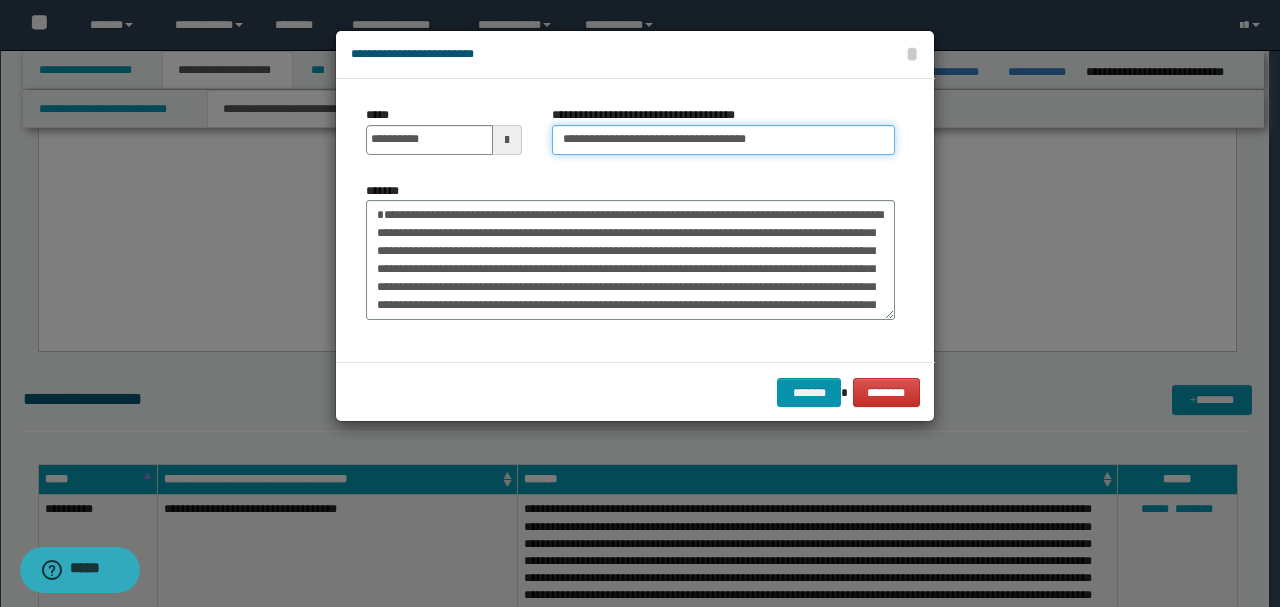 click on "**********" at bounding box center (723, 140) 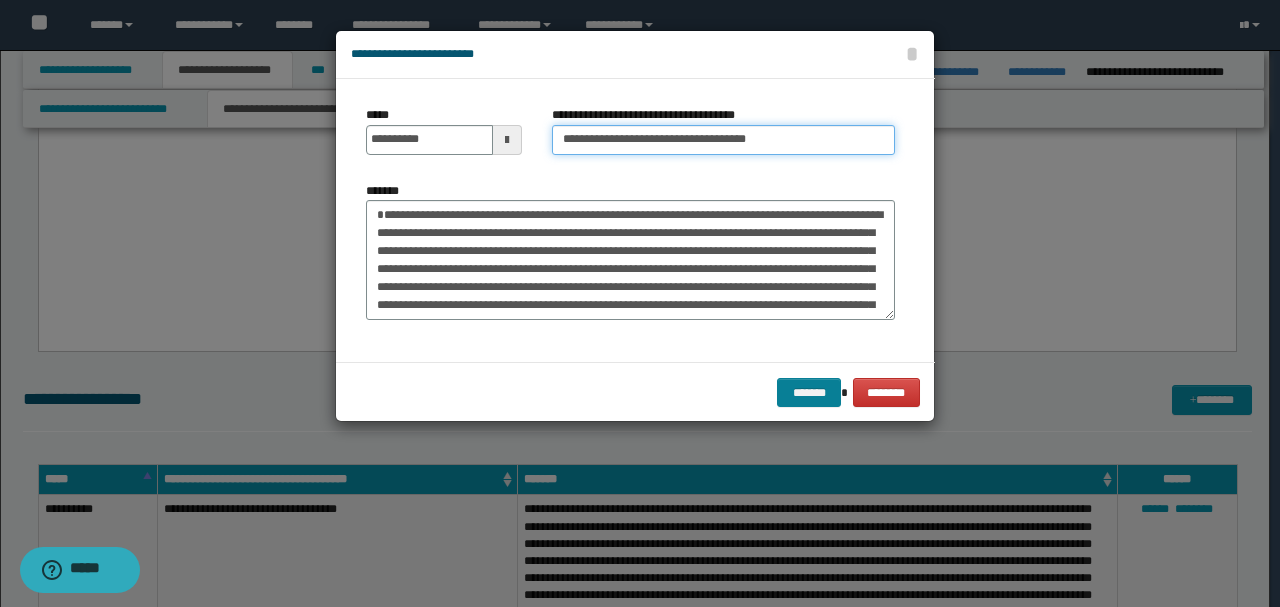type on "**********" 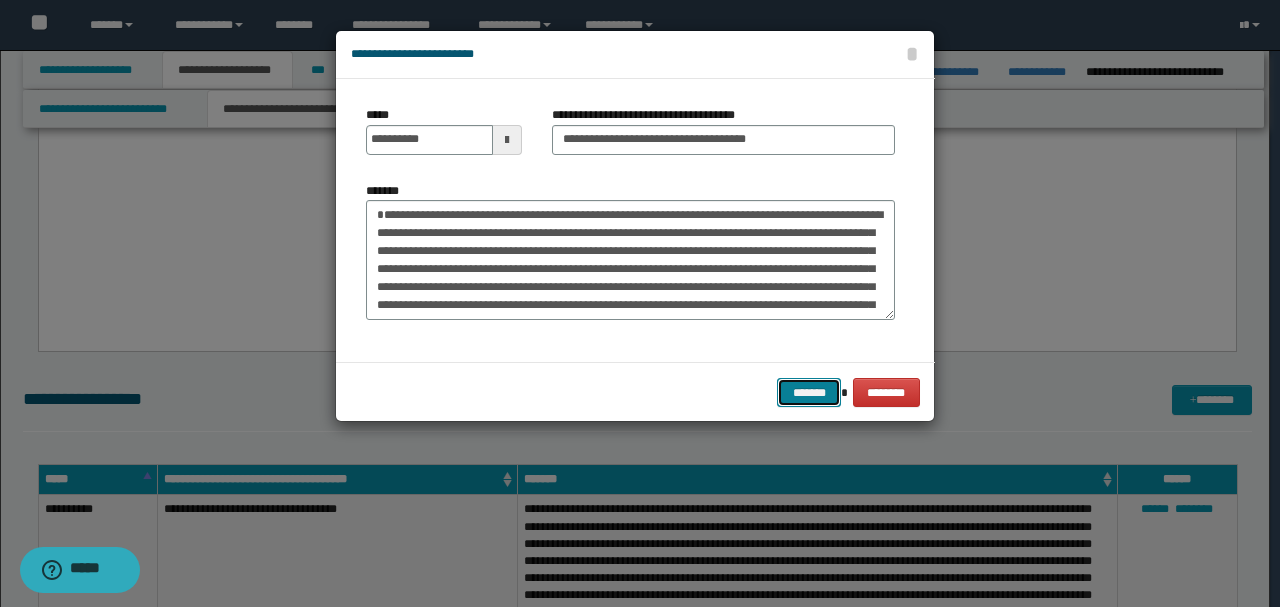 click on "*******" at bounding box center (809, 392) 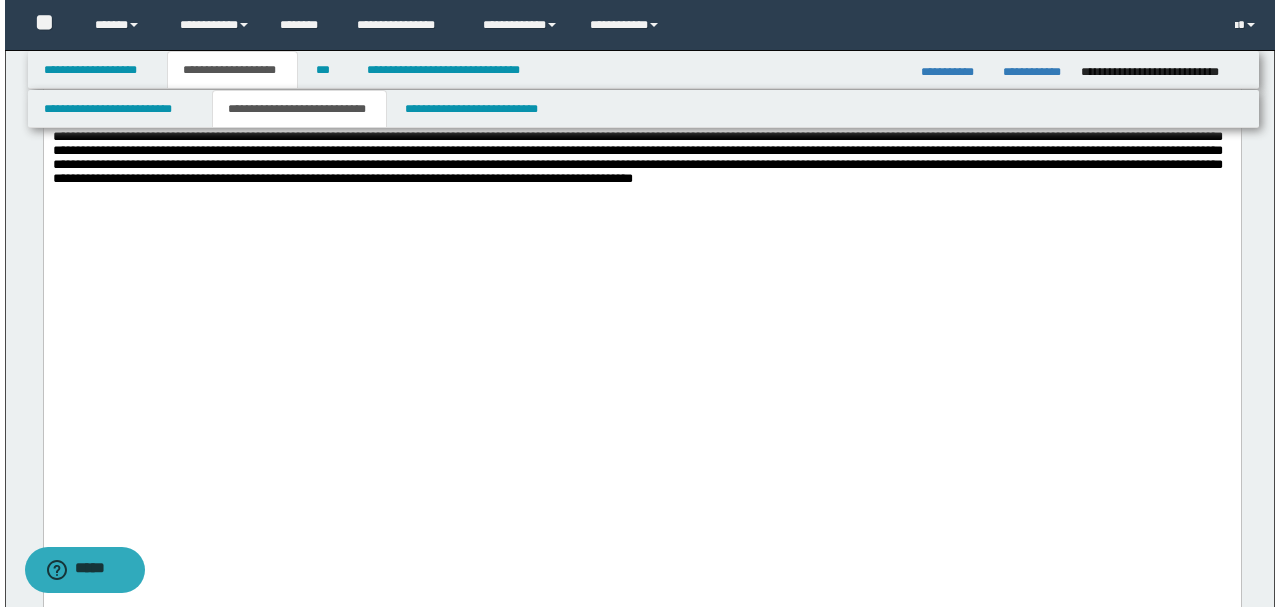 scroll, scrollTop: 3111, scrollLeft: 0, axis: vertical 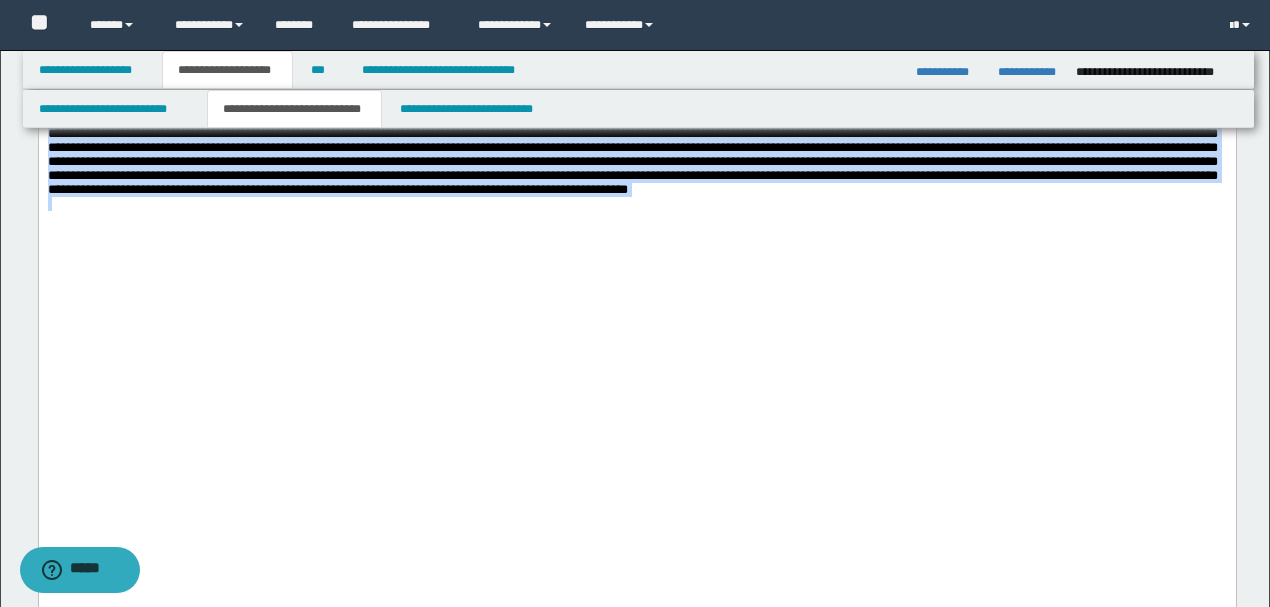 drag, startPoint x: 403, startPoint y: 480, endPoint x: 38, endPoint y: -1122, distance: 1643.0548 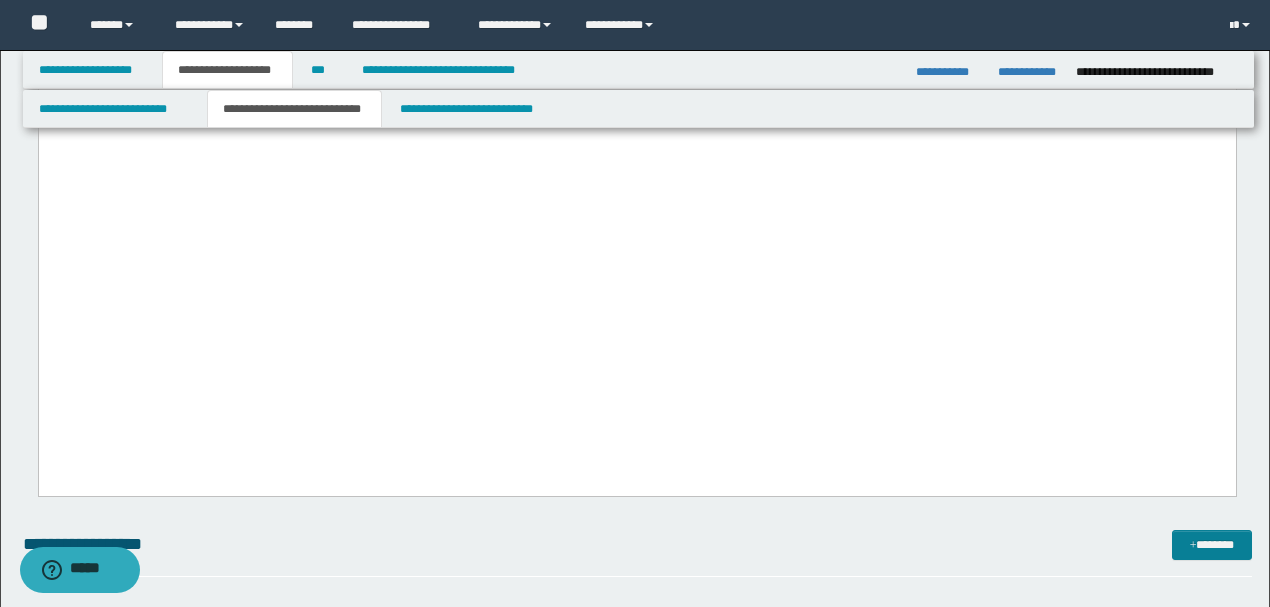 click at bounding box center [1193, 546] 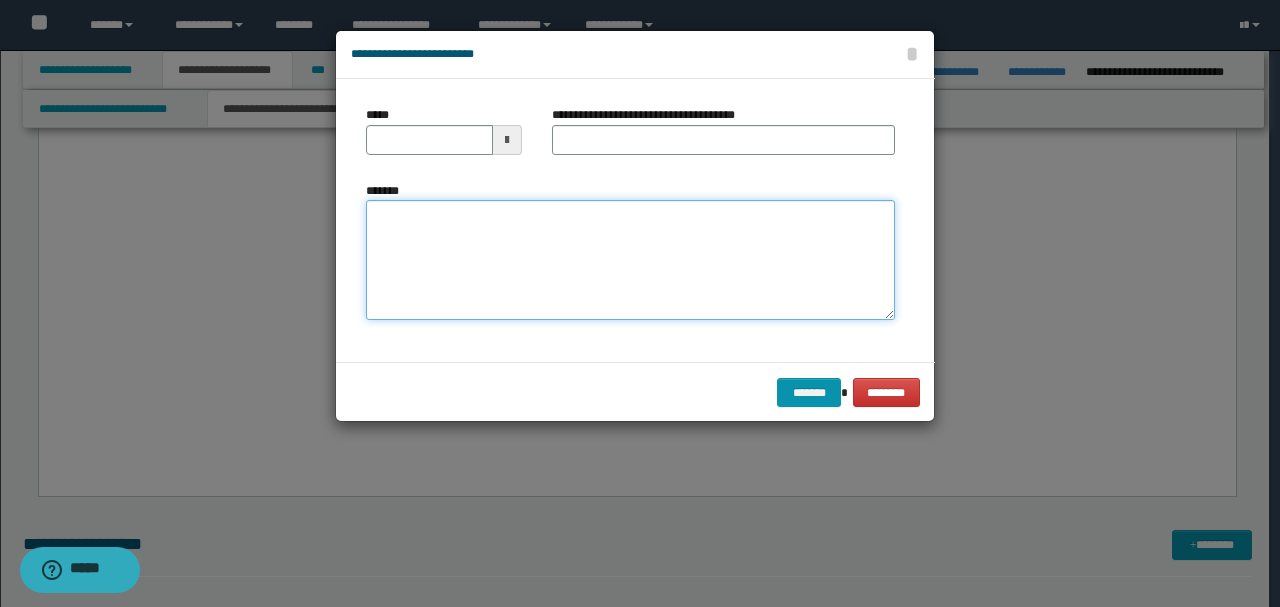 paste on "**********" 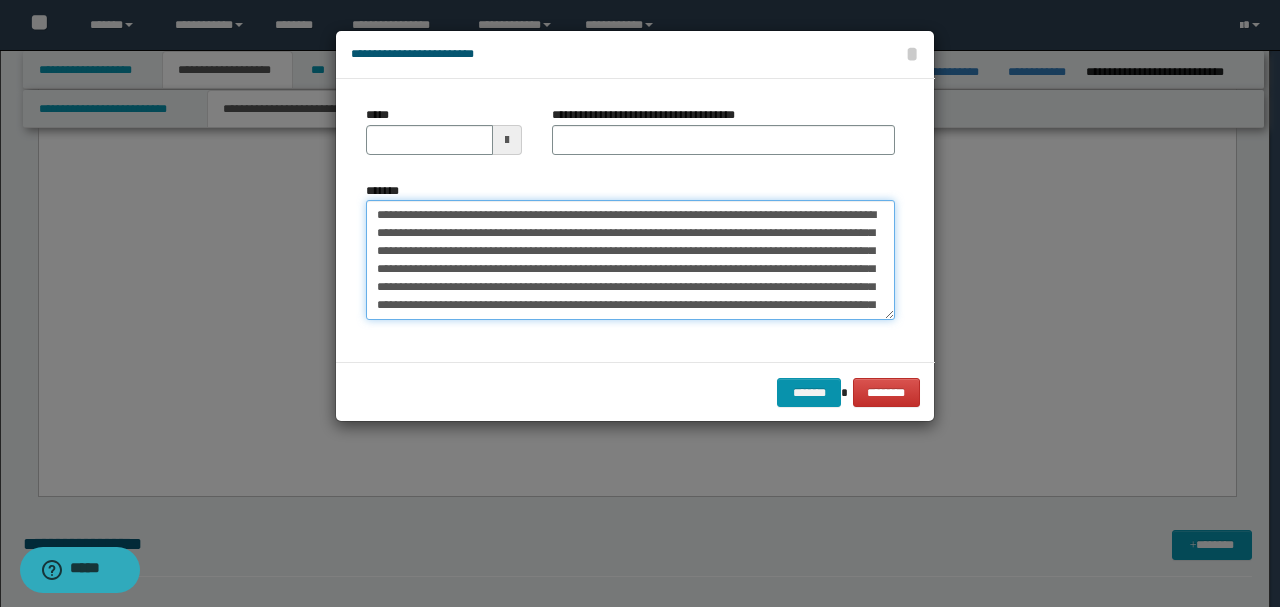 click on "*******" at bounding box center [630, 259] 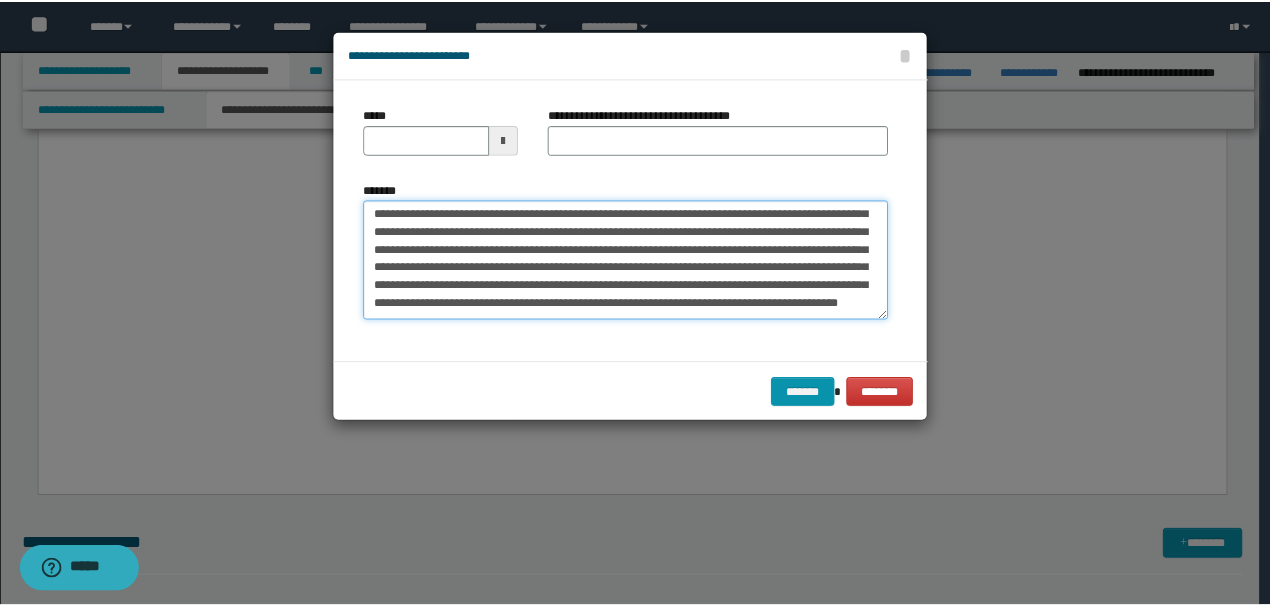 scroll, scrollTop: 0, scrollLeft: 0, axis: both 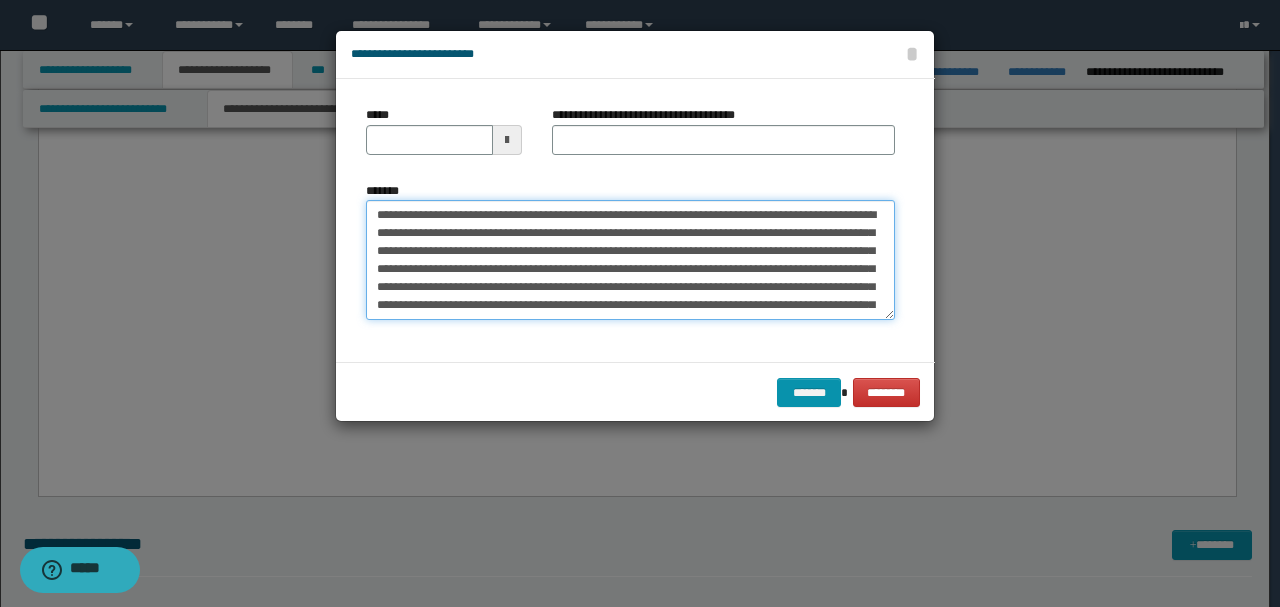 drag, startPoint x: 442, startPoint y: 216, endPoint x: 266, endPoint y: 206, distance: 176.28386 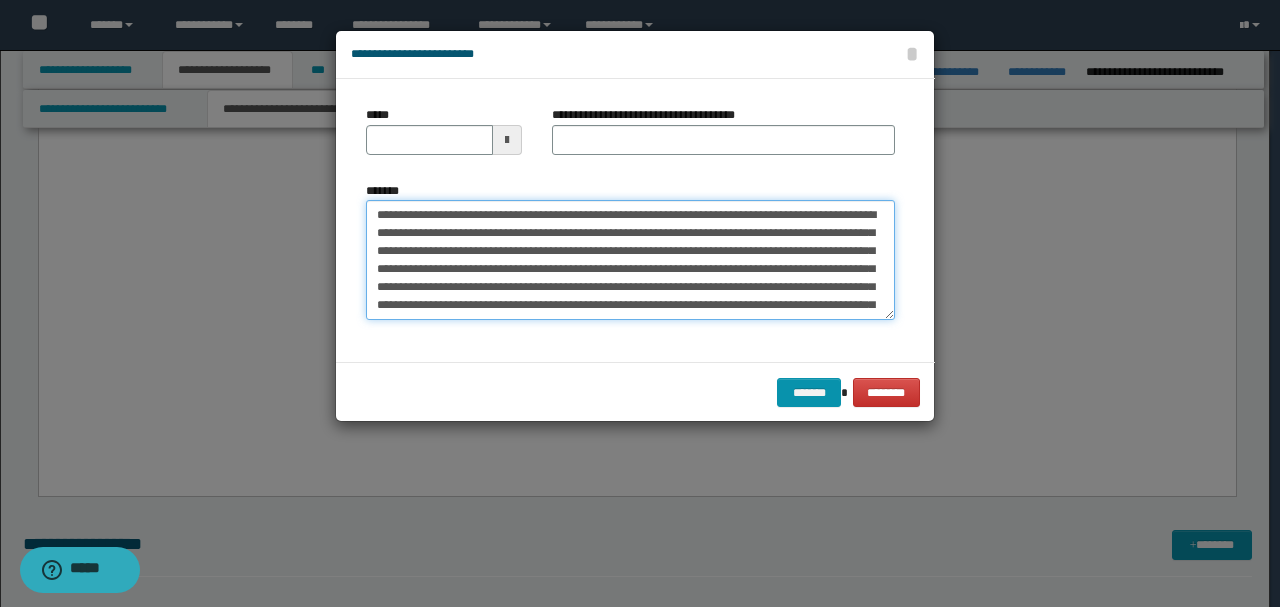 type on "**********" 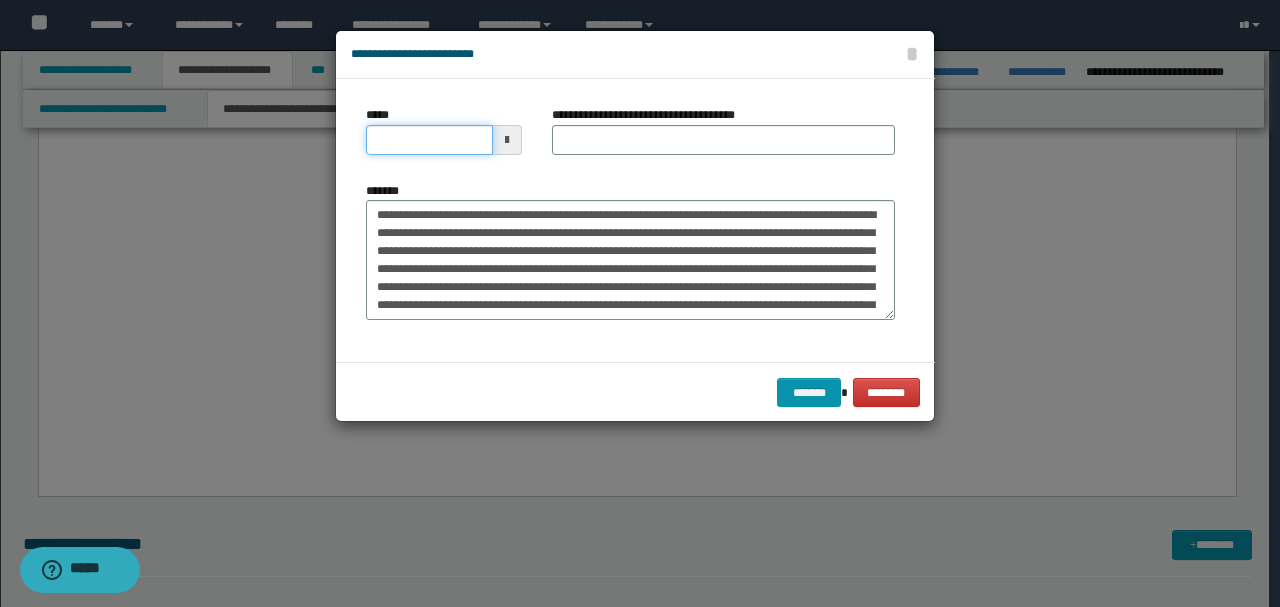 click on "*****" at bounding box center (429, 140) 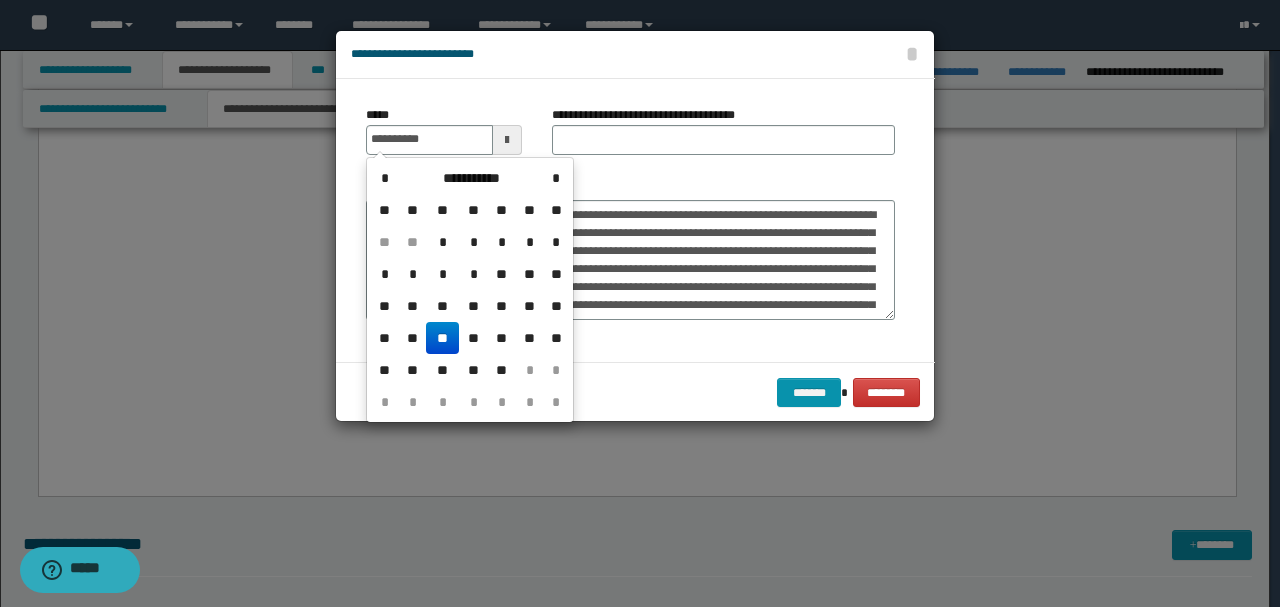 type on "**********" 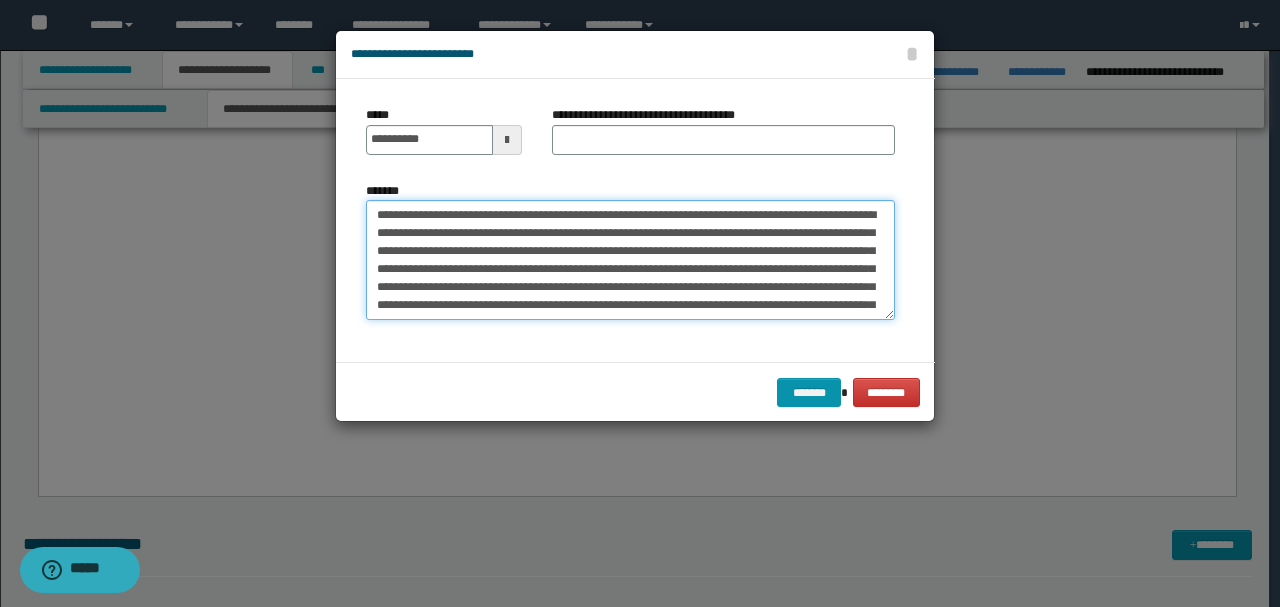 drag, startPoint x: 544, startPoint y: 214, endPoint x: 294, endPoint y: 204, distance: 250.19992 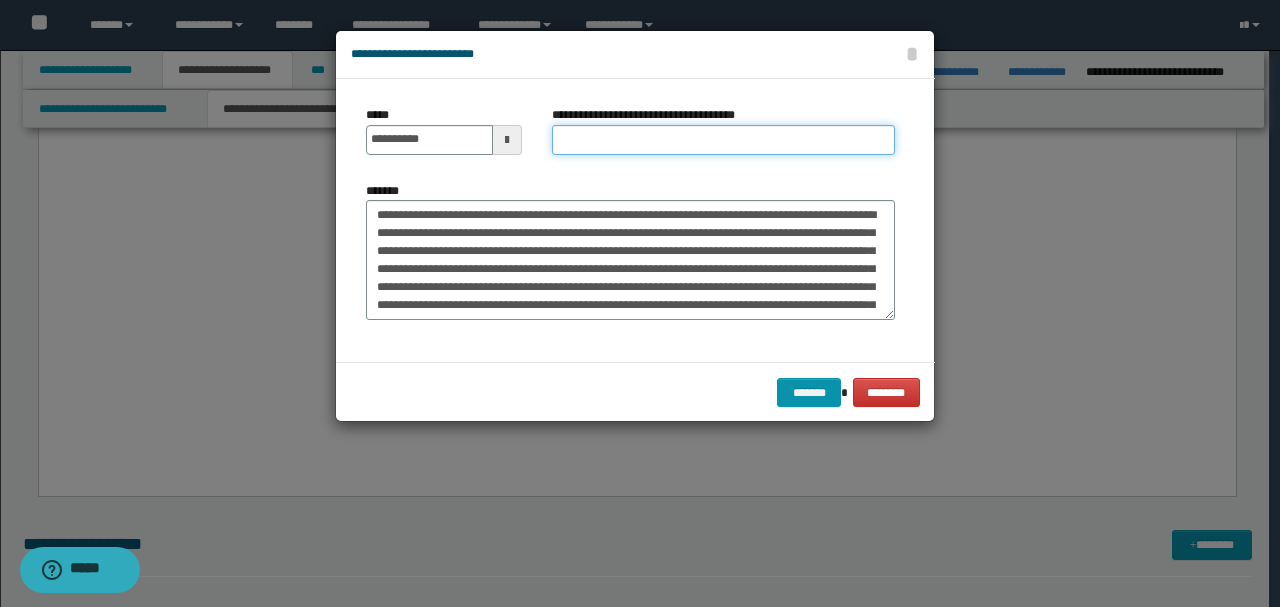 paste on "**********" 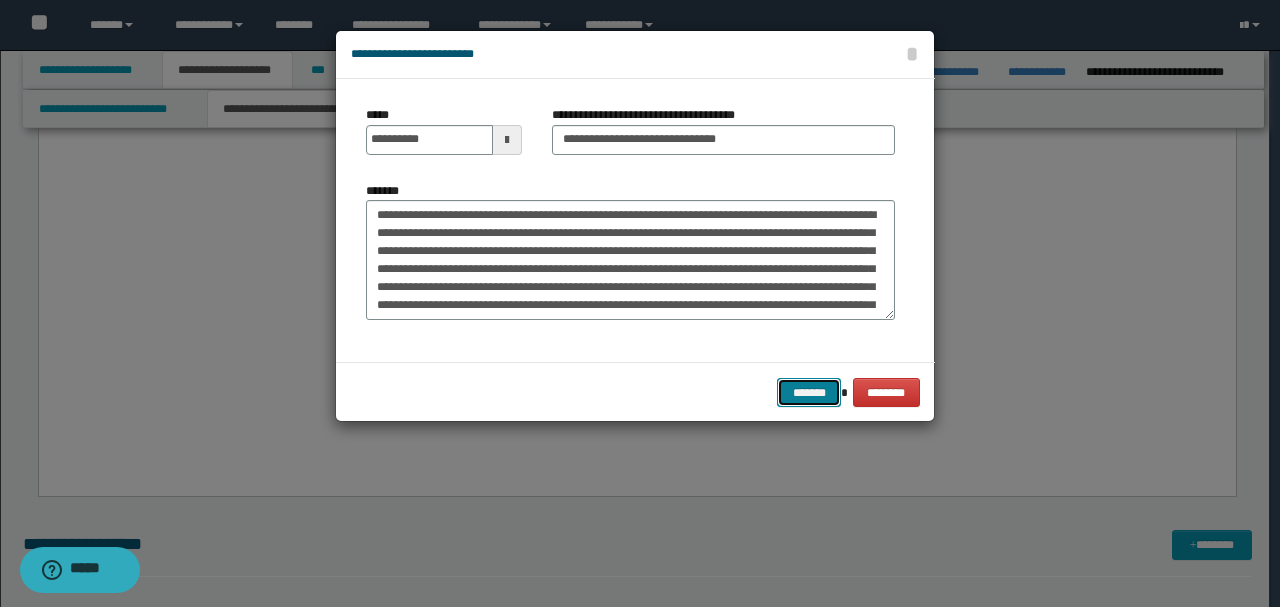 click on "*******" at bounding box center (809, 392) 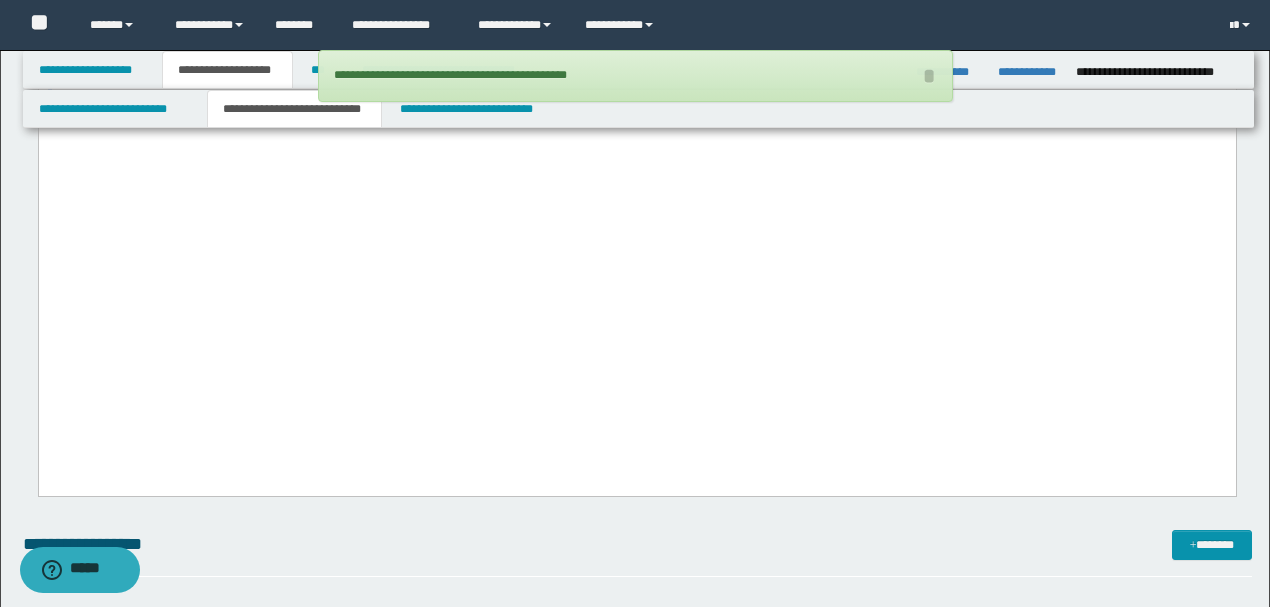drag, startPoint x: 846, startPoint y: 334, endPoint x: 38, endPoint y: -1189, distance: 1724.063 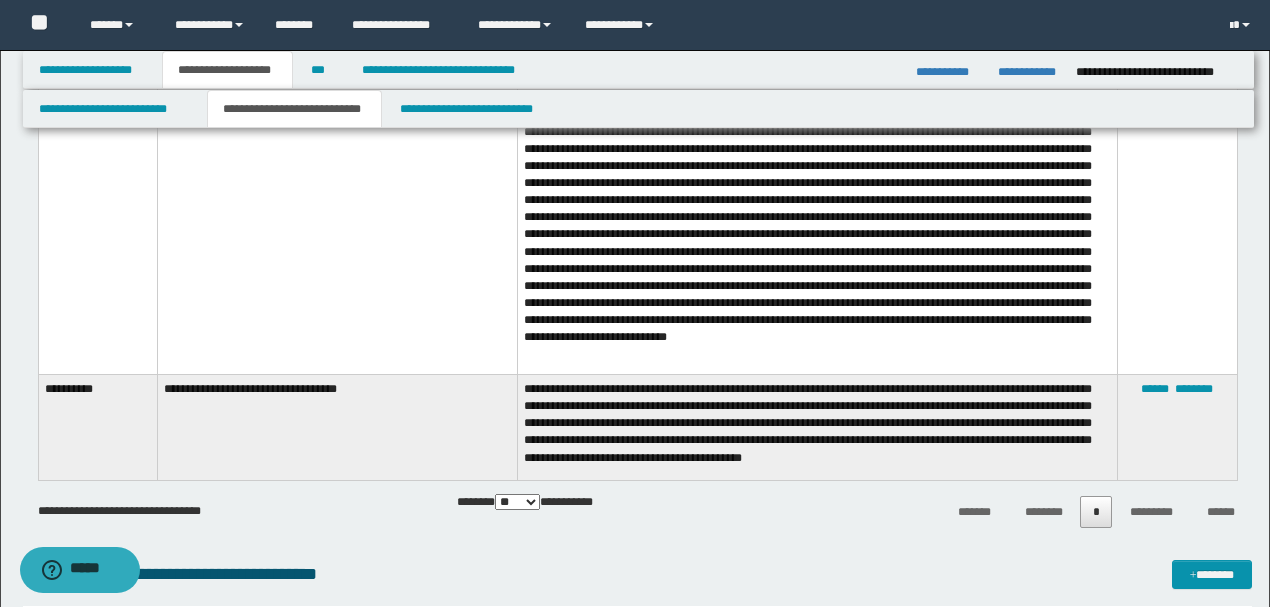scroll, scrollTop: 6461, scrollLeft: 0, axis: vertical 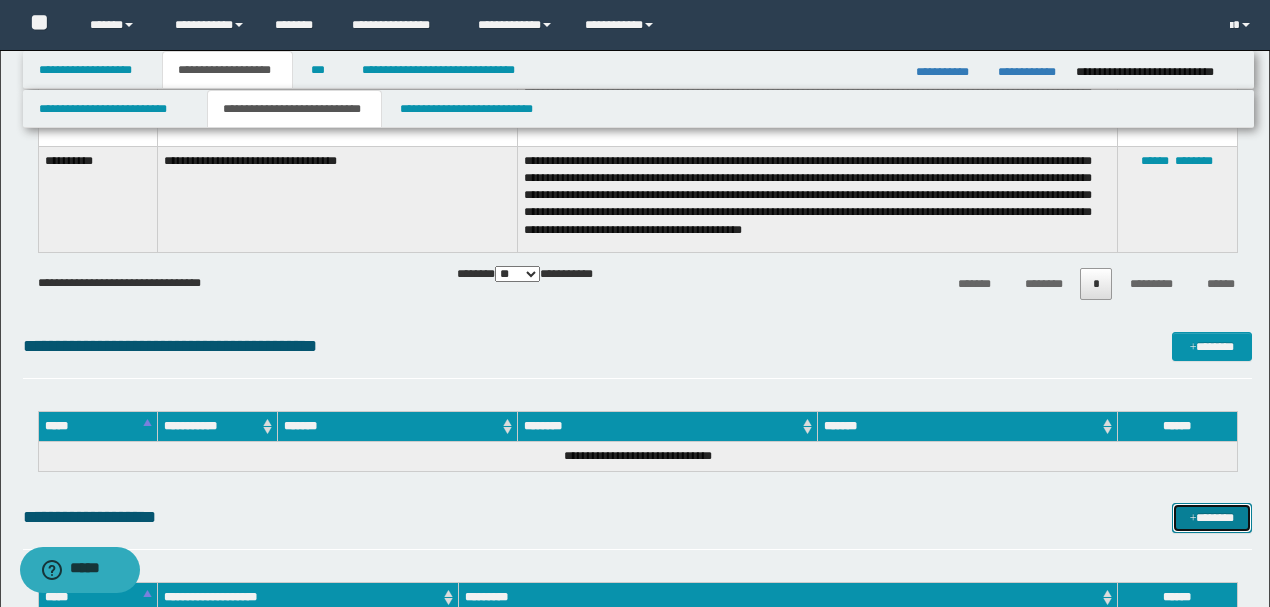click on "*******" at bounding box center (1211, 517) 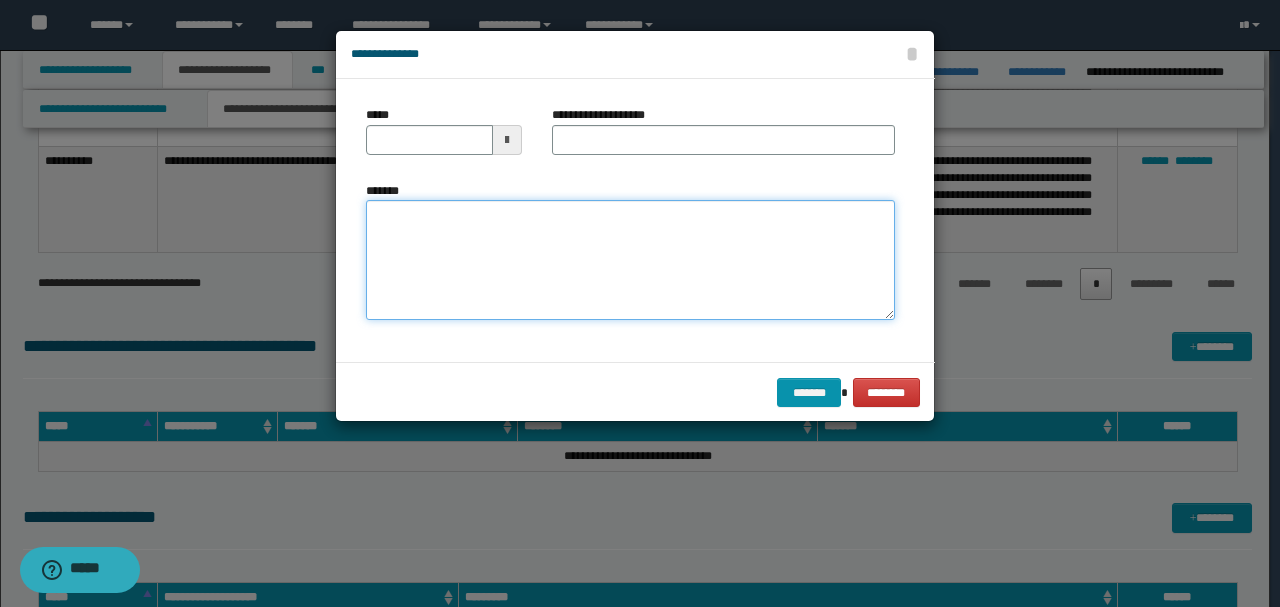 click on "*******" at bounding box center [630, 260] 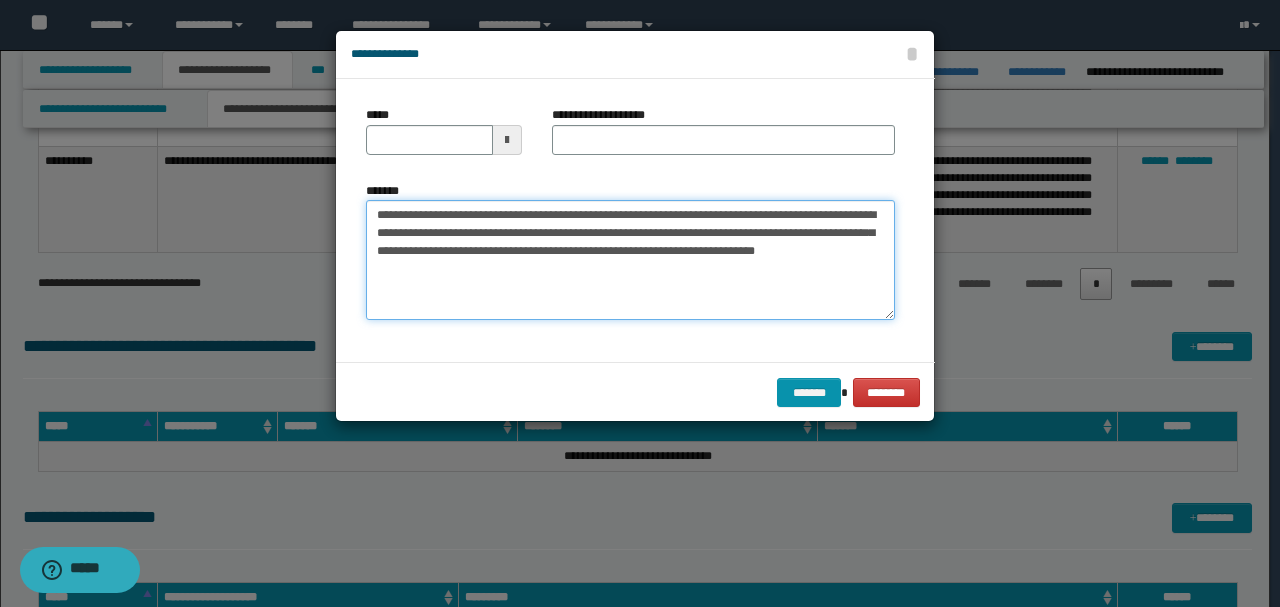 drag, startPoint x: 443, startPoint y: 212, endPoint x: 212, endPoint y: 204, distance: 231.13849 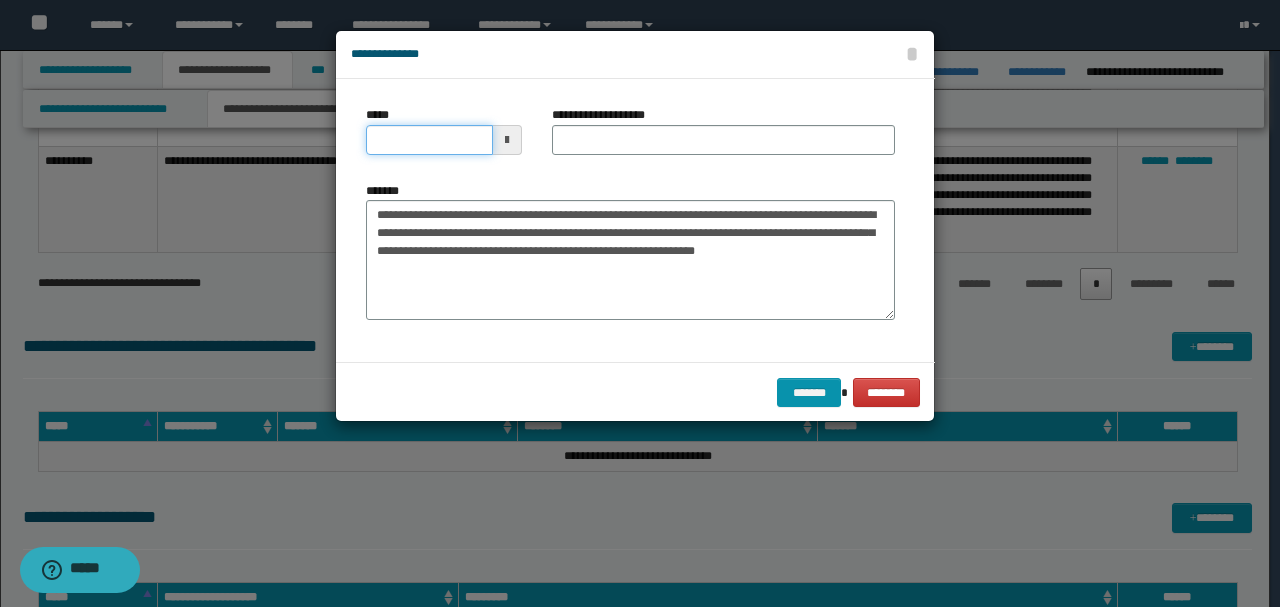 click on "*****" at bounding box center (429, 140) 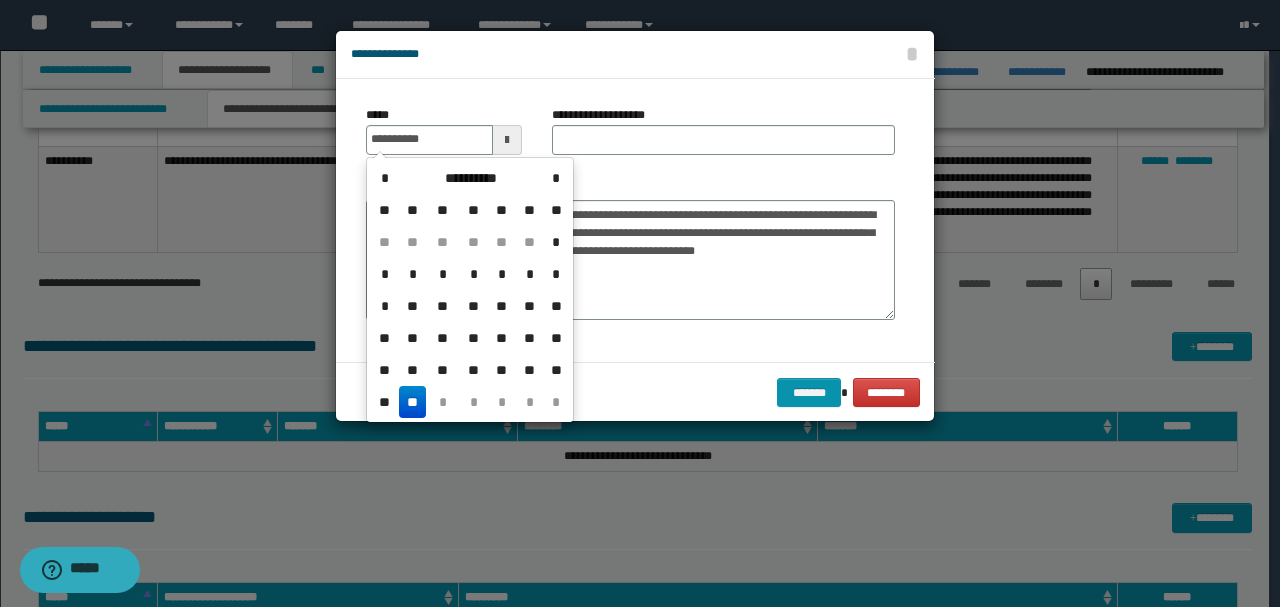 click on "**********" at bounding box center (630, 251) 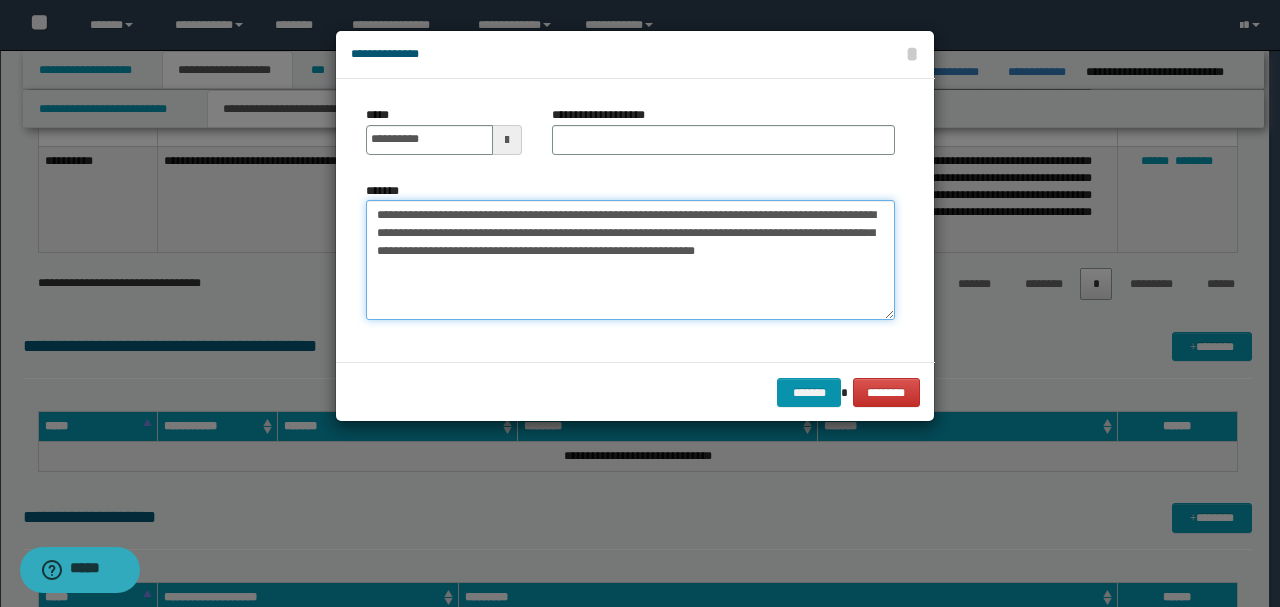 drag, startPoint x: 664, startPoint y: 212, endPoint x: 188, endPoint y: 198, distance: 476.20584 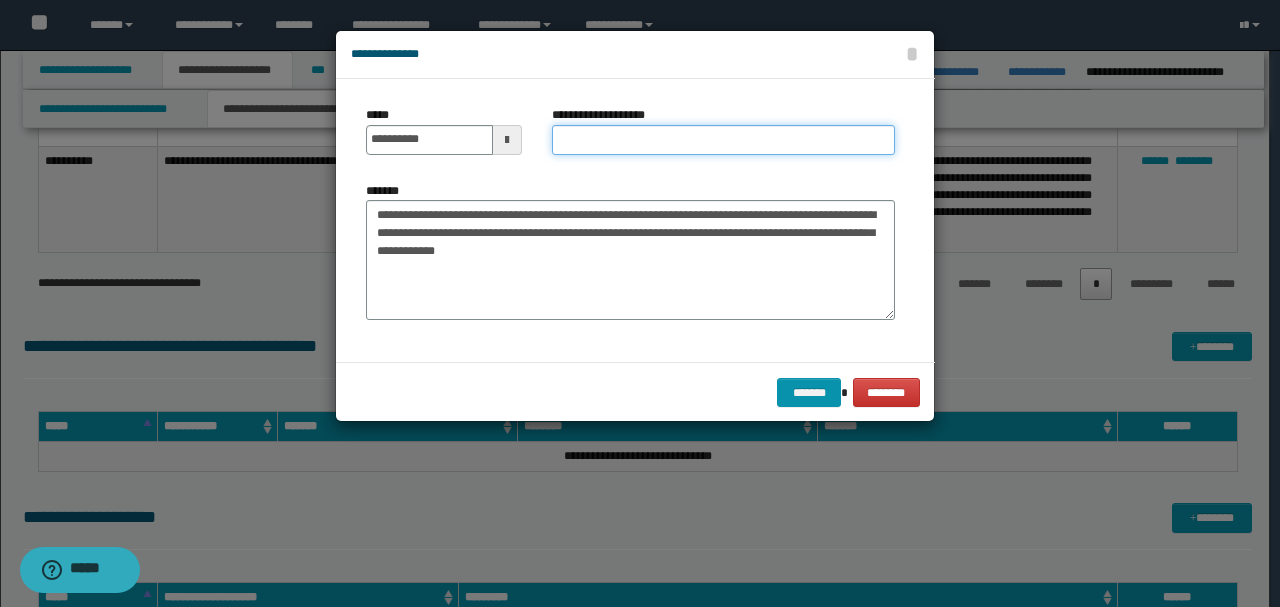 paste on "**********" 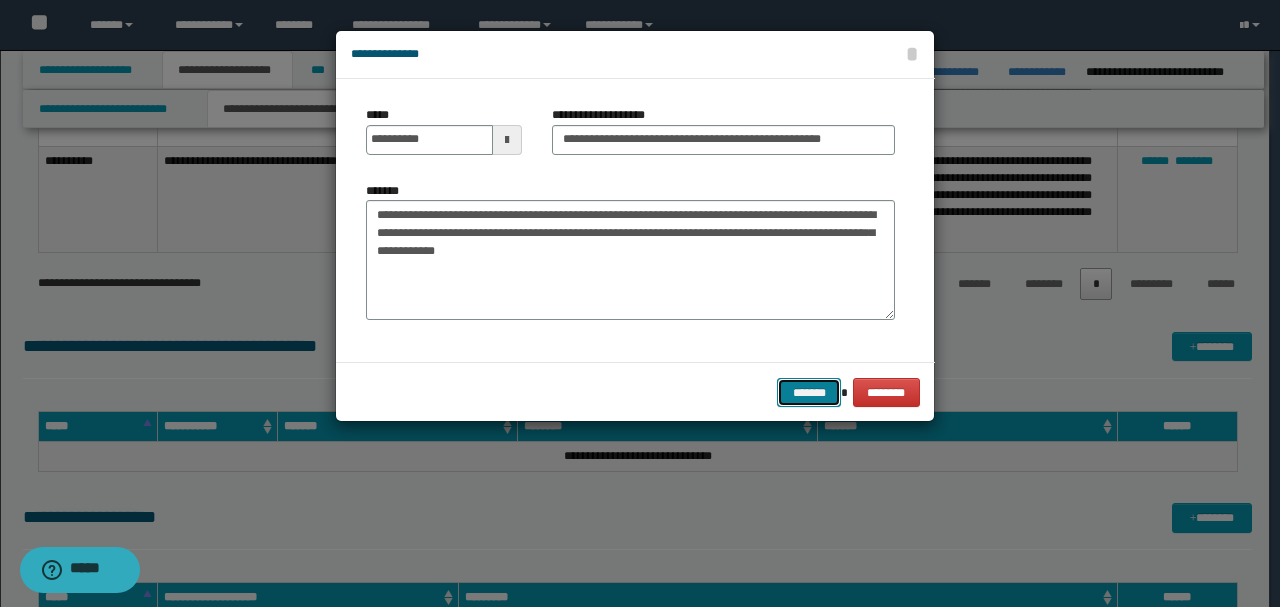 click on "*******" at bounding box center (809, 392) 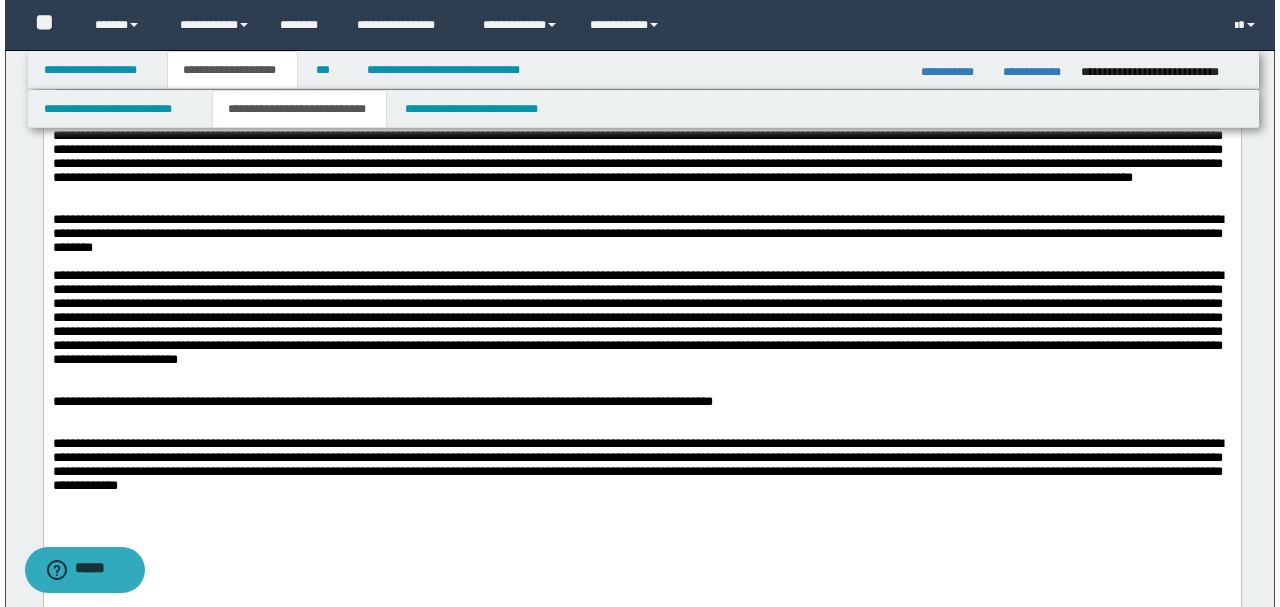 scroll, scrollTop: 2994, scrollLeft: 0, axis: vertical 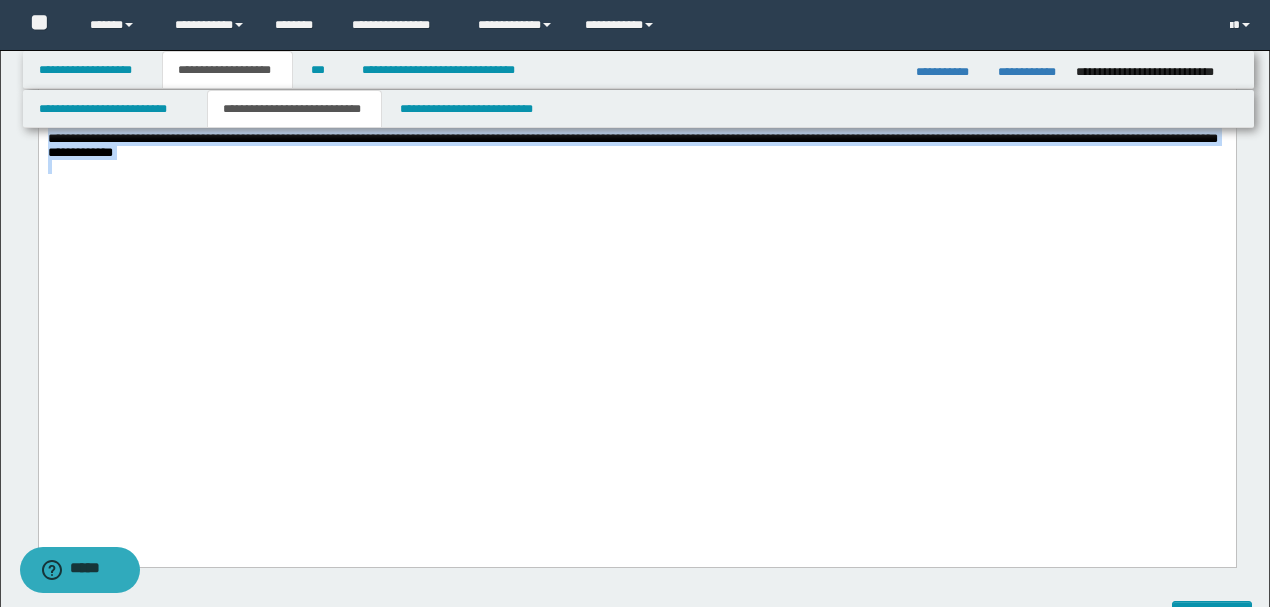 drag, startPoint x: 564, startPoint y: 408, endPoint x: 0, endPoint y: 341, distance: 567.9657 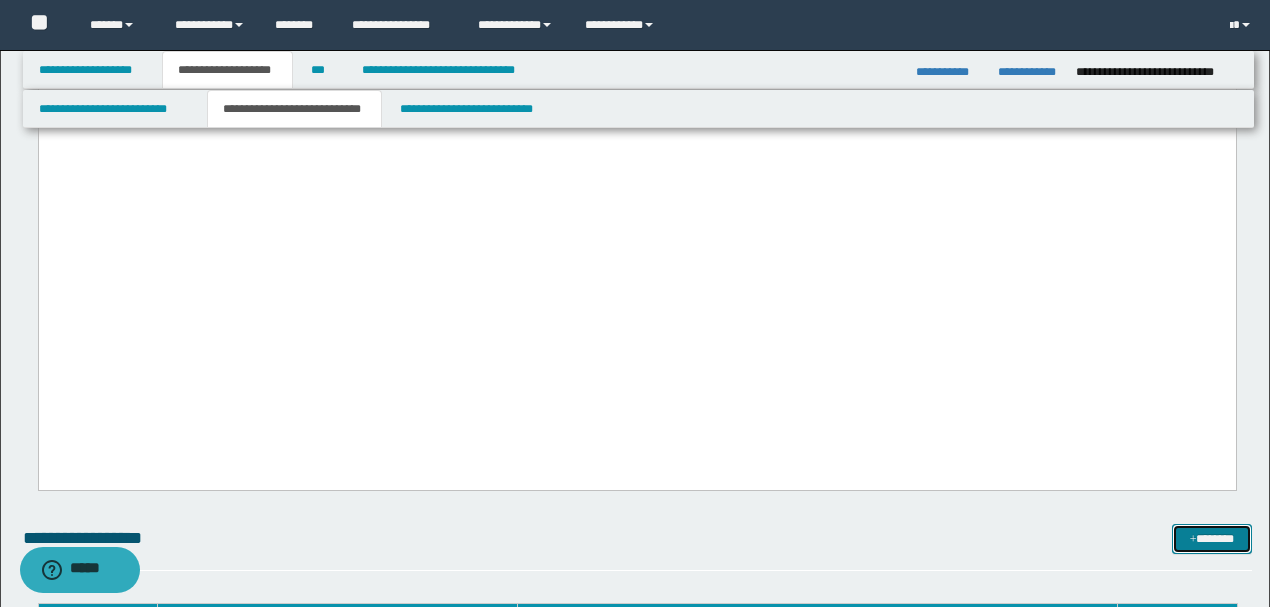 click on "*******" at bounding box center (1211, 538) 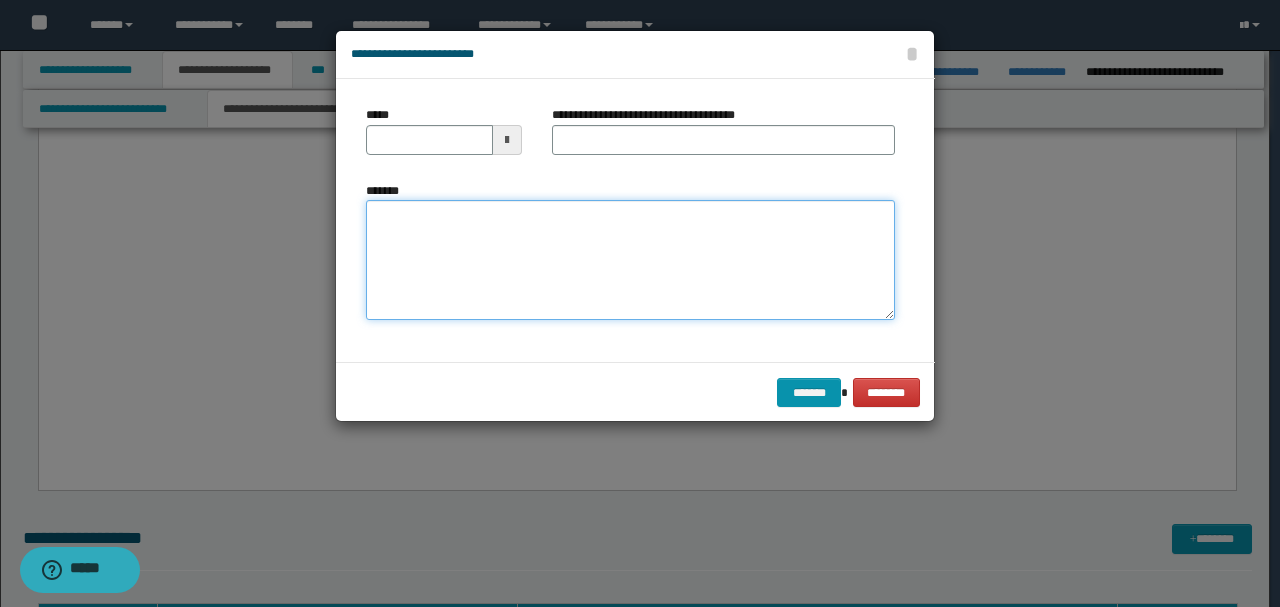 paste on "**********" 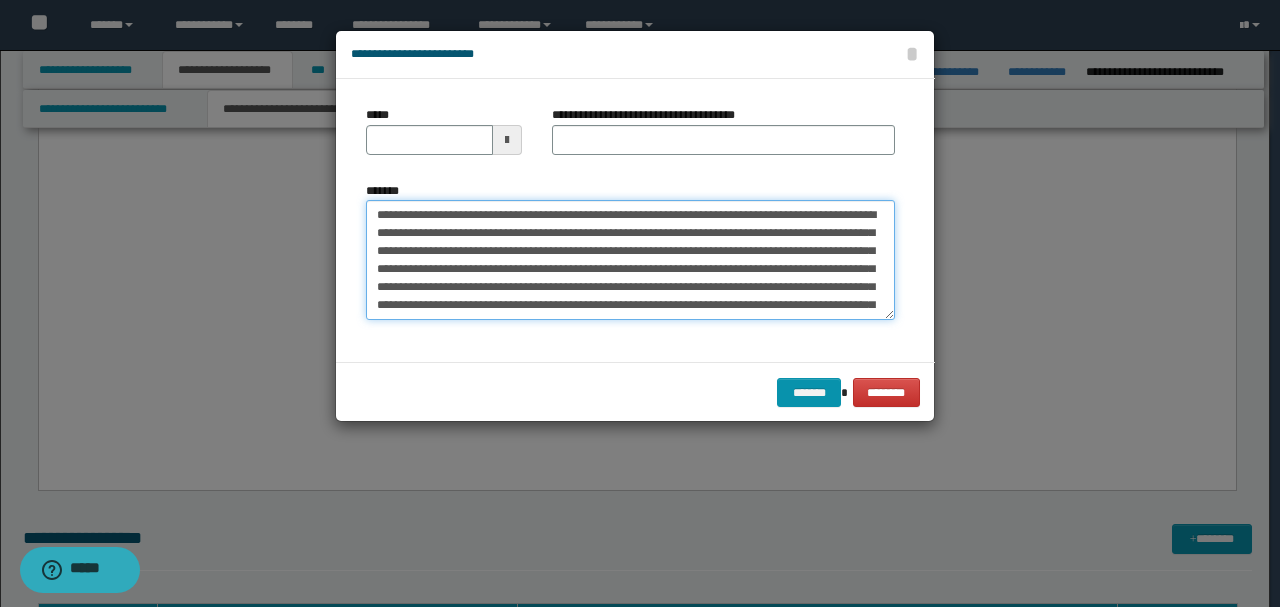 click on "**********" at bounding box center (630, 259) 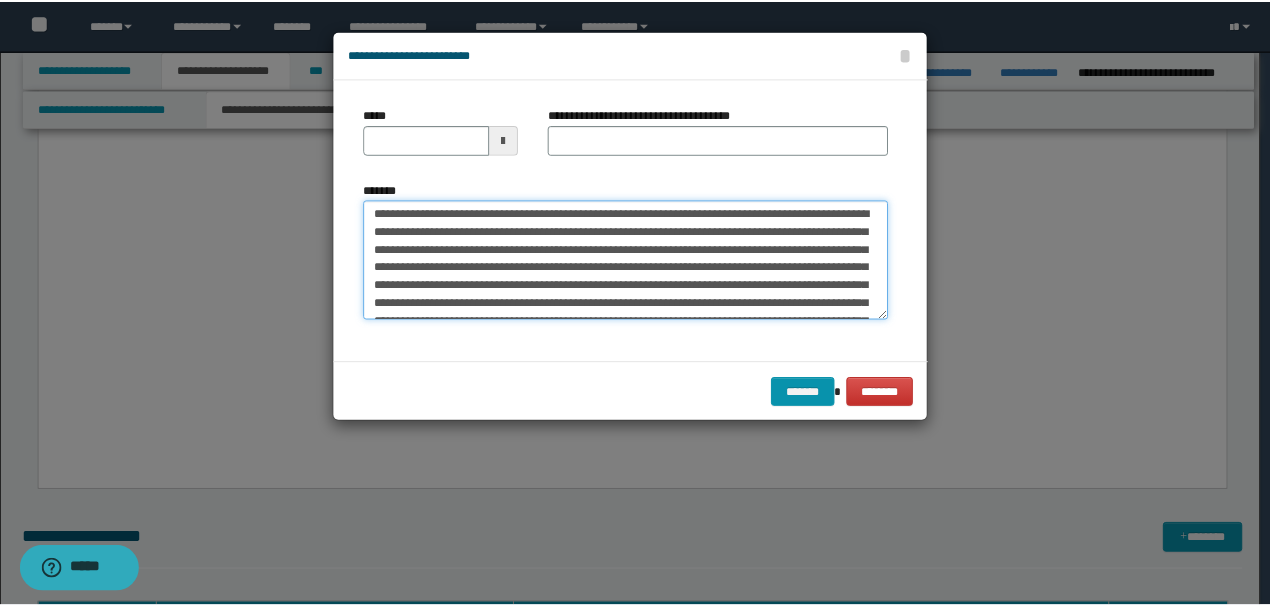 scroll, scrollTop: 0, scrollLeft: 0, axis: both 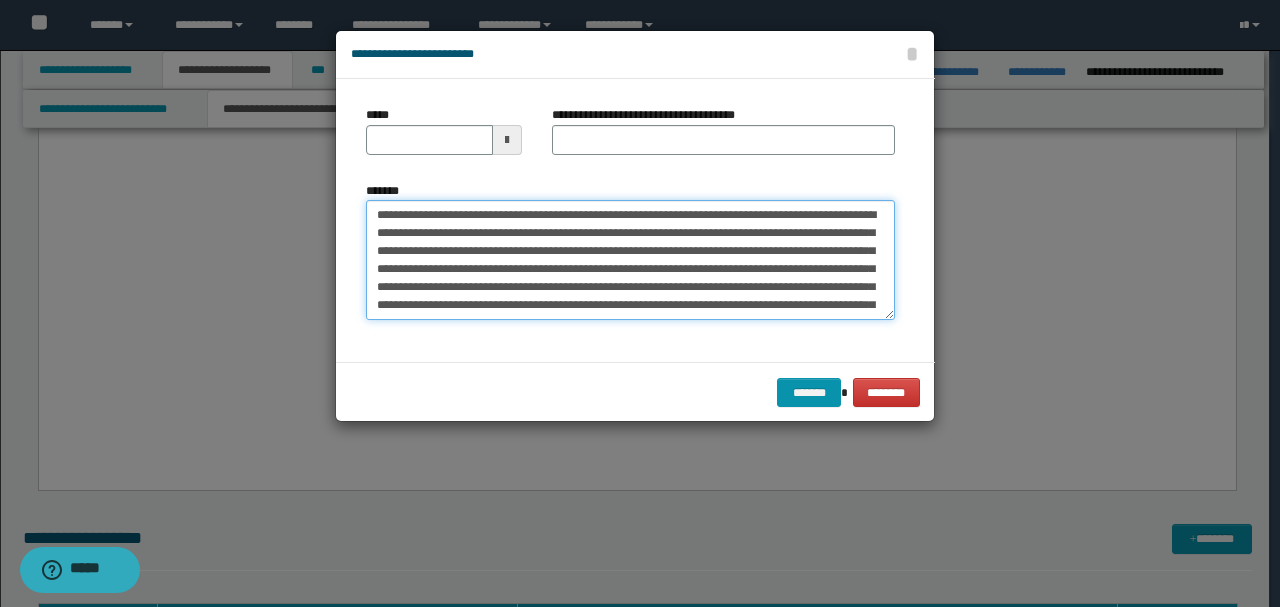 drag, startPoint x: 439, startPoint y: 208, endPoint x: 154, endPoint y: 206, distance: 285.00702 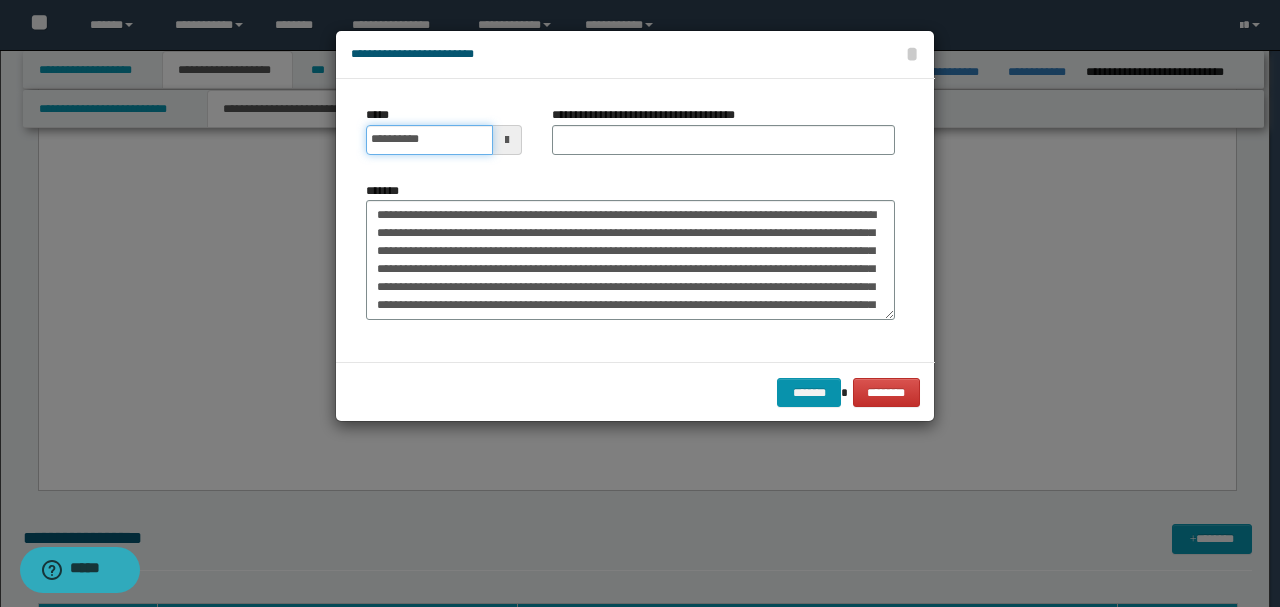 click on "**********" at bounding box center [429, 140] 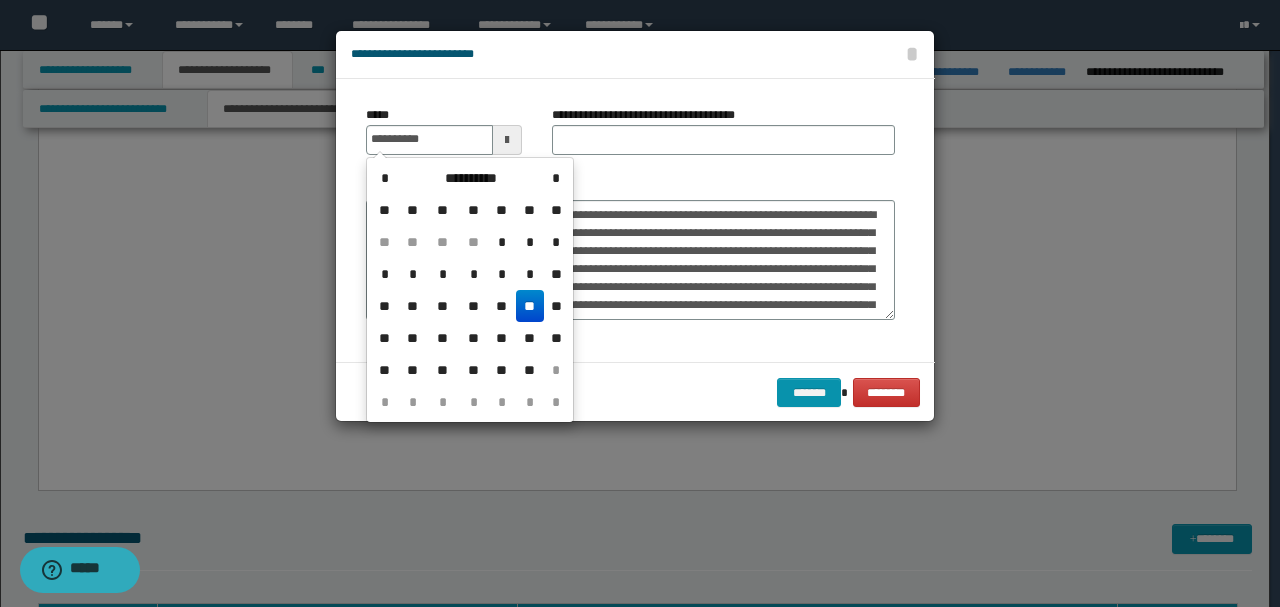 click on "**********" at bounding box center (630, 220) 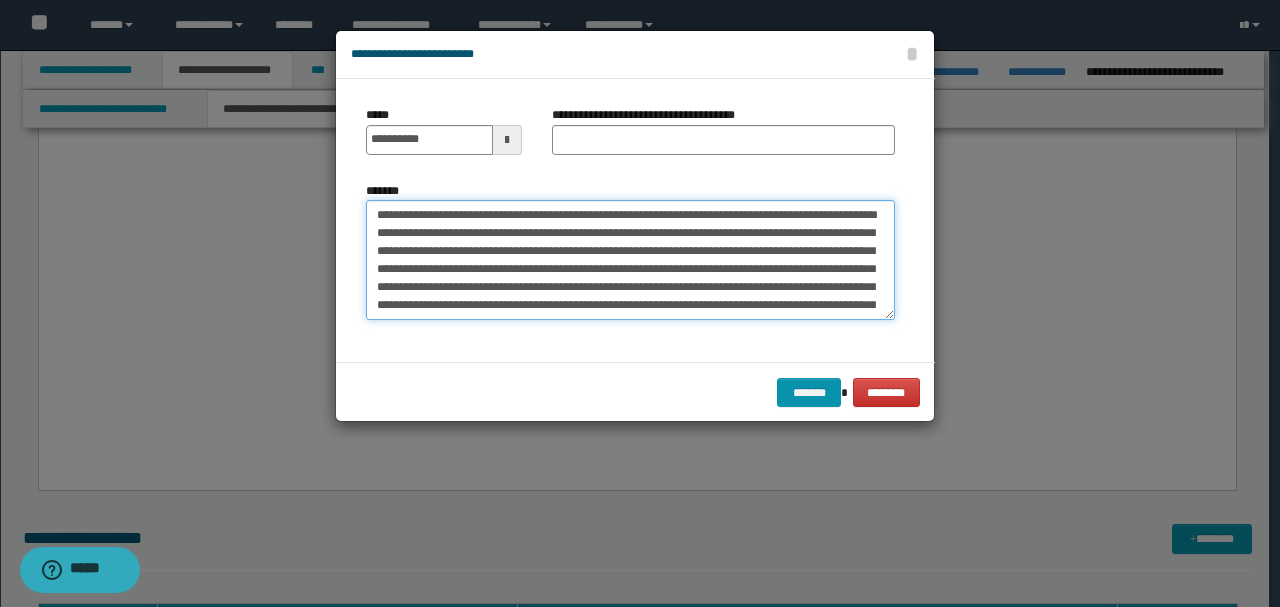 drag, startPoint x: 526, startPoint y: 210, endPoint x: 104, endPoint y: 196, distance: 422.23218 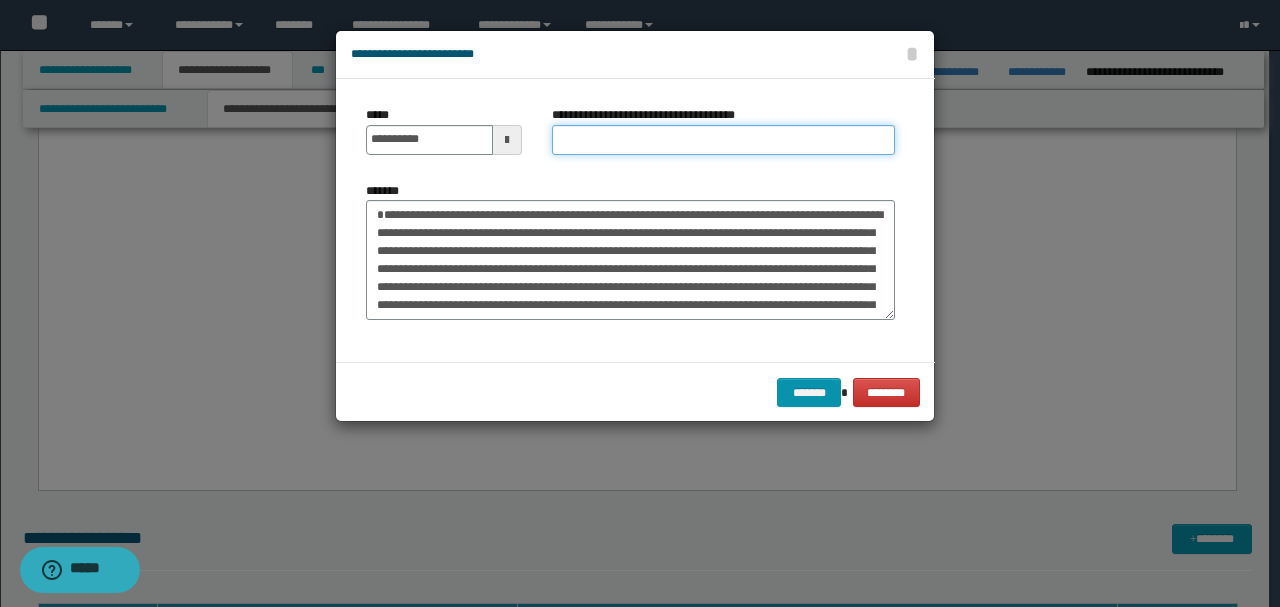 paste on "**********" 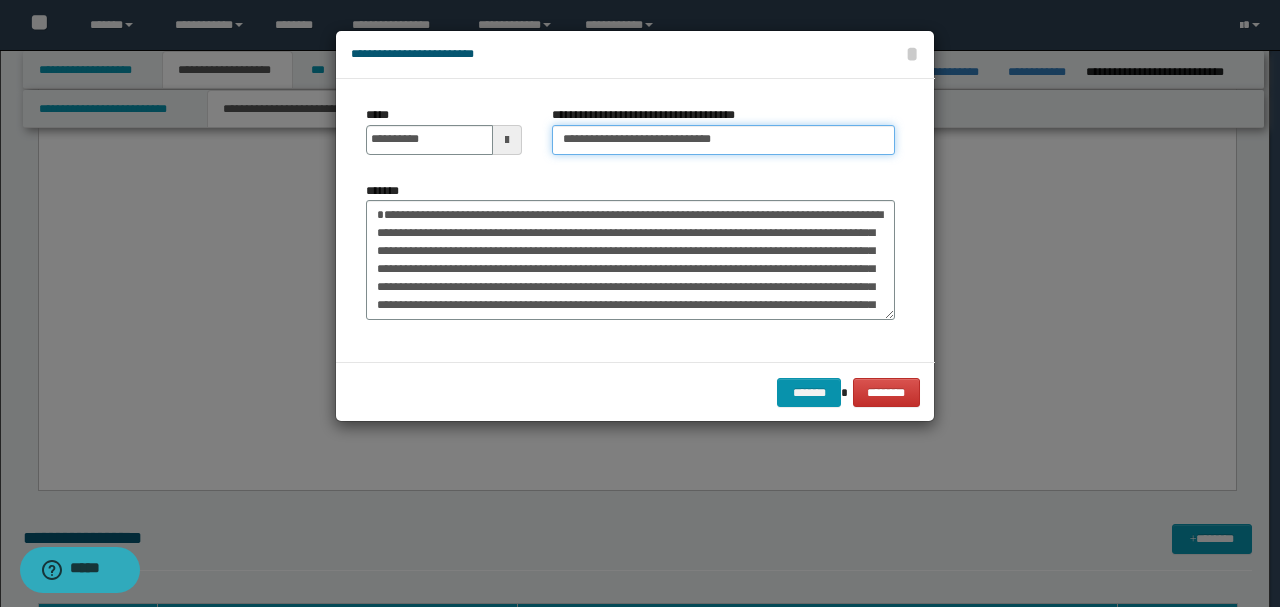 click on "**********" at bounding box center (723, 140) 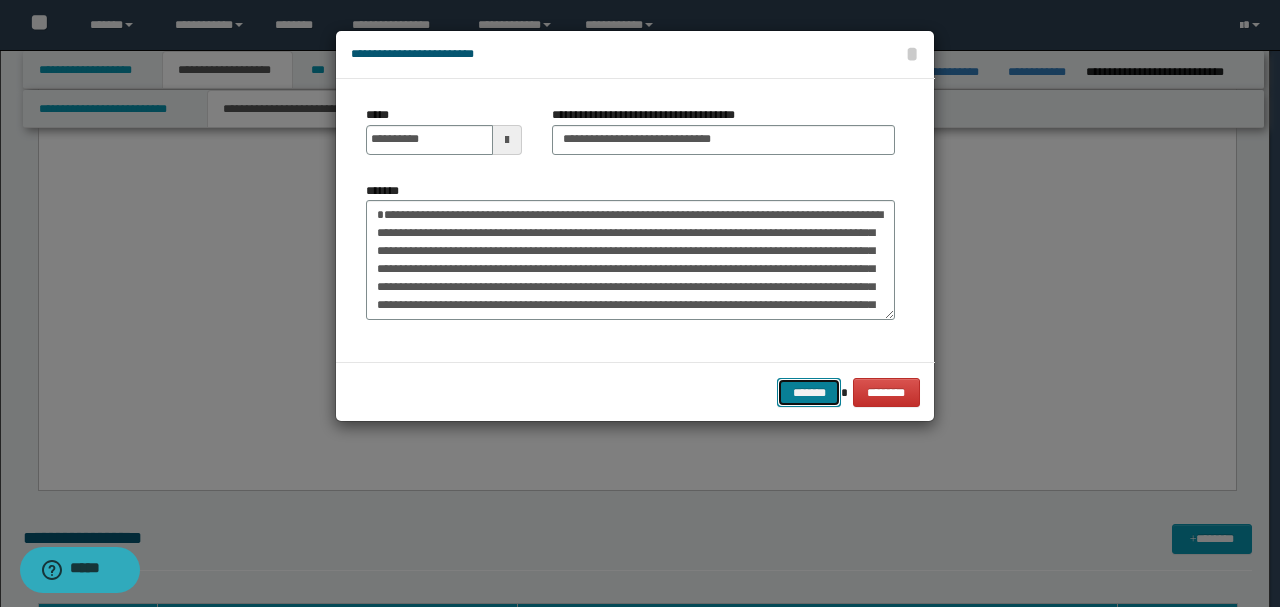 click on "*******" at bounding box center [809, 392] 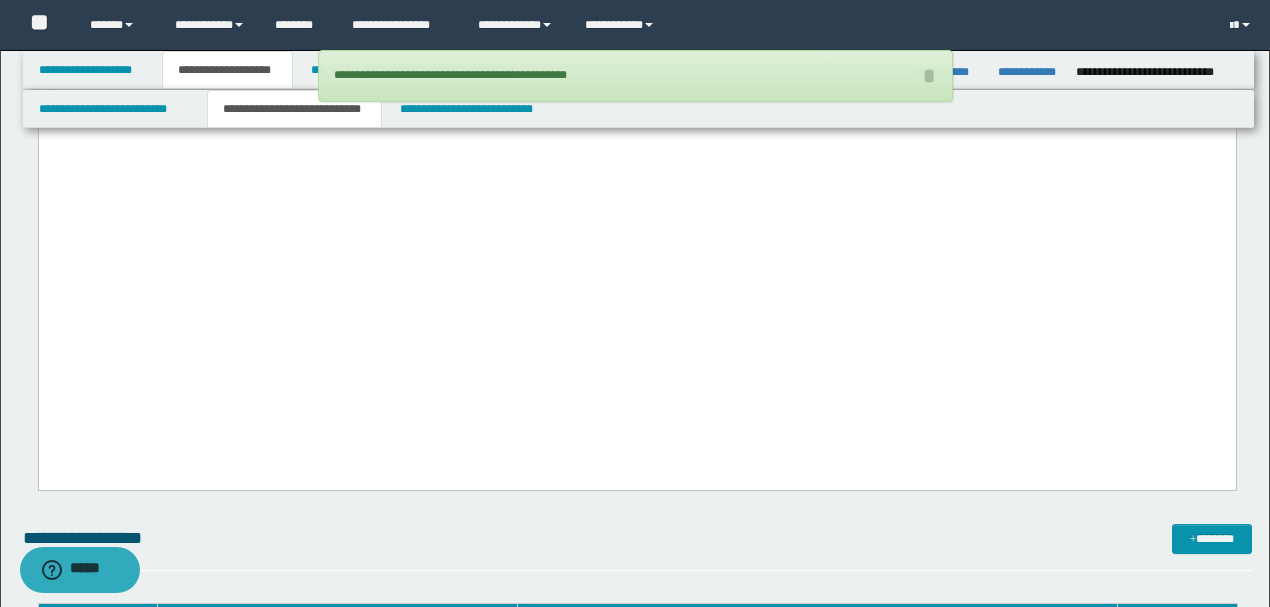 drag, startPoint x: 0, startPoint y: 297, endPoint x: 0, endPoint y: 274, distance: 23 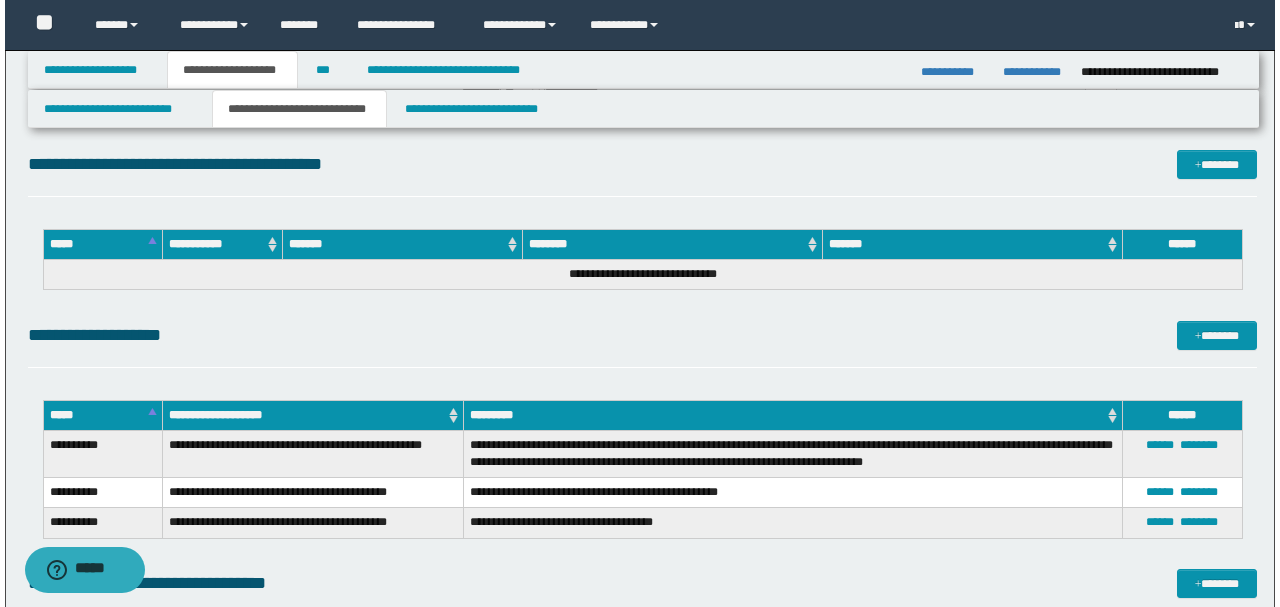 scroll, scrollTop: 6664, scrollLeft: 0, axis: vertical 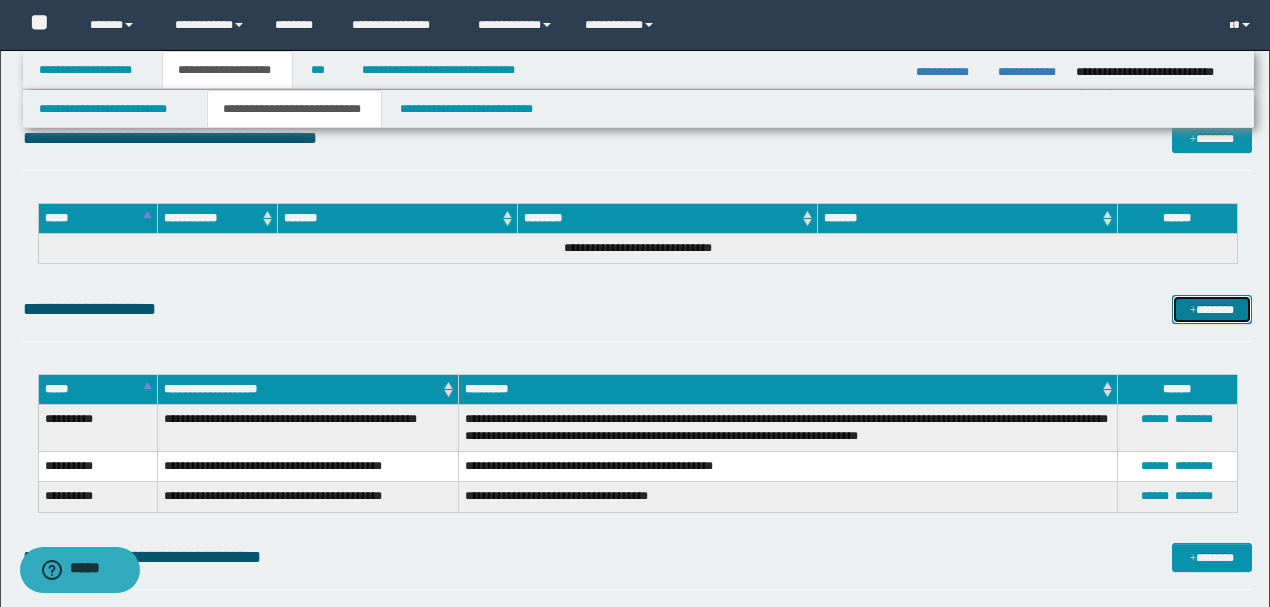 click on "*******" at bounding box center (1211, 309) 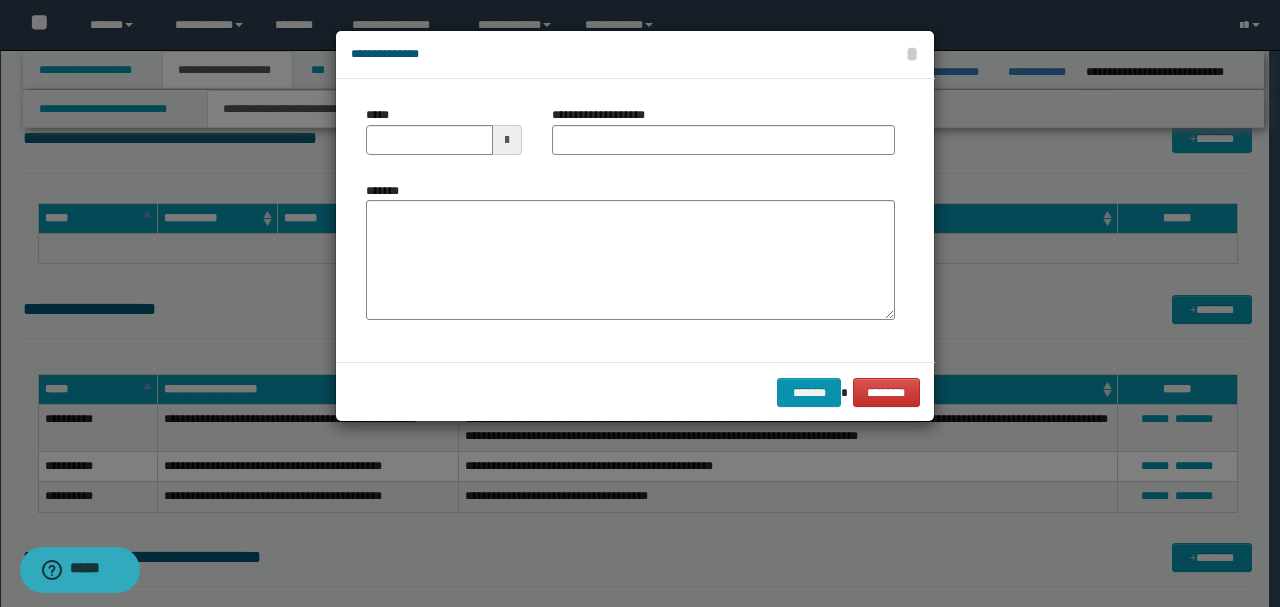 click on "*******" at bounding box center [390, 191] 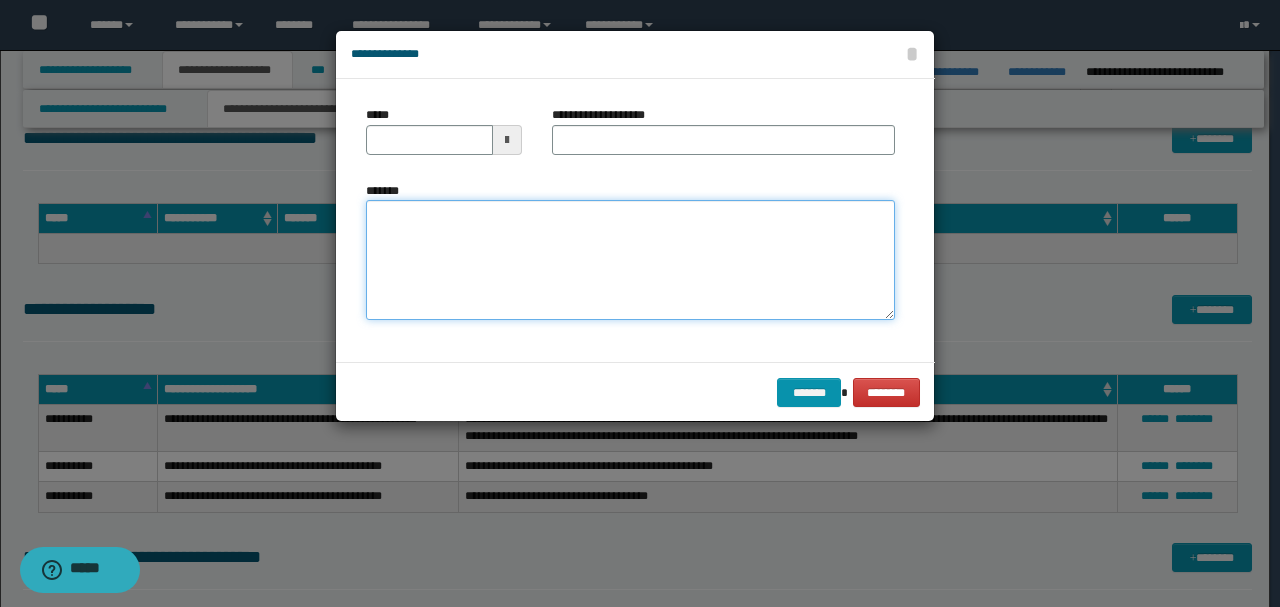 click on "*******" at bounding box center (630, 260) 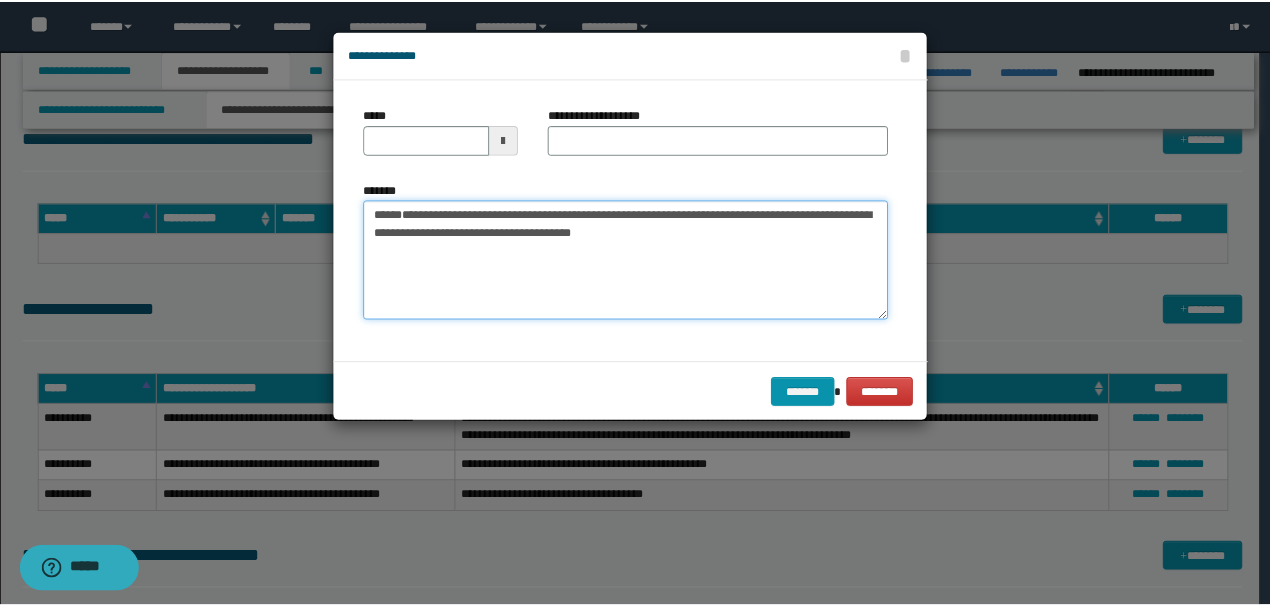 scroll, scrollTop: 0, scrollLeft: 0, axis: both 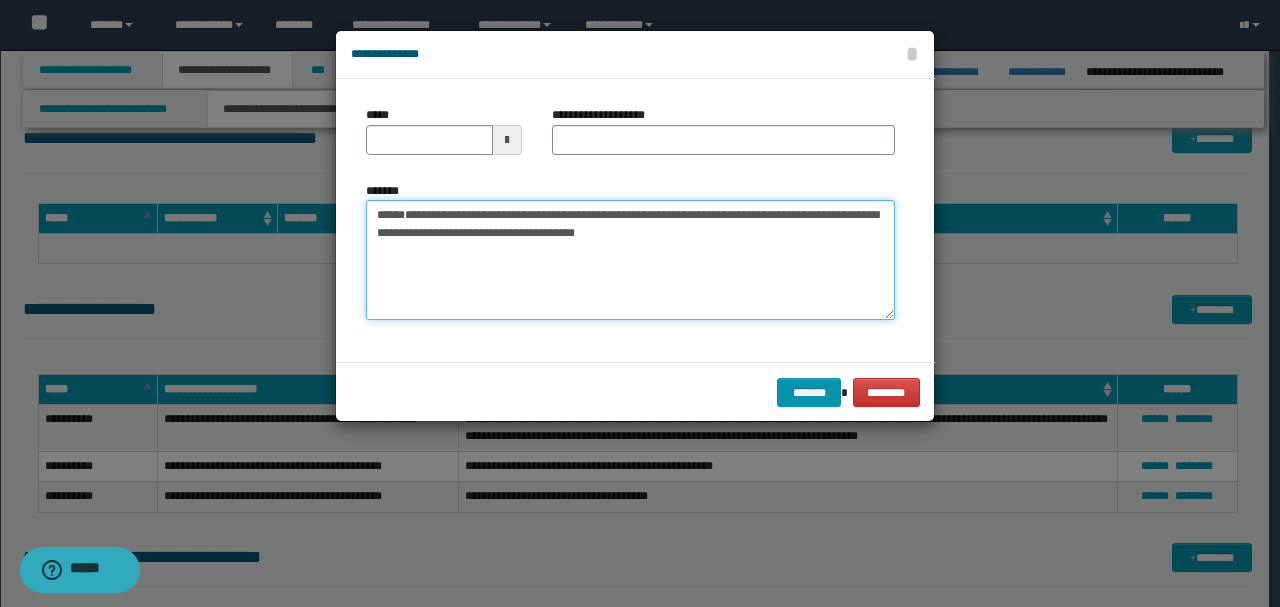 drag, startPoint x: 444, startPoint y: 286, endPoint x: 240, endPoint y: 170, distance: 234.67424 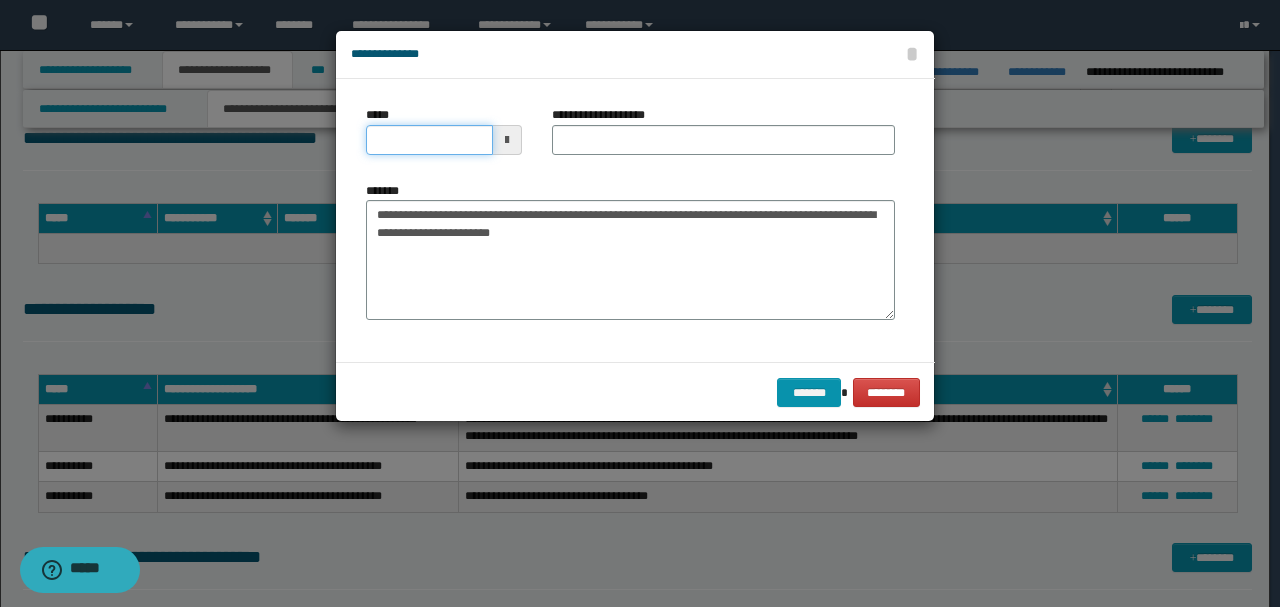 click on "*****" at bounding box center [429, 140] 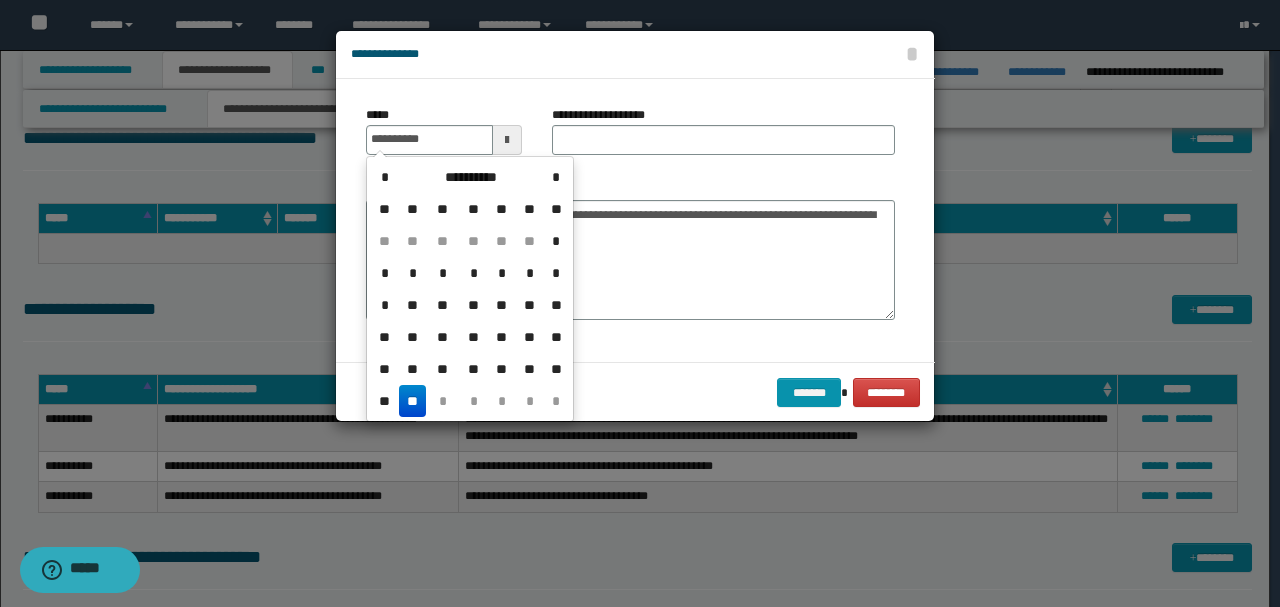 click on "**********" at bounding box center (630, 220) 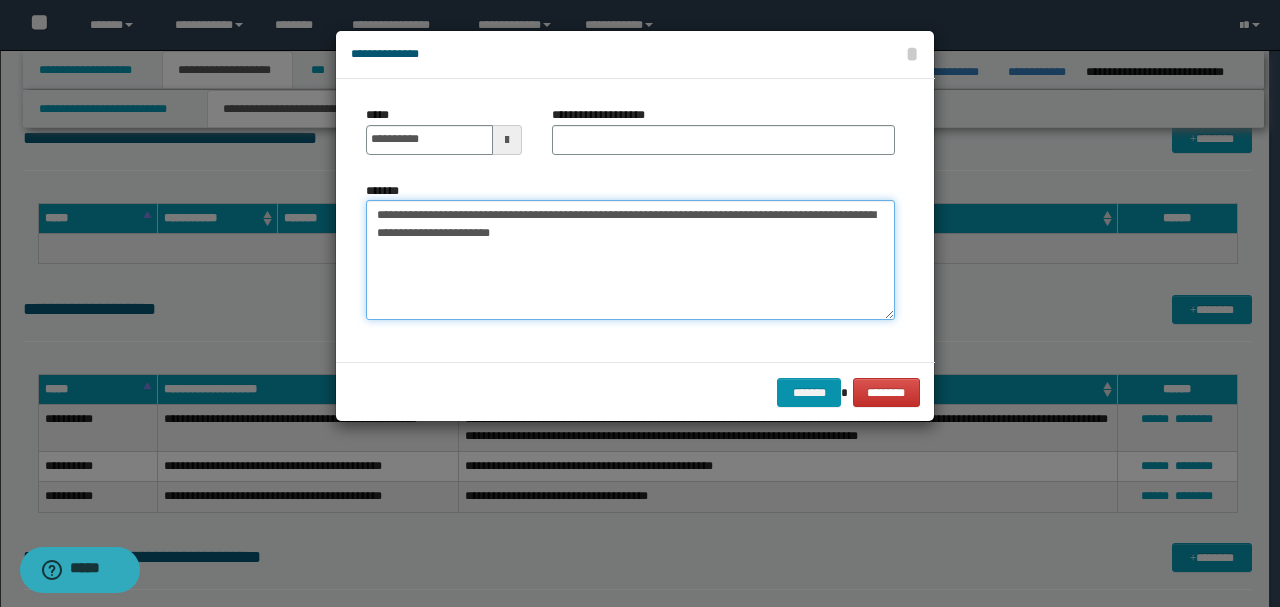 drag, startPoint x: 621, startPoint y: 216, endPoint x: 166, endPoint y: 192, distance: 455.63254 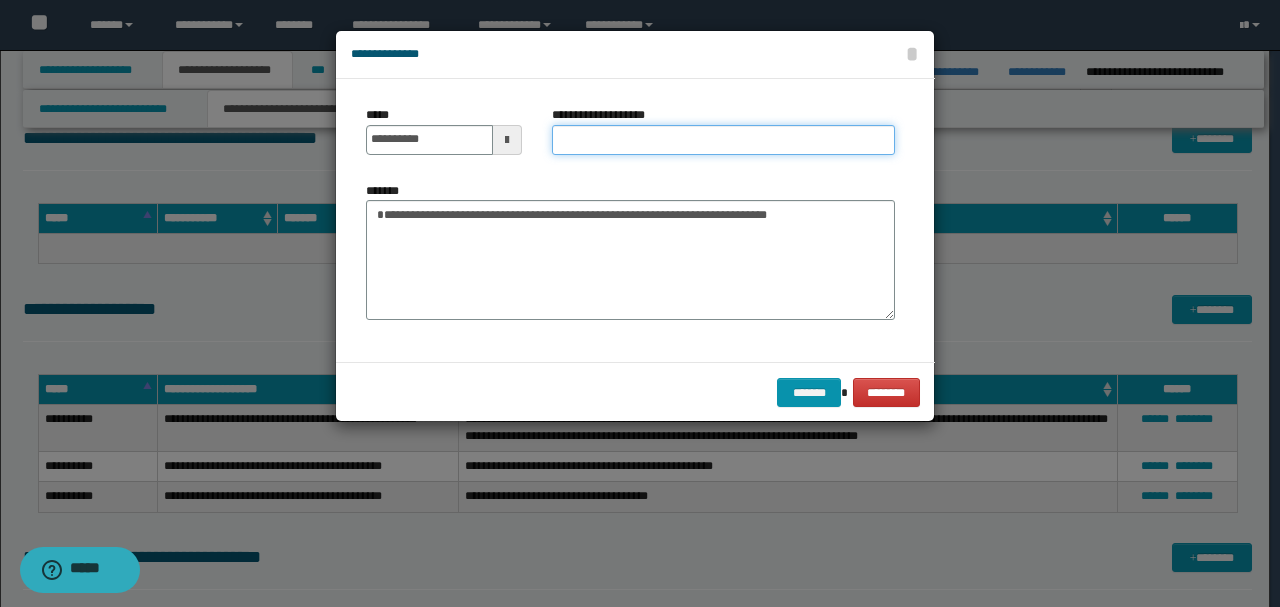 paste on "**********" 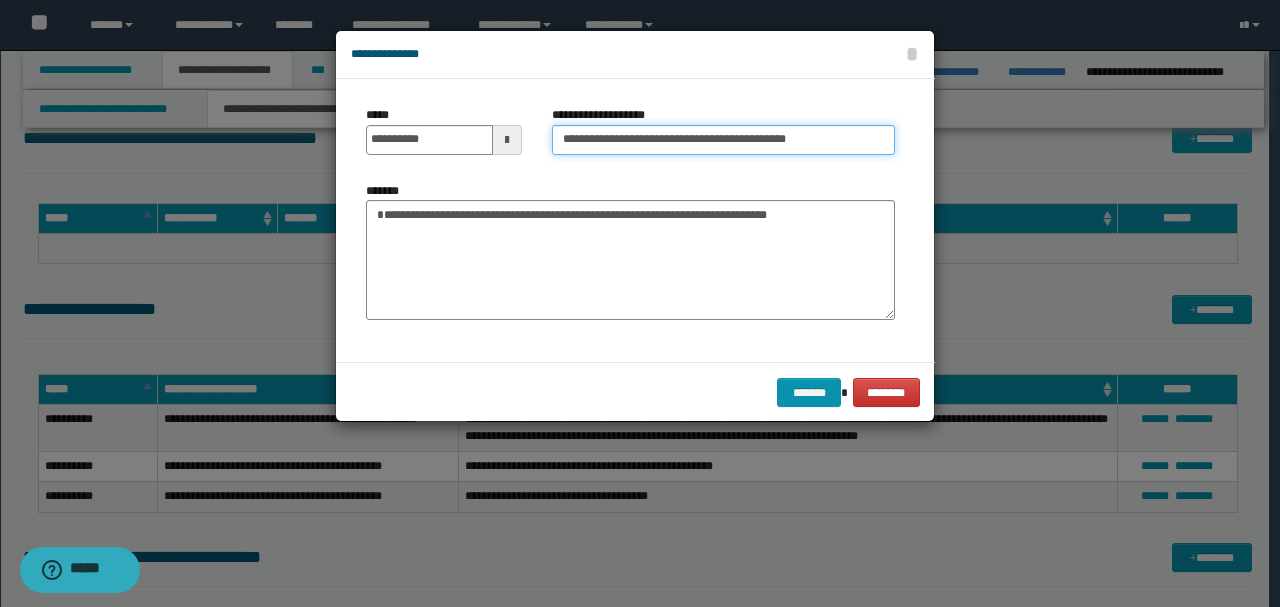 click on "**********" at bounding box center [723, 140] 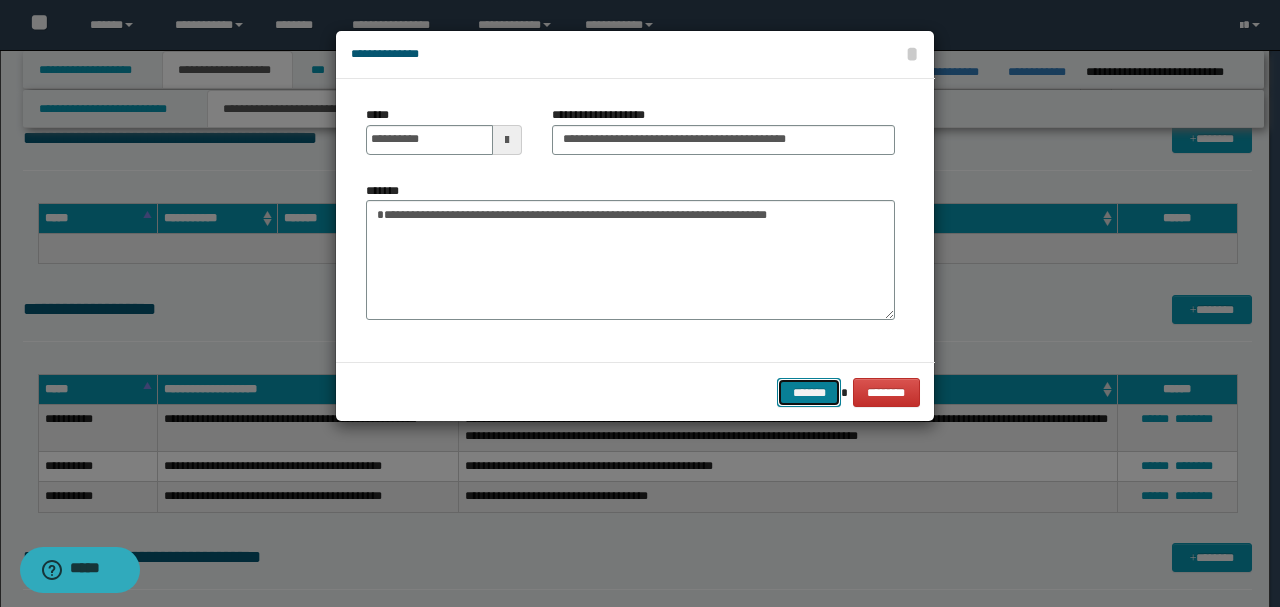 click on "*******" at bounding box center [809, 392] 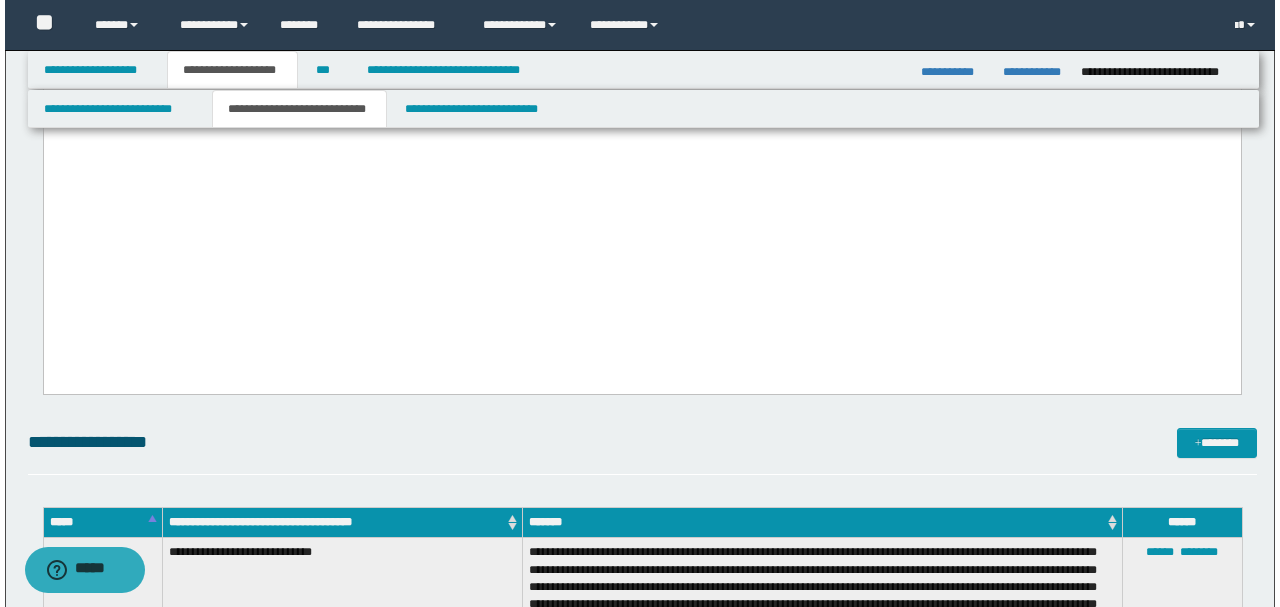 scroll, scrollTop: 2864, scrollLeft: 0, axis: vertical 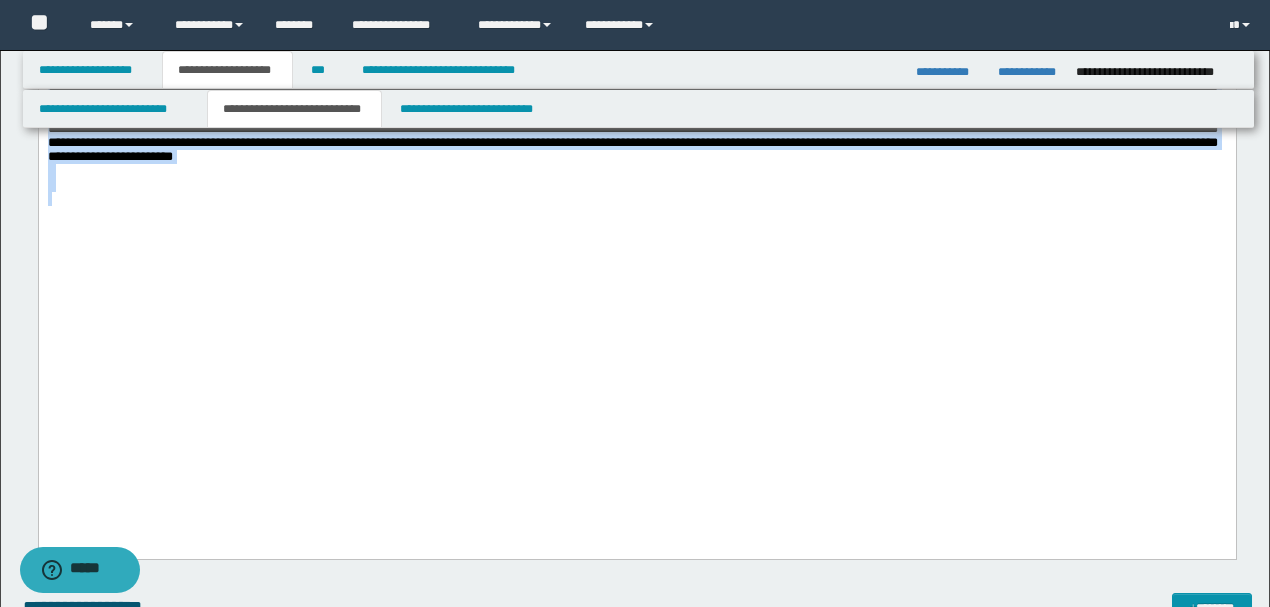 drag, startPoint x: 868, startPoint y: 421, endPoint x: 38, endPoint y: -955, distance: 1606.9462 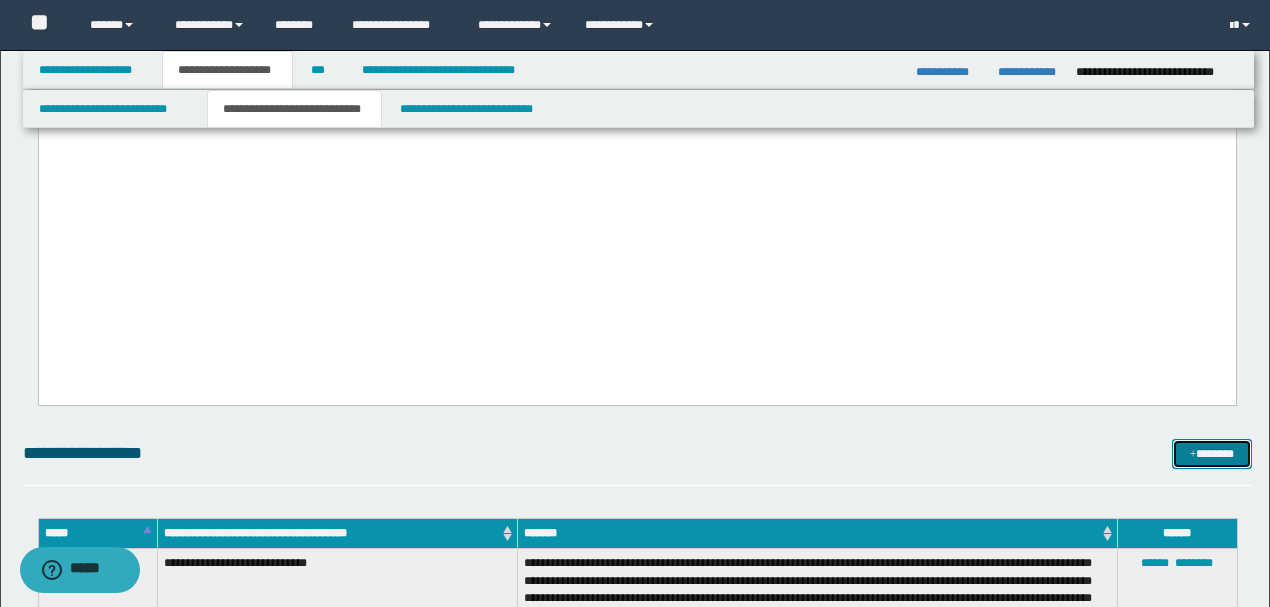 click on "*******" at bounding box center [1211, 453] 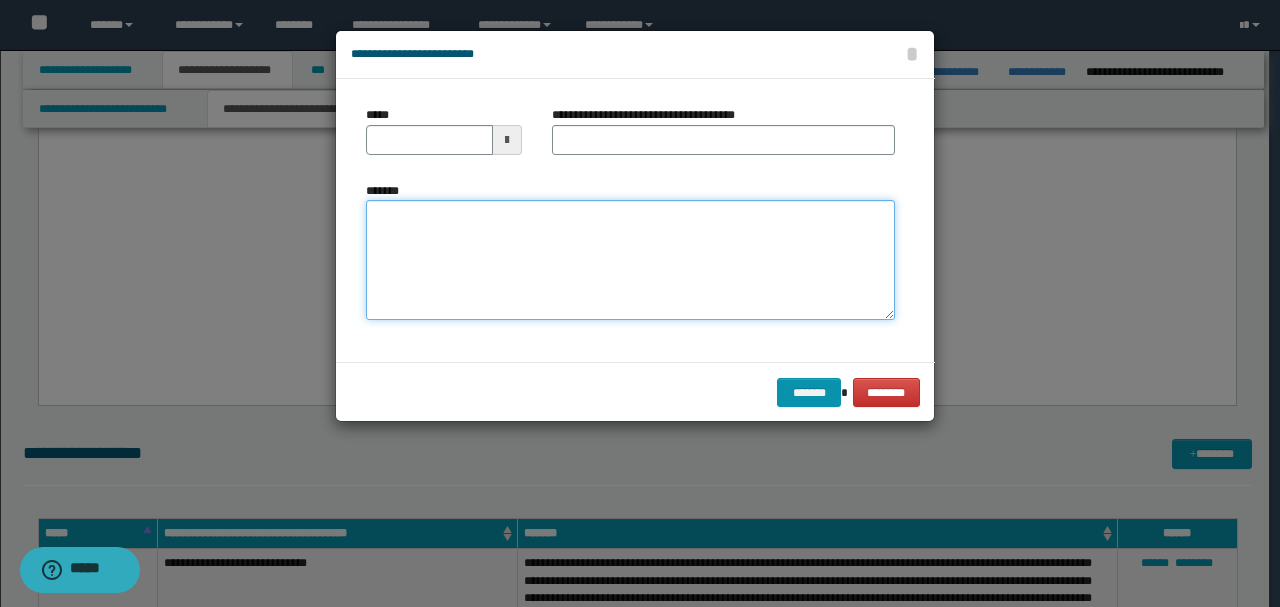 click on "*******" at bounding box center [630, 259] 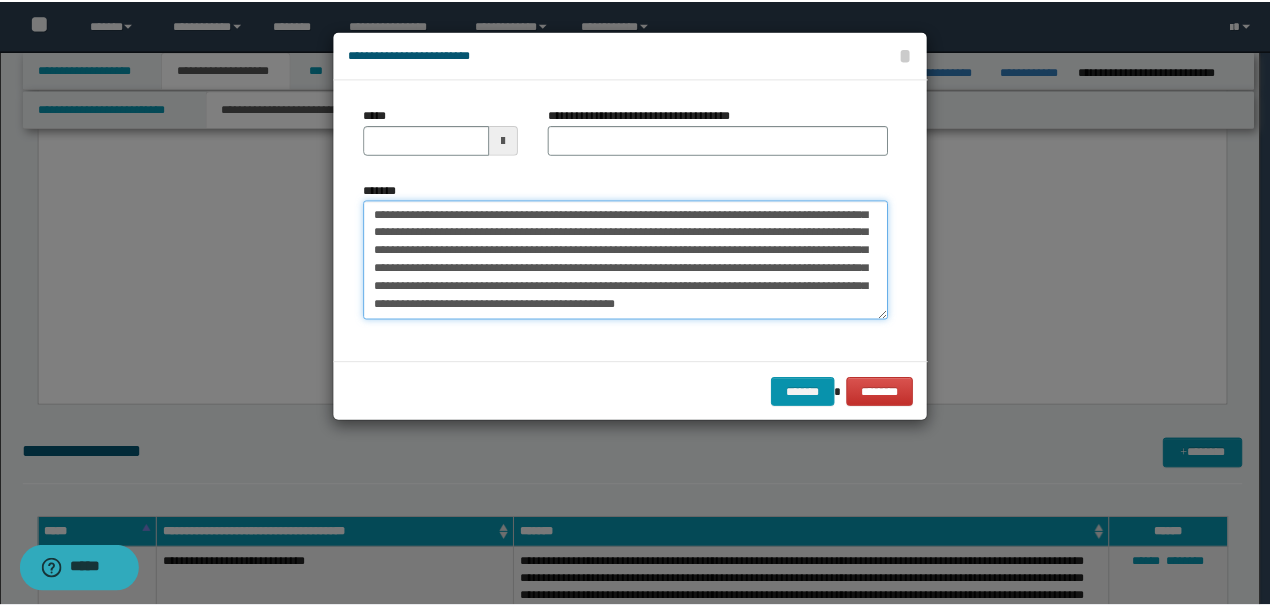 scroll, scrollTop: 0, scrollLeft: 0, axis: both 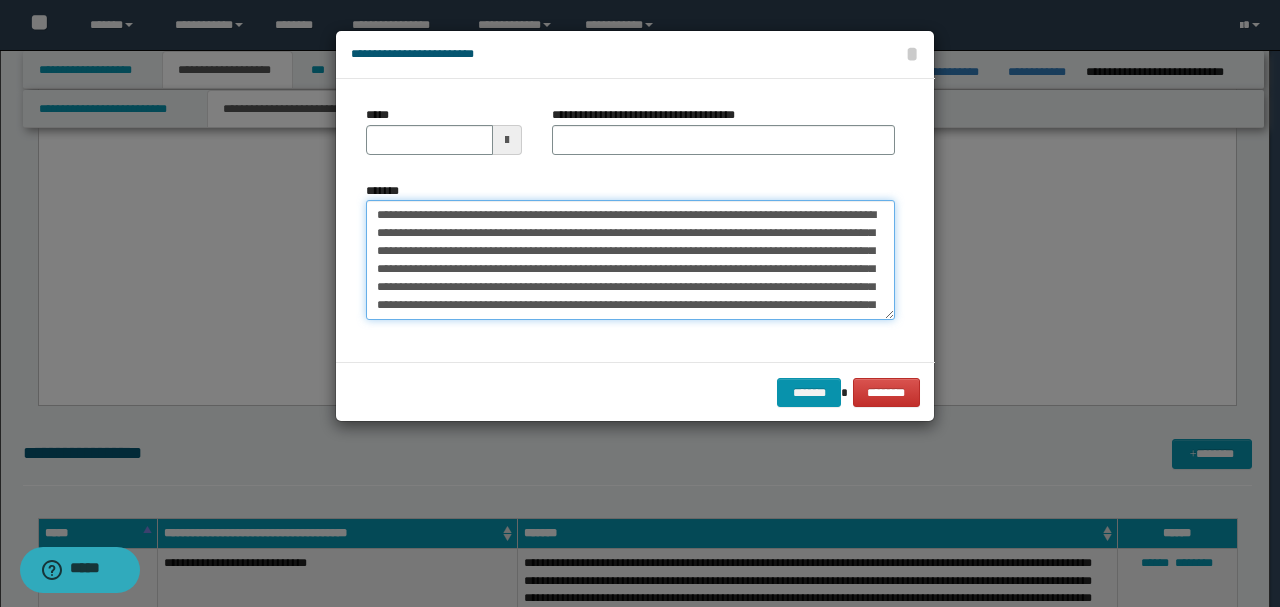 drag, startPoint x: 432, startPoint y: 212, endPoint x: 241, endPoint y: 190, distance: 192.26285 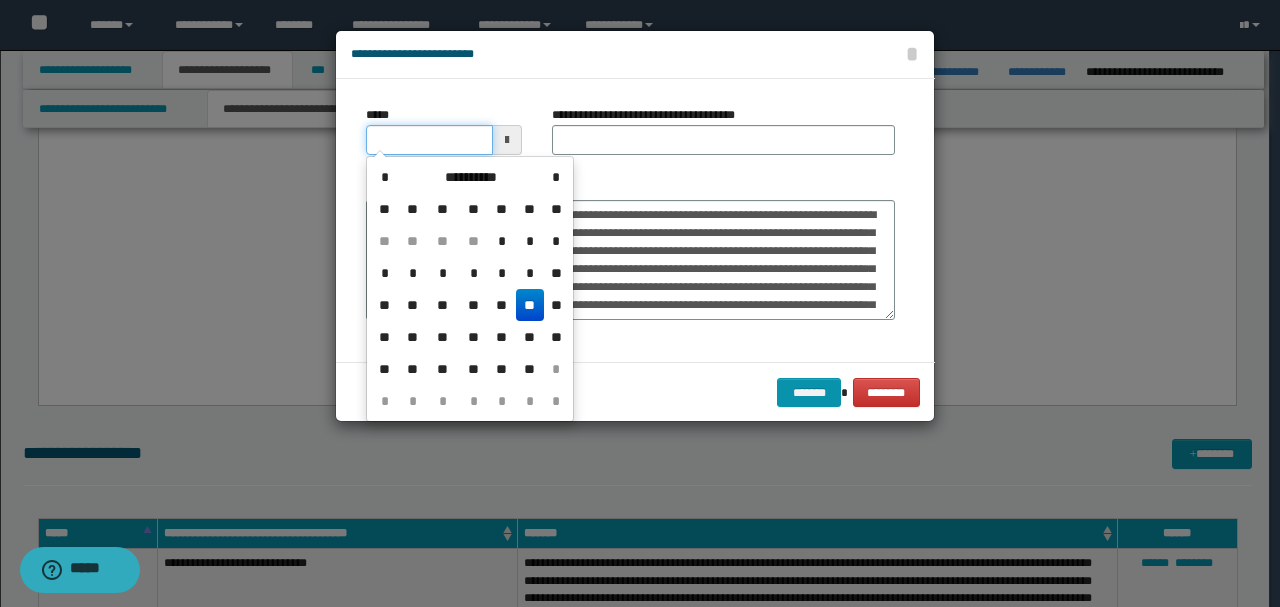 click on "*****" at bounding box center (429, 140) 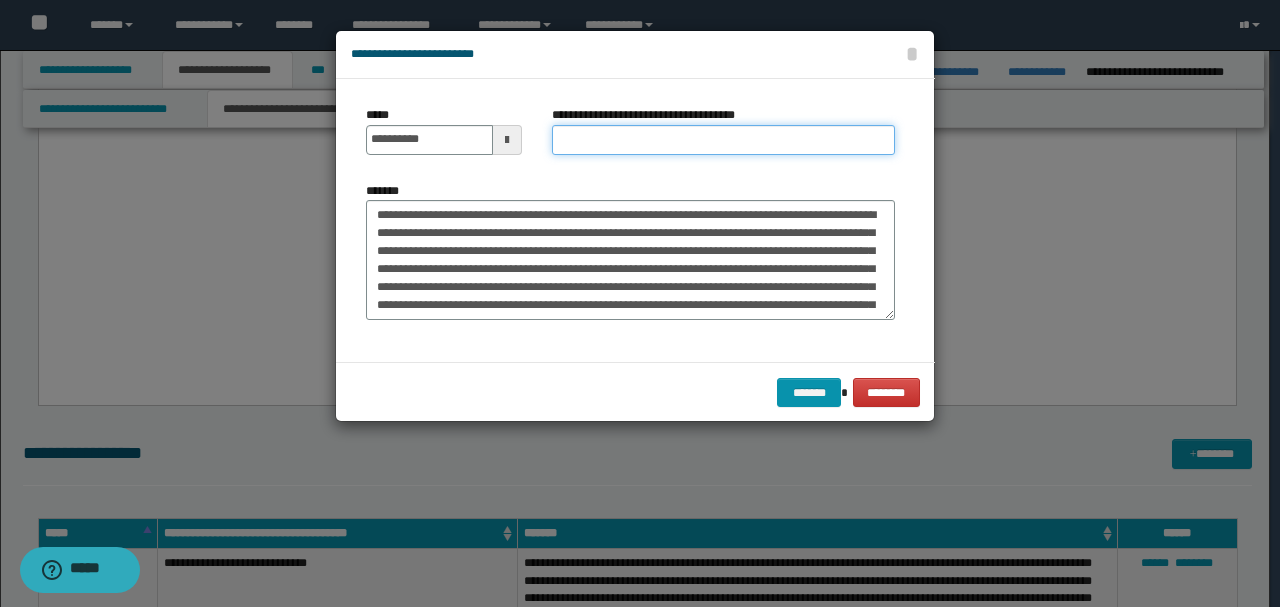 drag, startPoint x: 706, startPoint y: 147, endPoint x: 540, endPoint y: 250, distance: 195.35864 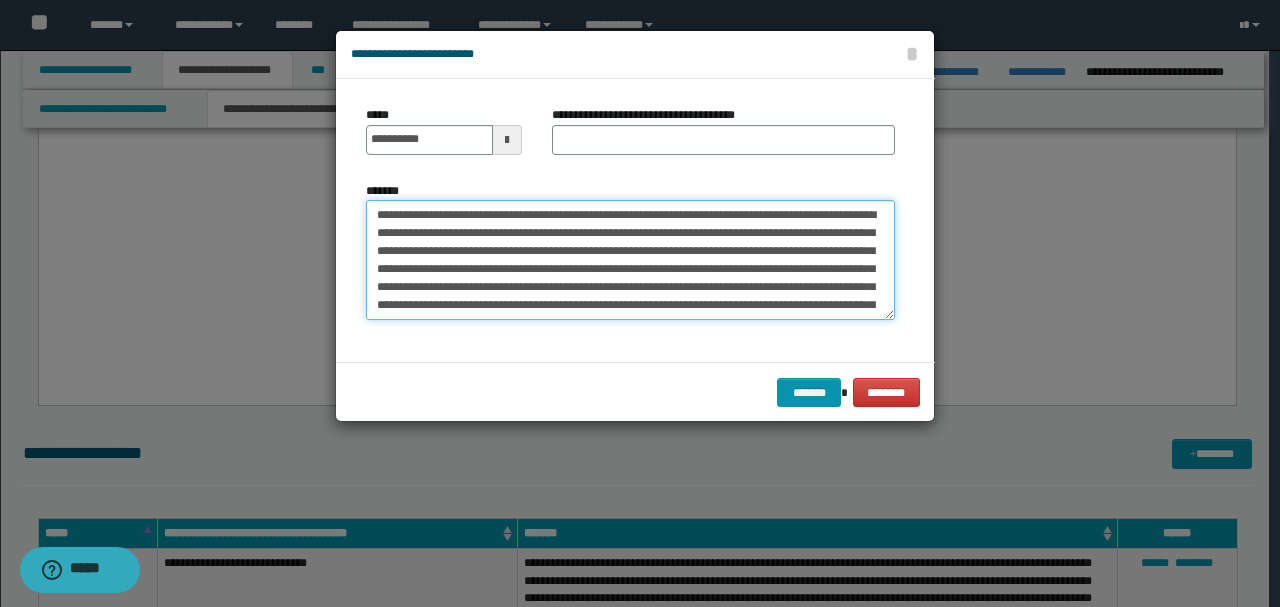 drag, startPoint x: 569, startPoint y: 214, endPoint x: 204, endPoint y: 196, distance: 365.44357 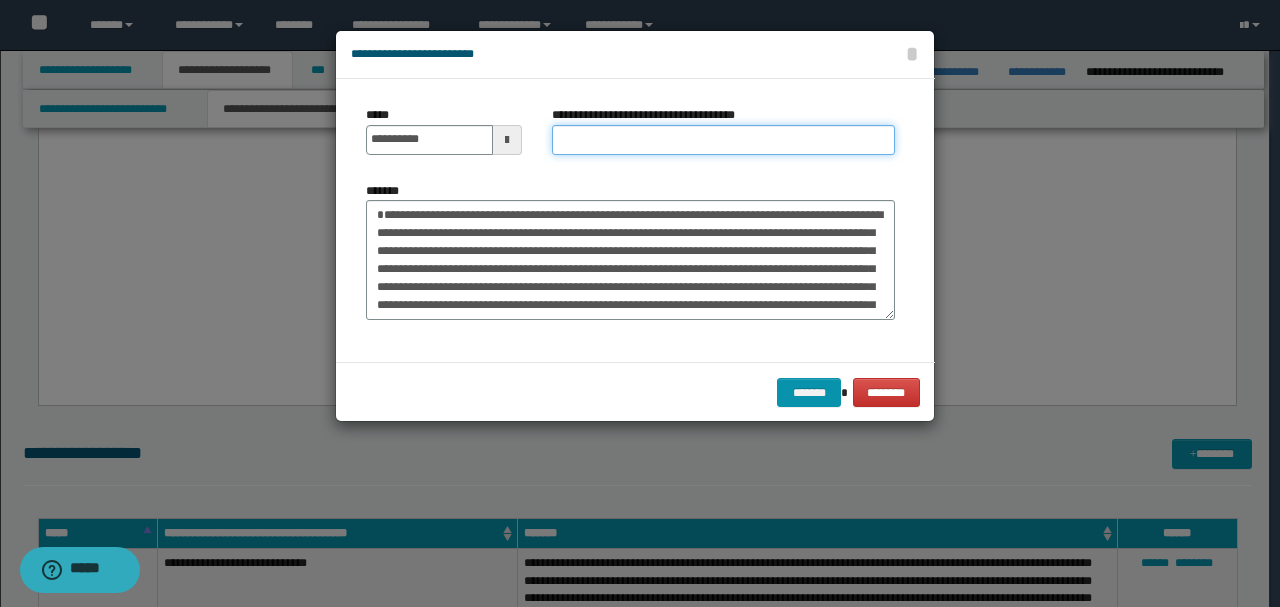 click on "**********" at bounding box center [723, 140] 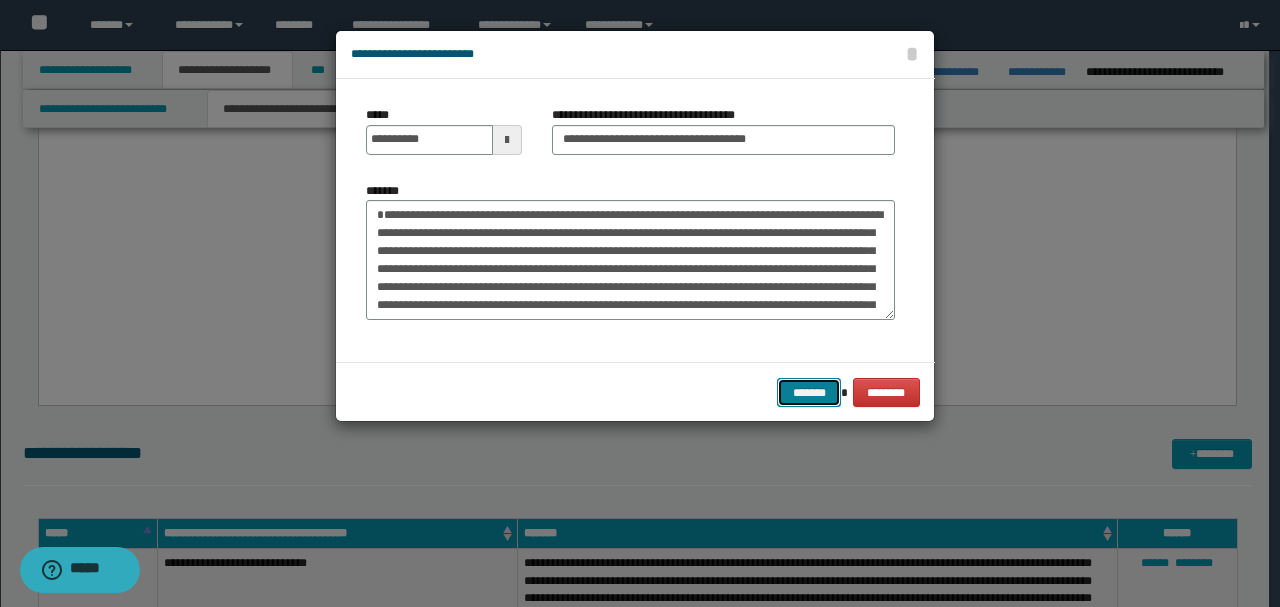 click on "*******" at bounding box center [809, 392] 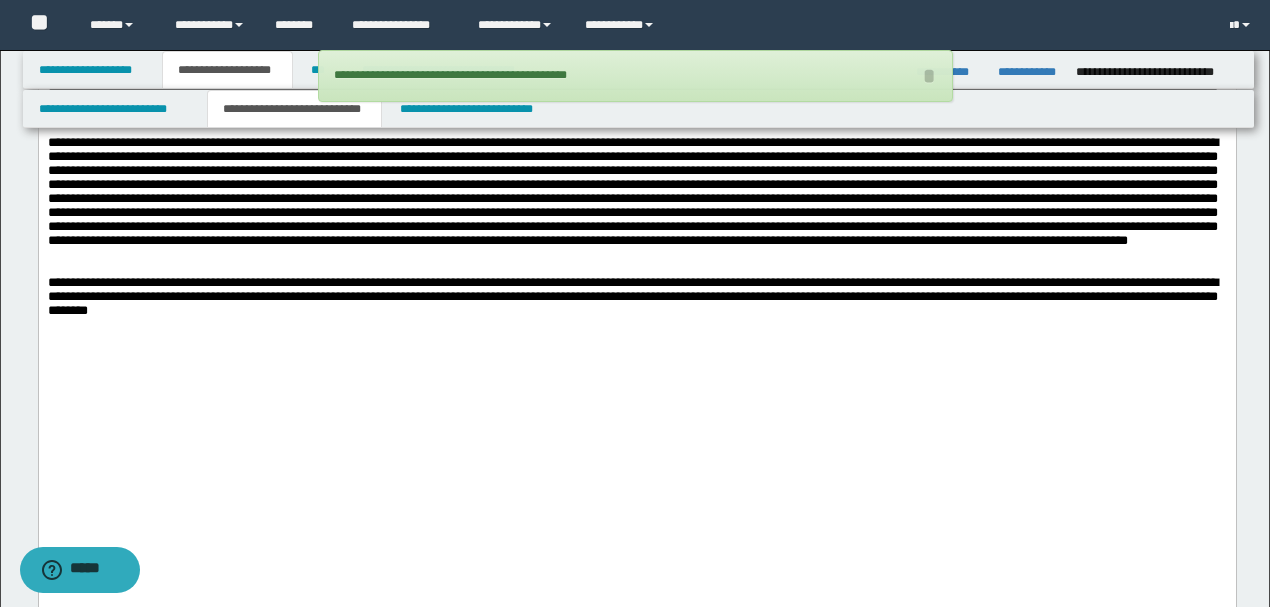 scroll, scrollTop: 2597, scrollLeft: 0, axis: vertical 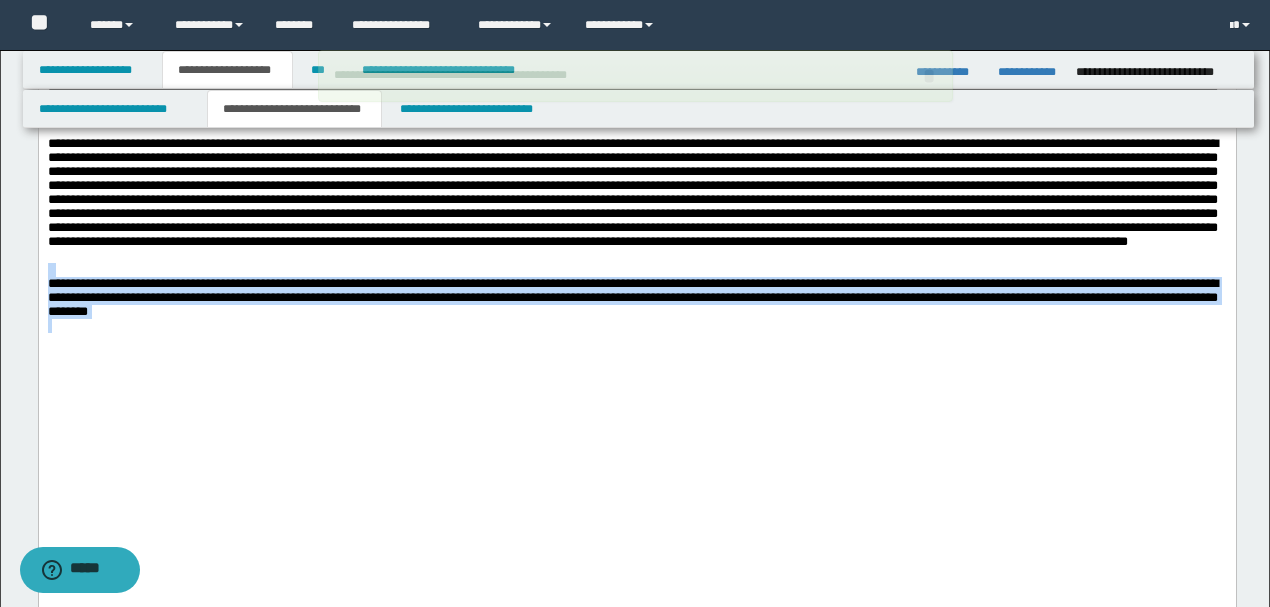 drag, startPoint x: 718, startPoint y: 549, endPoint x: 4, endPoint y: 478, distance: 717.5214 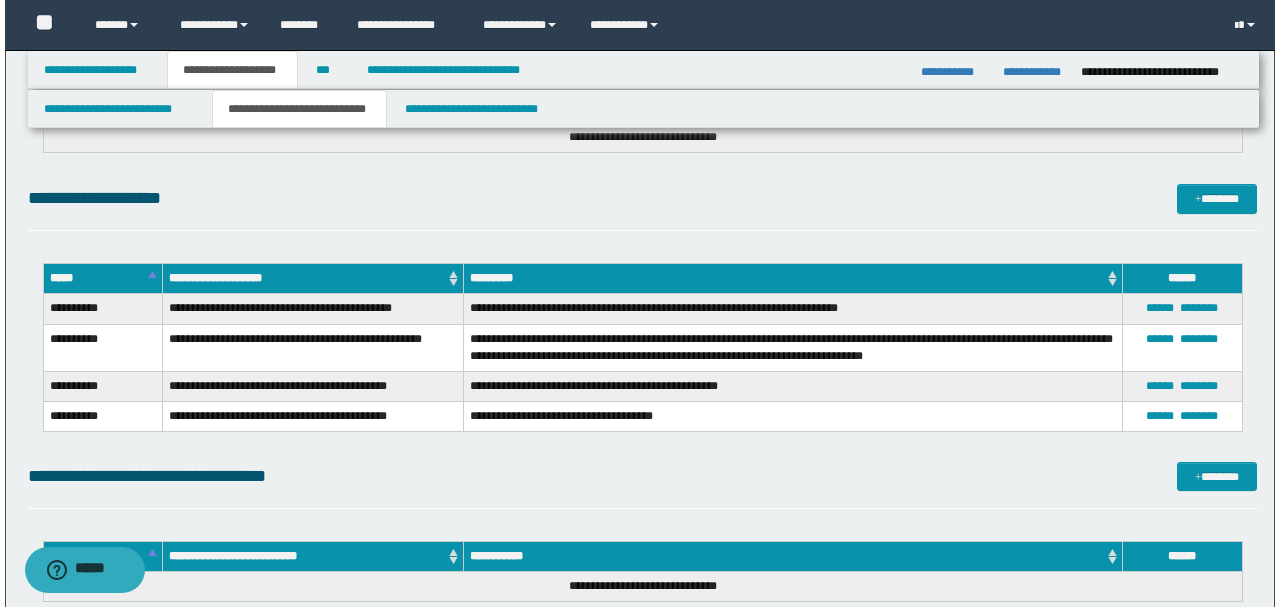 scroll, scrollTop: 6797, scrollLeft: 0, axis: vertical 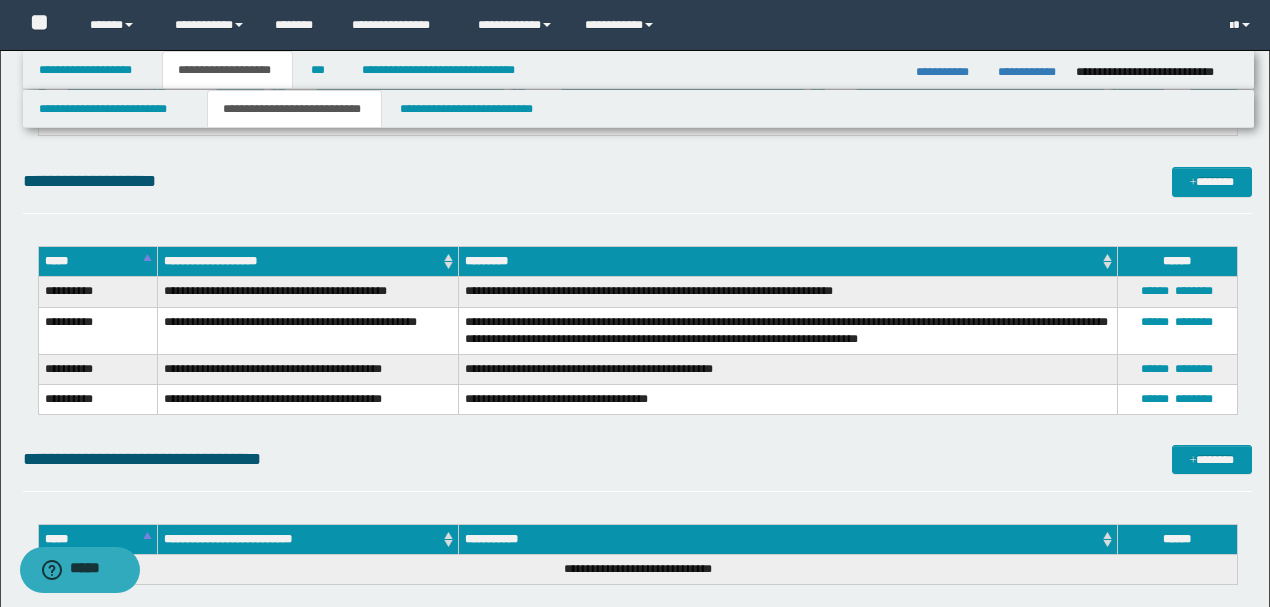 click on "**********" at bounding box center [637, 190] 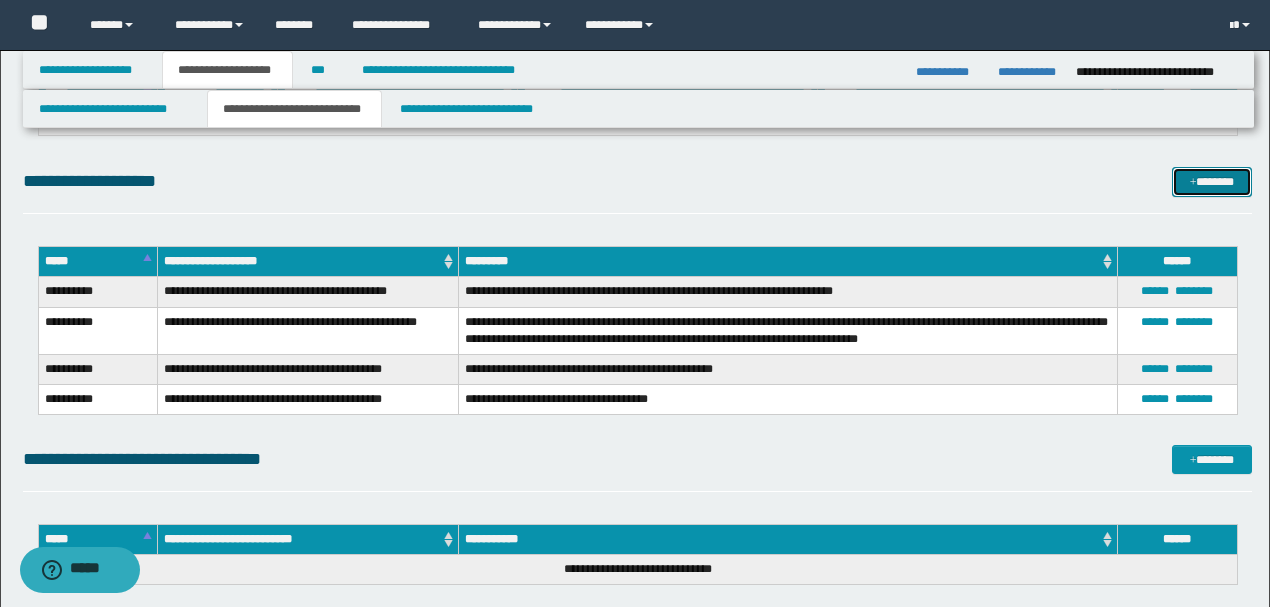 click on "*******" at bounding box center (1211, 181) 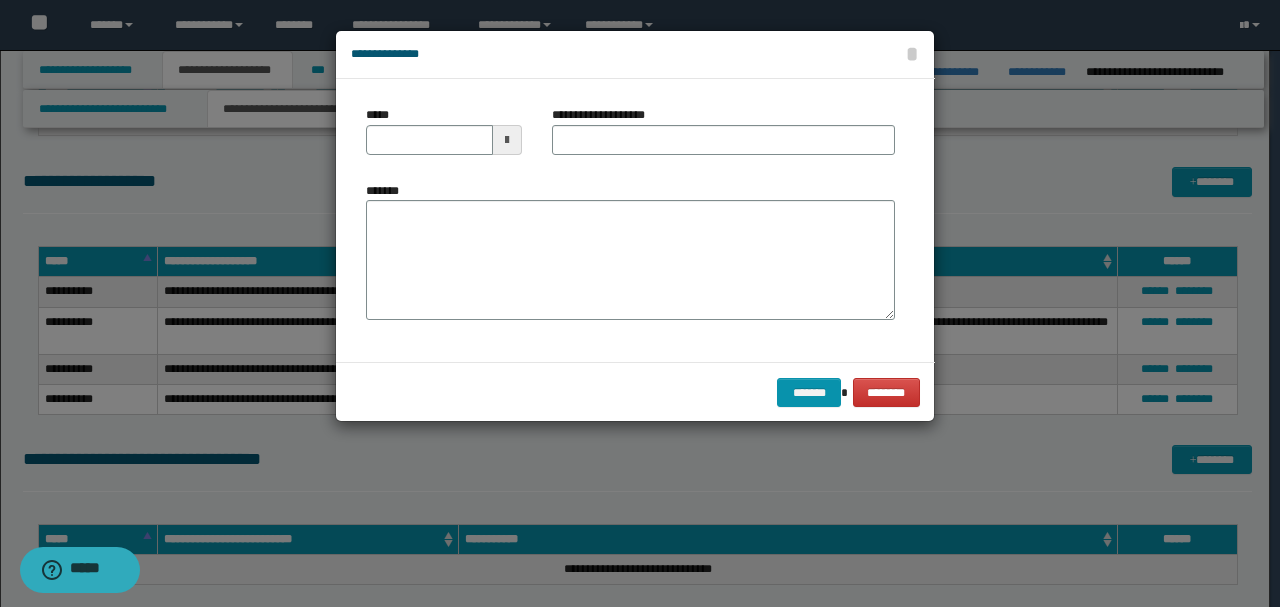 click on "*******" at bounding box center [630, 251] 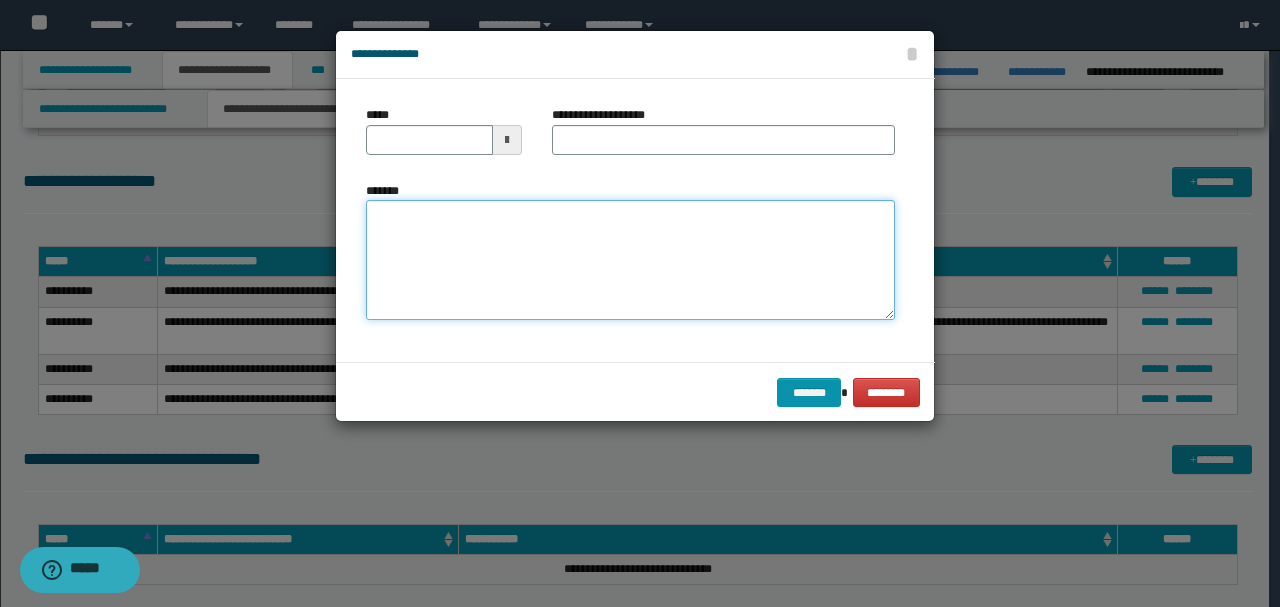 click on "*******" at bounding box center (630, 259) 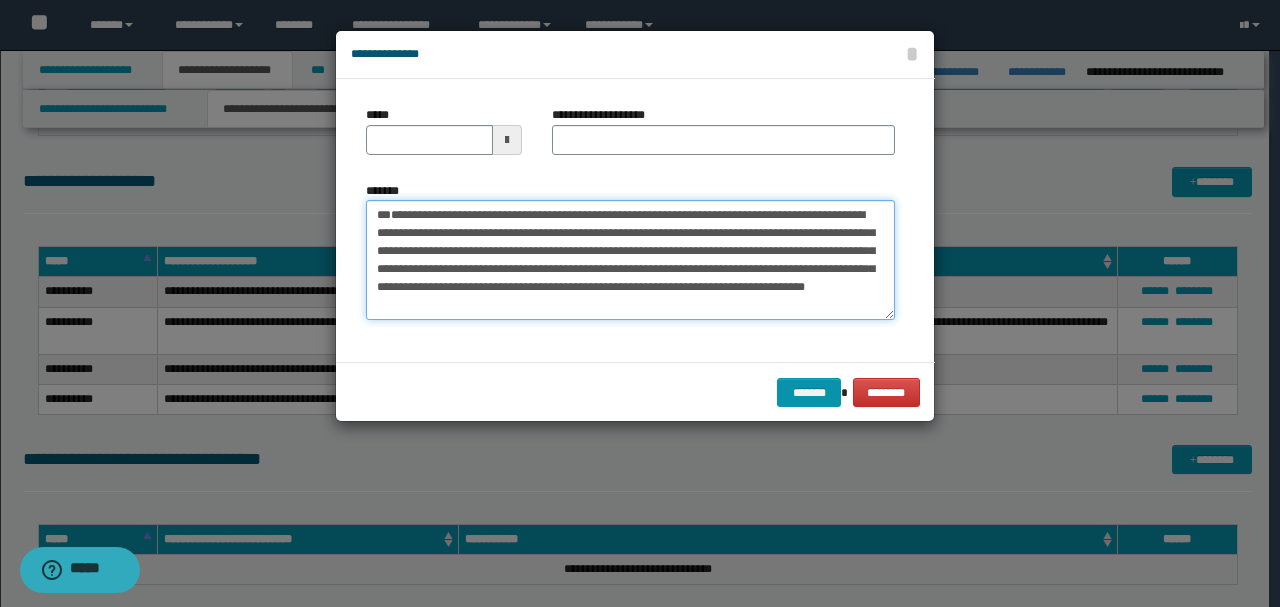 scroll, scrollTop: 0, scrollLeft: 0, axis: both 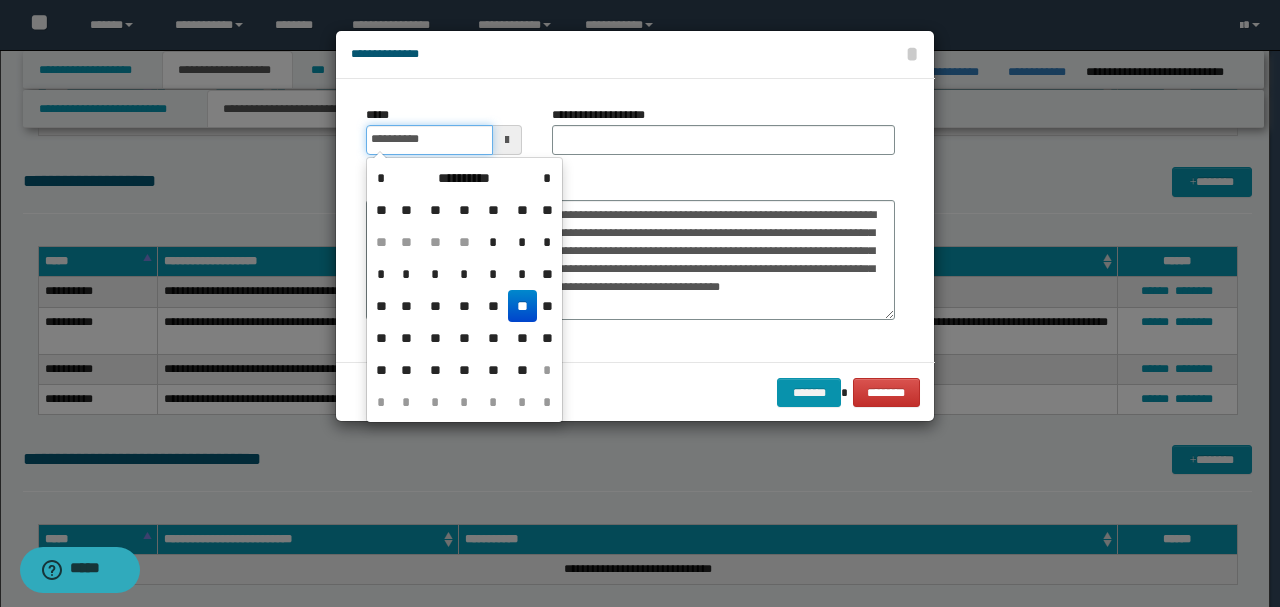 click on "**********" at bounding box center (429, 140) 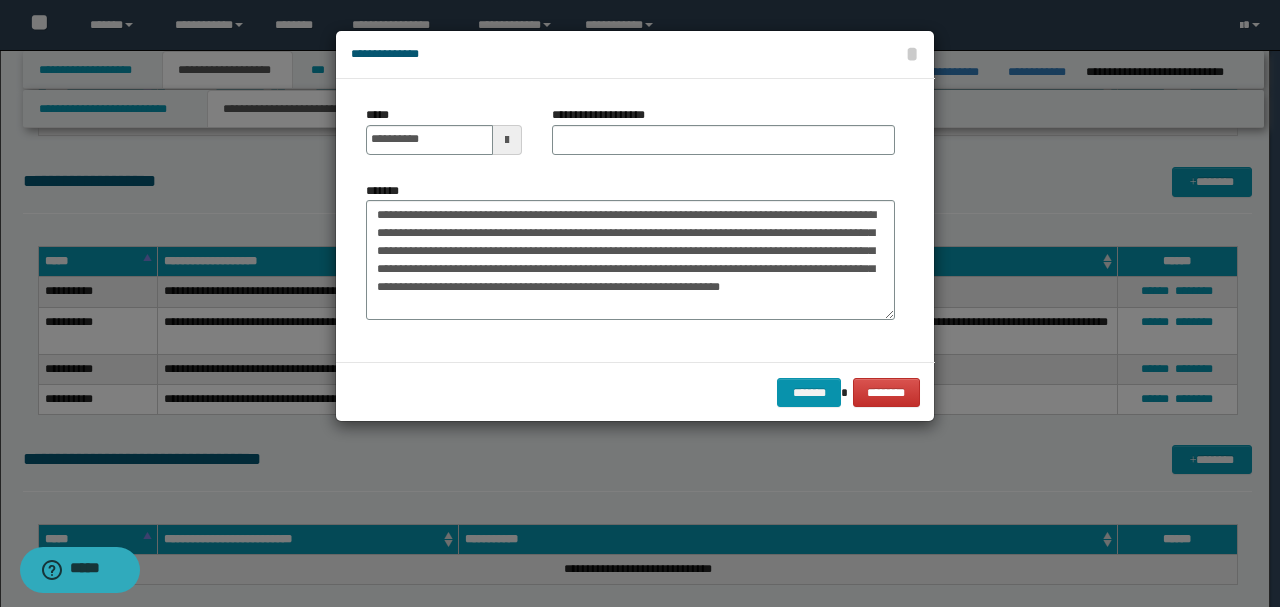 click on "**********" at bounding box center [630, 220] 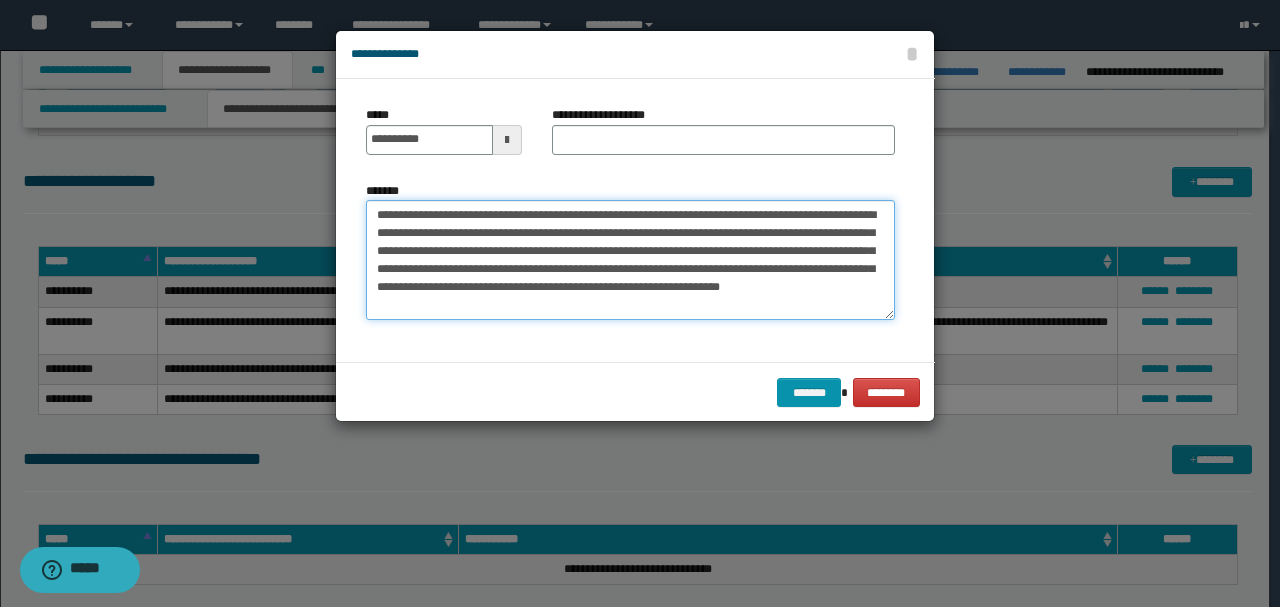 drag, startPoint x: 683, startPoint y: 208, endPoint x: 294, endPoint y: 189, distance: 389.46375 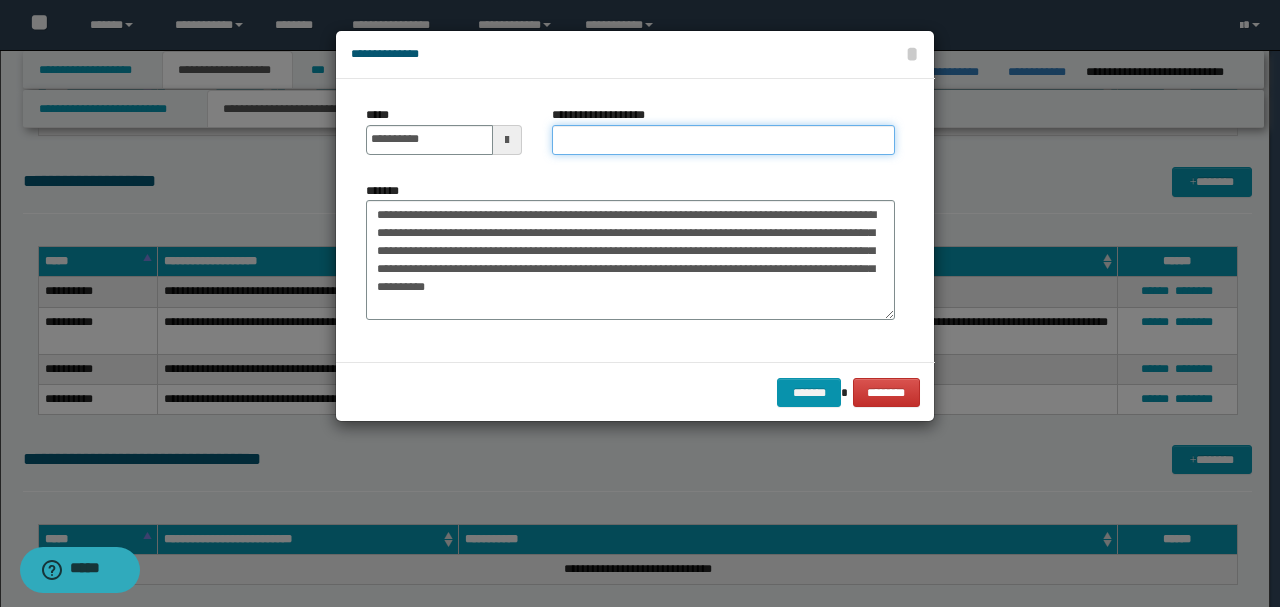 paste on "**********" 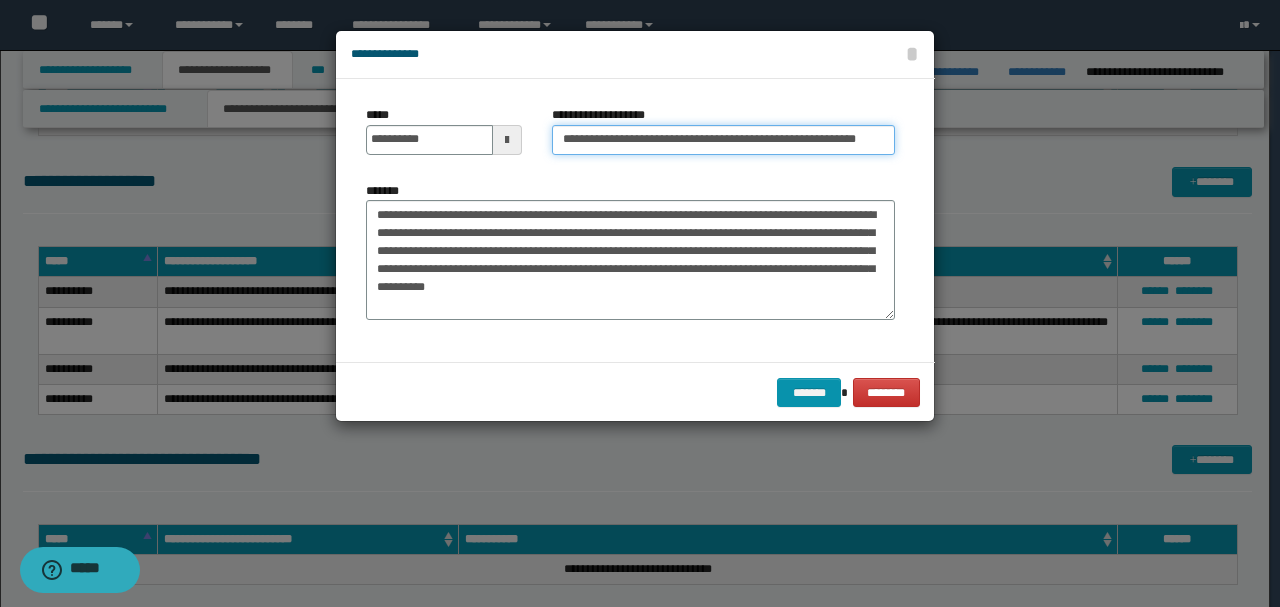 scroll, scrollTop: 0, scrollLeft: 4, axis: horizontal 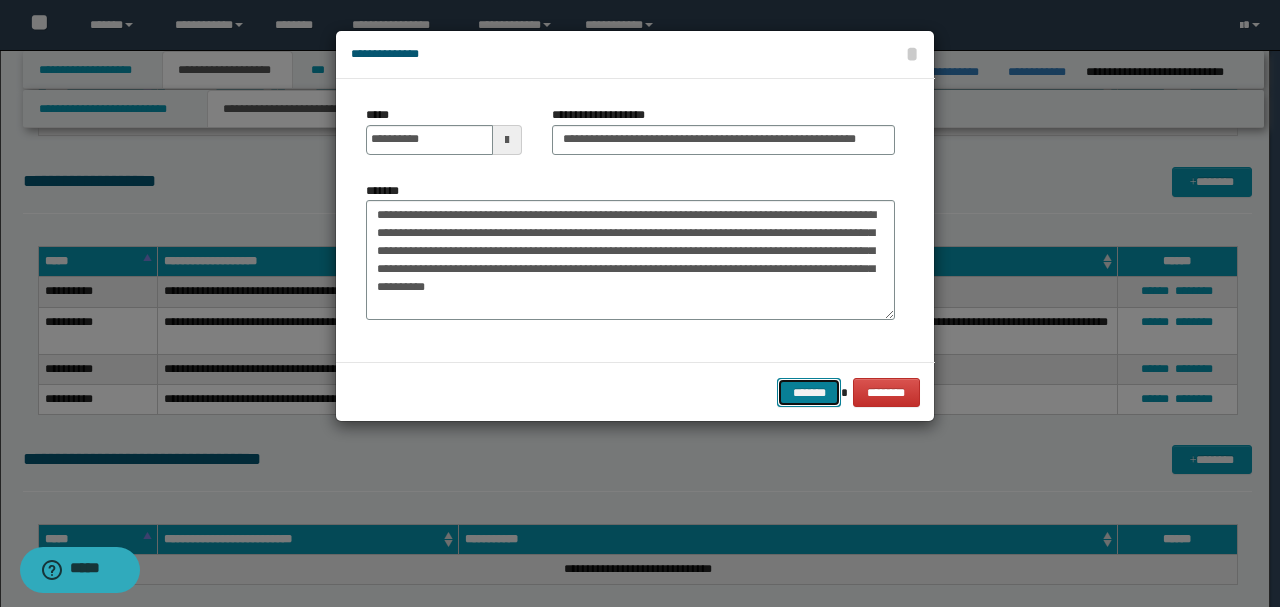 click on "*******" at bounding box center [809, 392] 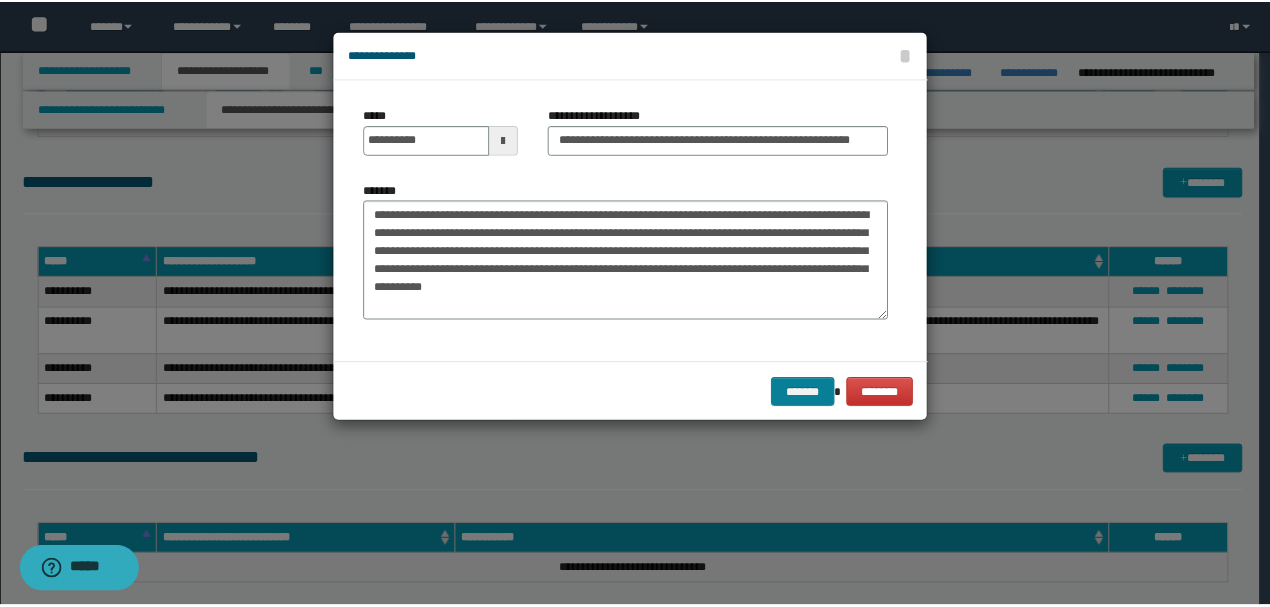 scroll, scrollTop: 0, scrollLeft: 0, axis: both 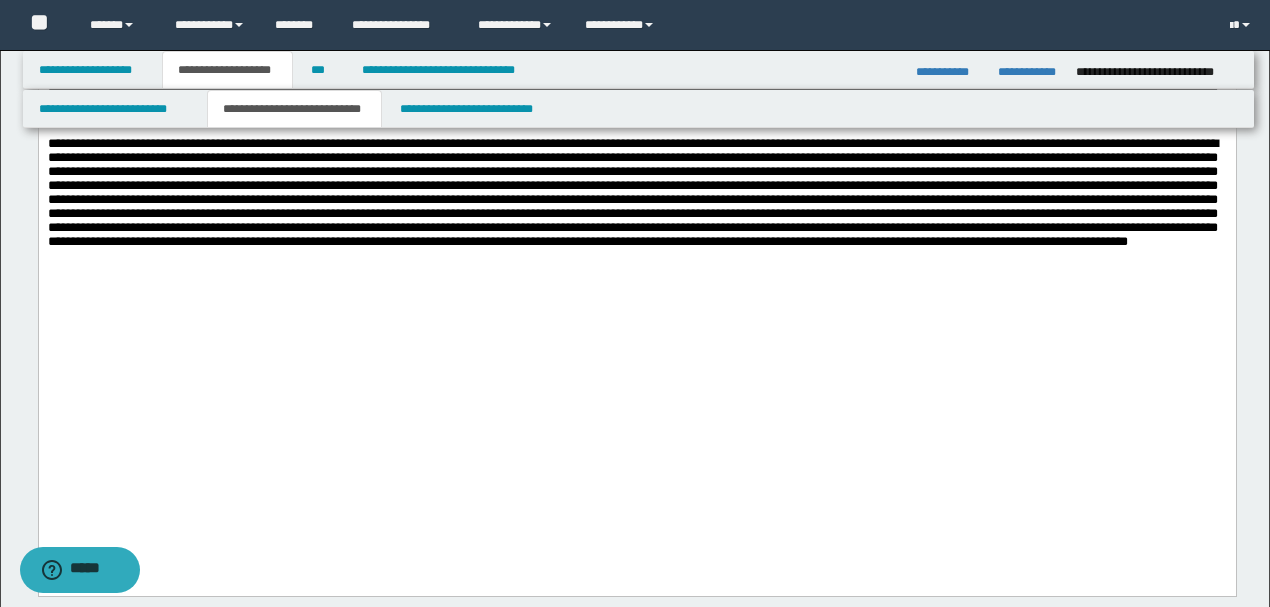 drag, startPoint x: 923, startPoint y: 472, endPoint x: 8, endPoint y: 292, distance: 932.53687 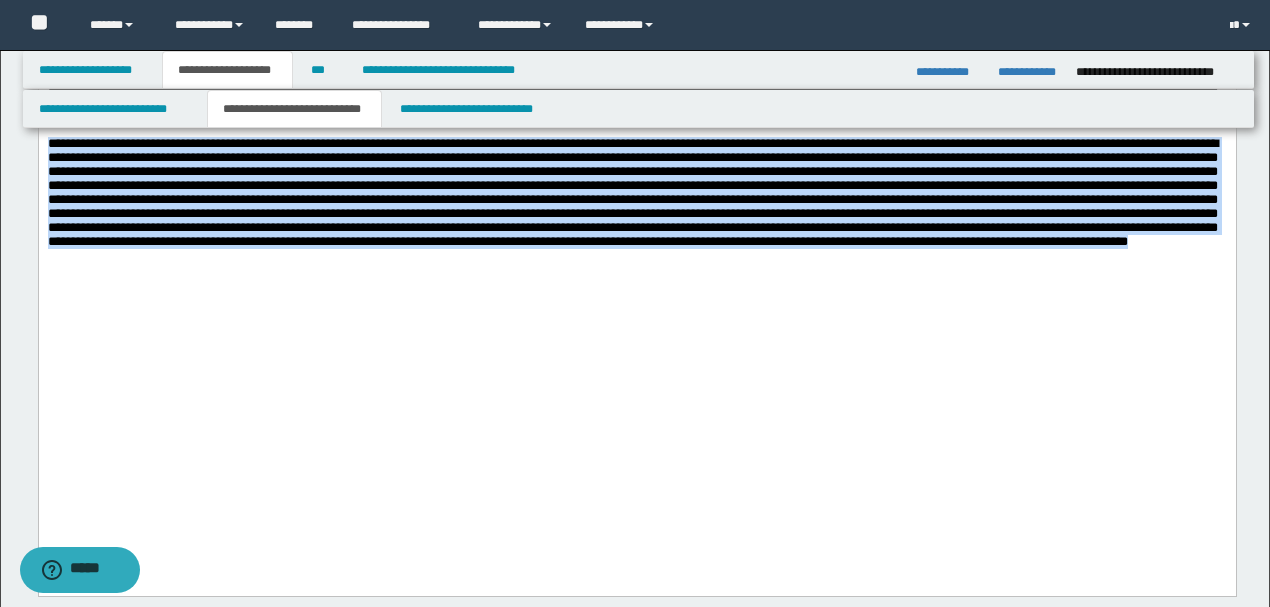 drag, startPoint x: 874, startPoint y: 456, endPoint x: 0, endPoint y: 324, distance: 883.91174 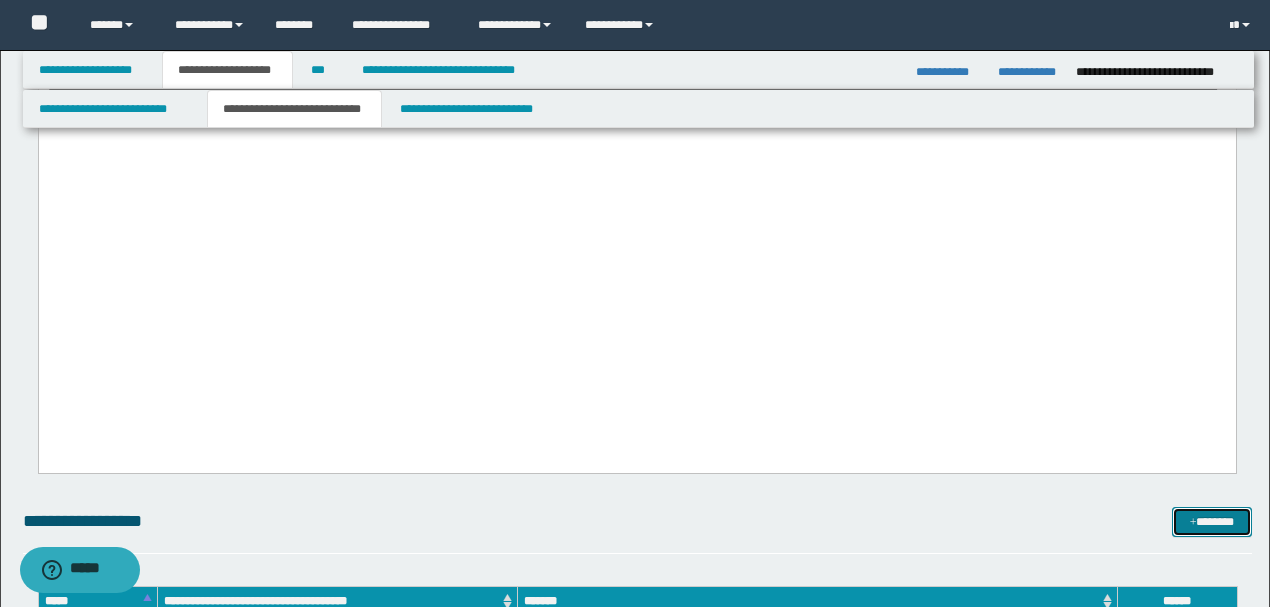 click on "*******" at bounding box center (1211, 521) 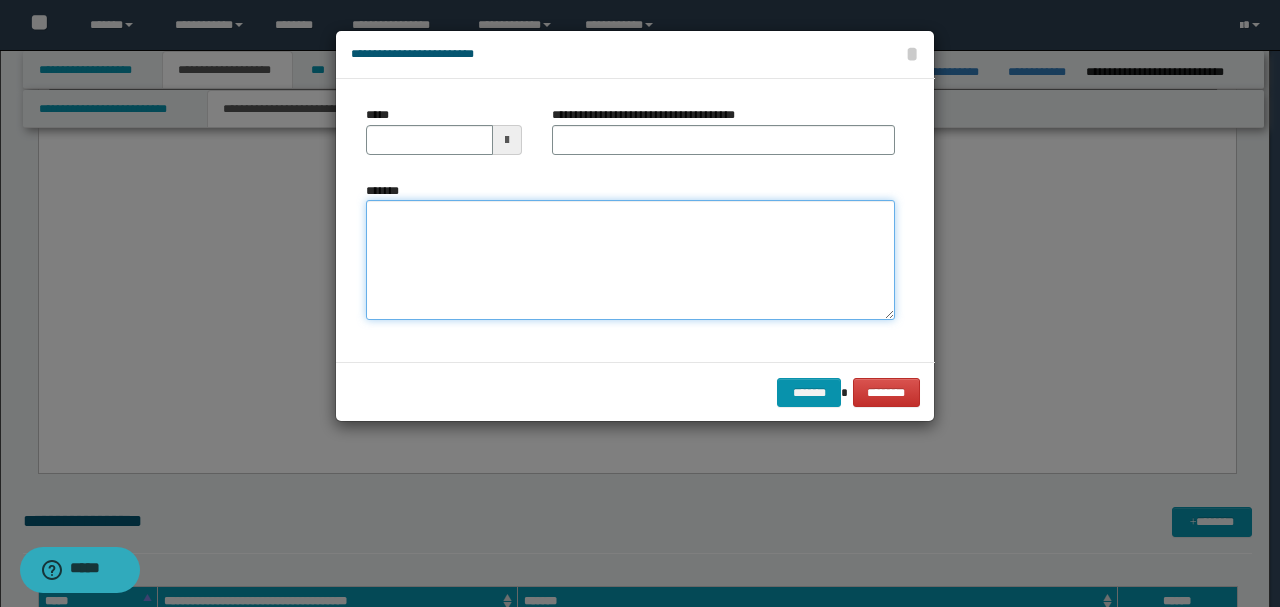 paste on "**********" 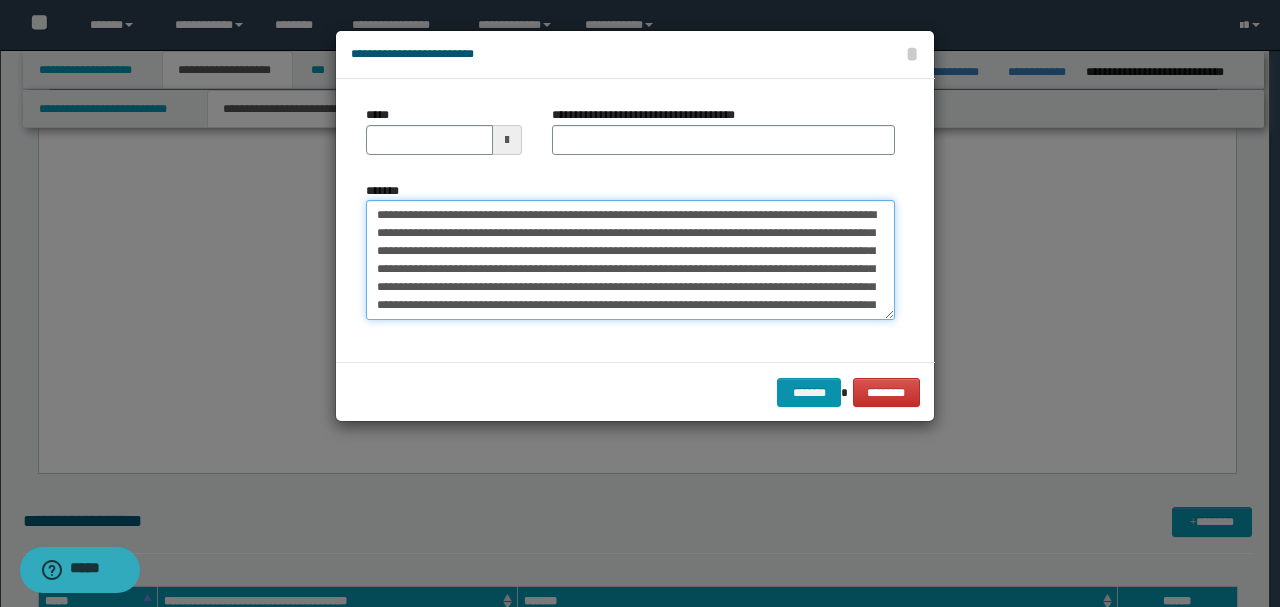 click on "*******" at bounding box center (630, 259) 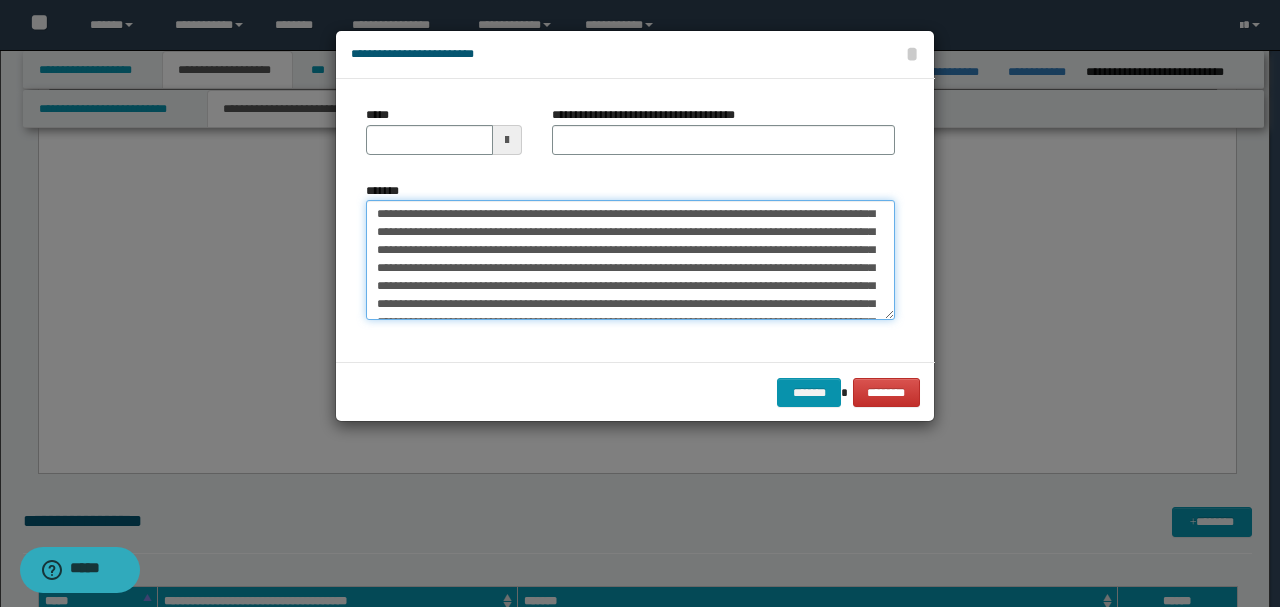 scroll, scrollTop: 0, scrollLeft: 0, axis: both 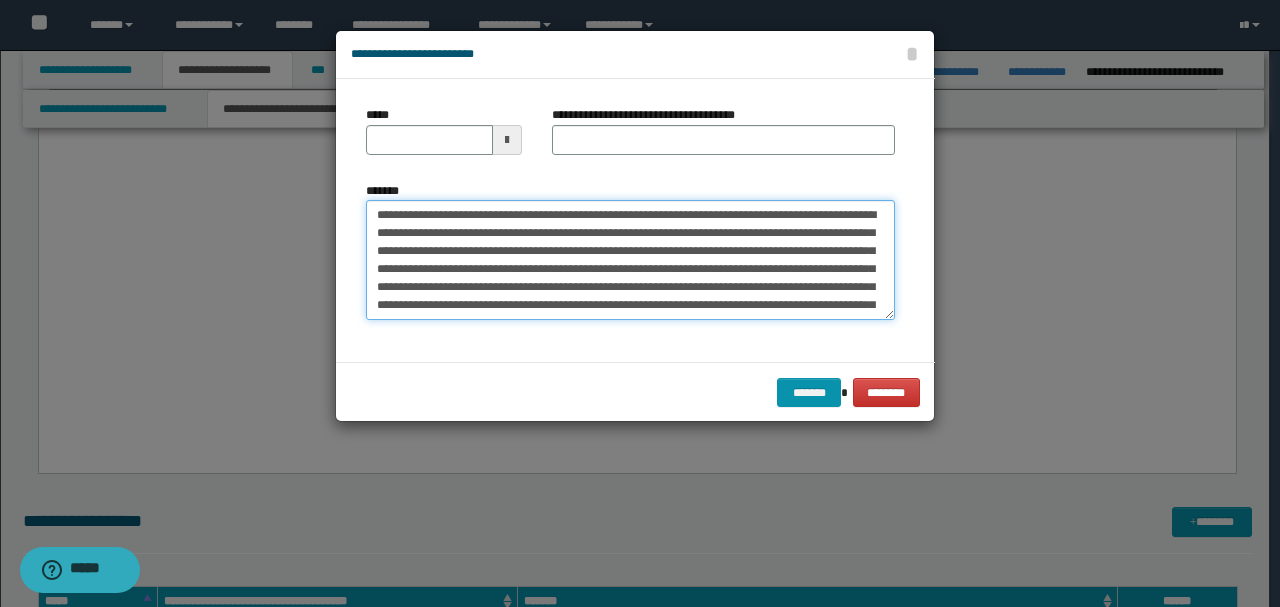drag, startPoint x: 440, startPoint y: 212, endPoint x: 273, endPoint y: 194, distance: 167.96725 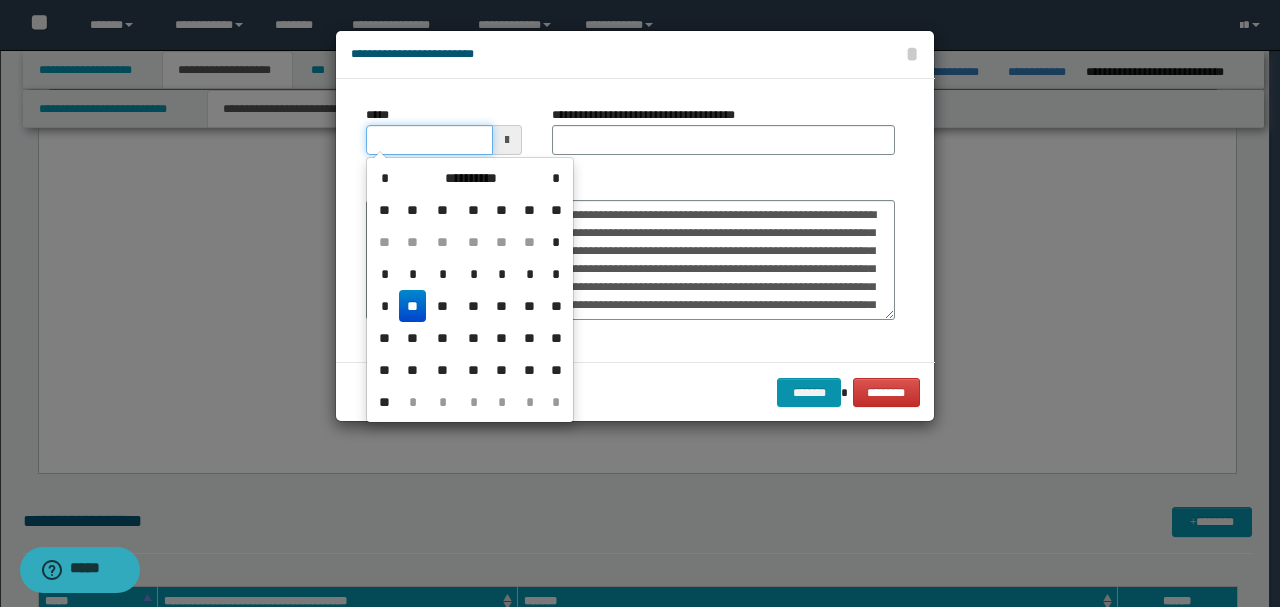 click on "*****" at bounding box center [429, 140] 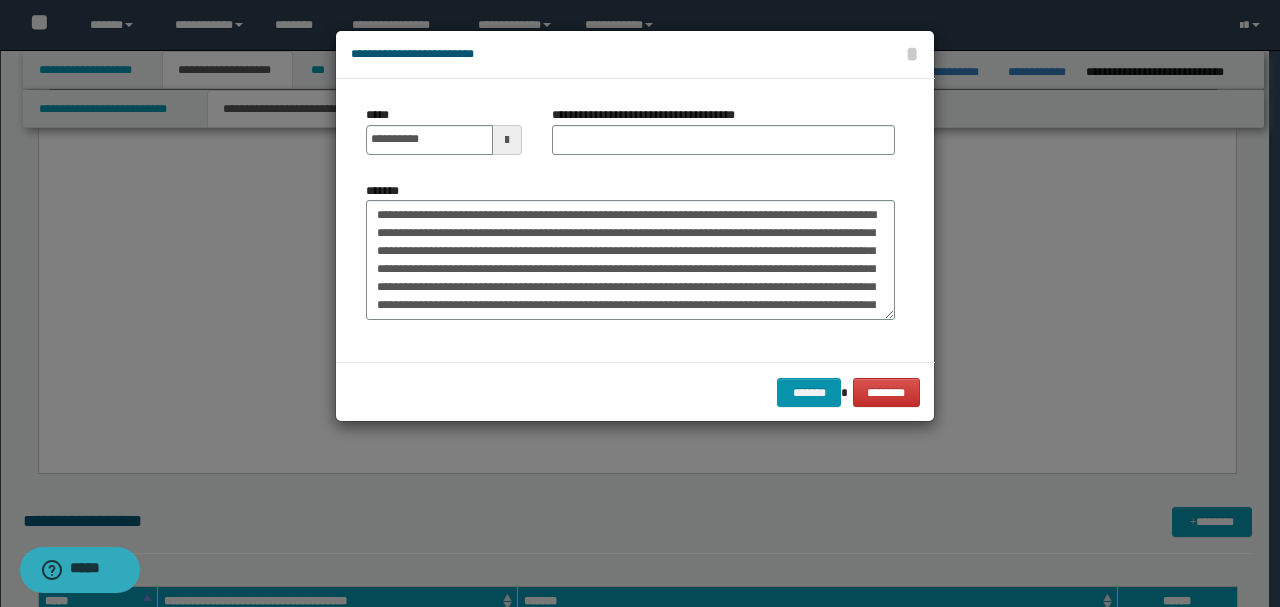 click on "**********" at bounding box center (630, 220) 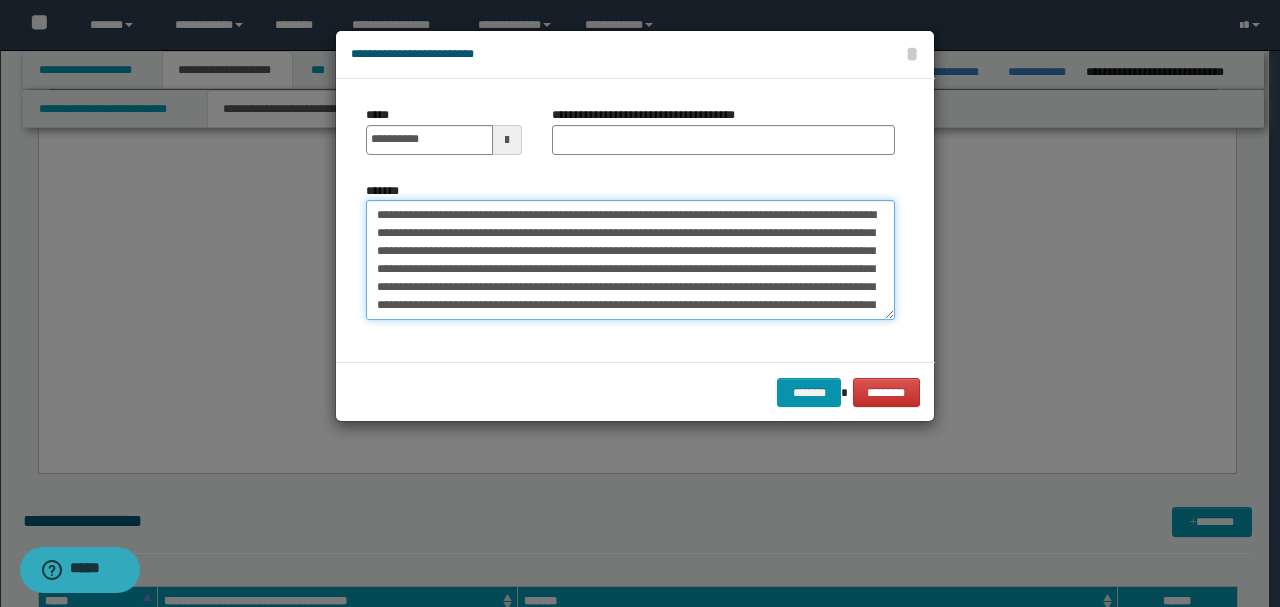 drag, startPoint x: 559, startPoint y: 214, endPoint x: 158, endPoint y: 197, distance: 401.3602 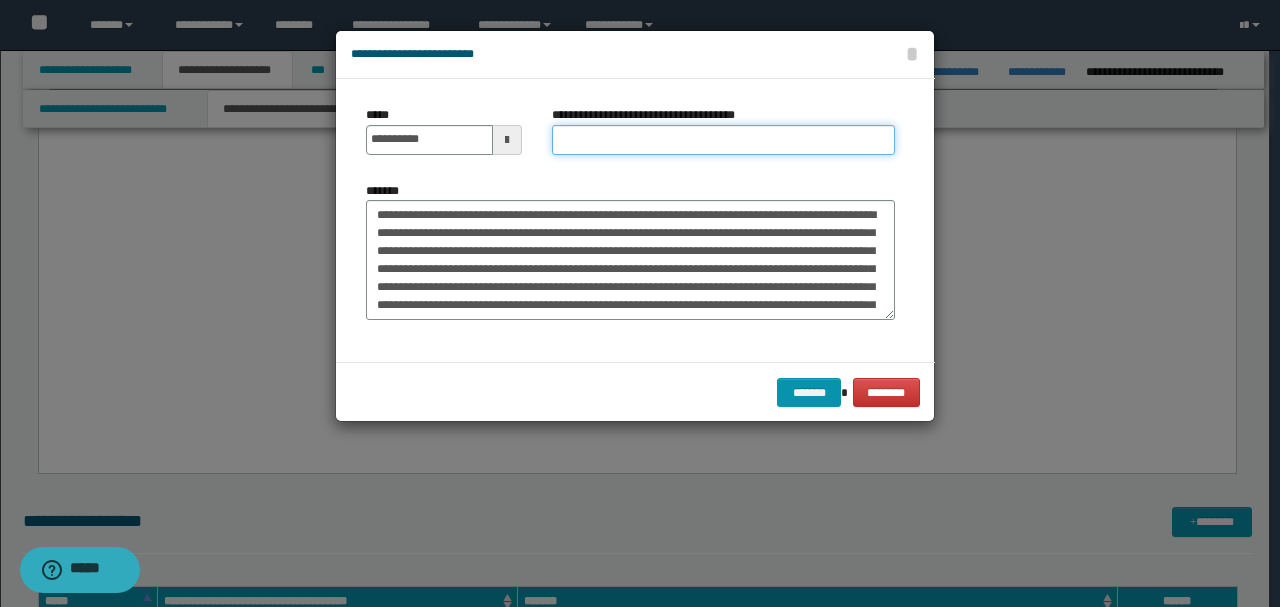 click on "**********" at bounding box center (723, 140) 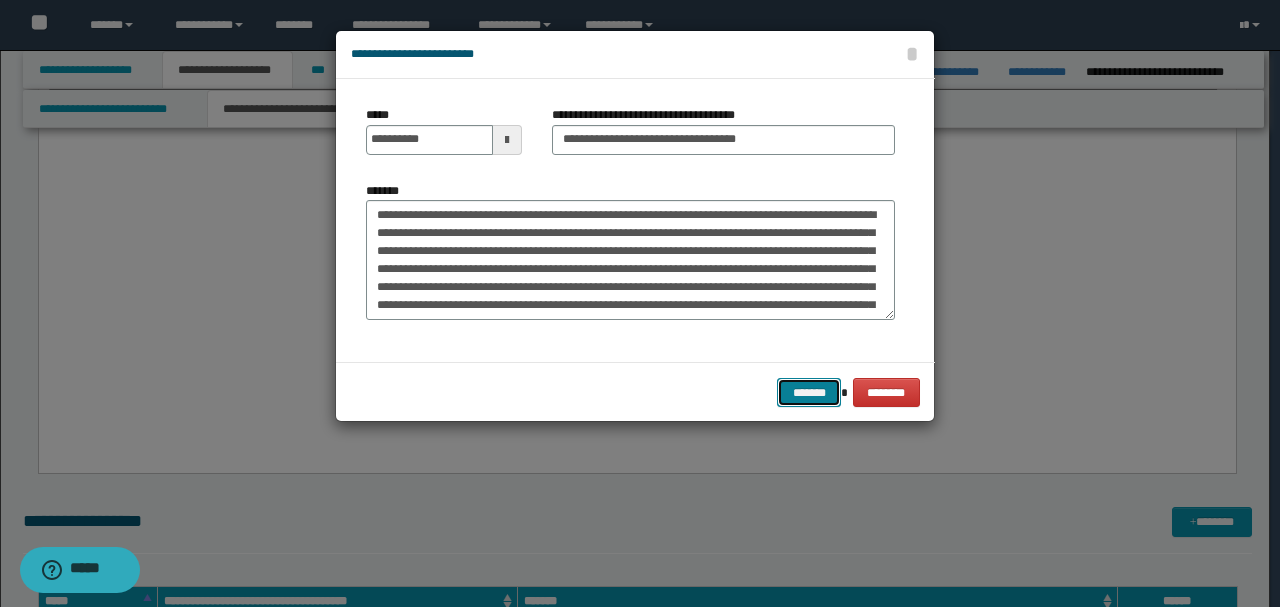 click on "*******" at bounding box center [809, 392] 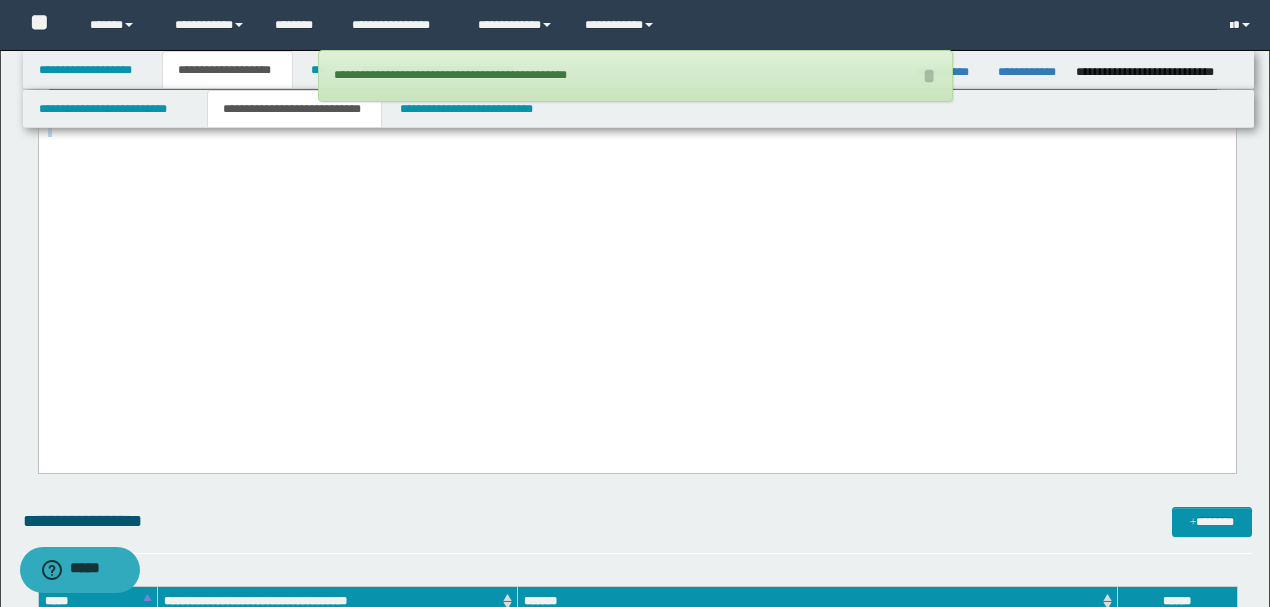 drag, startPoint x: 0, startPoint y: 223, endPoint x: 38, endPoint y: -752, distance: 975.74023 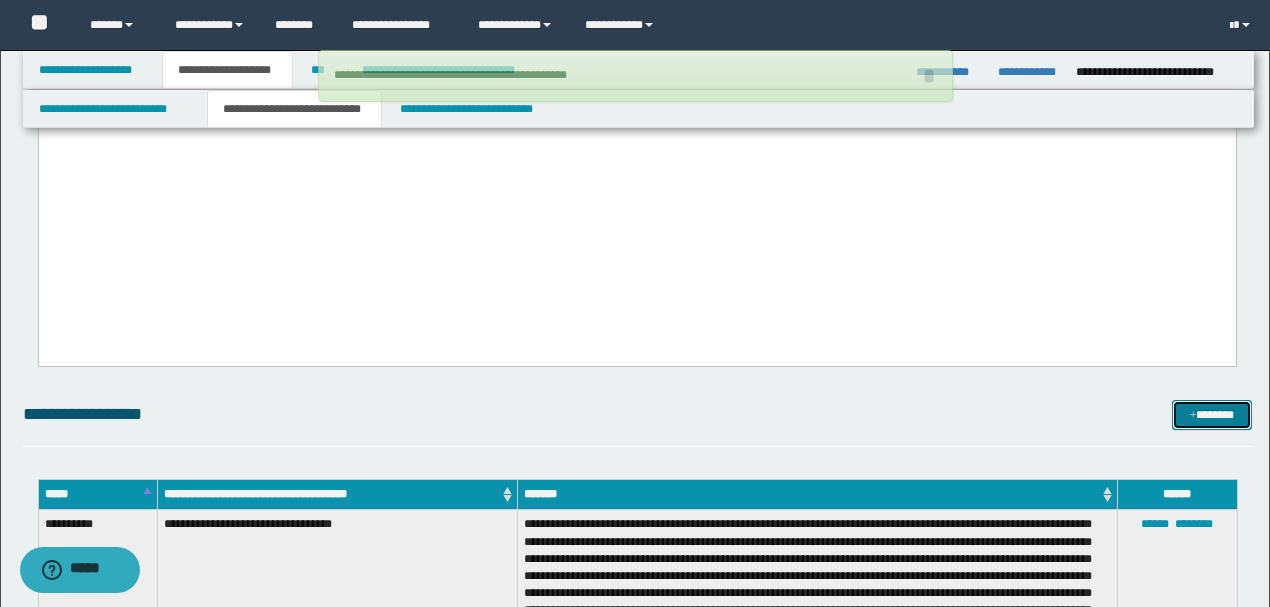 click on "*******" at bounding box center (1211, 414) 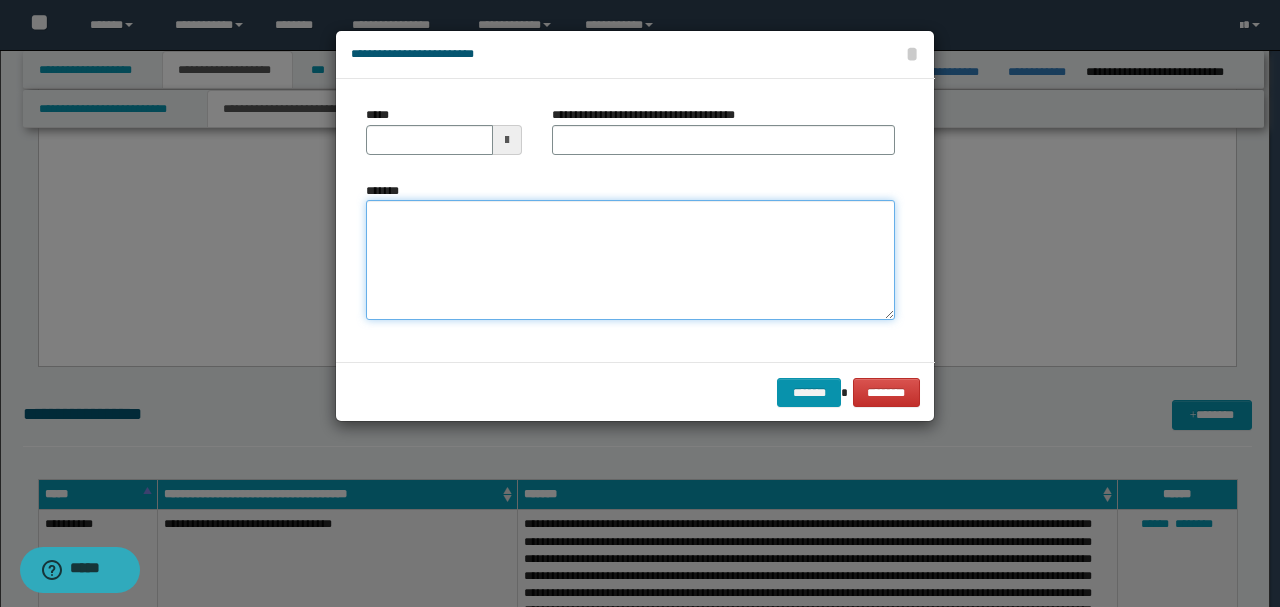 paste on "**********" 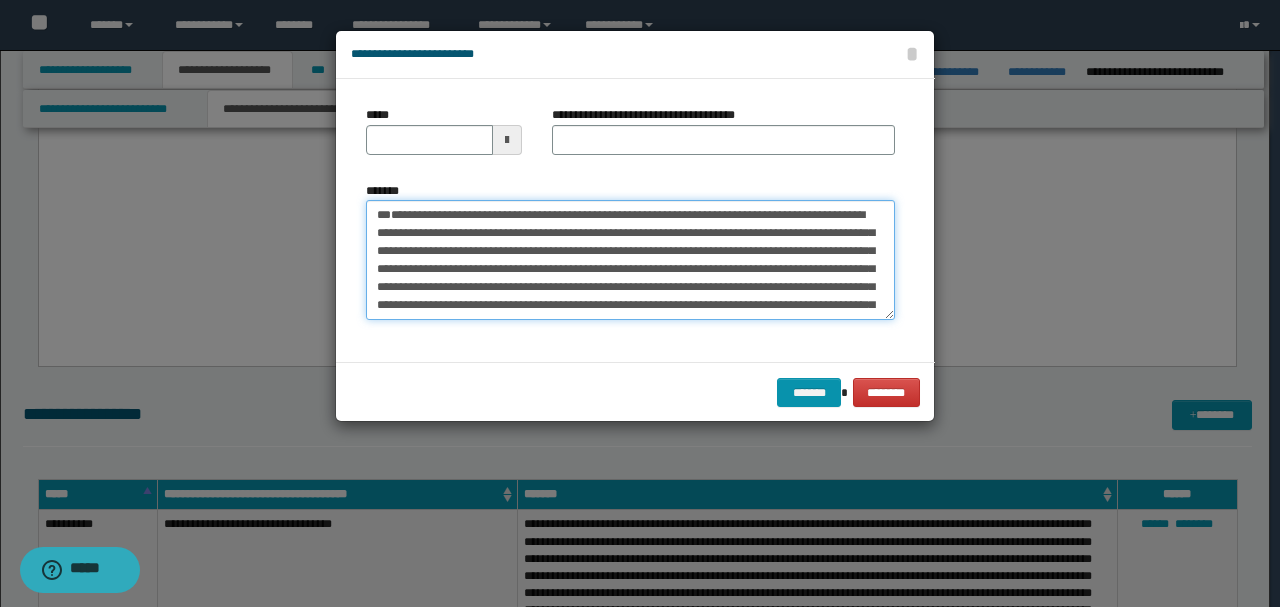click on "**********" at bounding box center [630, 259] 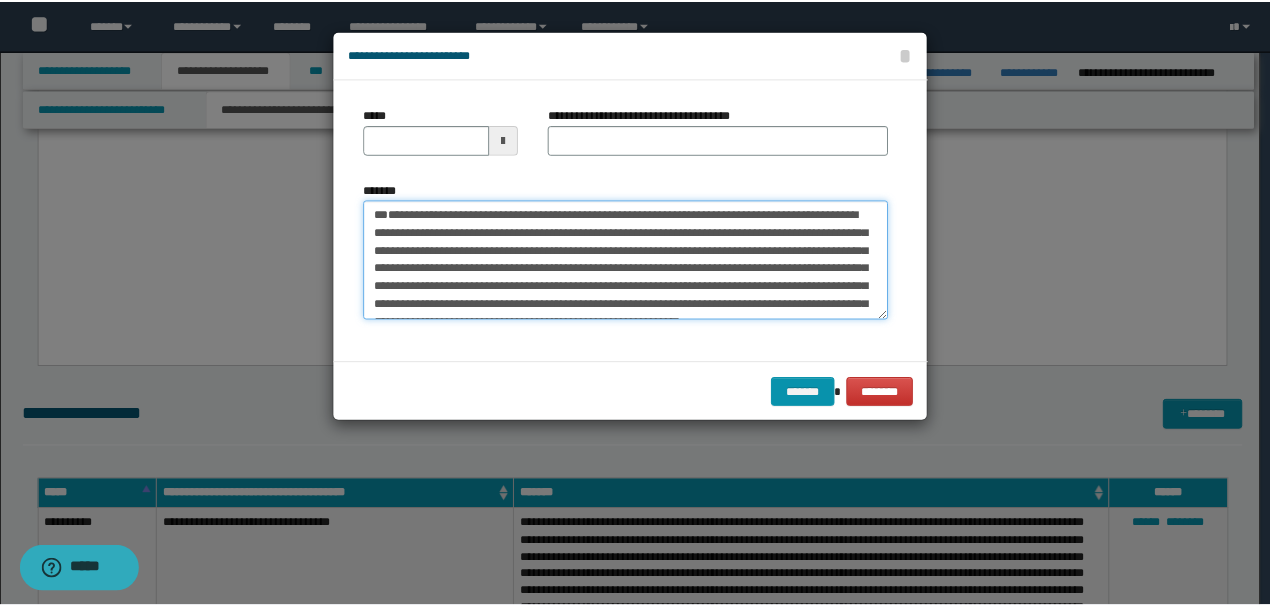 scroll, scrollTop: 0, scrollLeft: 0, axis: both 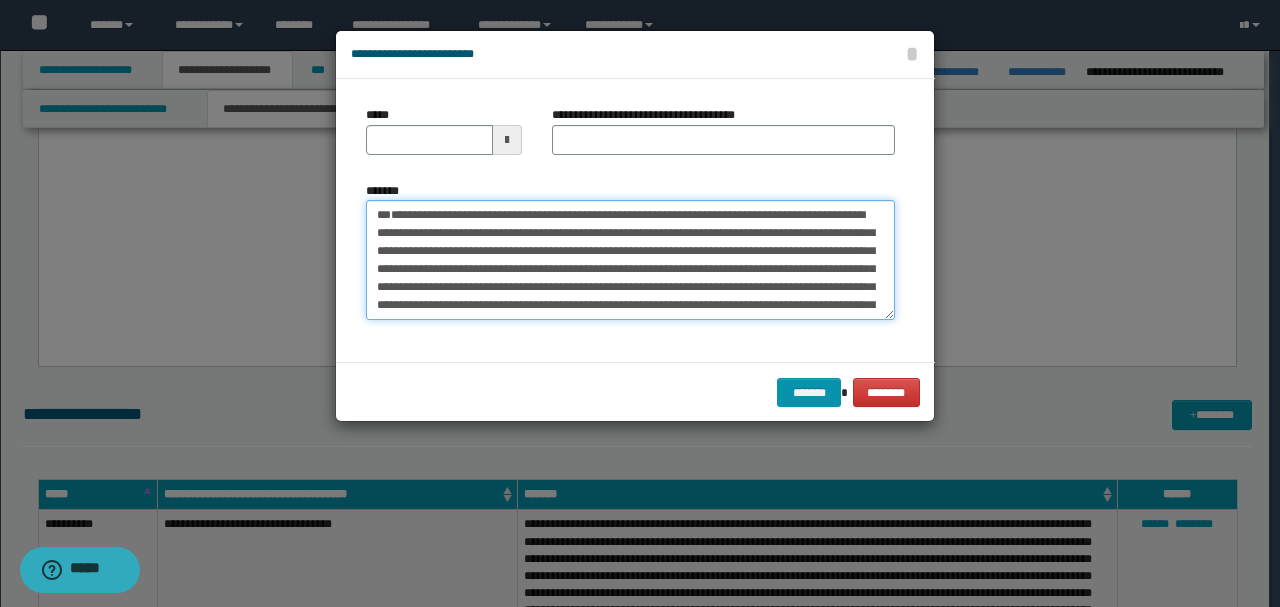 drag, startPoint x: 442, startPoint y: 250, endPoint x: 195, endPoint y: 167, distance: 260.57245 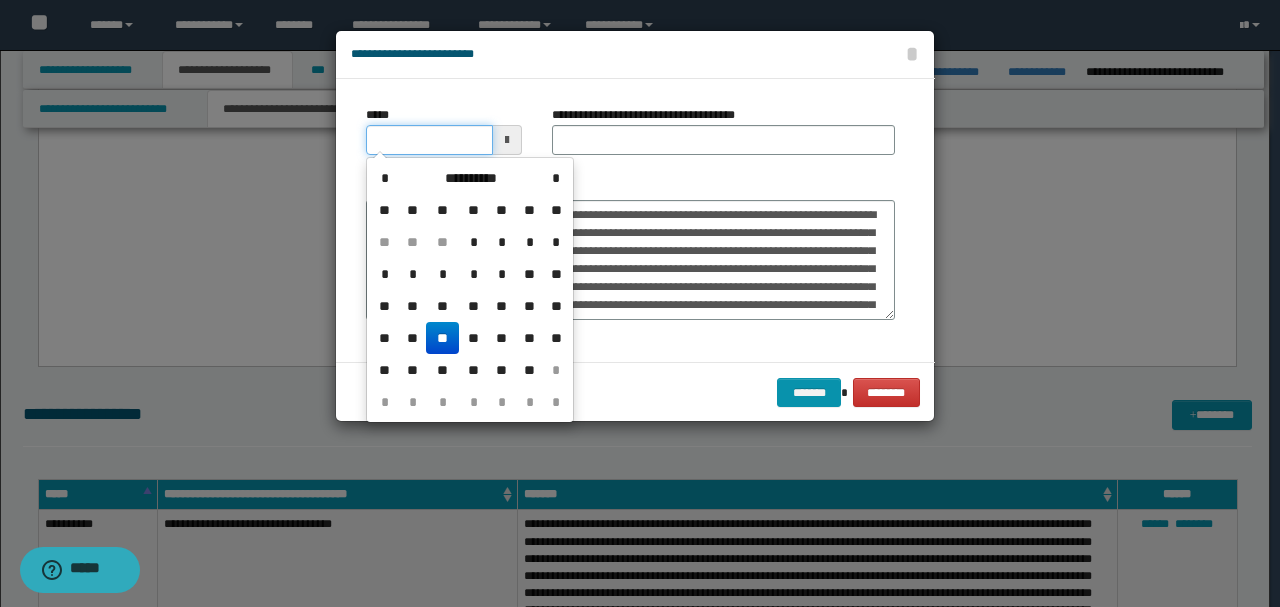 click on "*****" at bounding box center (429, 140) 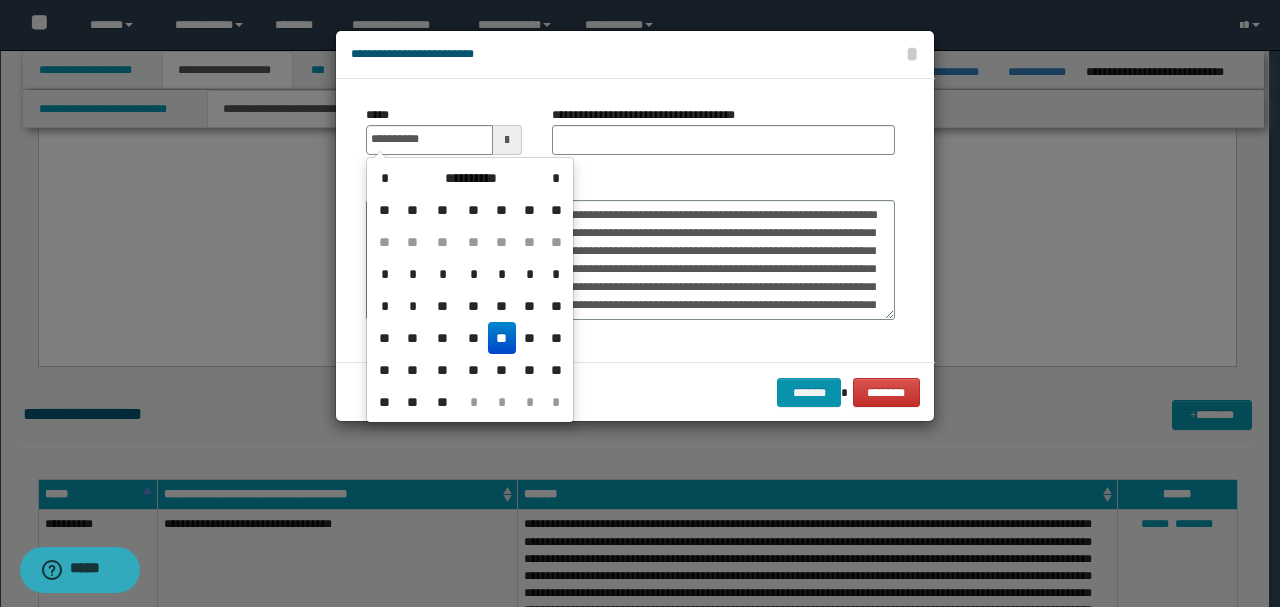 click on "**********" at bounding box center [630, 251] 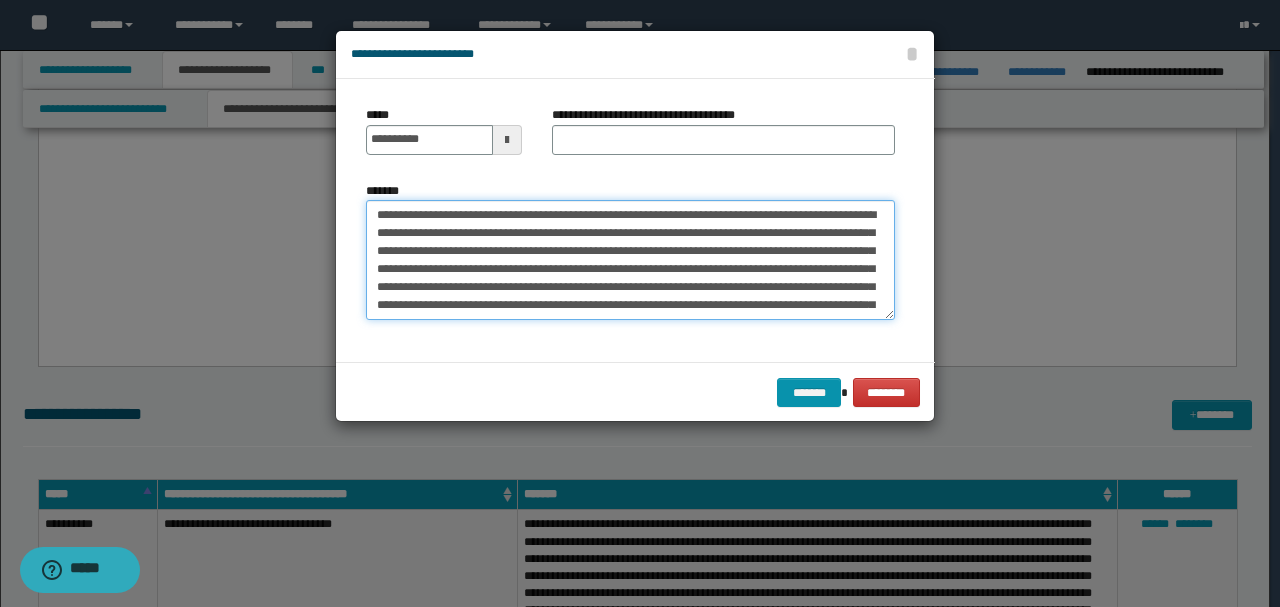 drag, startPoint x: 573, startPoint y: 214, endPoint x: 234, endPoint y: 204, distance: 339.14746 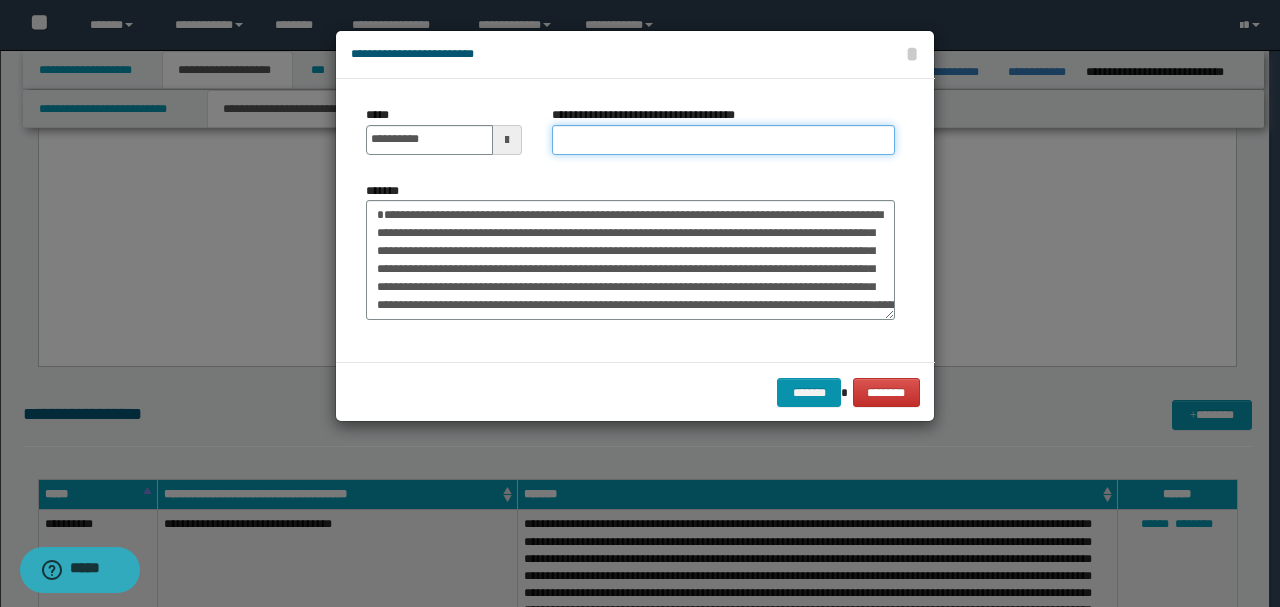 click on "**********" at bounding box center [723, 140] 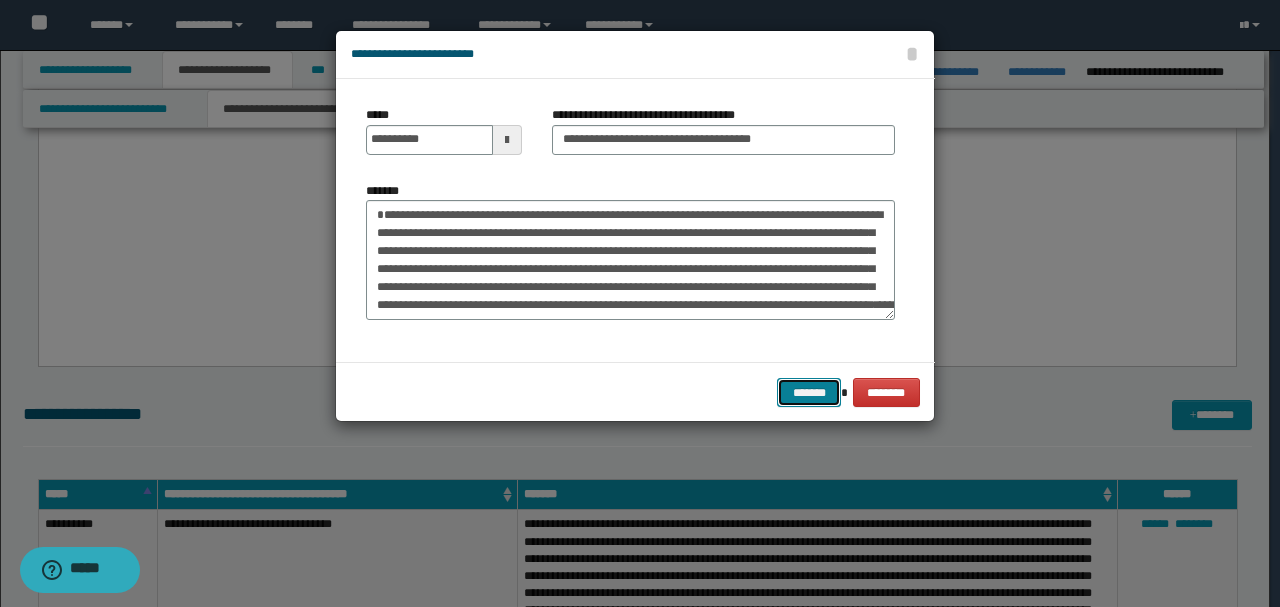 click on "*******" at bounding box center (809, 392) 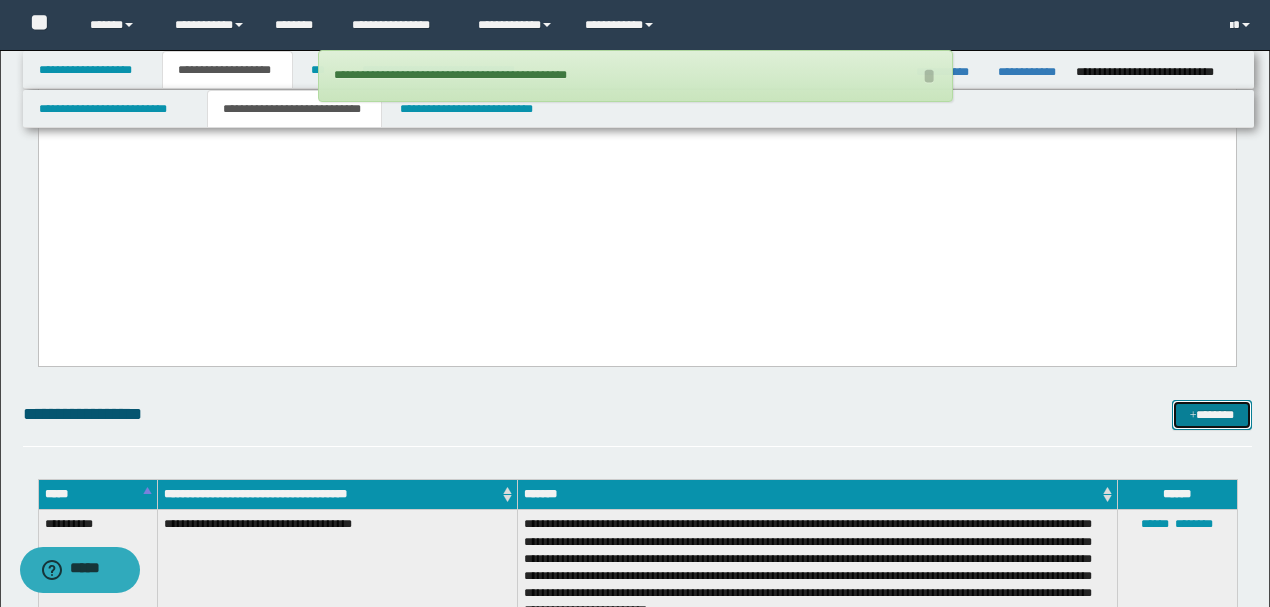 scroll, scrollTop: 2464, scrollLeft: 0, axis: vertical 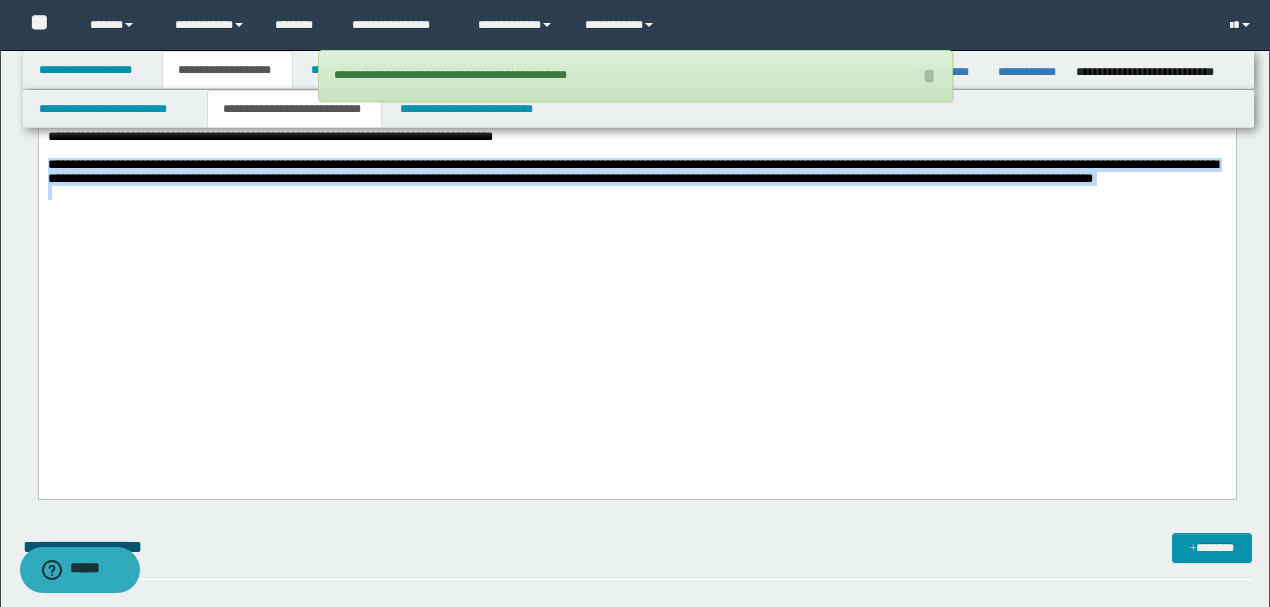 drag, startPoint x: 48, startPoint y: 309, endPoint x: 100, endPoint y: 325, distance: 54.405884 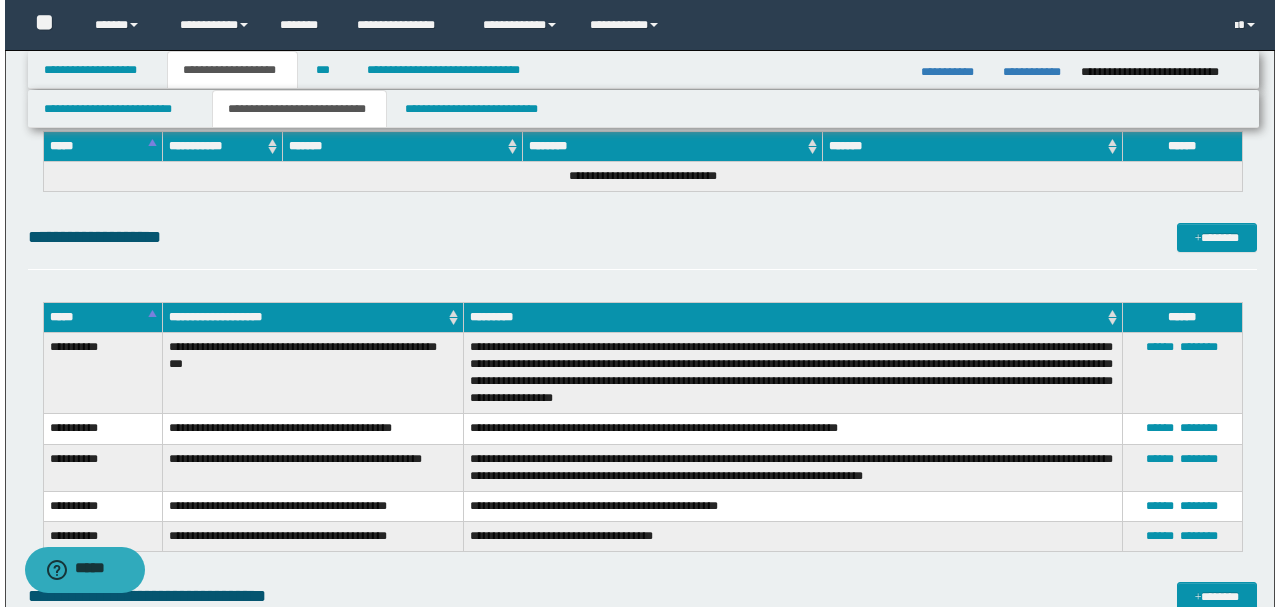 scroll, scrollTop: 6864, scrollLeft: 0, axis: vertical 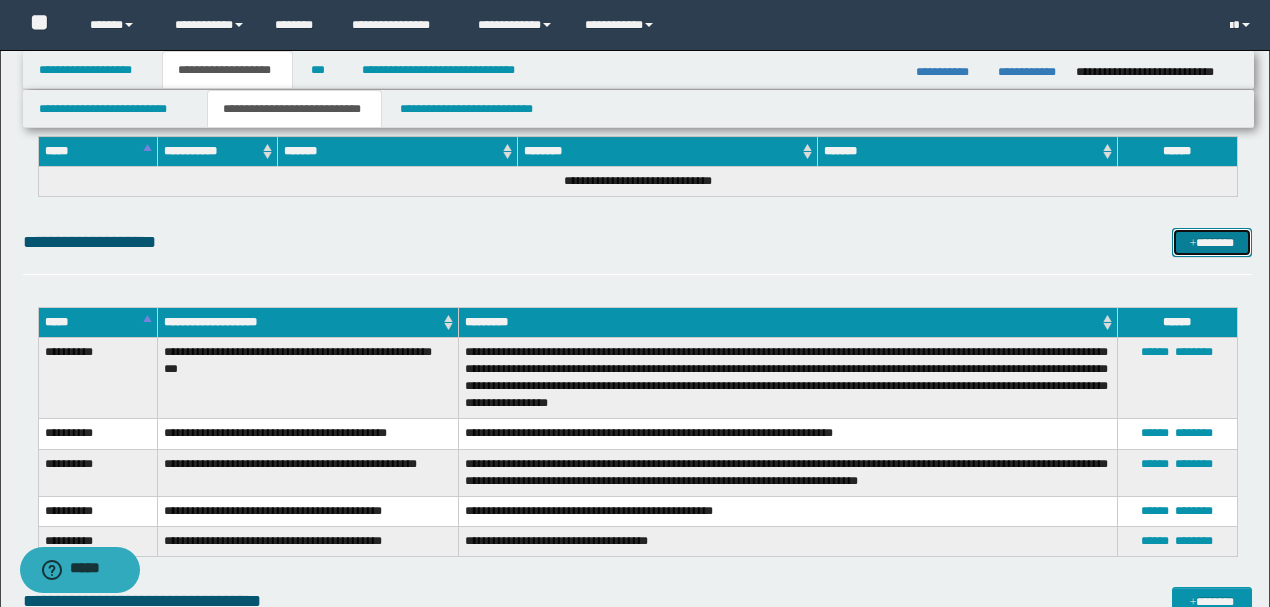 click on "*******" at bounding box center (1211, 242) 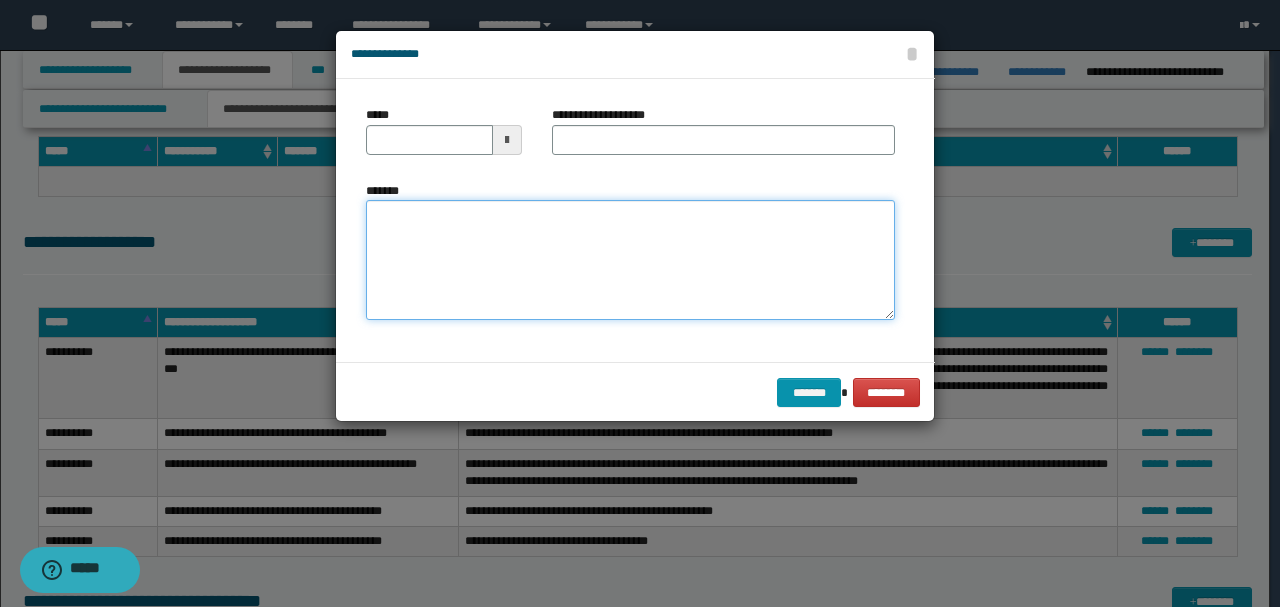 click on "*******" at bounding box center [630, 259] 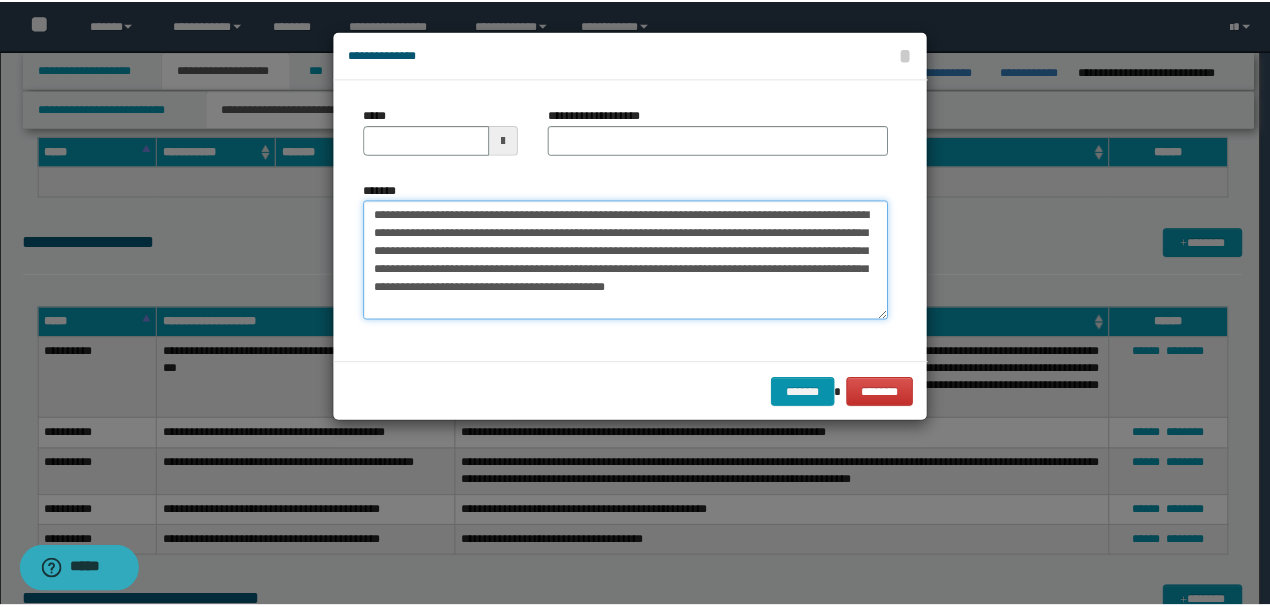 scroll, scrollTop: 0, scrollLeft: 0, axis: both 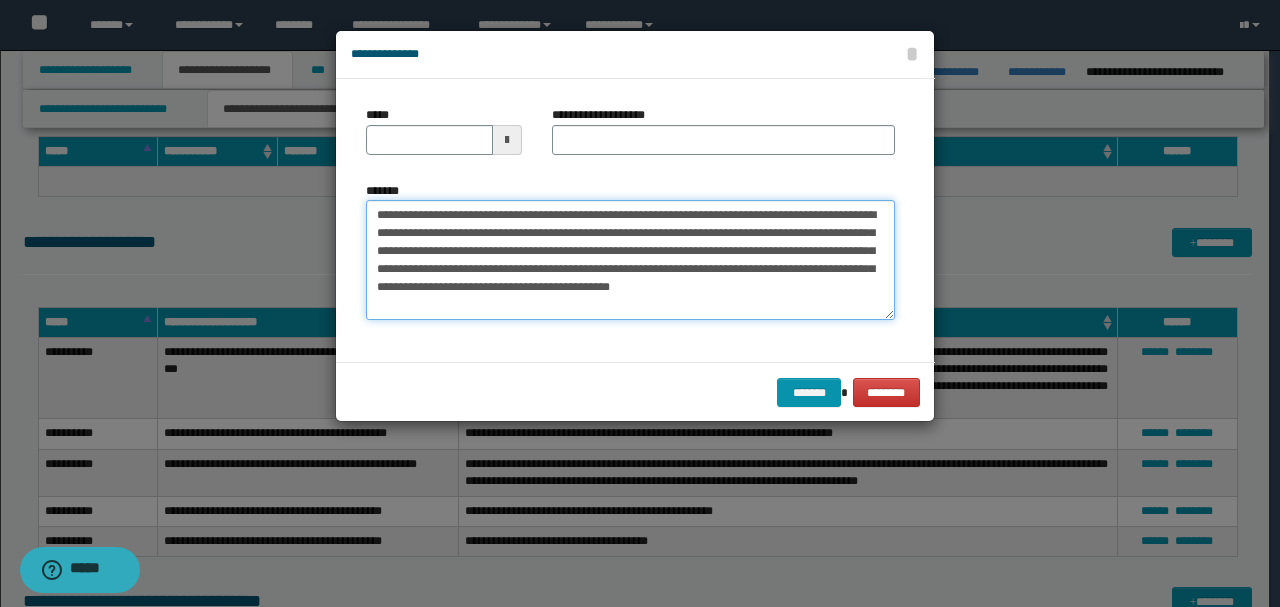 drag, startPoint x: 428, startPoint y: 208, endPoint x: 300, endPoint y: 195, distance: 128.65846 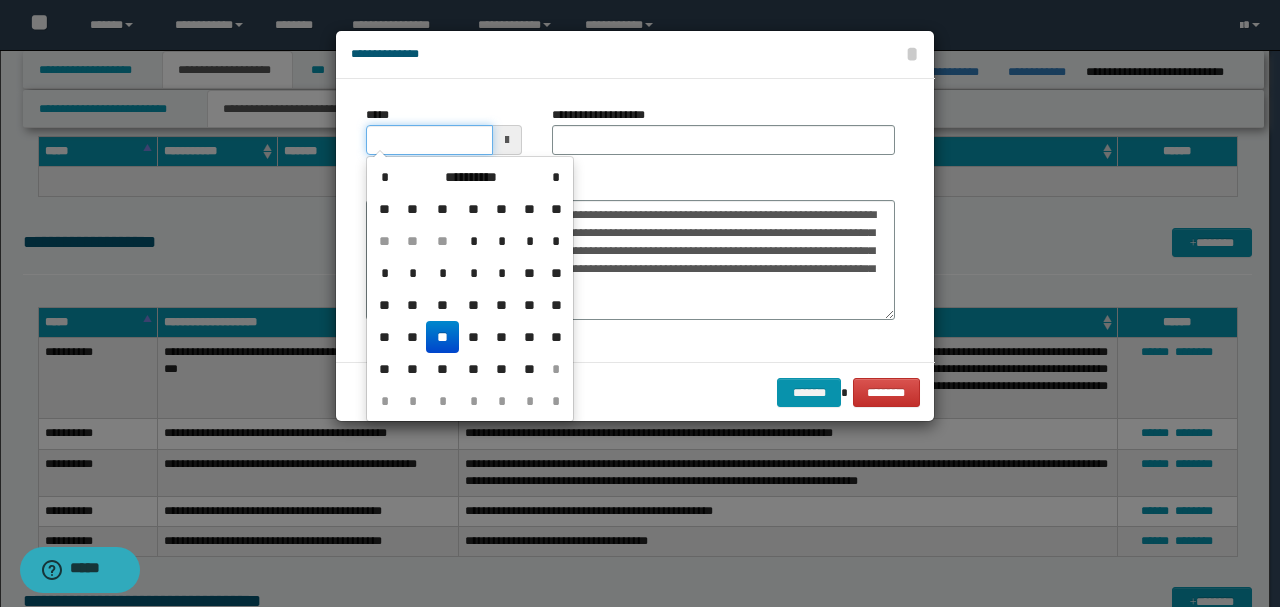 click on "*****" at bounding box center (429, 140) 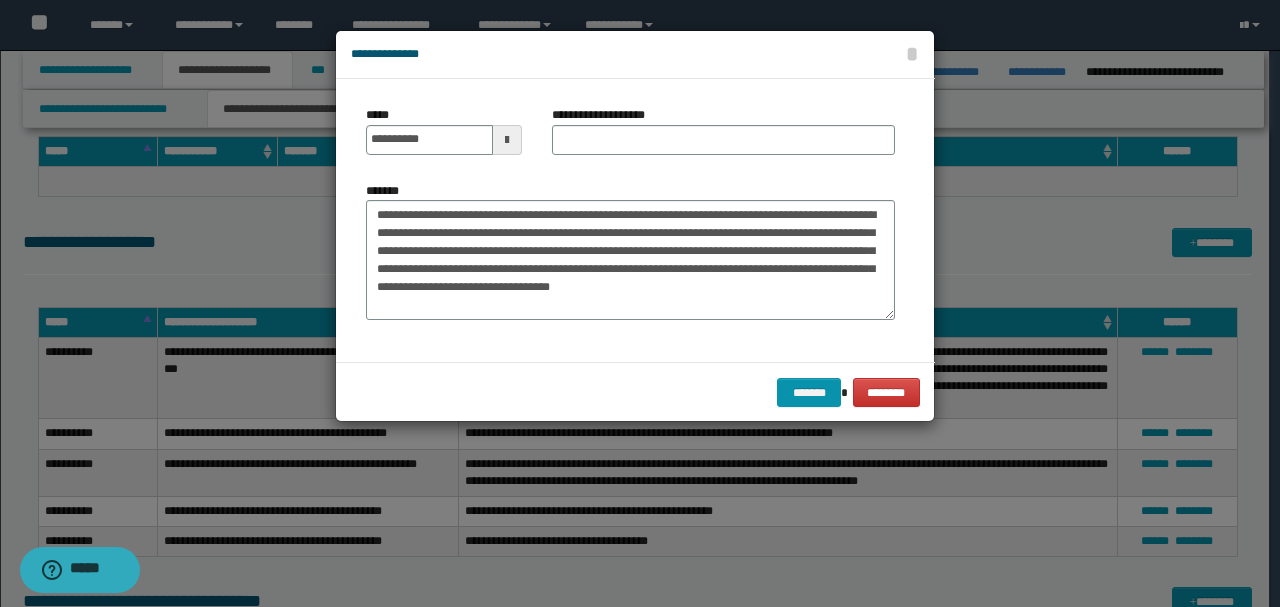 click on "**********" at bounding box center [630, 251] 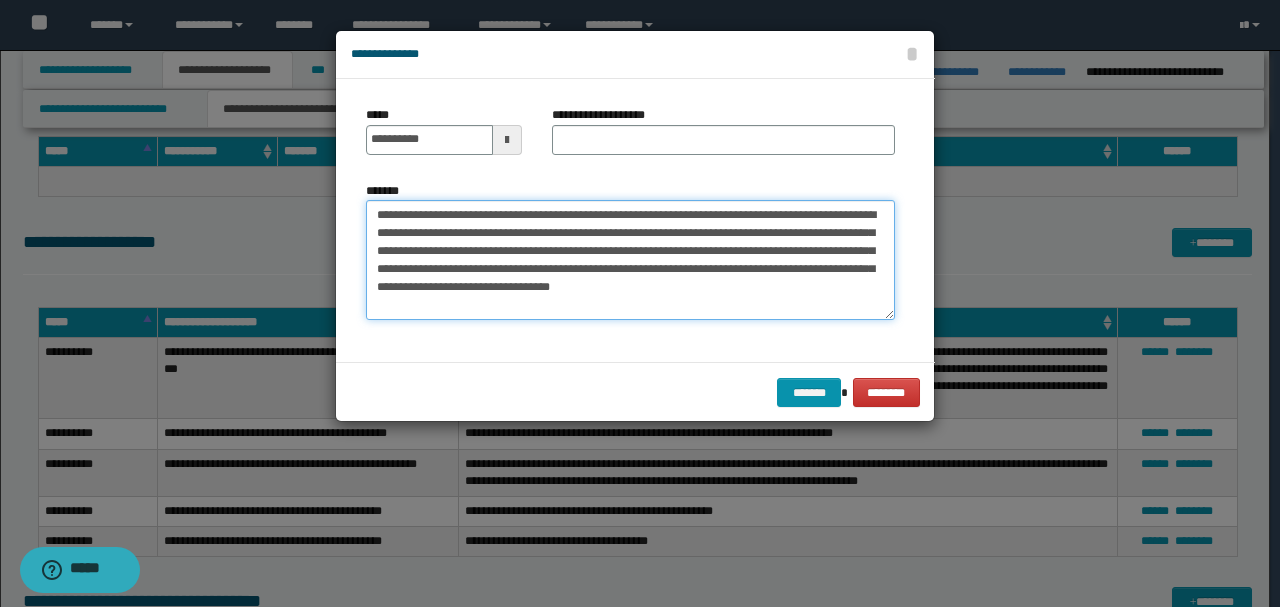 drag, startPoint x: 676, startPoint y: 208, endPoint x: 252, endPoint y: 179, distance: 424.9906 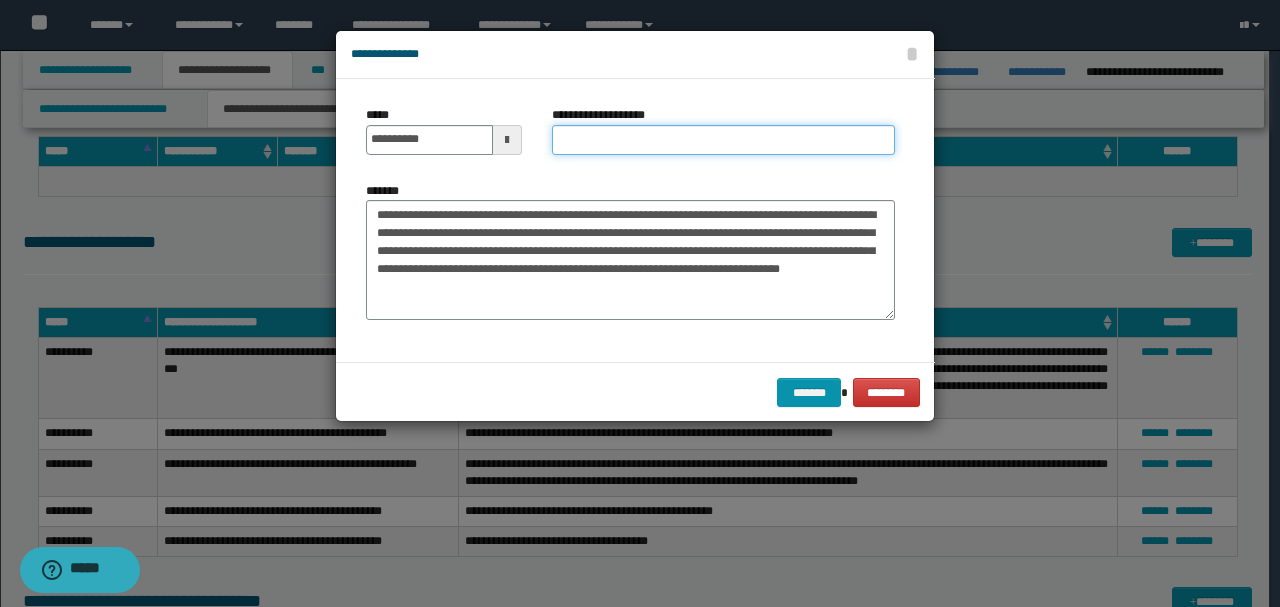 paste on "**********" 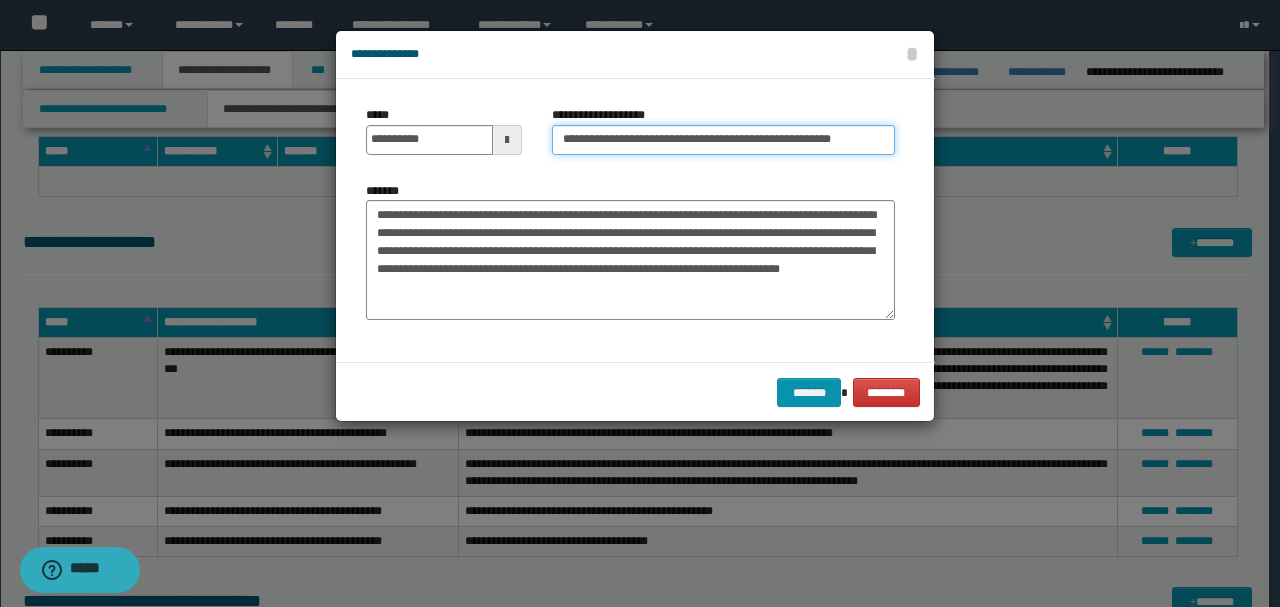 click on "**********" at bounding box center [723, 140] 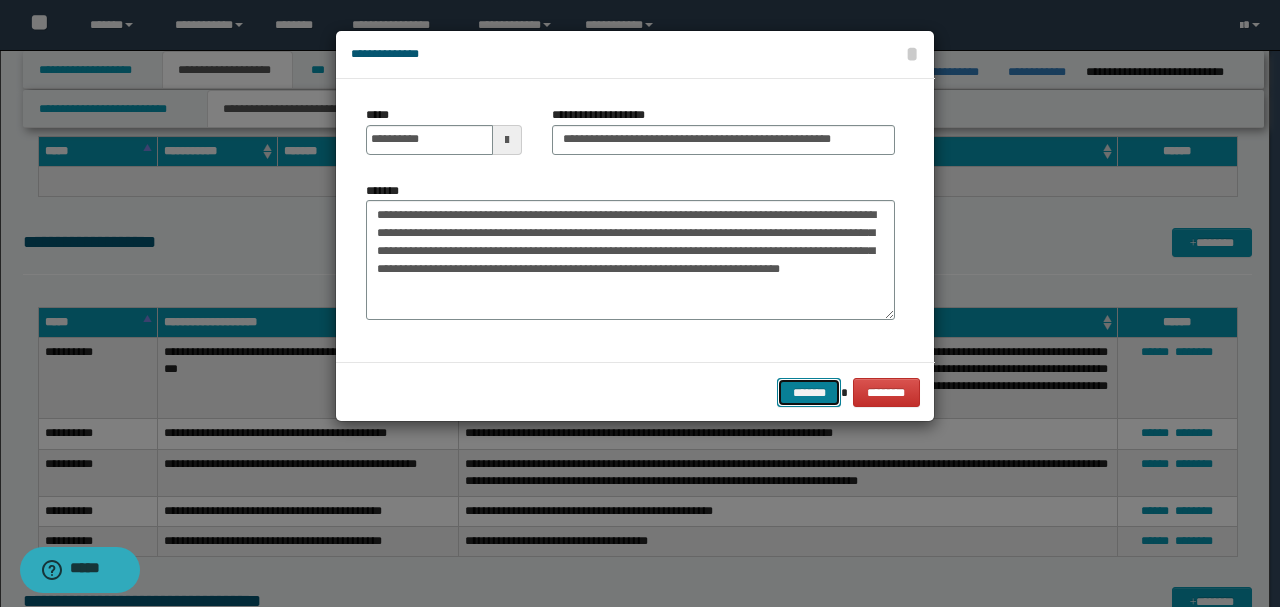 click on "*******" at bounding box center [809, 392] 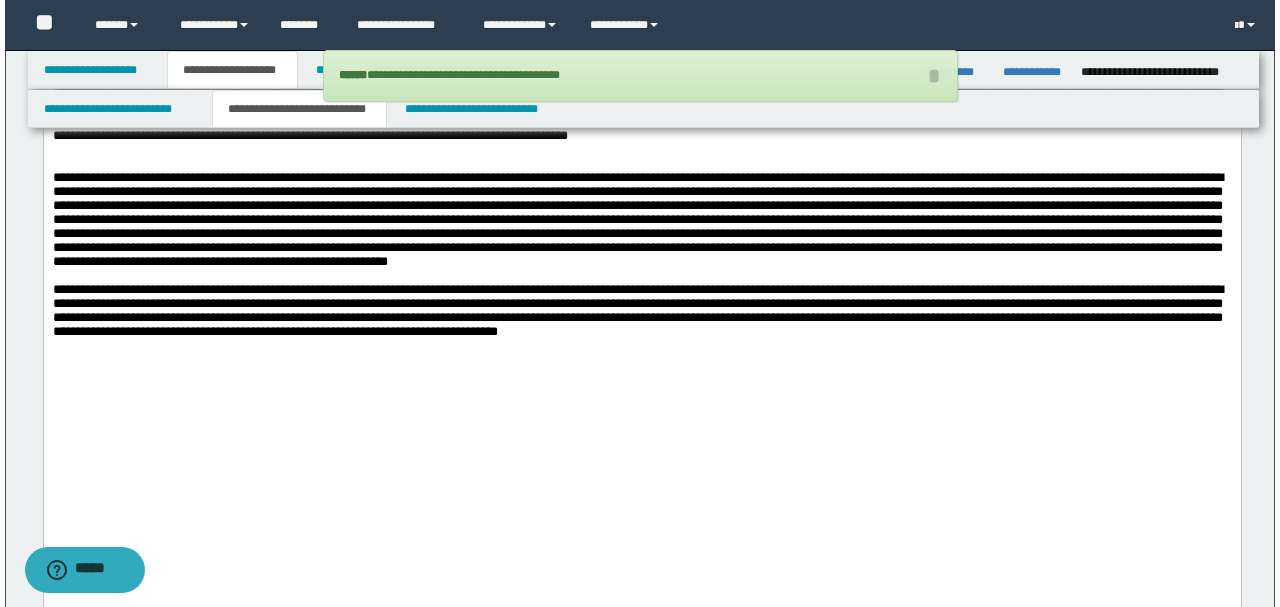 scroll, scrollTop: 2241, scrollLeft: 0, axis: vertical 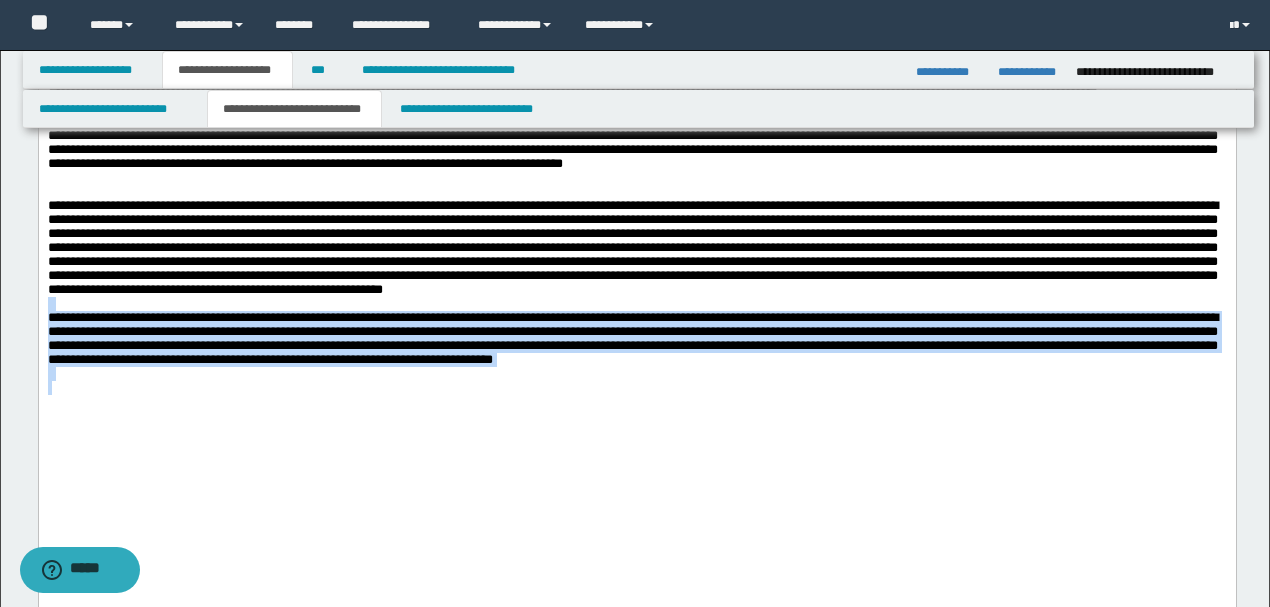 drag, startPoint x: 966, startPoint y: 525, endPoint x: 40, endPoint y: -178, distance: 1162.6199 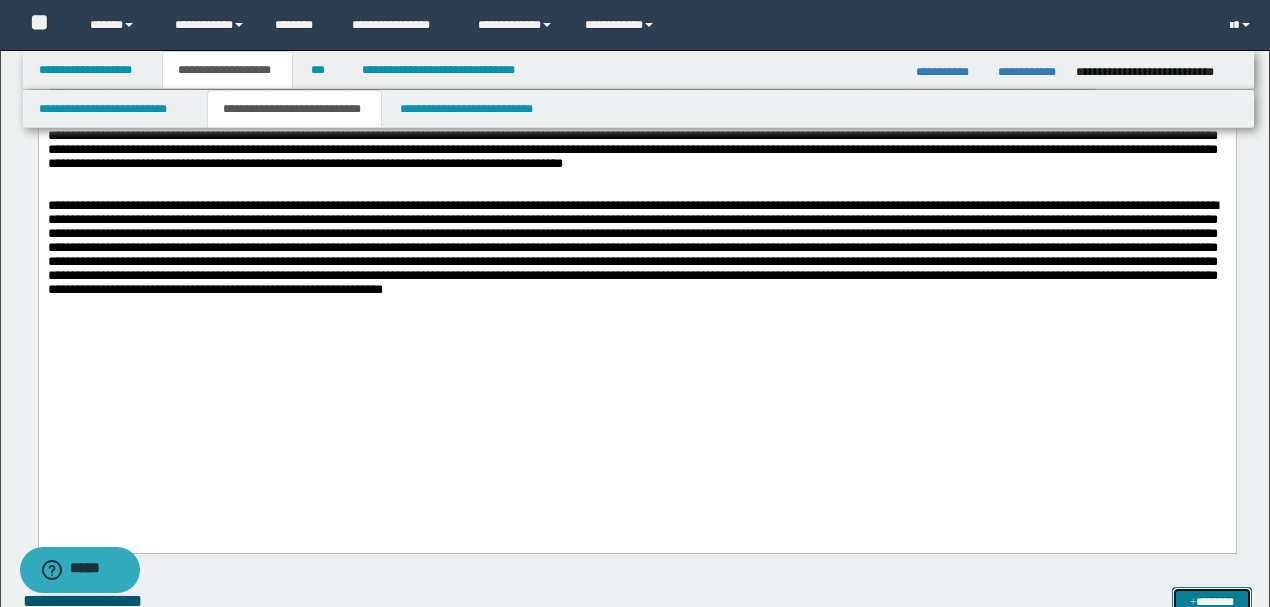 click on "*******" at bounding box center (1211, 601) 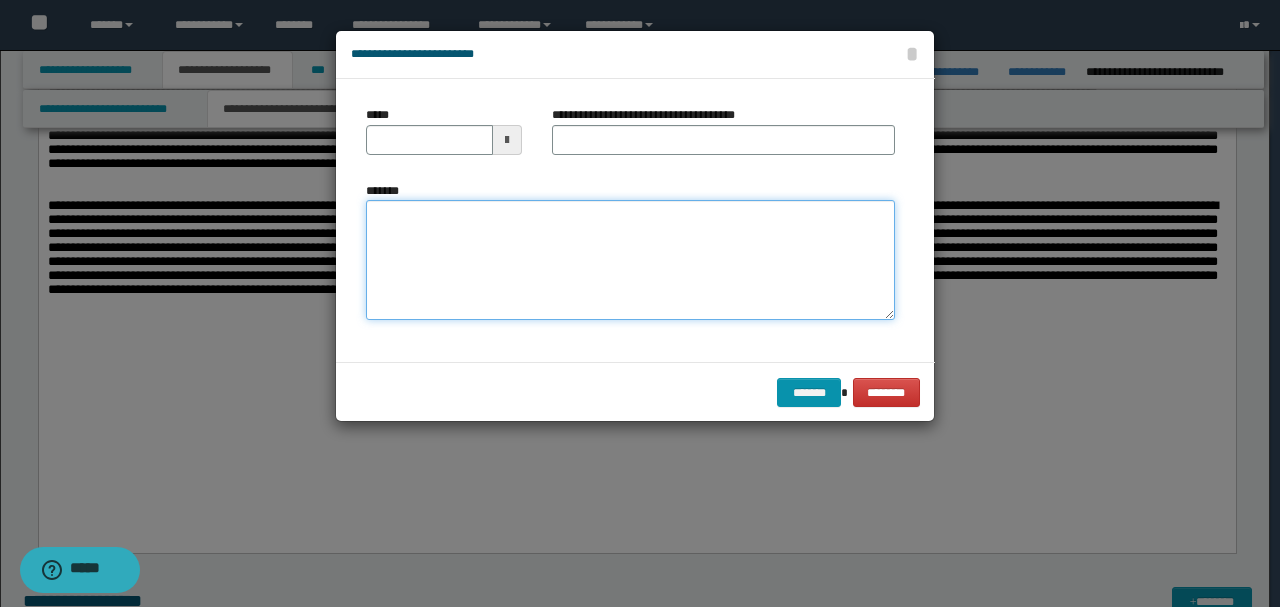 drag, startPoint x: 596, startPoint y: 273, endPoint x: 525, endPoint y: 254, distance: 73.4983 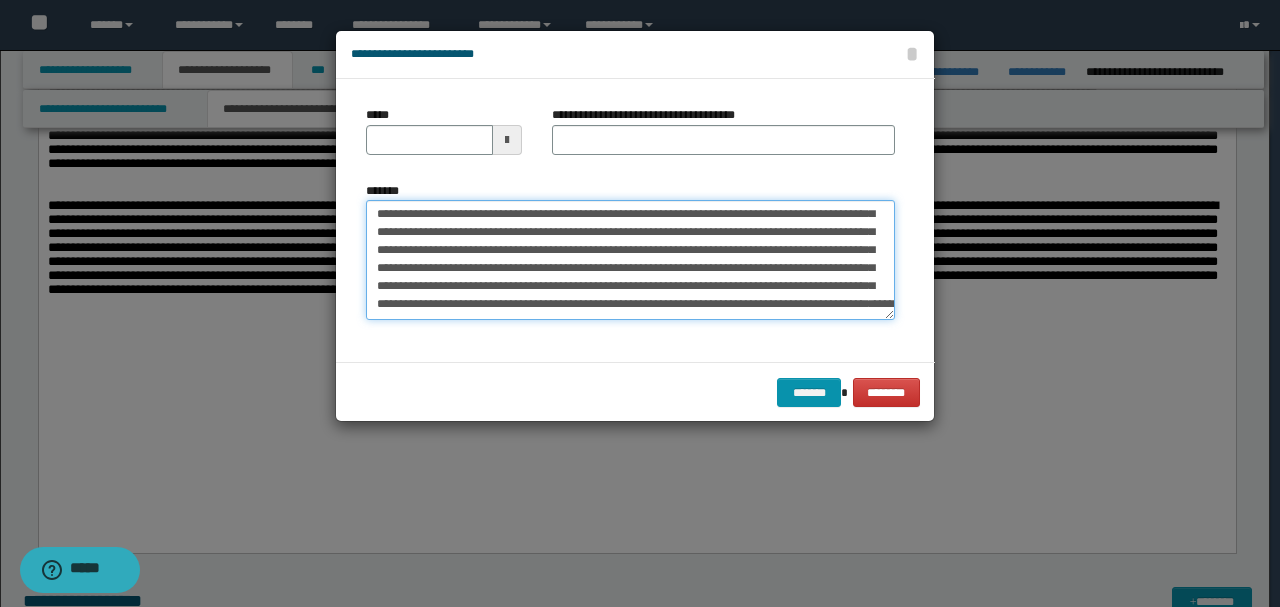 scroll, scrollTop: 0, scrollLeft: 0, axis: both 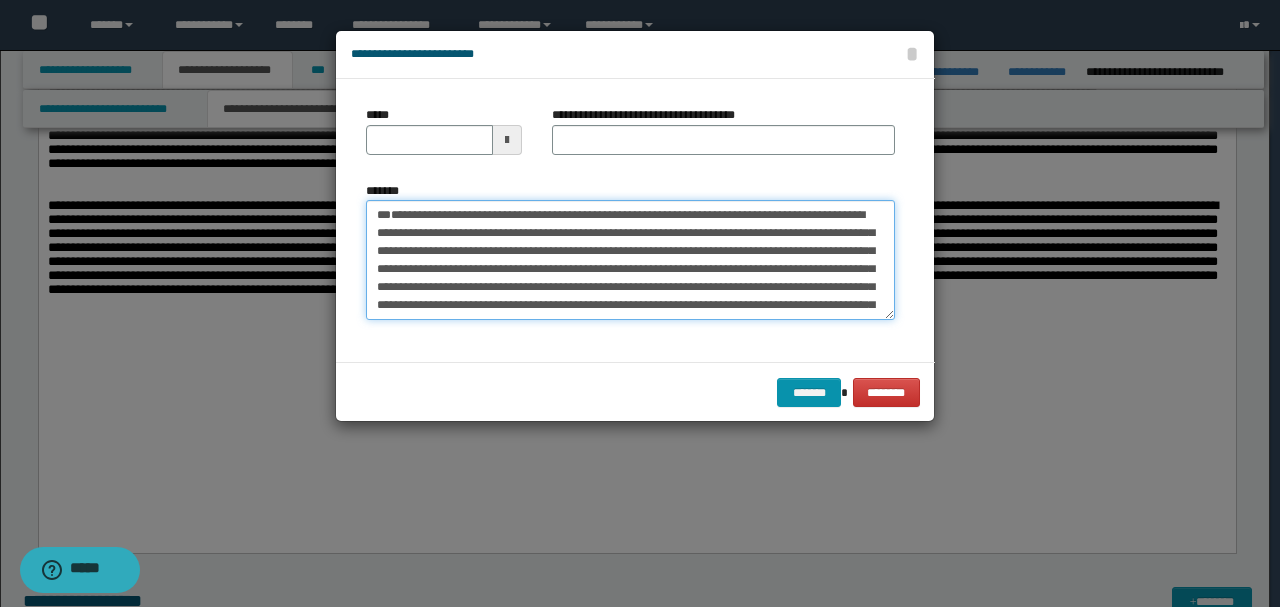 drag, startPoint x: 440, startPoint y: 252, endPoint x: 230, endPoint y: 171, distance: 225.07999 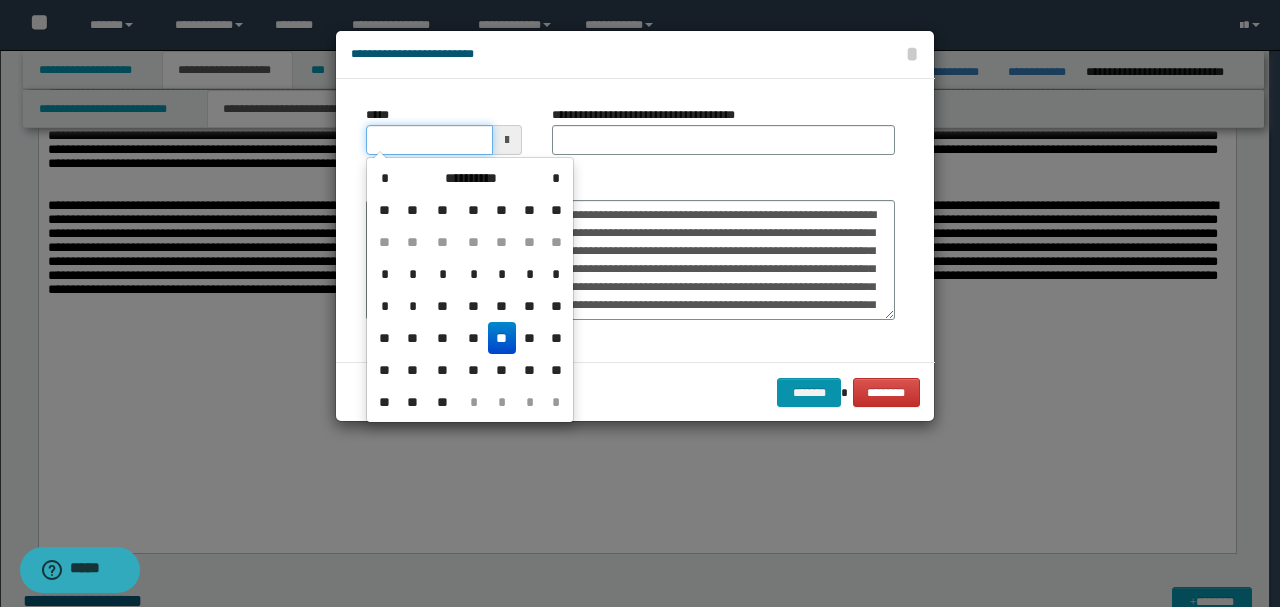 click on "*****" at bounding box center (429, 140) 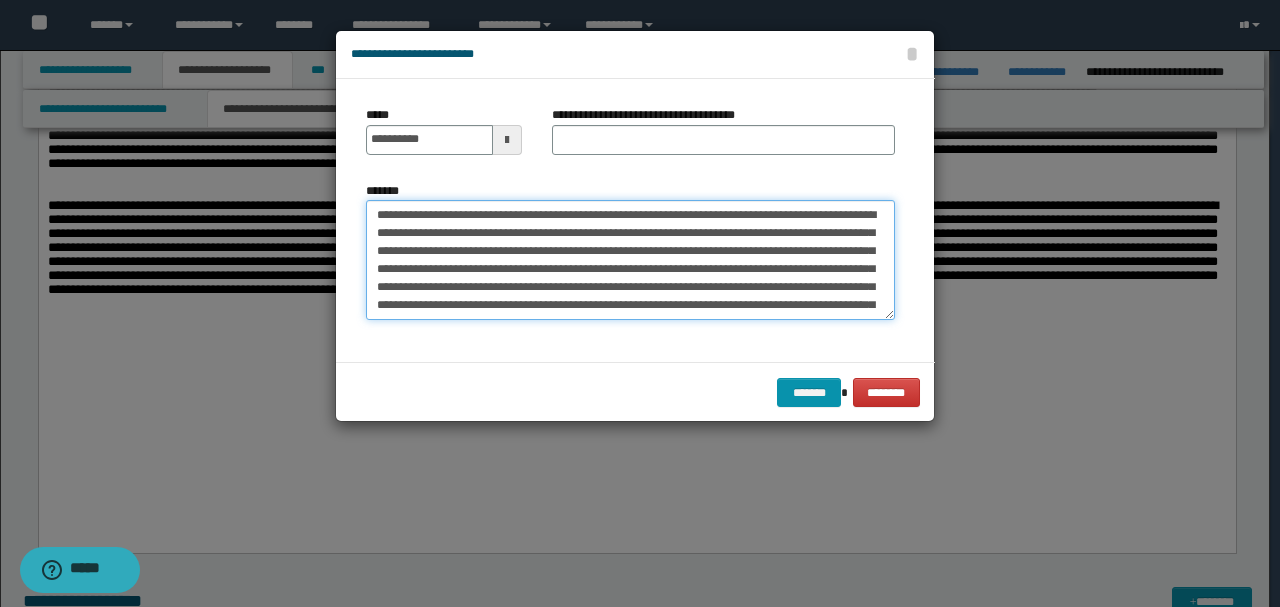 drag, startPoint x: 580, startPoint y: 214, endPoint x: 146, endPoint y: 196, distance: 434.3731 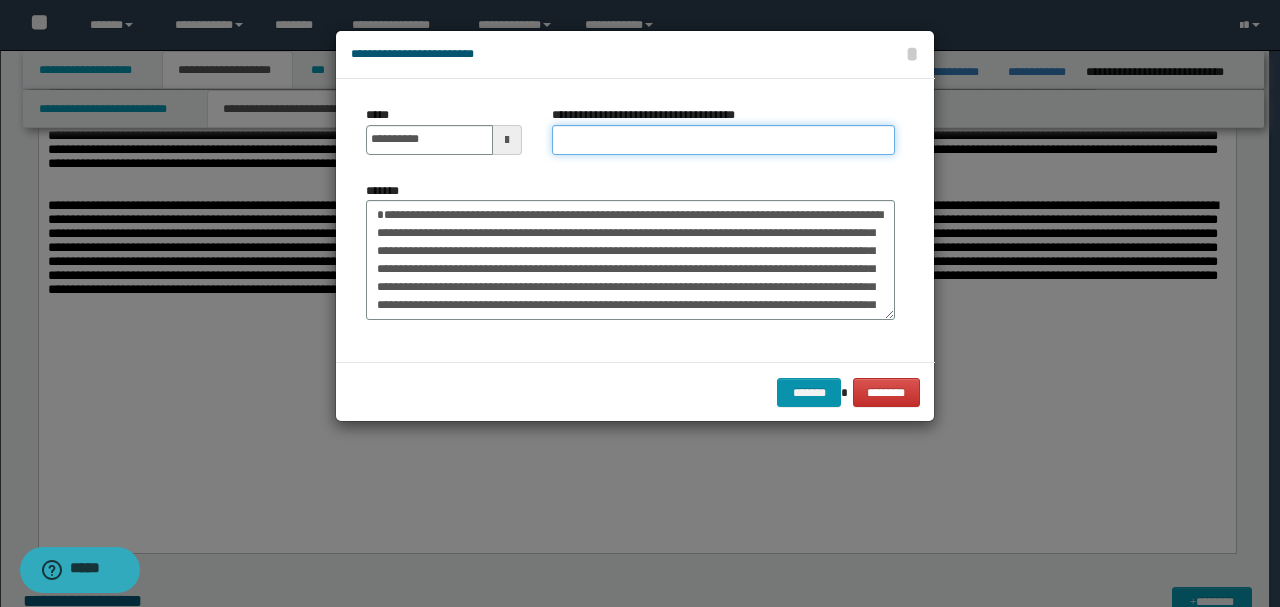 click on "**********" at bounding box center (723, 140) 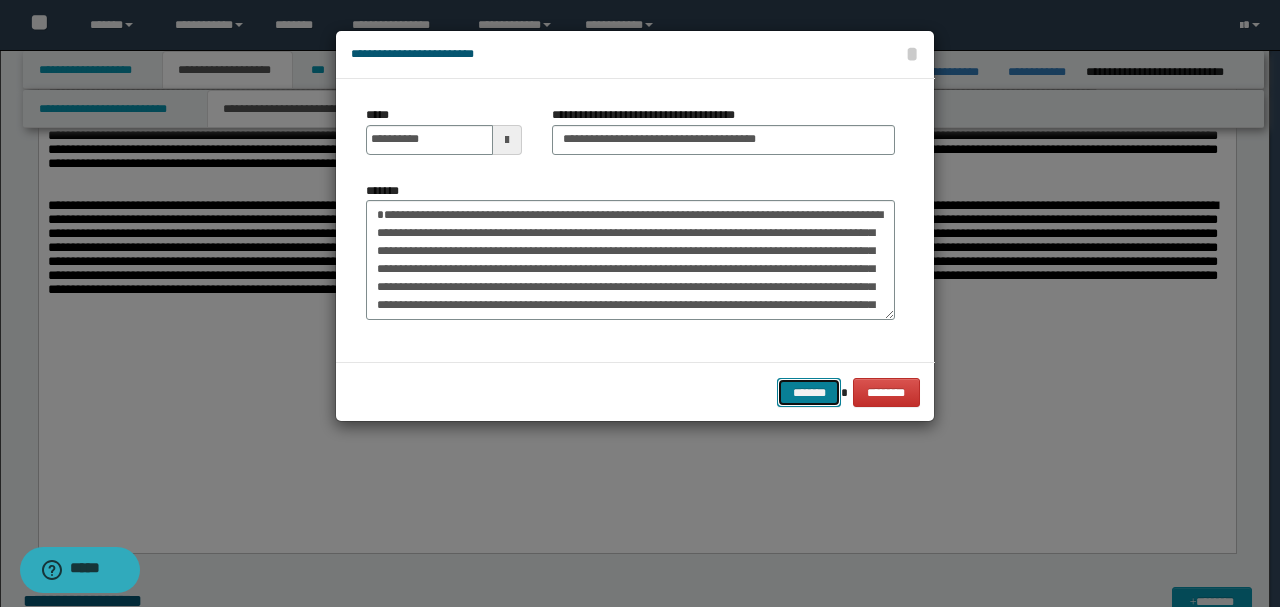 click on "*******" at bounding box center [809, 392] 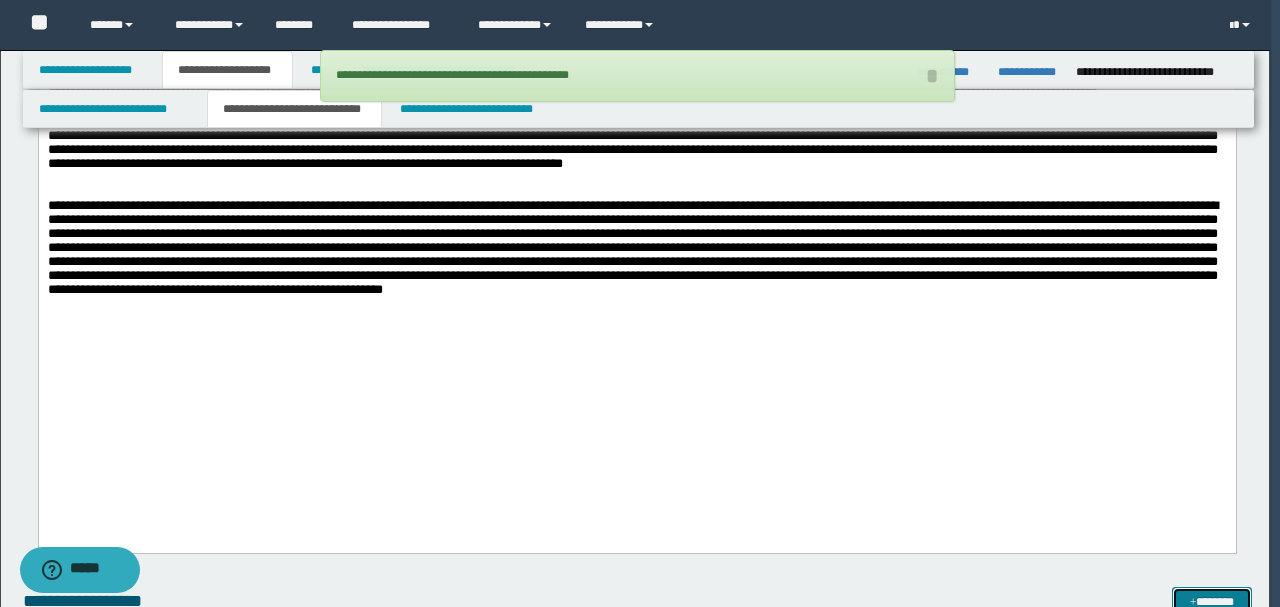 scroll, scrollTop: 2250, scrollLeft: 0, axis: vertical 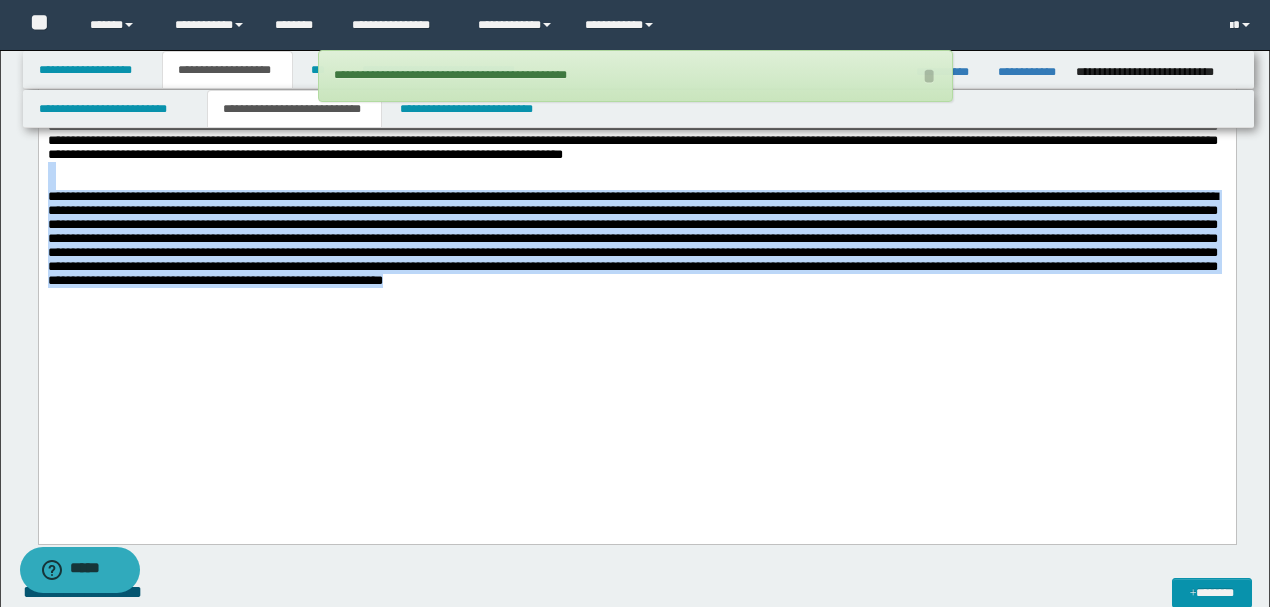 drag, startPoint x: 0, startPoint y: 293, endPoint x: 38, endPoint y: -338, distance: 632.1432 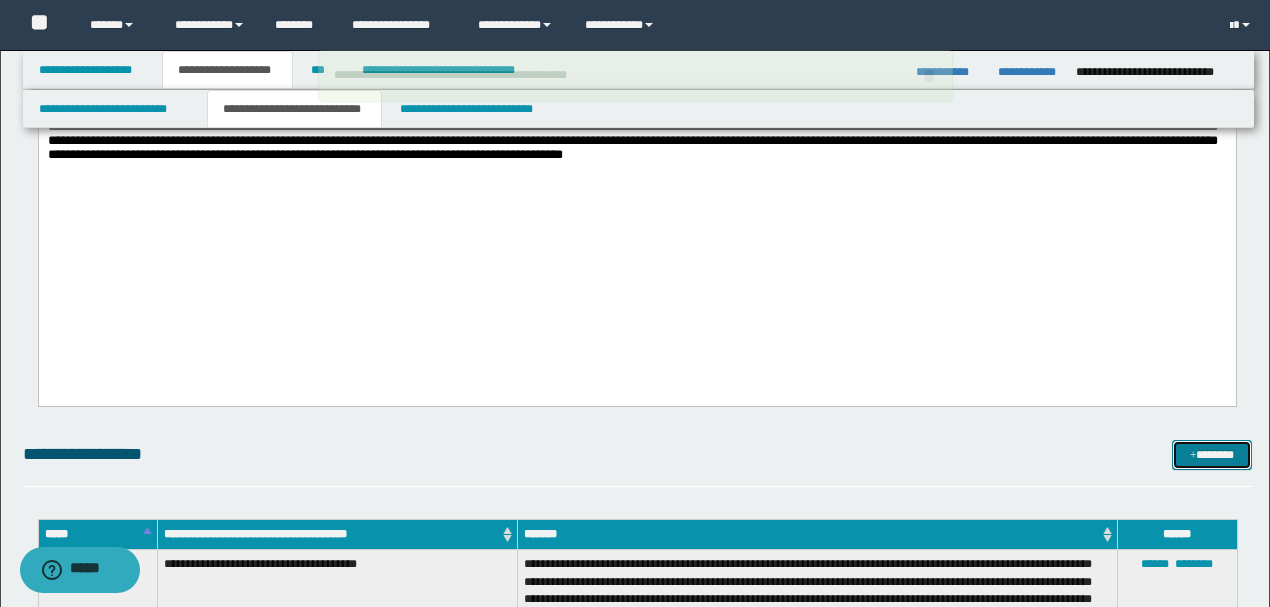 click on "*******" at bounding box center [1211, 454] 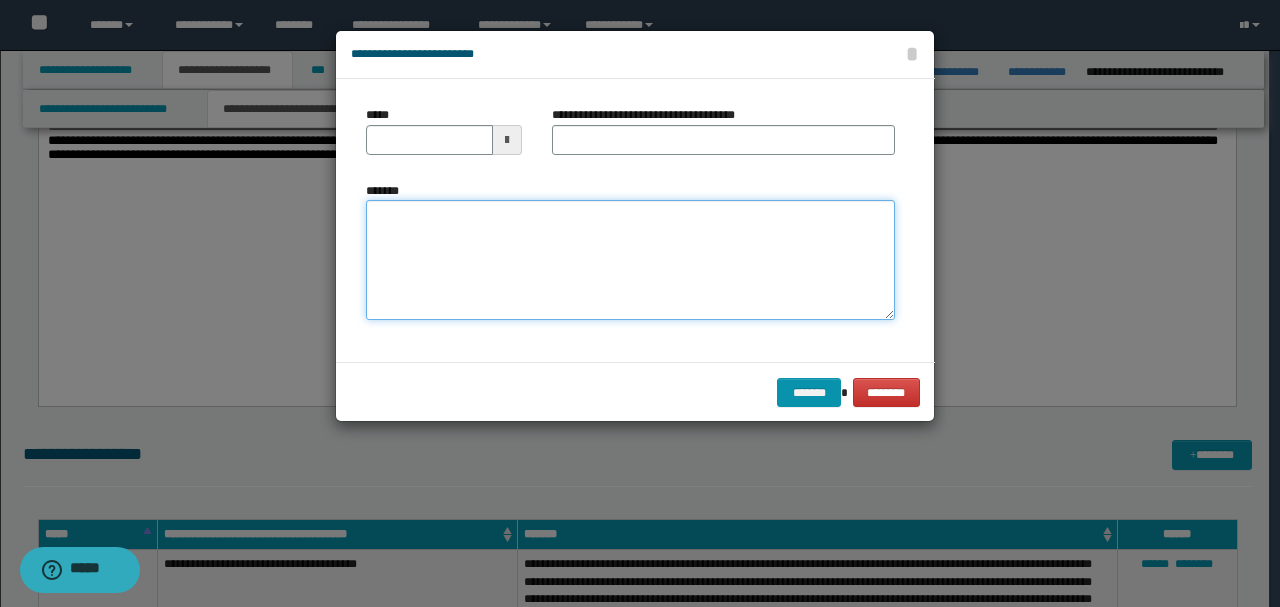 paste on "**********" 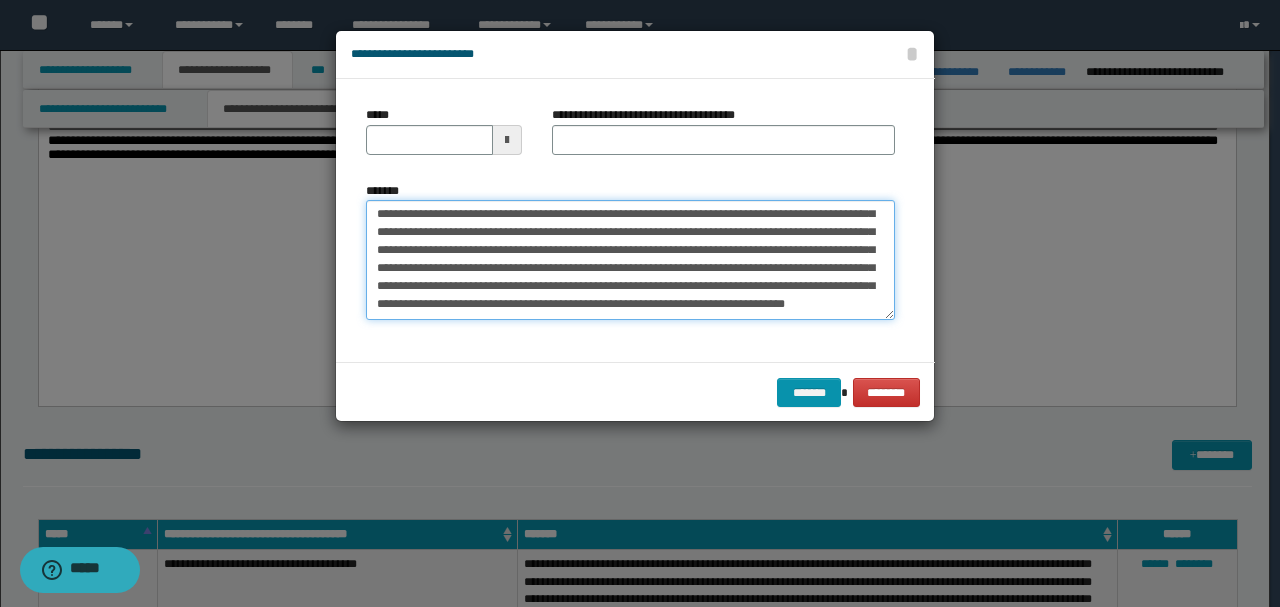 scroll, scrollTop: 0, scrollLeft: 0, axis: both 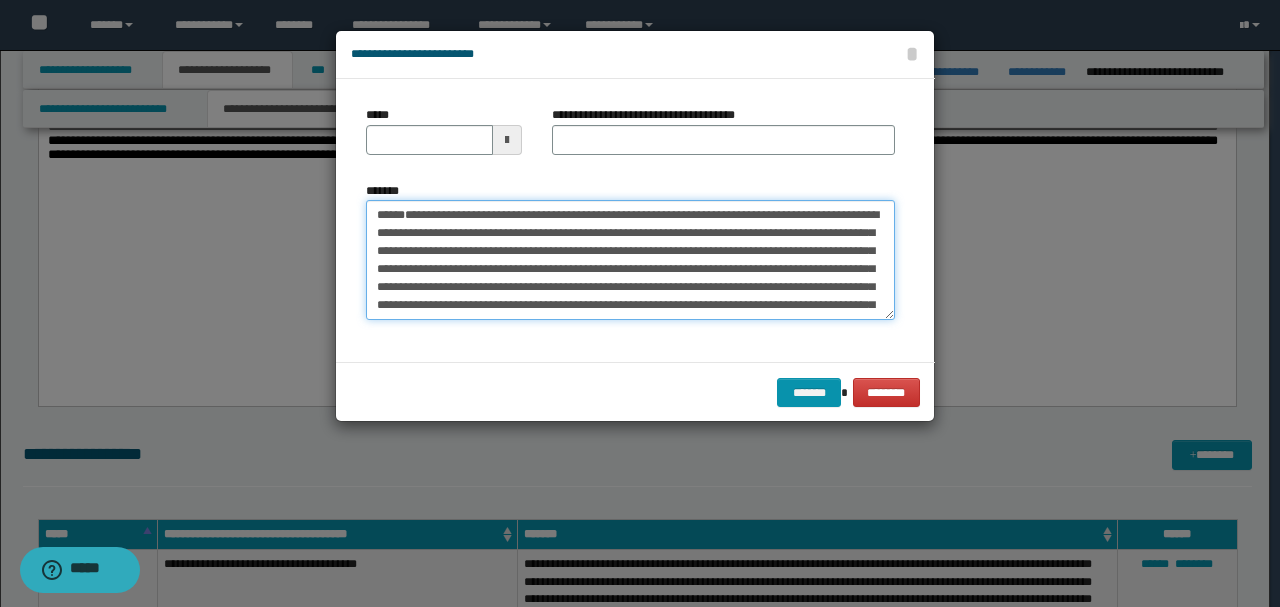 drag, startPoint x: 445, startPoint y: 278, endPoint x: 198, endPoint y: 135, distance: 285.40848 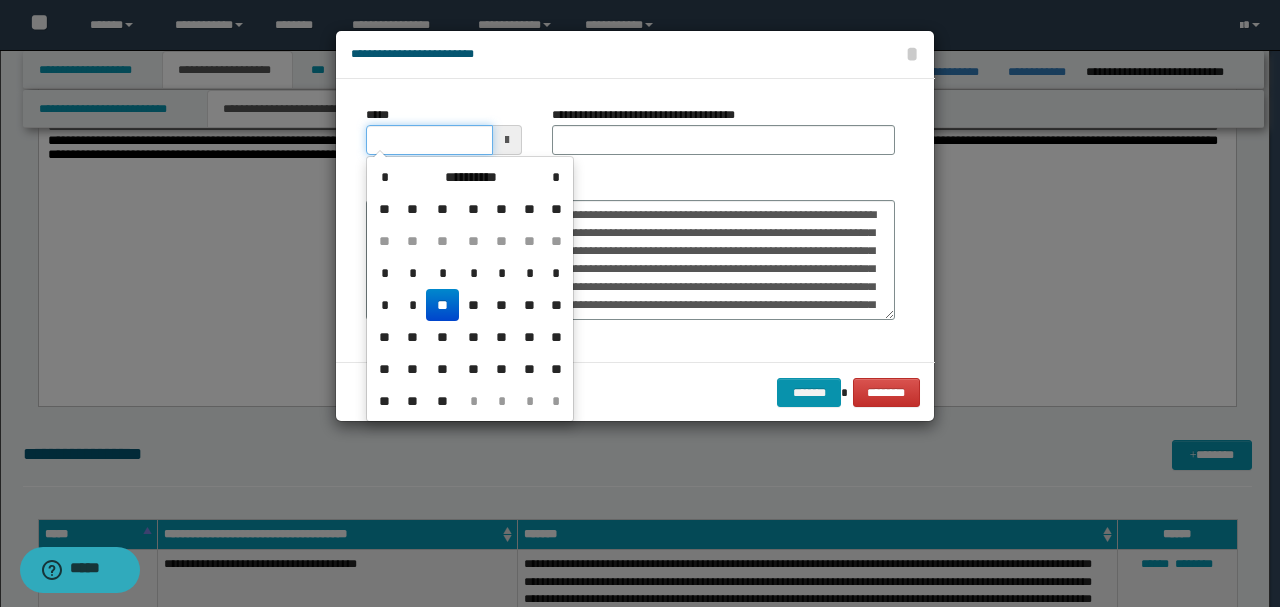 click on "*****" at bounding box center (429, 140) 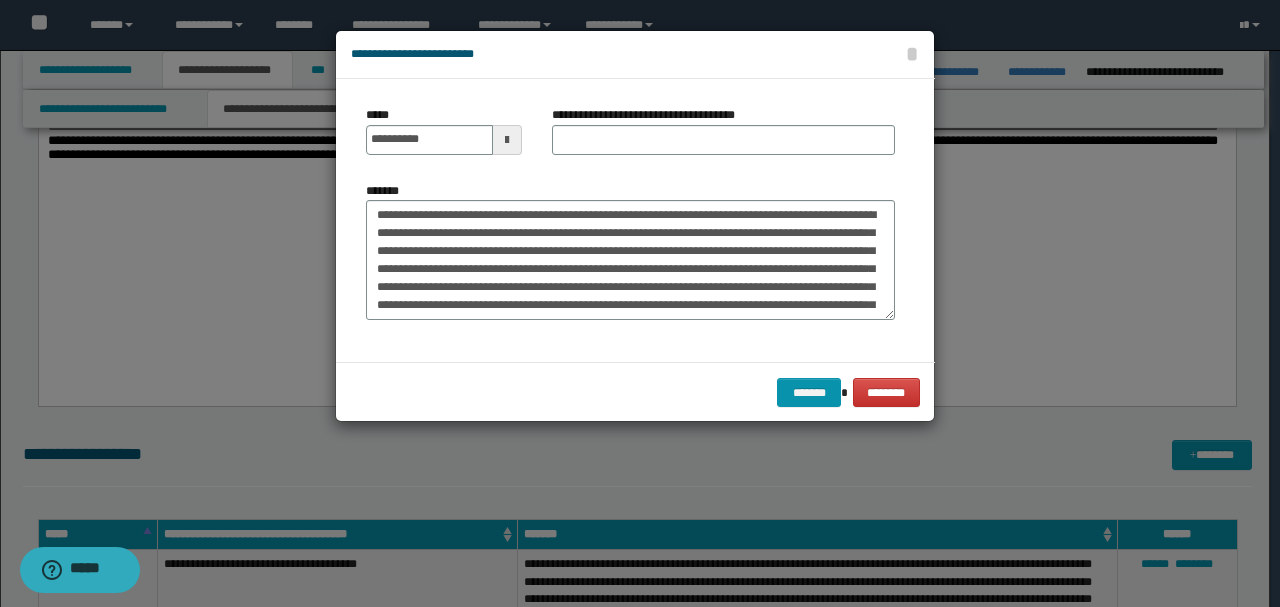 click on "*******" at bounding box center [630, 251] 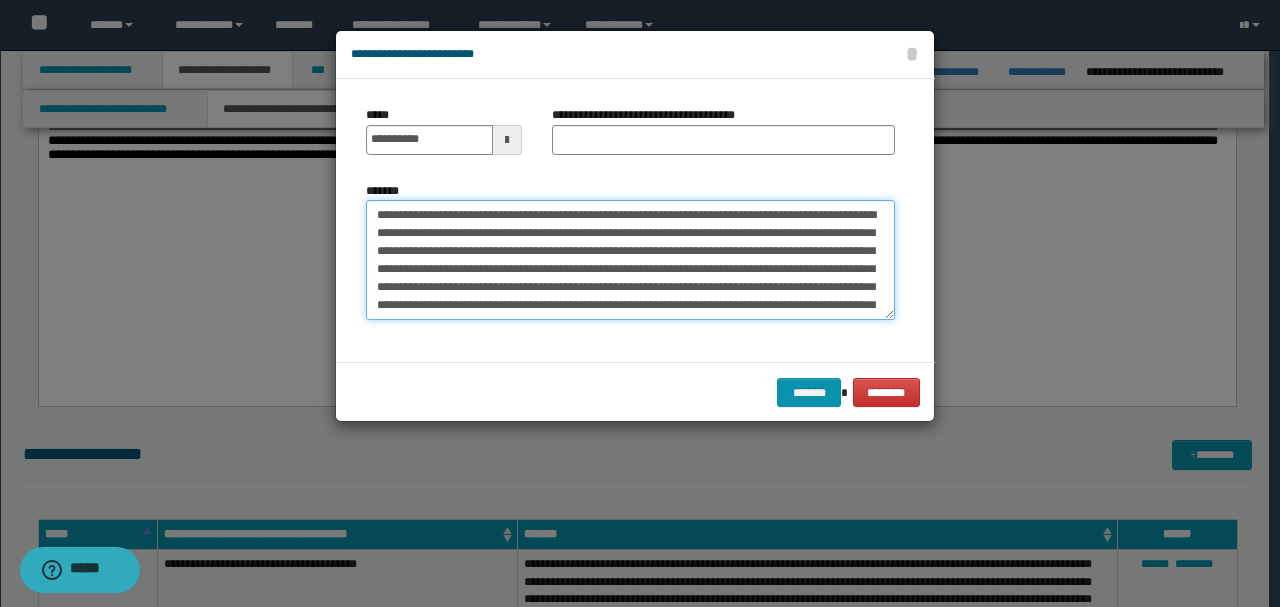 drag, startPoint x: 559, startPoint y: 208, endPoint x: 165, endPoint y: 200, distance: 394.0812 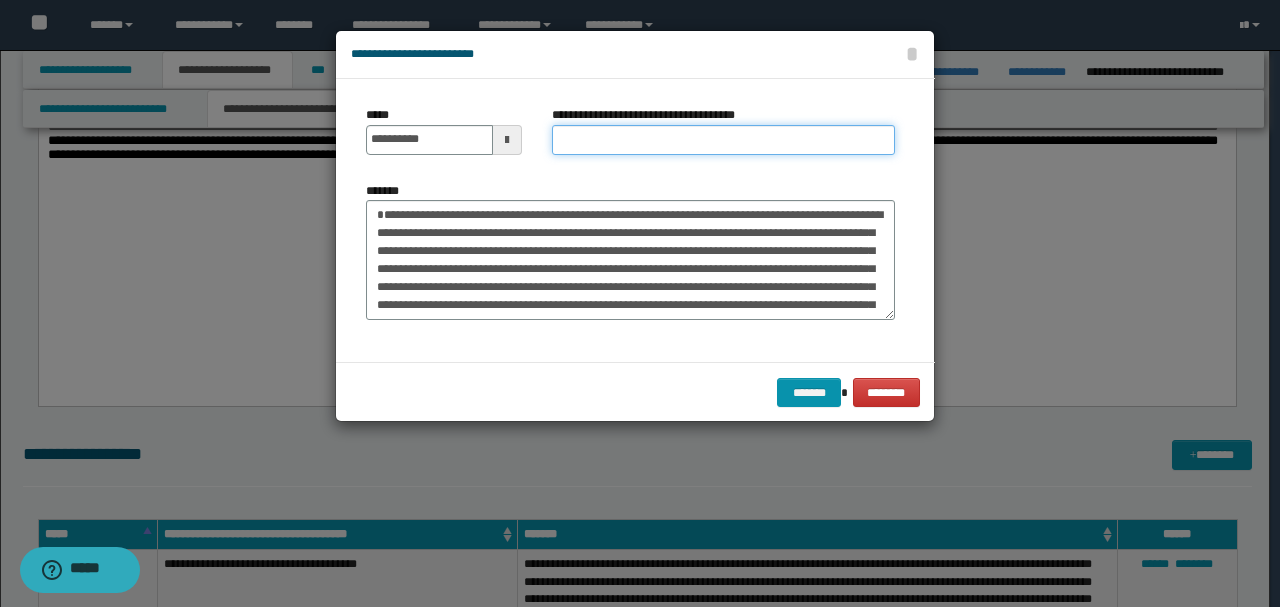click on "**********" at bounding box center [723, 140] 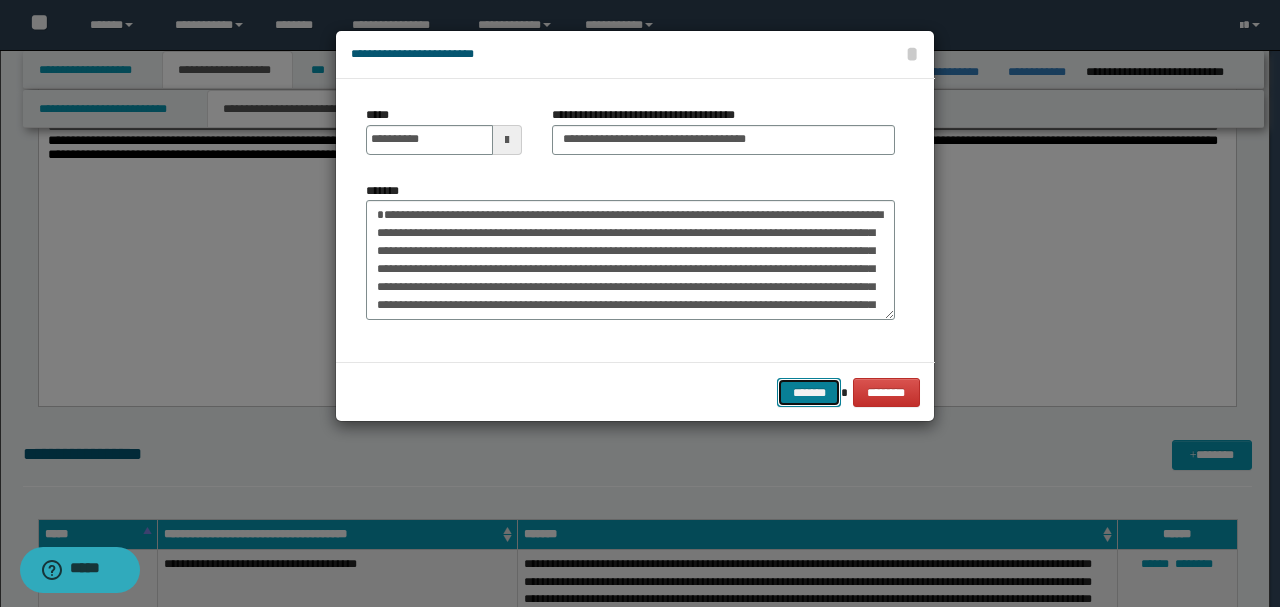 click on "*******" at bounding box center (809, 392) 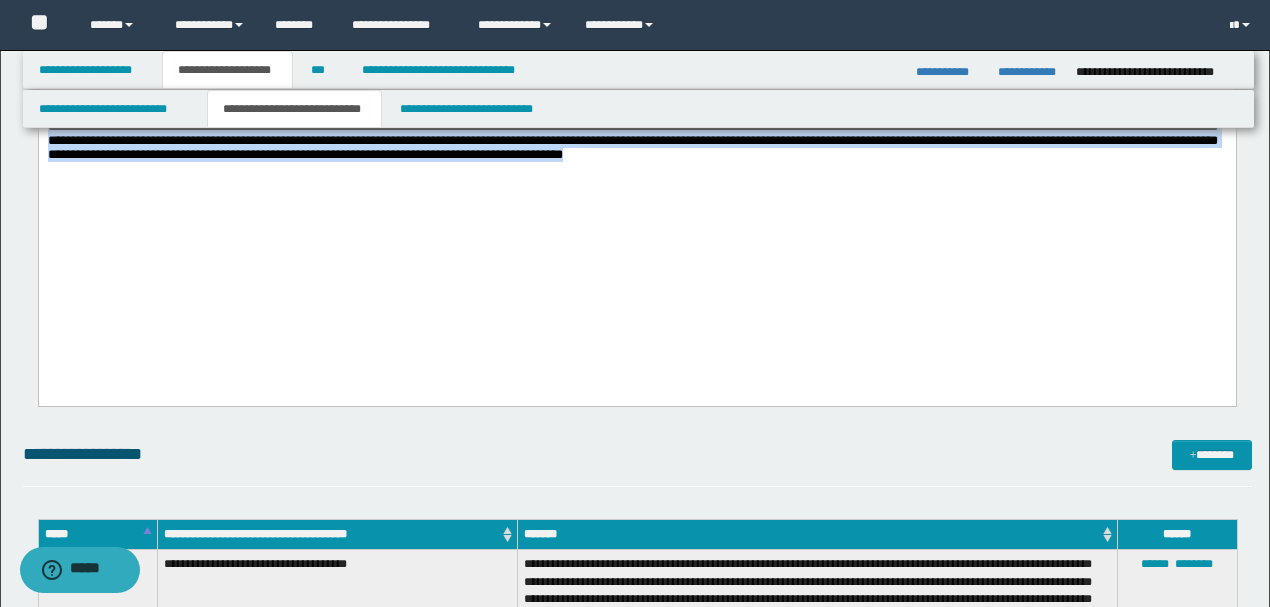 drag, startPoint x: 968, startPoint y: 272, endPoint x: 52, endPoint y: 219, distance: 917.53204 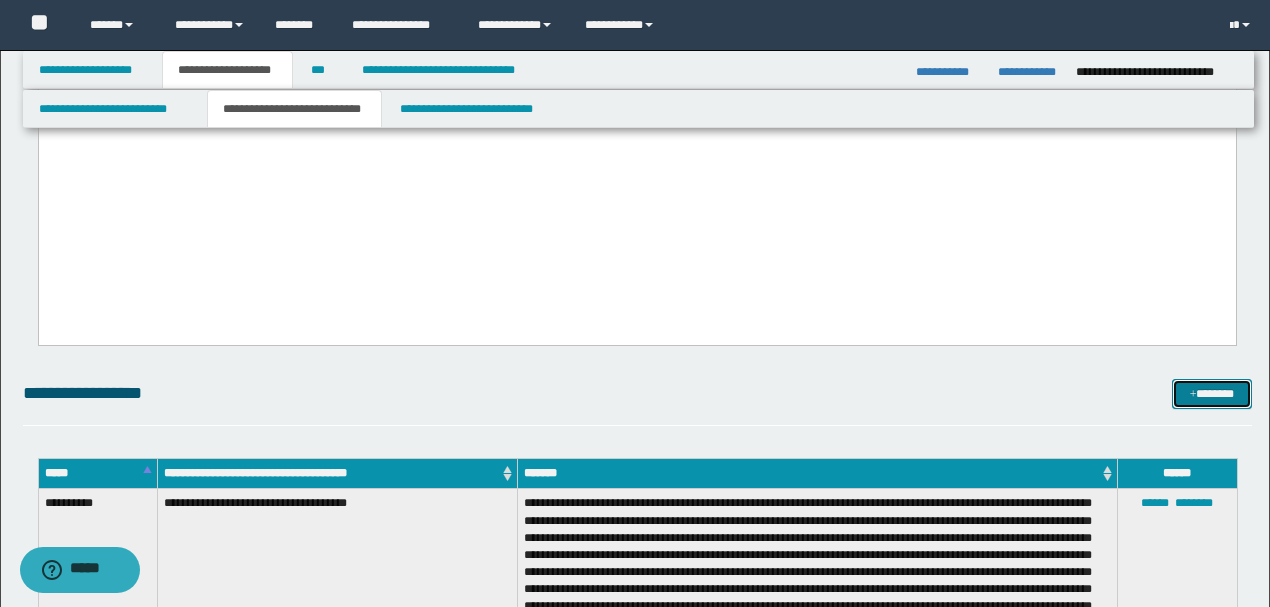click on "*******" at bounding box center [1211, 393] 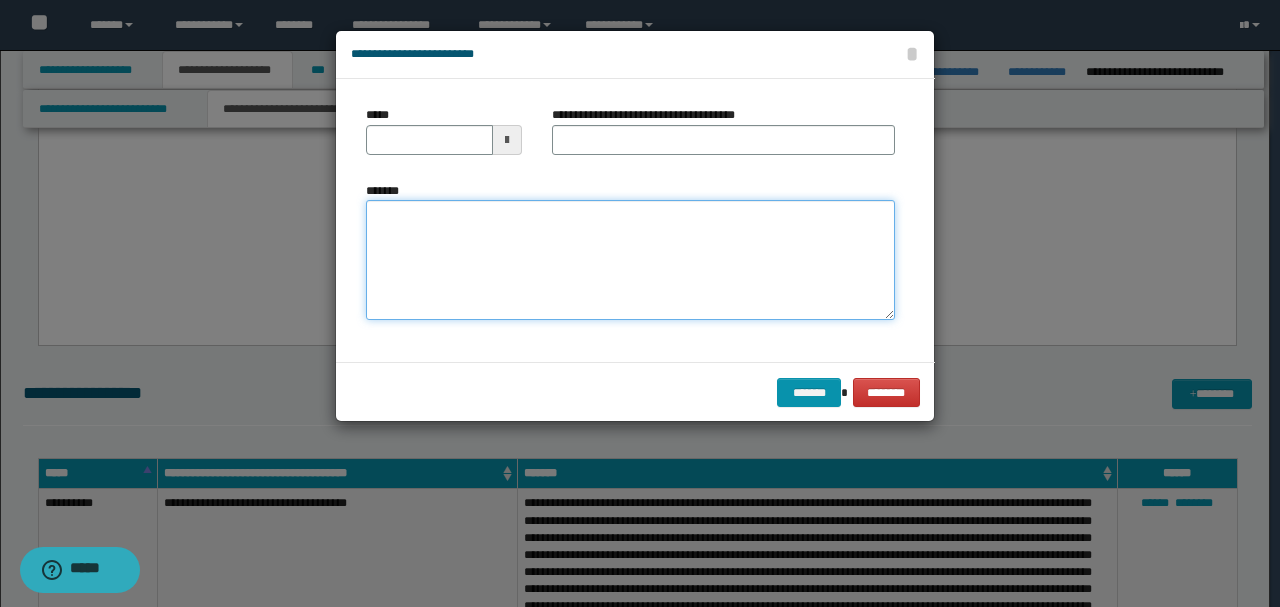 paste on "**********" 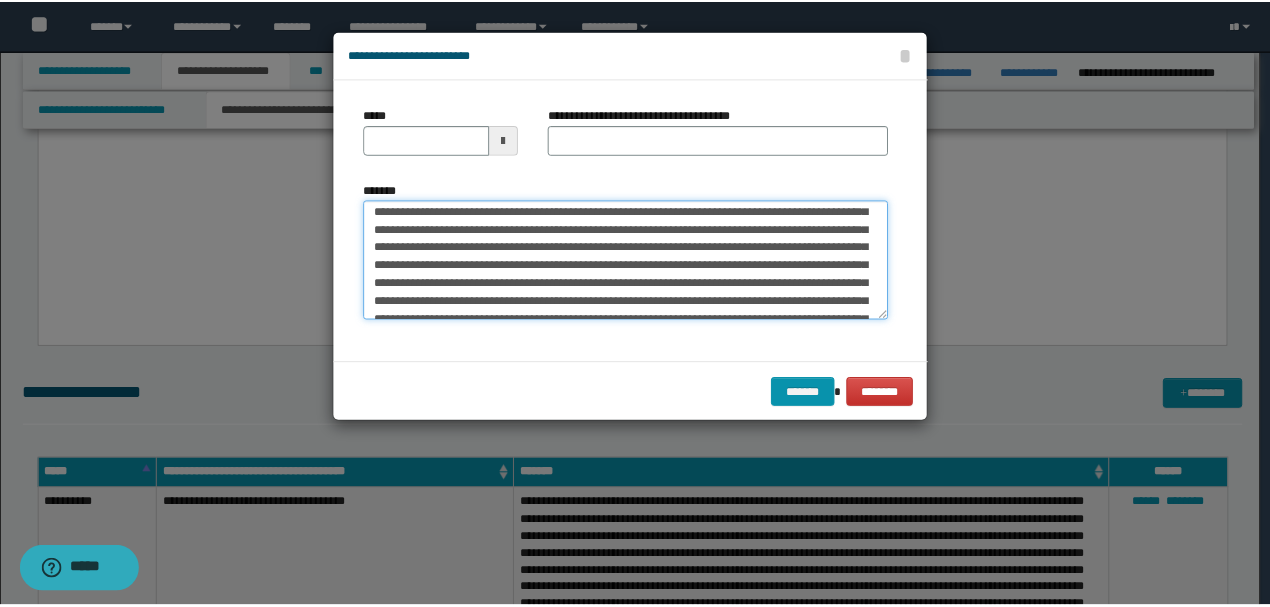 scroll, scrollTop: 0, scrollLeft: 0, axis: both 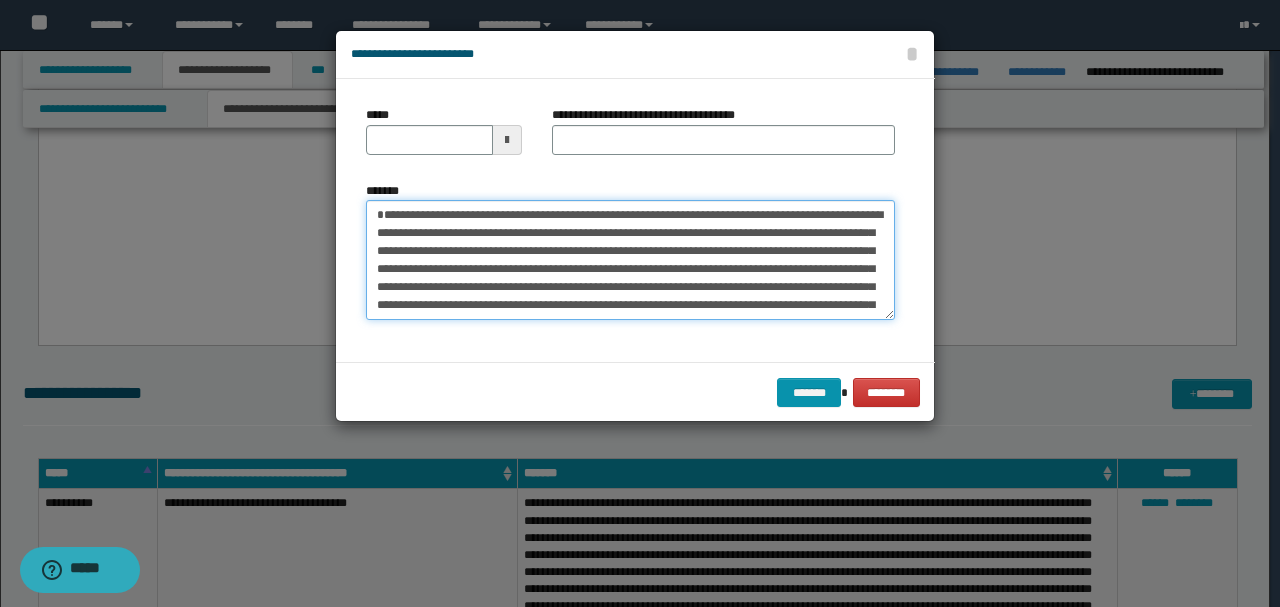 drag, startPoint x: 444, startPoint y: 232, endPoint x: 242, endPoint y: 170, distance: 211.30074 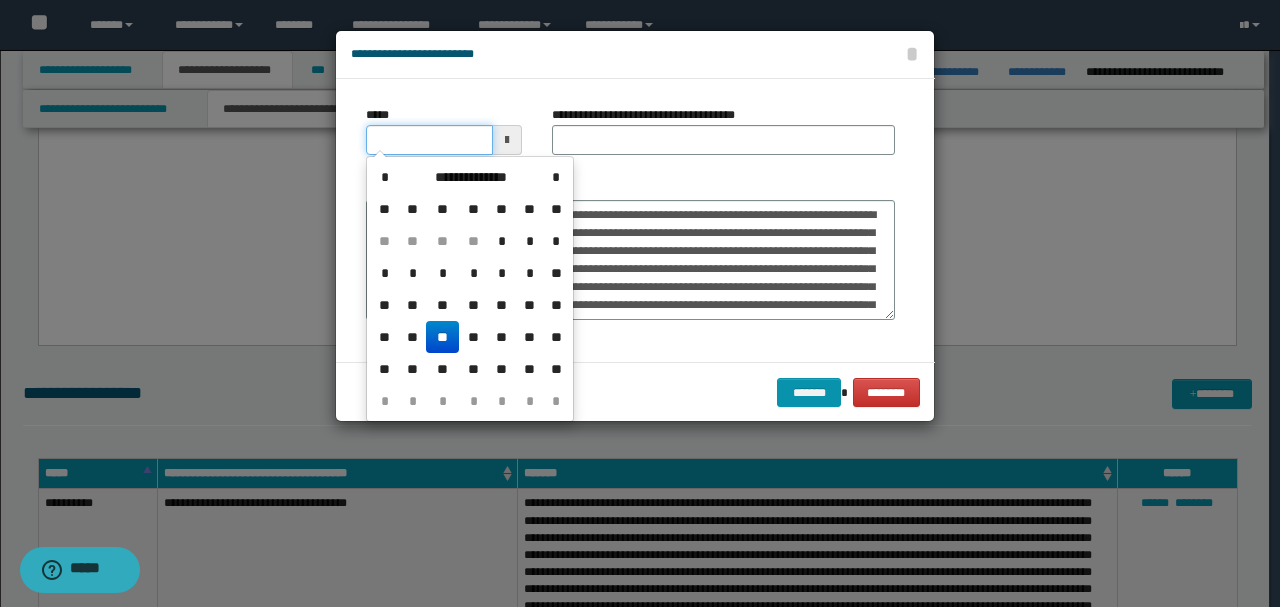 click on "*****" at bounding box center (429, 140) 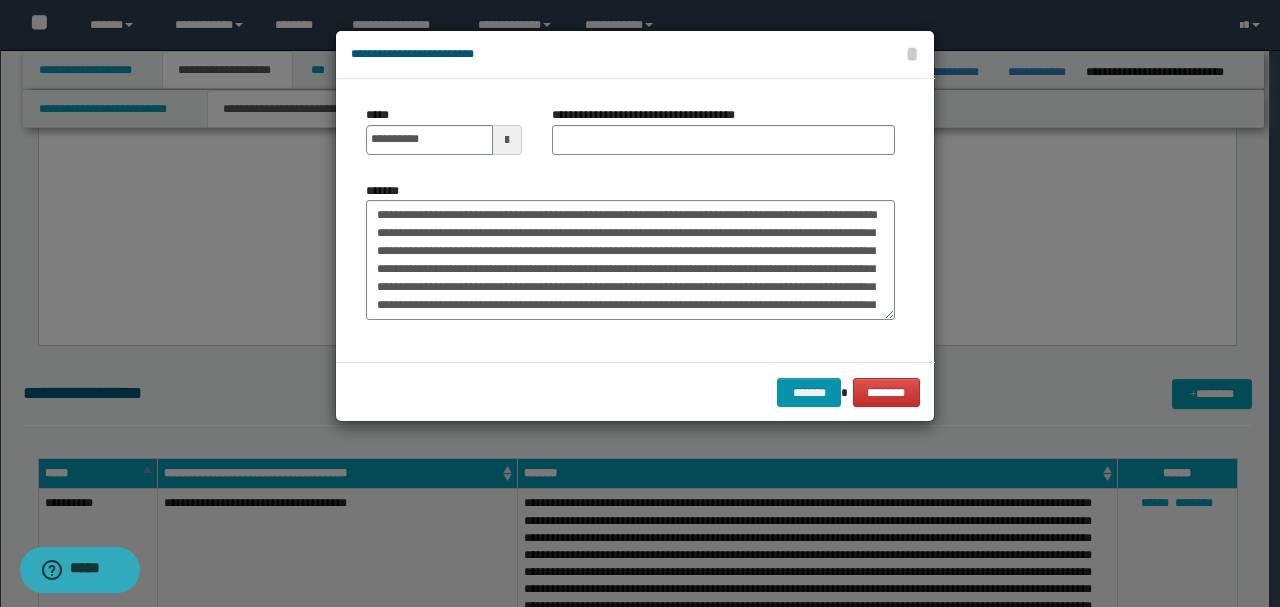 click on "**********" at bounding box center (630, 251) 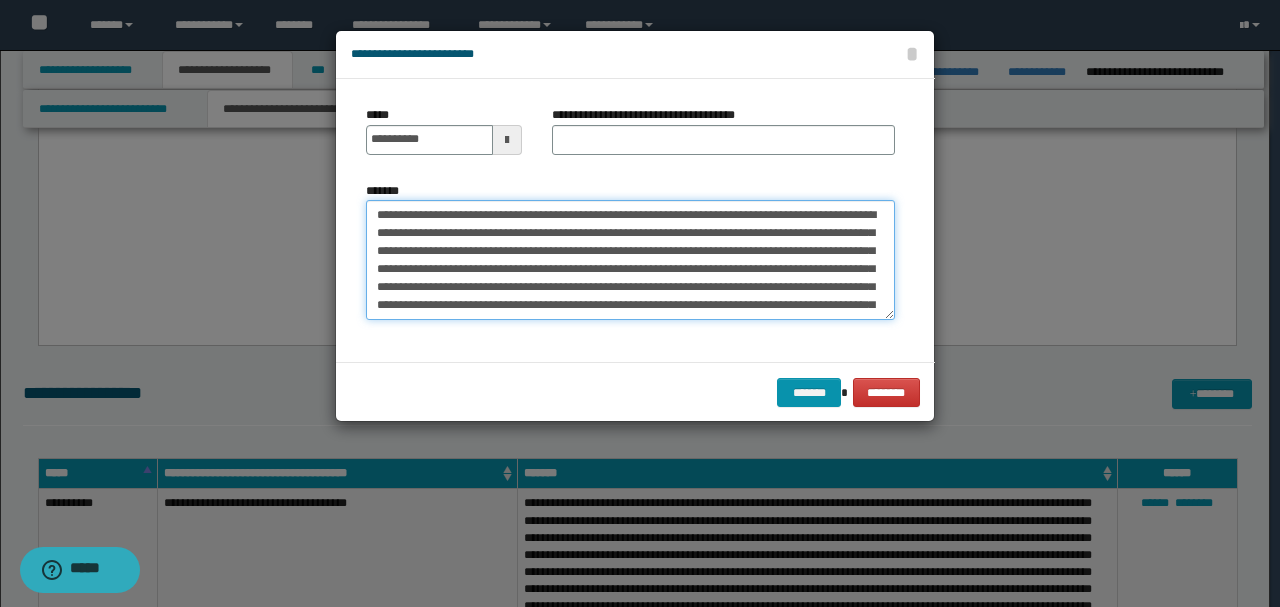 drag, startPoint x: 568, startPoint y: 214, endPoint x: 185, endPoint y: 203, distance: 383.15793 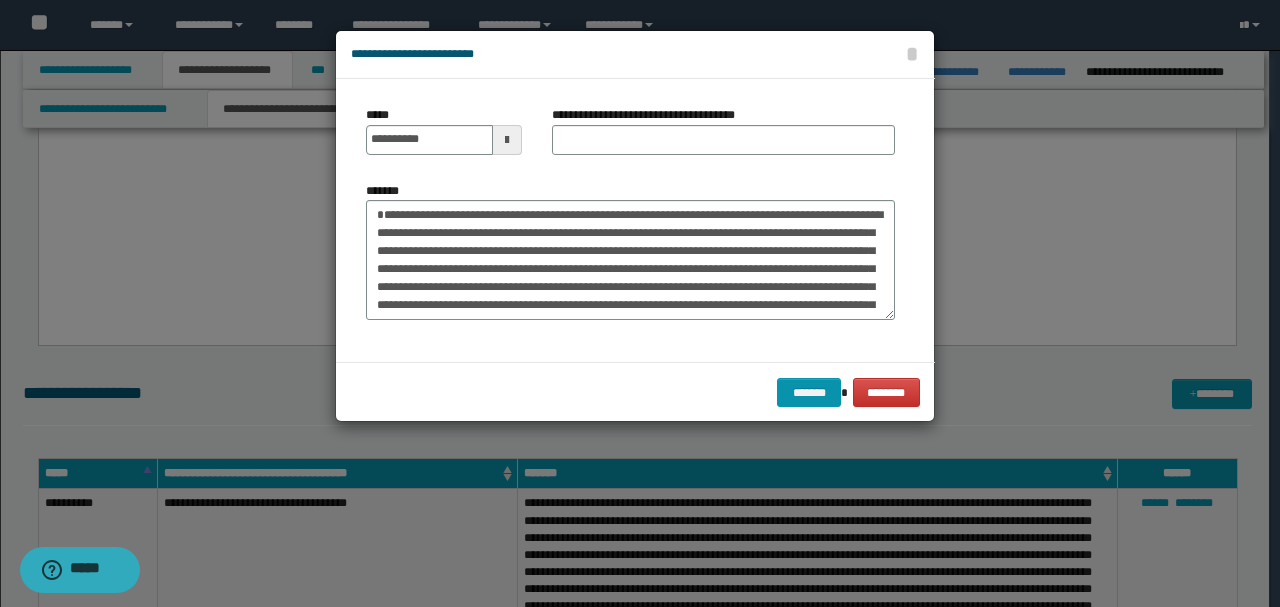 click on "**********" at bounding box center (723, 138) 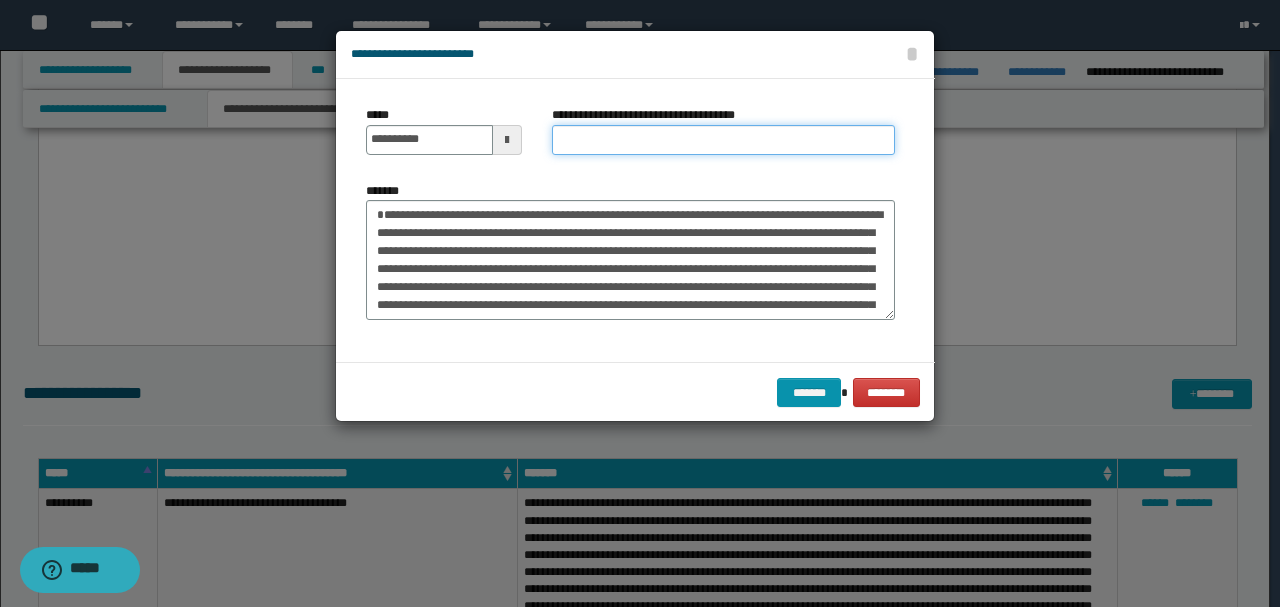 click on "**********" at bounding box center [723, 140] 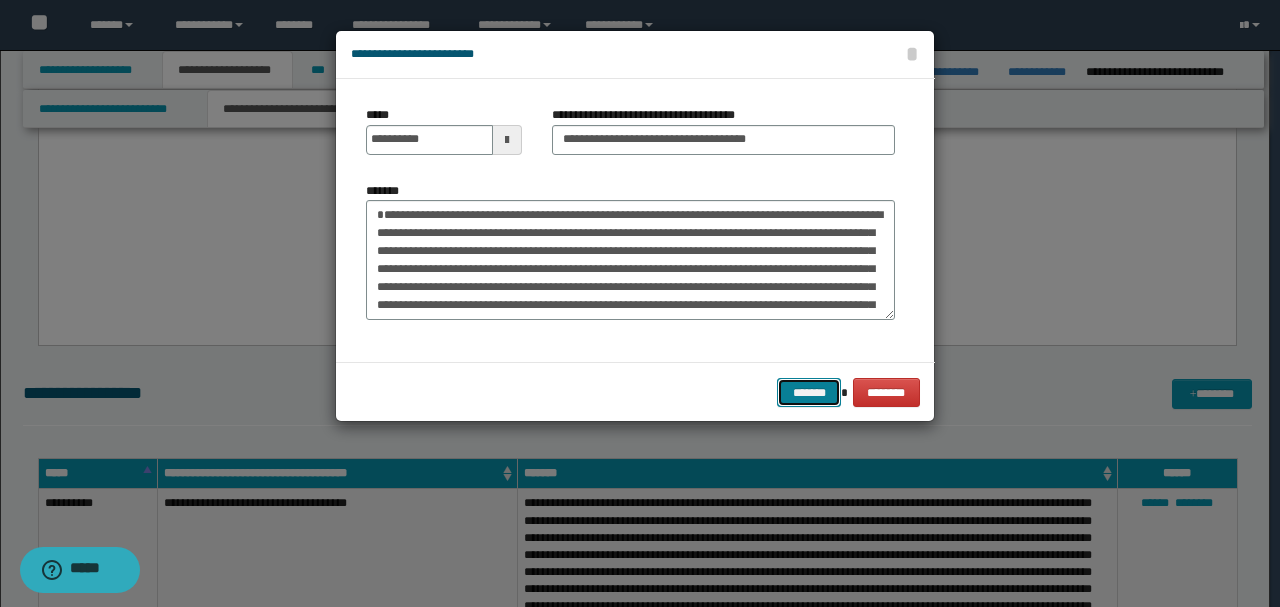 click on "*******" at bounding box center [809, 392] 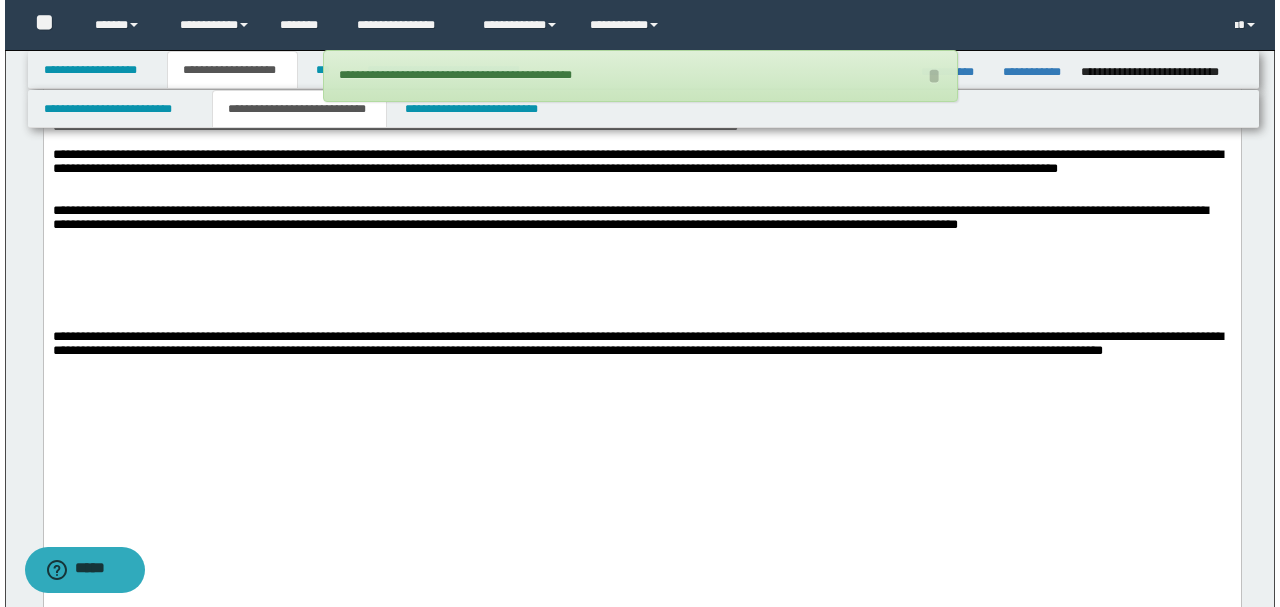 scroll, scrollTop: 1983, scrollLeft: 0, axis: vertical 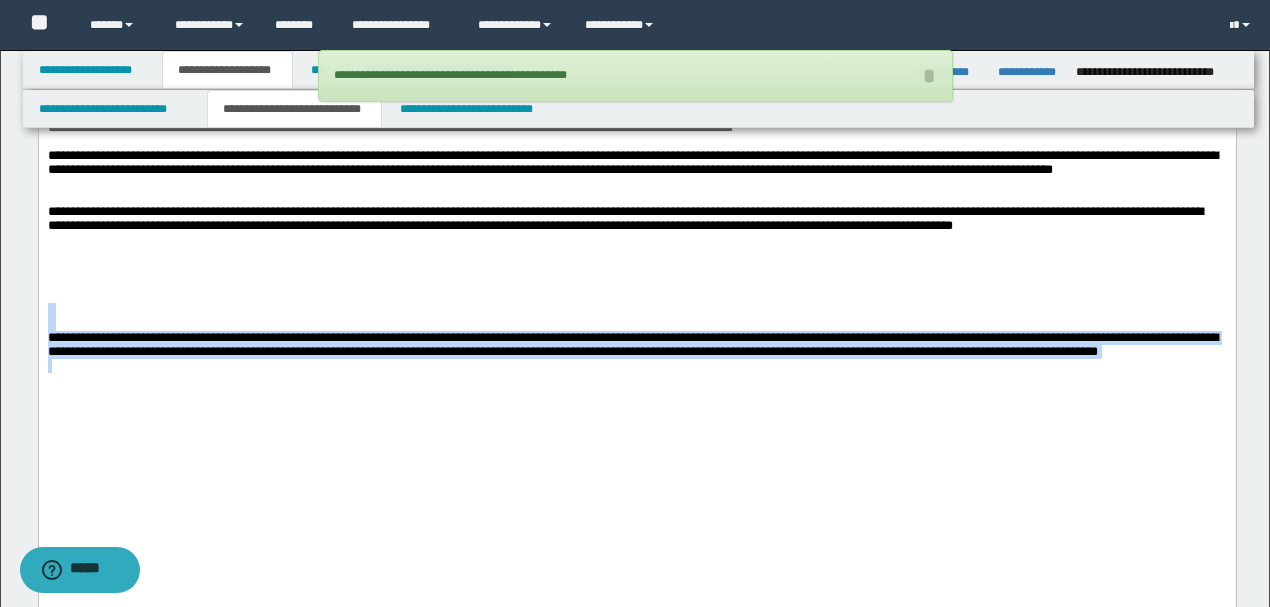 drag, startPoint x: 552, startPoint y: 480, endPoint x: 38, endPoint y: 32, distance: 681.83575 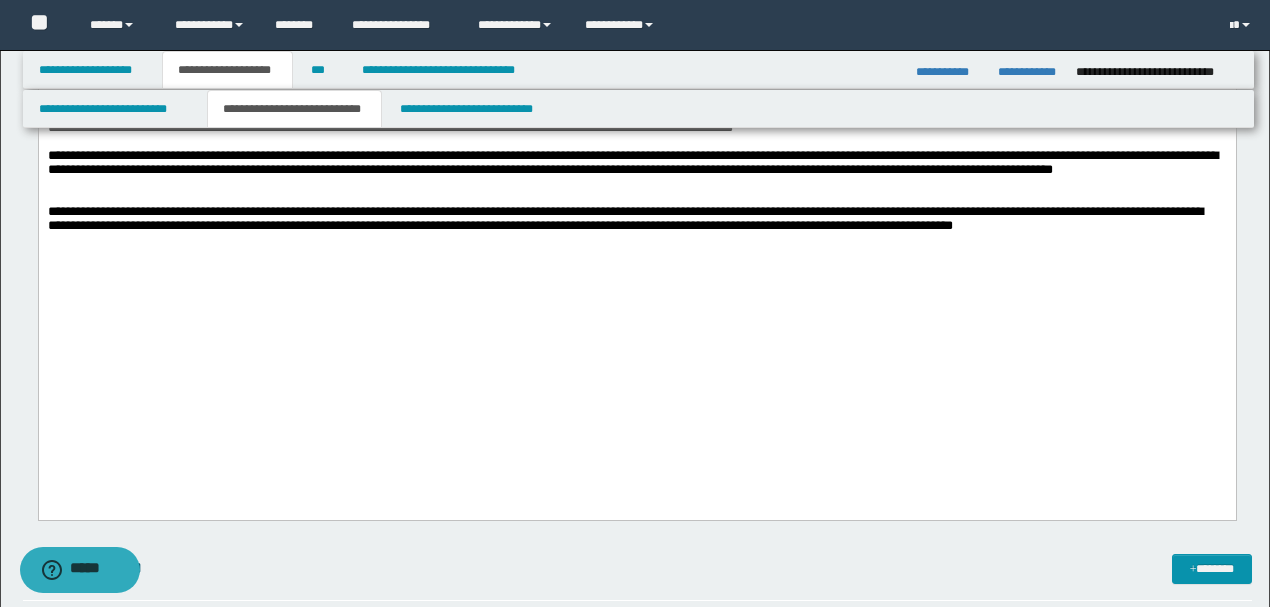 click on "*******" at bounding box center [1211, 568] 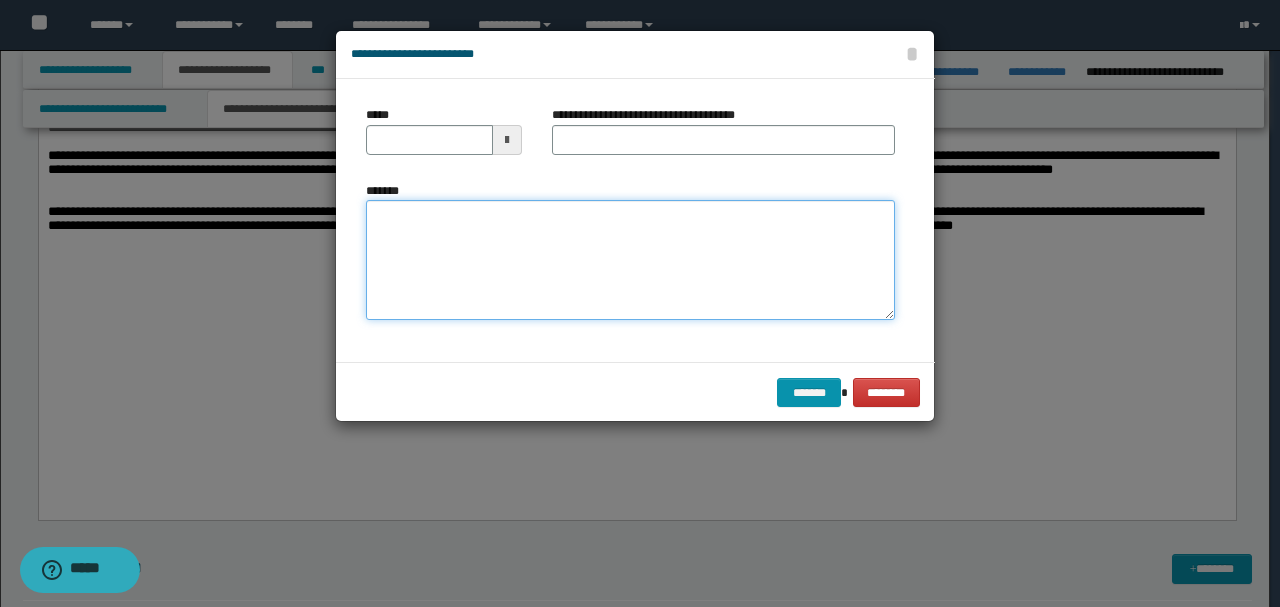 paste on "**********" 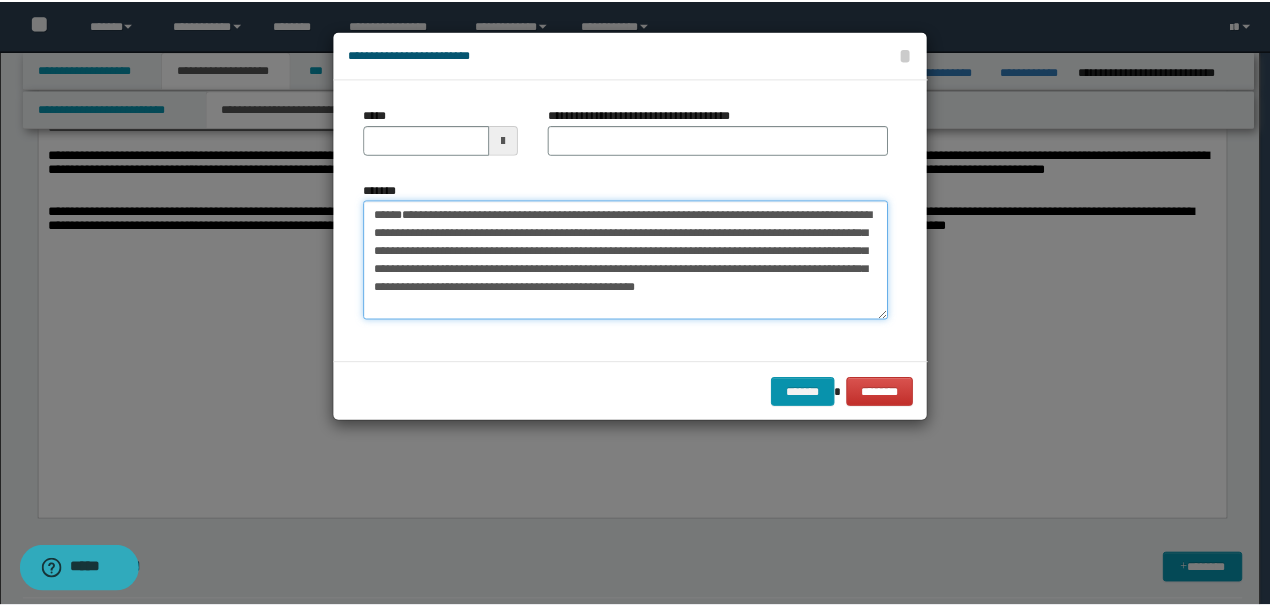 scroll, scrollTop: 0, scrollLeft: 0, axis: both 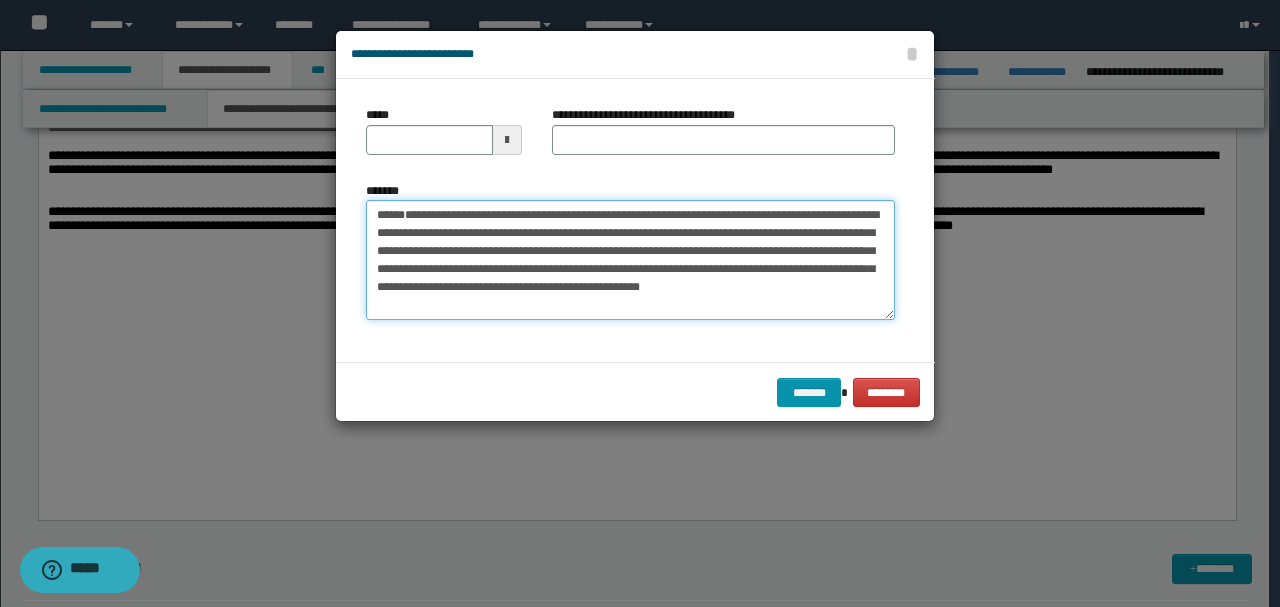 drag, startPoint x: 440, startPoint y: 285, endPoint x: 268, endPoint y: 143, distance: 223.0426 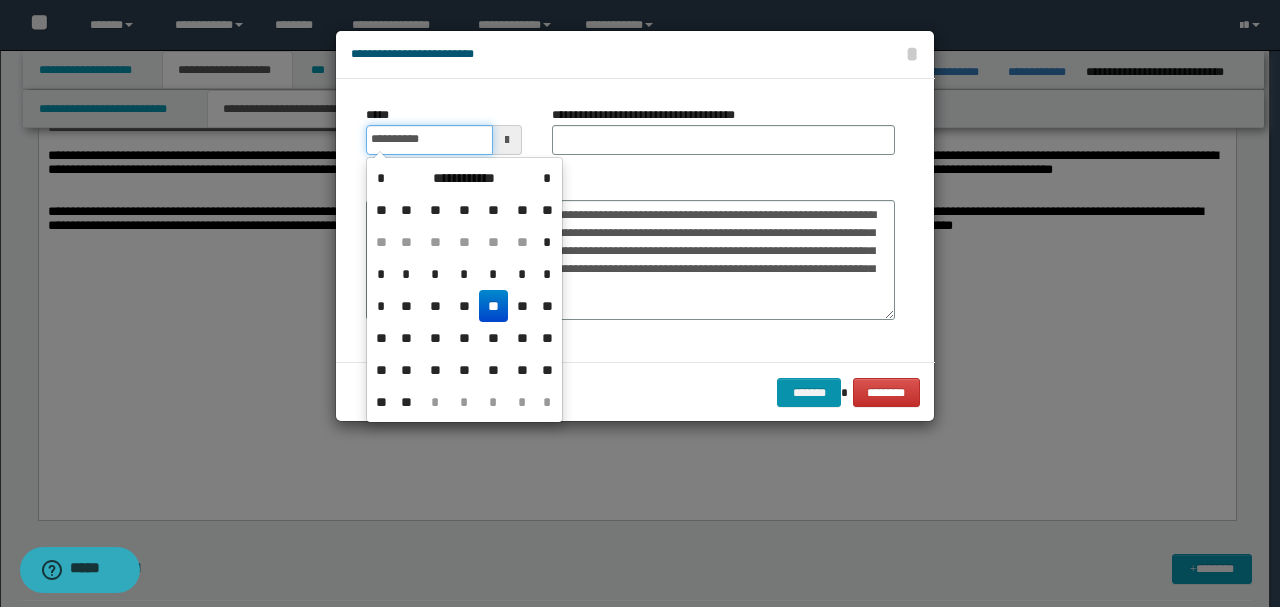 click on "**********" at bounding box center [429, 140] 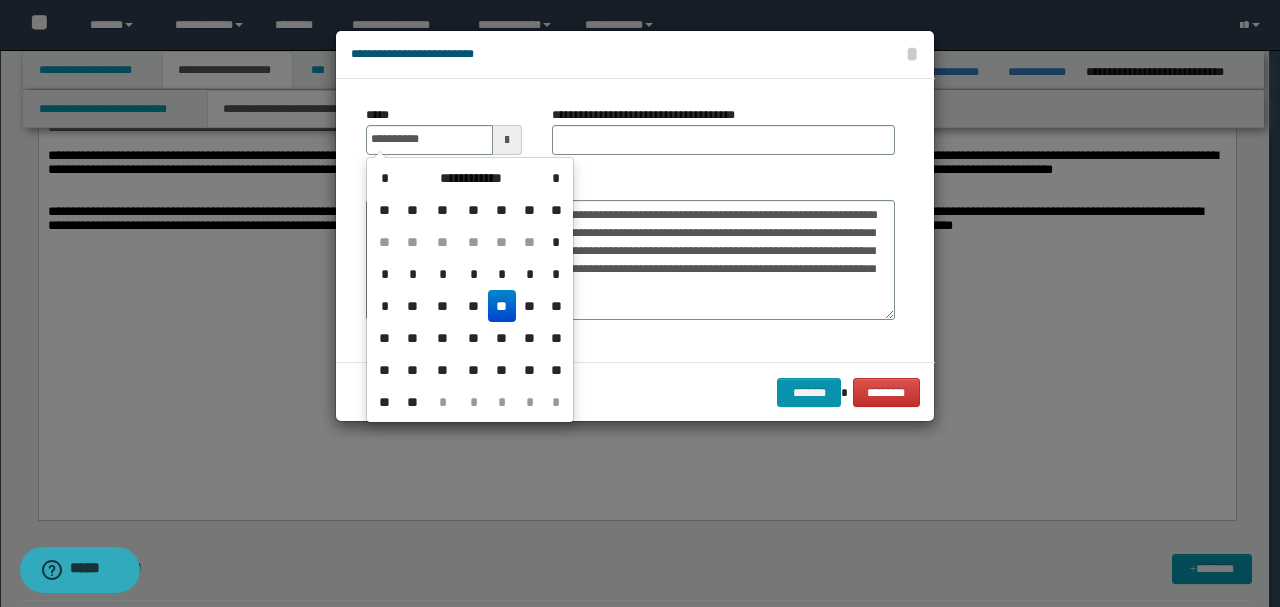 click on "**********" at bounding box center (630, 220) 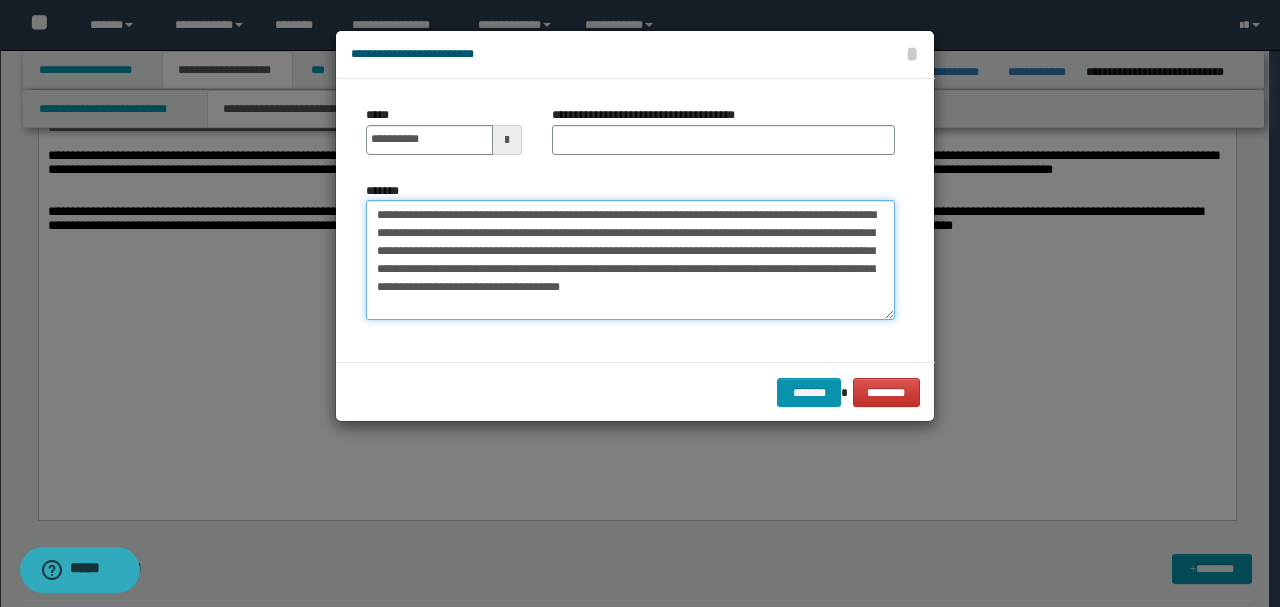 click on "**********" at bounding box center [630, 259] 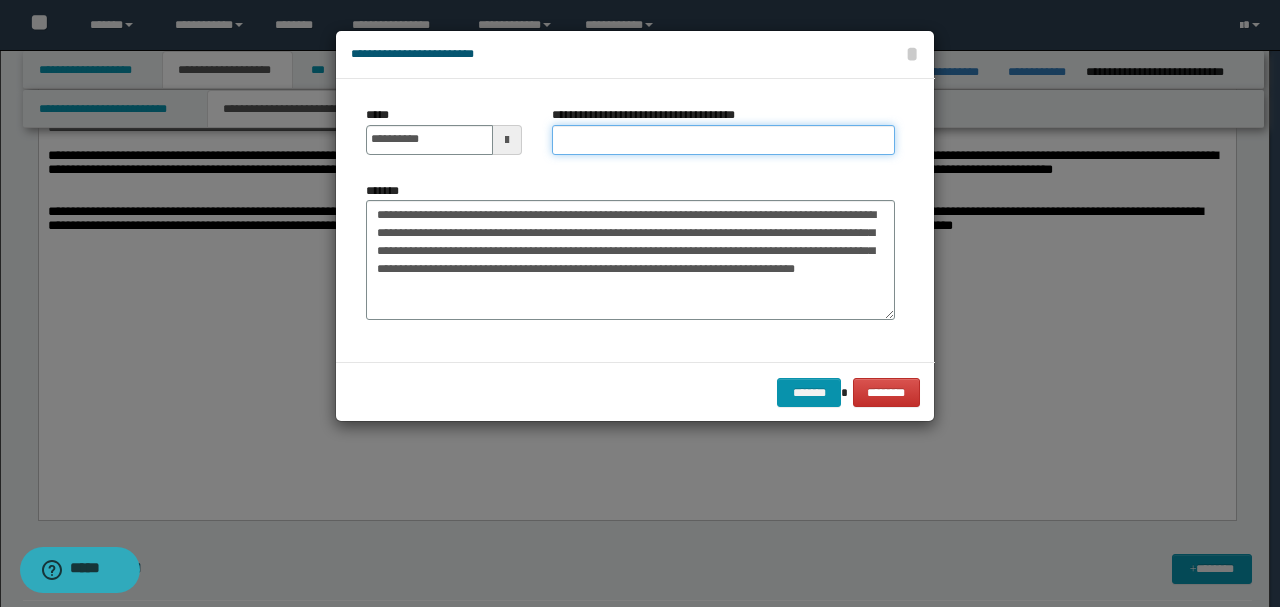 paste on "**********" 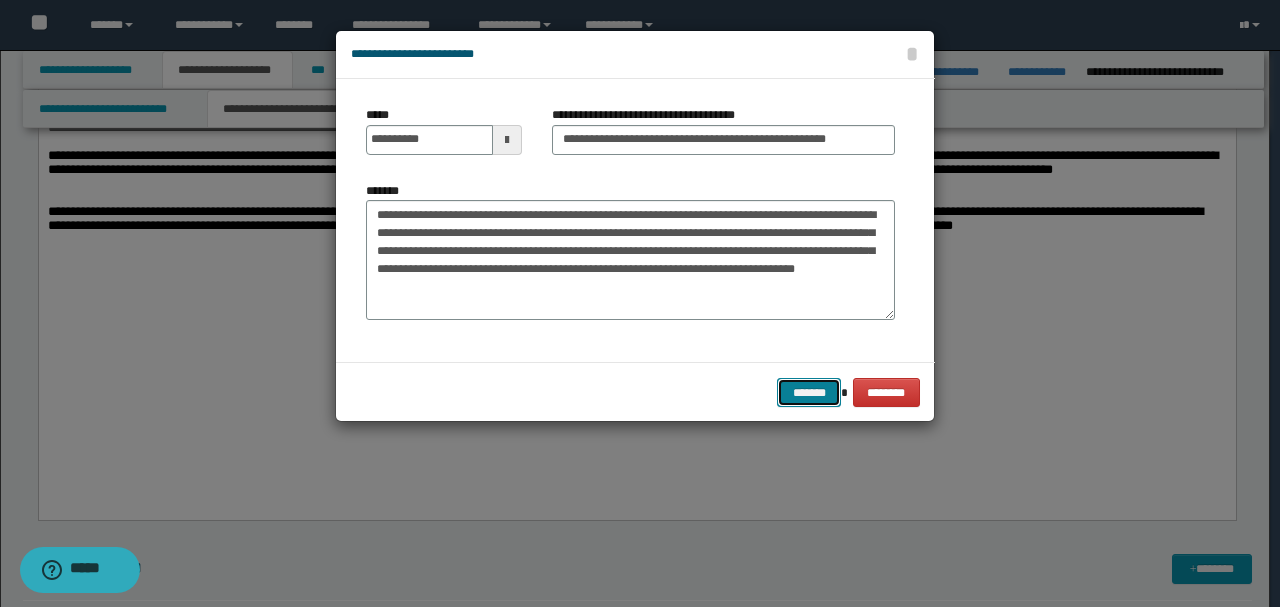 click on "*******" at bounding box center [809, 392] 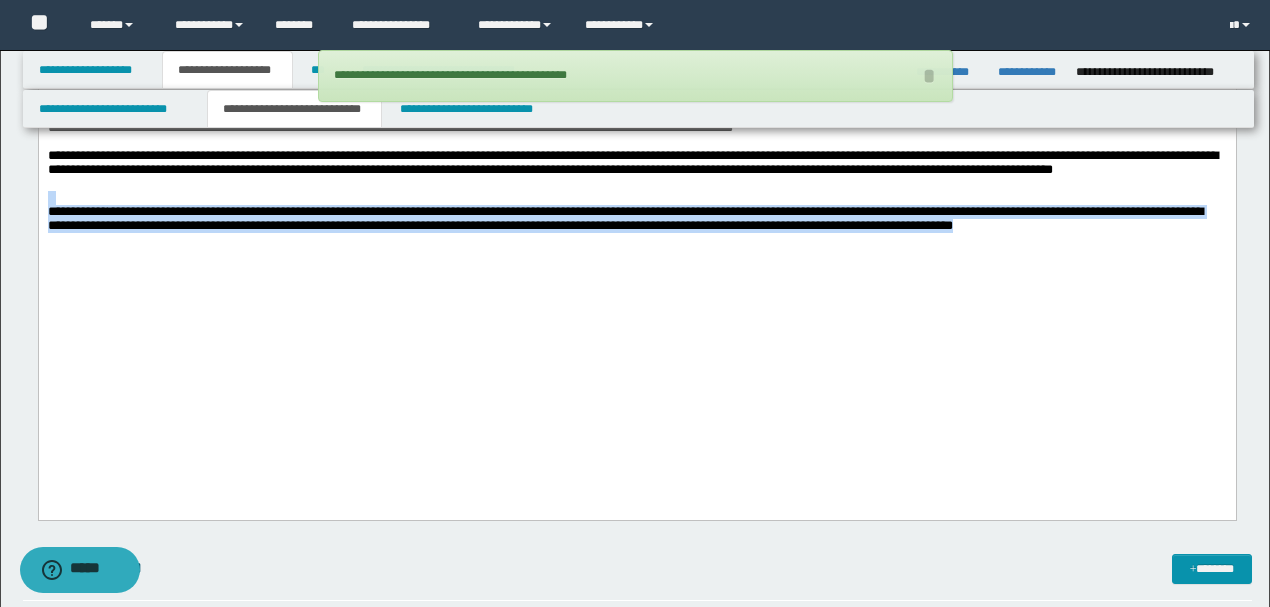 drag, startPoint x: 869, startPoint y: 298, endPoint x: 38, endPoint y: -84, distance: 914.5955 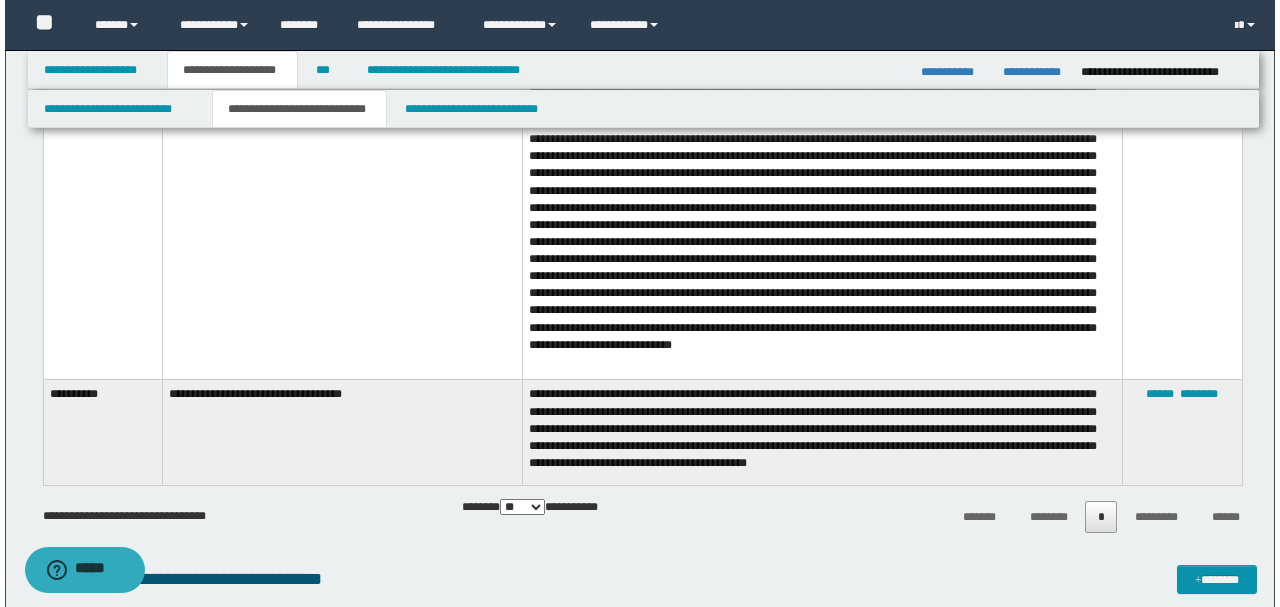 scroll, scrollTop: 6932, scrollLeft: 0, axis: vertical 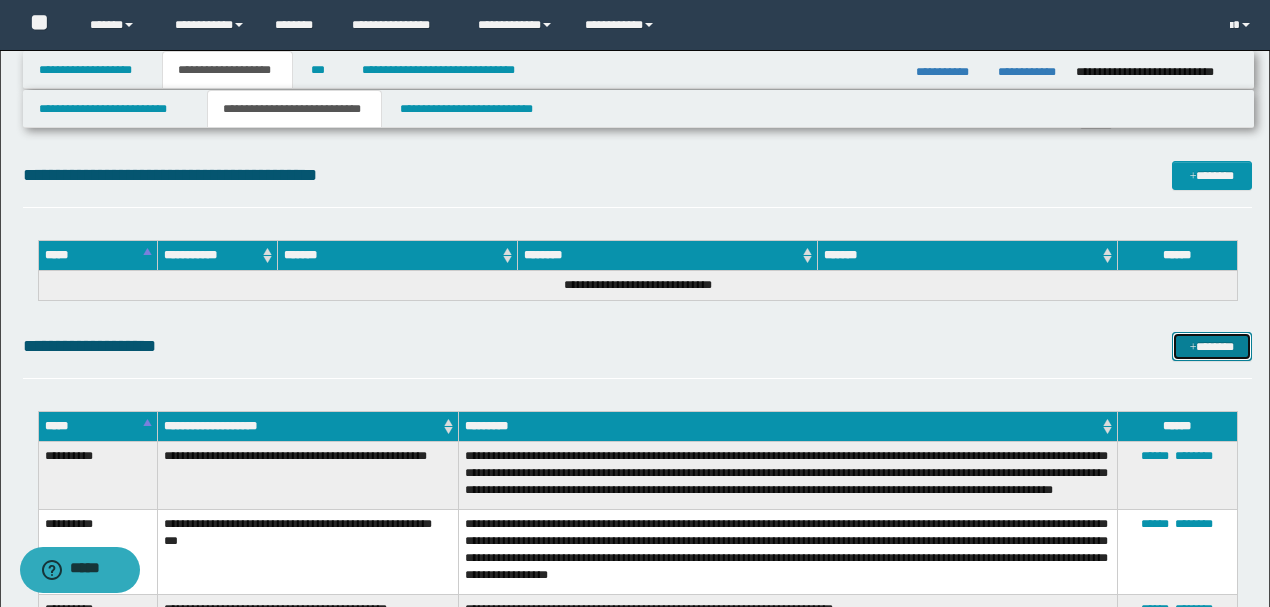 click on "*******" at bounding box center (1211, 346) 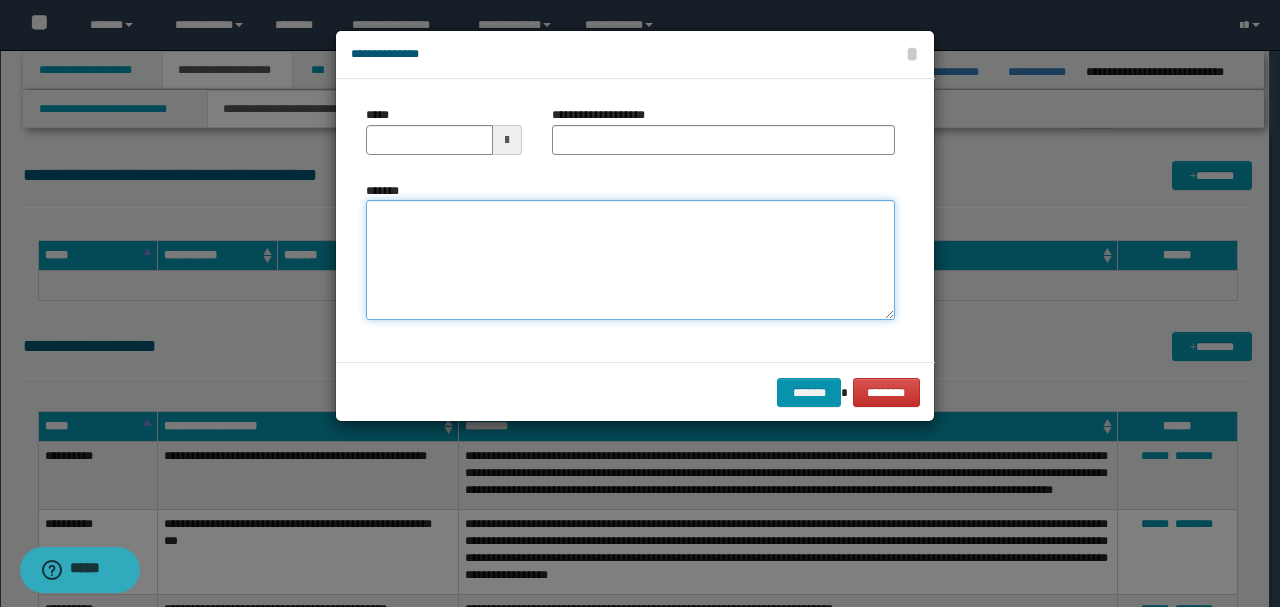 click on "*******" at bounding box center [630, 259] 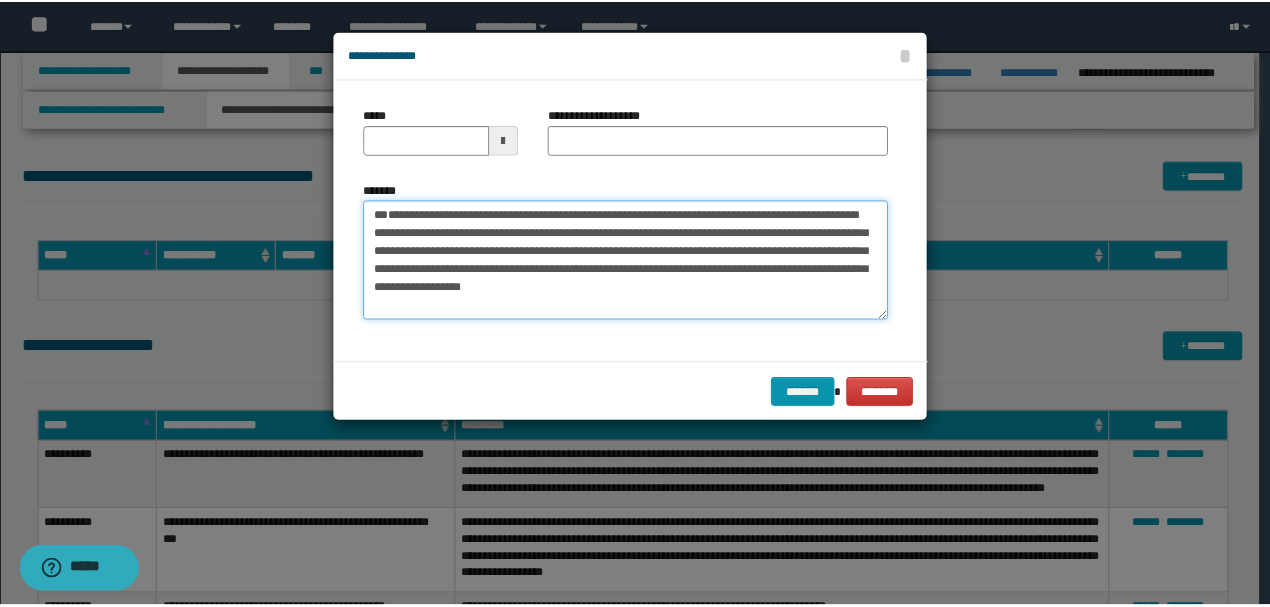 scroll, scrollTop: 0, scrollLeft: 0, axis: both 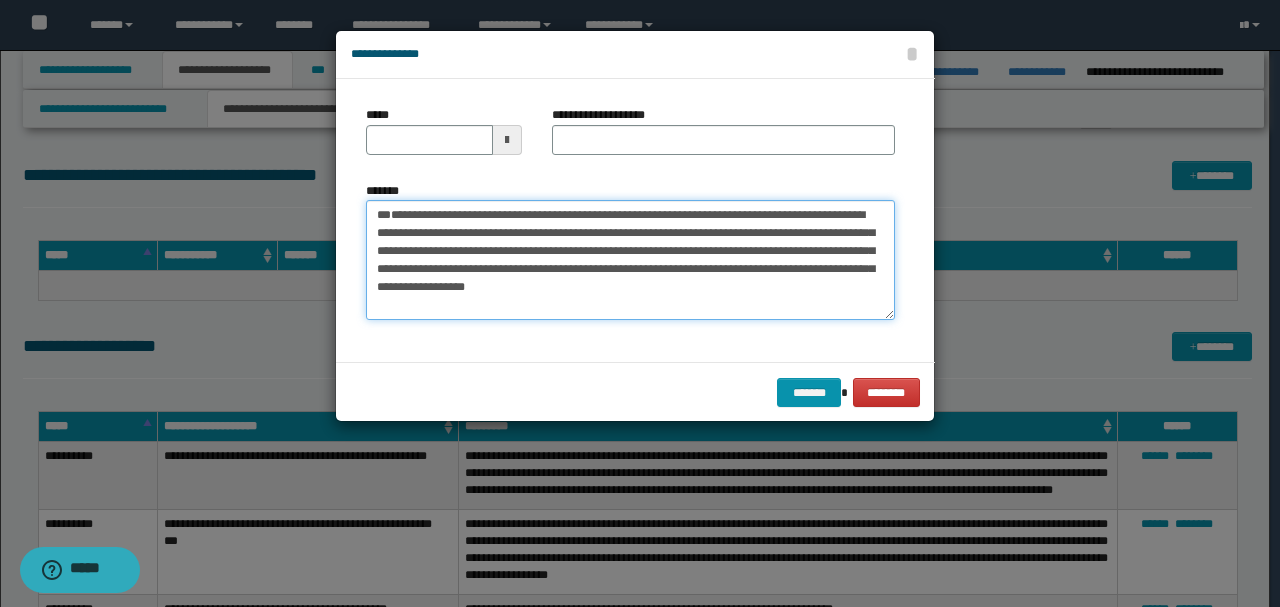 drag, startPoint x: 352, startPoint y: 184, endPoint x: 234, endPoint y: 133, distance: 128.5496 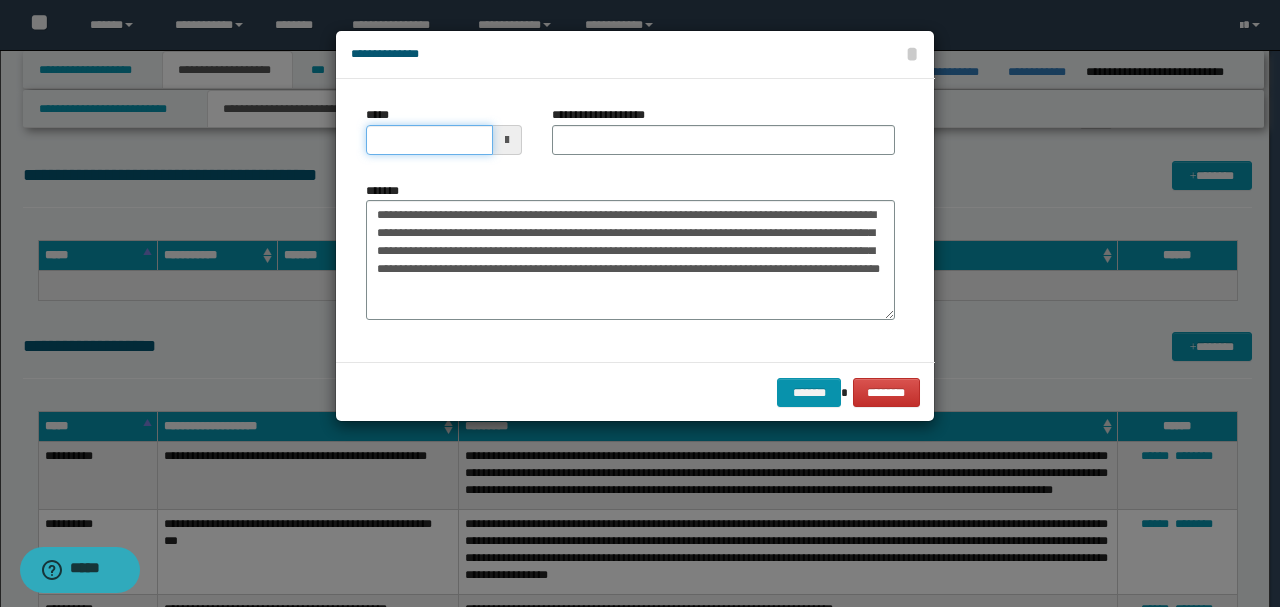 click on "*****" at bounding box center [429, 140] 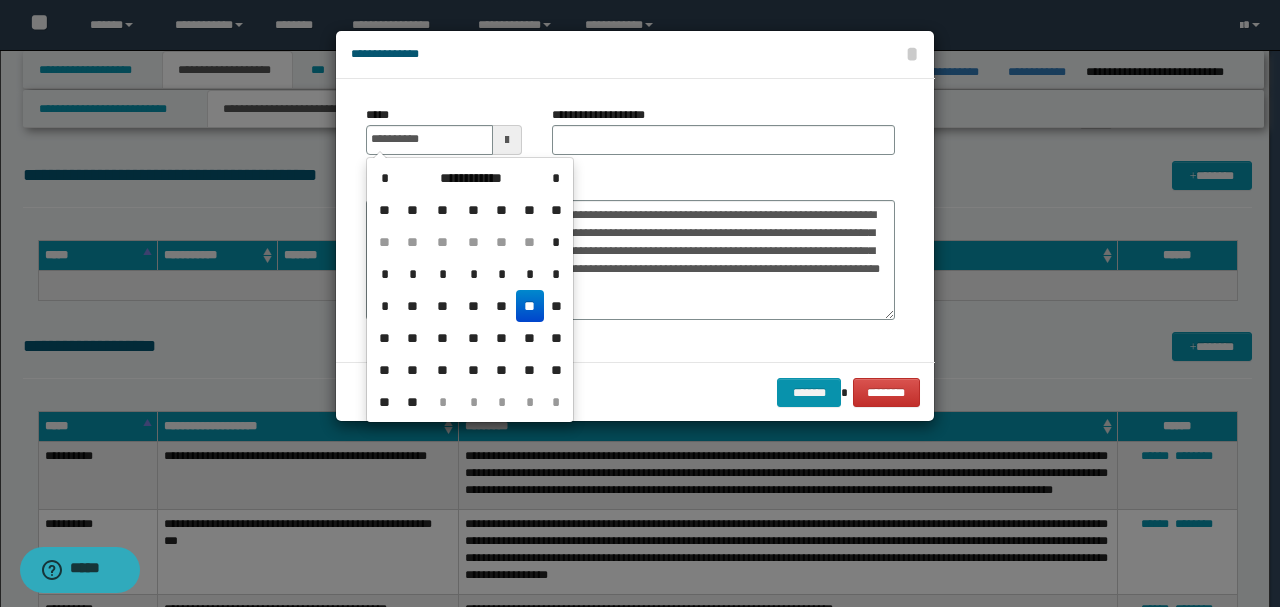 click on "**********" at bounding box center (630, 220) 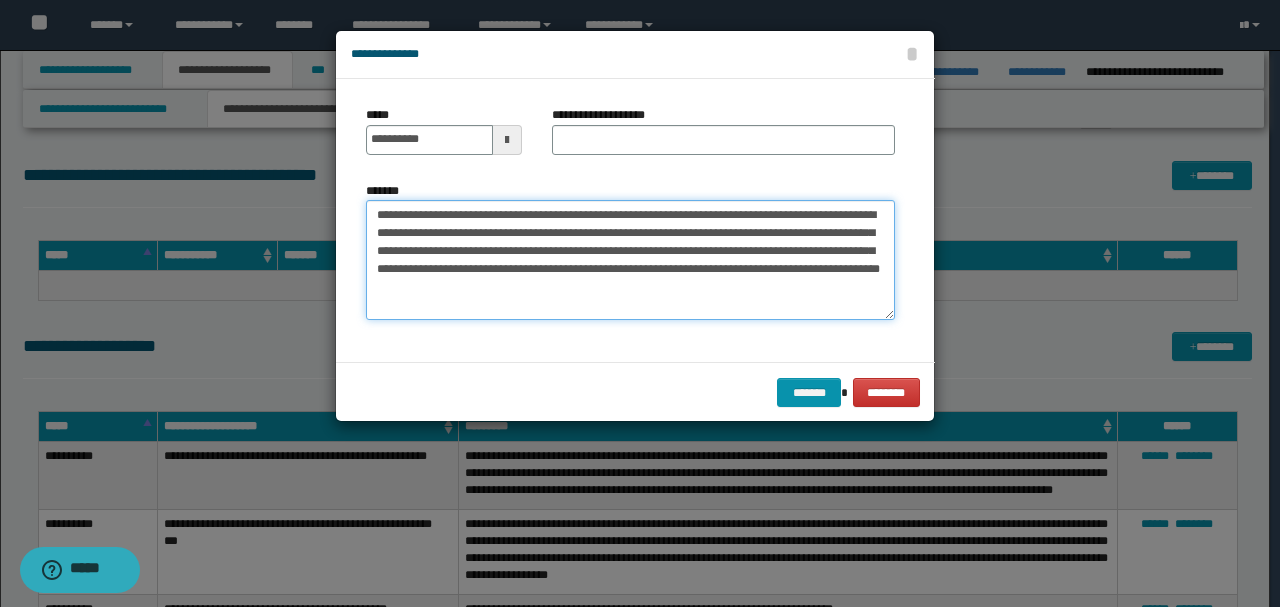 drag, startPoint x: 686, startPoint y: 210, endPoint x: 82, endPoint y: 164, distance: 605.74915 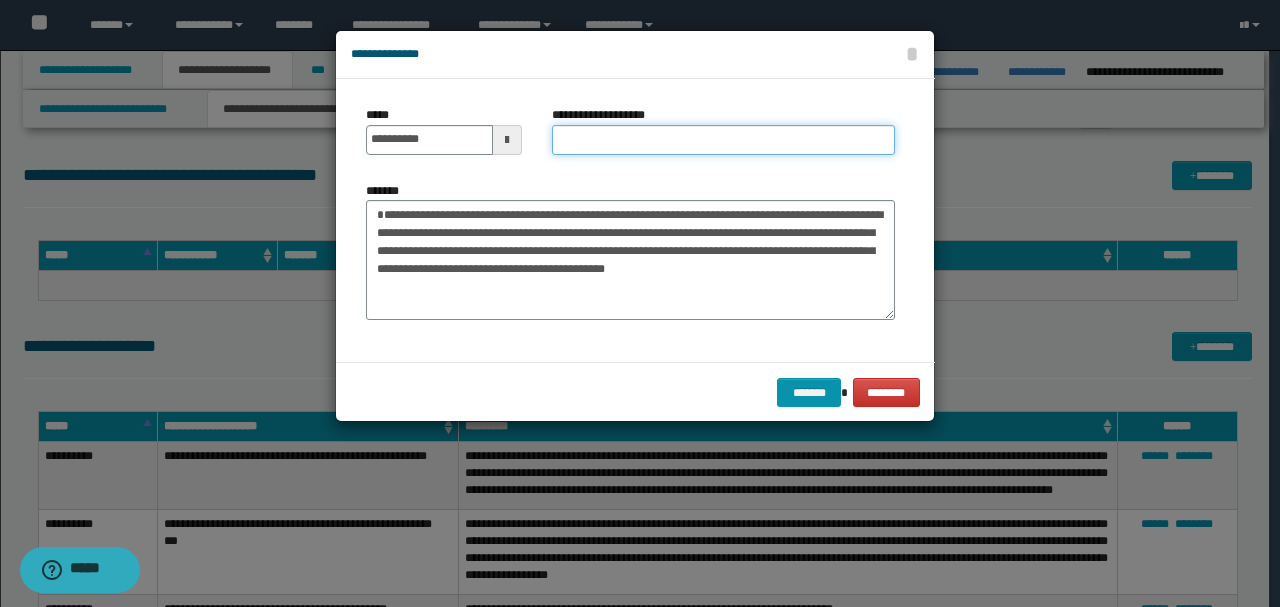 paste on "**********" 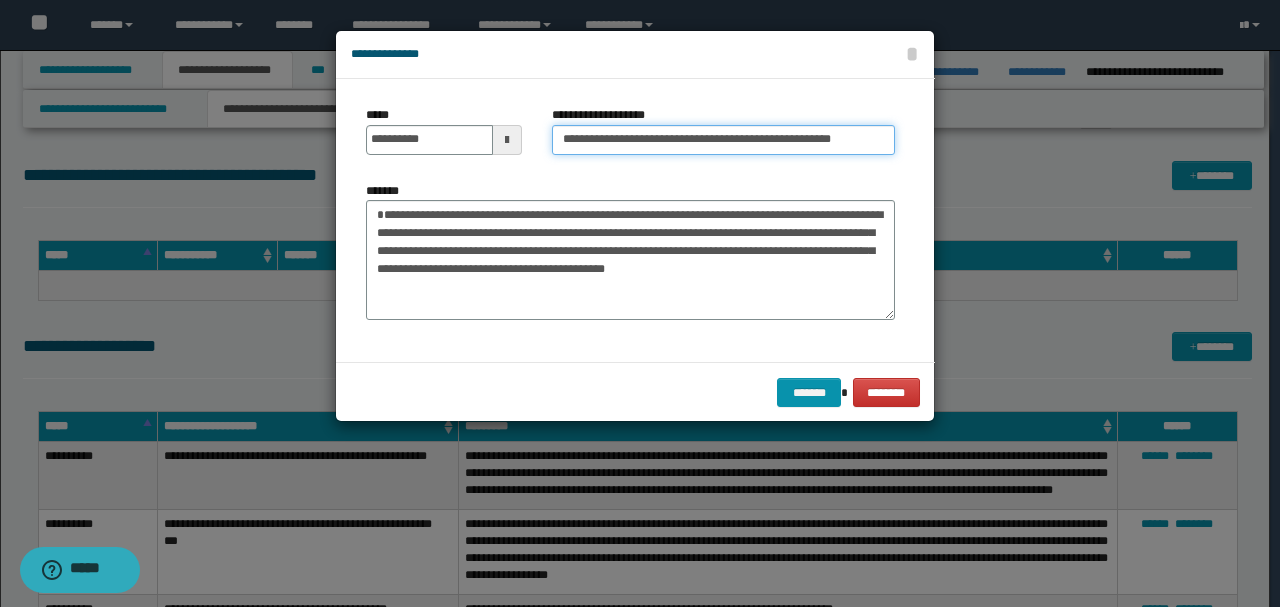 click on "**********" at bounding box center (723, 140) 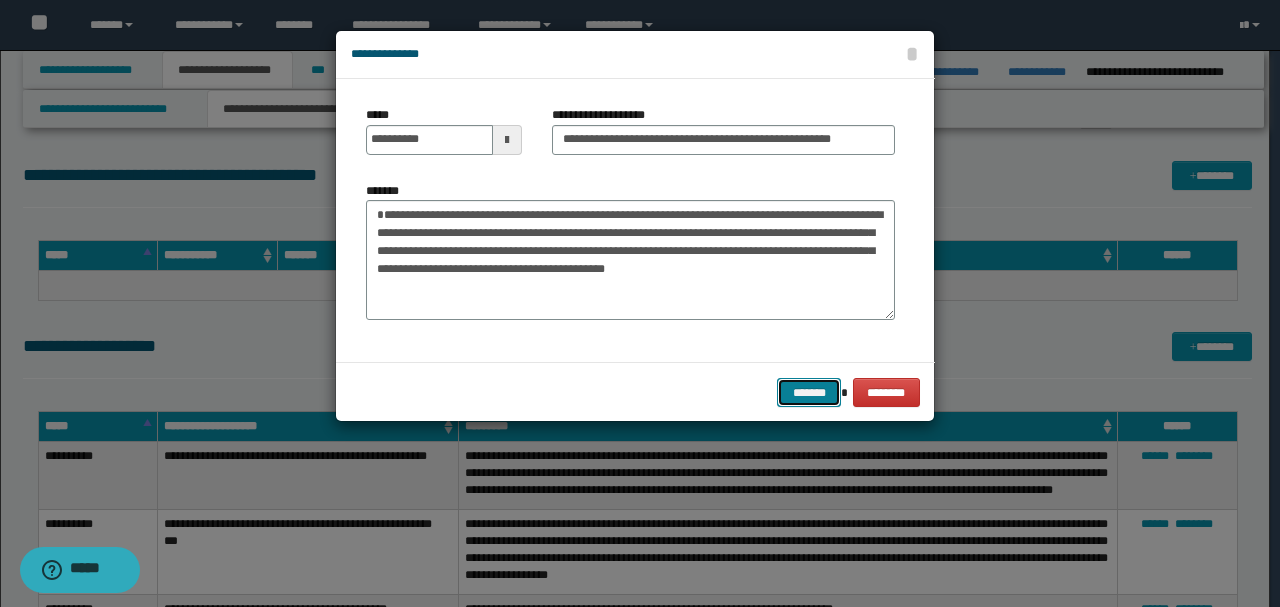 click on "*******" at bounding box center [809, 392] 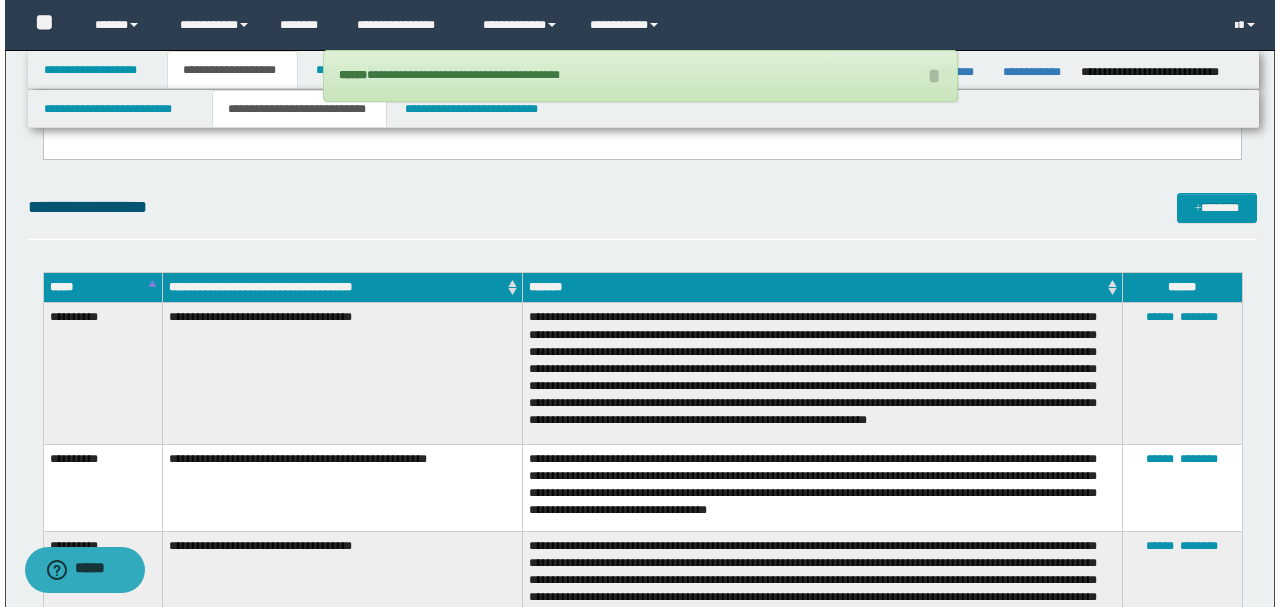 scroll, scrollTop: 1834, scrollLeft: 0, axis: vertical 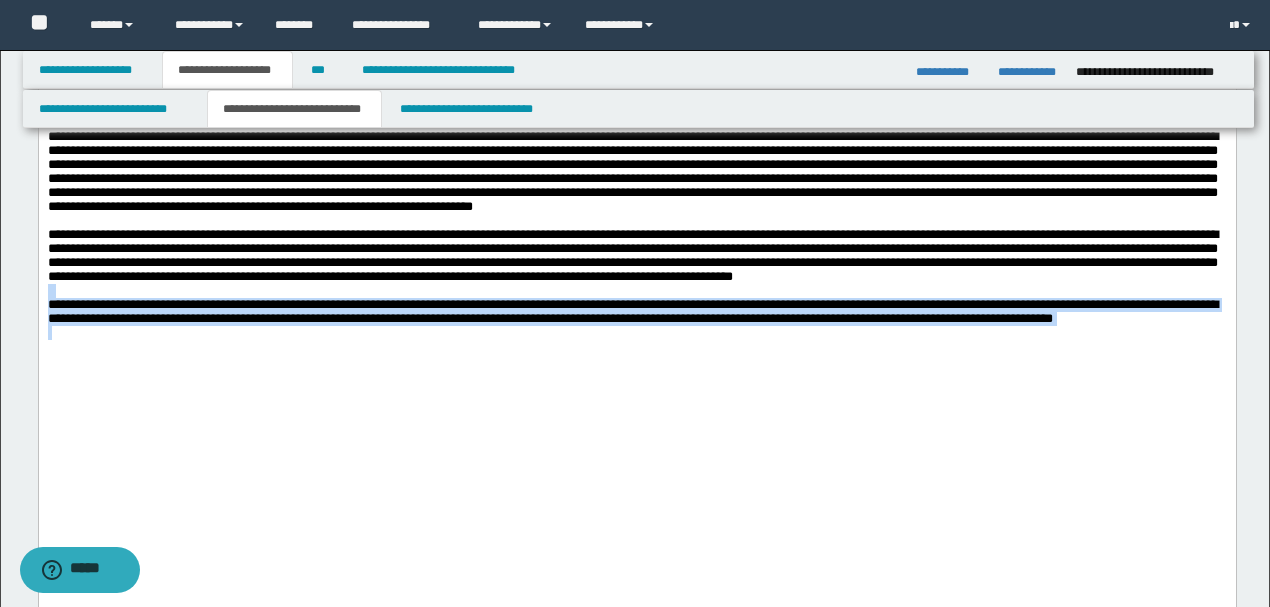 drag, startPoint x: 329, startPoint y: 408, endPoint x: 38, endPoint y: 146, distance: 391.56735 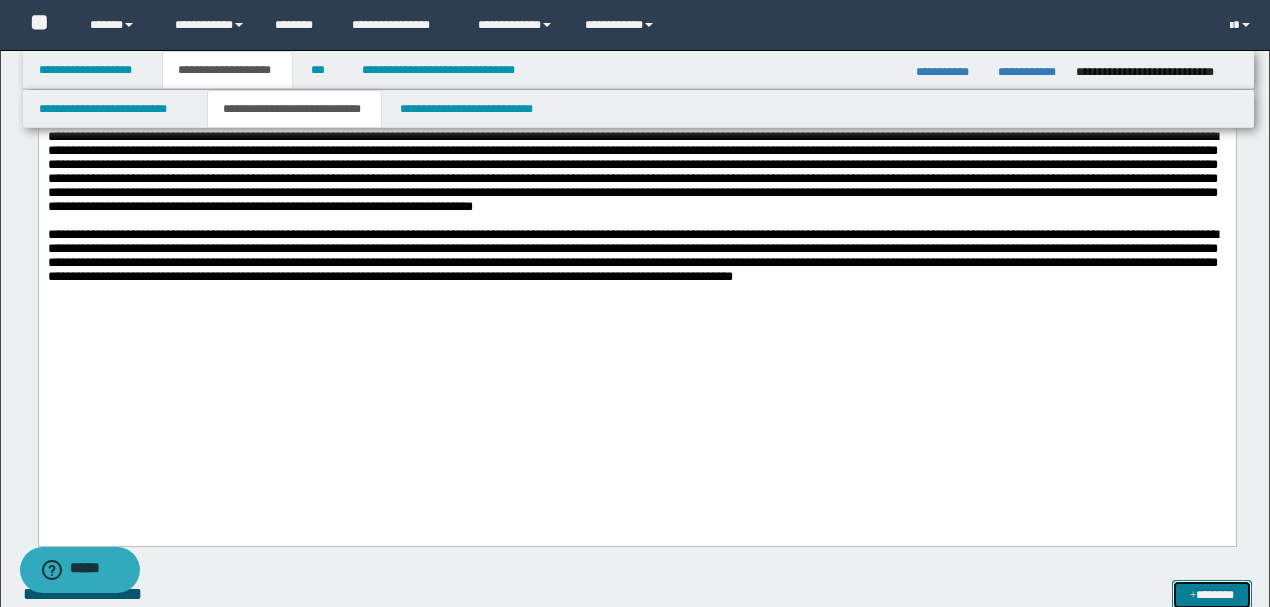 click on "*******" at bounding box center (1211, 594) 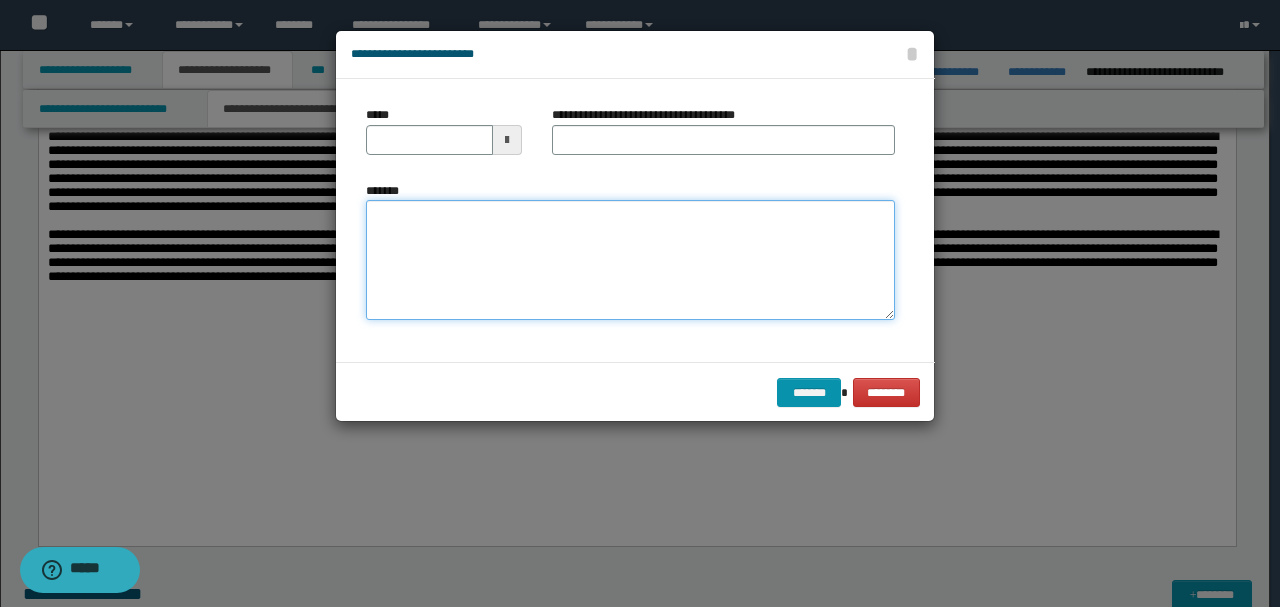 click on "*******" at bounding box center (630, 259) 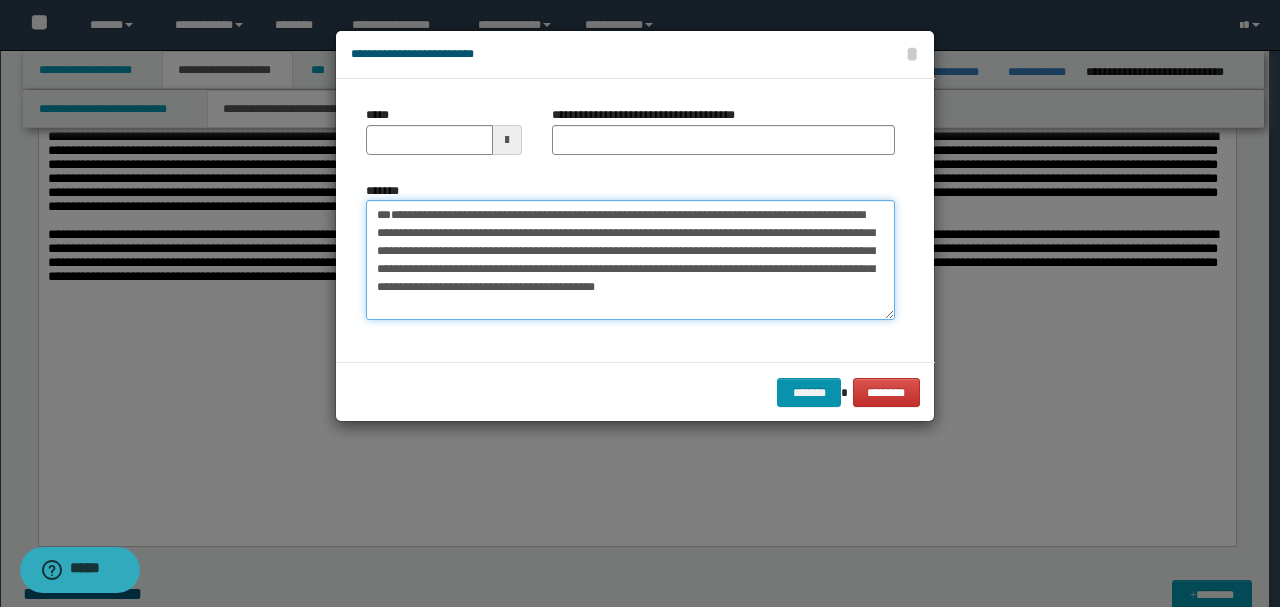 scroll, scrollTop: 0, scrollLeft: 0, axis: both 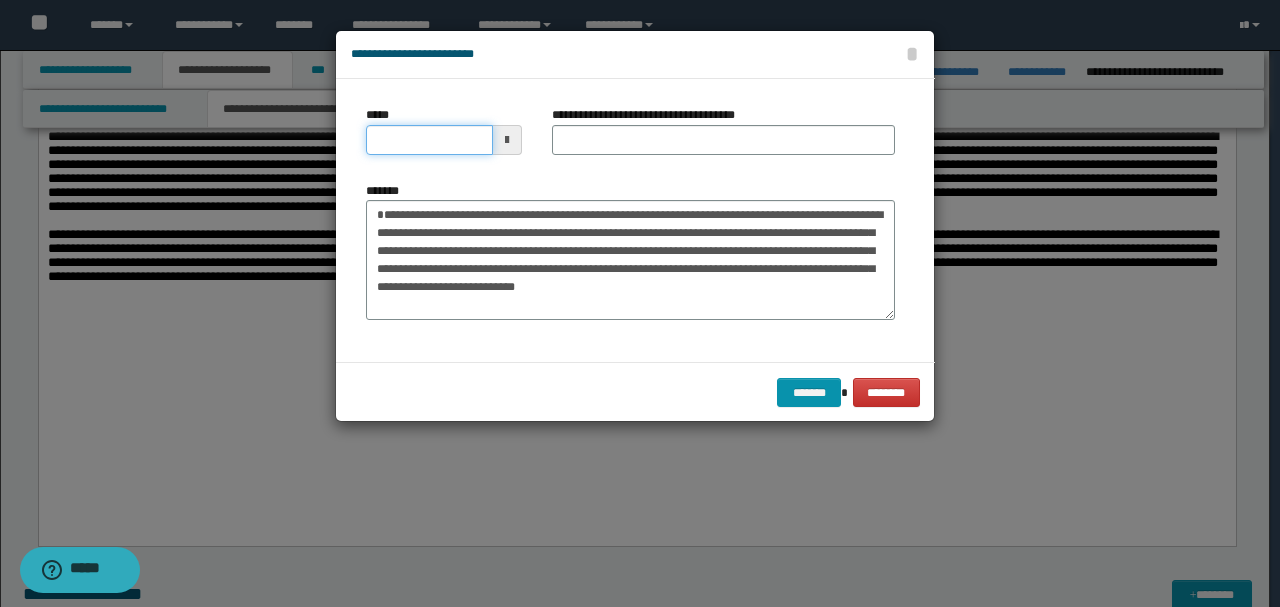 click on "*****" at bounding box center [429, 140] 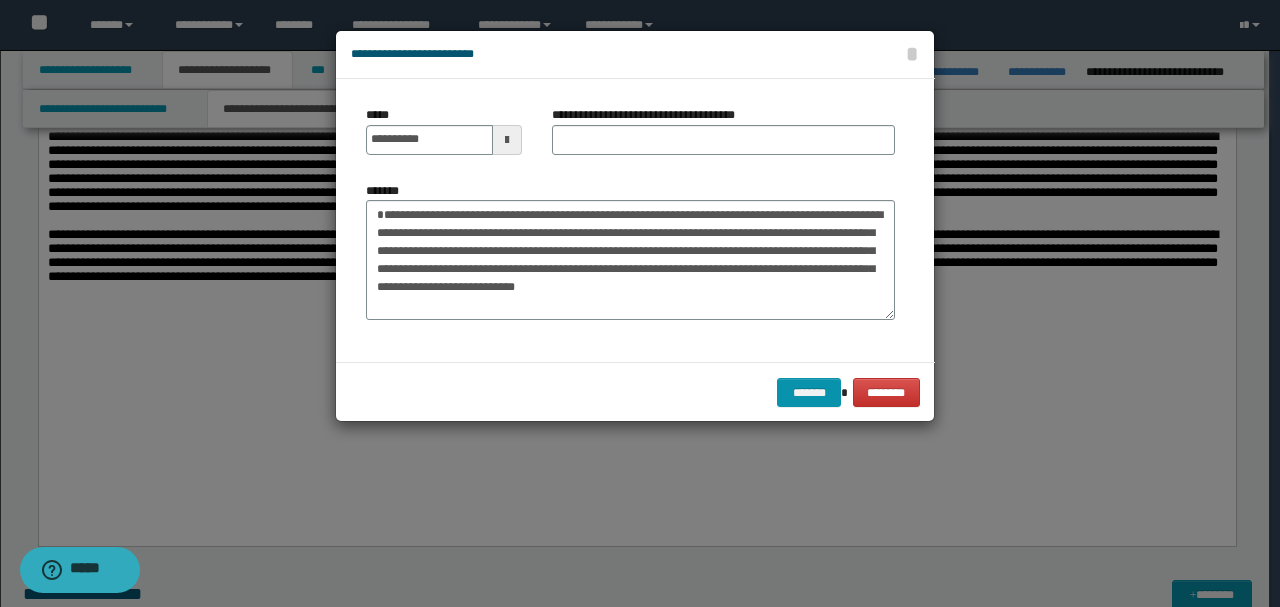 click on "**********" at bounding box center (630, 251) 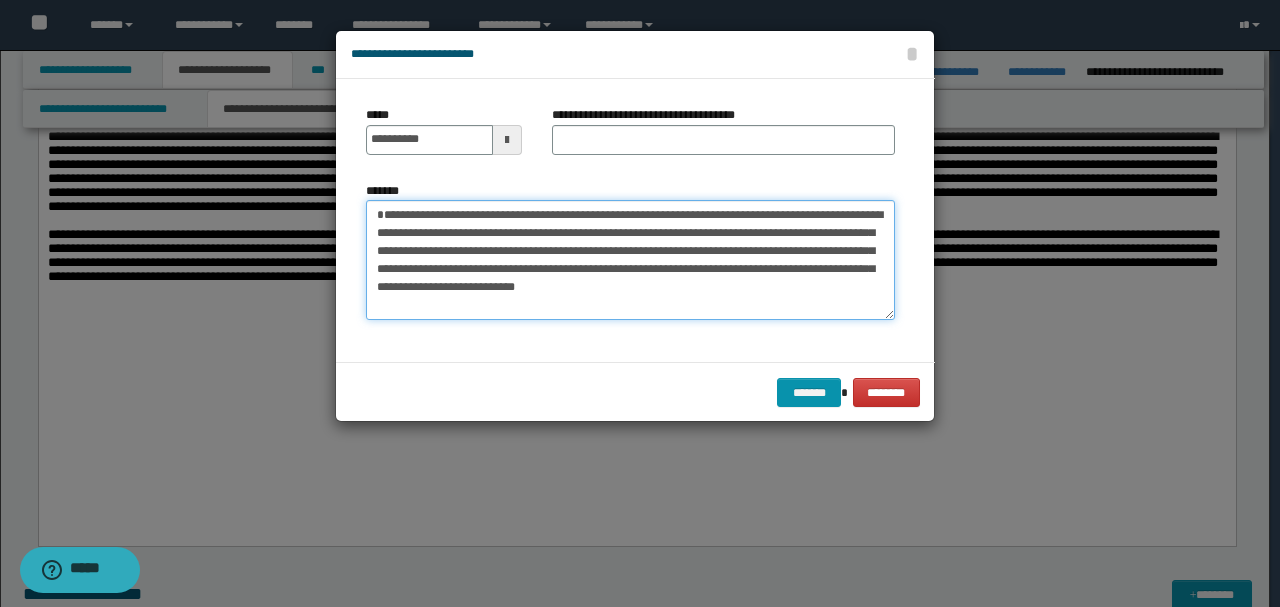 drag, startPoint x: 559, startPoint y: 211, endPoint x: 165, endPoint y: 208, distance: 394.0114 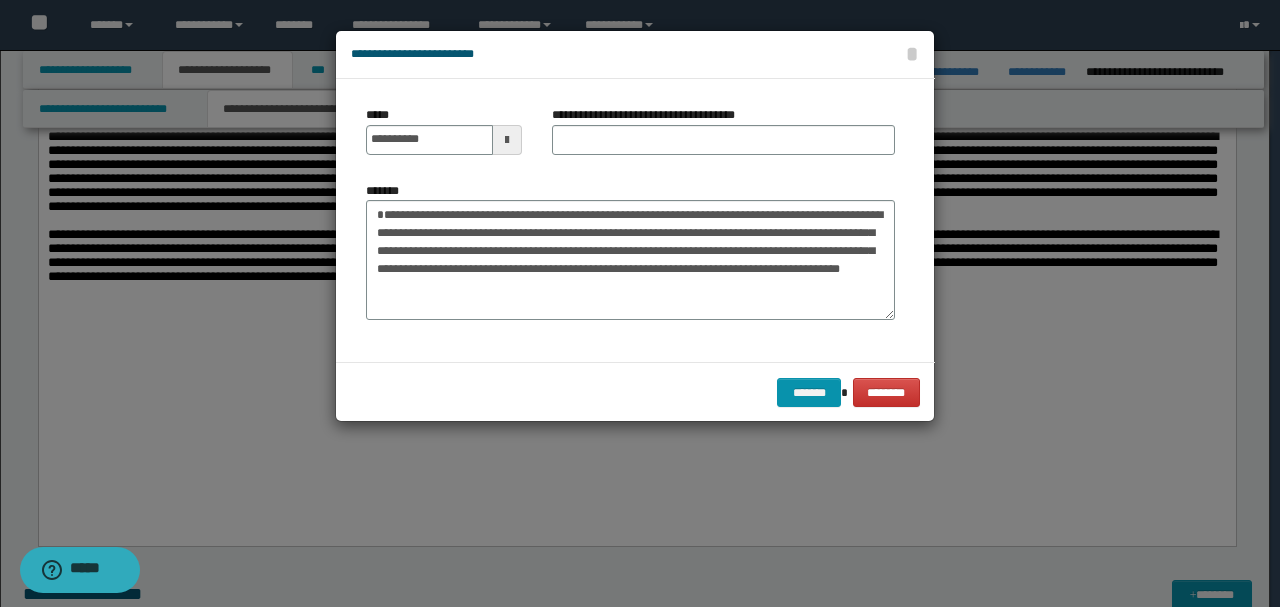 click on "**********" at bounding box center (651, 115) 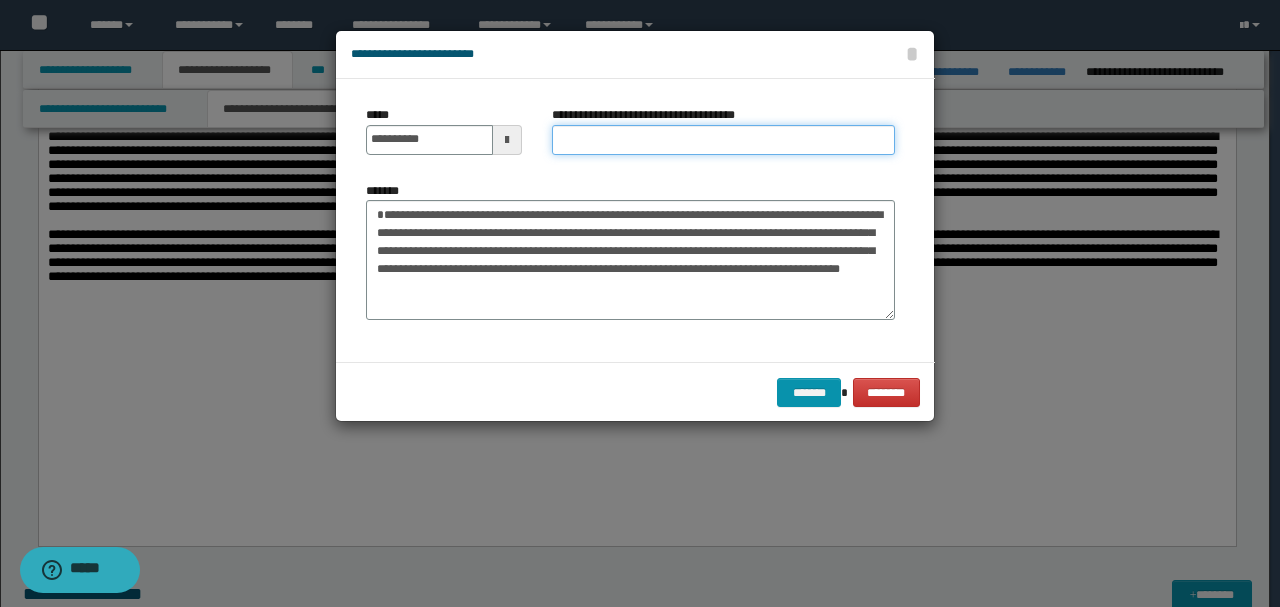 click on "**********" at bounding box center [723, 140] 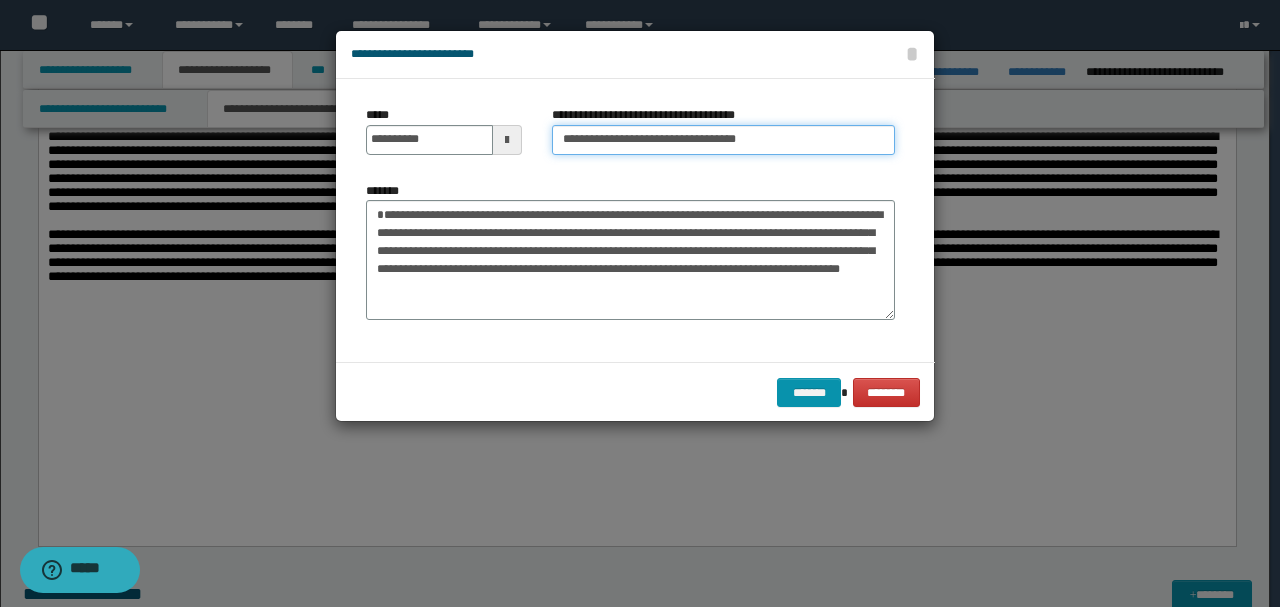 click on "**********" at bounding box center (723, 140) 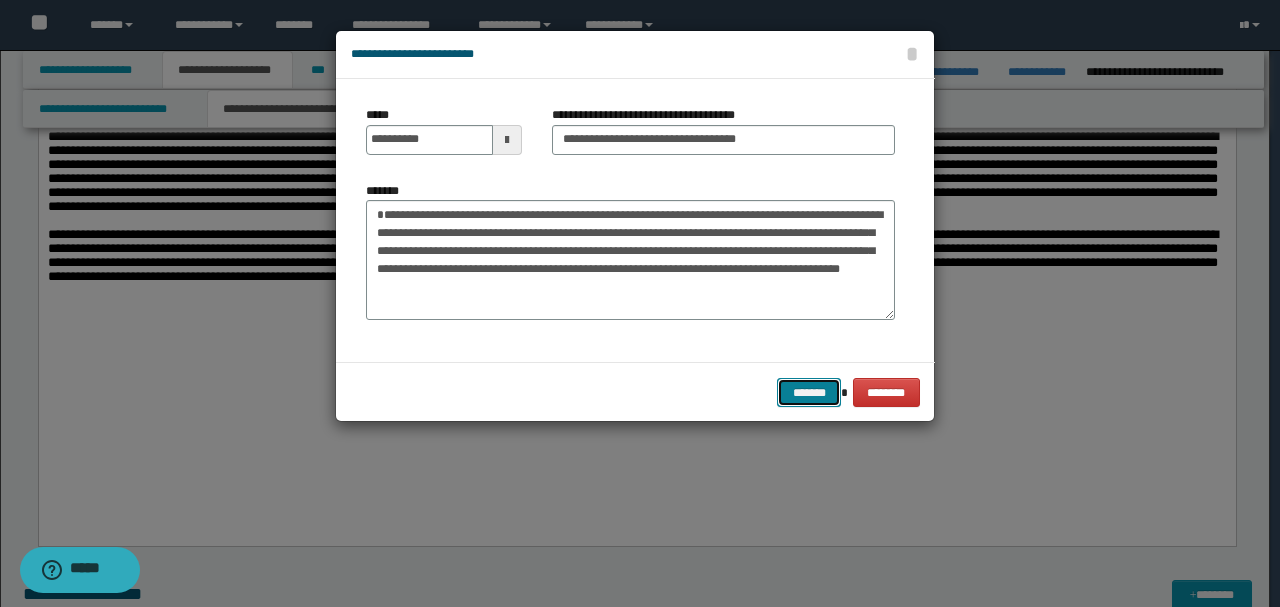 click on "*******" at bounding box center (809, 392) 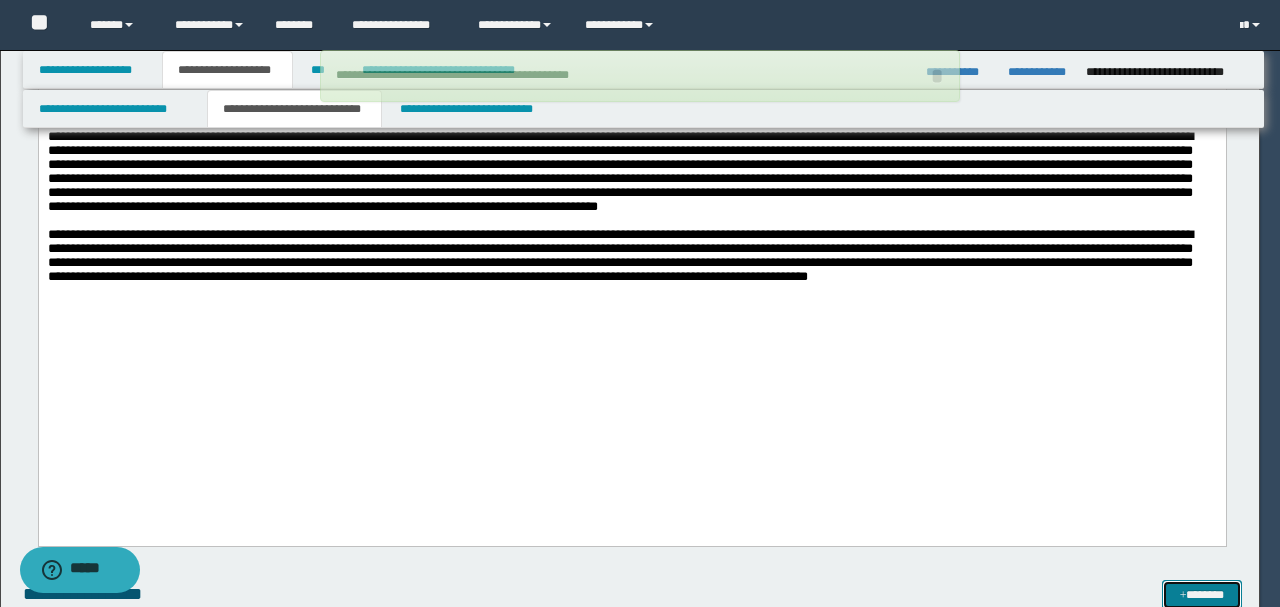scroll, scrollTop: 1836, scrollLeft: 0, axis: vertical 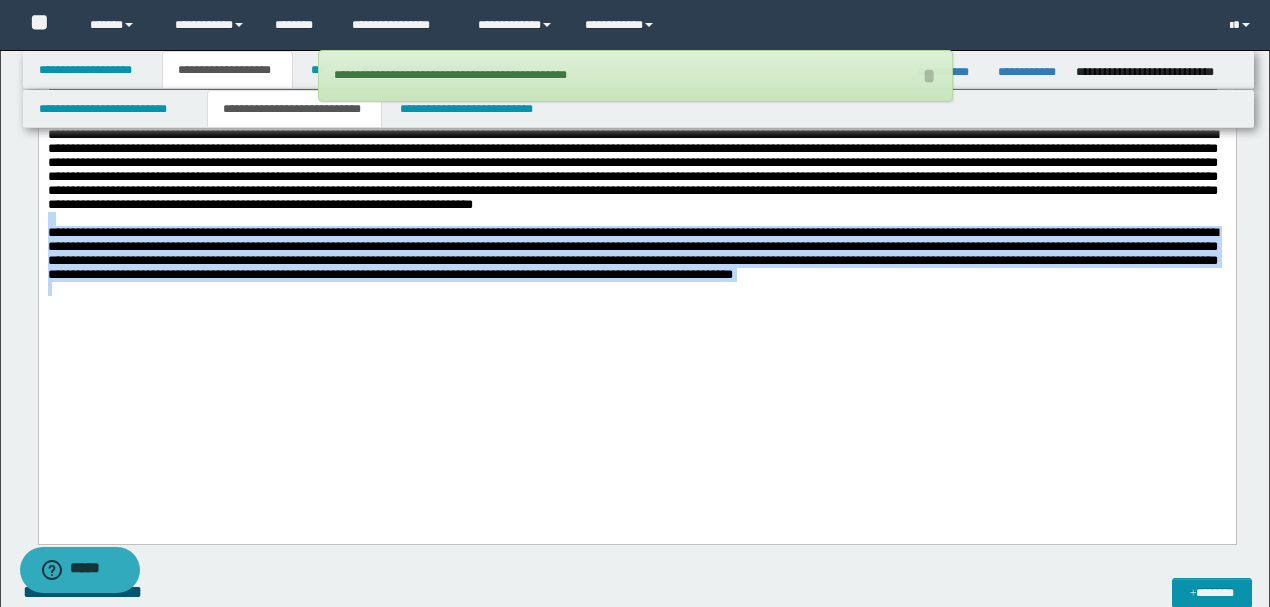 drag, startPoint x: 338, startPoint y: 303, endPoint x: 38, endPoint y: 56, distance: 388.59875 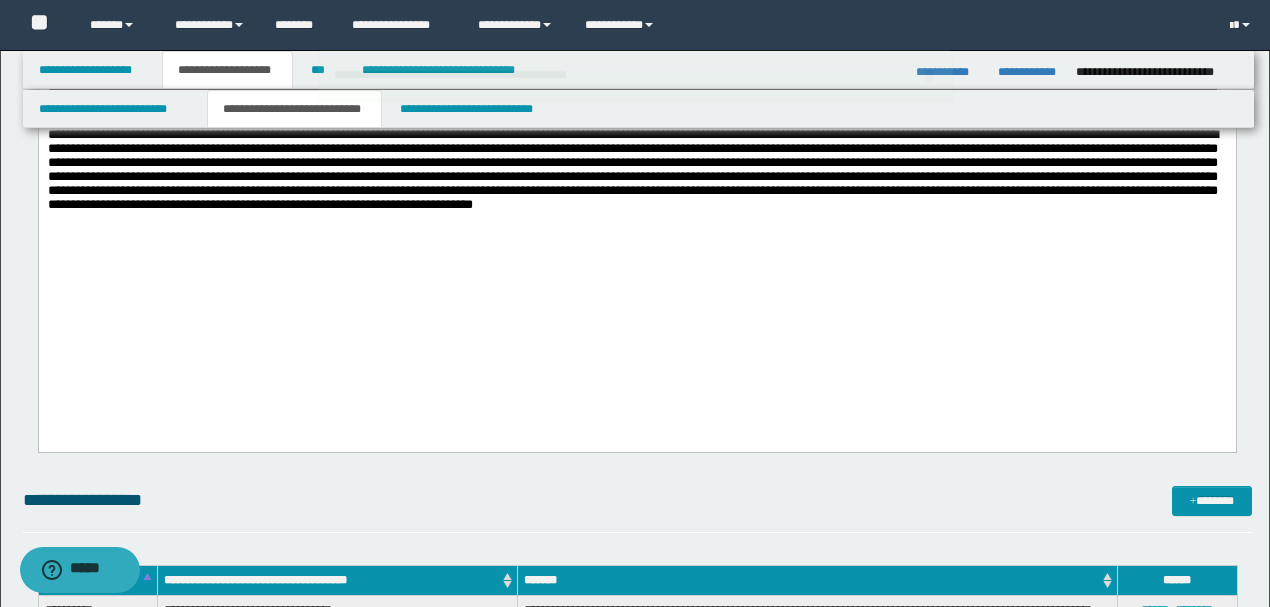 click on "**********" at bounding box center [637, 2285] 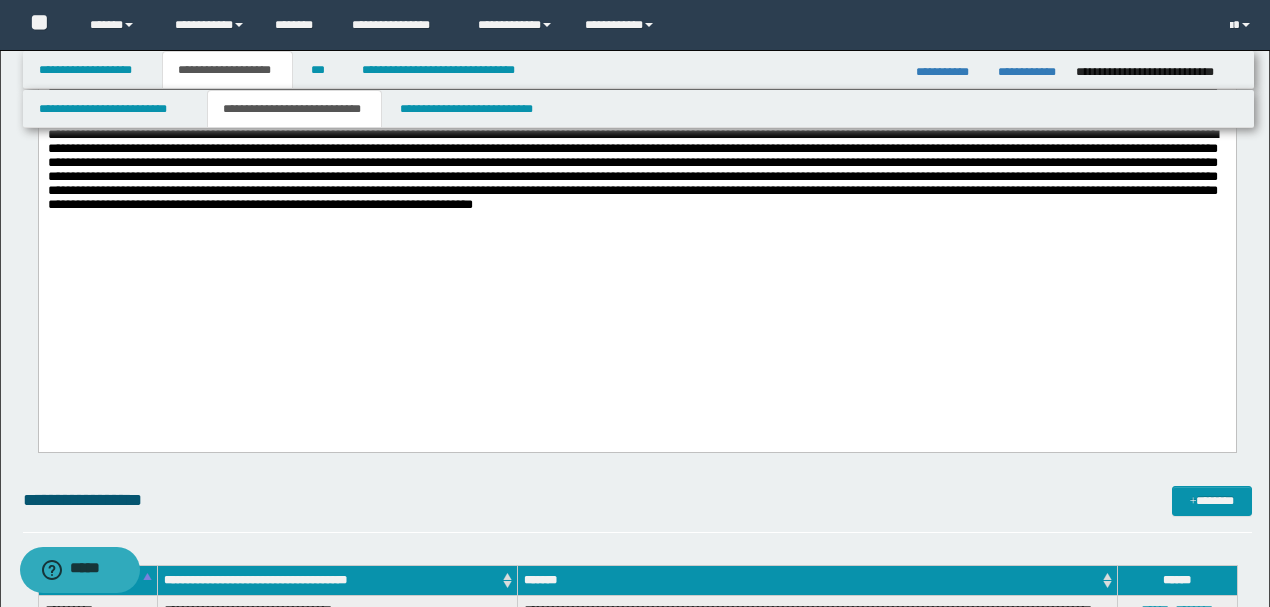 drag, startPoint x: 1200, startPoint y: 484, endPoint x: 1192, endPoint y: 522, distance: 38.832977 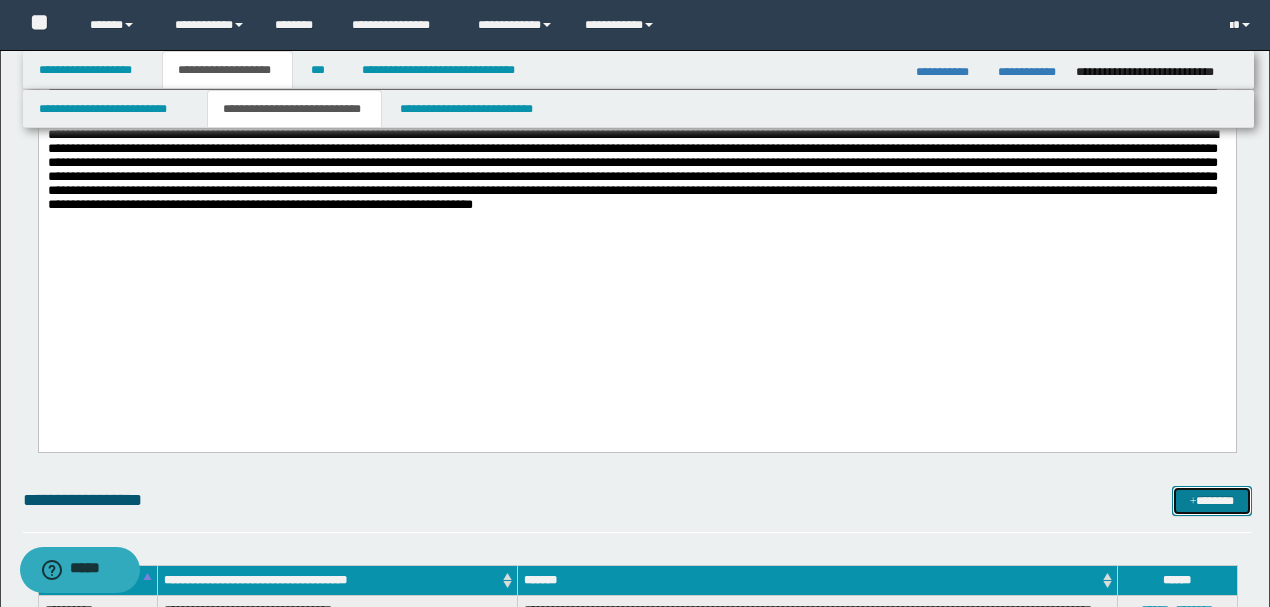 click on "*******" at bounding box center (1211, 500) 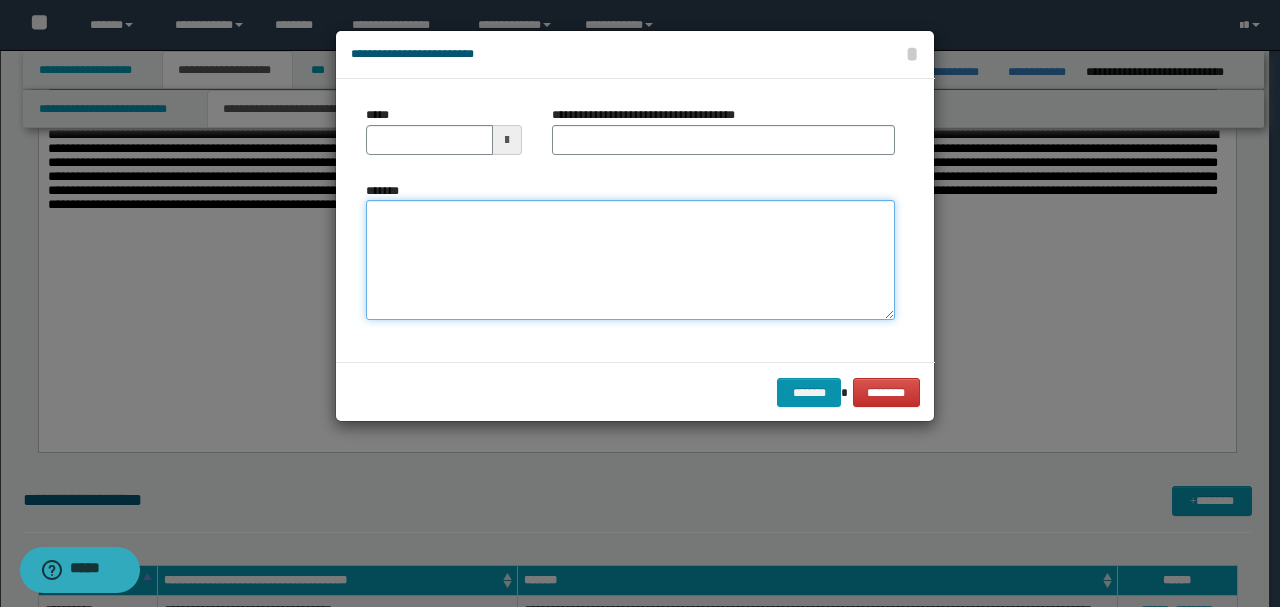 drag, startPoint x: 610, startPoint y: 285, endPoint x: 484, endPoint y: 230, distance: 137.48091 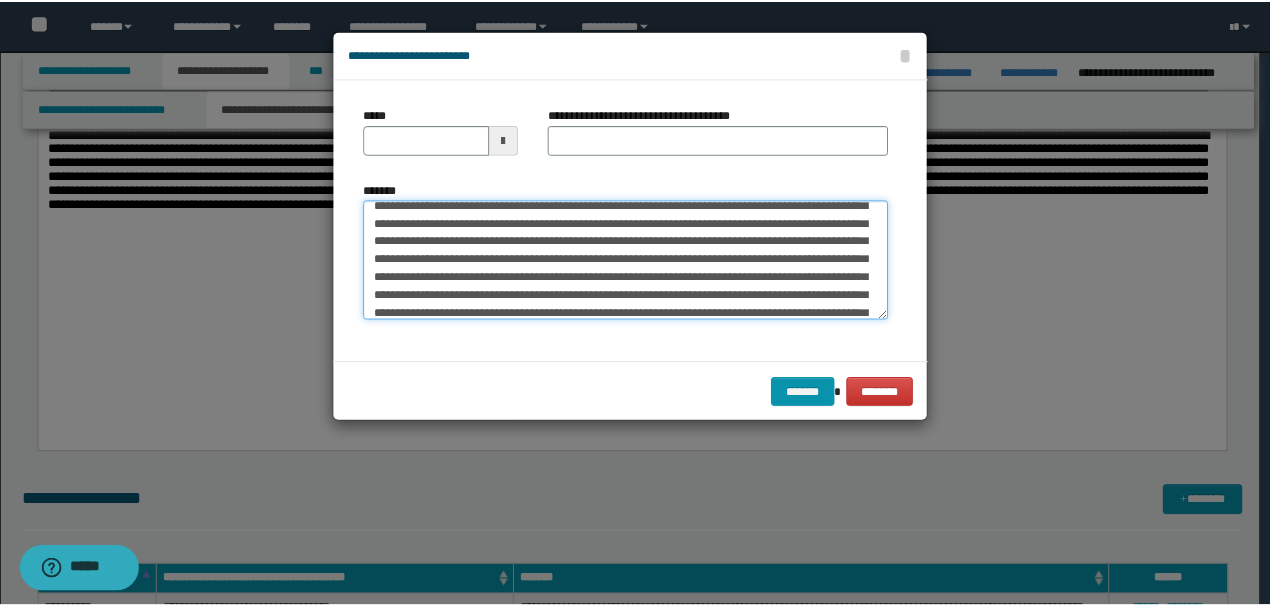 scroll, scrollTop: 0, scrollLeft: 0, axis: both 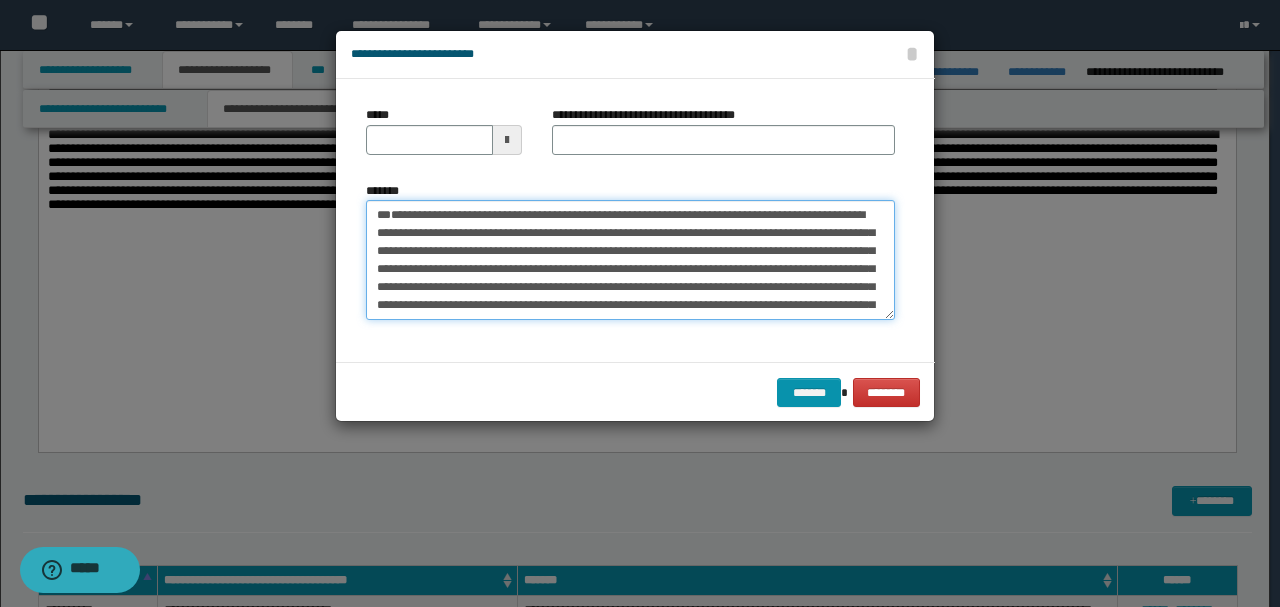 drag, startPoint x: 439, startPoint y: 247, endPoint x: 291, endPoint y: 171, distance: 166.37308 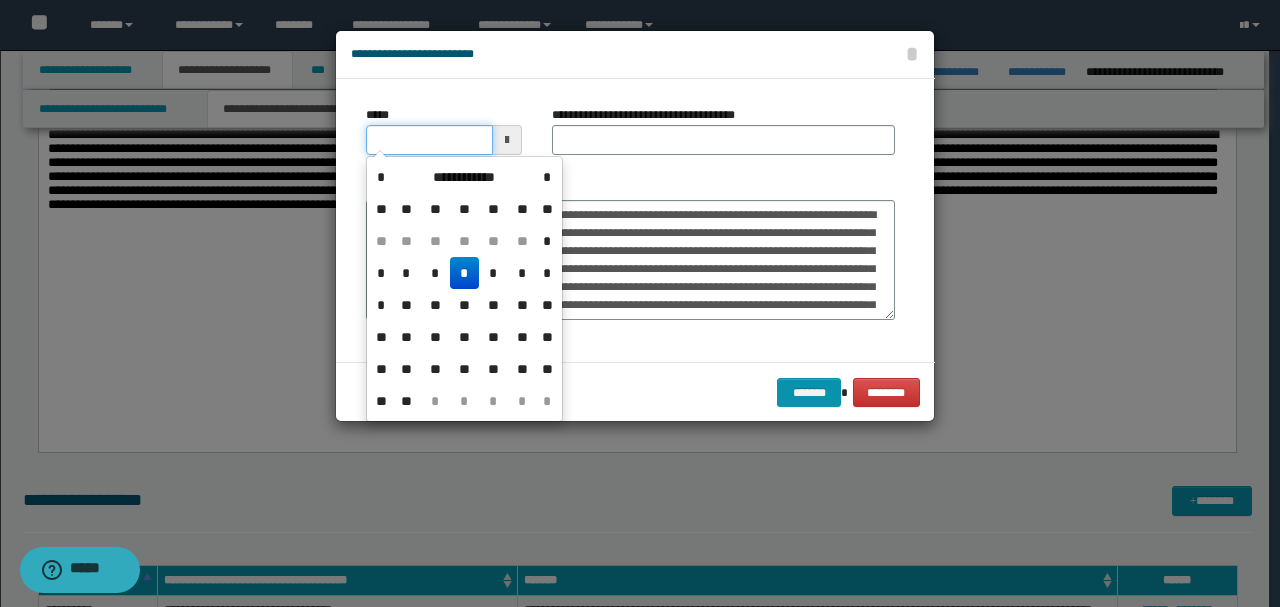 click on "*****" at bounding box center (429, 140) 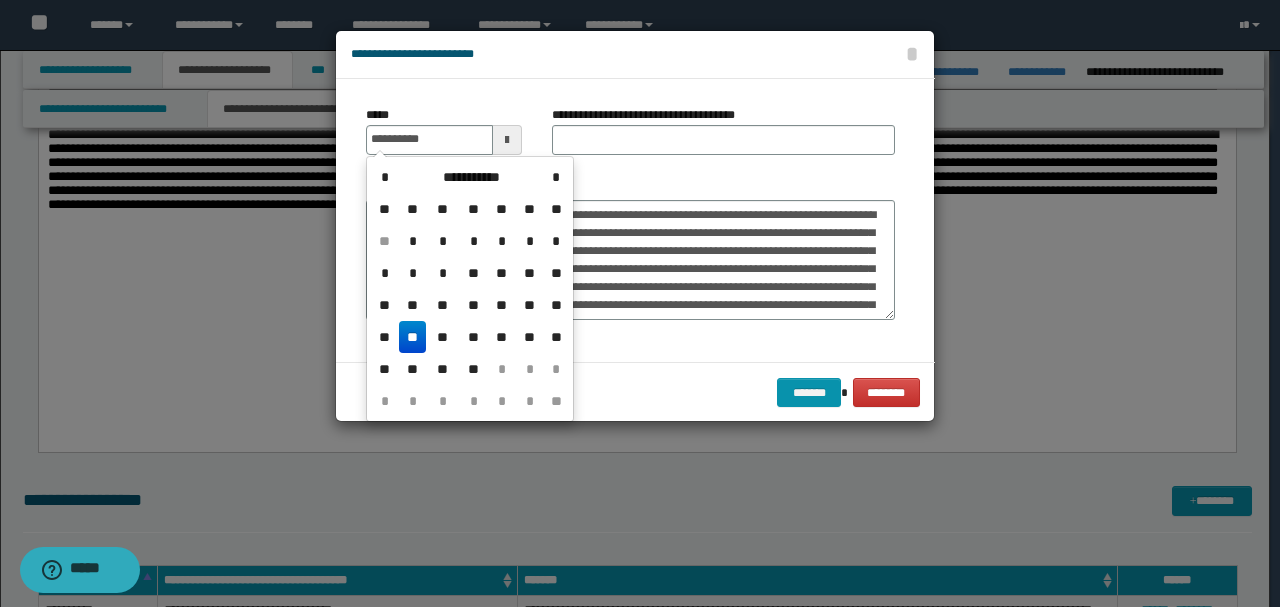 click on "**********" at bounding box center [723, 138] 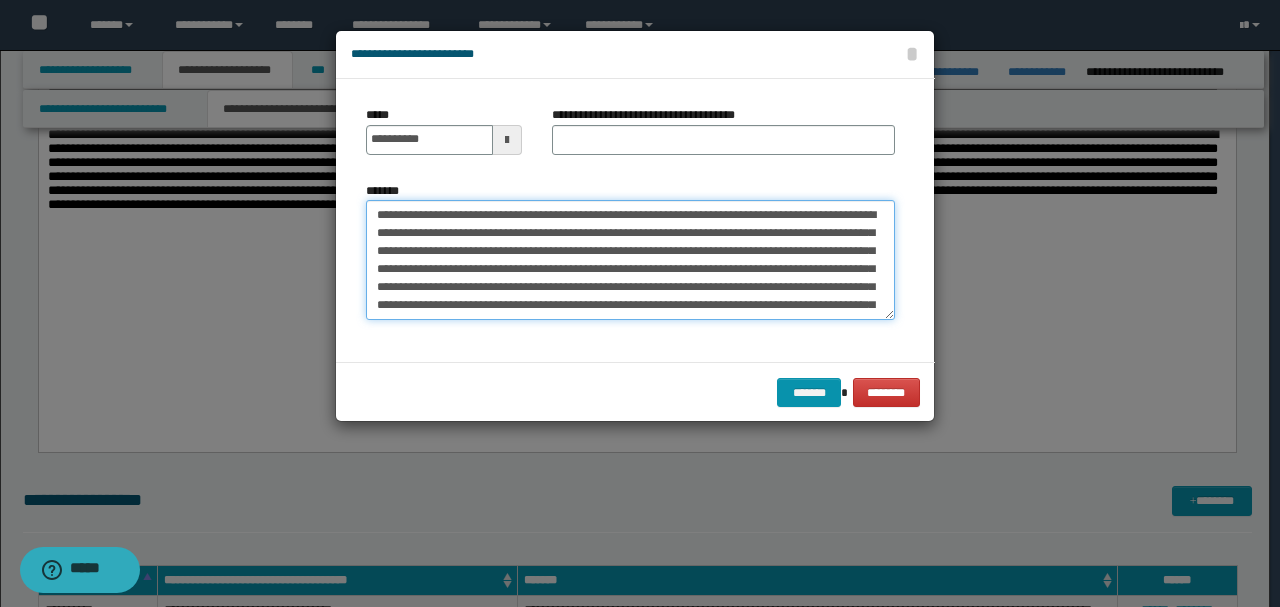 click on "**********" at bounding box center [630, 259] 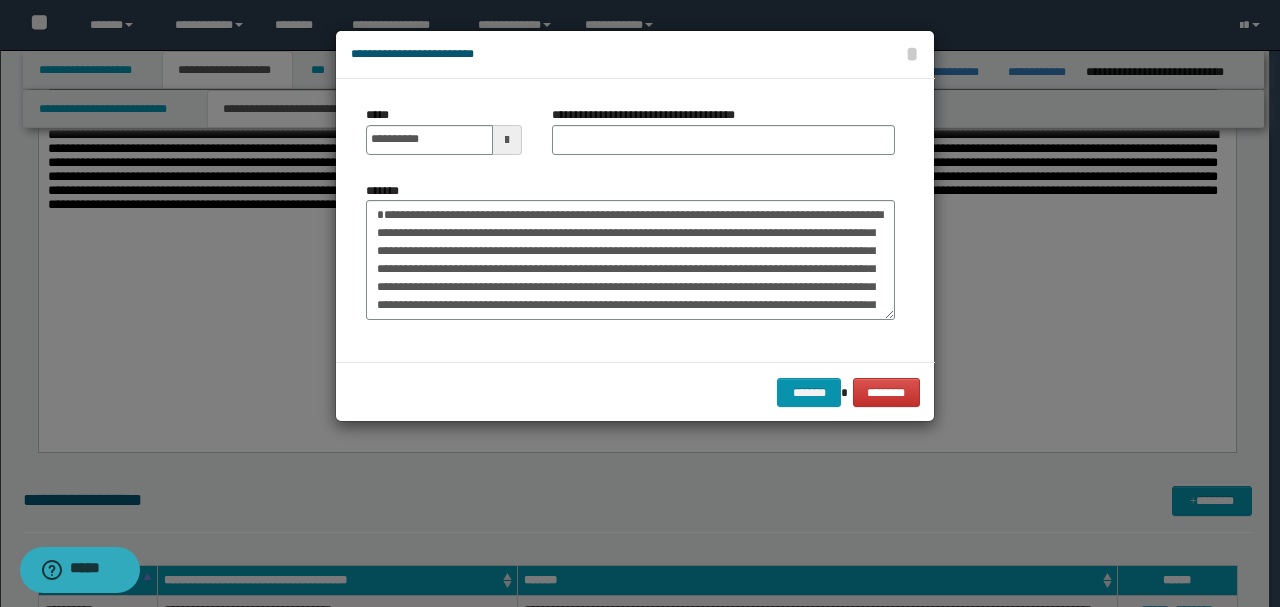 click on "**********" at bounding box center (723, 138) 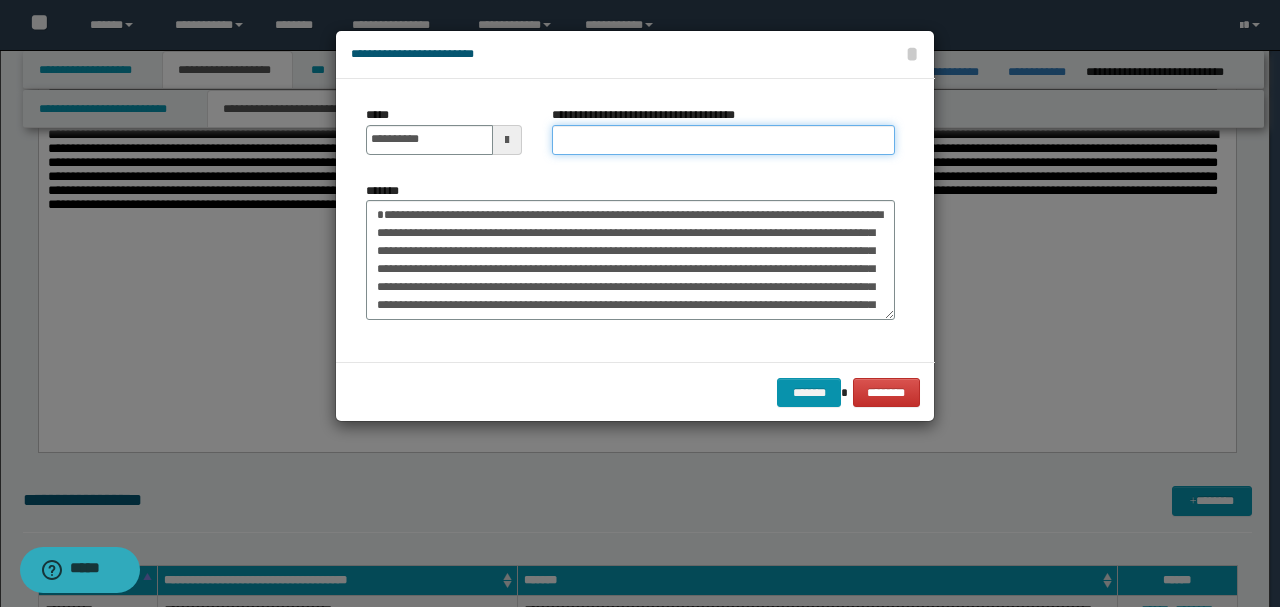 click on "**********" at bounding box center (723, 140) 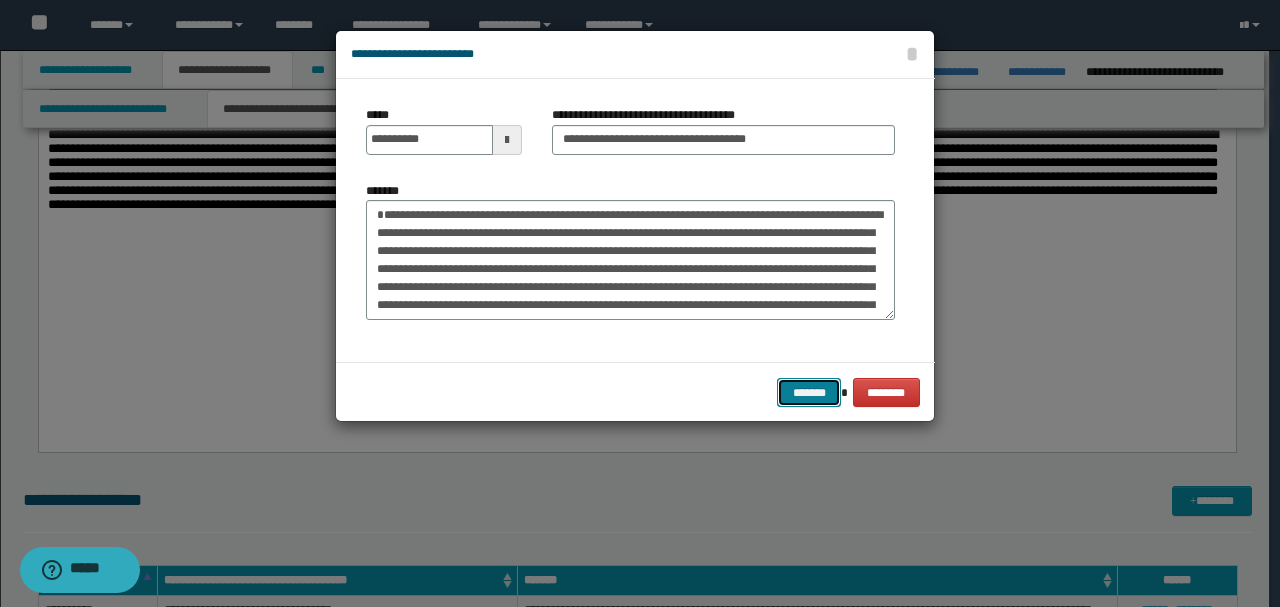click on "*******" at bounding box center (809, 392) 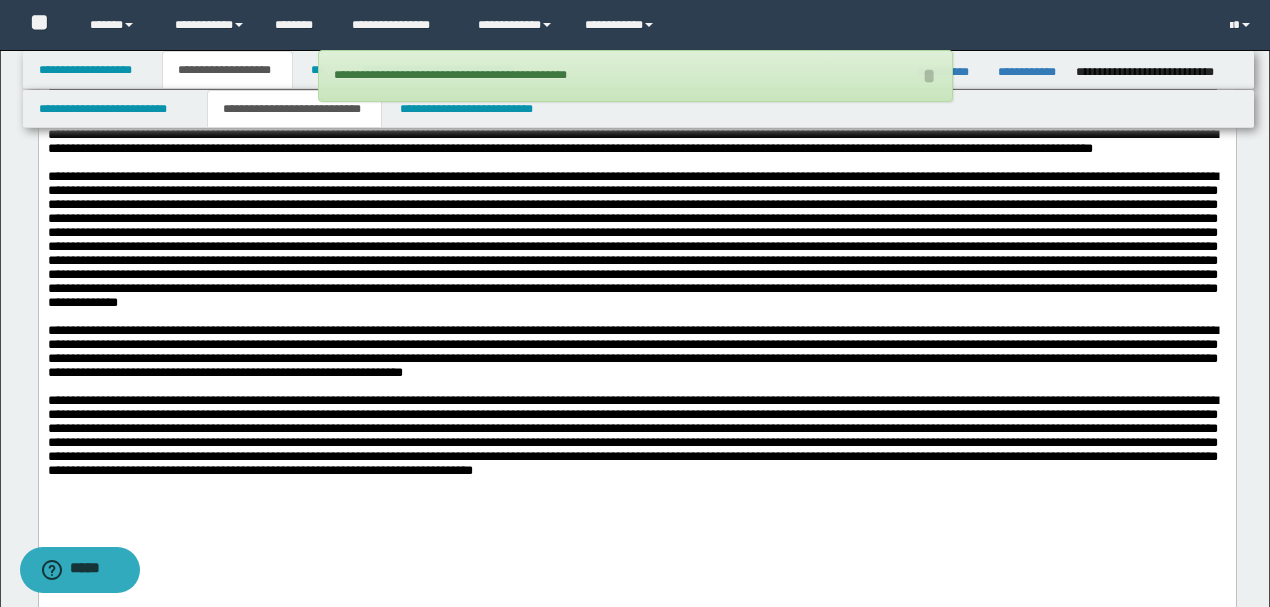 scroll, scrollTop: 1569, scrollLeft: 0, axis: vertical 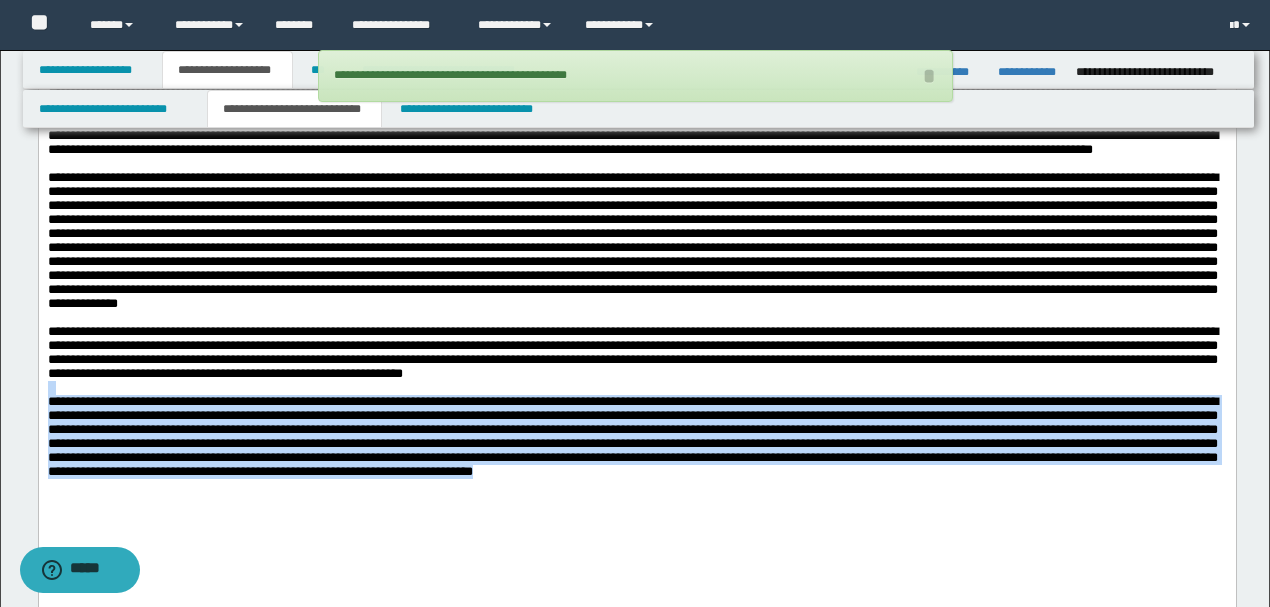 drag, startPoint x: 1118, startPoint y: 525, endPoint x: 44, endPoint y: 441, distance: 1077.2799 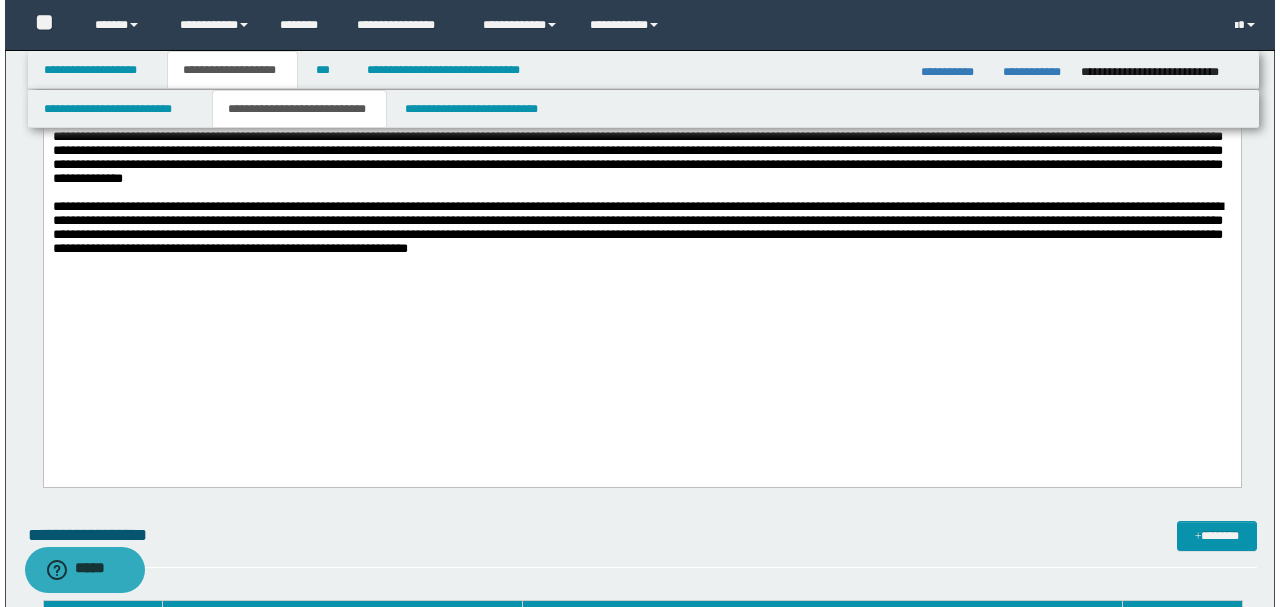 scroll, scrollTop: 1836, scrollLeft: 0, axis: vertical 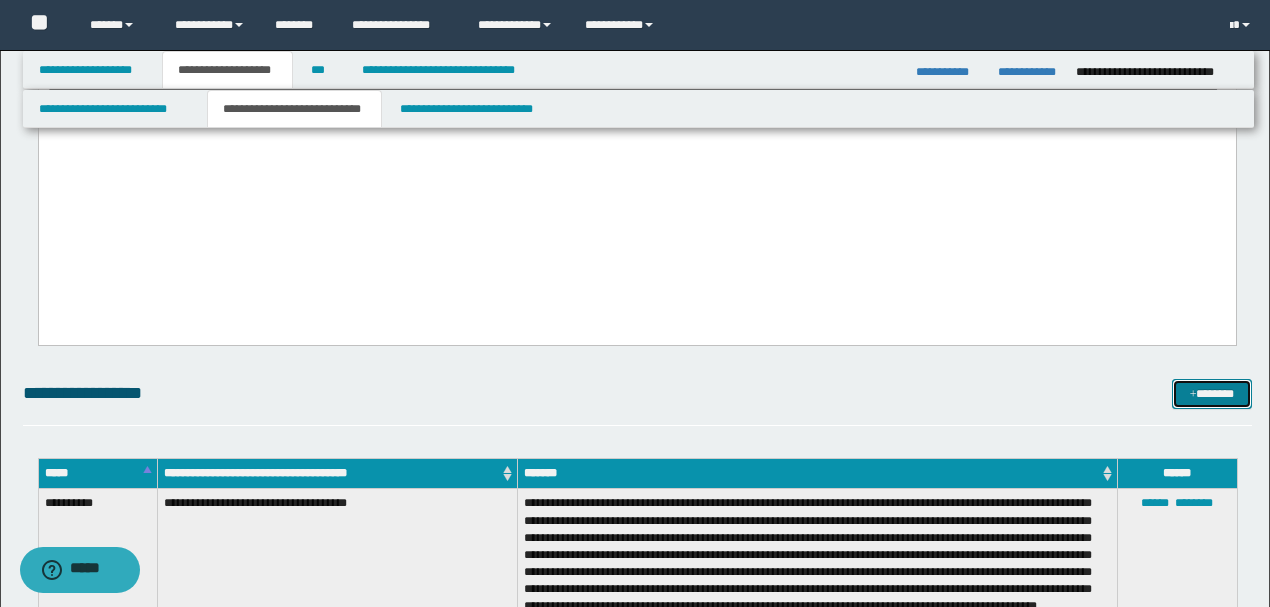 click on "*******" at bounding box center (1211, 393) 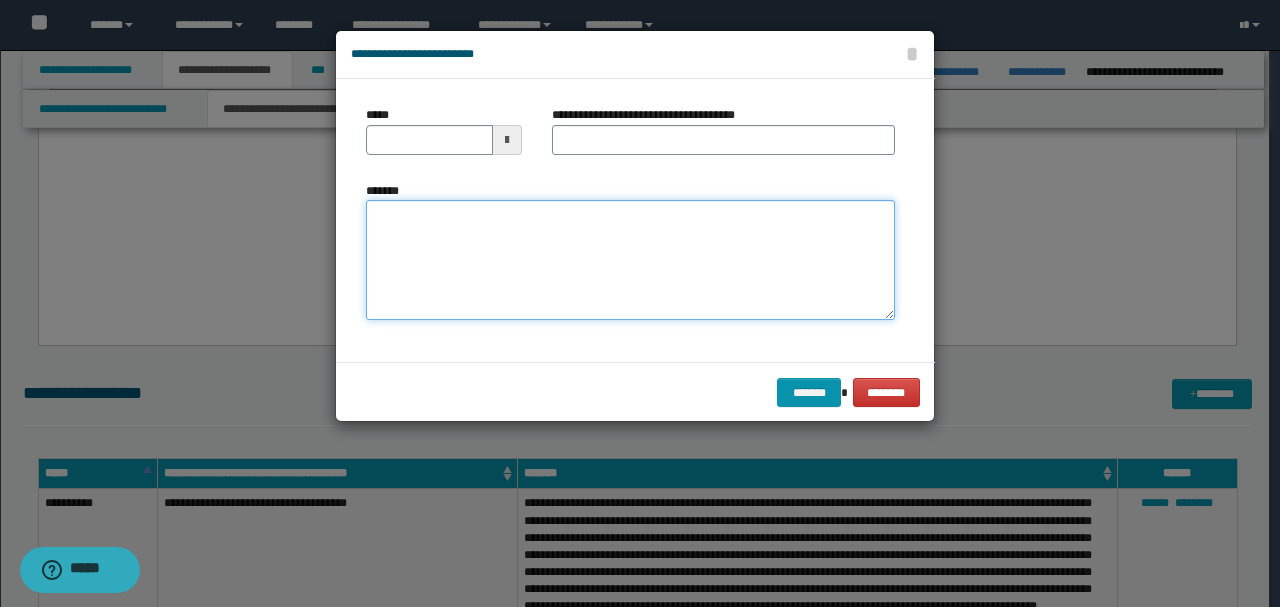 click on "*******" at bounding box center [630, 259] 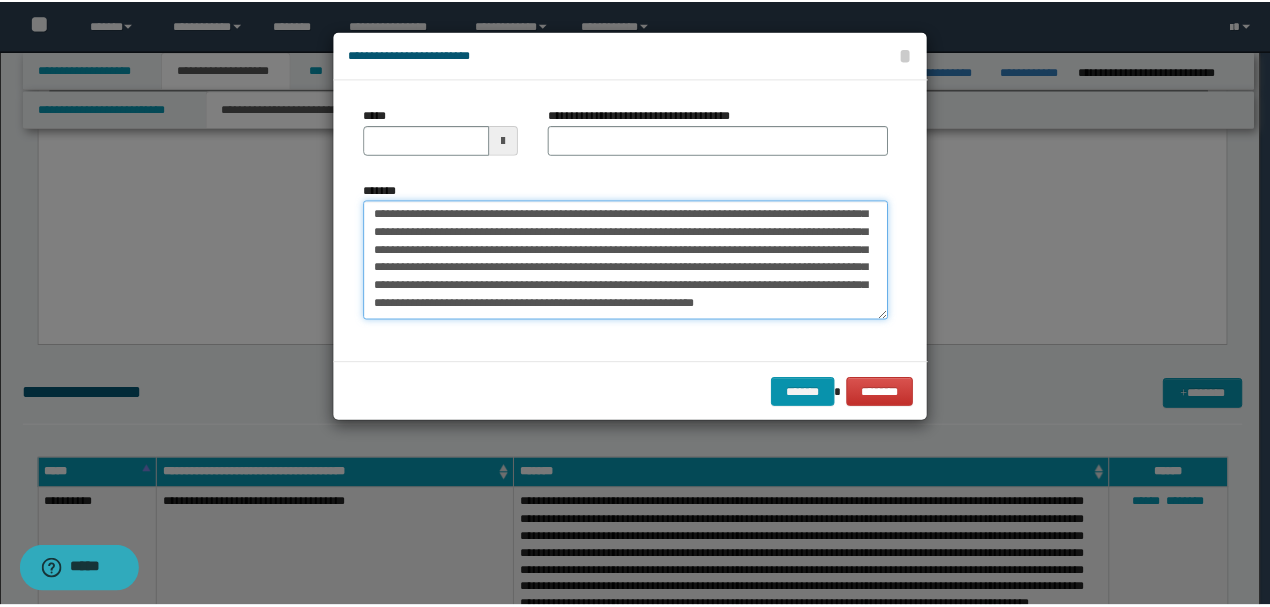 scroll, scrollTop: 0, scrollLeft: 0, axis: both 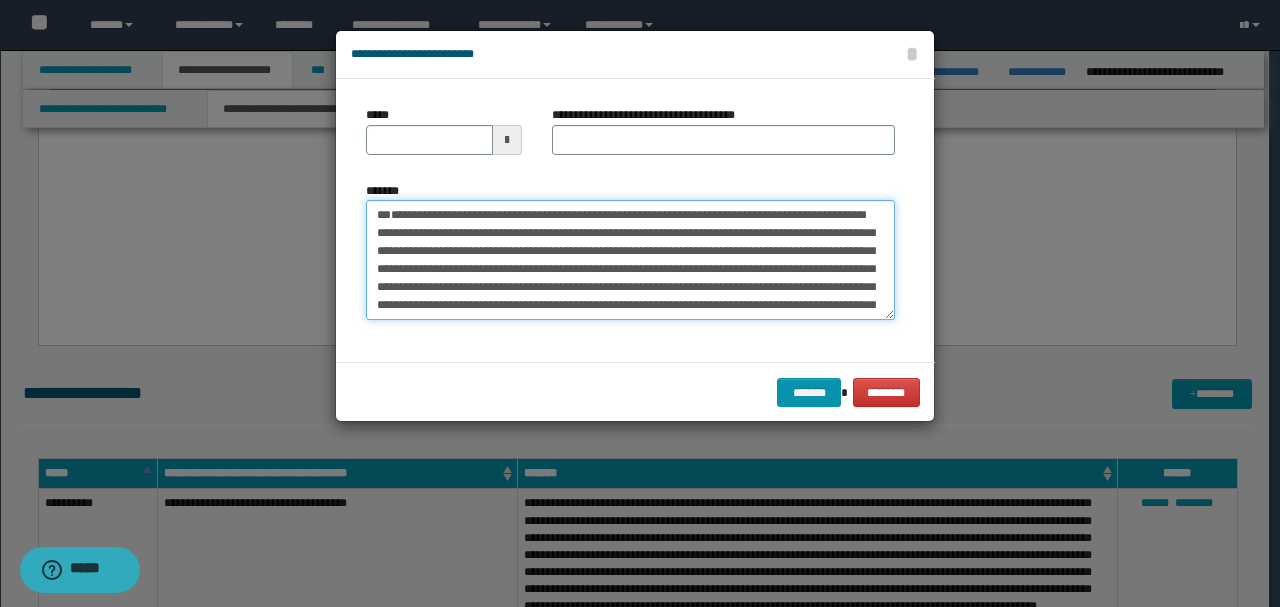 drag, startPoint x: 418, startPoint y: 244, endPoint x: 312, endPoint y: 209, distance: 111.62885 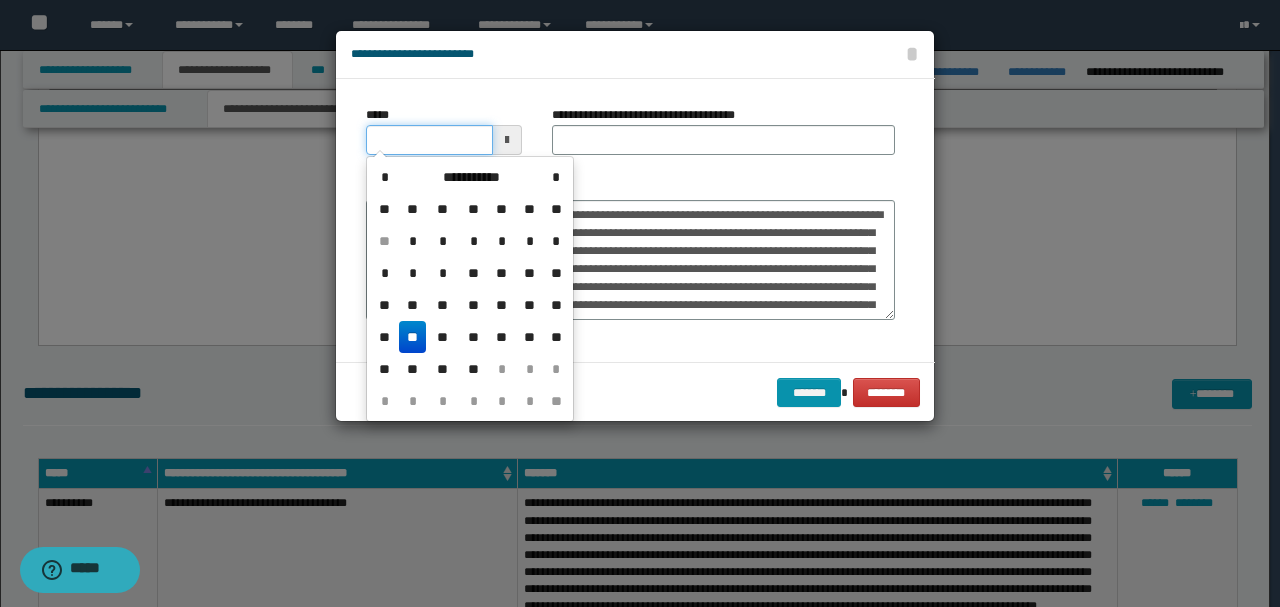 click on "*****" at bounding box center (429, 140) 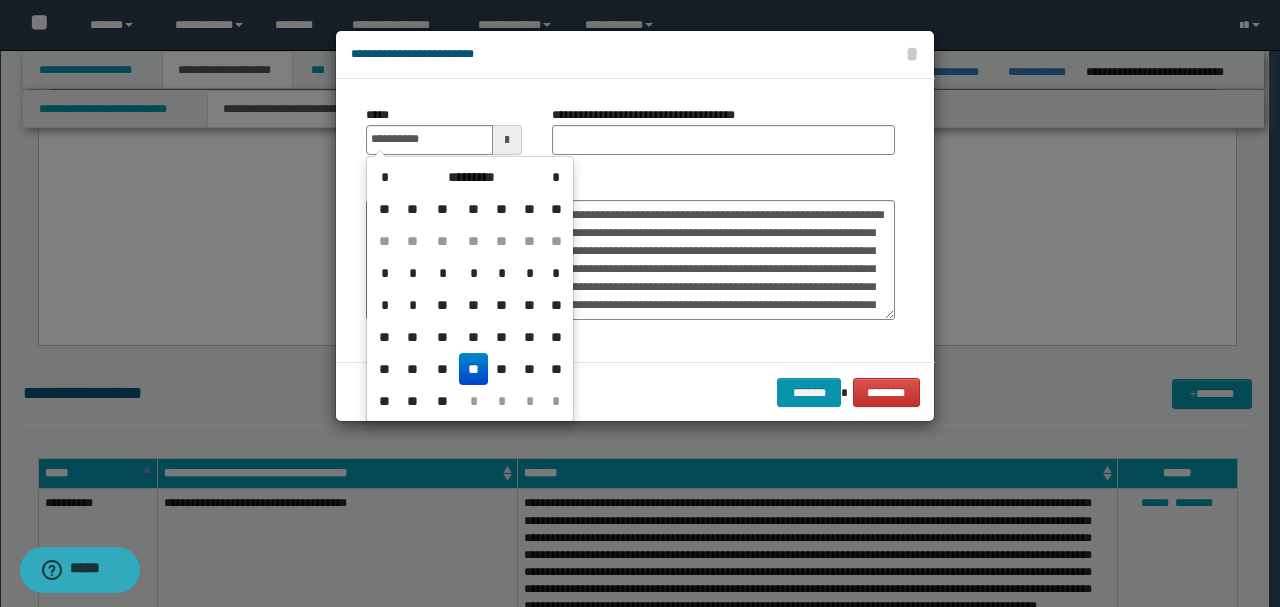 click on "**********" at bounding box center (630, 220) 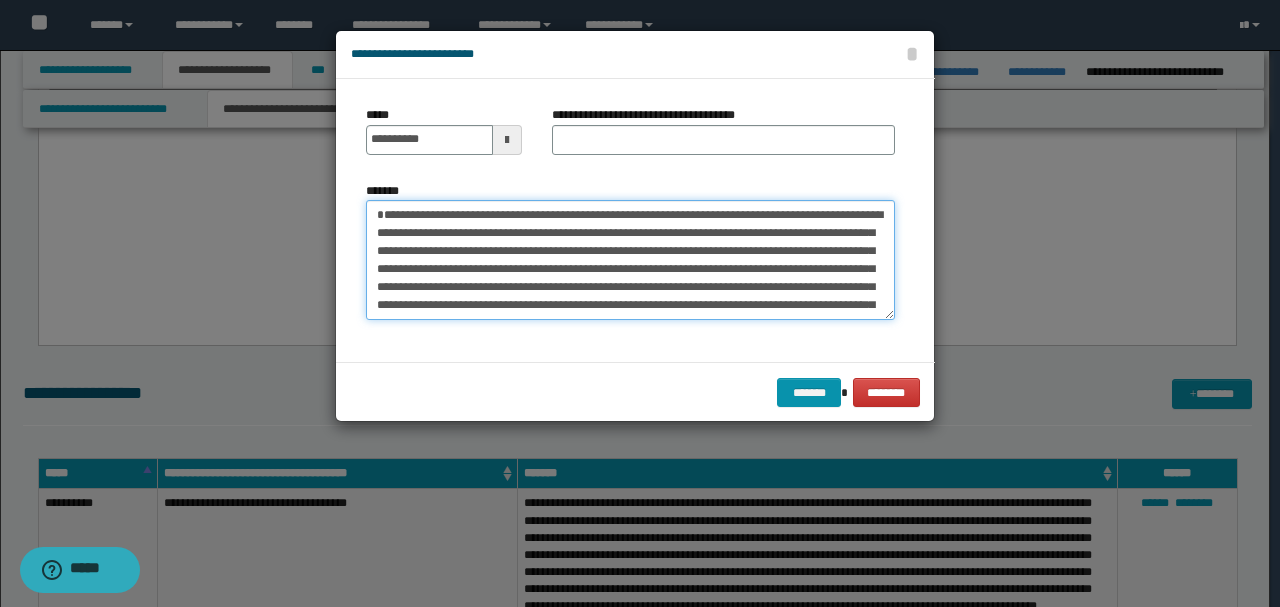 drag, startPoint x: 574, startPoint y: 216, endPoint x: 224, endPoint y: 194, distance: 350.69073 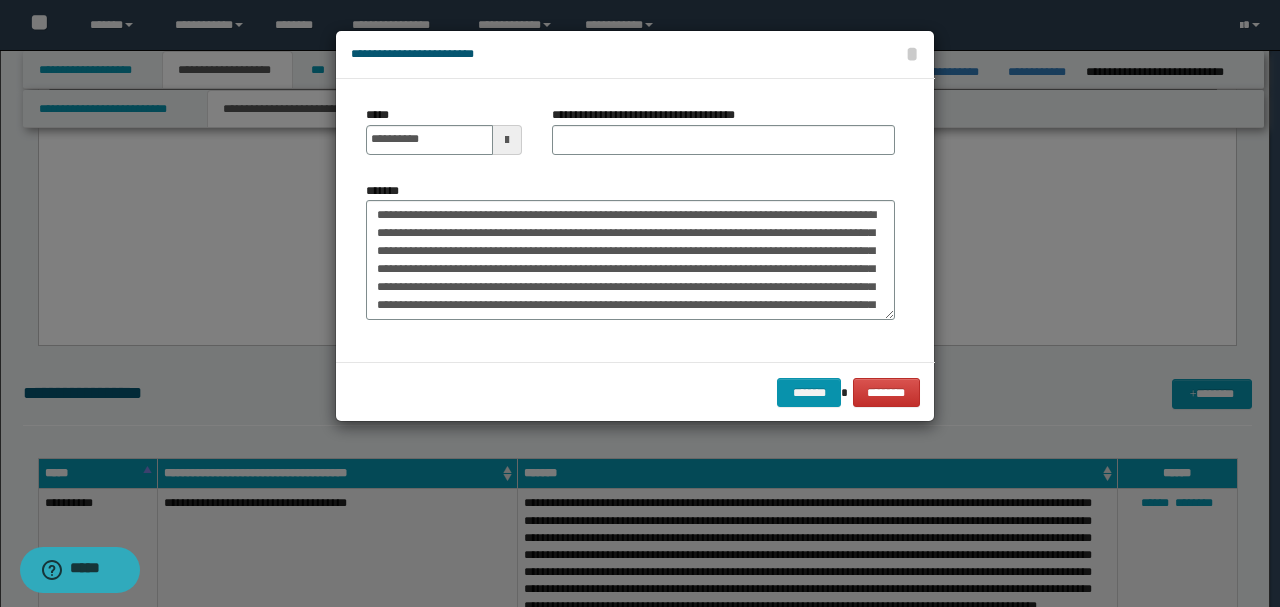 click on "**********" at bounding box center (723, 138) 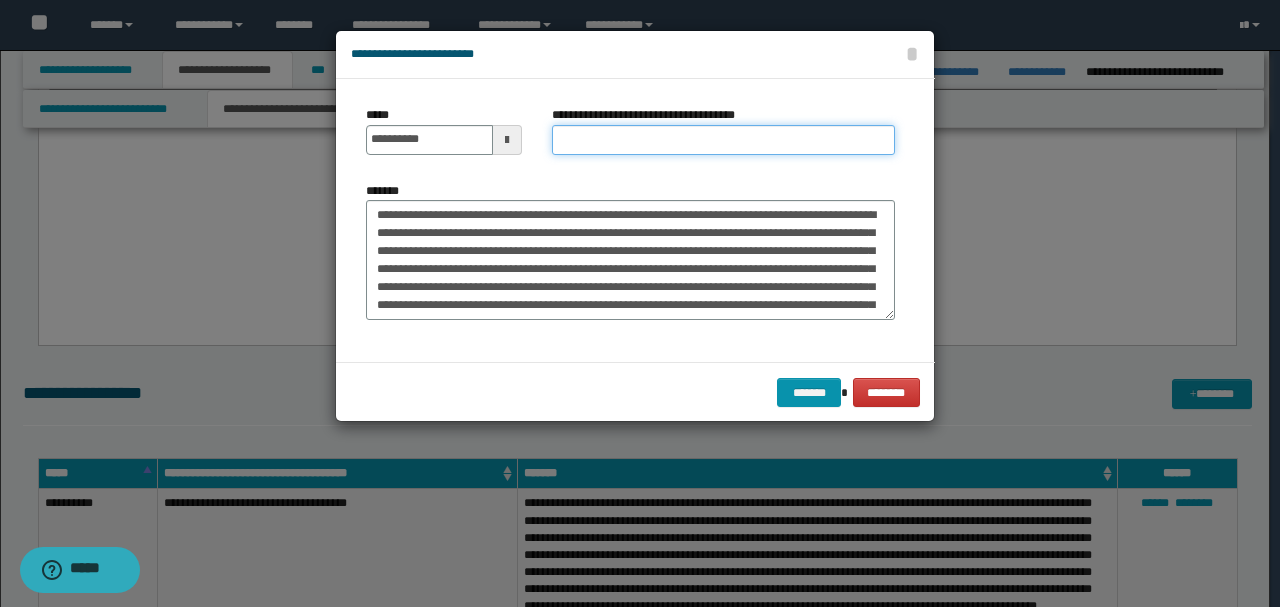 click on "**********" at bounding box center (723, 140) 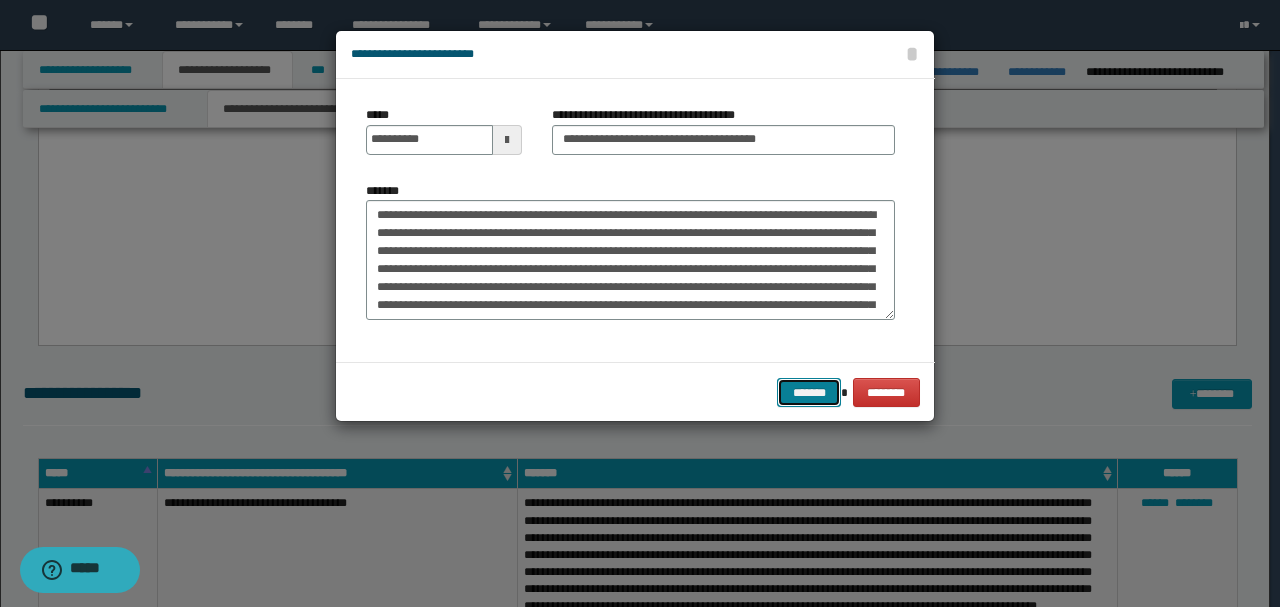 click on "*******" at bounding box center (809, 392) 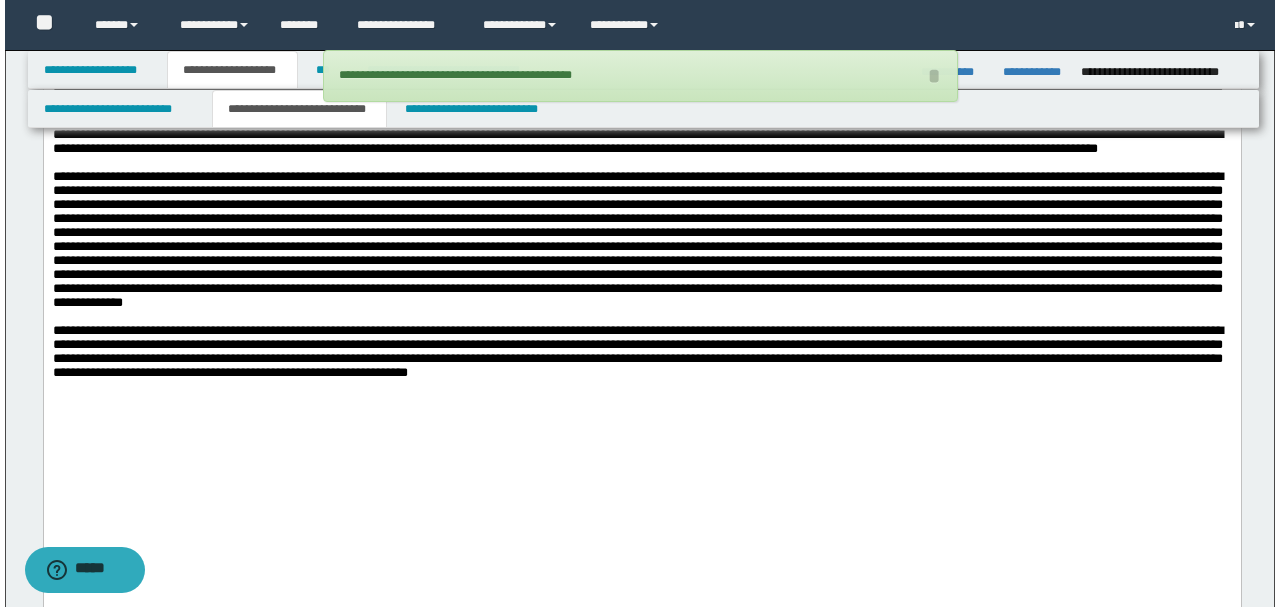 scroll, scrollTop: 1569, scrollLeft: 0, axis: vertical 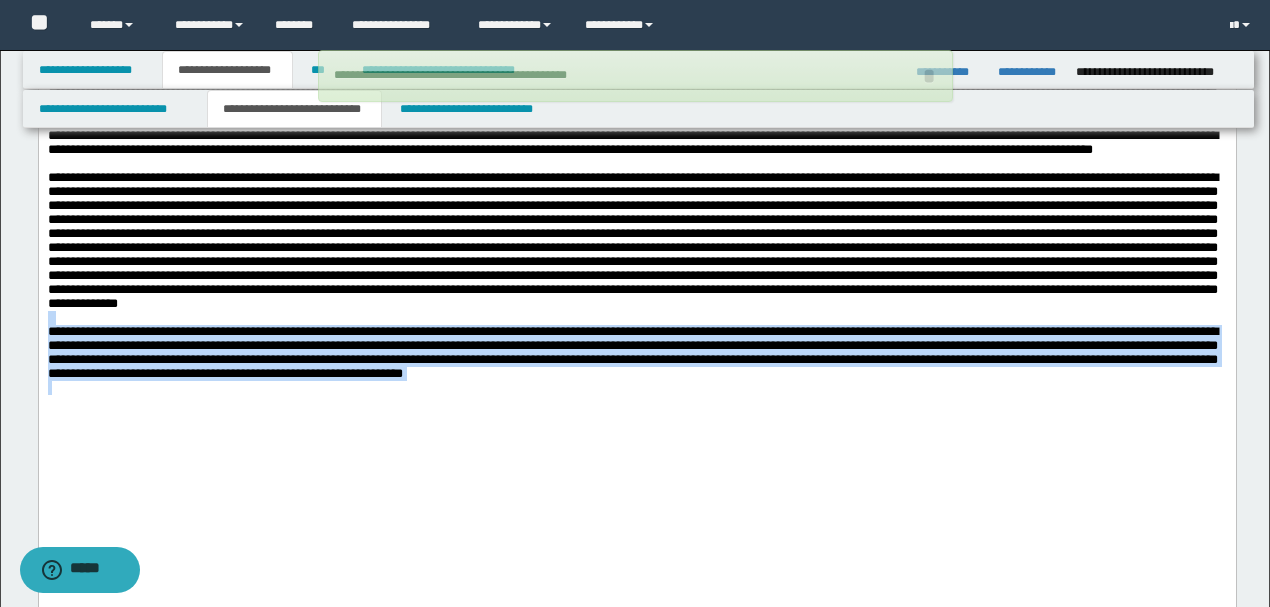 drag, startPoint x: 823, startPoint y: 441, endPoint x: 61, endPoint y: 411, distance: 762.59033 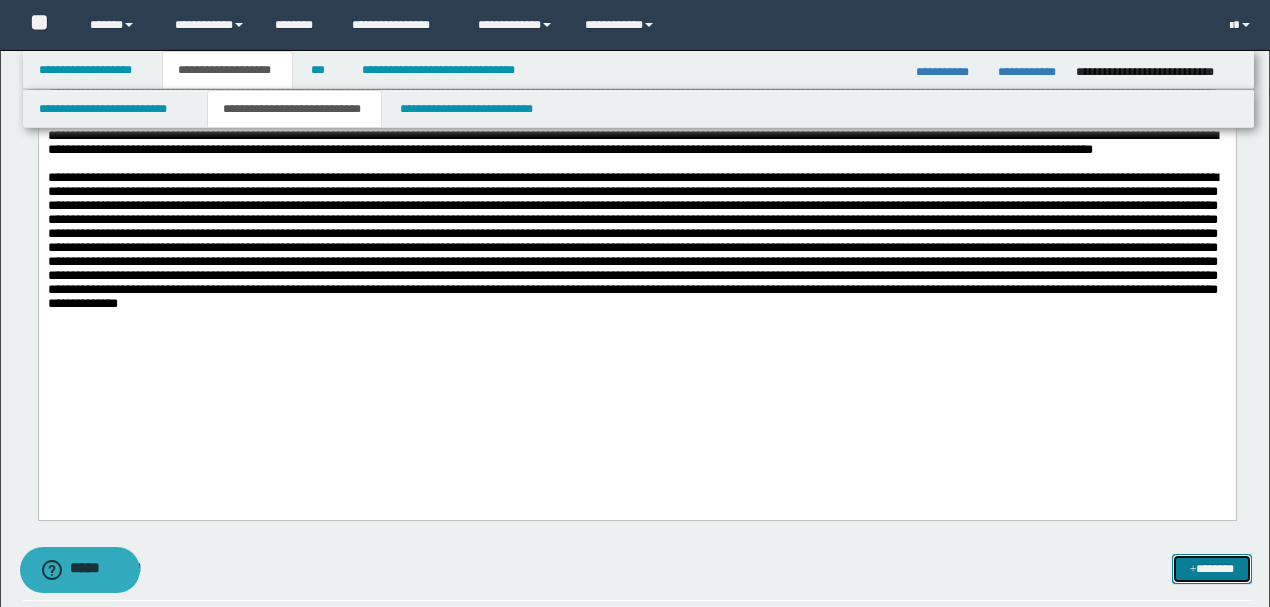 click on "*******" at bounding box center [1211, 568] 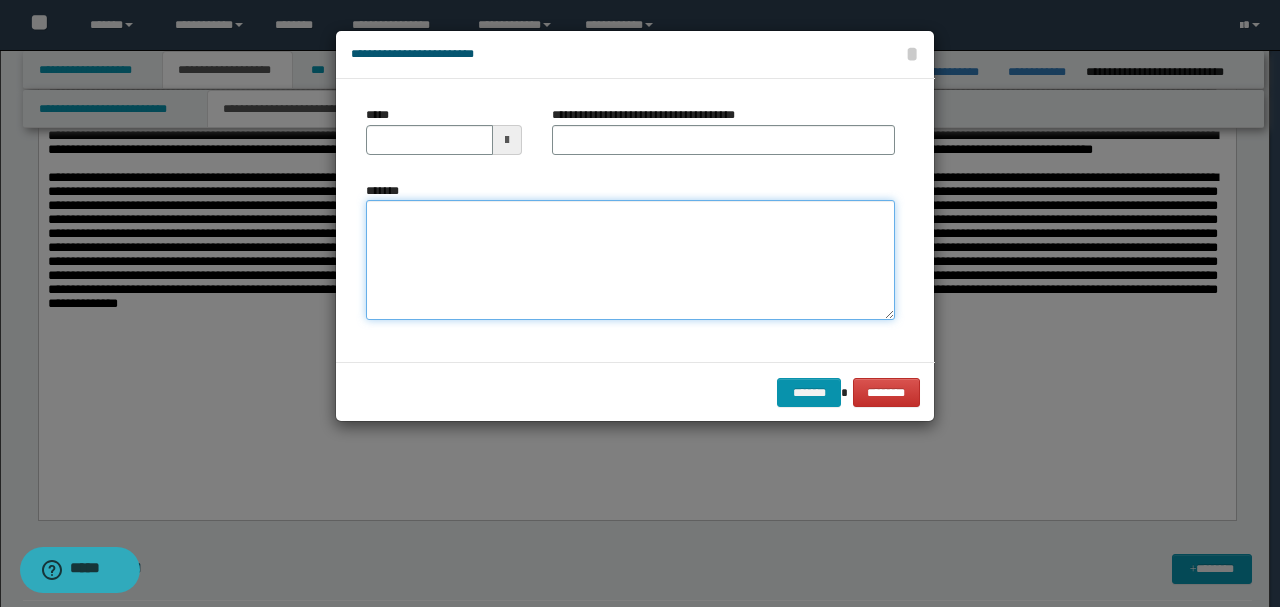 paste on "**********" 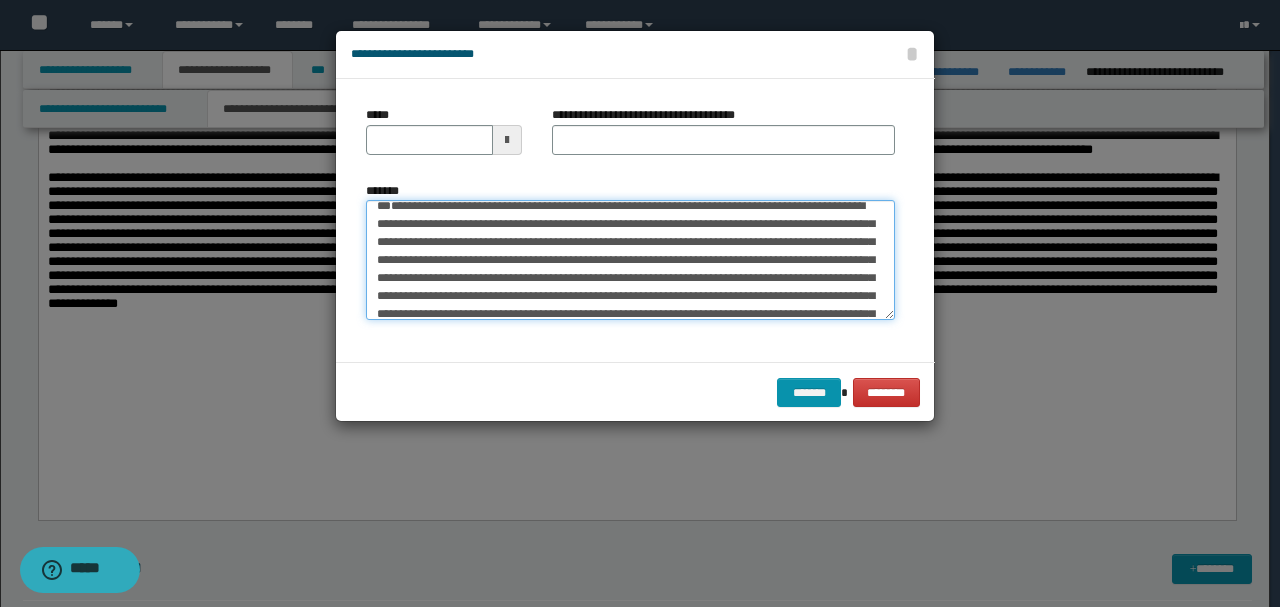 scroll, scrollTop: 0, scrollLeft: 0, axis: both 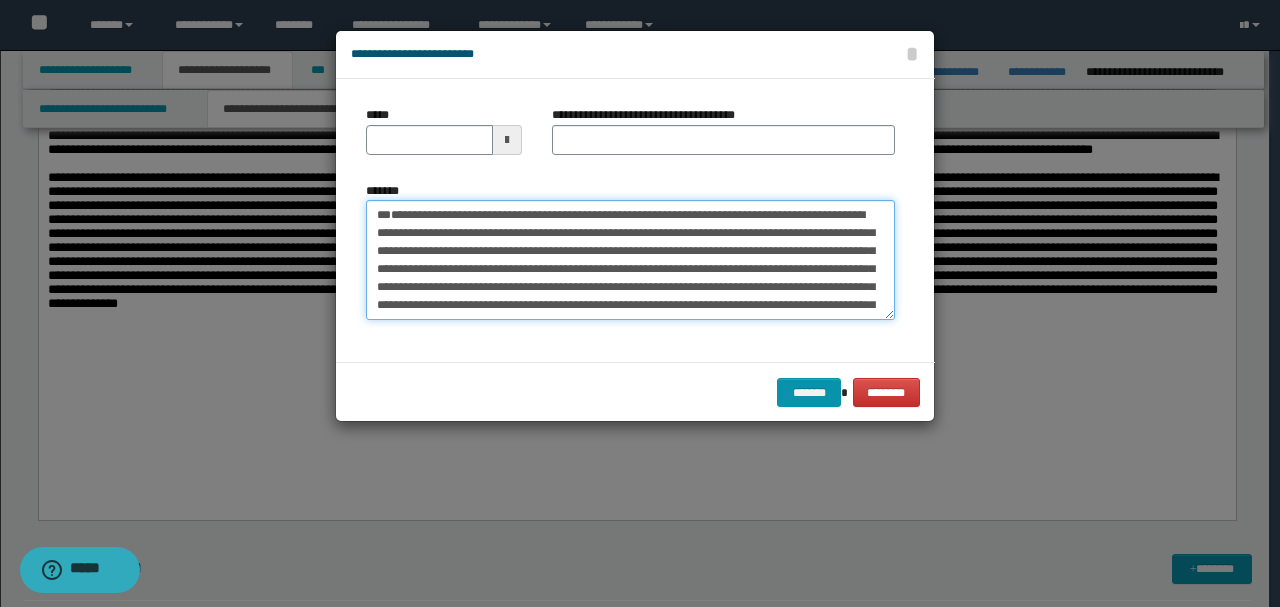 drag, startPoint x: 442, startPoint y: 248, endPoint x: 262, endPoint y: 148, distance: 205.9126 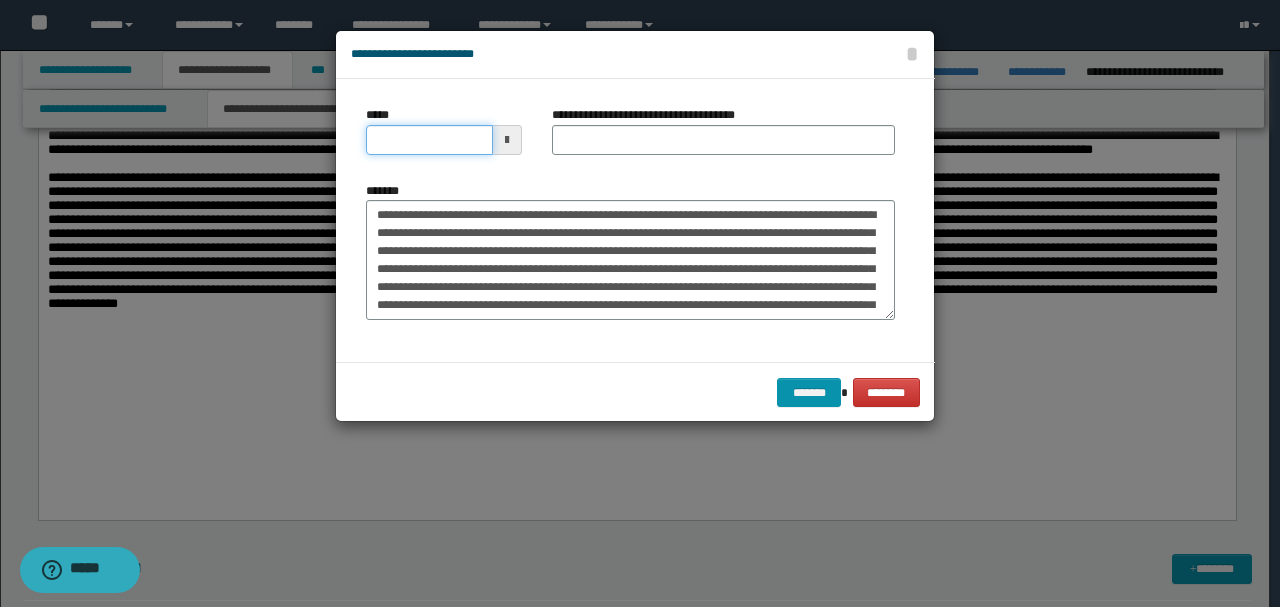 click on "*****" at bounding box center (429, 140) 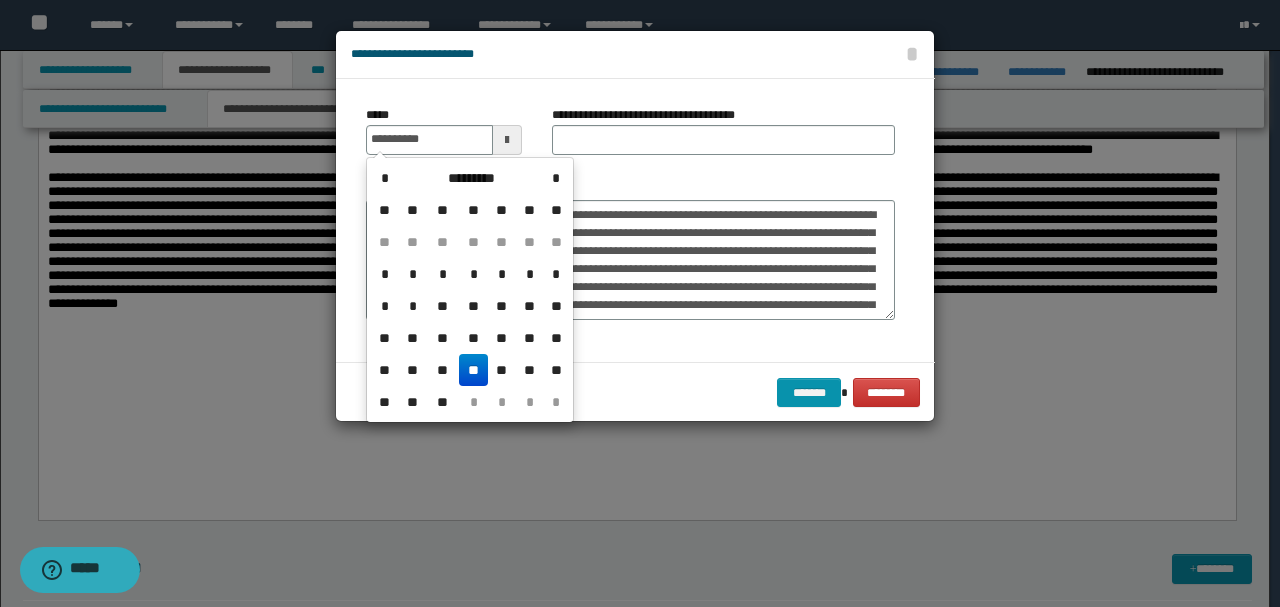 click on "**********" at bounding box center (630, 220) 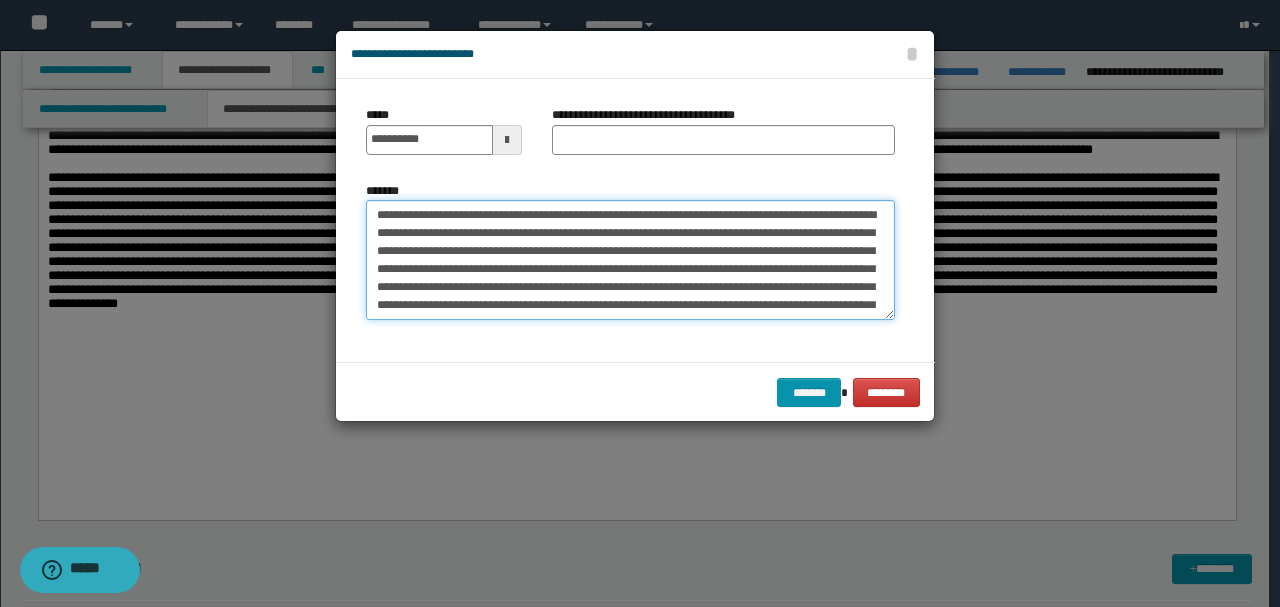 drag, startPoint x: 504, startPoint y: 212, endPoint x: 194, endPoint y: 198, distance: 310.31598 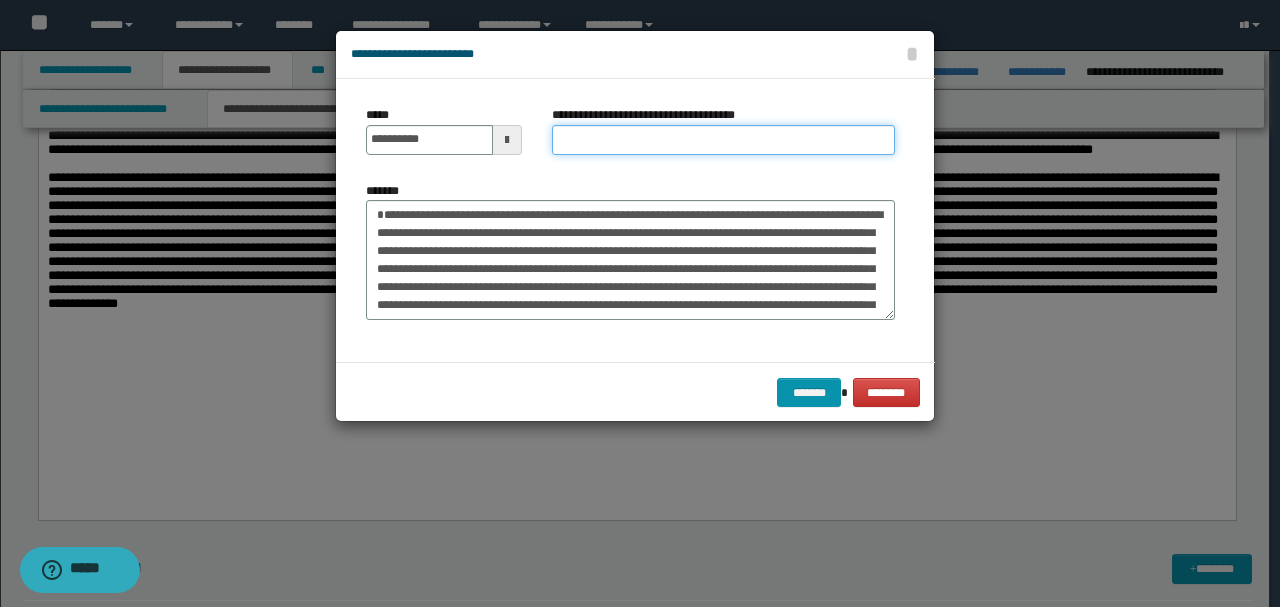 paste on "**********" 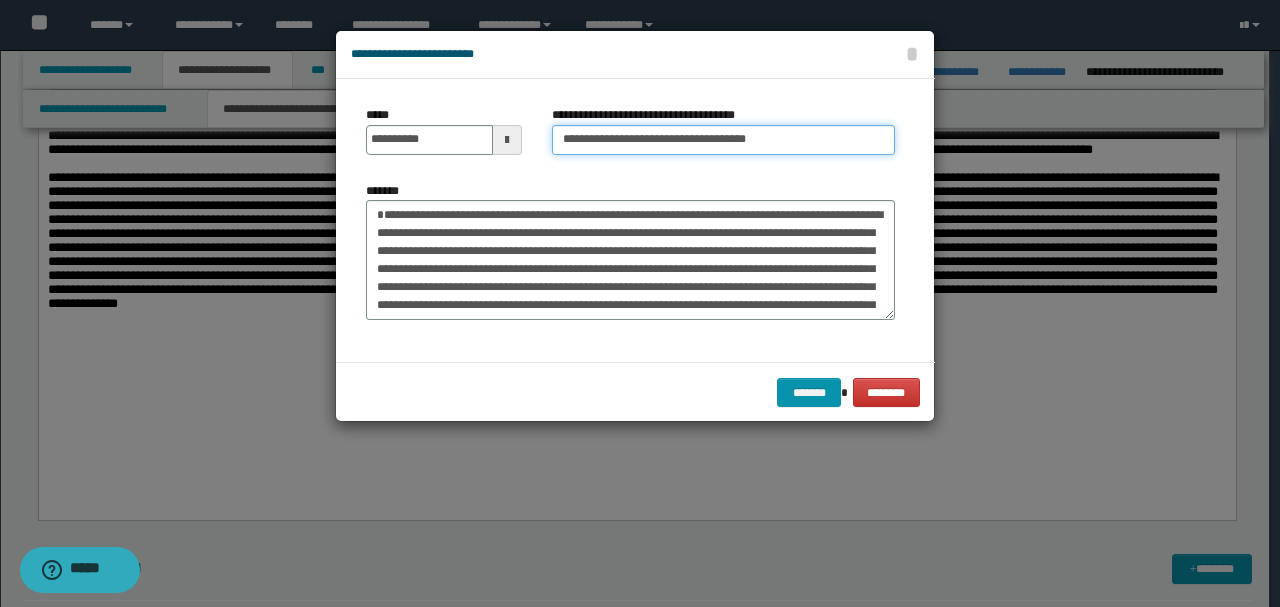 click on "**********" at bounding box center [723, 140] 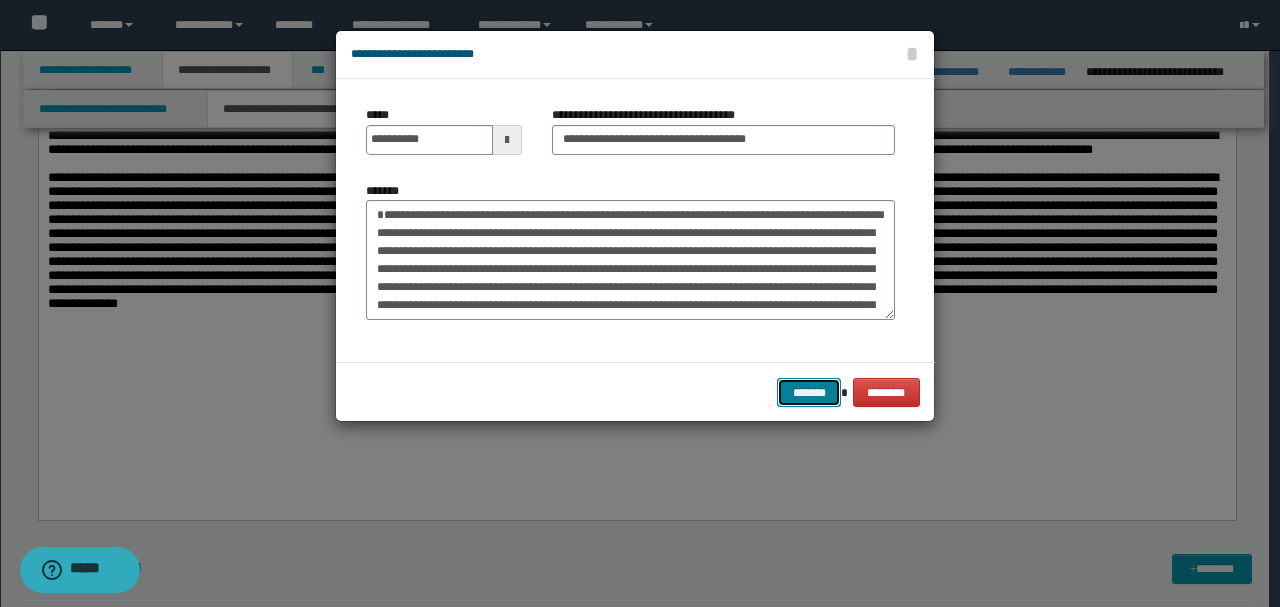 click on "*******" at bounding box center [809, 392] 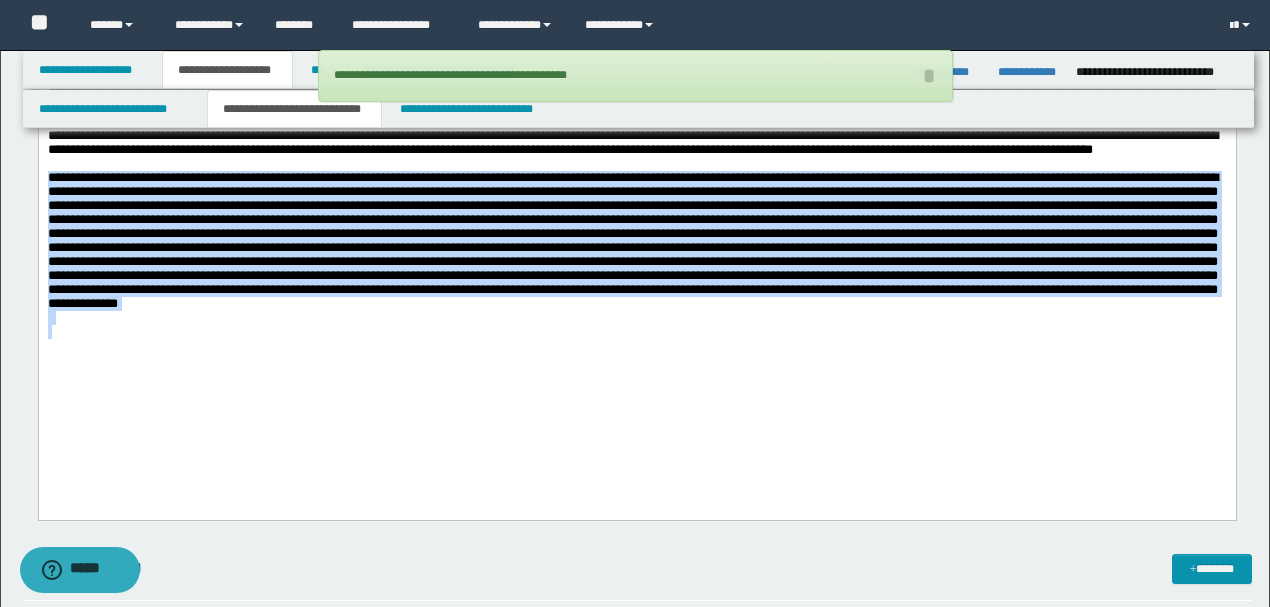 click on "**********" at bounding box center (636, 238) 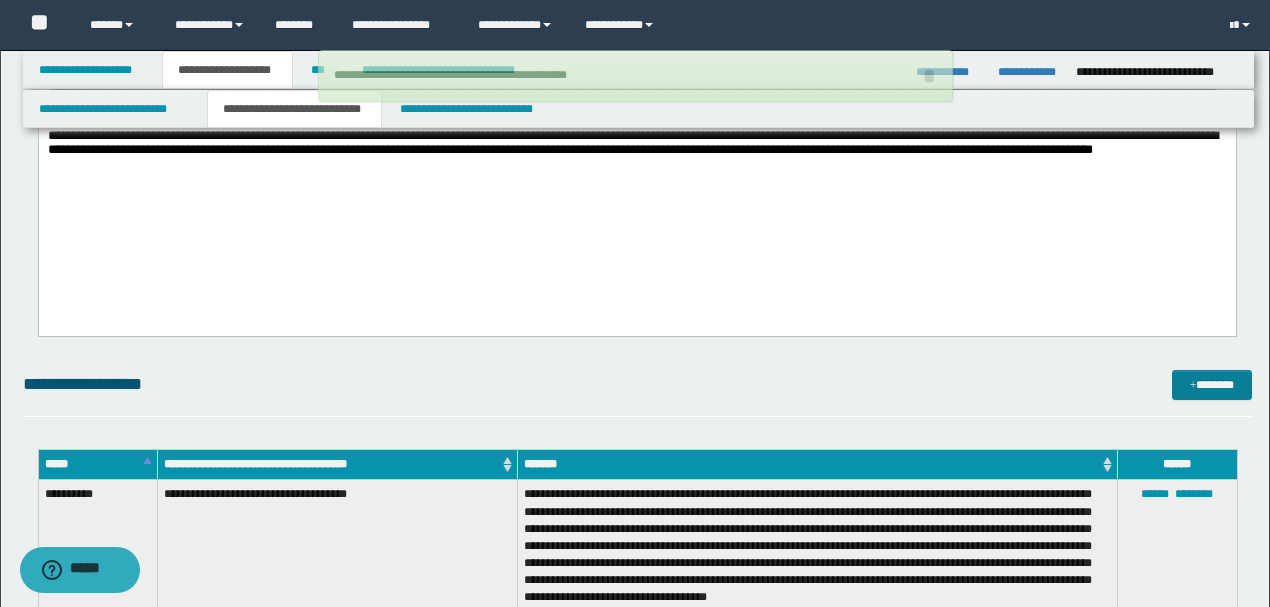 click on "*******" at bounding box center [1211, 384] 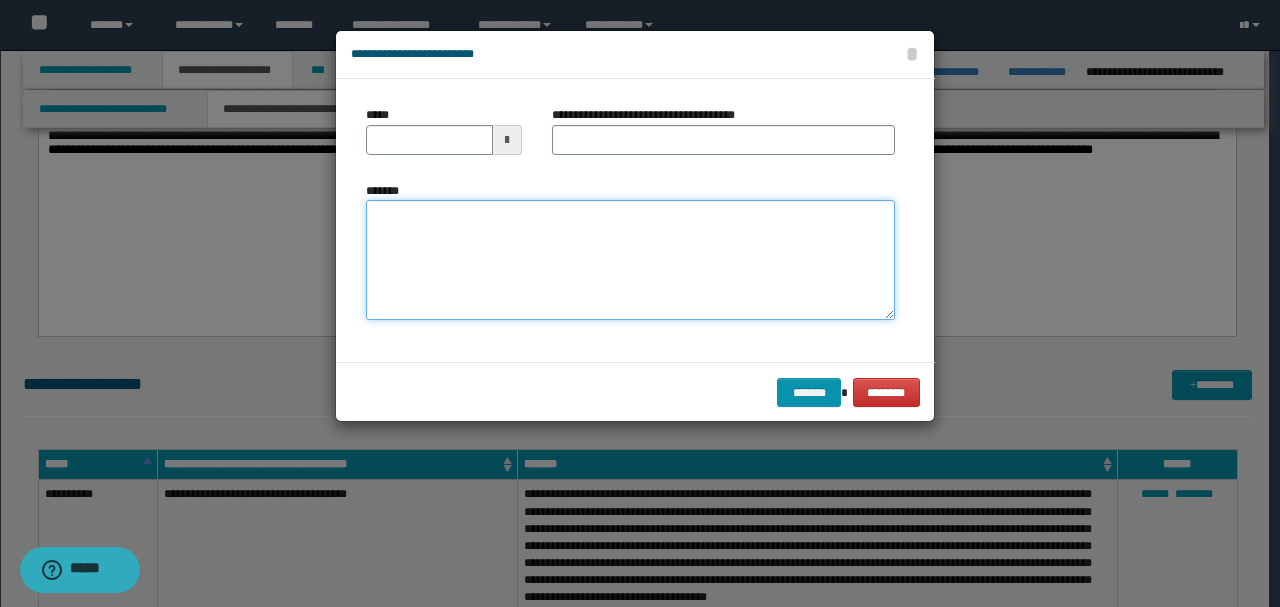 paste on "**********" 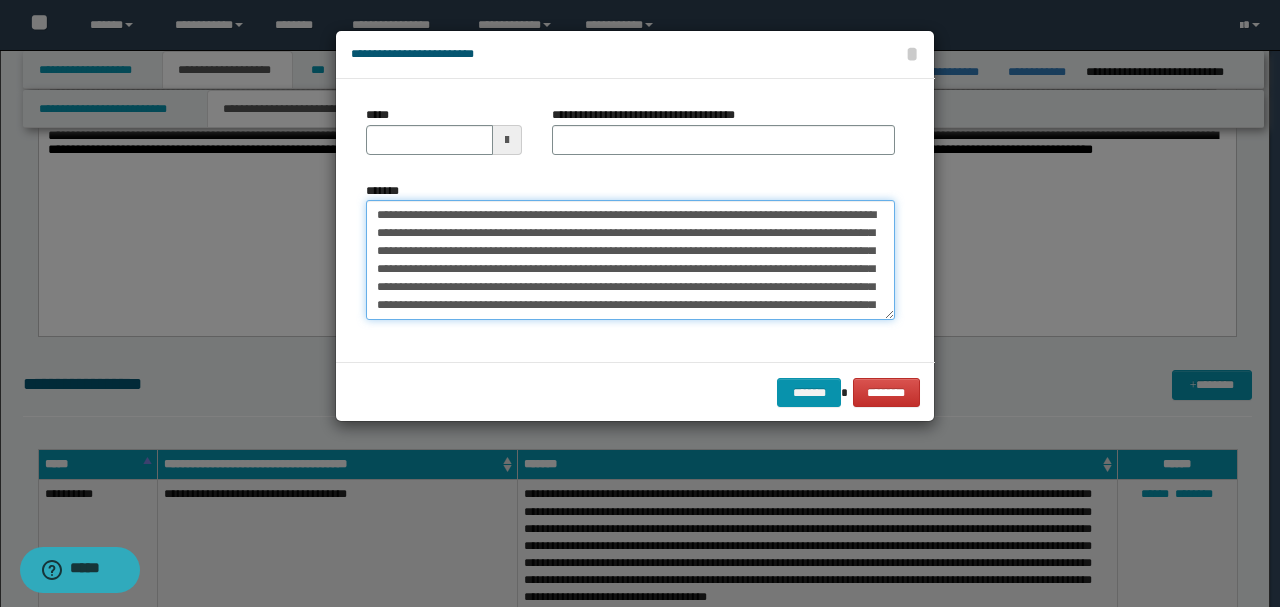 click on "*******" at bounding box center (630, 259) 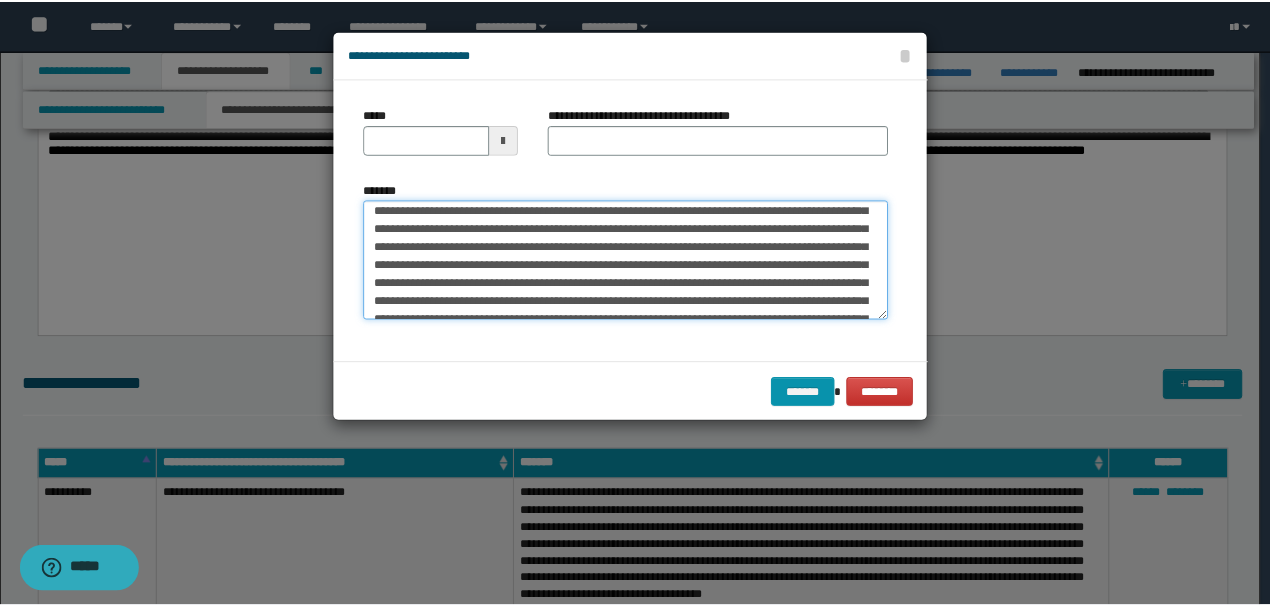scroll, scrollTop: 0, scrollLeft: 0, axis: both 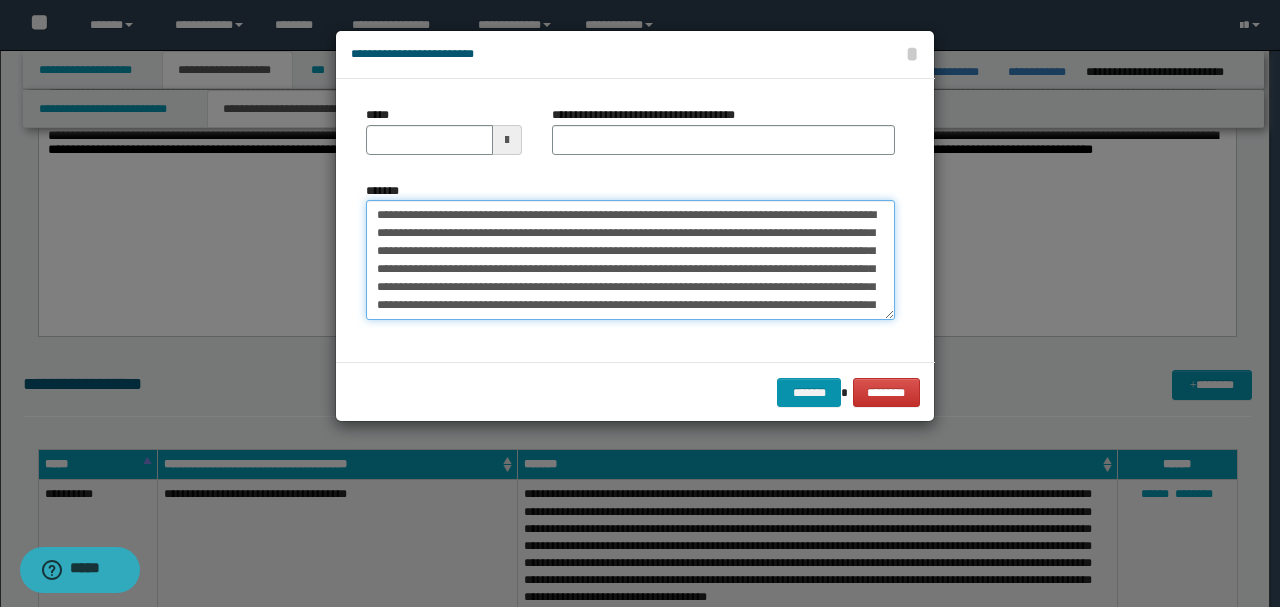 drag, startPoint x: 353, startPoint y: 199, endPoint x: 288, endPoint y: 188, distance: 65.9242 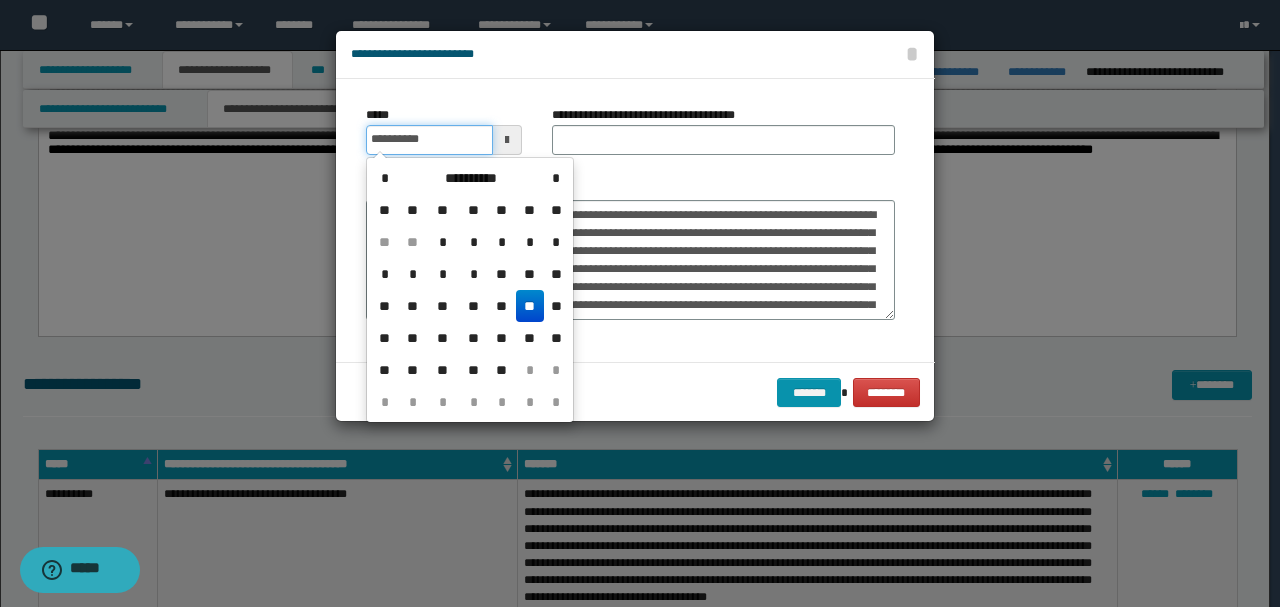 click on "**********" at bounding box center [429, 140] 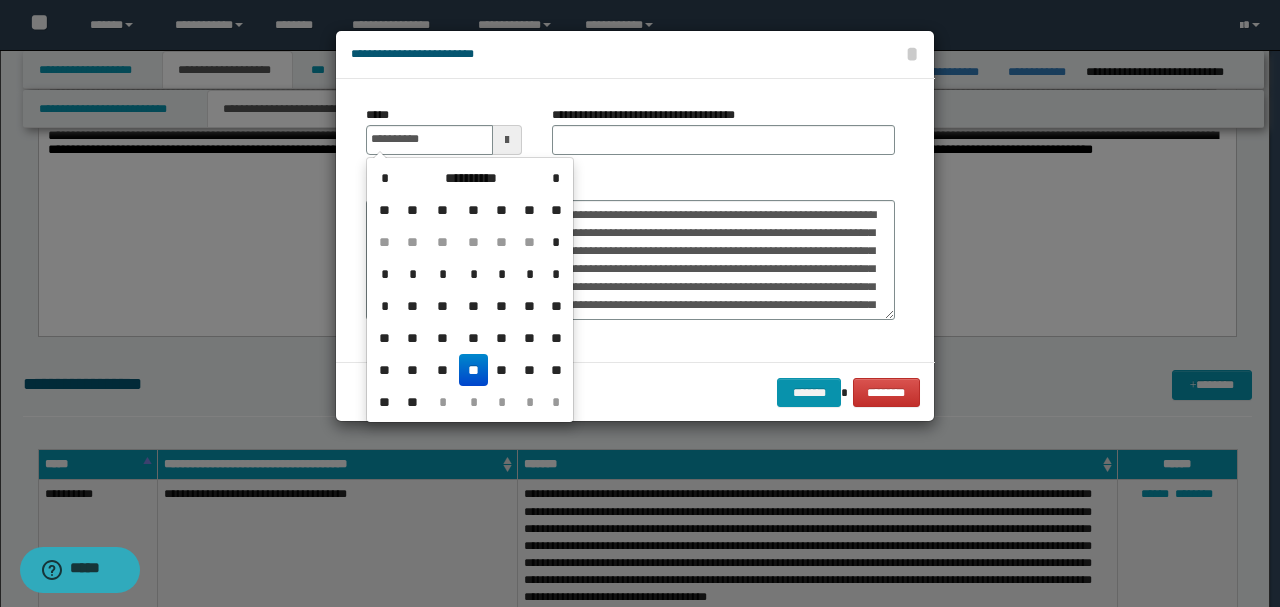 click on "*******" at bounding box center (630, 251) 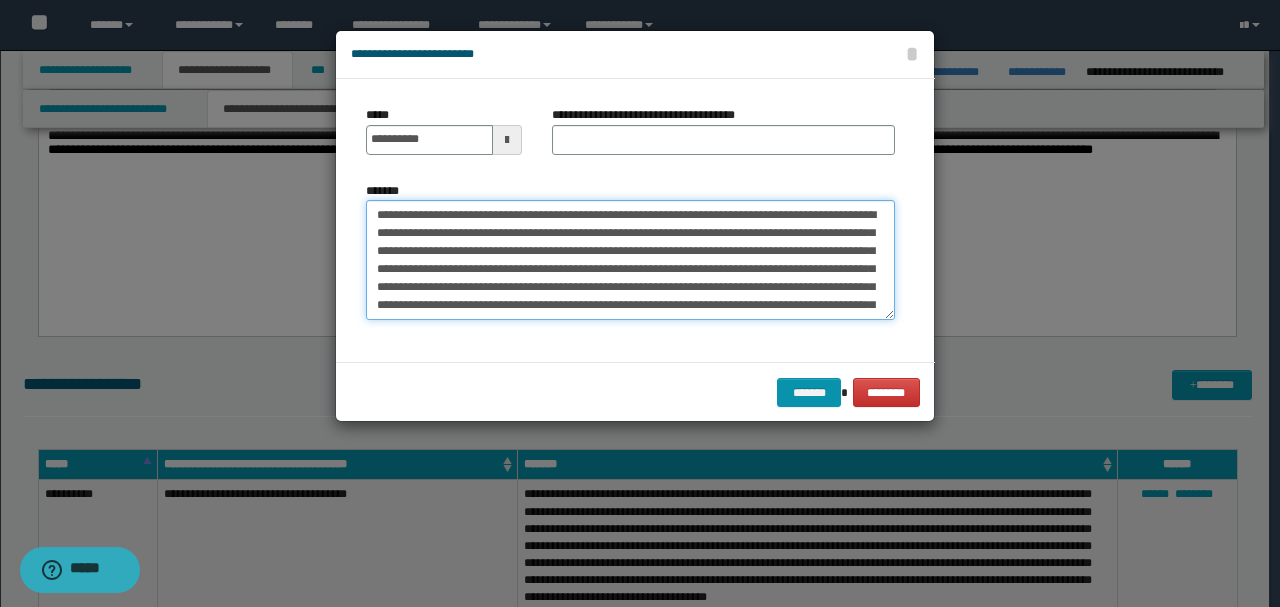 drag, startPoint x: 570, startPoint y: 212, endPoint x: 279, endPoint y: 204, distance: 291.10995 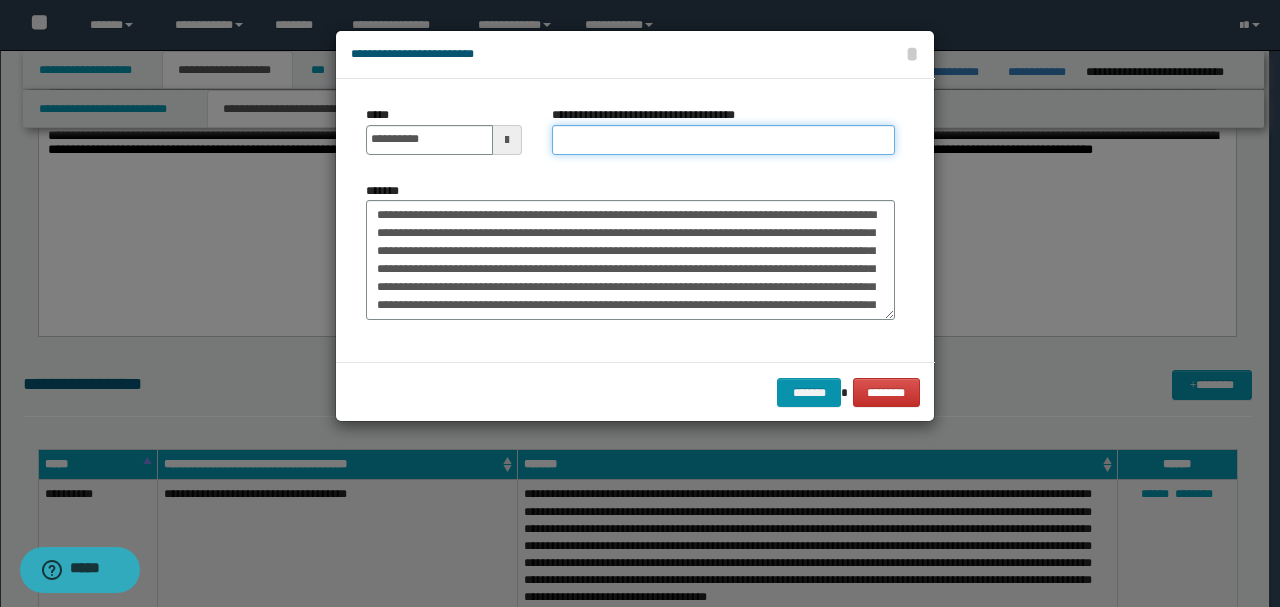 click on "**********" at bounding box center (723, 140) 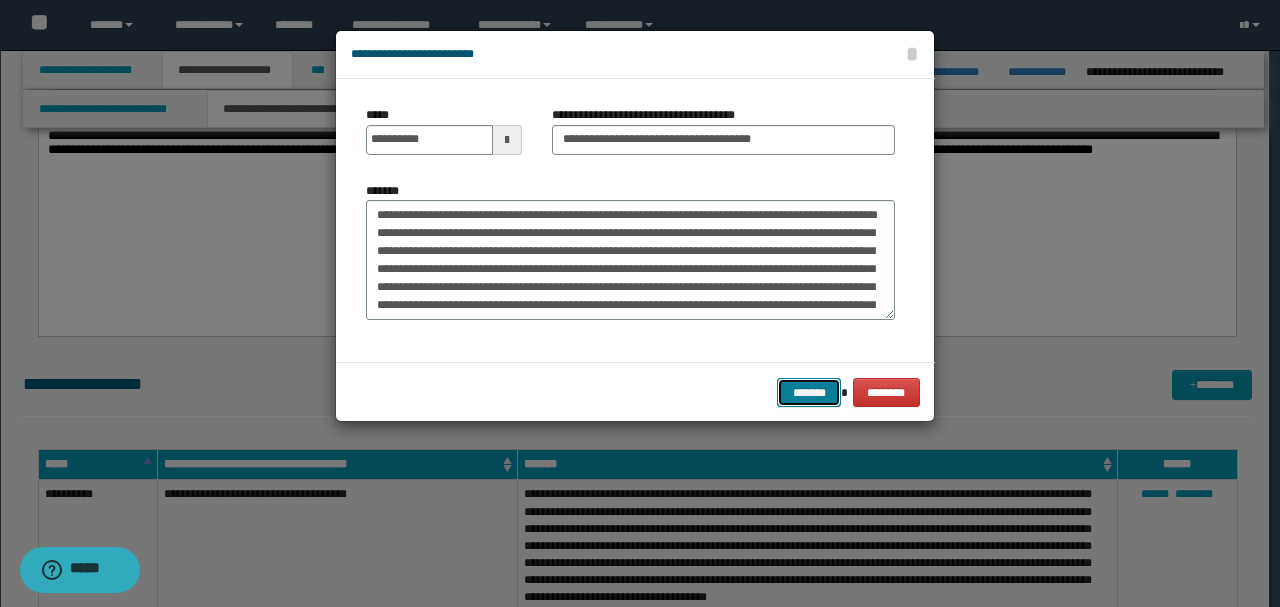 click on "*******" at bounding box center [809, 392] 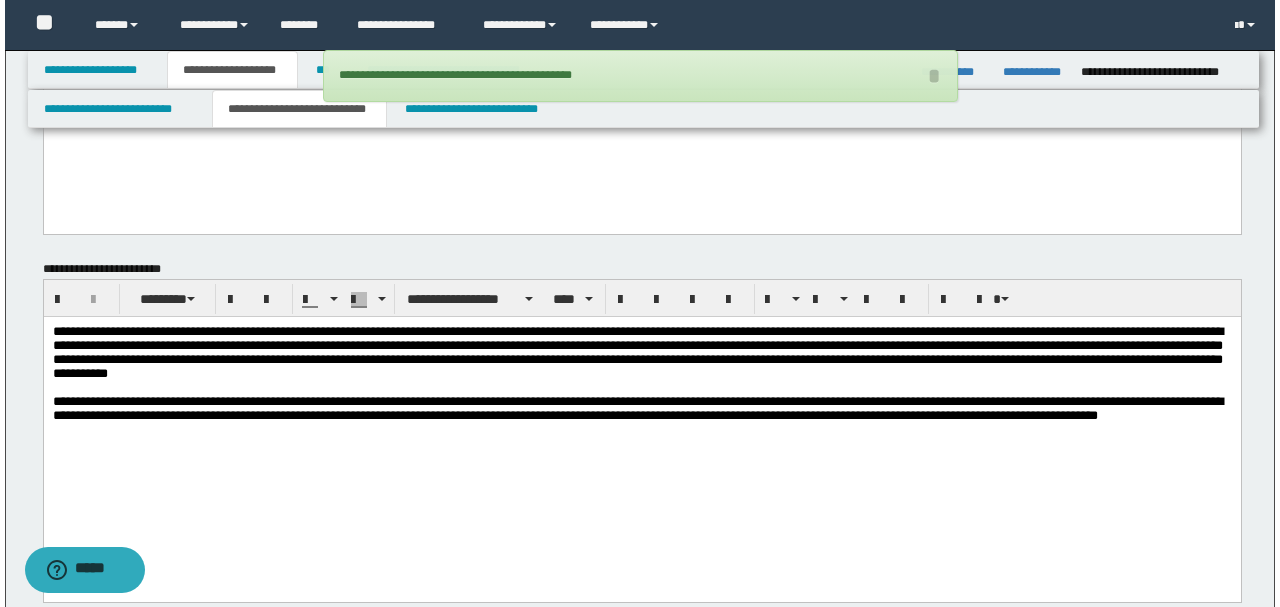 scroll, scrollTop: 1302, scrollLeft: 0, axis: vertical 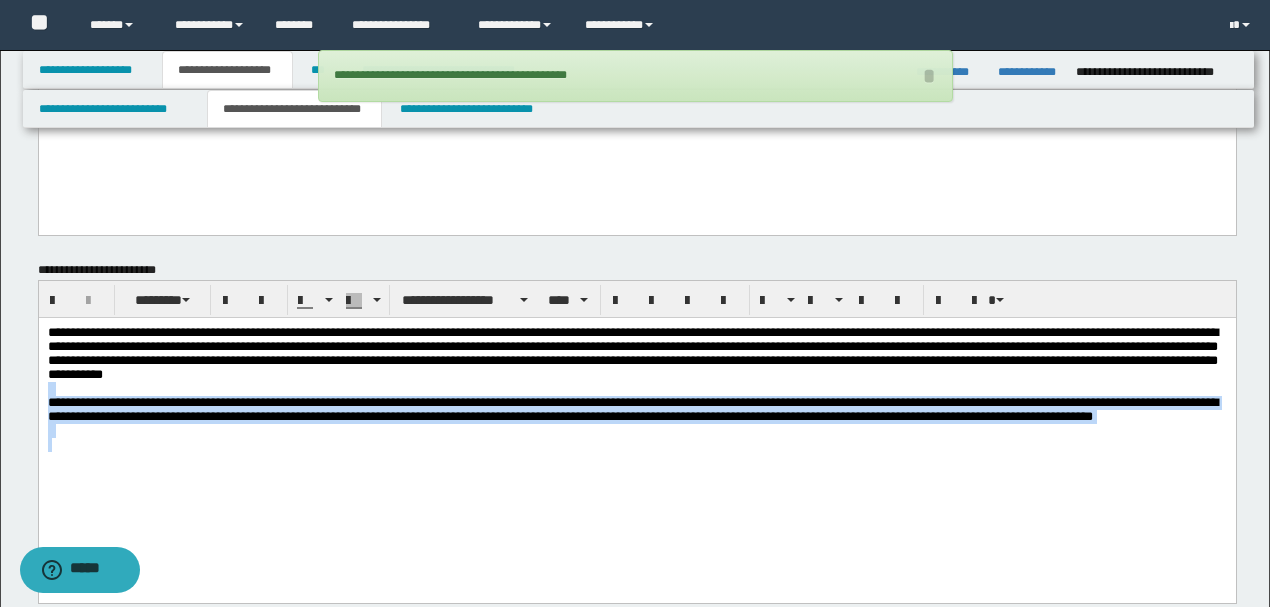 drag, startPoint x: 609, startPoint y: 462, endPoint x: 38, endPoint y: 714, distance: 624.1354 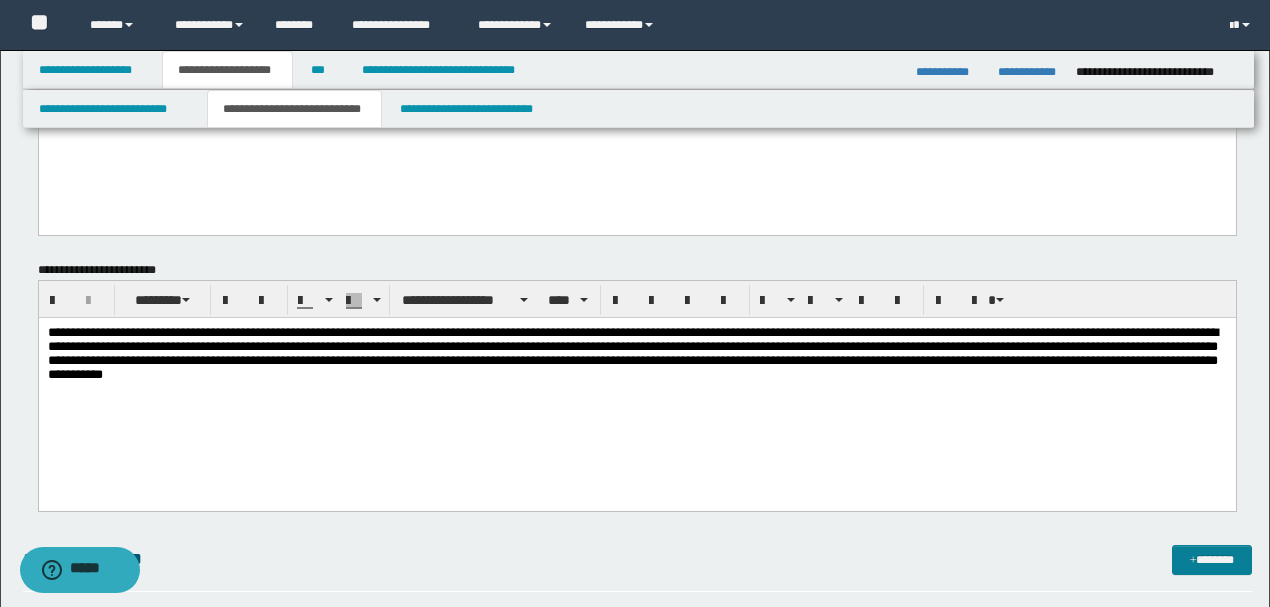 click on "**********" at bounding box center (637, 568) 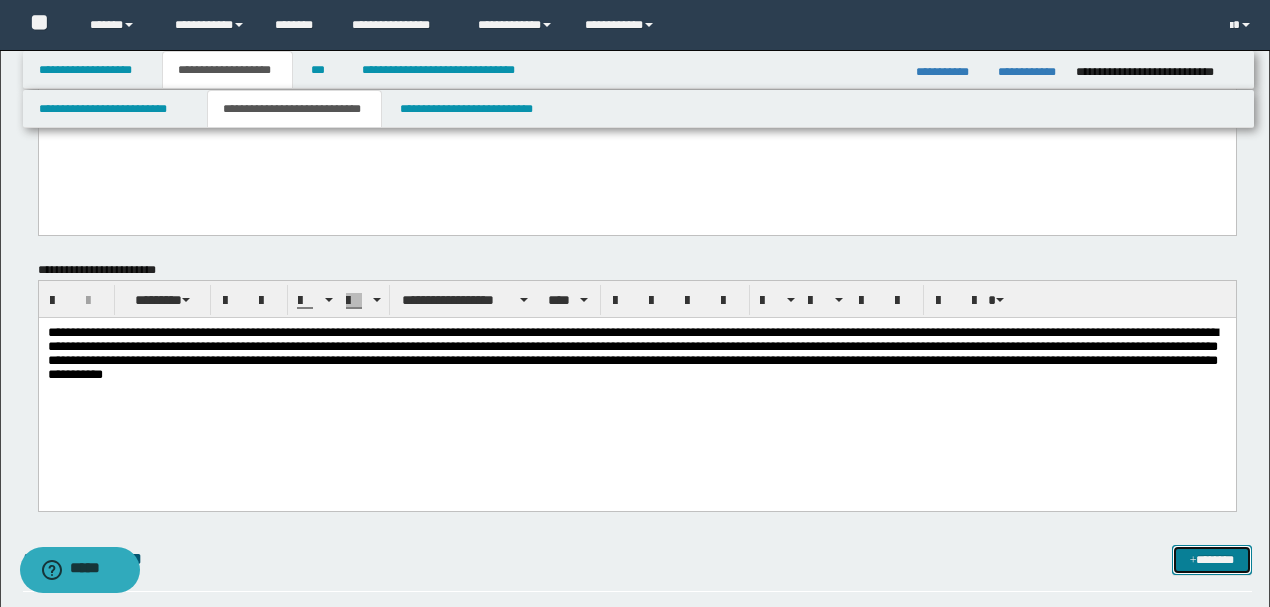 click on "*******" at bounding box center (1211, 559) 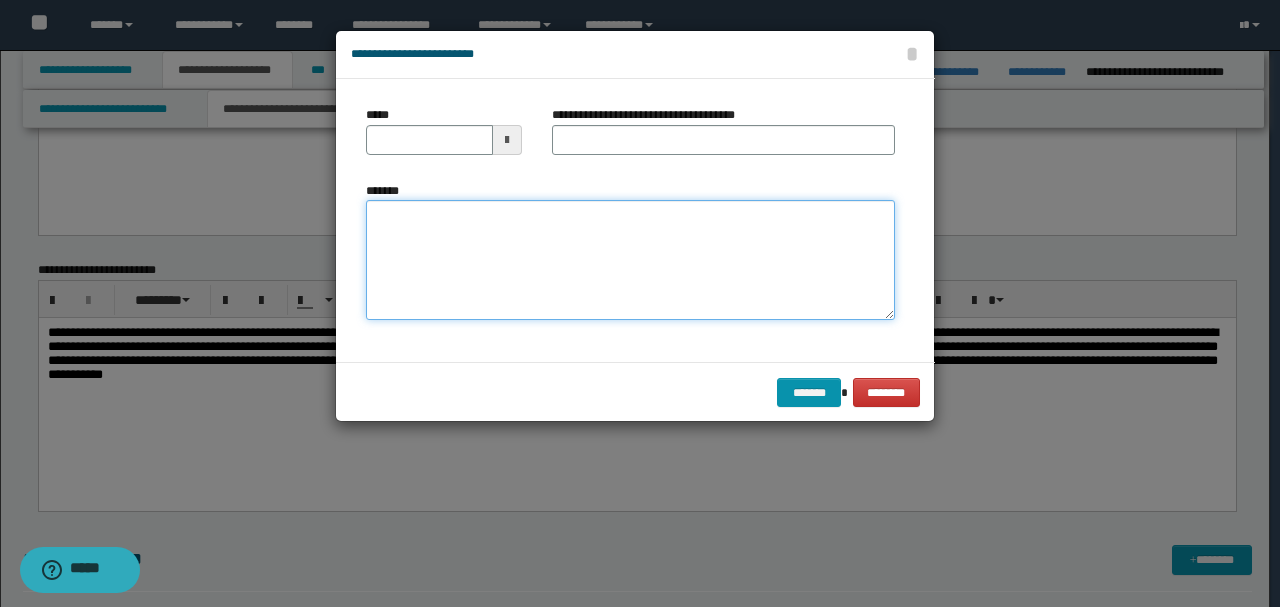 paste on "**********" 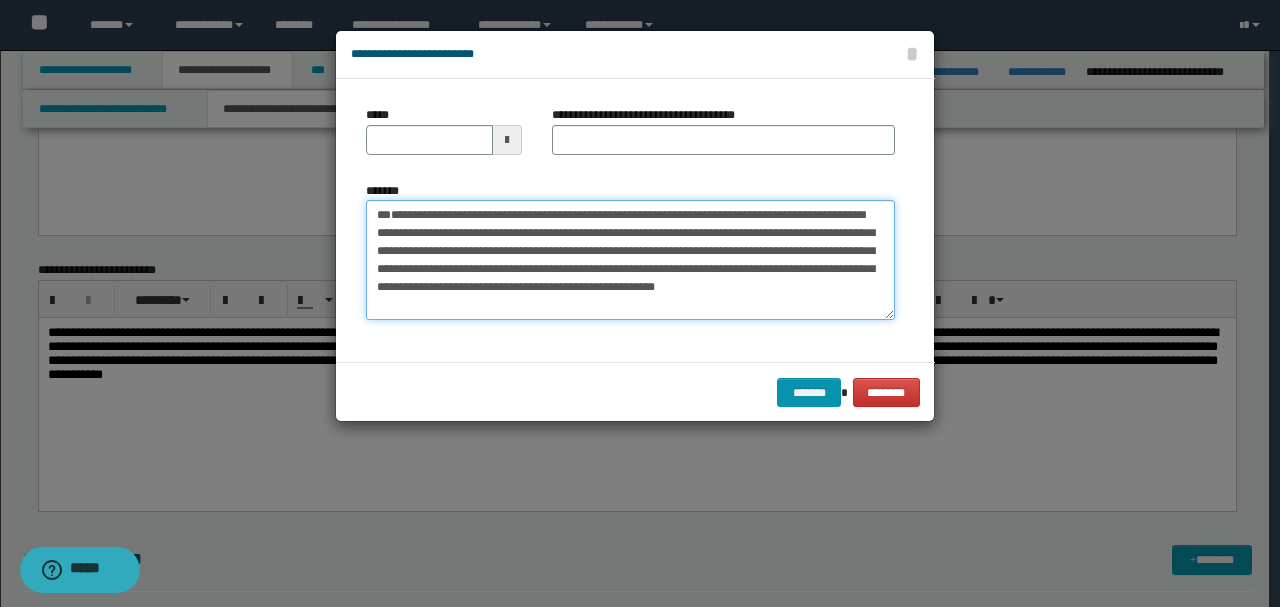 click on "**********" at bounding box center (630, 259) 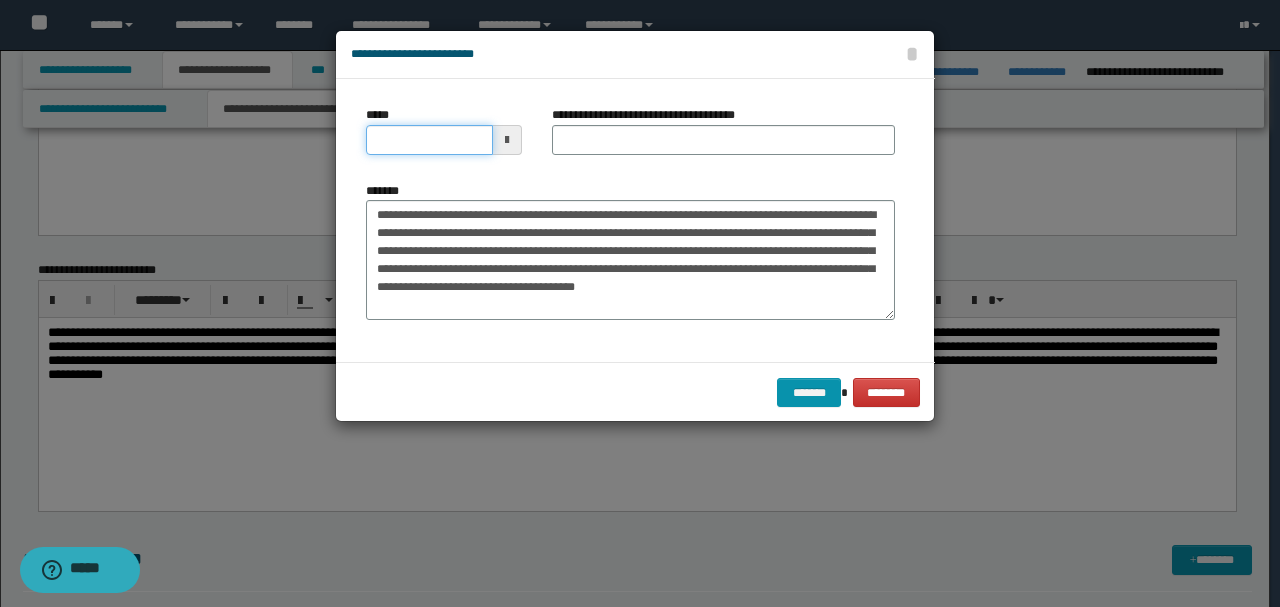 click on "*****" at bounding box center [429, 140] 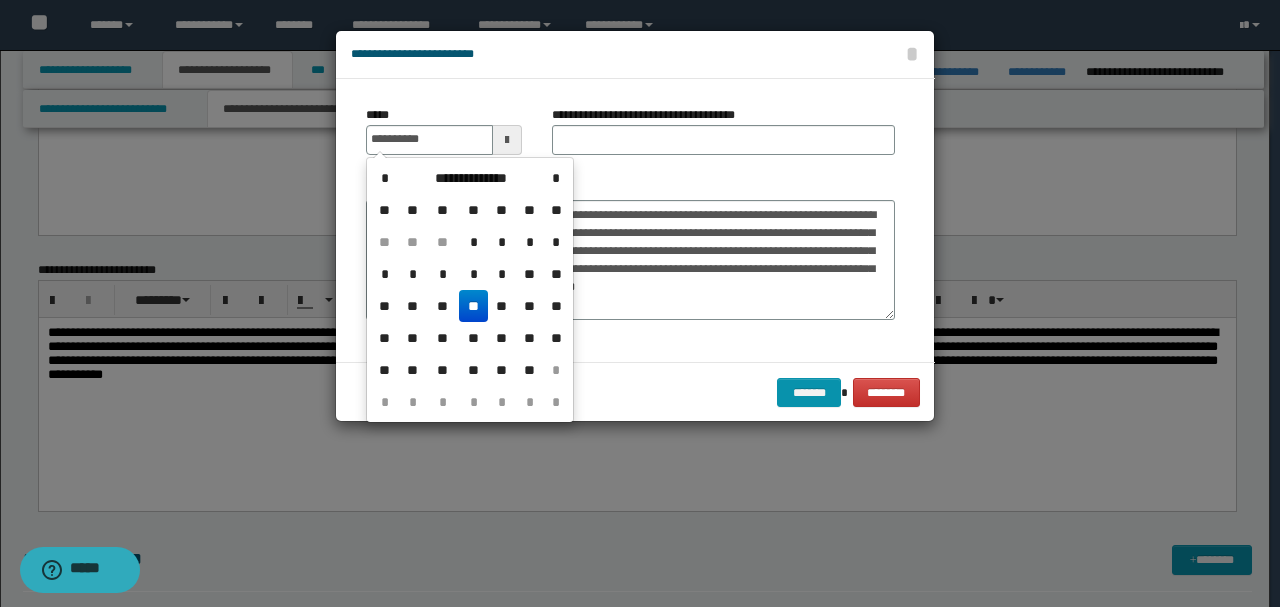 click on "**********" at bounding box center (630, 220) 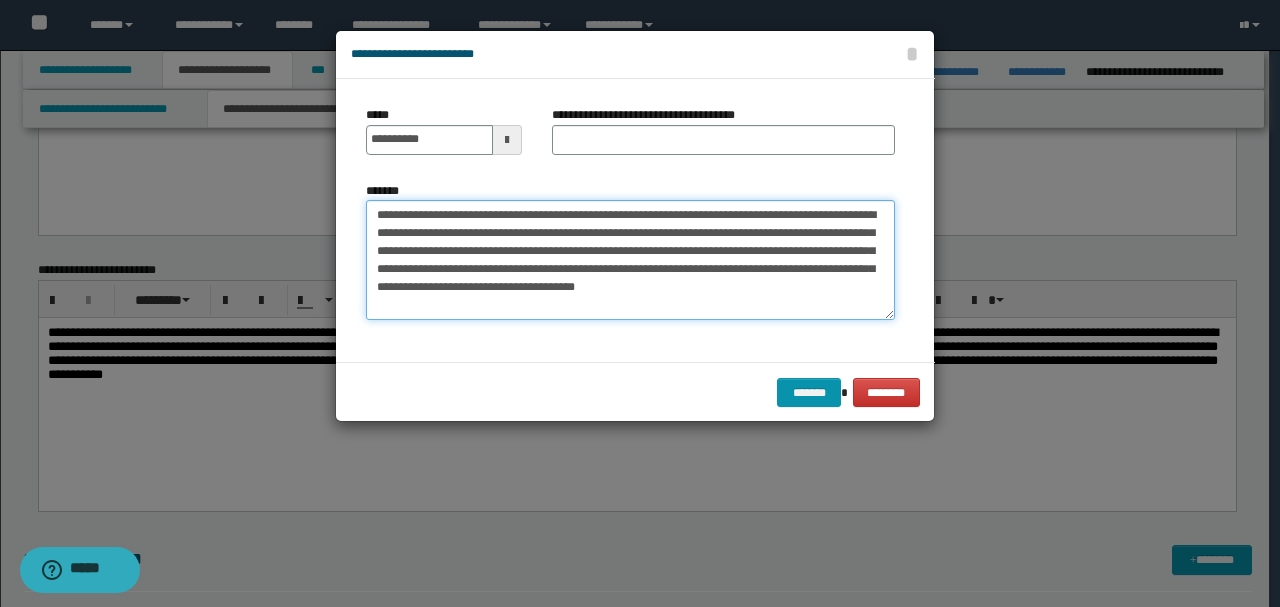 drag, startPoint x: 594, startPoint y: 210, endPoint x: 170, endPoint y: 197, distance: 424.19925 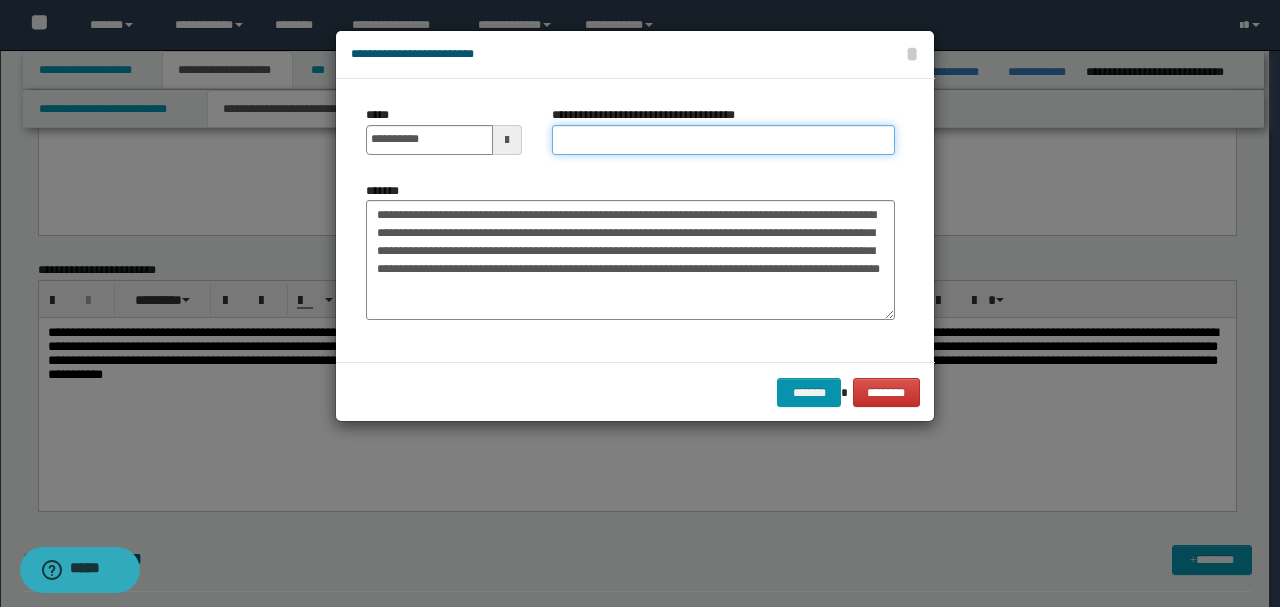 click on "**********" at bounding box center (723, 140) 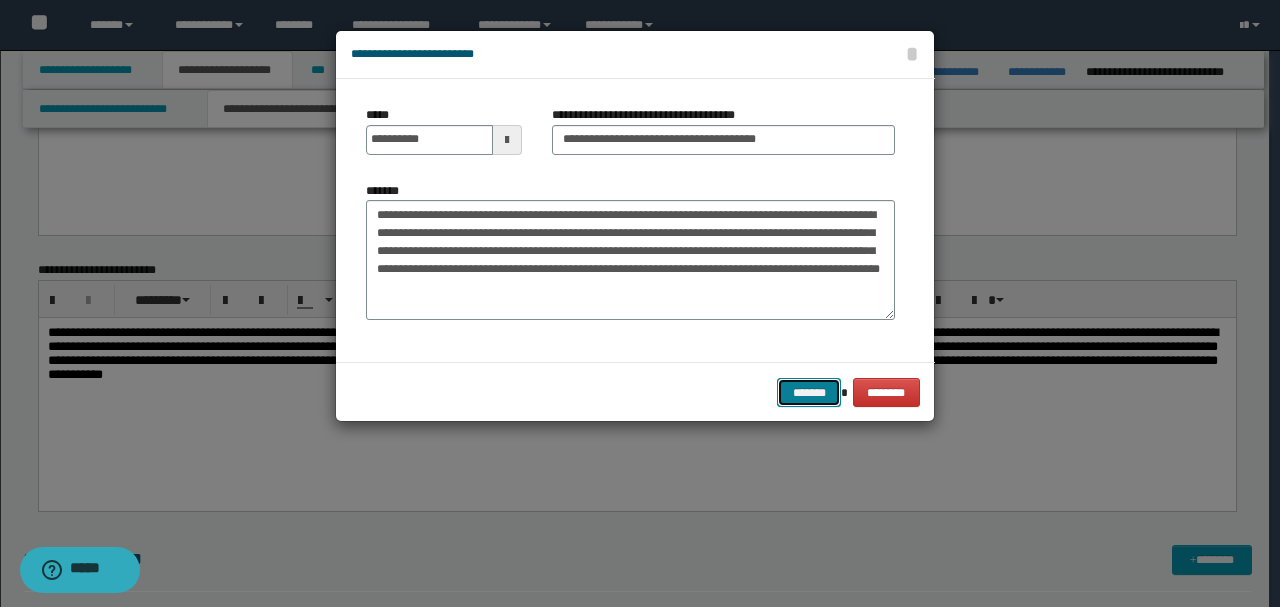 click on "*******" at bounding box center (809, 392) 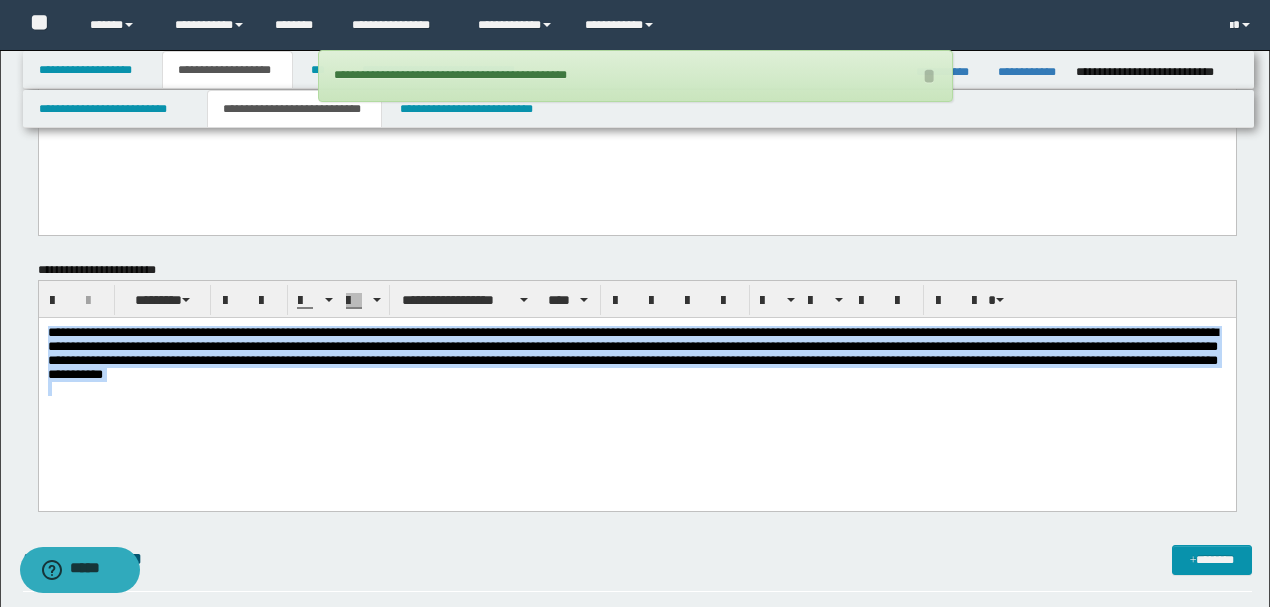 drag, startPoint x: 594, startPoint y: 400, endPoint x: 38, endPoint y: 610, distance: 594.3366 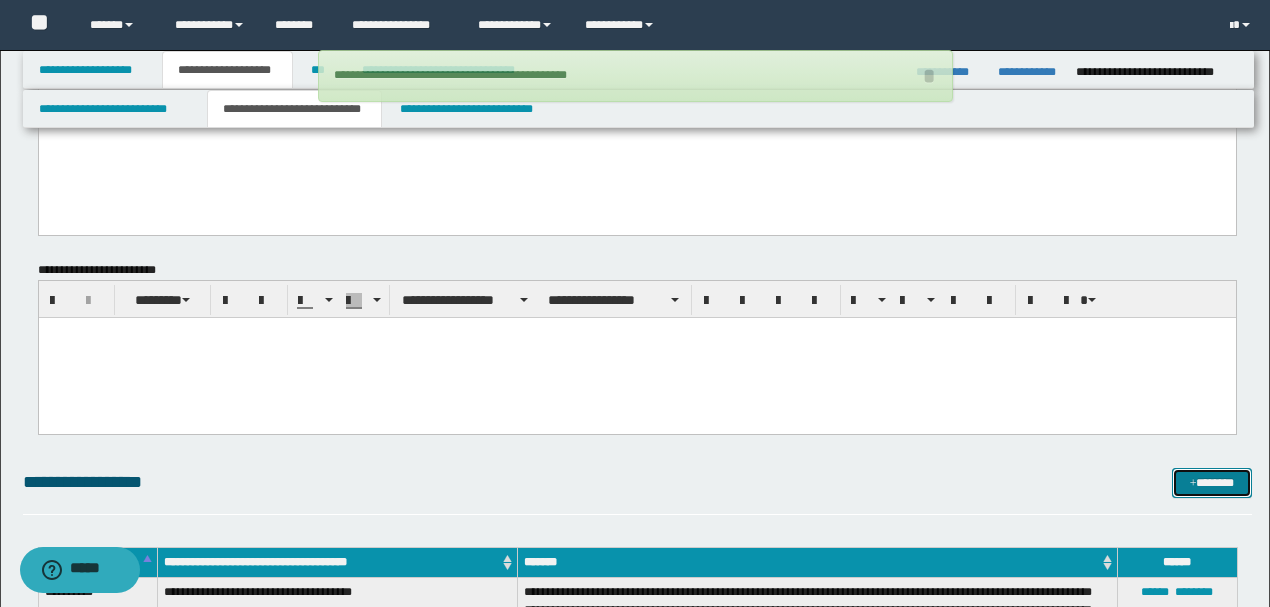 click on "*******" at bounding box center (1211, 482) 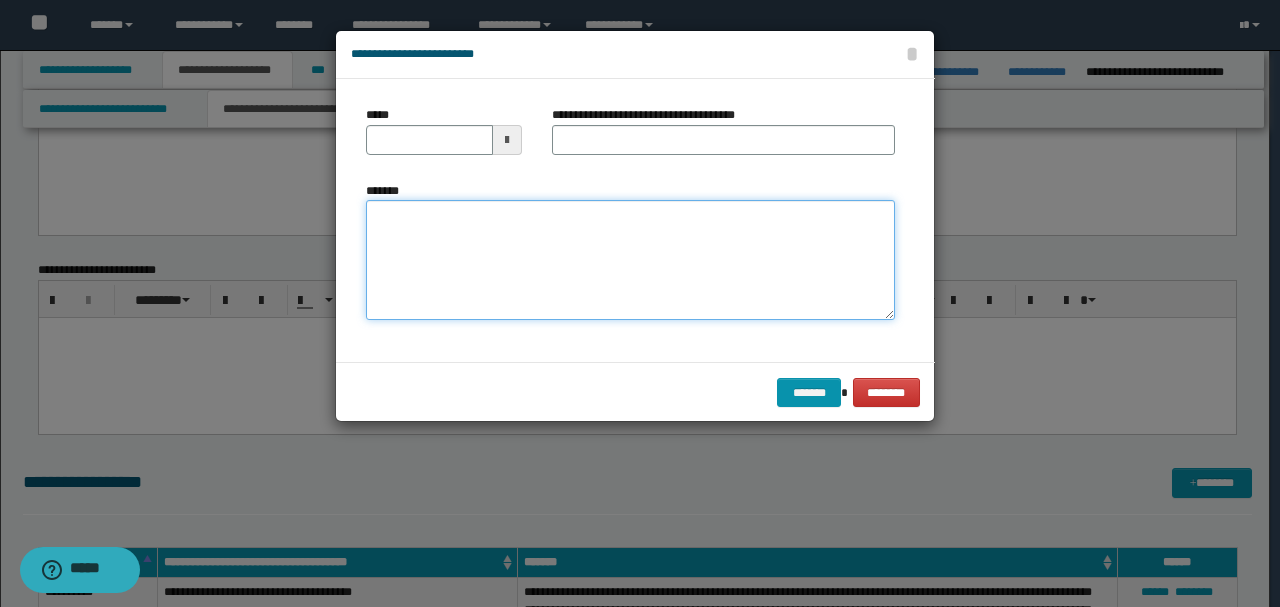 click on "*******" at bounding box center [630, 259] 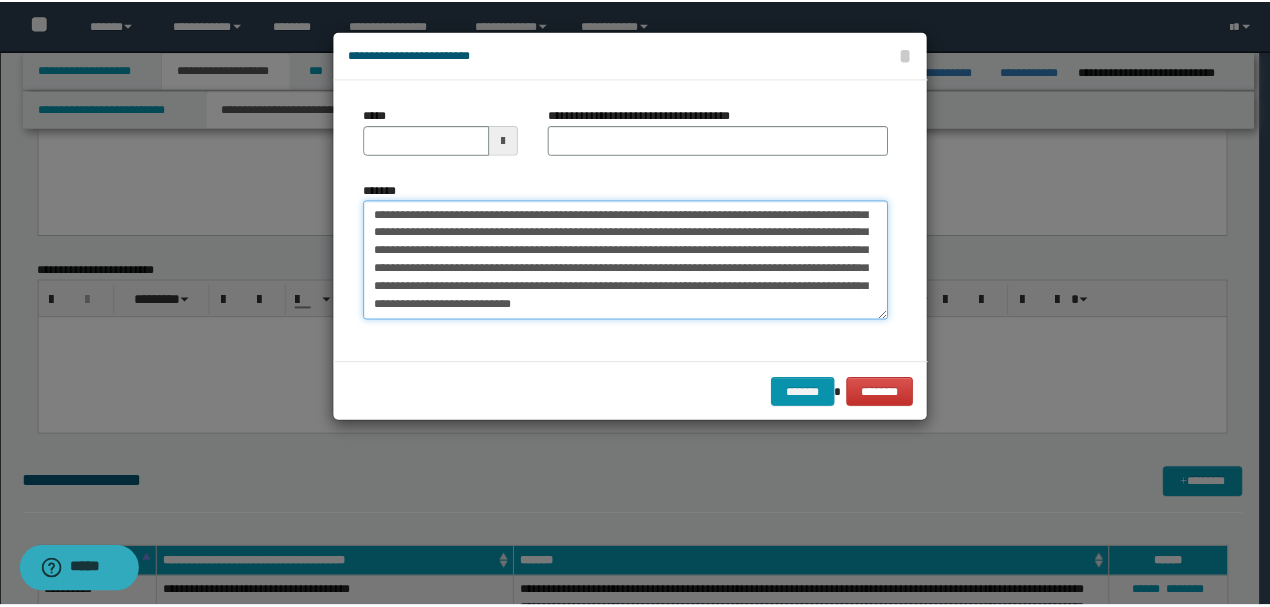 scroll, scrollTop: 0, scrollLeft: 0, axis: both 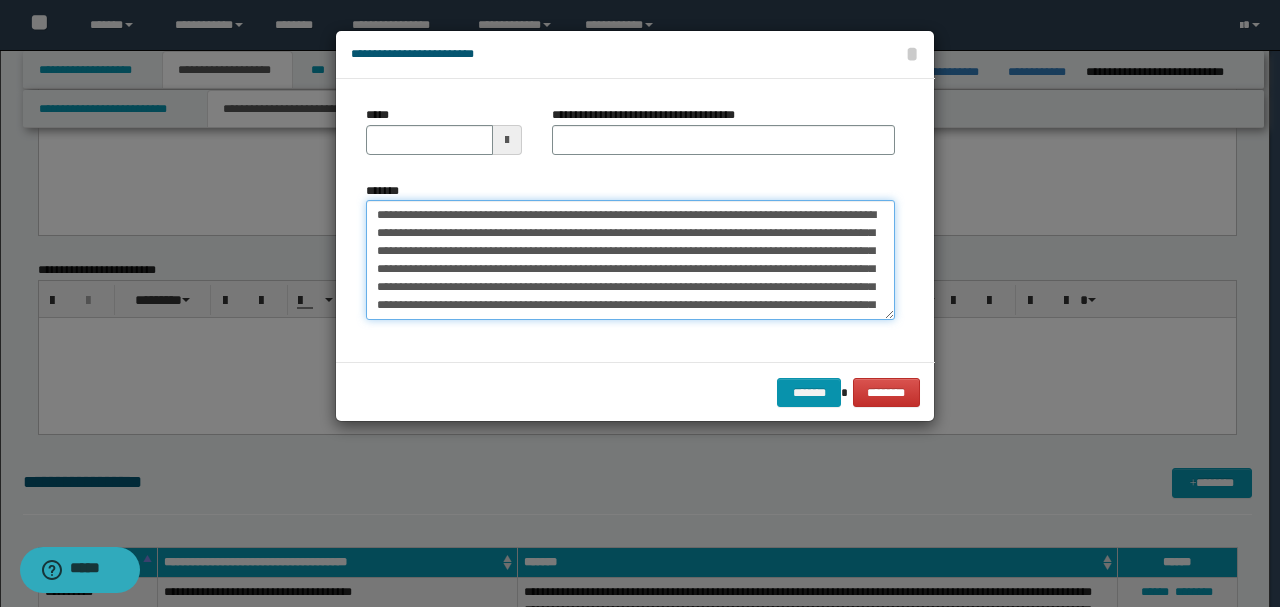 drag, startPoint x: 444, startPoint y: 208, endPoint x: 276, endPoint y: 180, distance: 170.31735 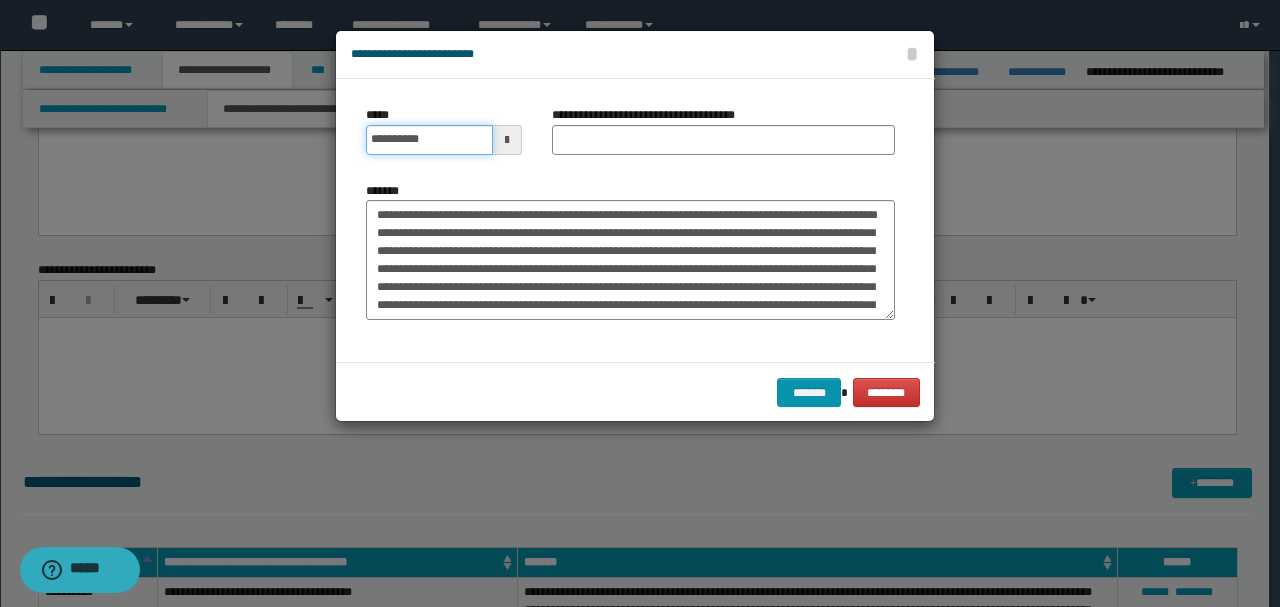 click on "**********" at bounding box center [429, 140] 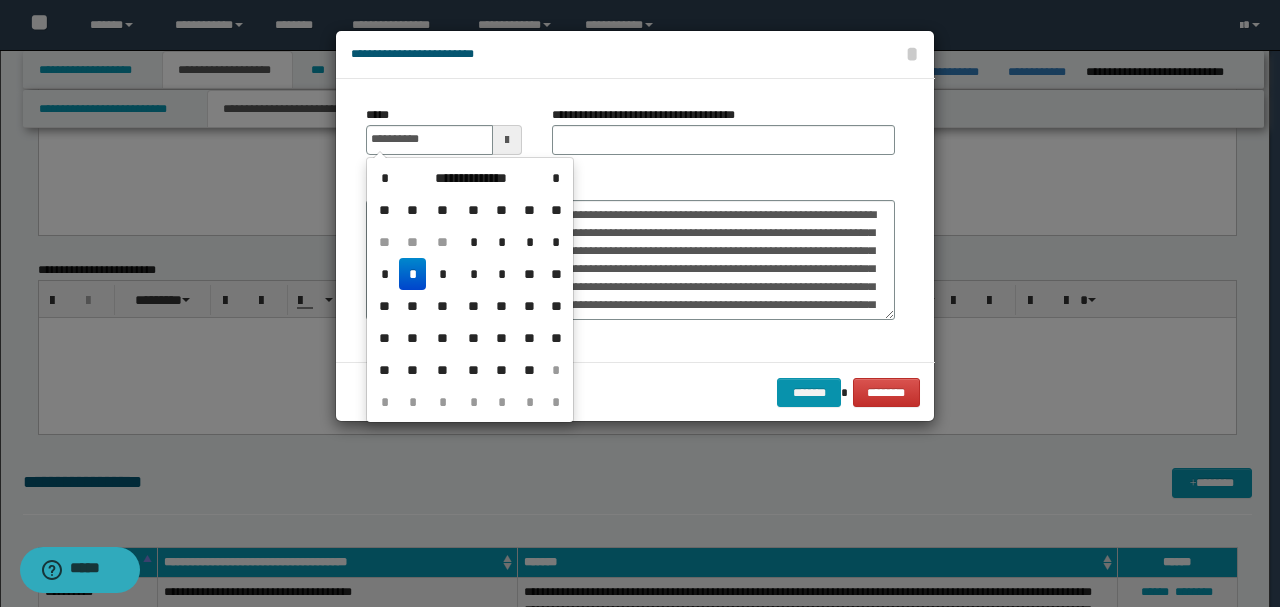drag, startPoint x: 789, startPoint y: 168, endPoint x: 536, endPoint y: 180, distance: 253.28442 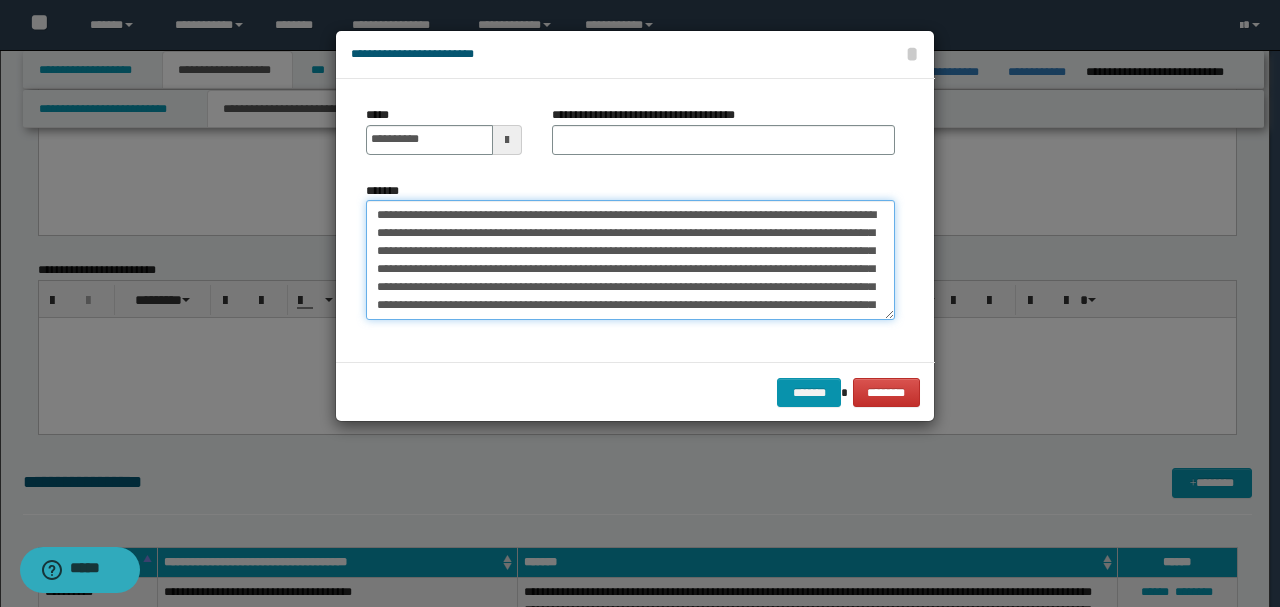 drag, startPoint x: 588, startPoint y: 210, endPoint x: 231, endPoint y: 203, distance: 357.06863 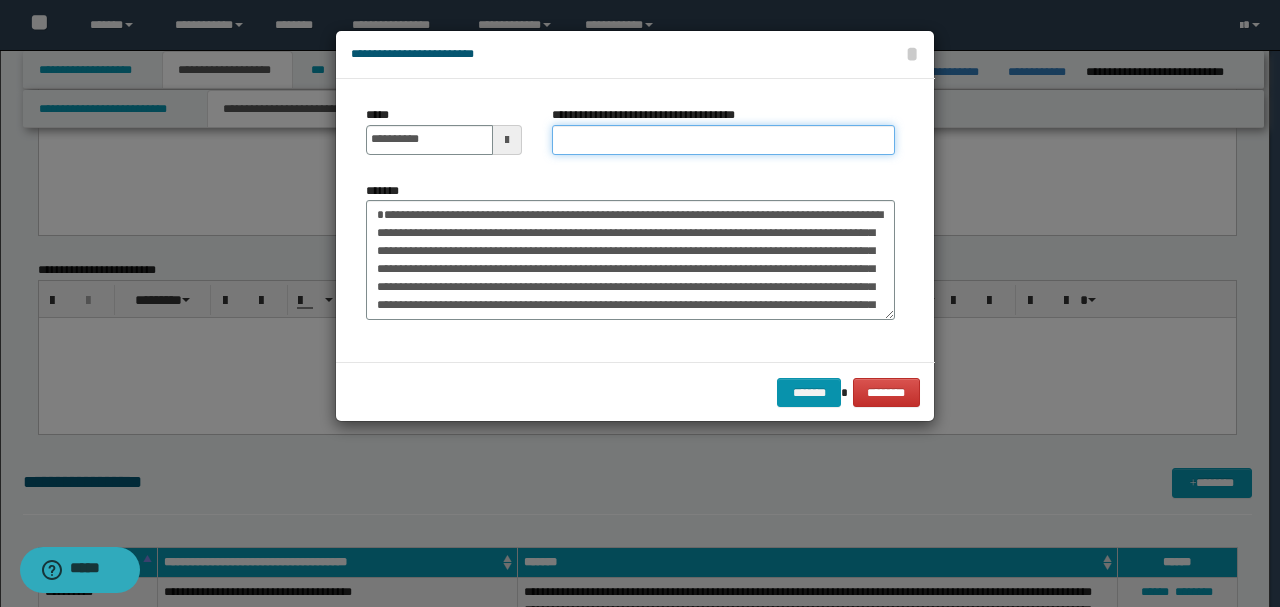 click on "**********" at bounding box center [723, 140] 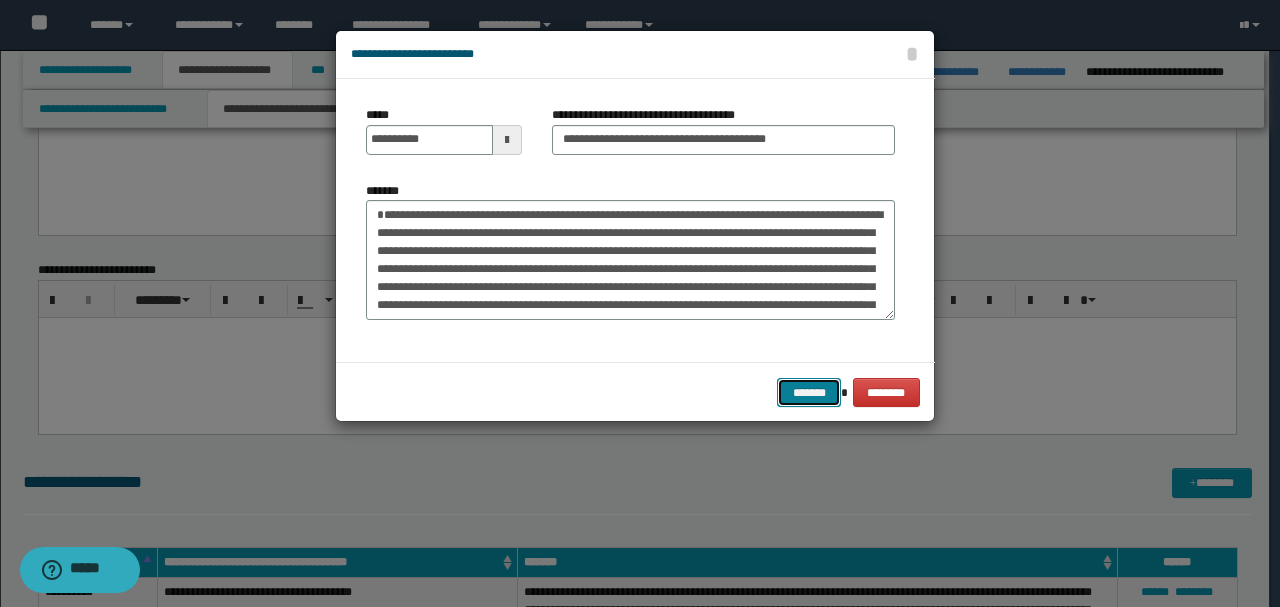 click on "*******" at bounding box center (809, 392) 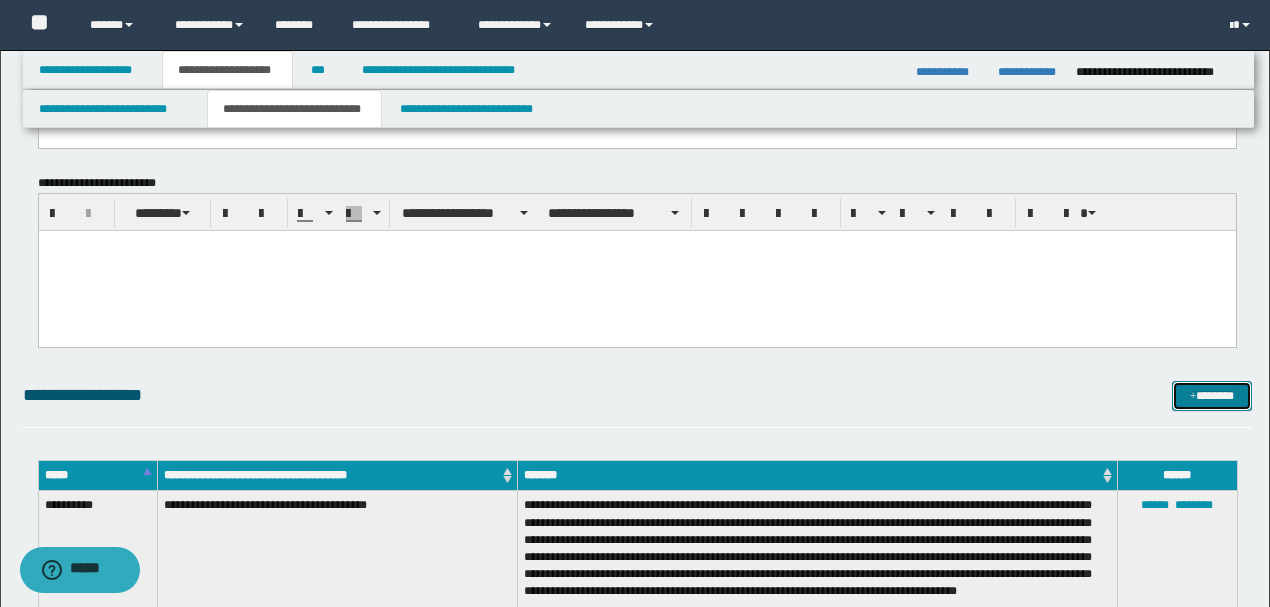 scroll, scrollTop: 1169, scrollLeft: 0, axis: vertical 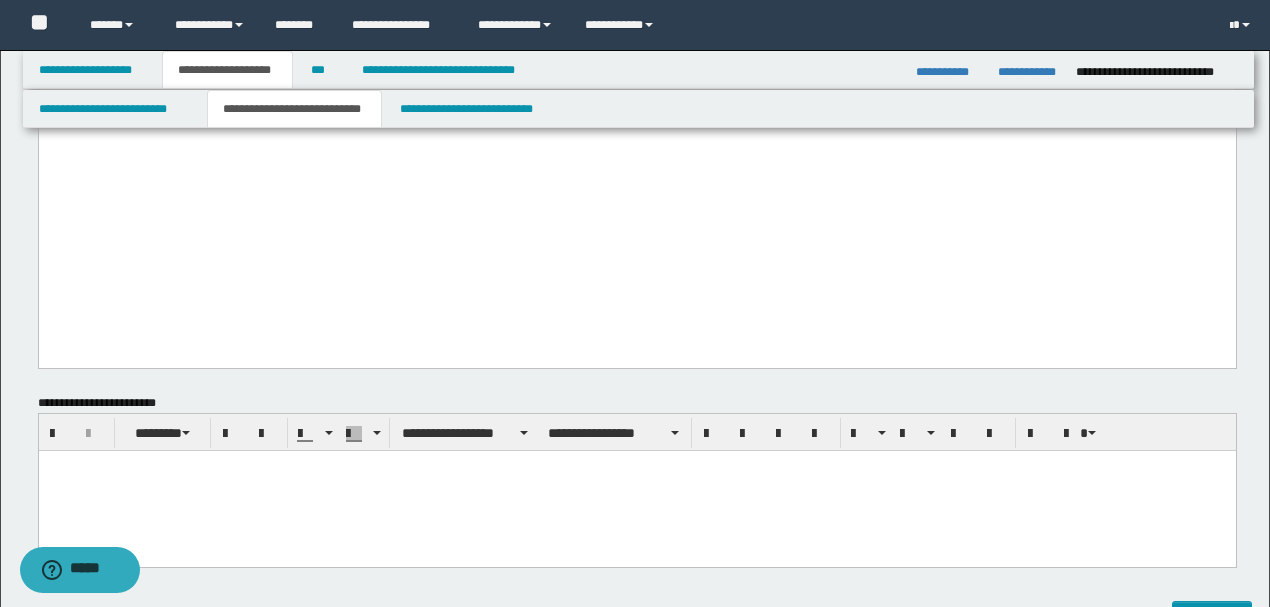click at bounding box center (636, 484) 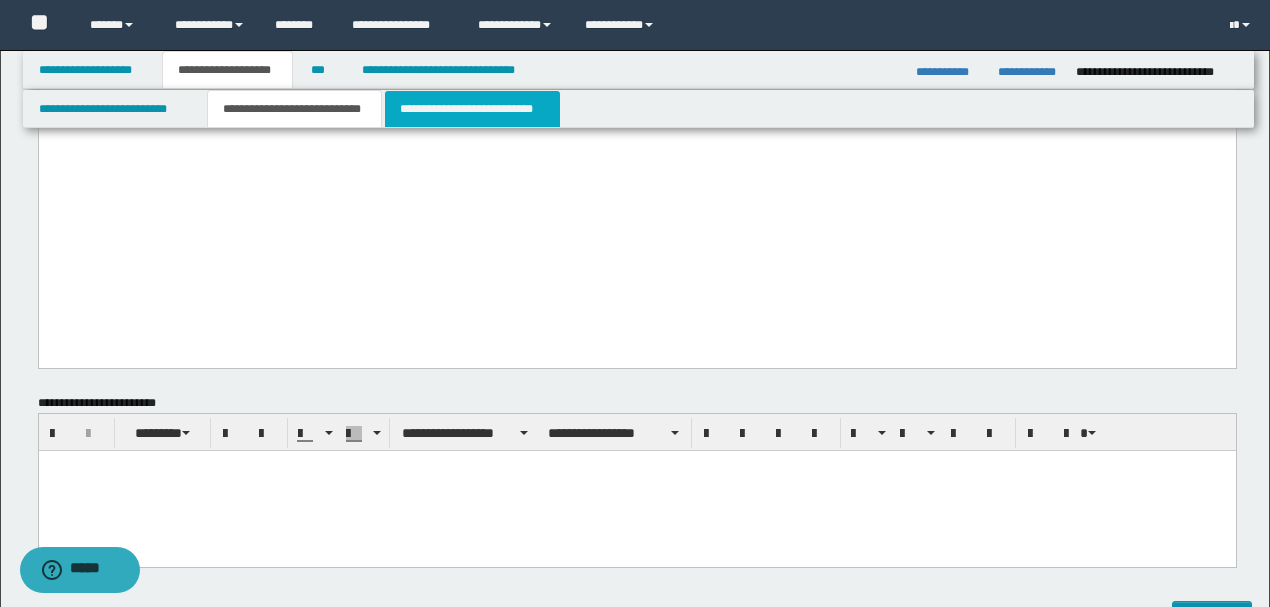 click on "**********" at bounding box center (472, 109) 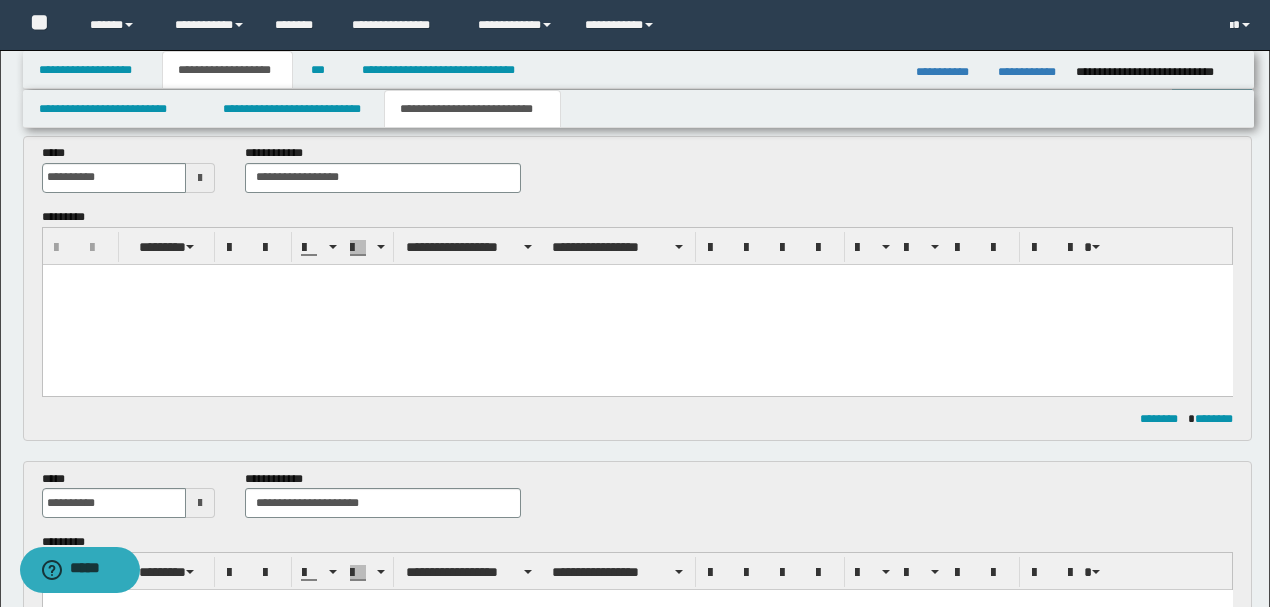 scroll, scrollTop: 0, scrollLeft: 0, axis: both 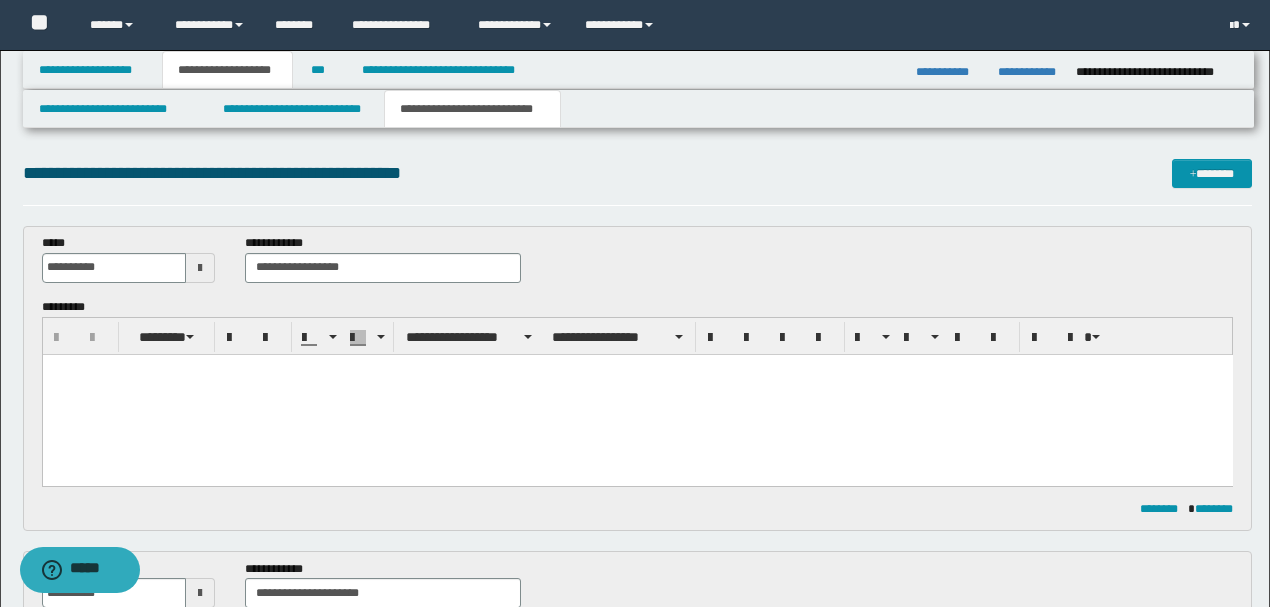 click at bounding box center (637, 394) 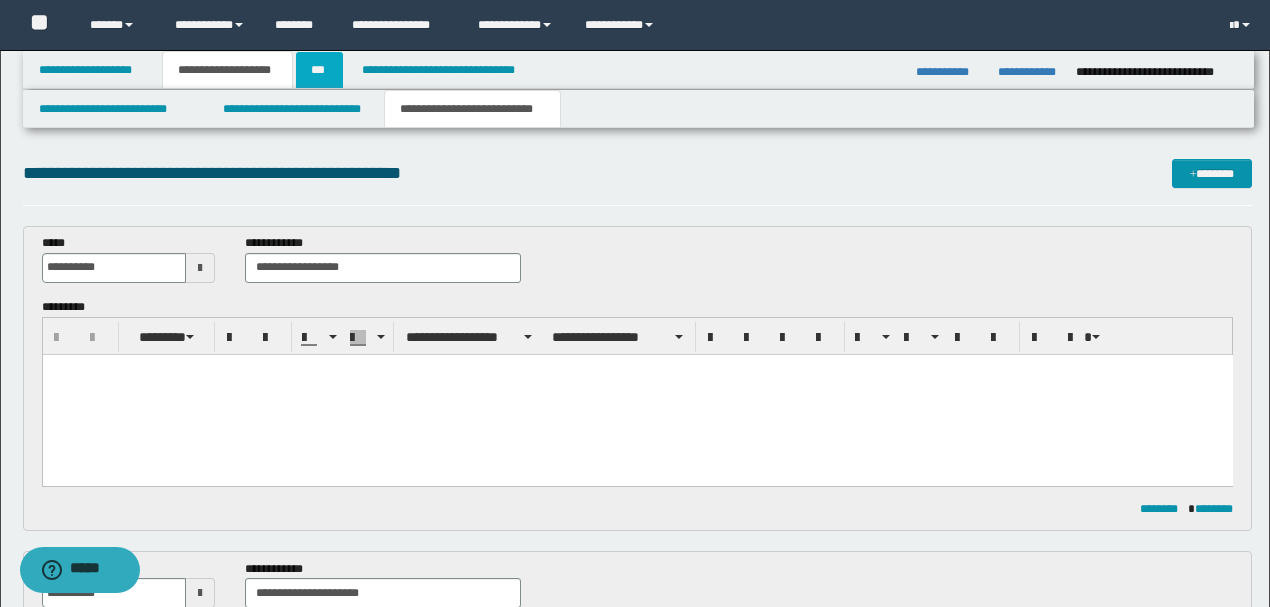 click on "***" at bounding box center (319, 70) 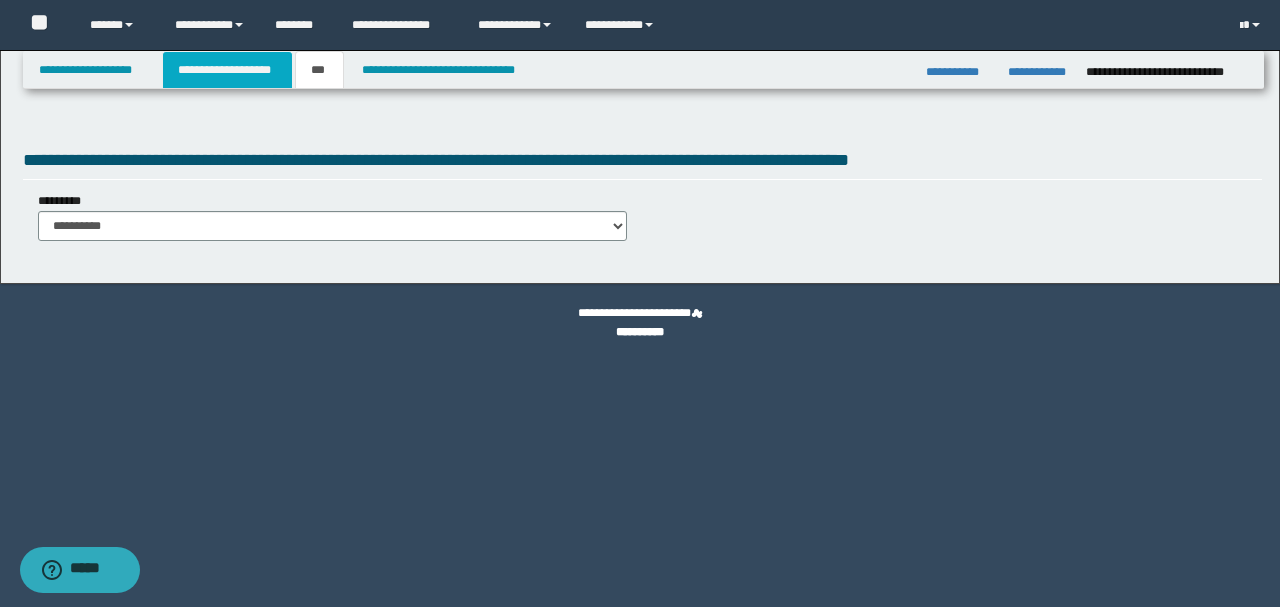 click on "**********" at bounding box center (227, 70) 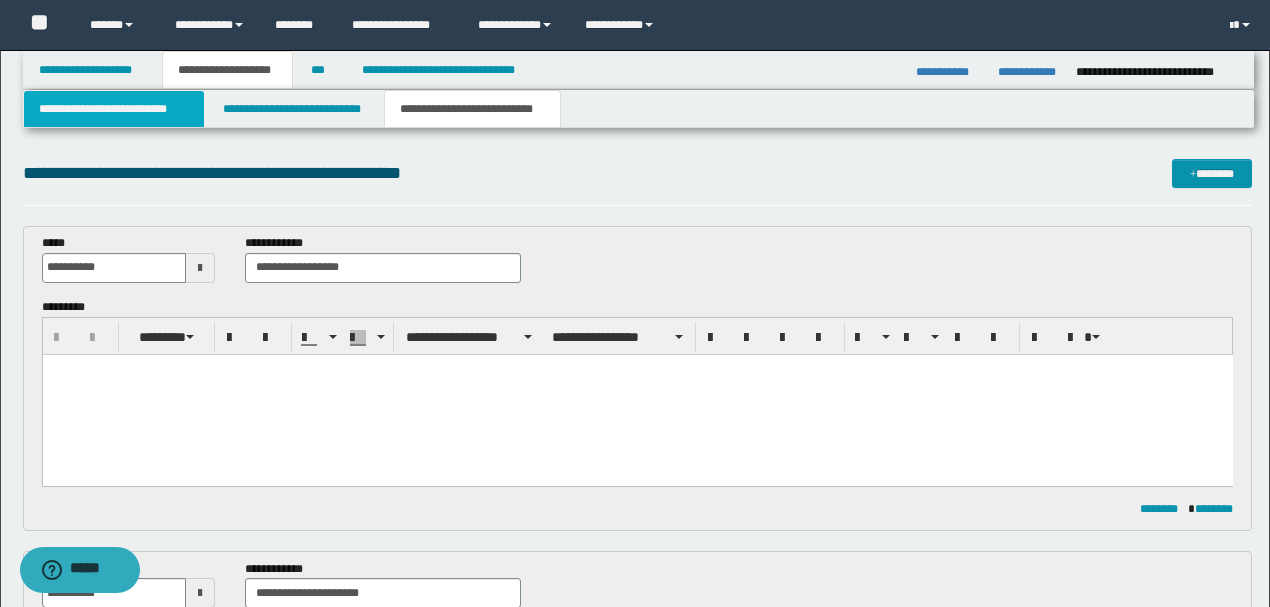 click on "**********" at bounding box center (114, 109) 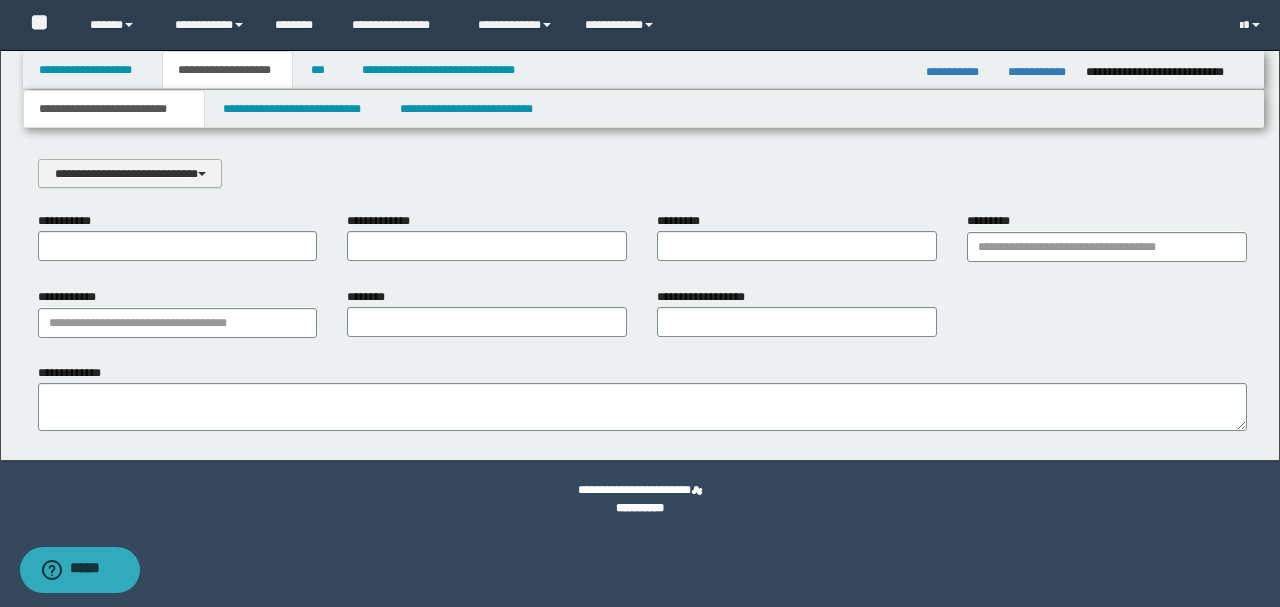 click on "**********" at bounding box center (130, 173) 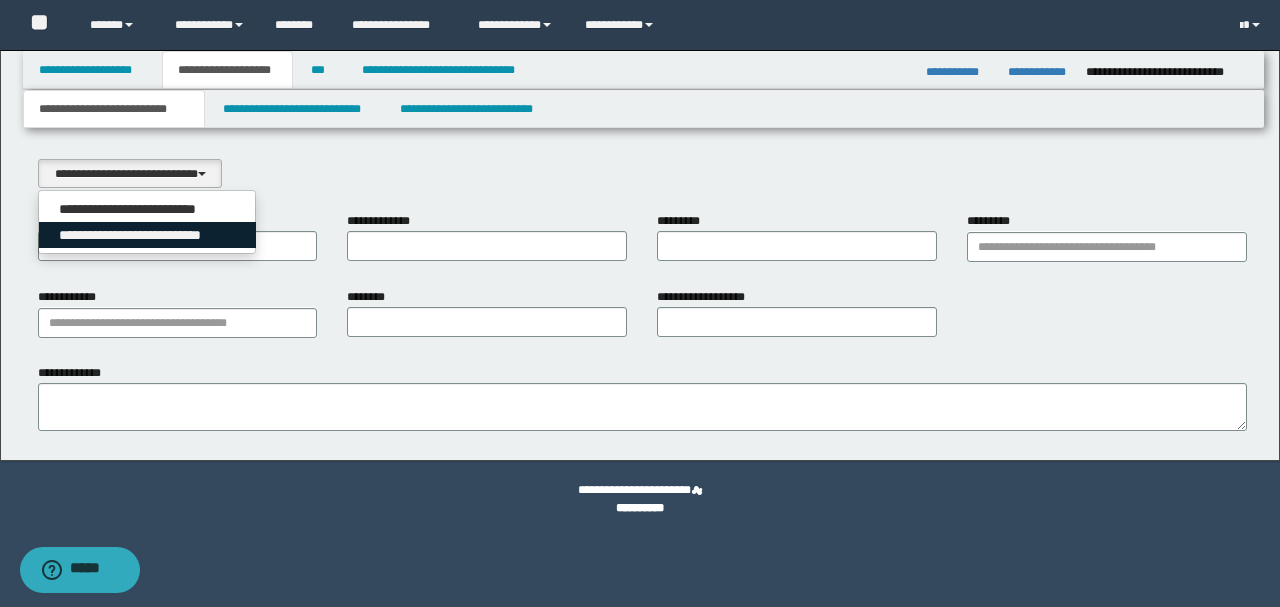 click on "**********" at bounding box center [148, 235] 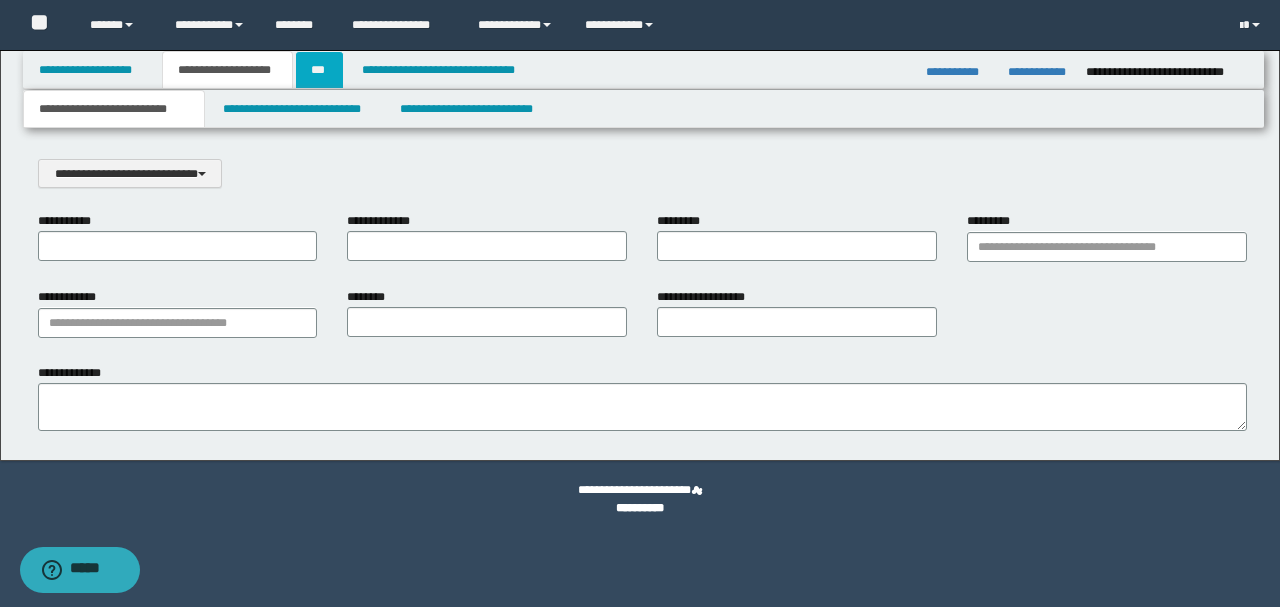 click on "***" at bounding box center (319, 70) 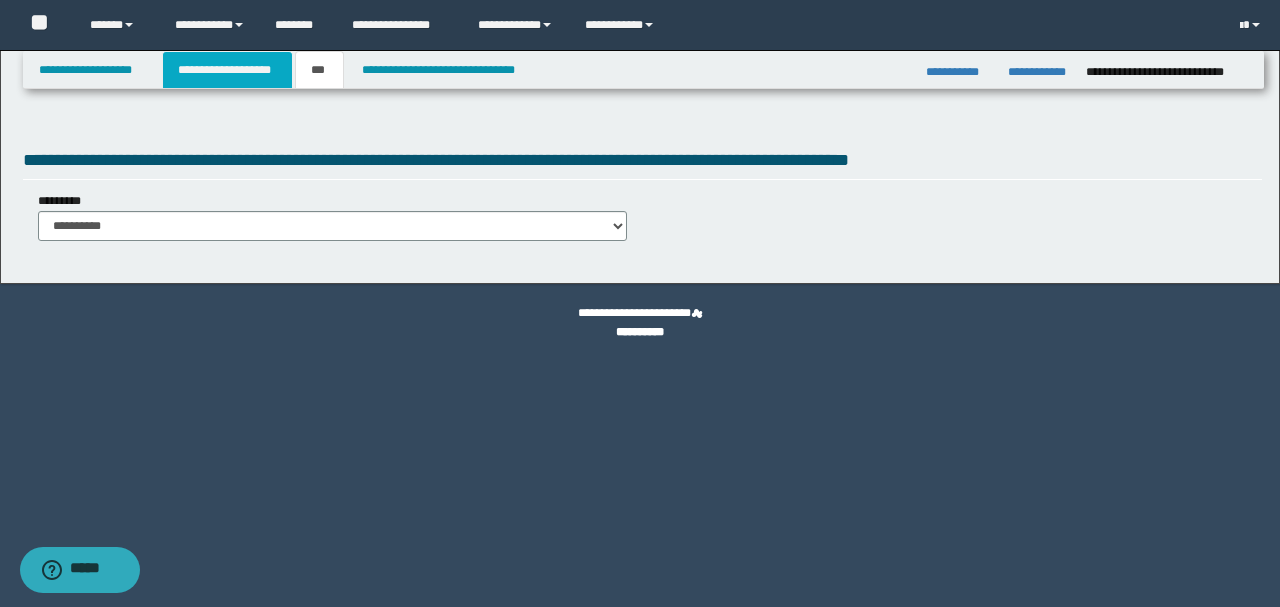 click on "**********" at bounding box center [227, 70] 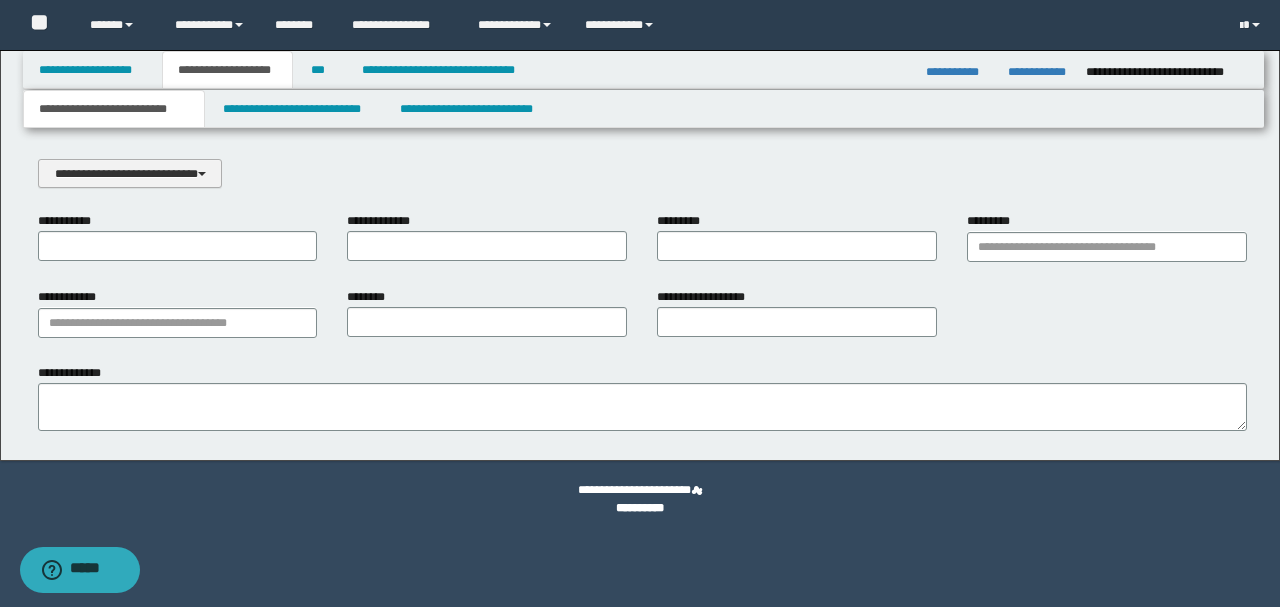 click on "**********" at bounding box center (130, 173) 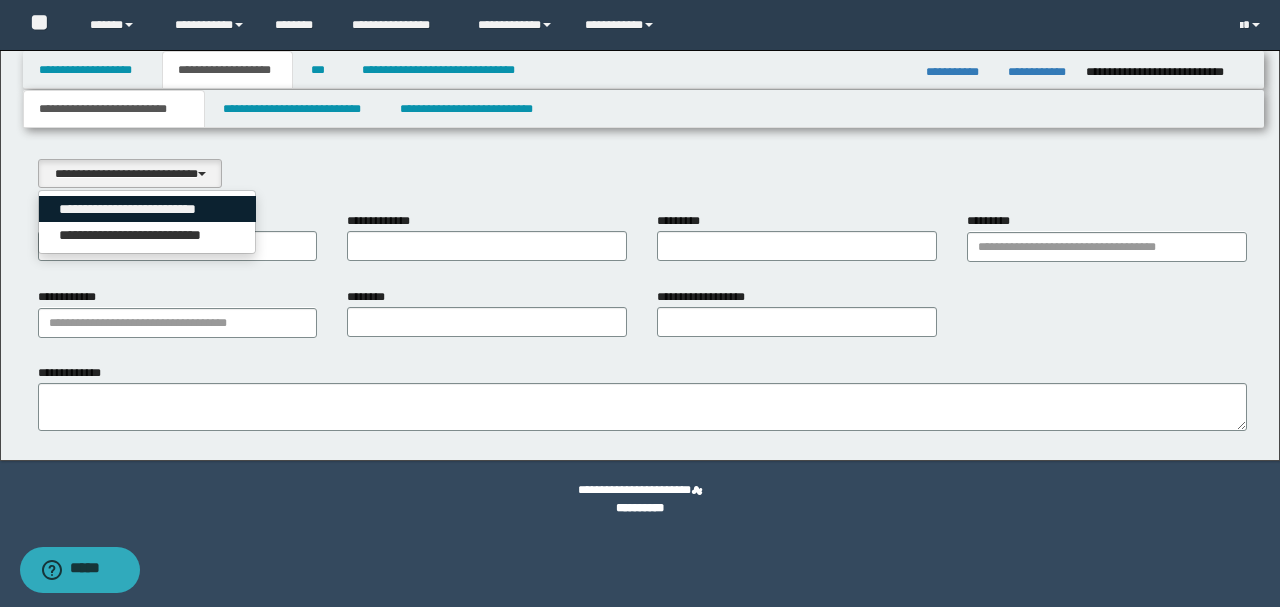 click on "**********" at bounding box center (148, 209) 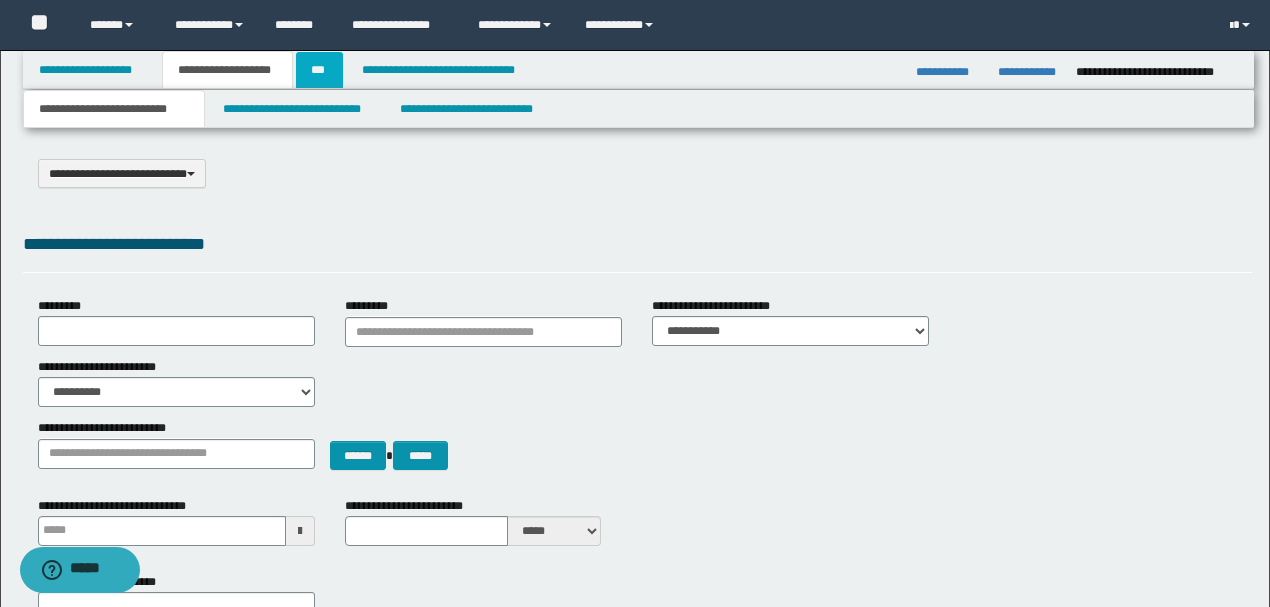 click on "***" at bounding box center (319, 70) 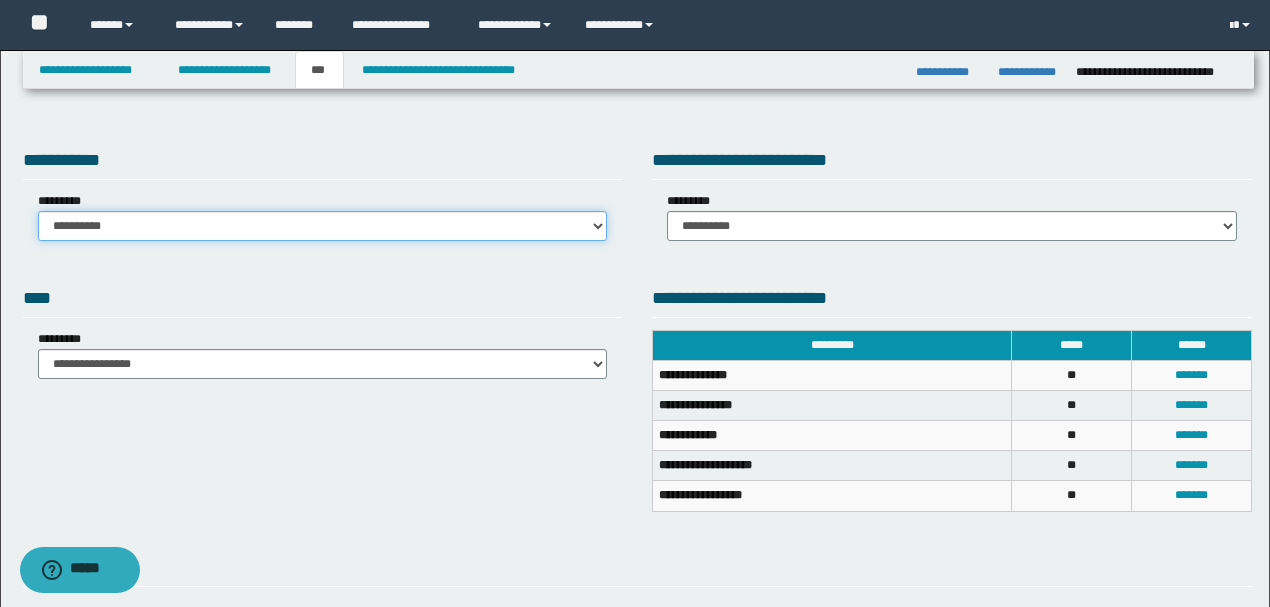 click on "**********" at bounding box center [323, 226] 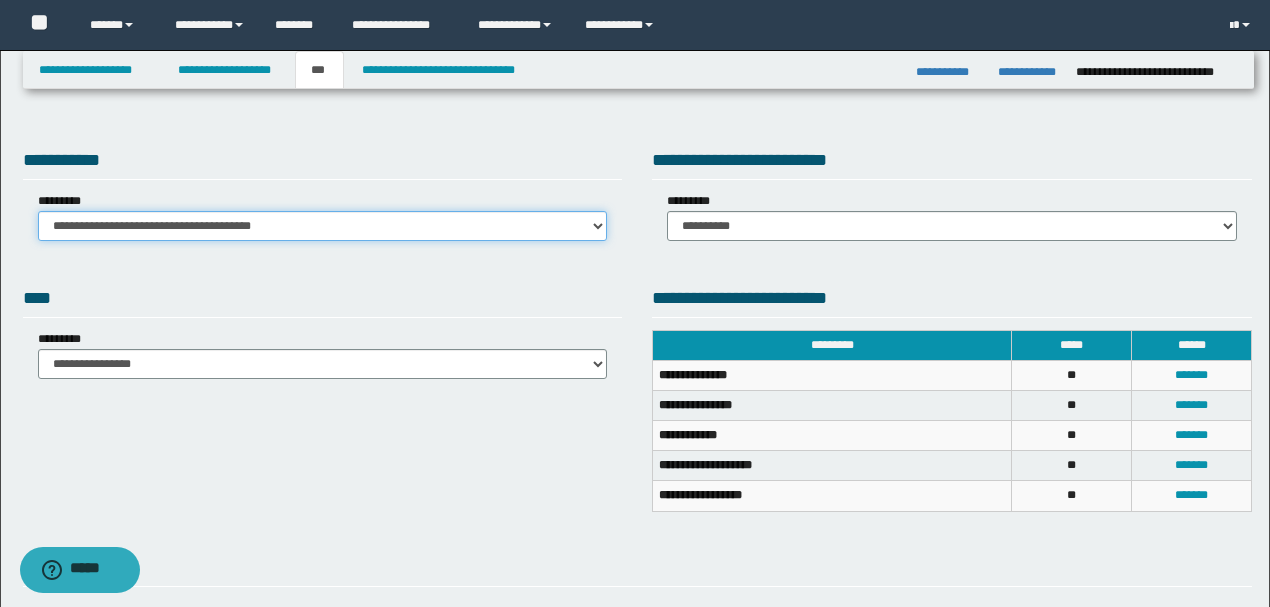 click on "**********" at bounding box center (323, 226) 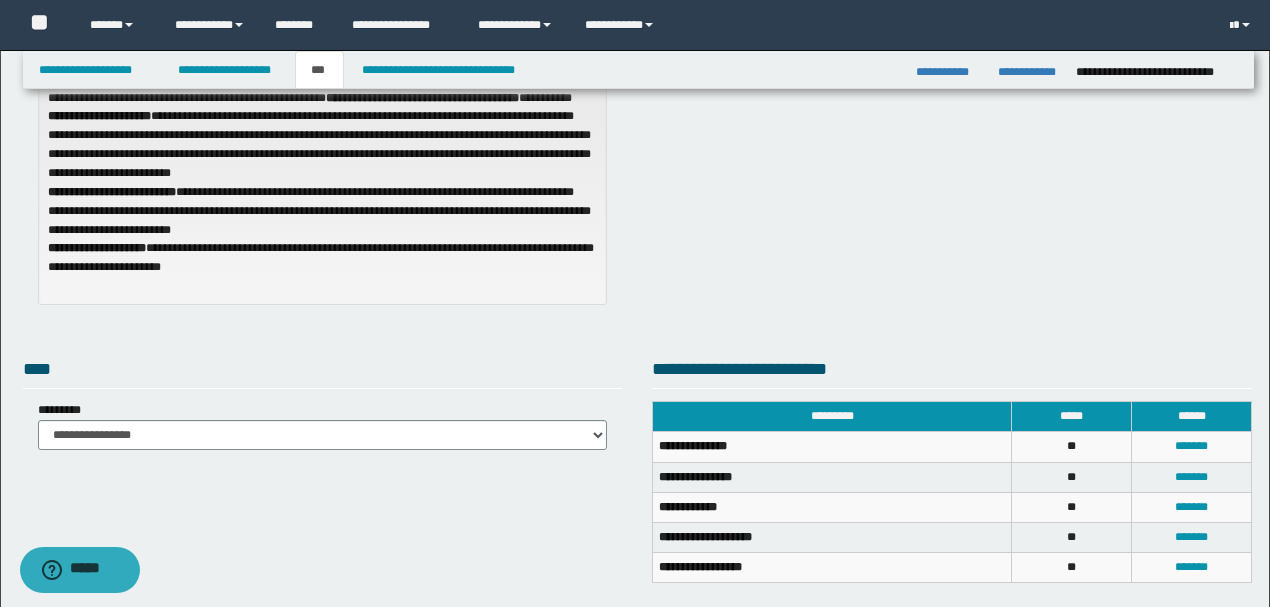 scroll, scrollTop: 0, scrollLeft: 0, axis: both 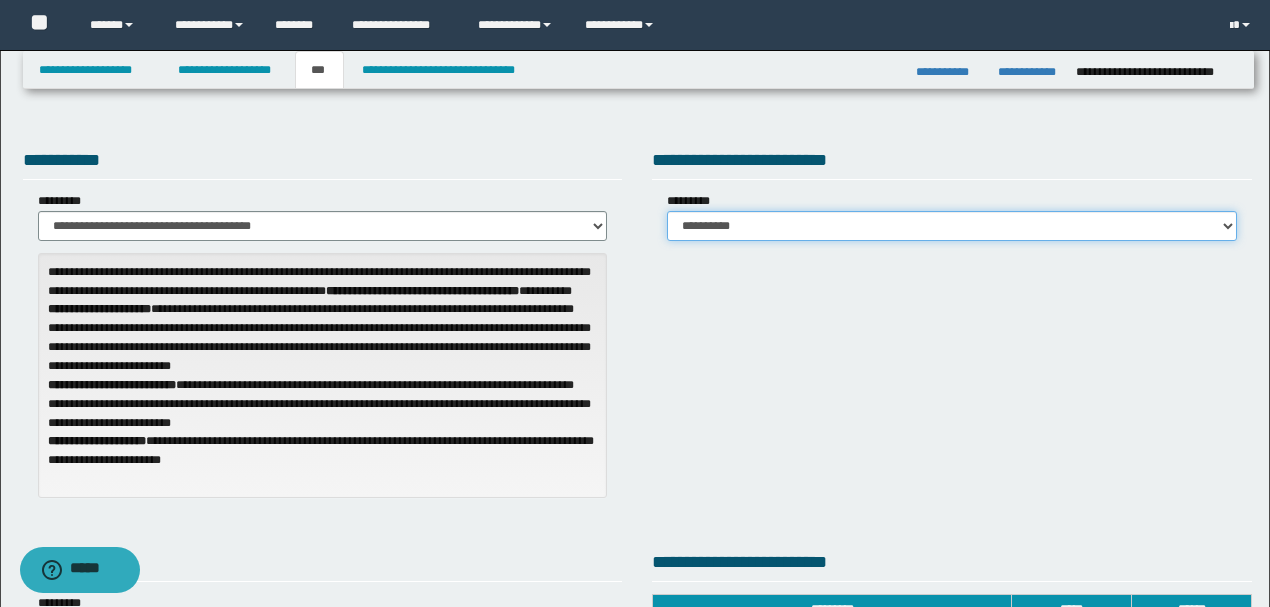 click on "**********" at bounding box center (952, 226) 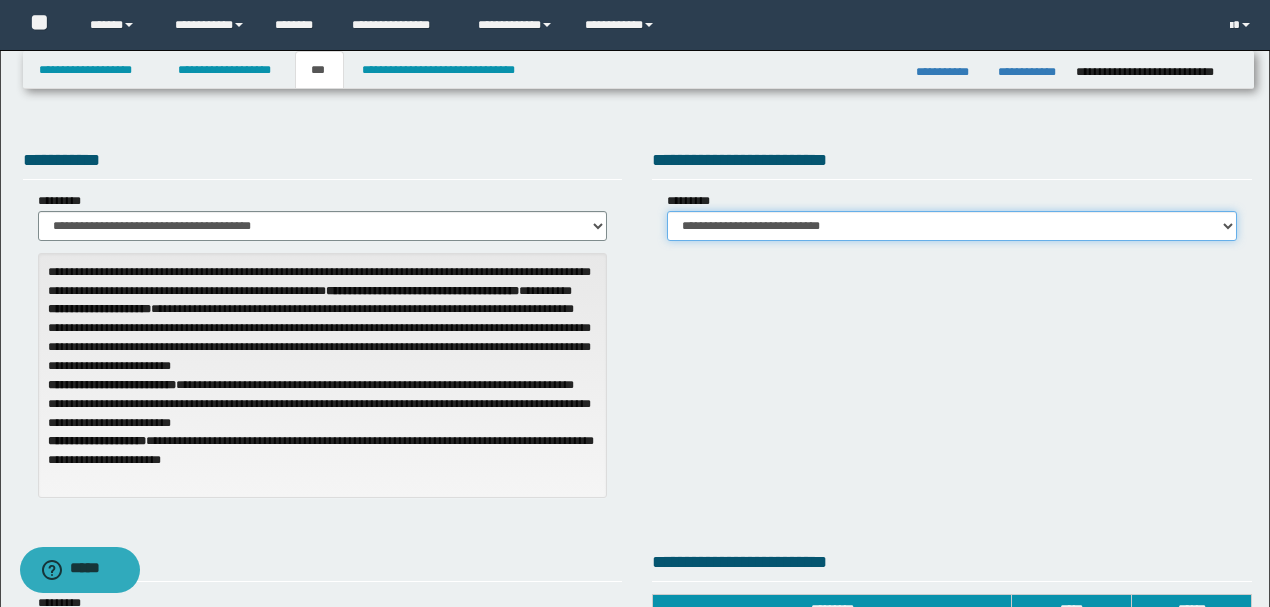 click on "**********" at bounding box center (952, 226) 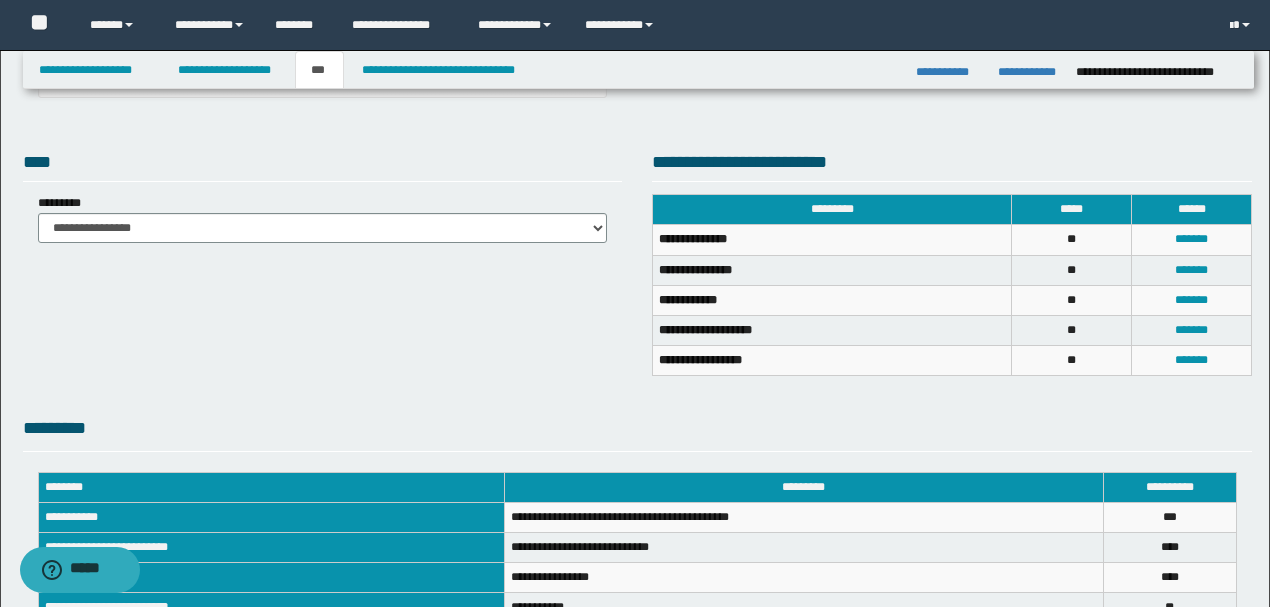 scroll, scrollTop: 133, scrollLeft: 0, axis: vertical 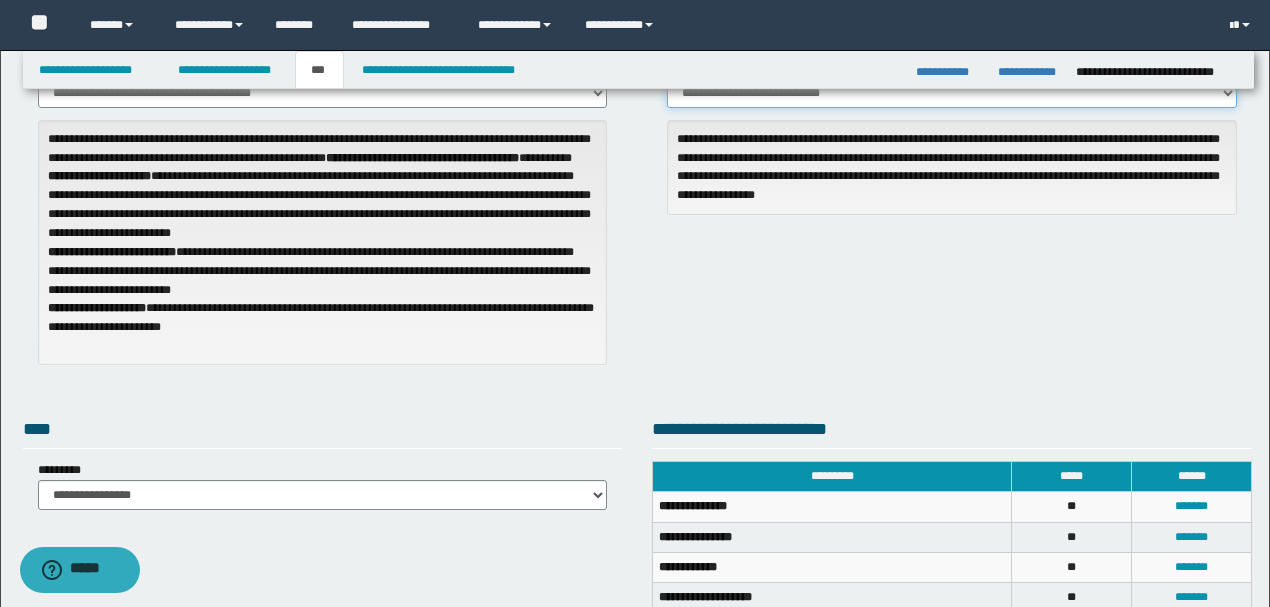 click on "**********" at bounding box center [952, 93] 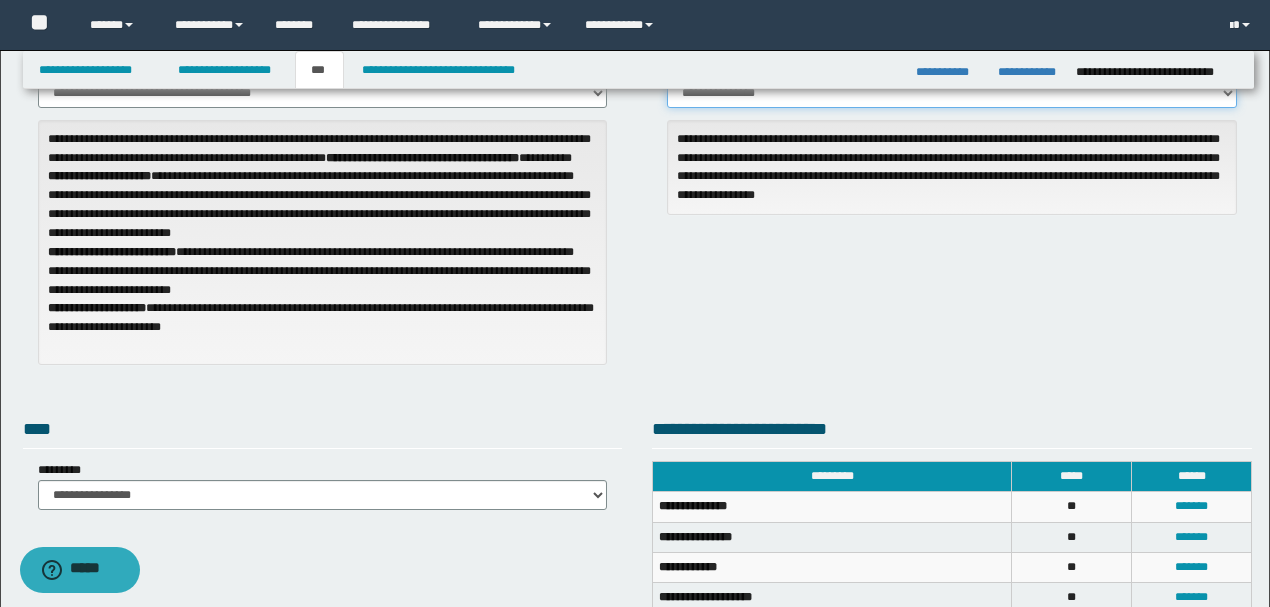 click on "**********" at bounding box center (952, 93) 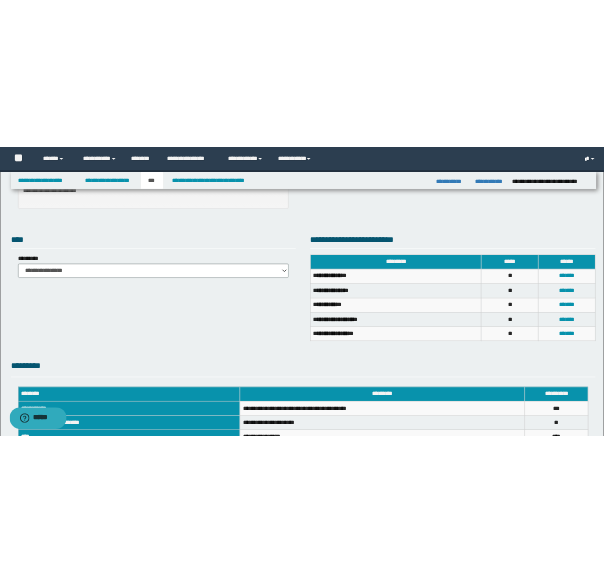 scroll, scrollTop: 200, scrollLeft: 0, axis: vertical 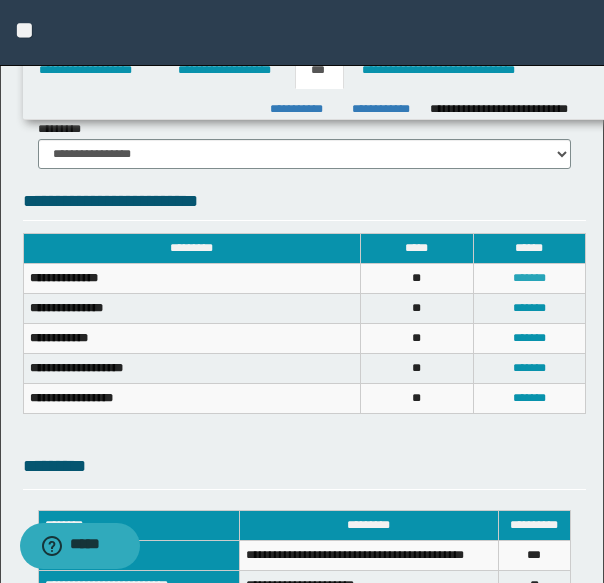 click on "*******" at bounding box center (529, 278) 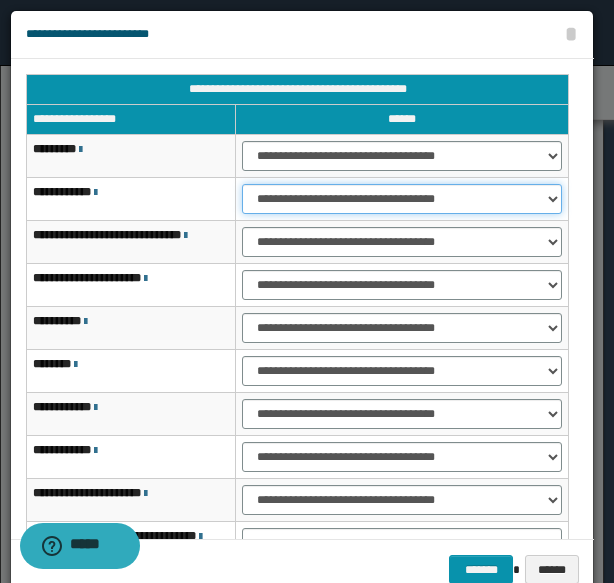 click on "**********" at bounding box center [402, 199] 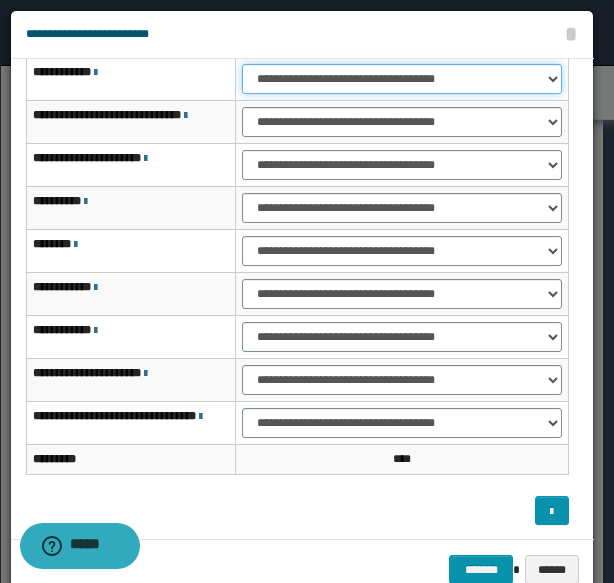 scroll, scrollTop: 121, scrollLeft: 0, axis: vertical 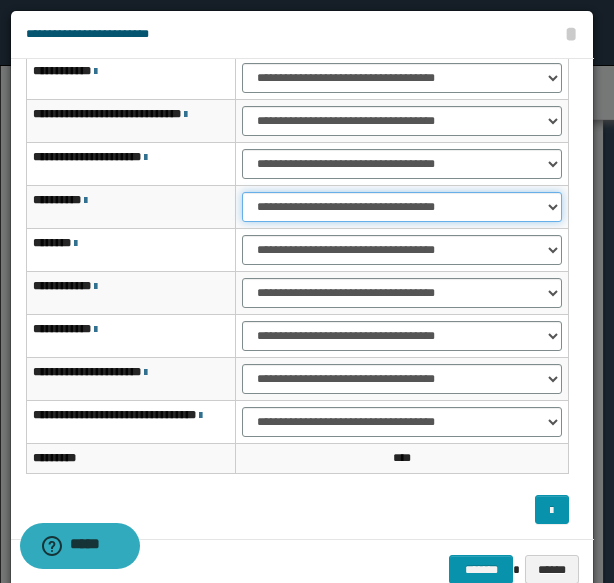click on "**********" at bounding box center (402, 207) 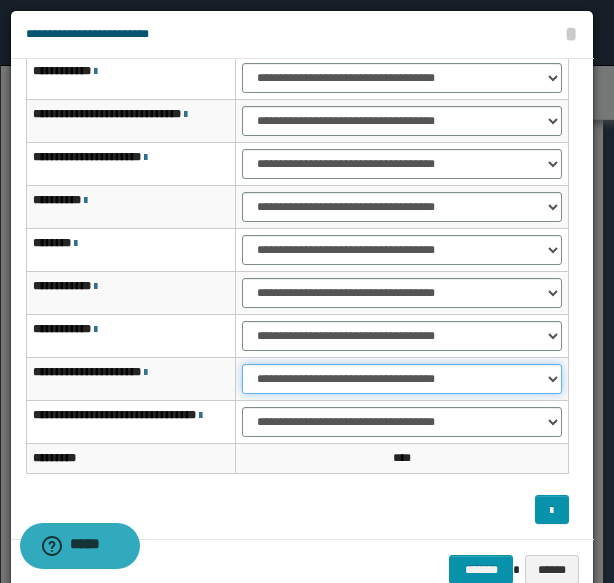 click on "**********" at bounding box center (402, 379) 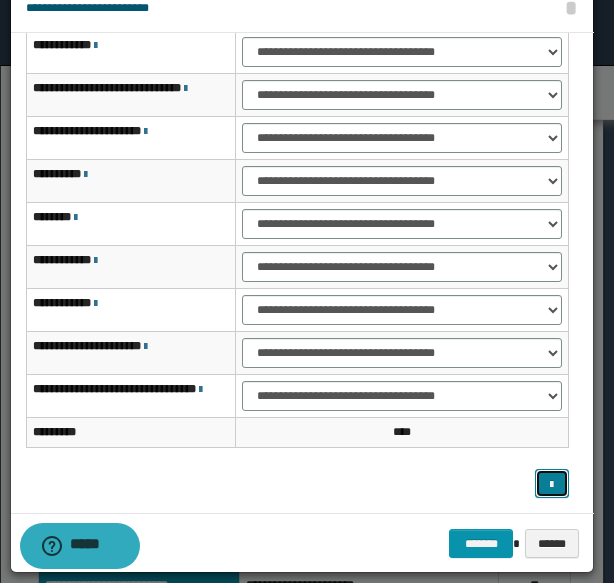 click at bounding box center (551, 485) 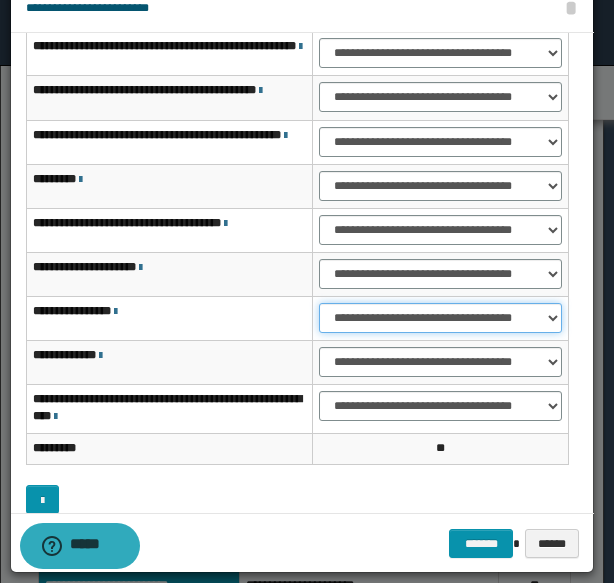 click on "**********" at bounding box center (440, 318) 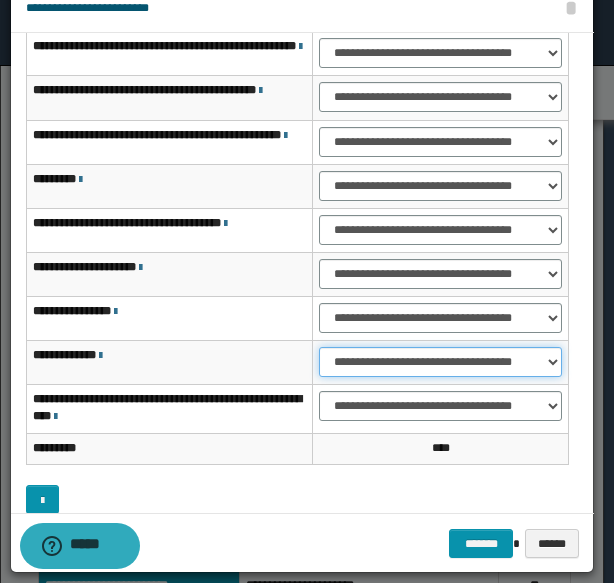 click on "**********" at bounding box center (440, 362) 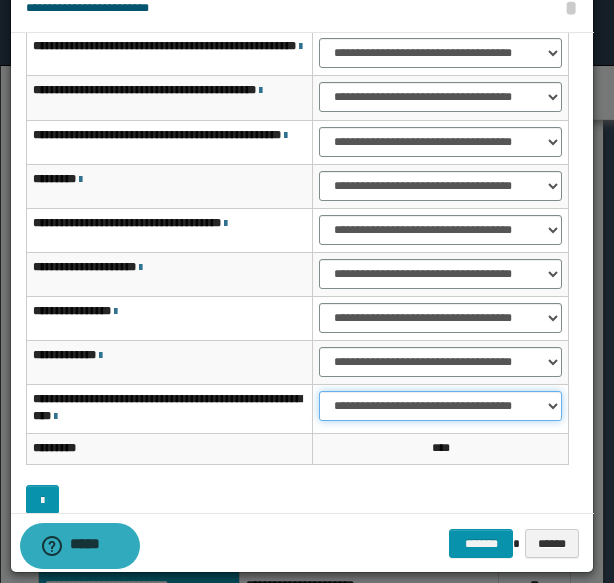 drag, startPoint x: 360, startPoint y: 405, endPoint x: 370, endPoint y: 416, distance: 14.866069 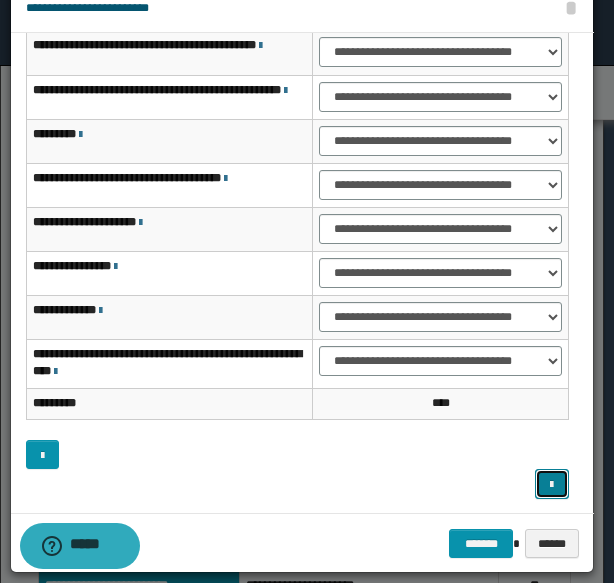 click at bounding box center (551, 485) 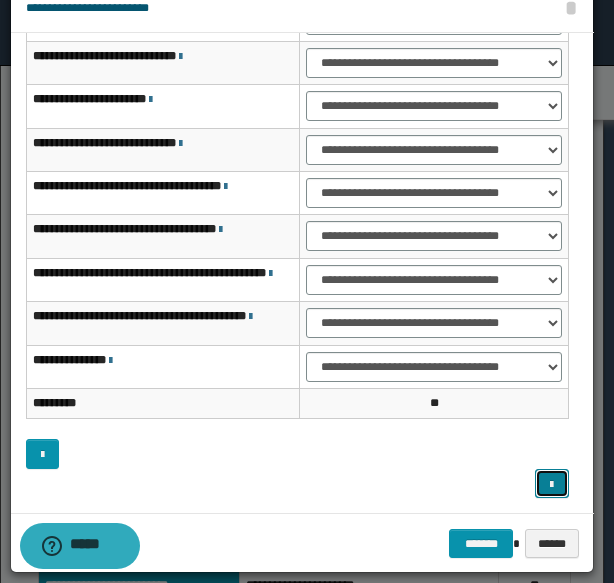 scroll, scrollTop: 0, scrollLeft: 0, axis: both 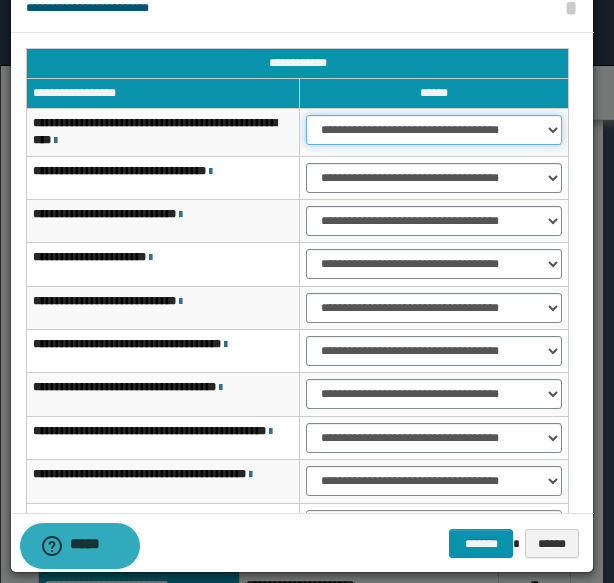 click on "**********" at bounding box center (434, 130) 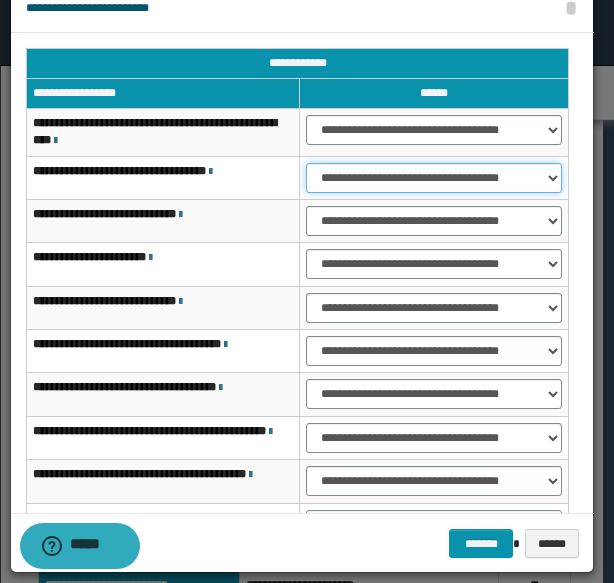click on "**********" at bounding box center [434, 178] 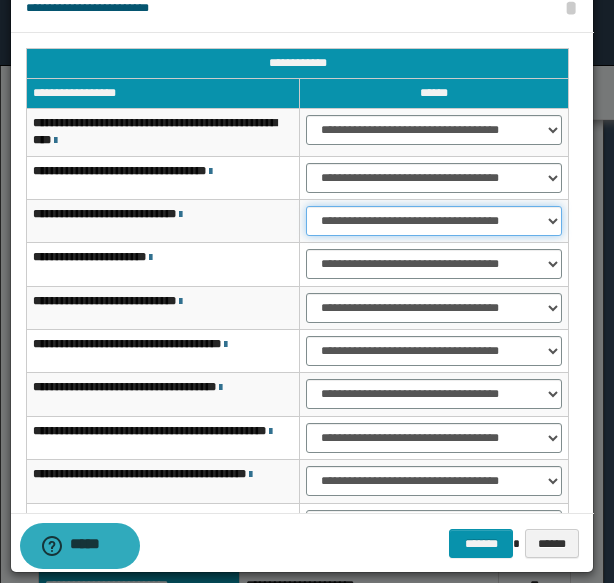 drag, startPoint x: 373, startPoint y: 220, endPoint x: 384, endPoint y: 220, distance: 11 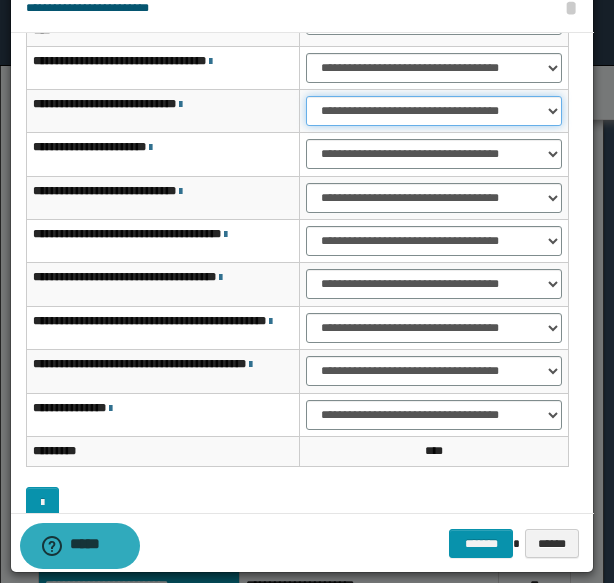 scroll, scrollTop: 158, scrollLeft: 0, axis: vertical 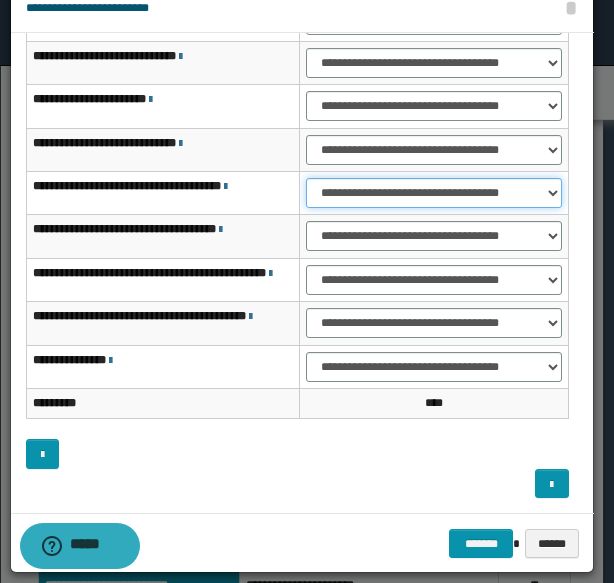 drag, startPoint x: 337, startPoint y: 190, endPoint x: 372, endPoint y: 201, distance: 36.687874 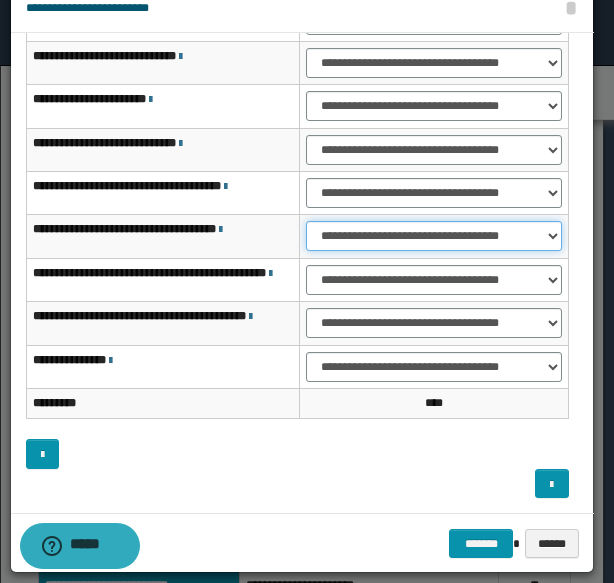 click on "**********" at bounding box center (434, 236) 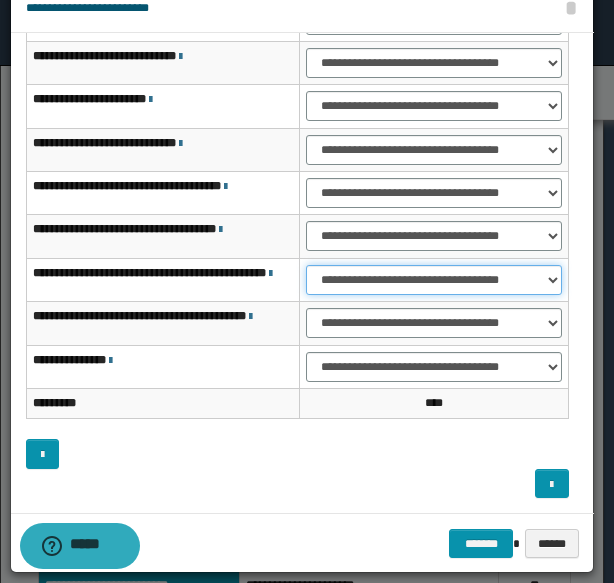 drag, startPoint x: 371, startPoint y: 274, endPoint x: 376, endPoint y: 283, distance: 10.29563 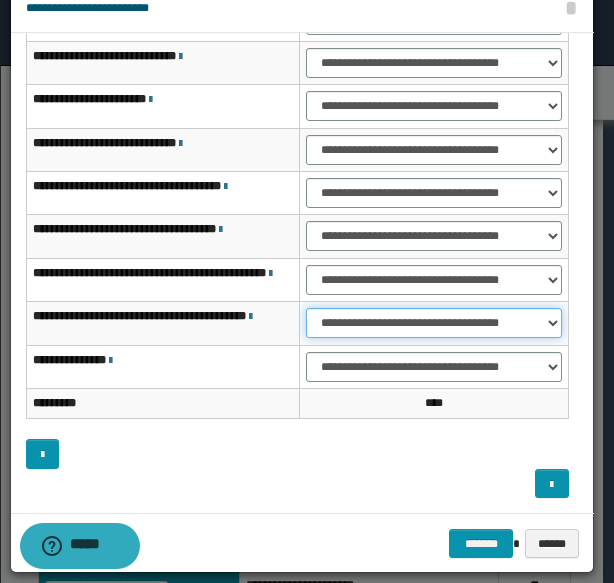 click on "**********" at bounding box center [434, 323] 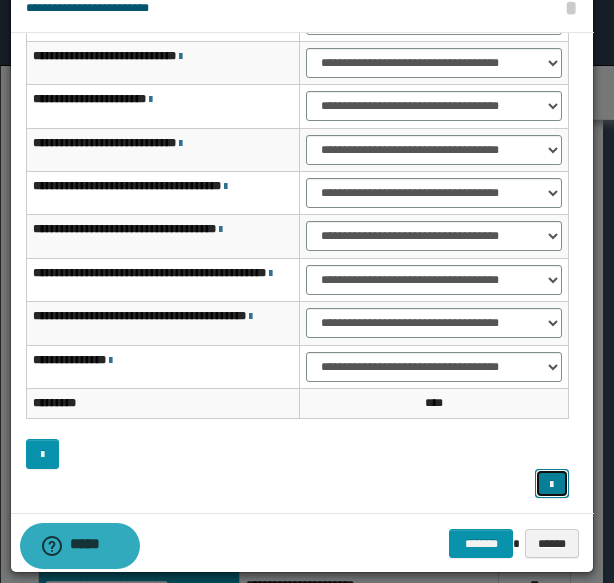 click at bounding box center (551, 485) 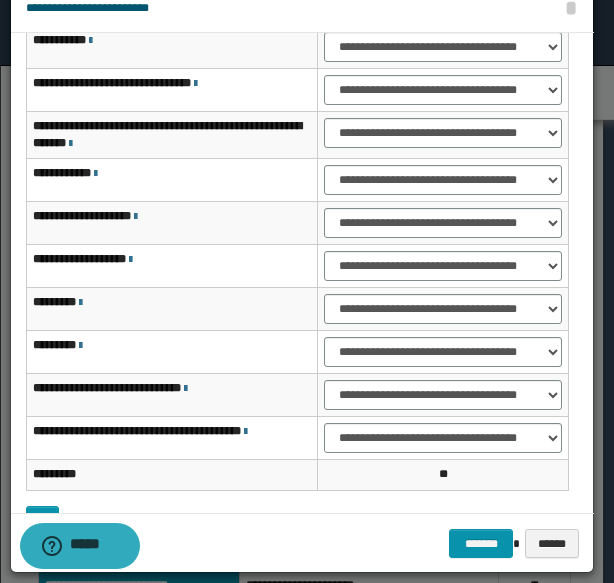 scroll, scrollTop: 0, scrollLeft: 0, axis: both 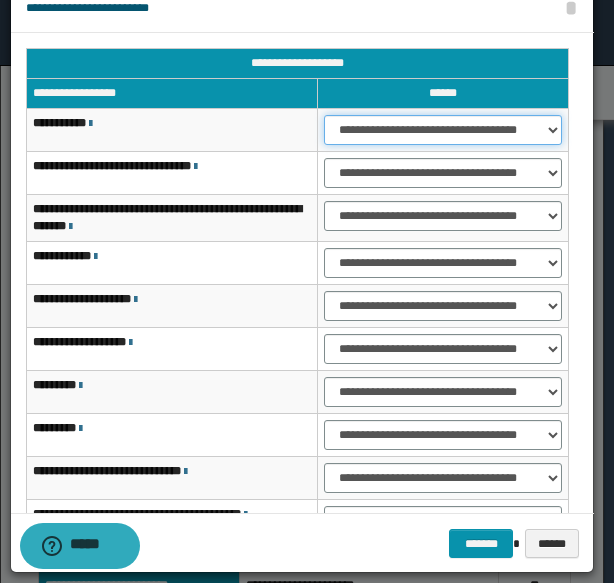 drag, startPoint x: 370, startPoint y: 129, endPoint x: 354, endPoint y: 142, distance: 20.615528 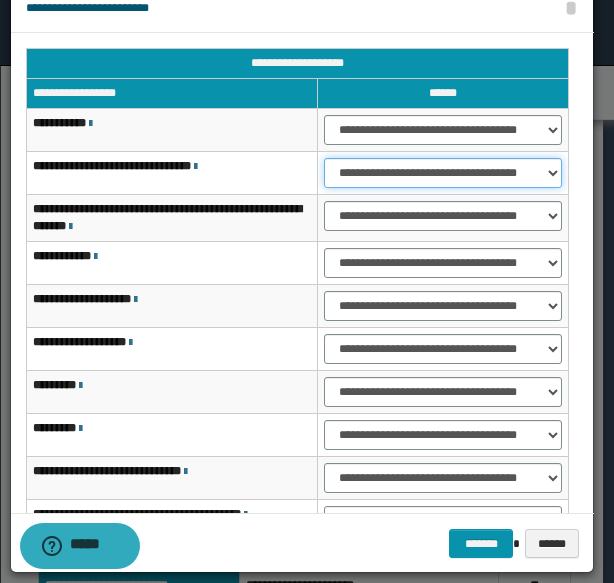 click on "**********" at bounding box center (443, 173) 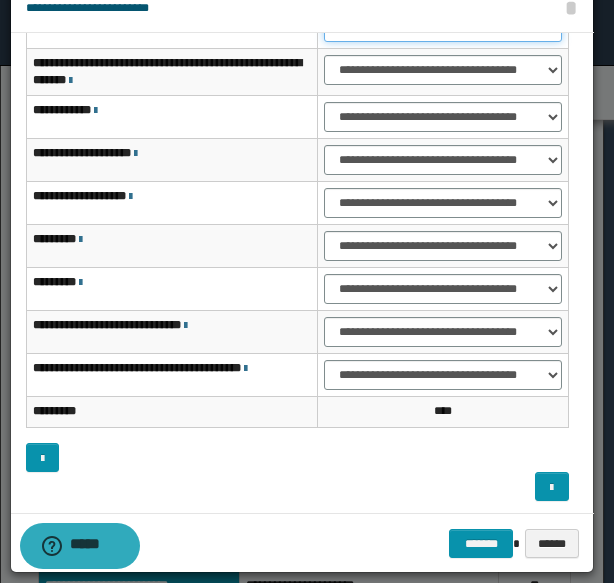 scroll, scrollTop: 149, scrollLeft: 0, axis: vertical 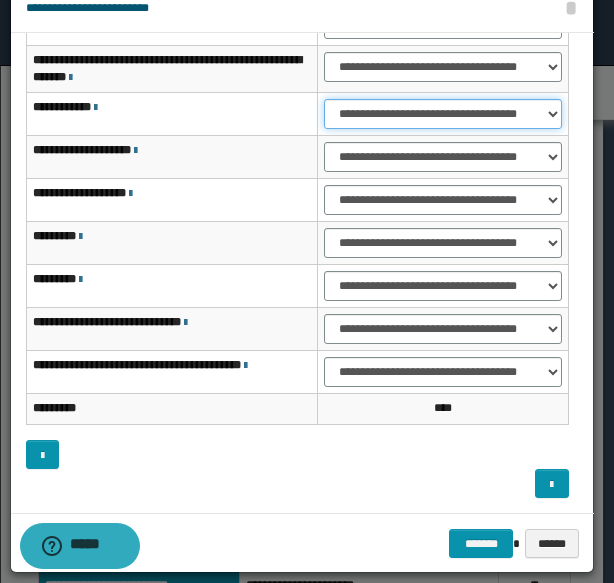 click on "**********" at bounding box center [443, 114] 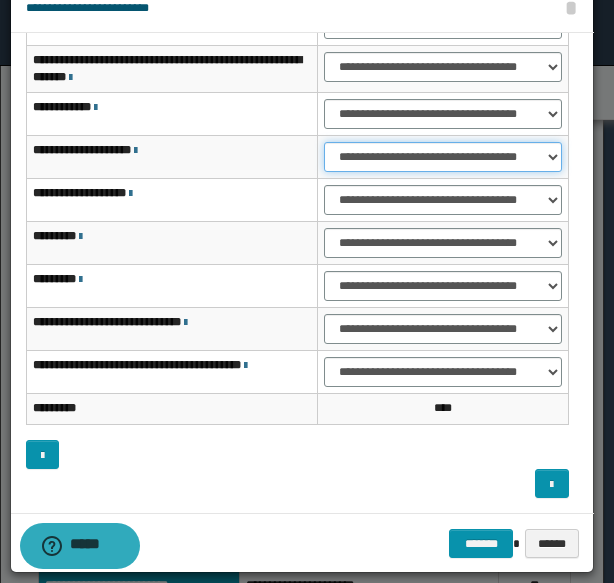 drag, startPoint x: 362, startPoint y: 158, endPoint x: 371, endPoint y: 166, distance: 12.0415945 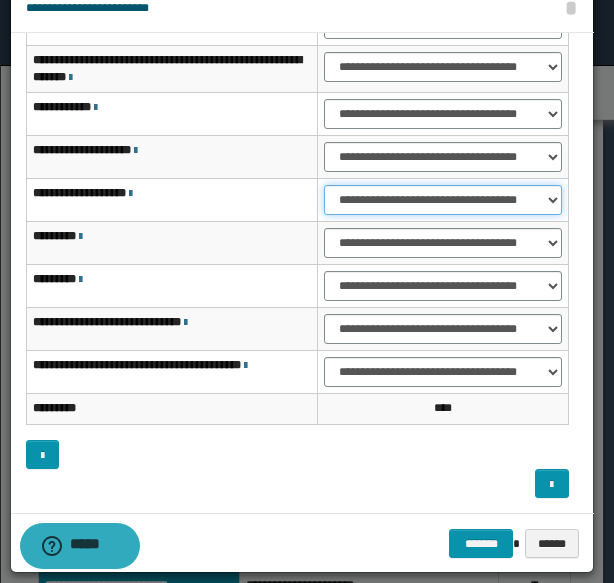 drag, startPoint x: 370, startPoint y: 193, endPoint x: 380, endPoint y: 209, distance: 18.867962 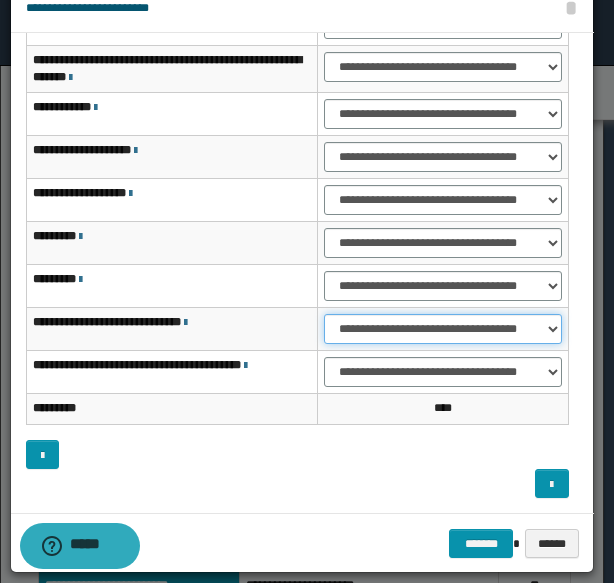 click on "**********" at bounding box center [443, 329] 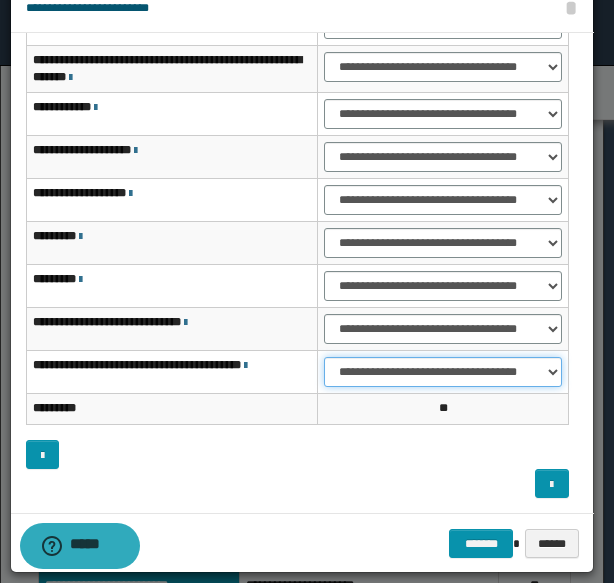 click on "**********" at bounding box center (443, 372) 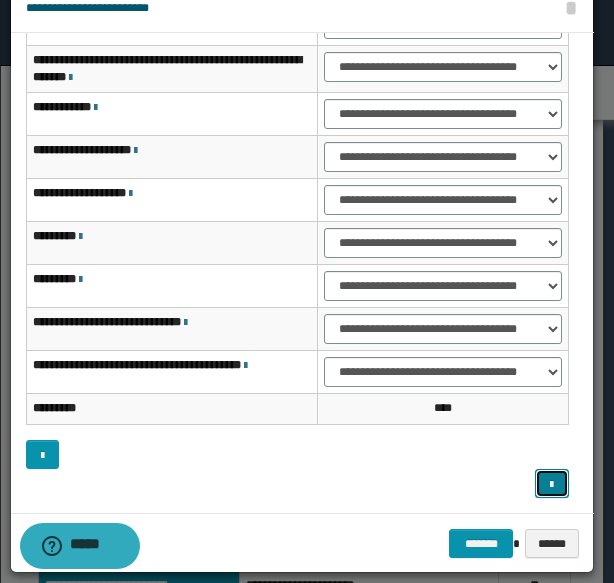 click at bounding box center (551, 485) 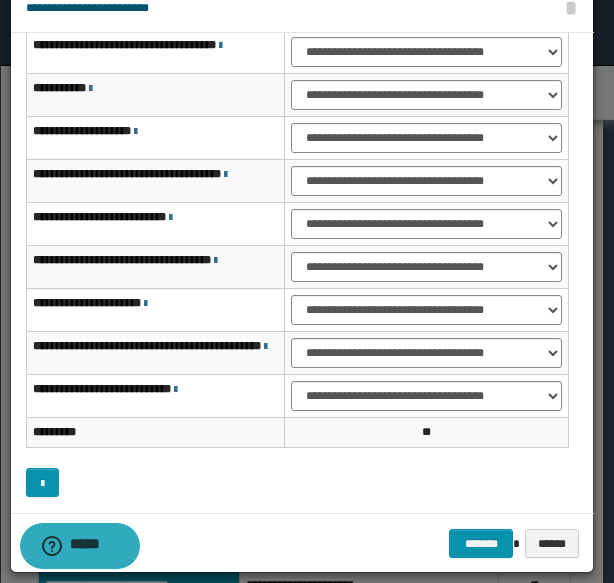 scroll, scrollTop: 0, scrollLeft: 0, axis: both 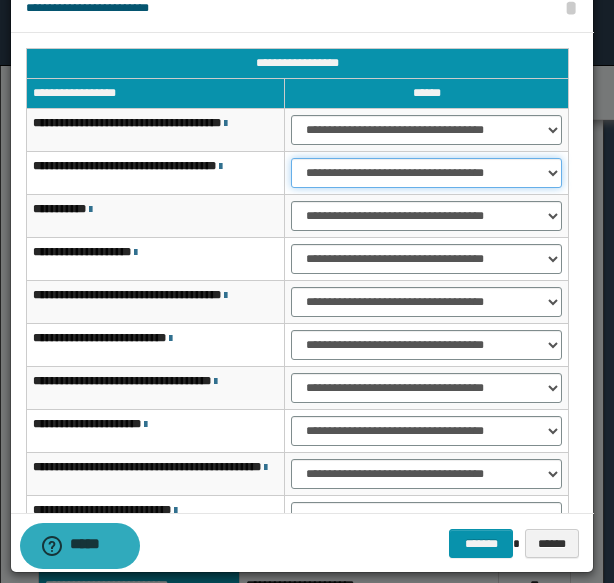 click on "**********" at bounding box center (426, 173) 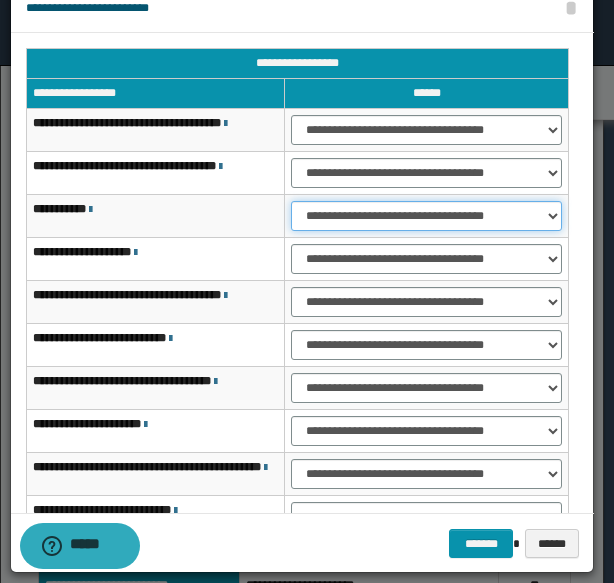 drag, startPoint x: 347, startPoint y: 212, endPoint x: 356, endPoint y: 222, distance: 13.453624 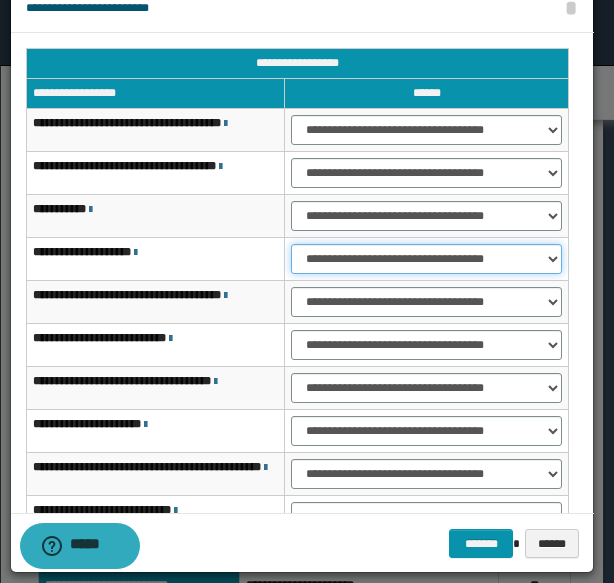 click on "**********" at bounding box center (426, 259) 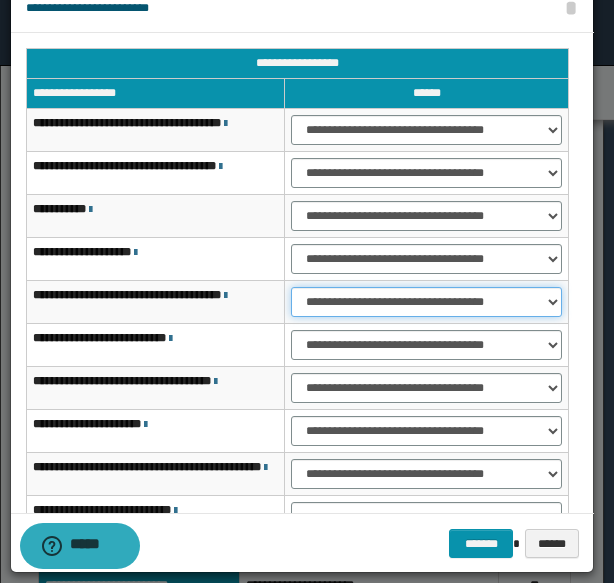 drag, startPoint x: 350, startPoint y: 286, endPoint x: 358, endPoint y: 313, distance: 28.160255 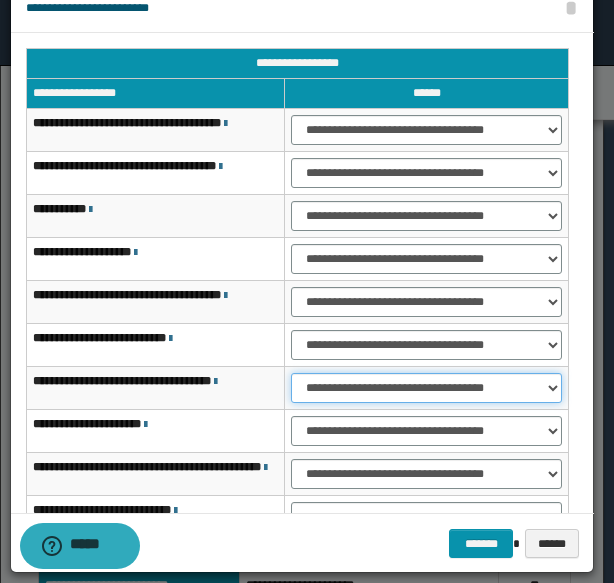 click on "**********" at bounding box center (426, 388) 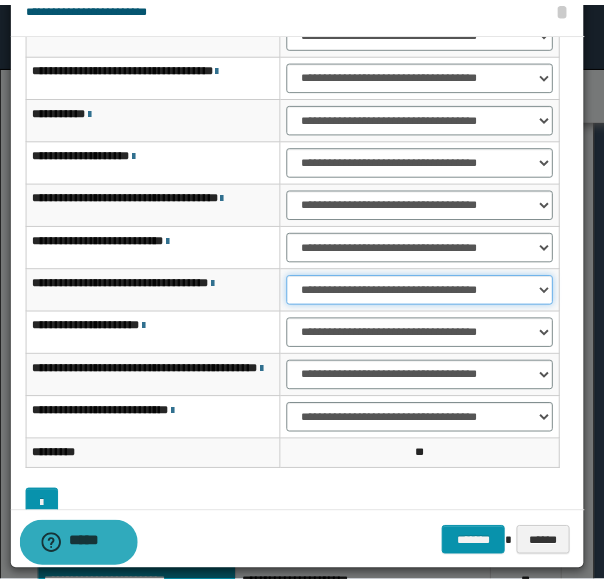 scroll, scrollTop: 121, scrollLeft: 0, axis: vertical 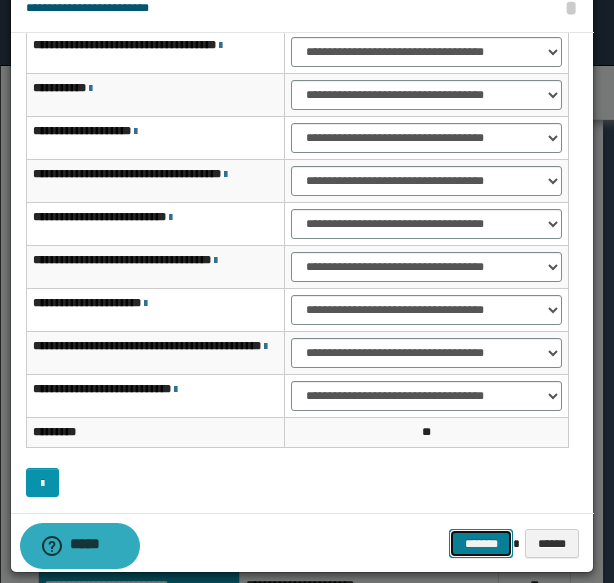 click on "*******" at bounding box center [481, 543] 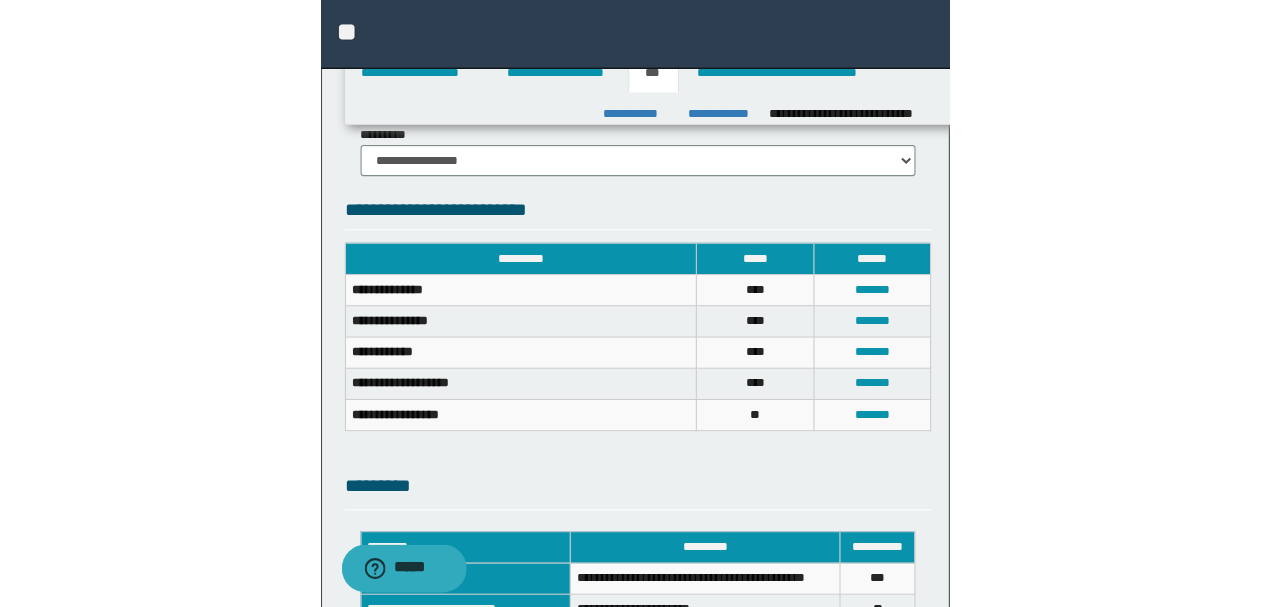 scroll, scrollTop: 691, scrollLeft: 0, axis: vertical 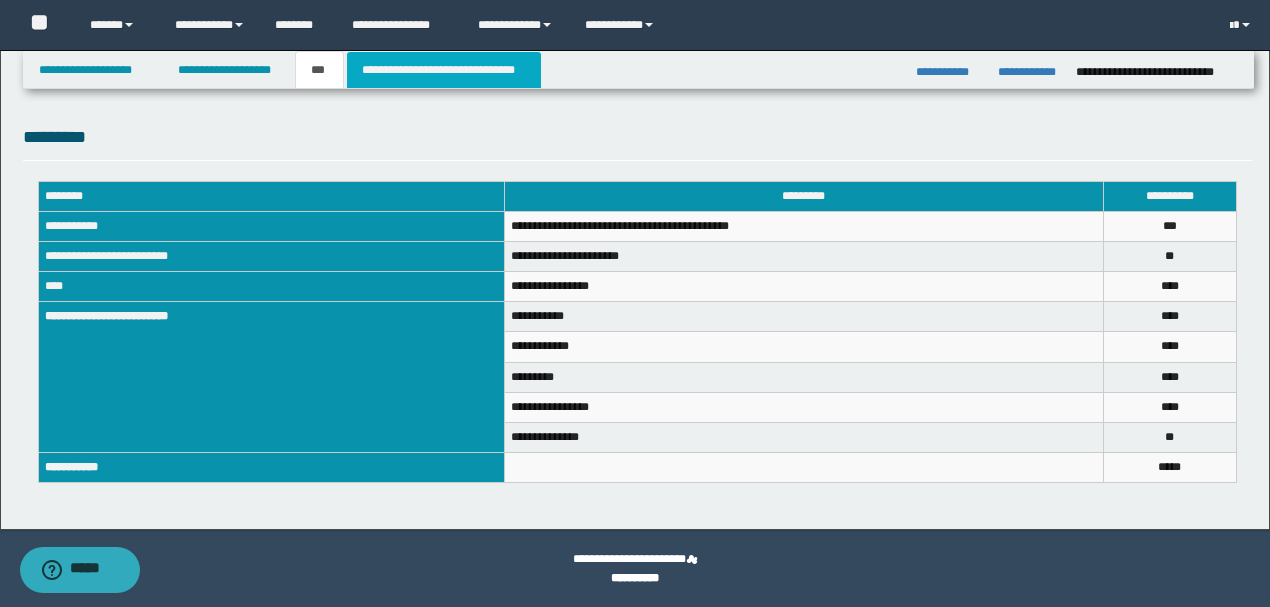 click on "**********" at bounding box center (444, 70) 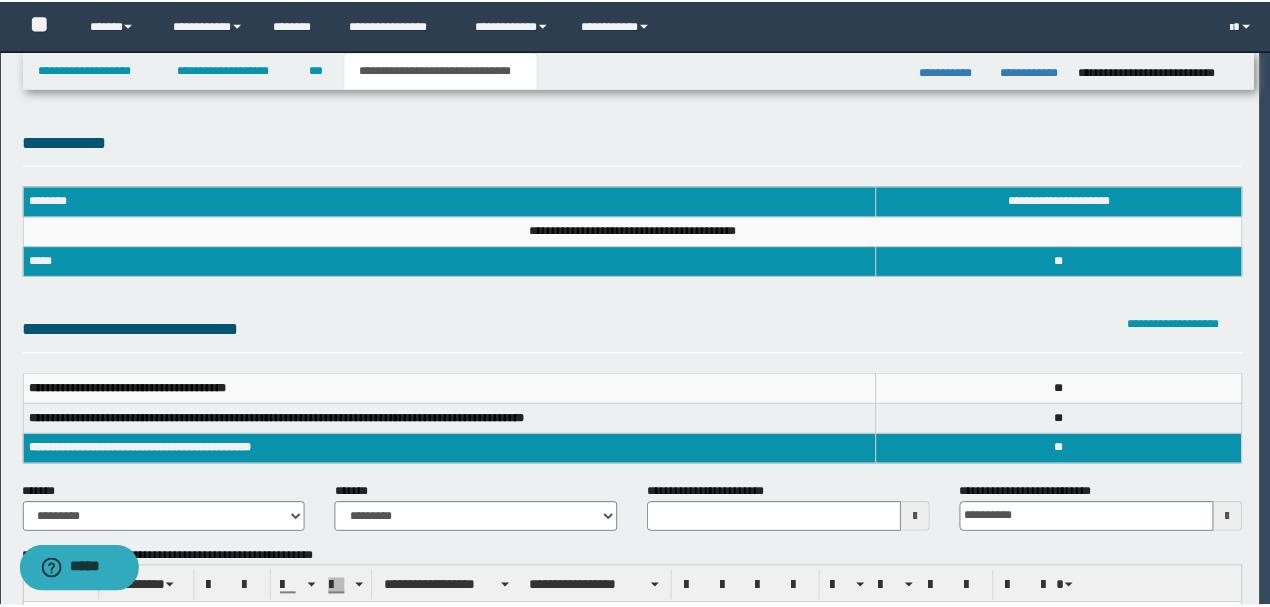 scroll, scrollTop: 0, scrollLeft: 0, axis: both 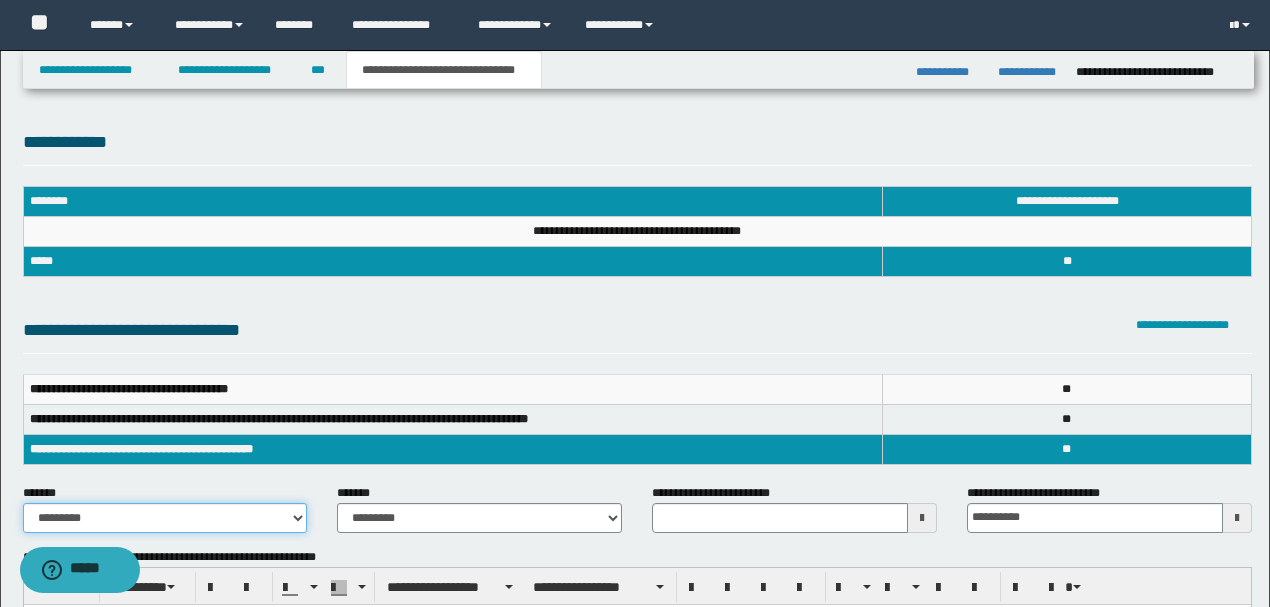 click on "**********" at bounding box center [165, 518] 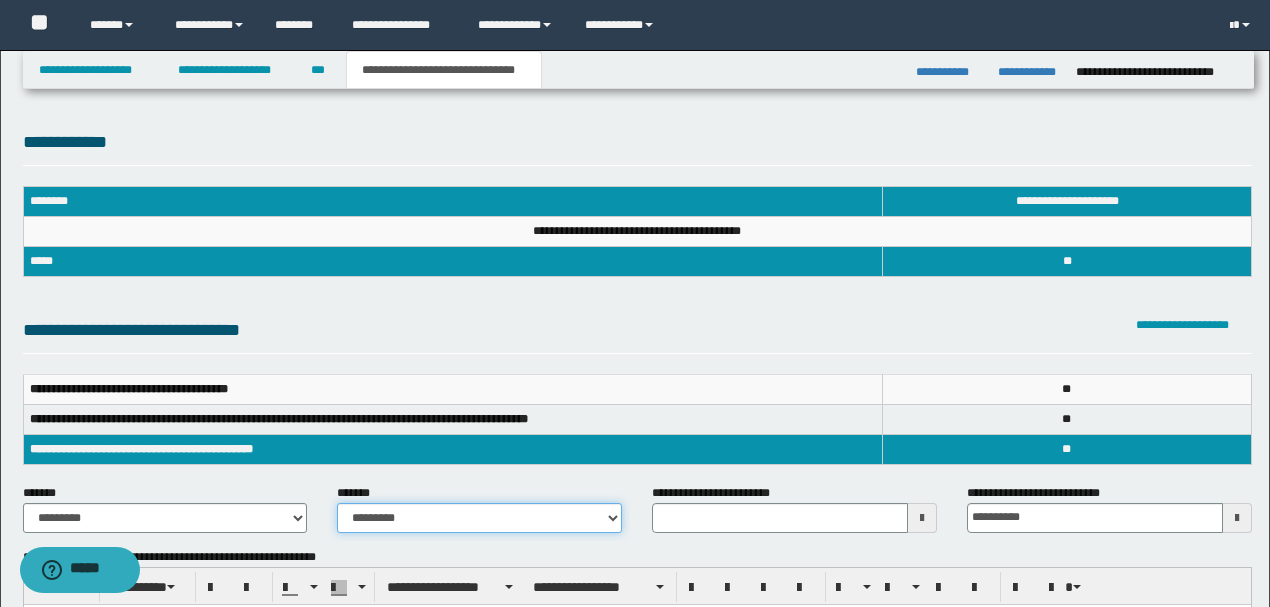 drag, startPoint x: 468, startPoint y: 520, endPoint x: 518, endPoint y: 537, distance: 52.810986 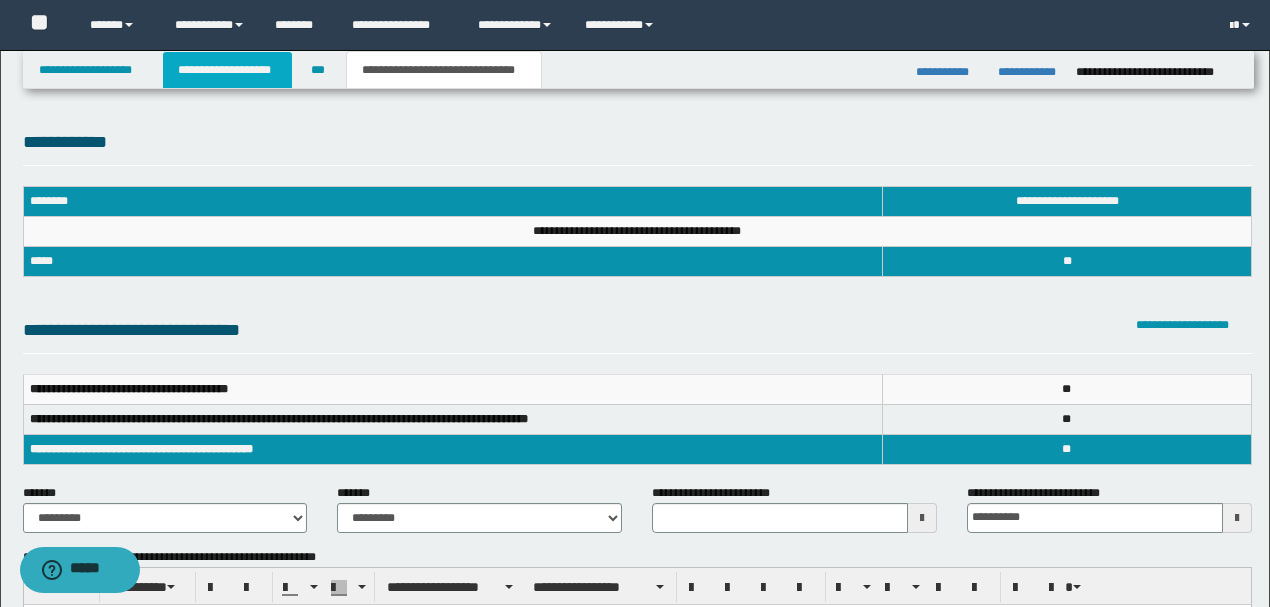 click on "**********" at bounding box center [227, 70] 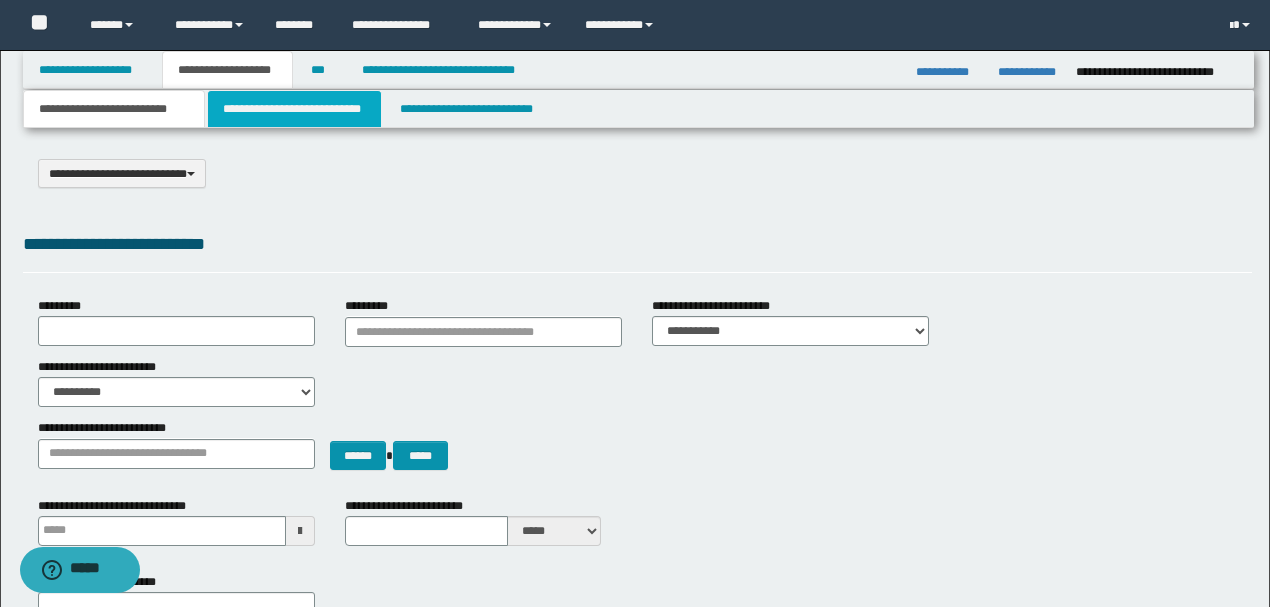 click on "**********" at bounding box center [294, 109] 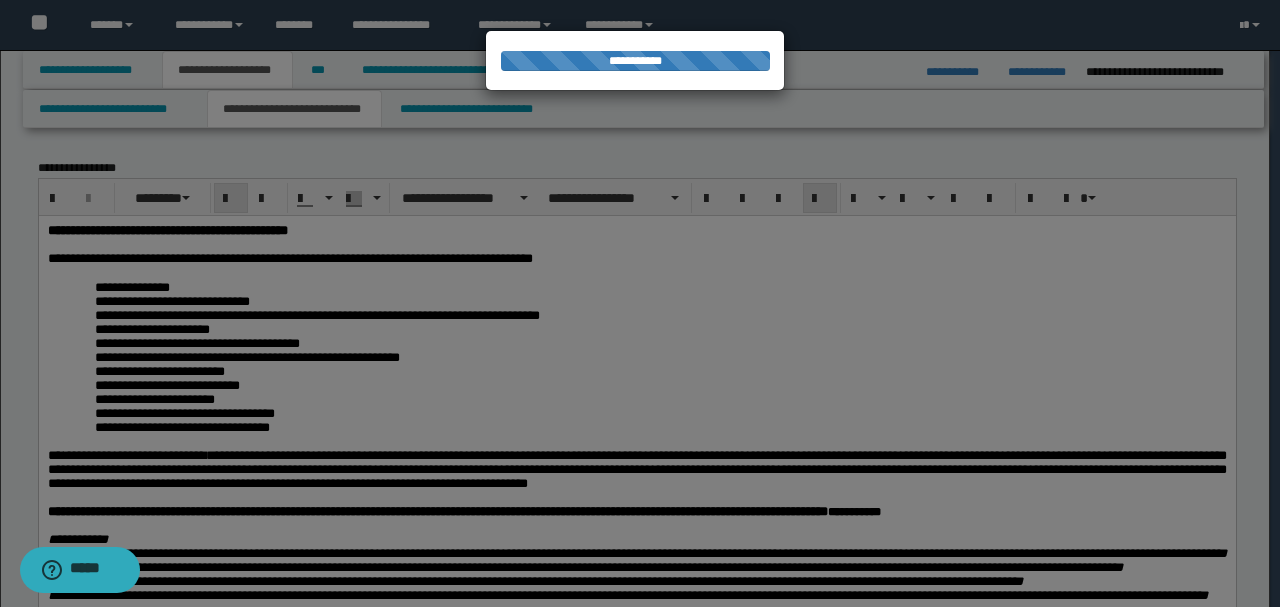 click on "**********" at bounding box center [635, 303] 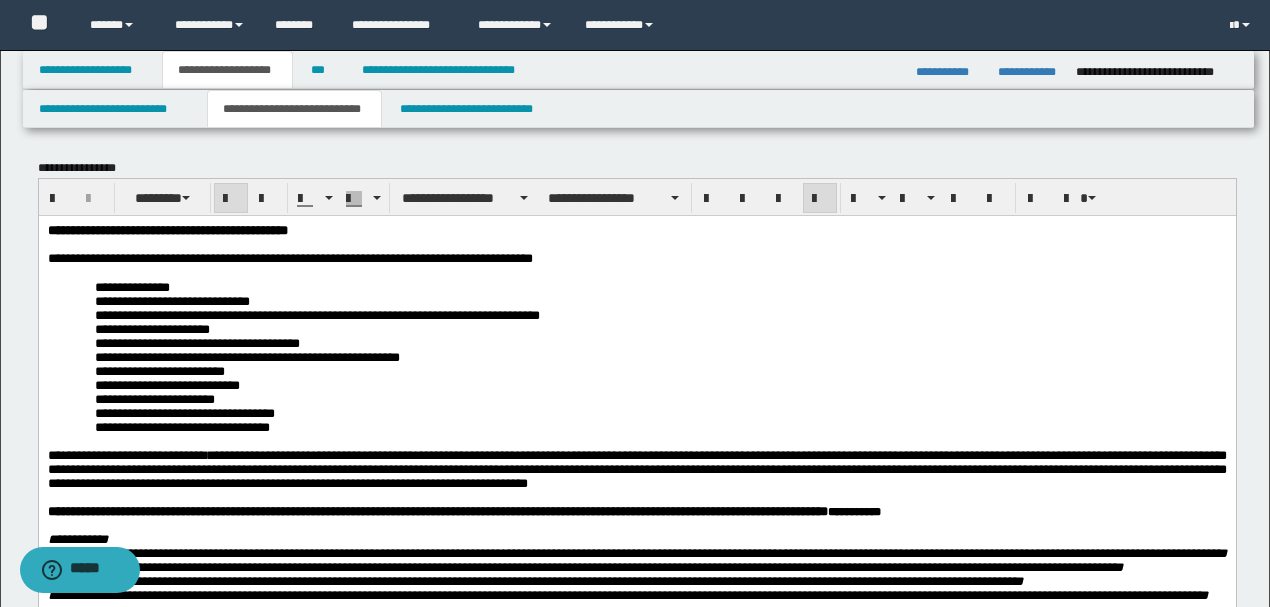 scroll, scrollTop: 400, scrollLeft: 0, axis: vertical 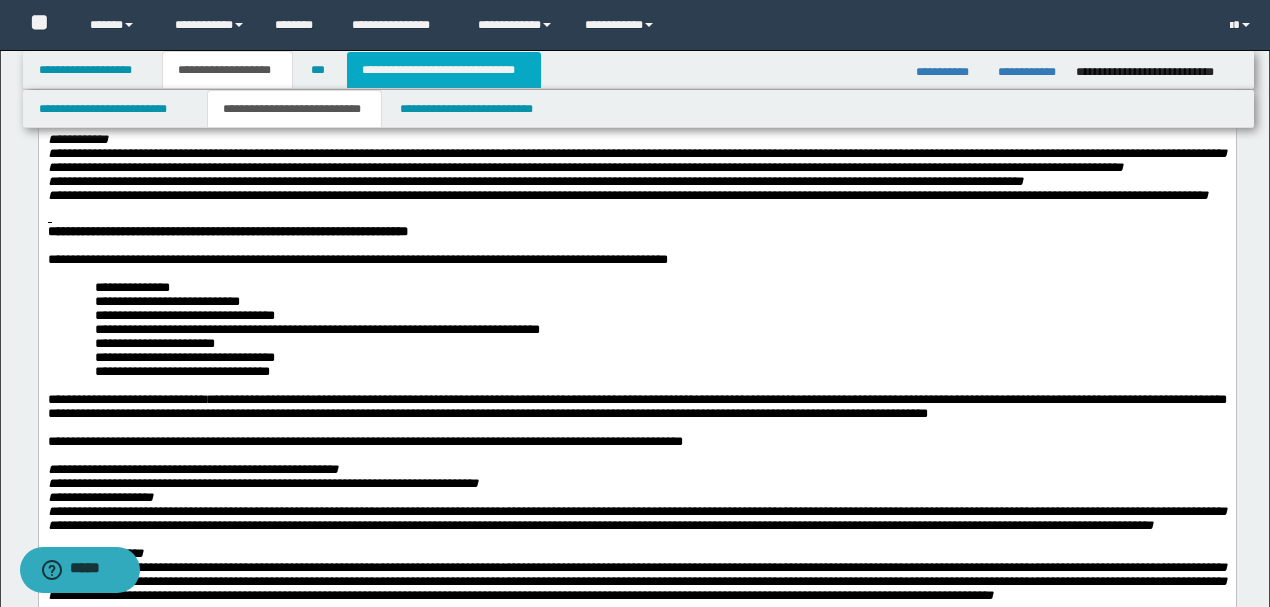 click on "**********" at bounding box center [444, 70] 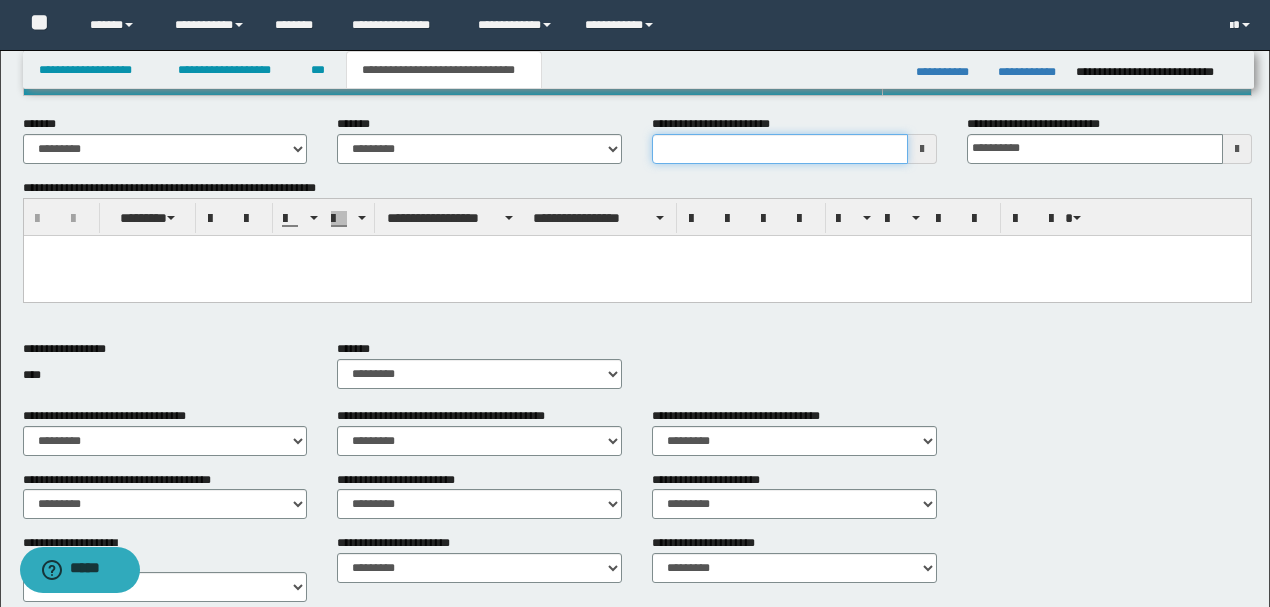 click on "**********" at bounding box center [780, 149] 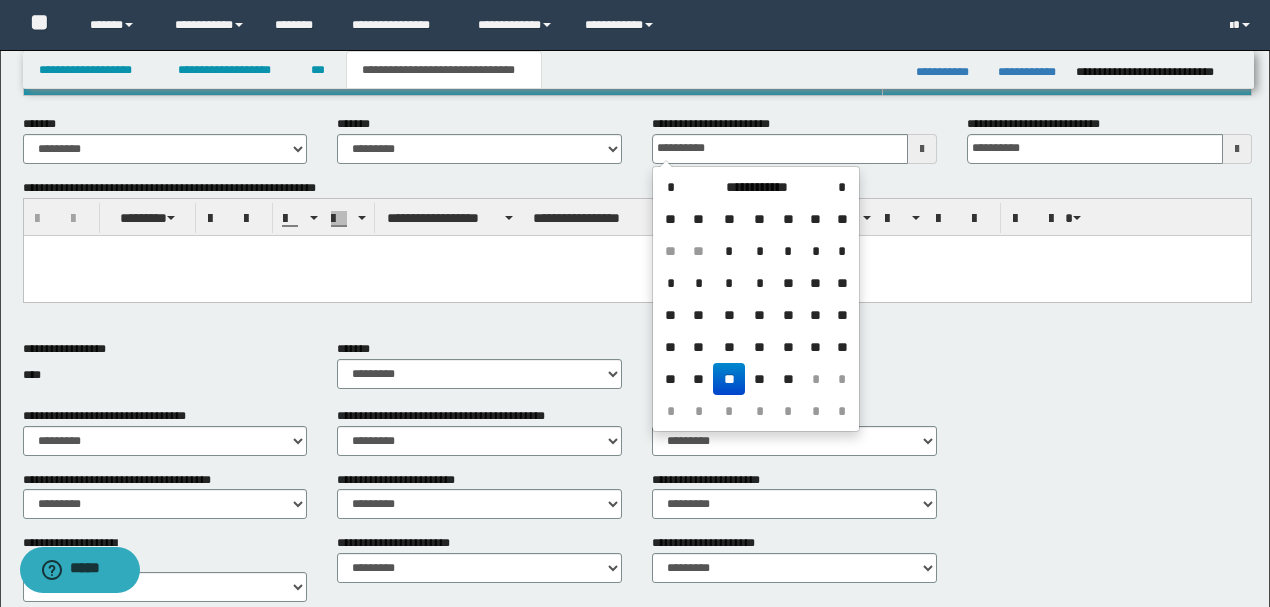click at bounding box center (636, 275) 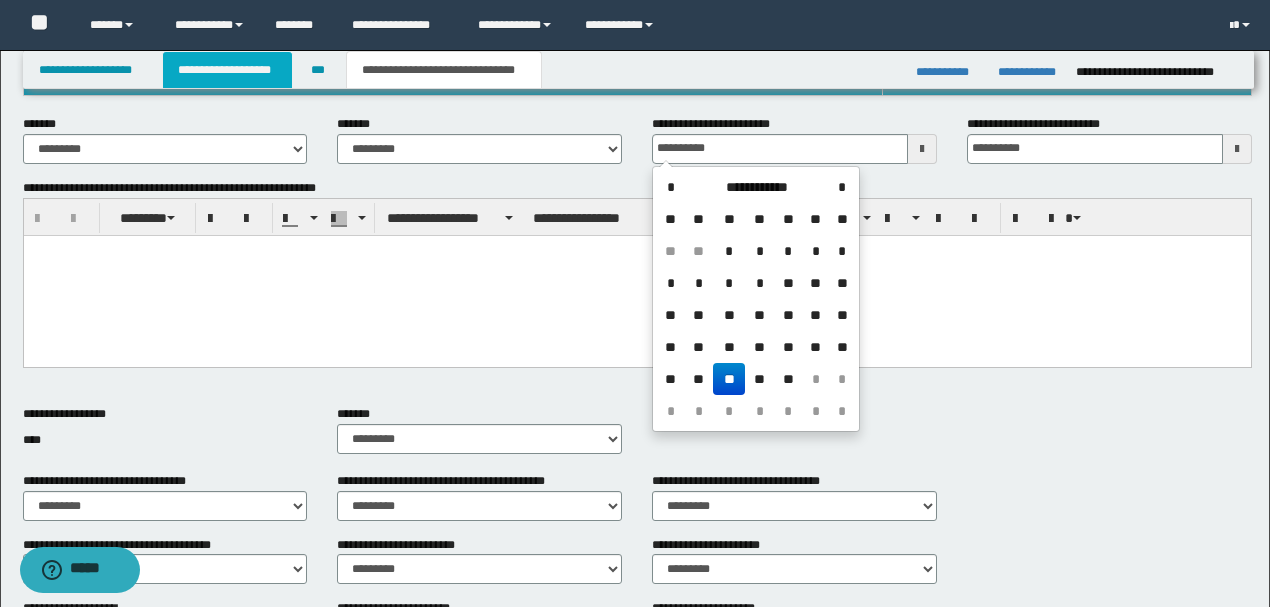 click on "**********" at bounding box center [227, 70] 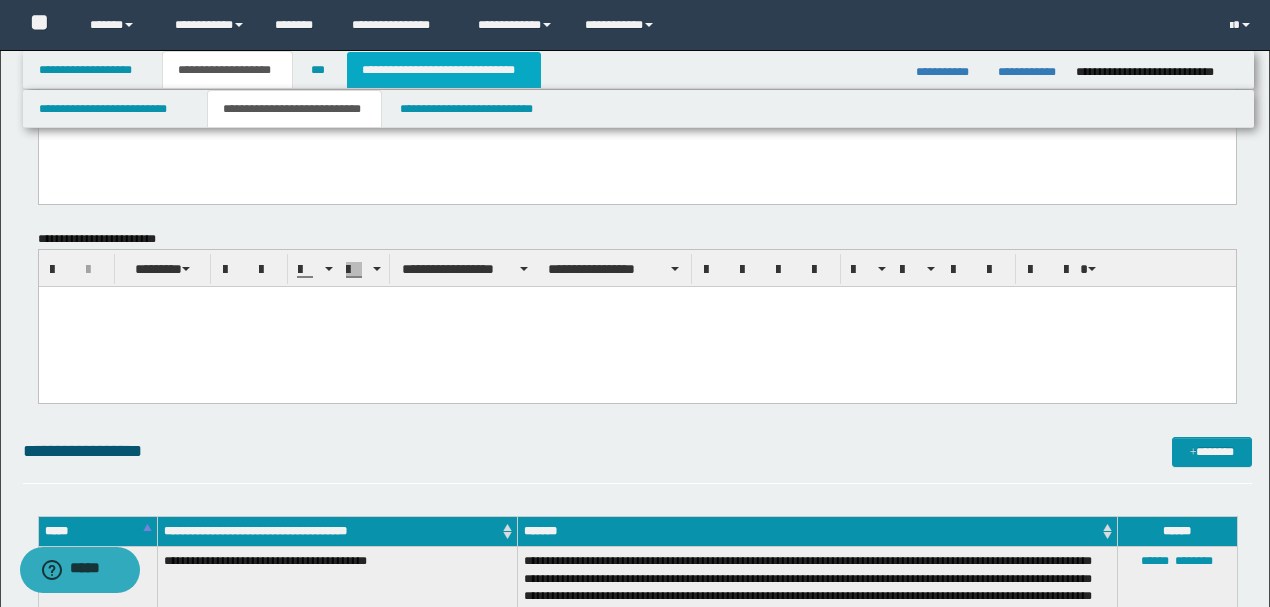 click on "**********" at bounding box center [444, 70] 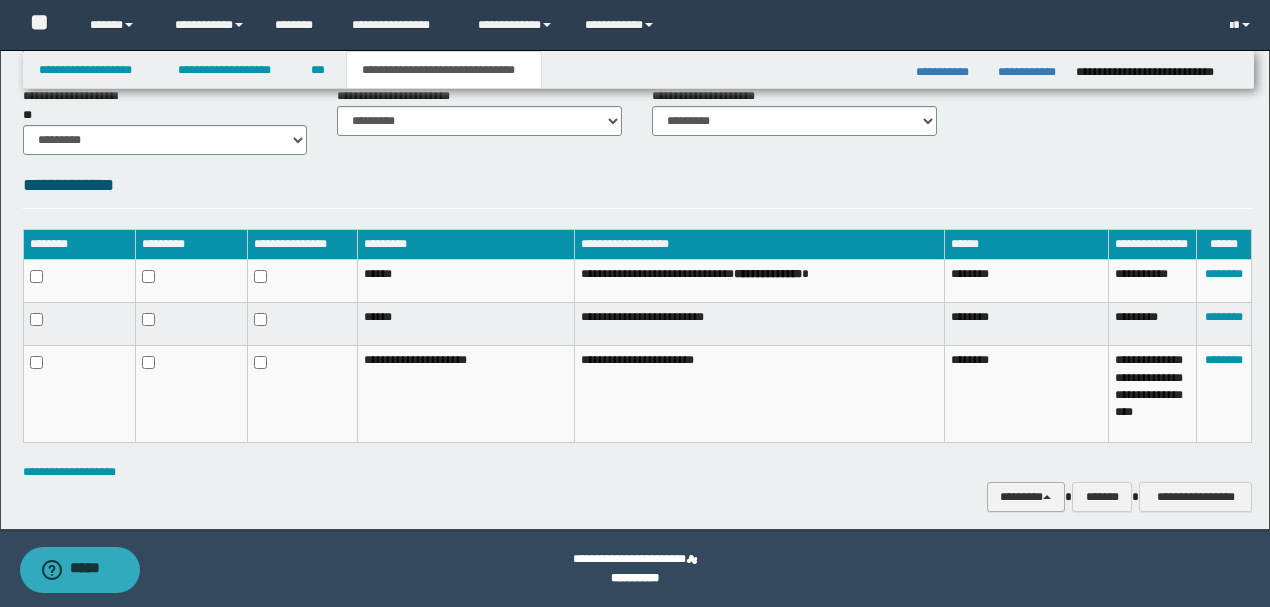 click on "********" at bounding box center [1026, 496] 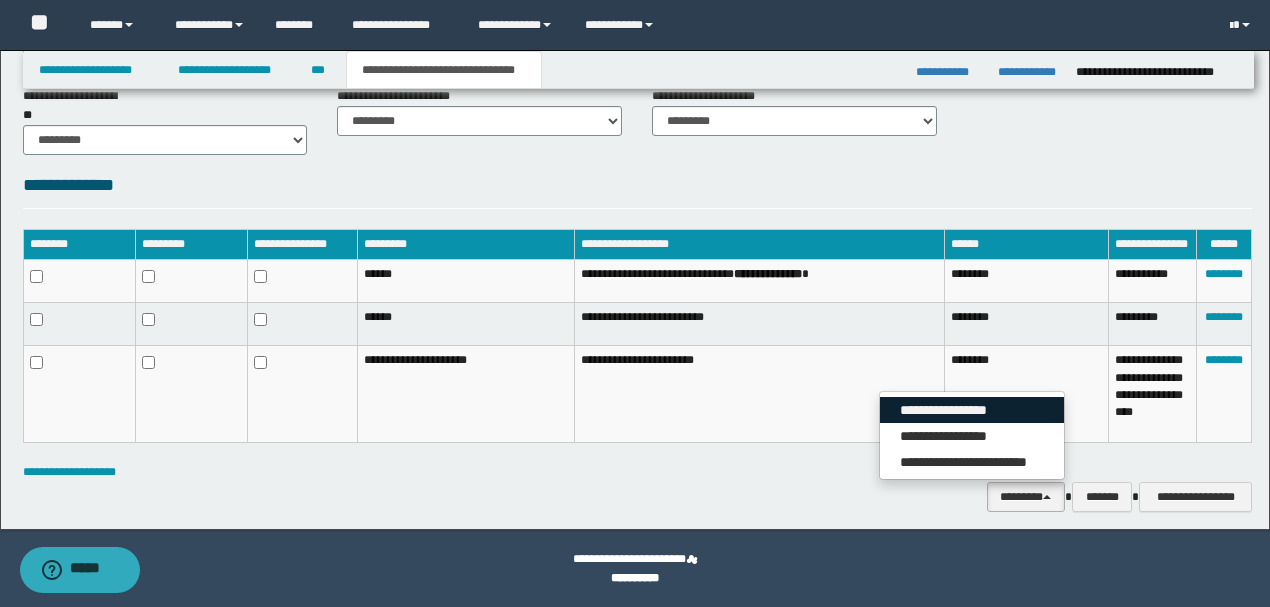 click on "**********" at bounding box center (972, 410) 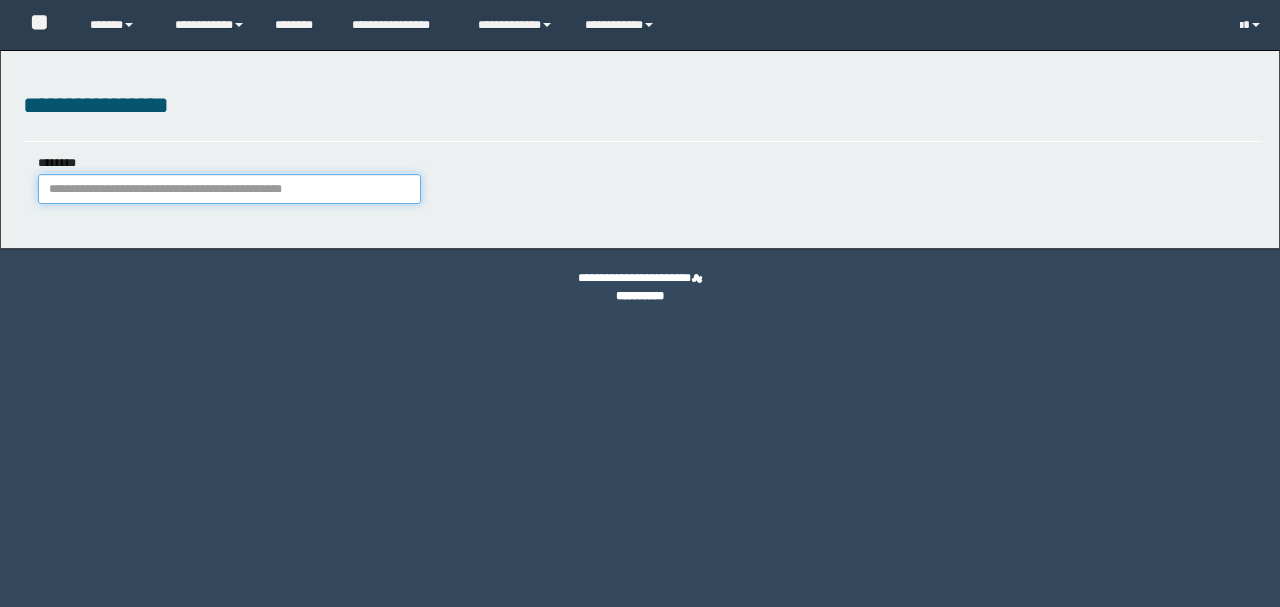 click on "********" at bounding box center (229, 189) 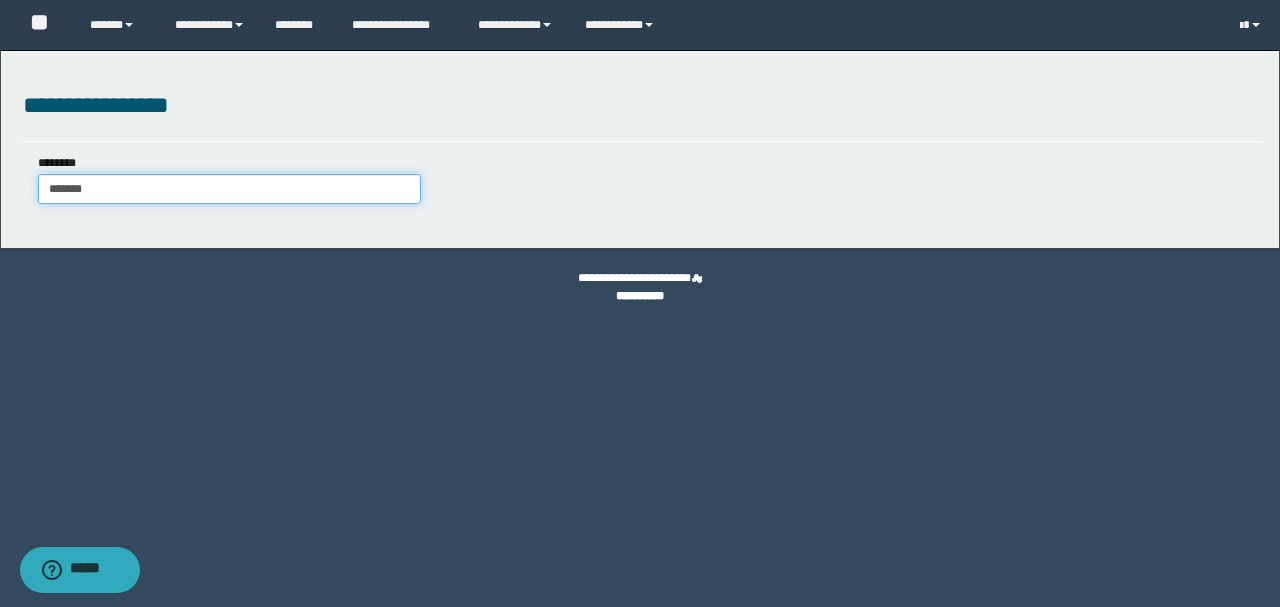 type on "*******" 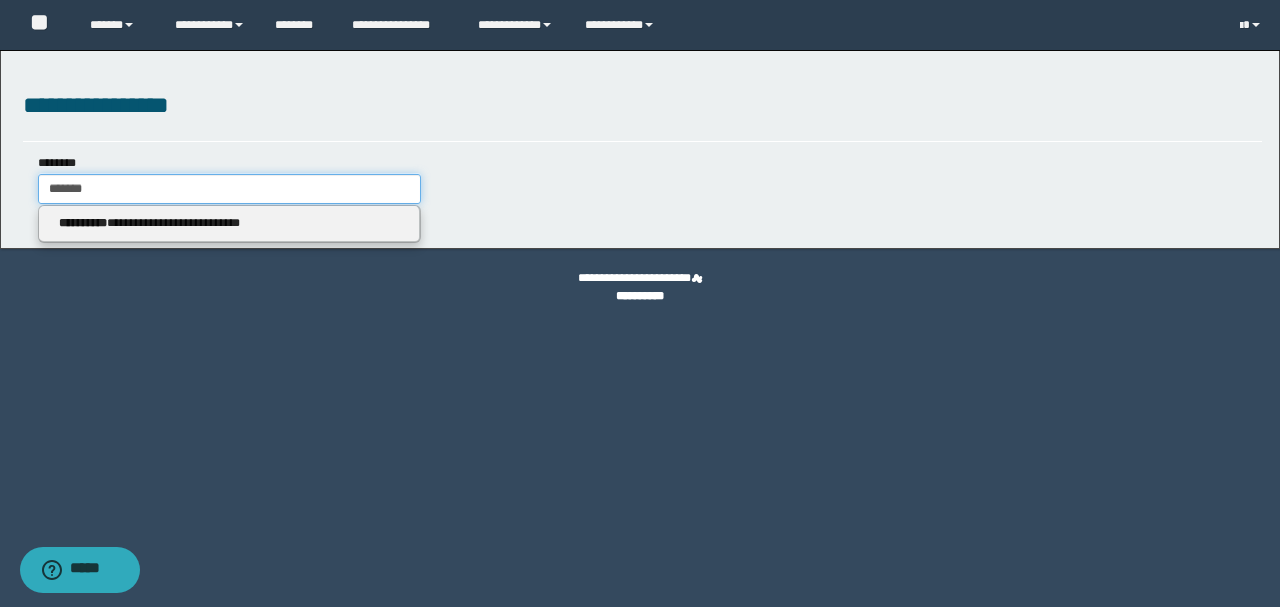 type on "*******" 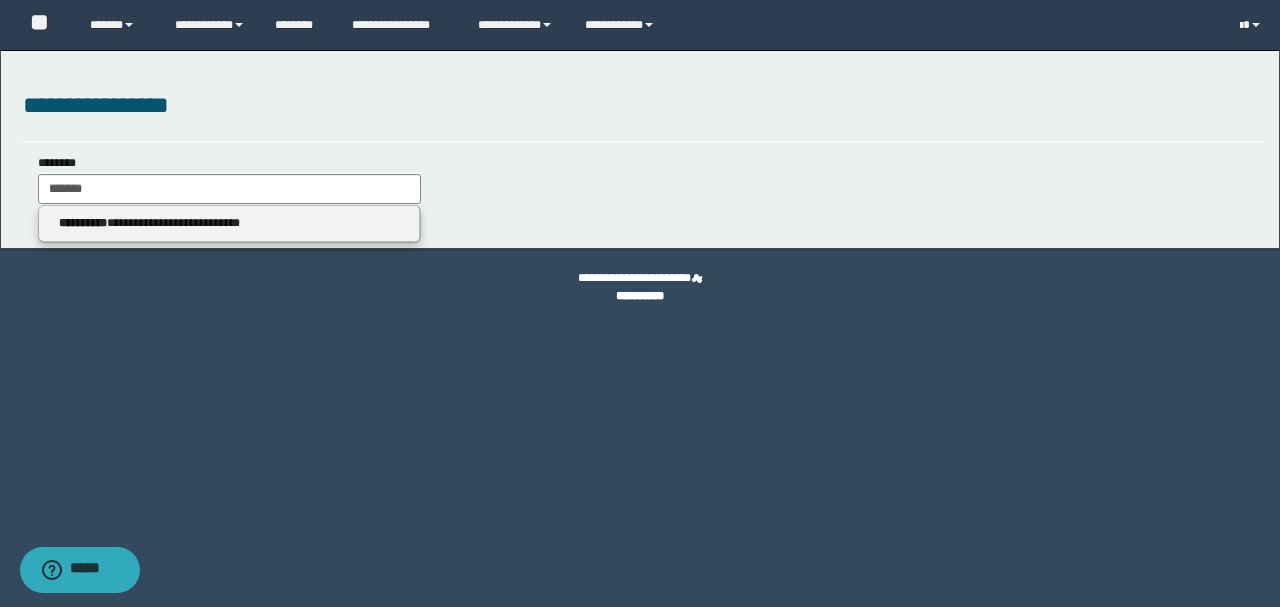 click on "**********" at bounding box center [229, 223] 